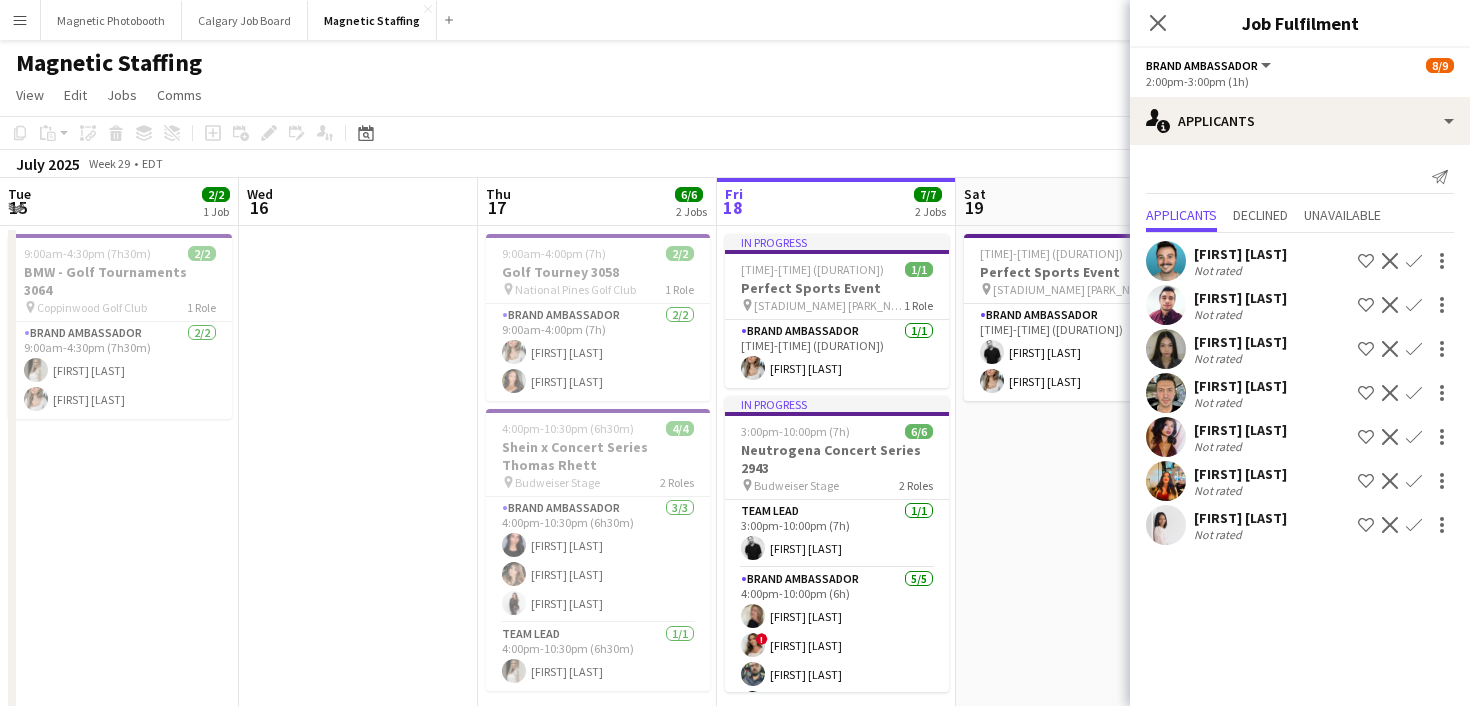 scroll, scrollTop: 0, scrollLeft: 0, axis: both 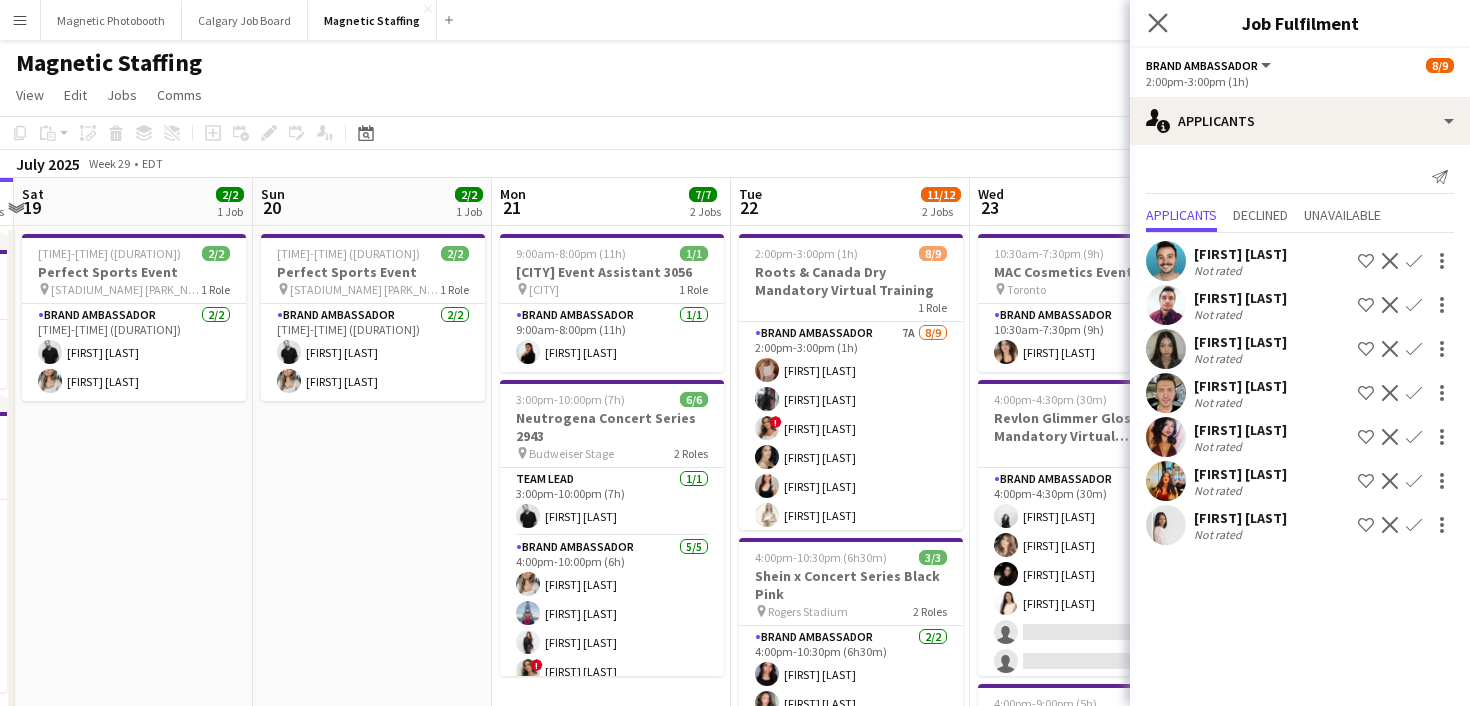 click on "Close pop-in" 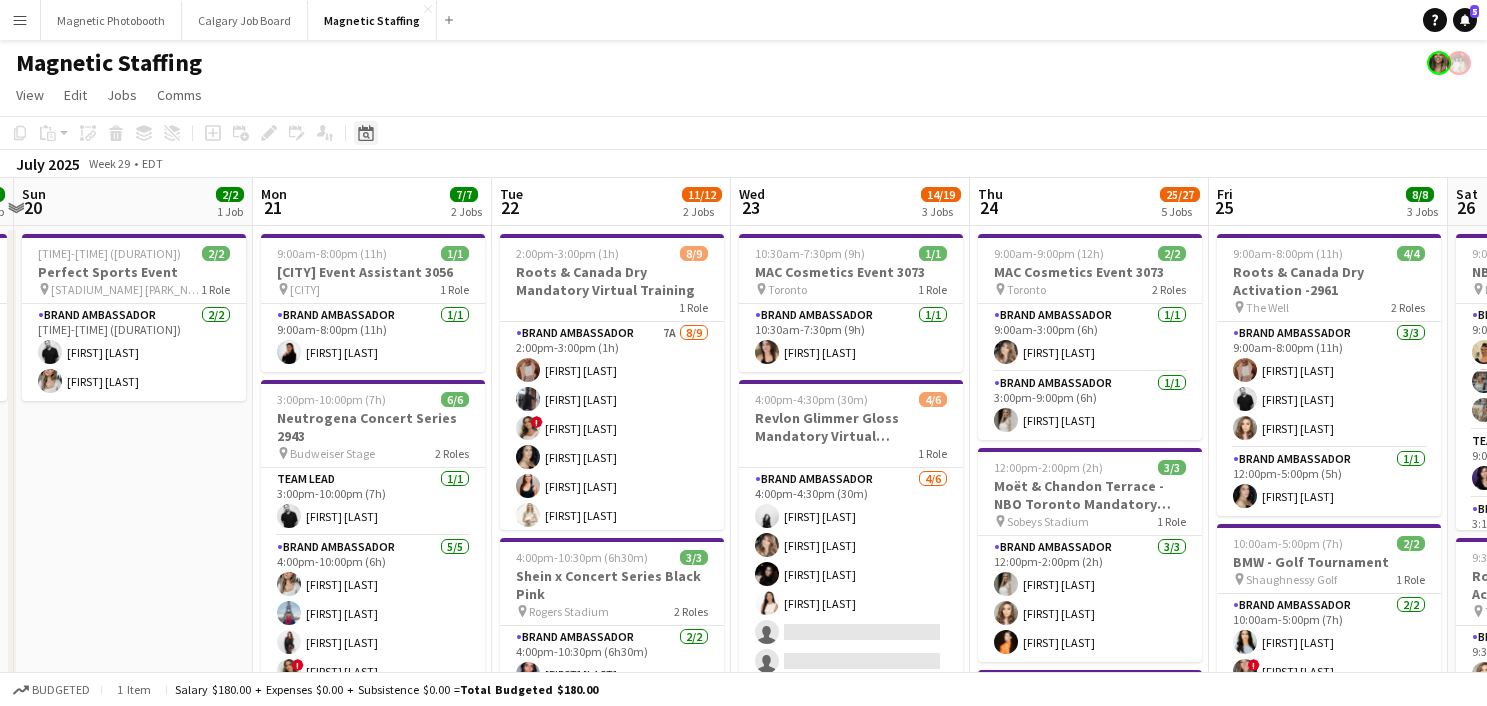 click on "Copy
Paste
Paste
Command
V Paste with crew
Command
Shift
V
Paste linked Job
Delete
Group
Ungroup
Add job
Add linked Job
Edit
Edit linked Job
Applicants
Date picker
JUL 2025 JUL 2025 Monday M Tuesday T Wednesday W Thursday T Friday F Saturday S Sunday S  JUL      1   2   3   4   5   6   7   8   9   10   11   12   13   14   15   16   17   18   19   20   21   22   23   24" 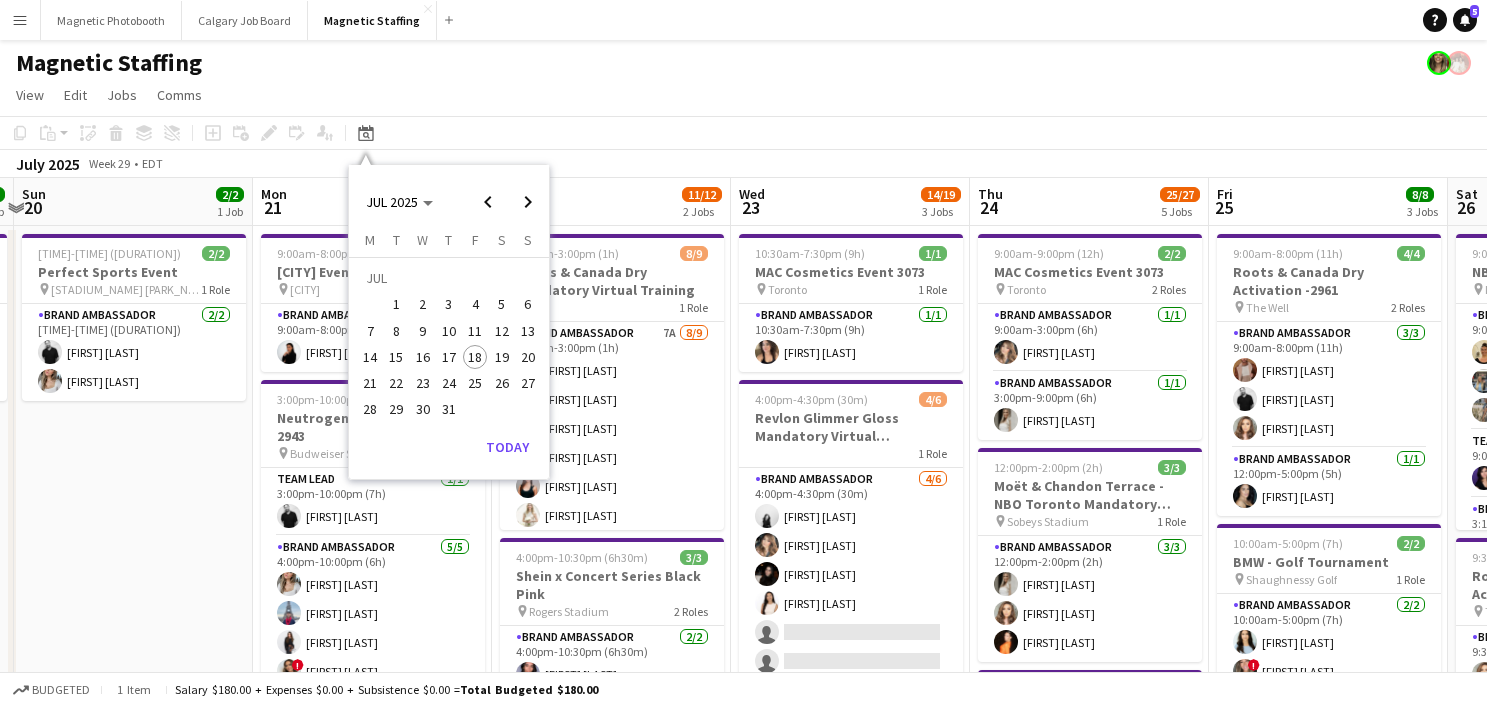 click on "22" at bounding box center [397, 383] 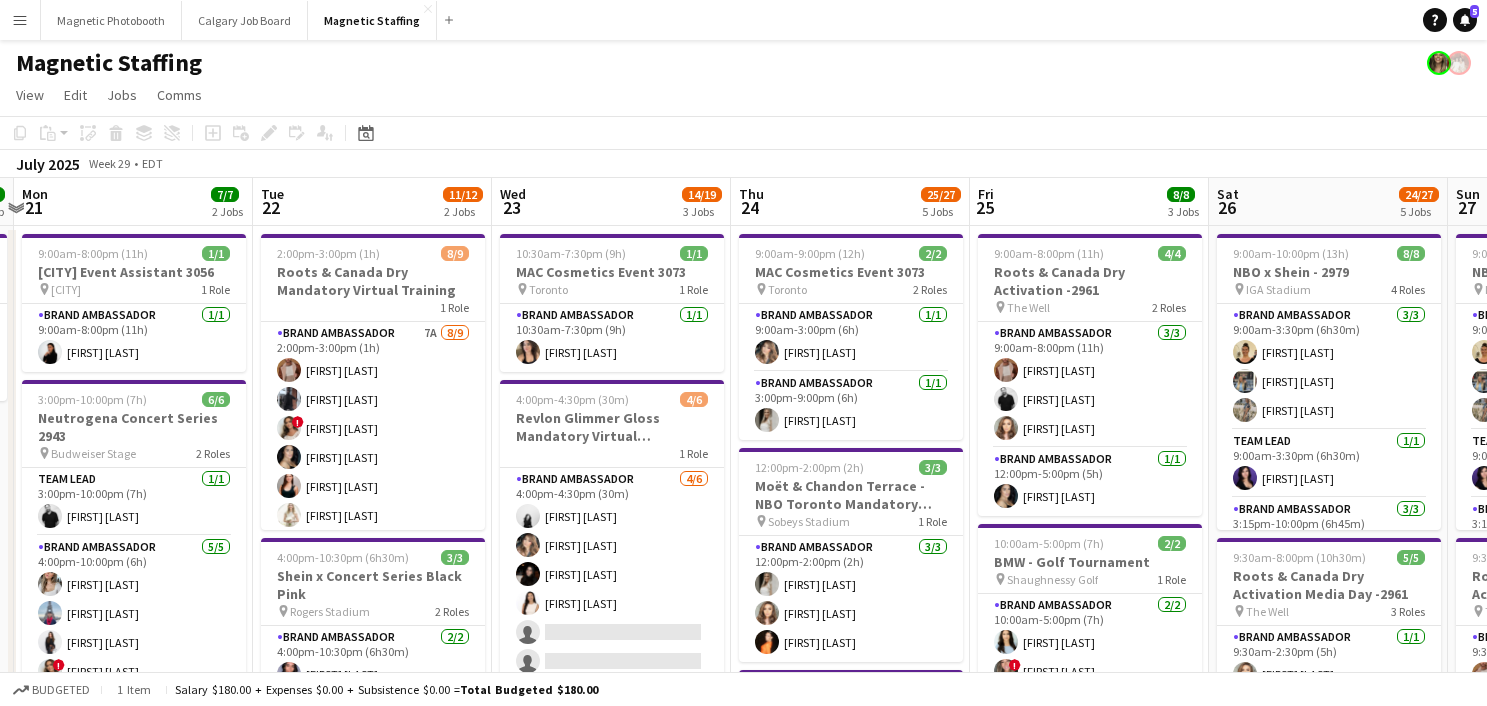 scroll, scrollTop: 0, scrollLeft: 688, axis: horizontal 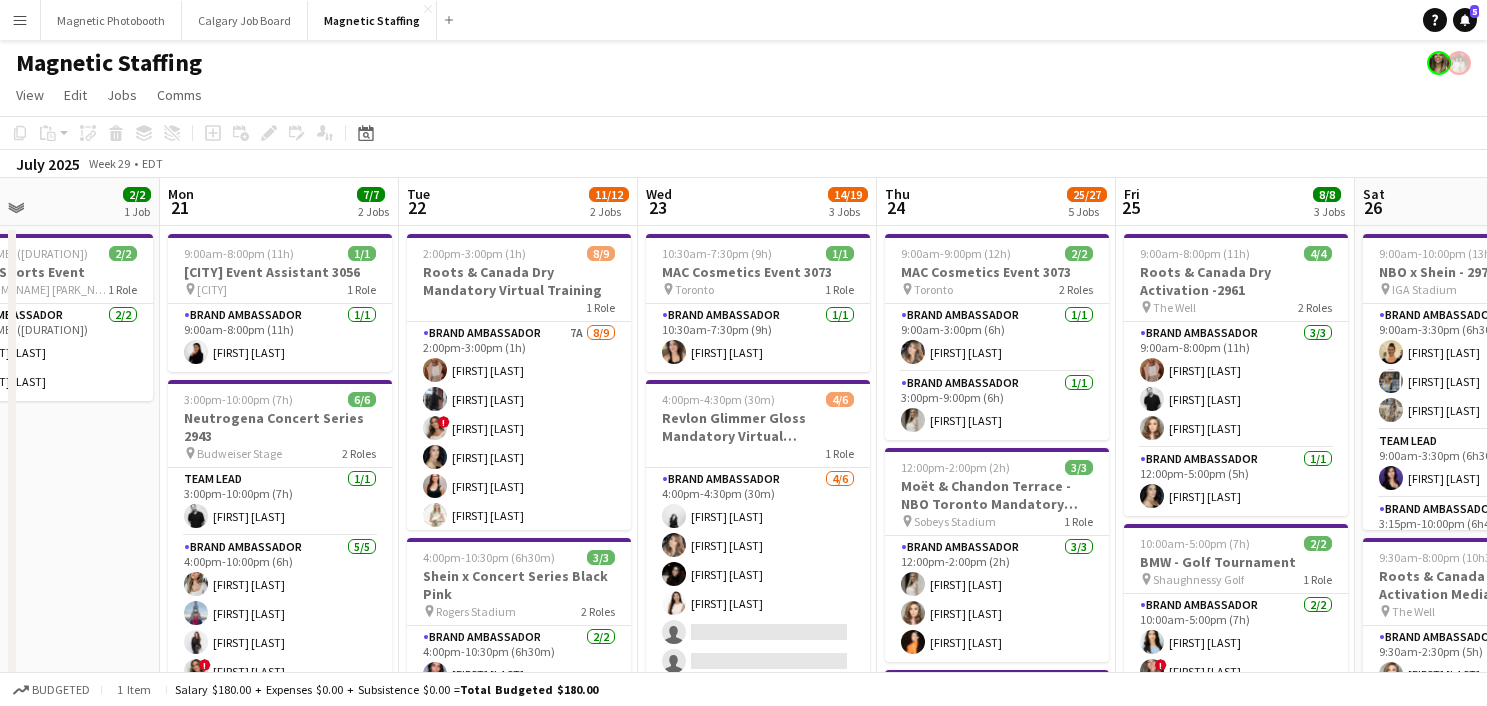 drag, startPoint x: 455, startPoint y: 448, endPoint x: 434, endPoint y: 448, distance: 21 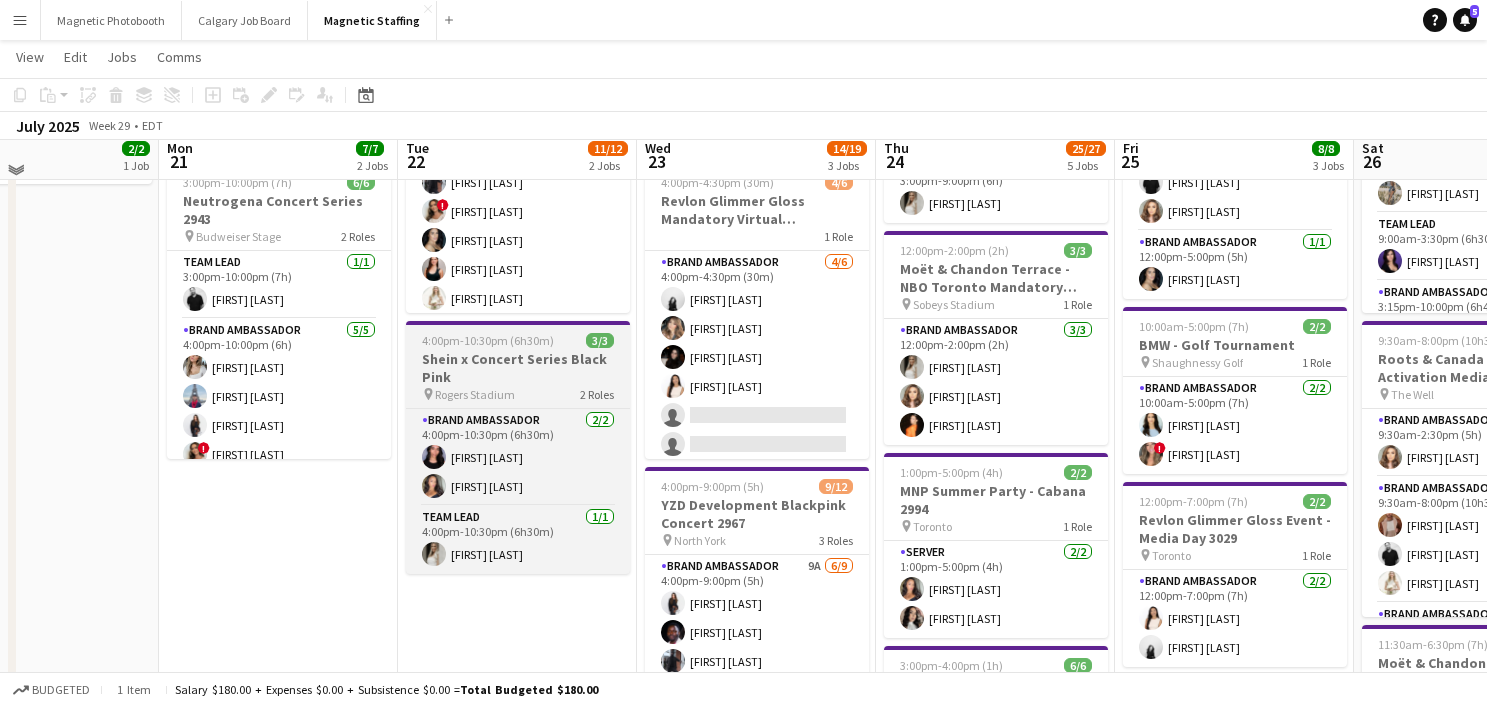 scroll, scrollTop: 214, scrollLeft: 0, axis: vertical 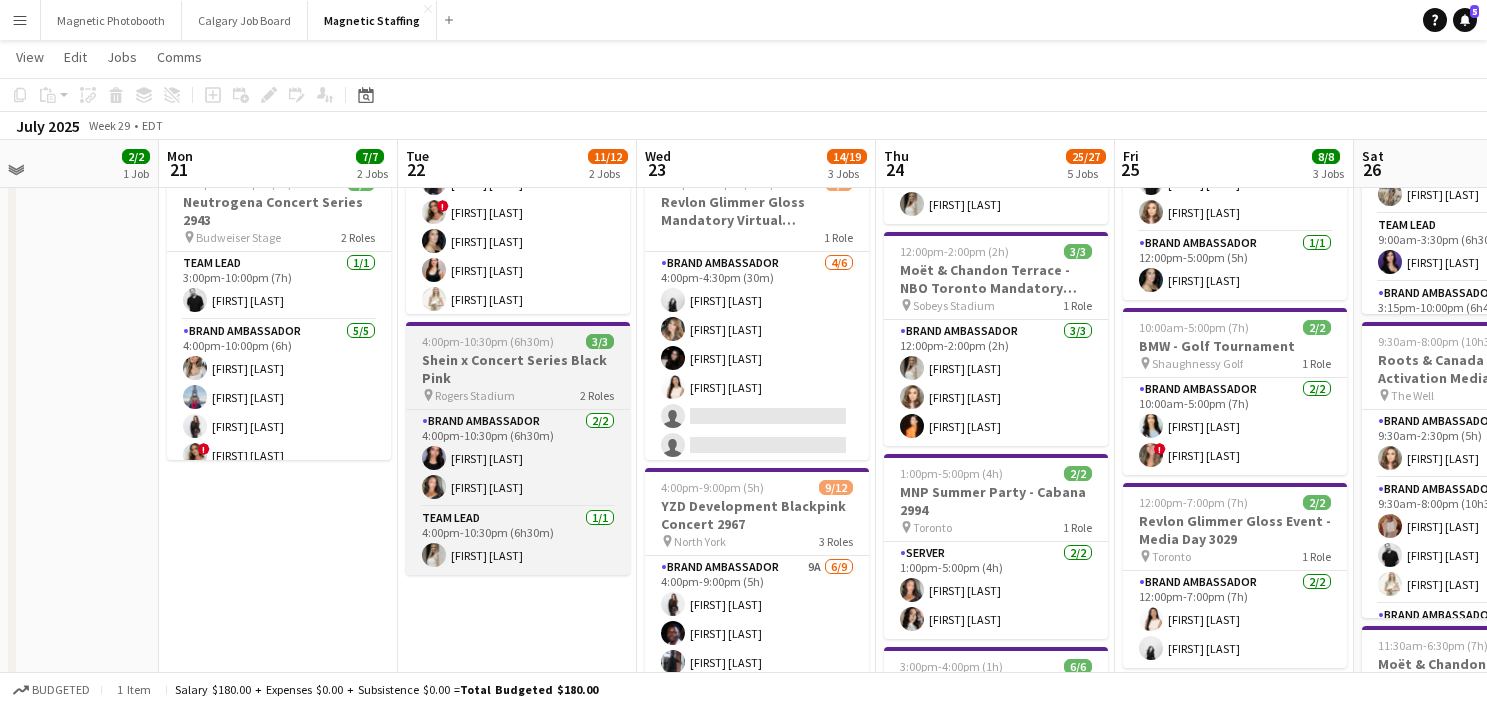 click on "Shein x Concert Series Black Pink" at bounding box center (518, 369) 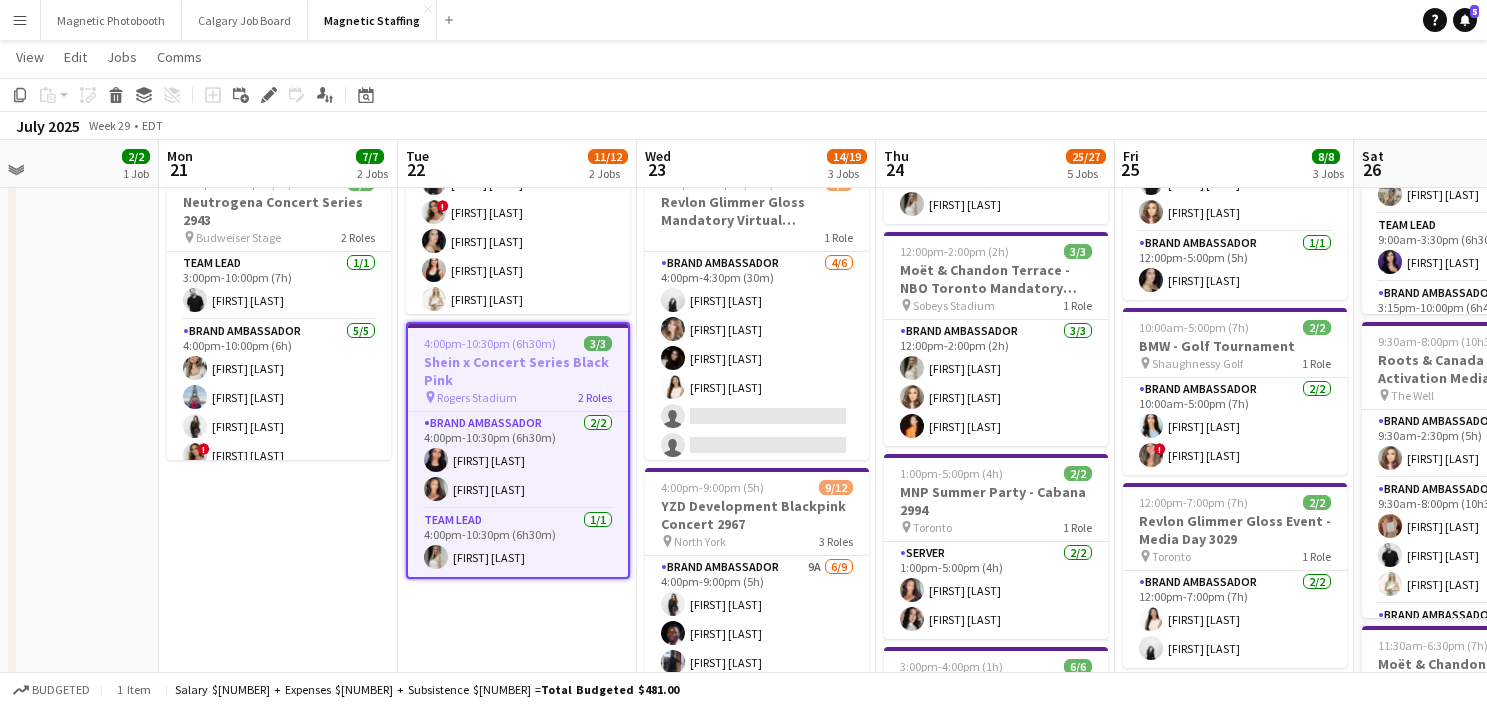 scroll, scrollTop: 0, scrollLeft: 796, axis: horizontal 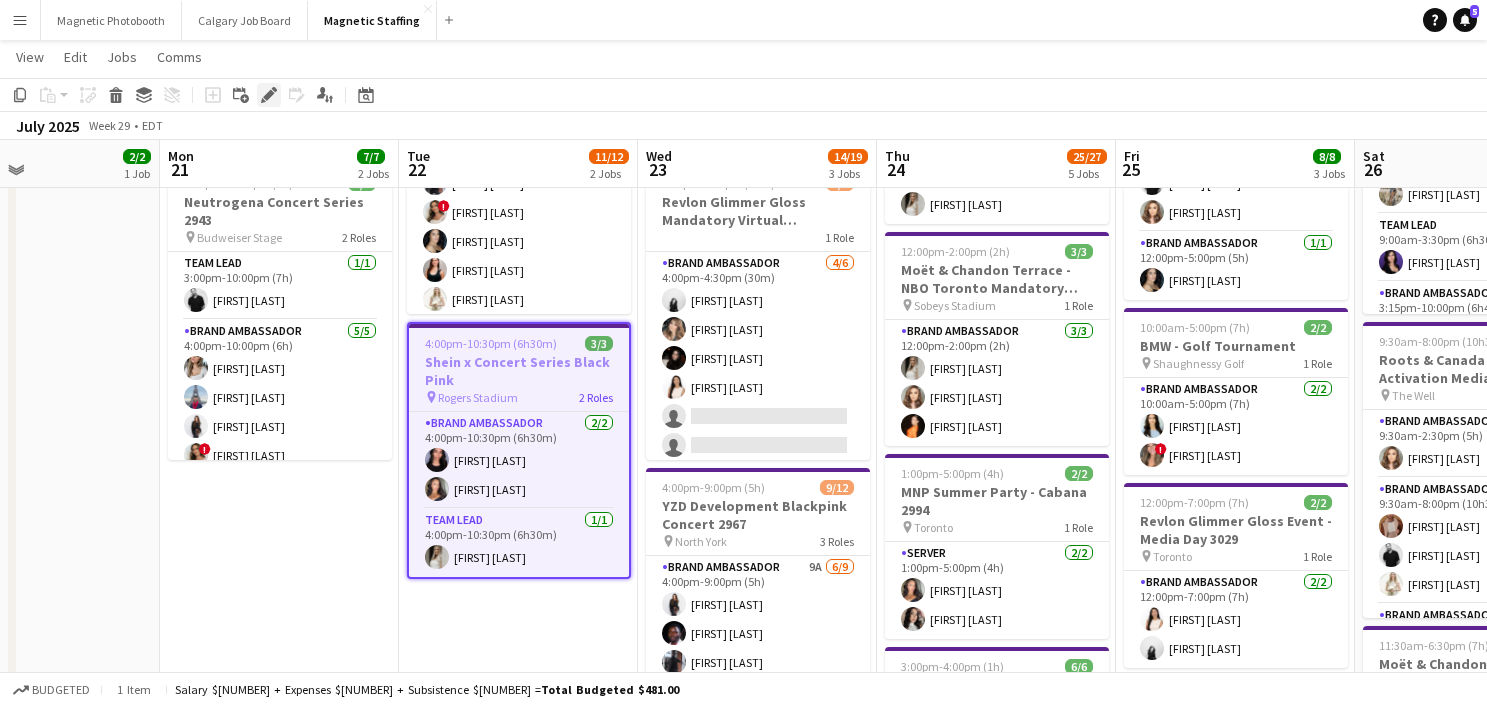 click 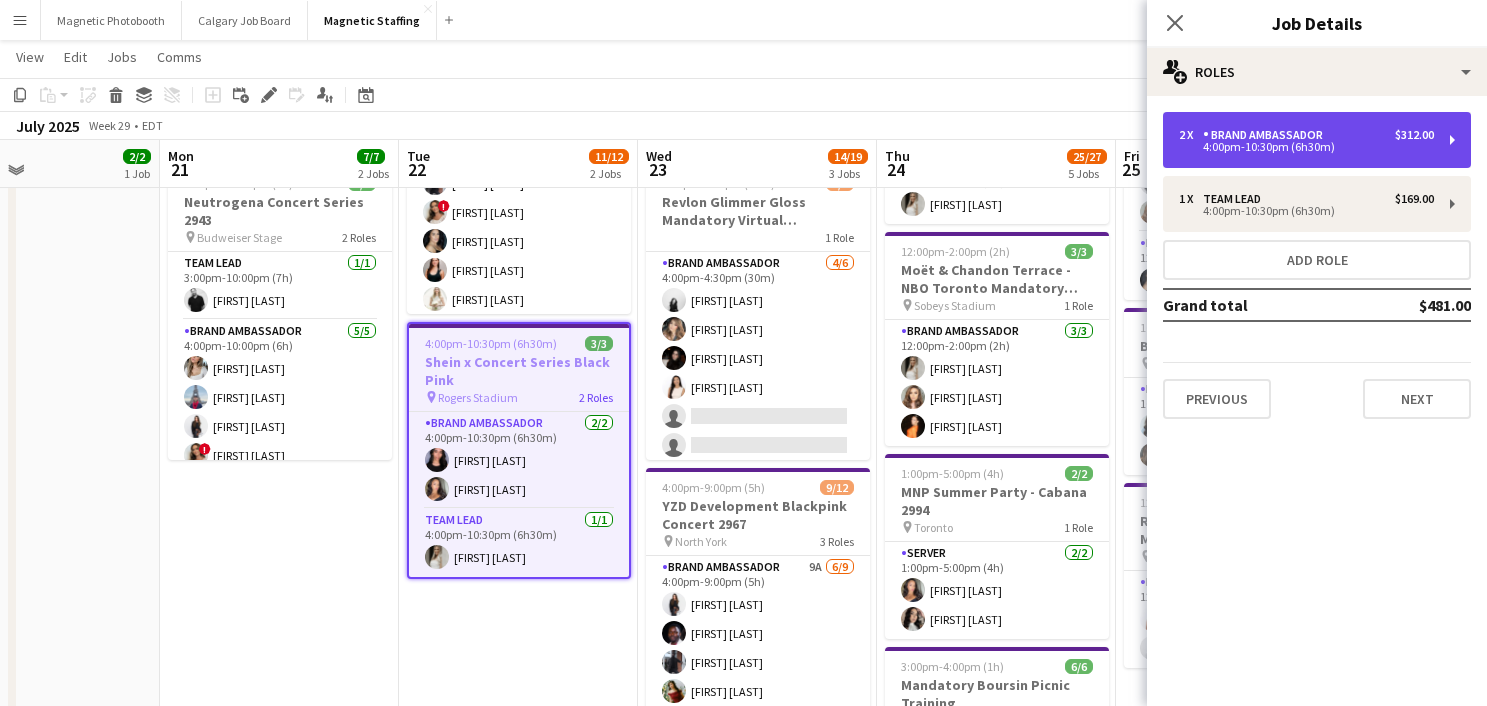 click on "2 x   Brand Ambassador   $312.00" at bounding box center (1306, 135) 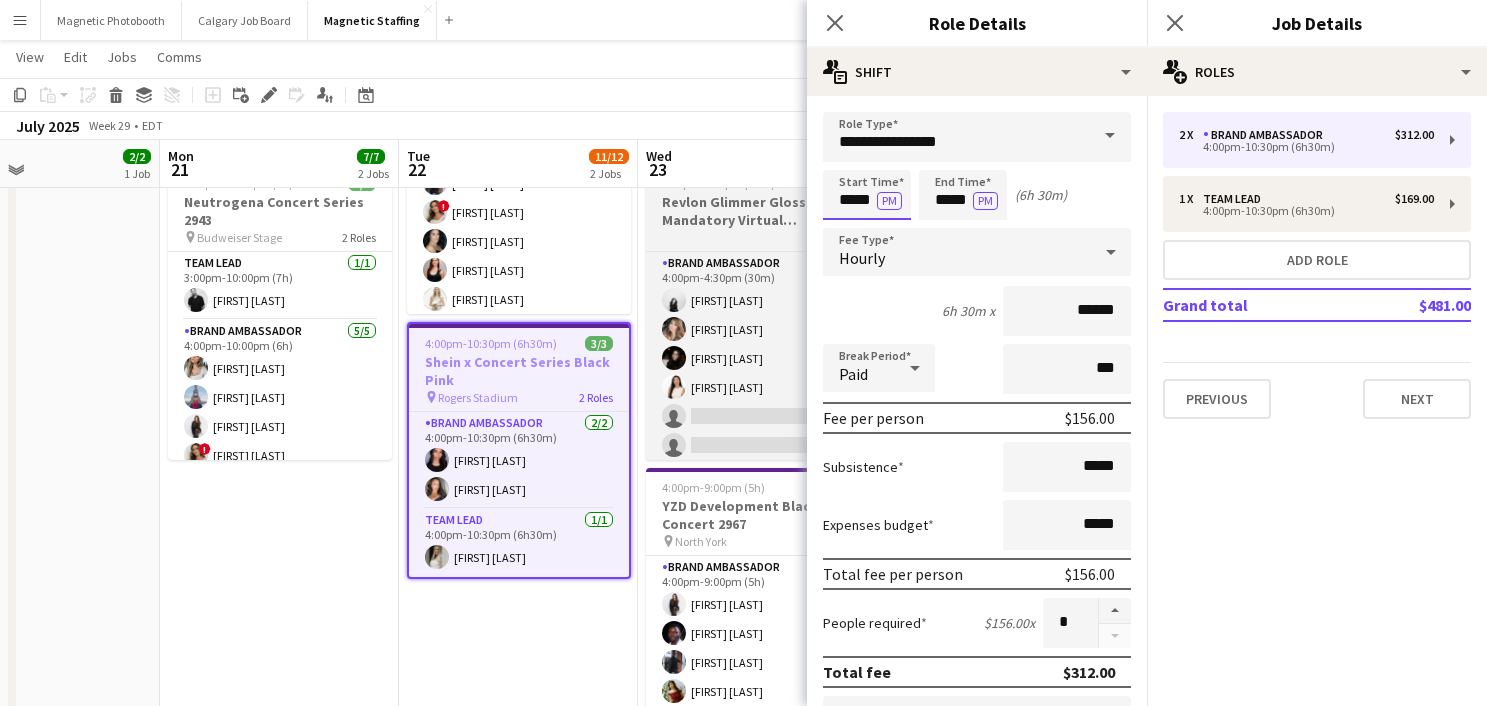 drag, startPoint x: 860, startPoint y: 202, endPoint x: 673, endPoint y: 190, distance: 187.38463 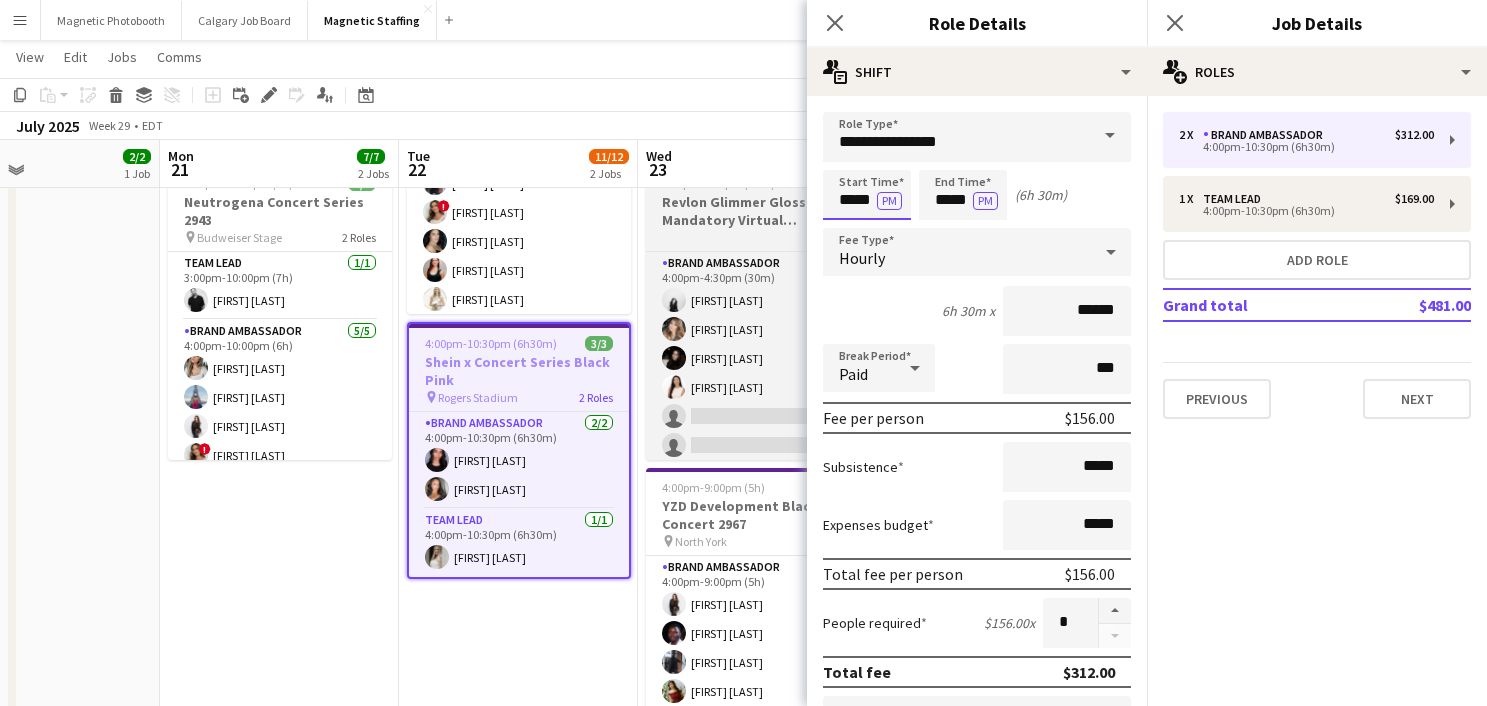 click on "Calgary Job Board
Close
Magnetic Staffing
Close
Add
Help
Notifications
5   Magnetic Staffing   View  Day view expanded Day view collapsed Month view Date picker Copy" at bounding box center (743, 672) 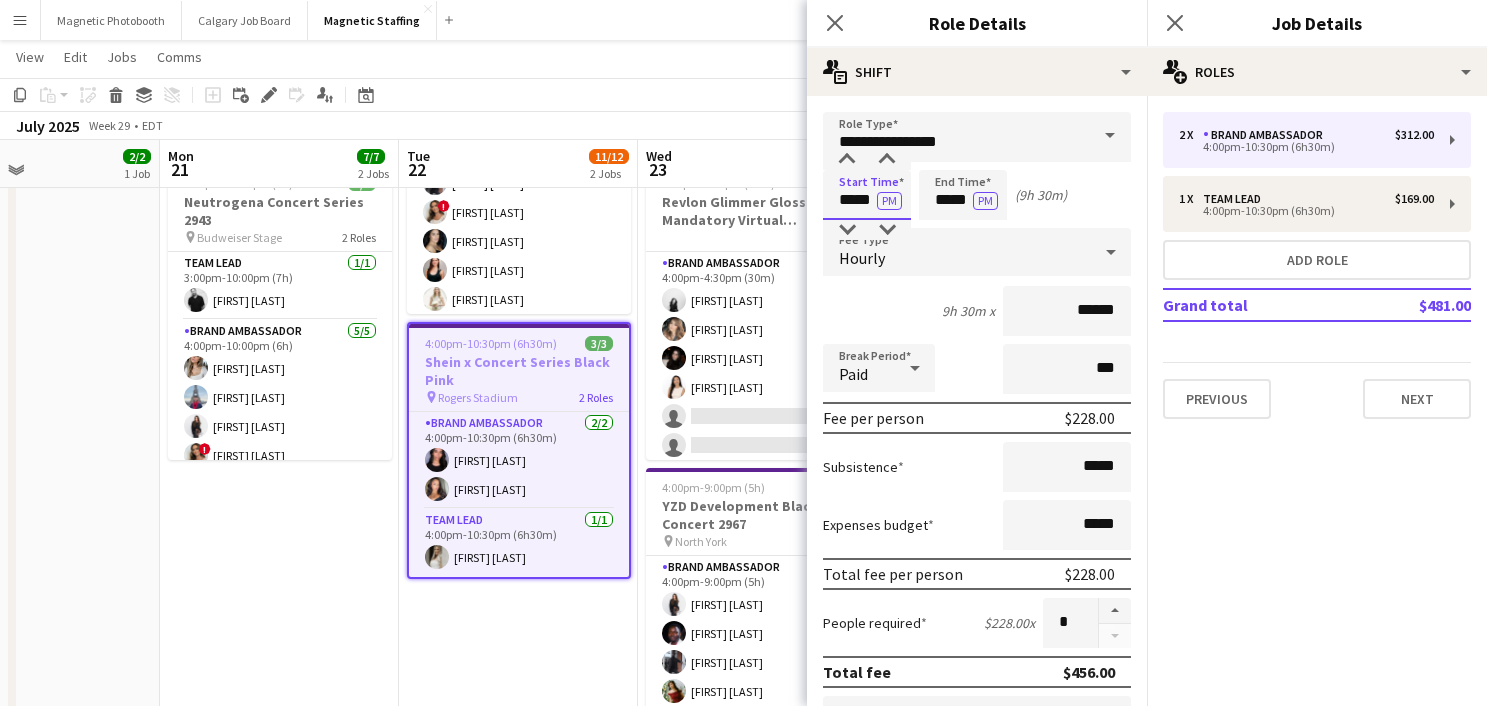 type on "*****" 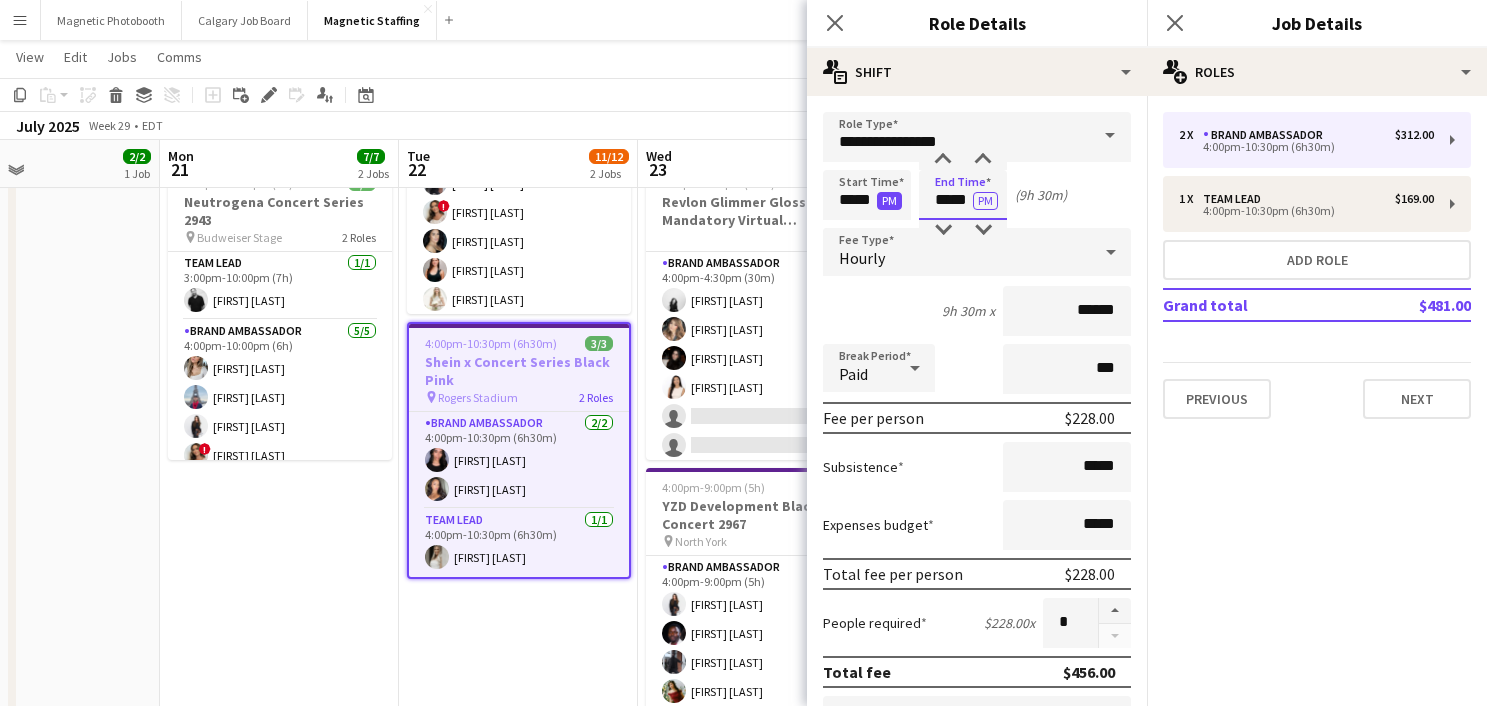 drag, startPoint x: 971, startPoint y: 205, endPoint x: 882, endPoint y: 193, distance: 89.80534 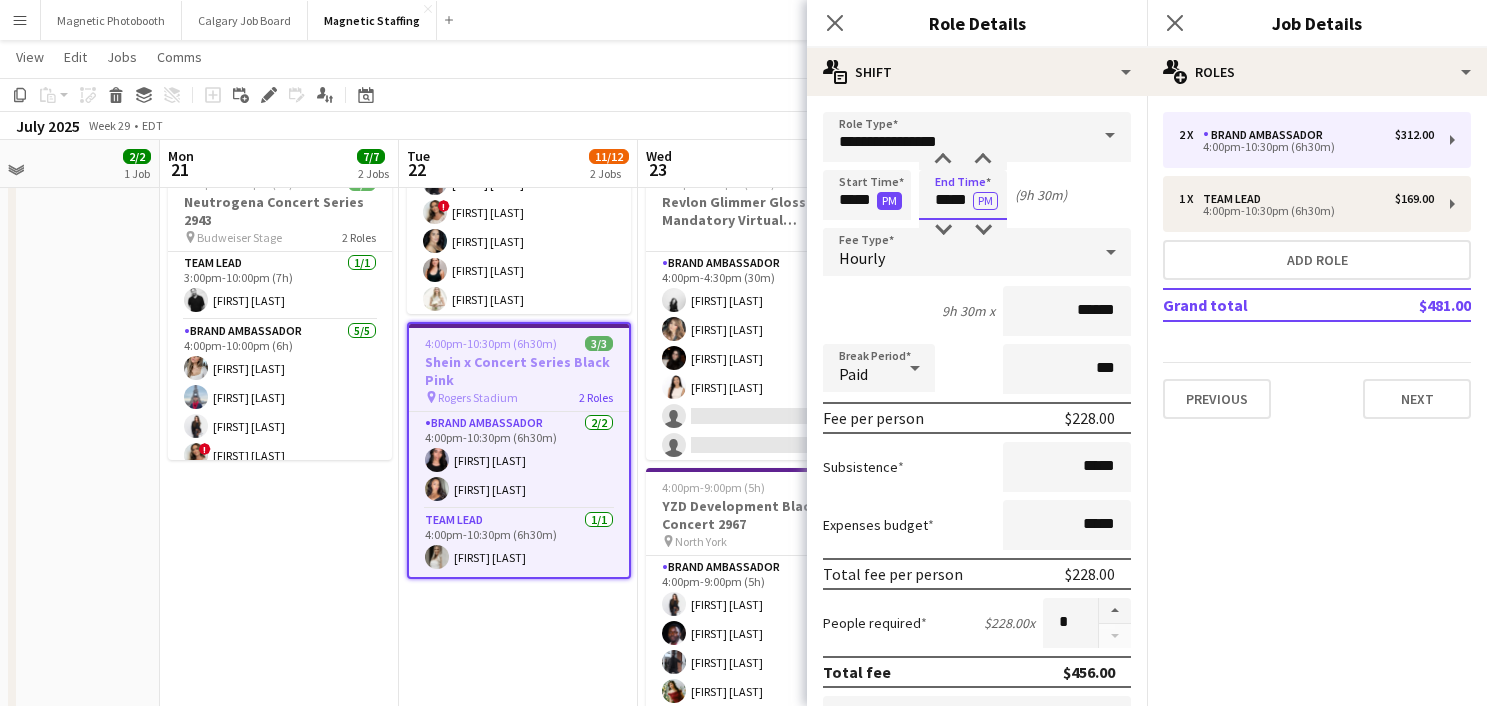 click on "Start Time  *****  PM
End Time  *****  PM
(9h 30m)" at bounding box center [977, 195] 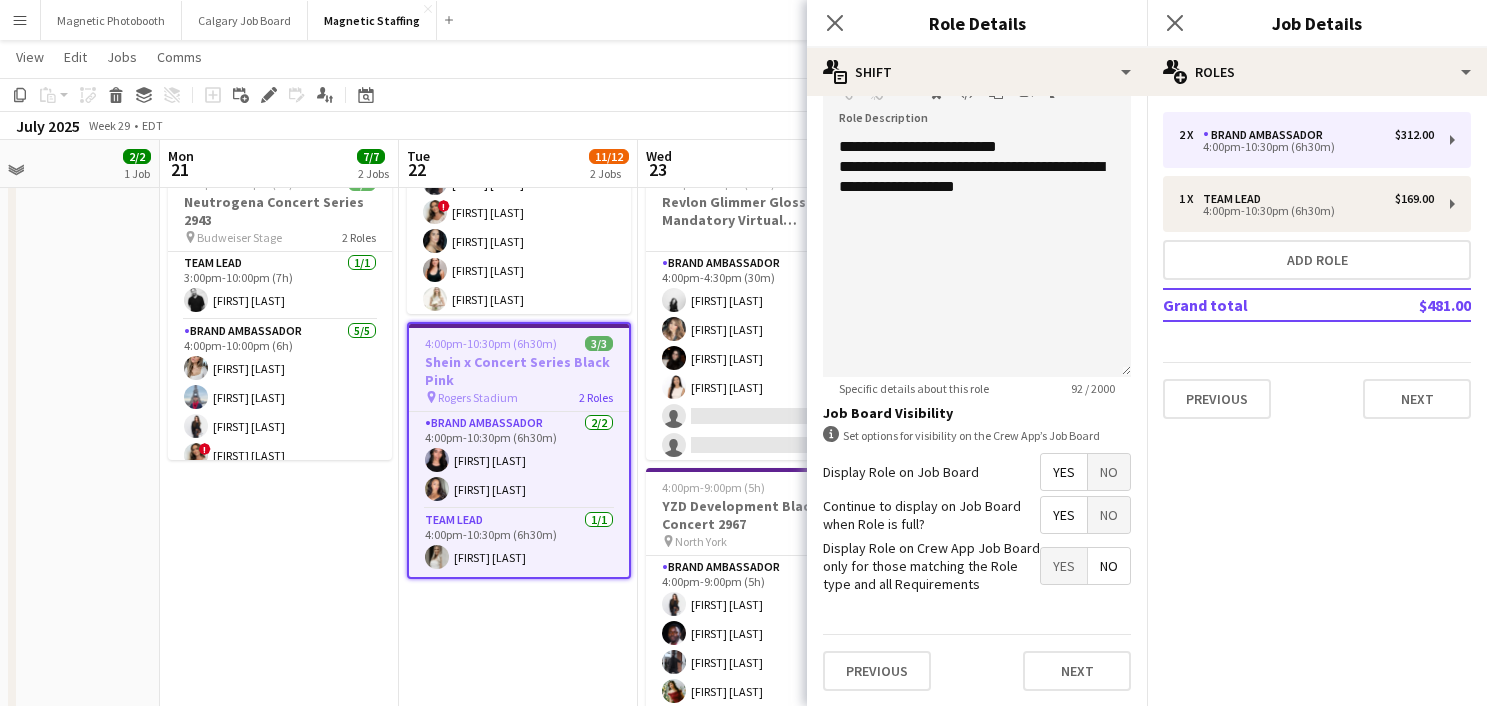 scroll, scrollTop: 647, scrollLeft: 0, axis: vertical 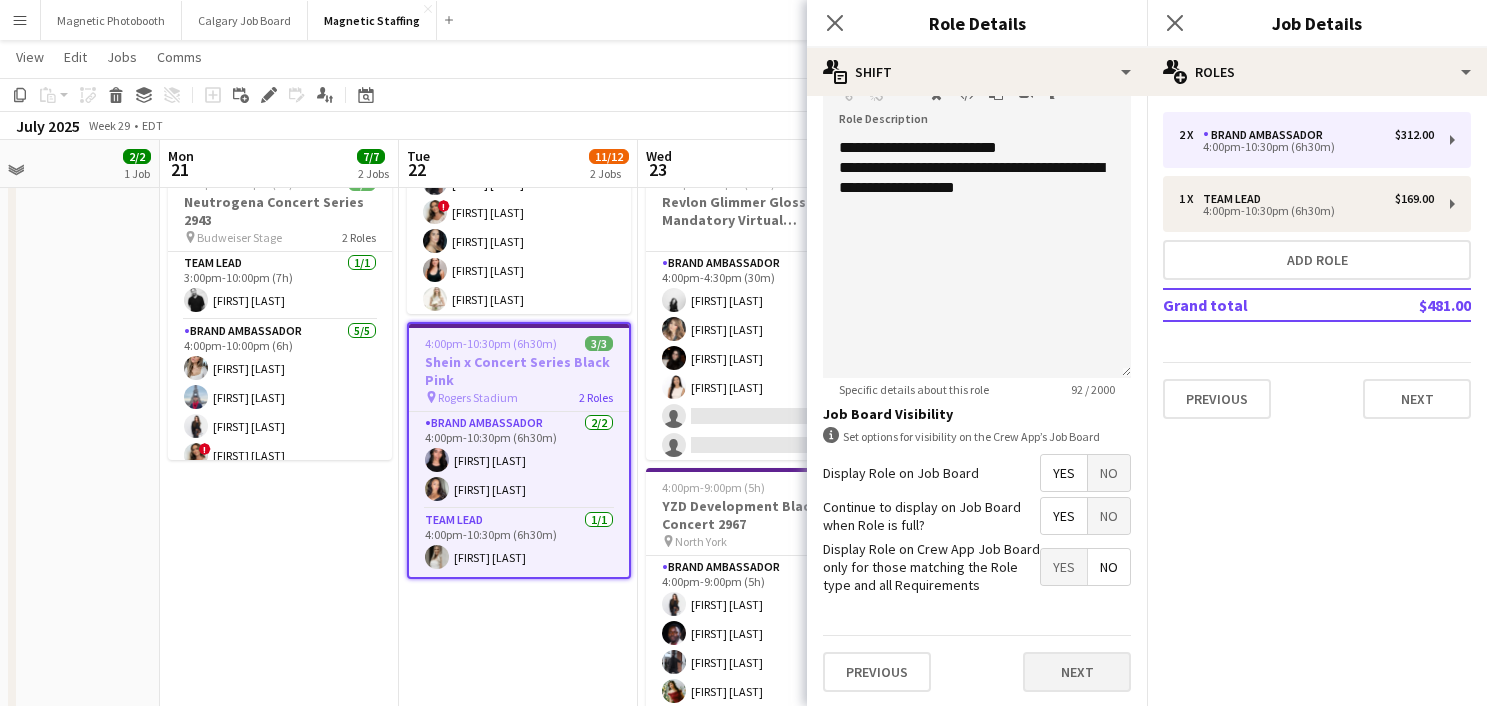 type on "*****" 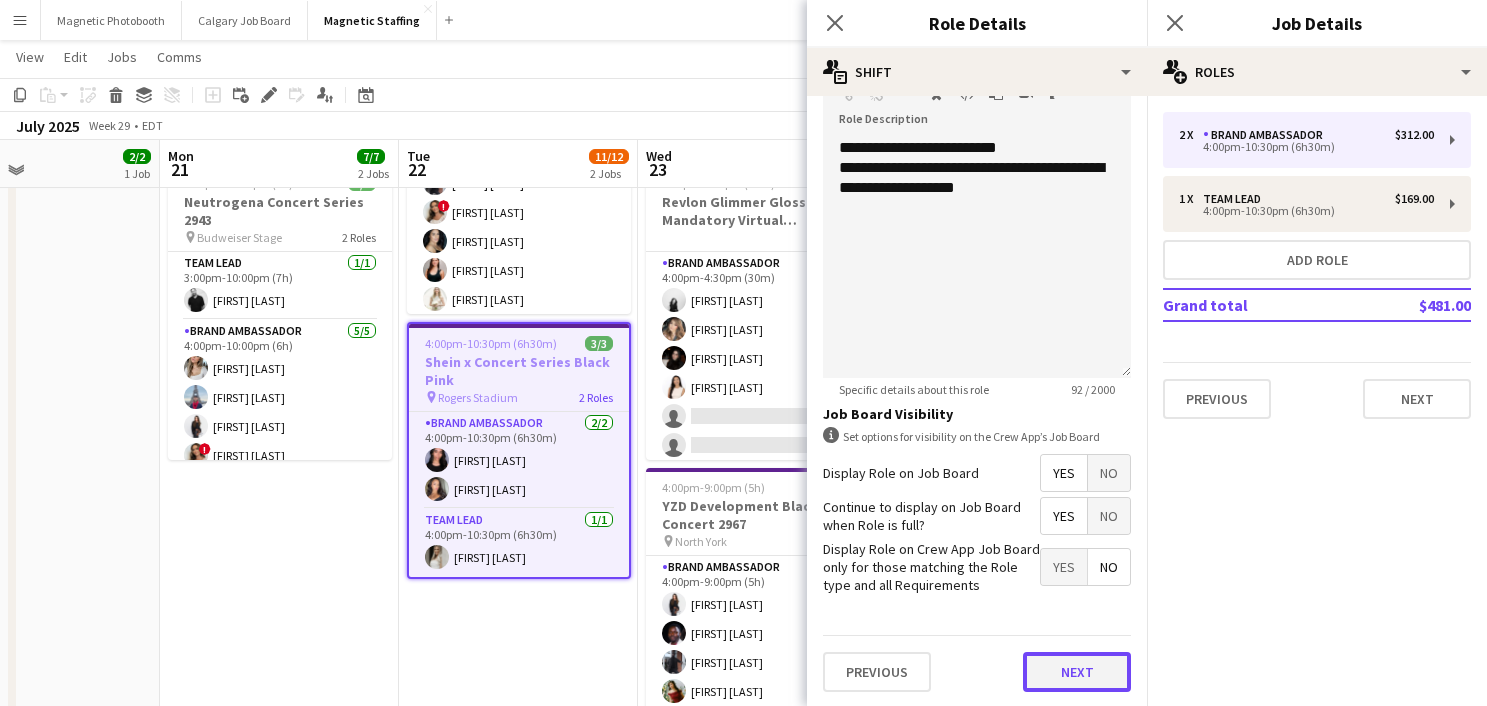 click on "Next" at bounding box center [1077, 672] 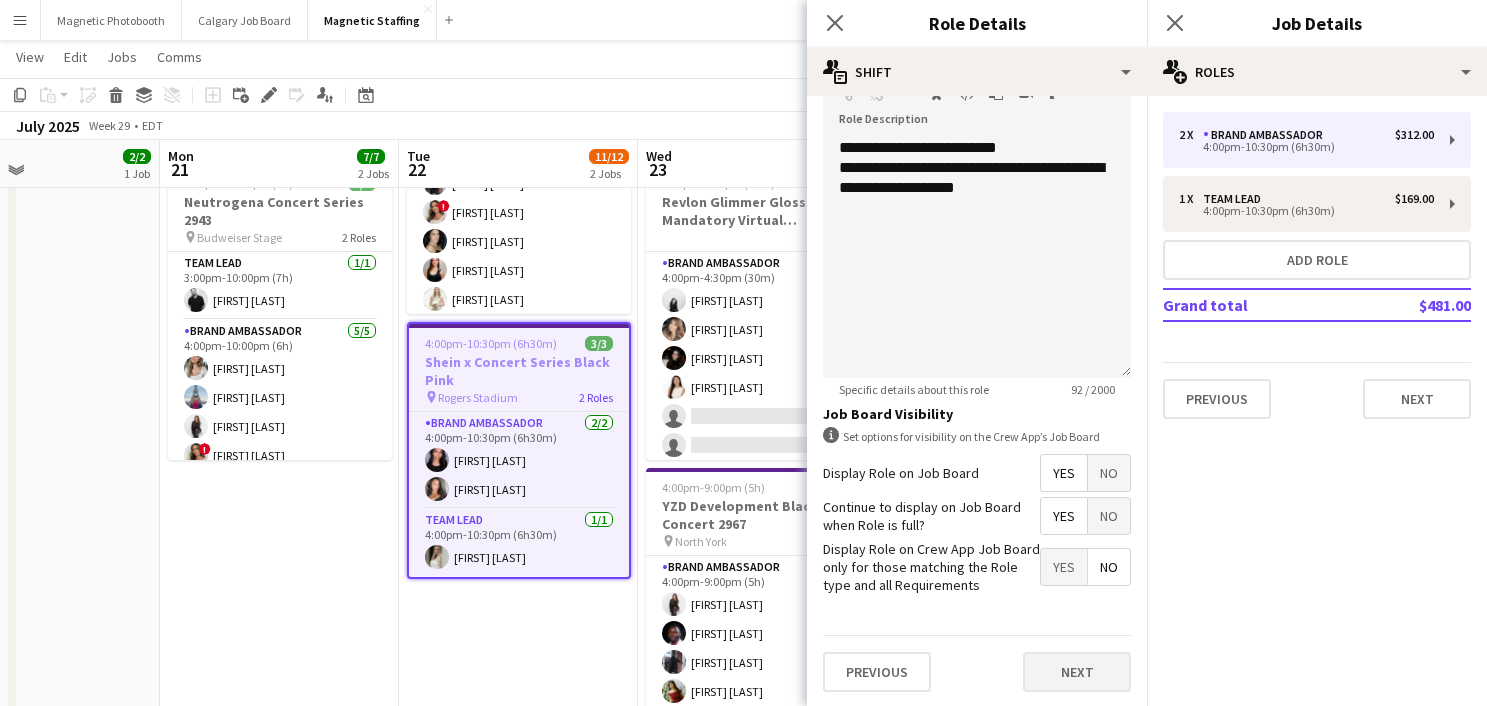 scroll, scrollTop: 0, scrollLeft: 0, axis: both 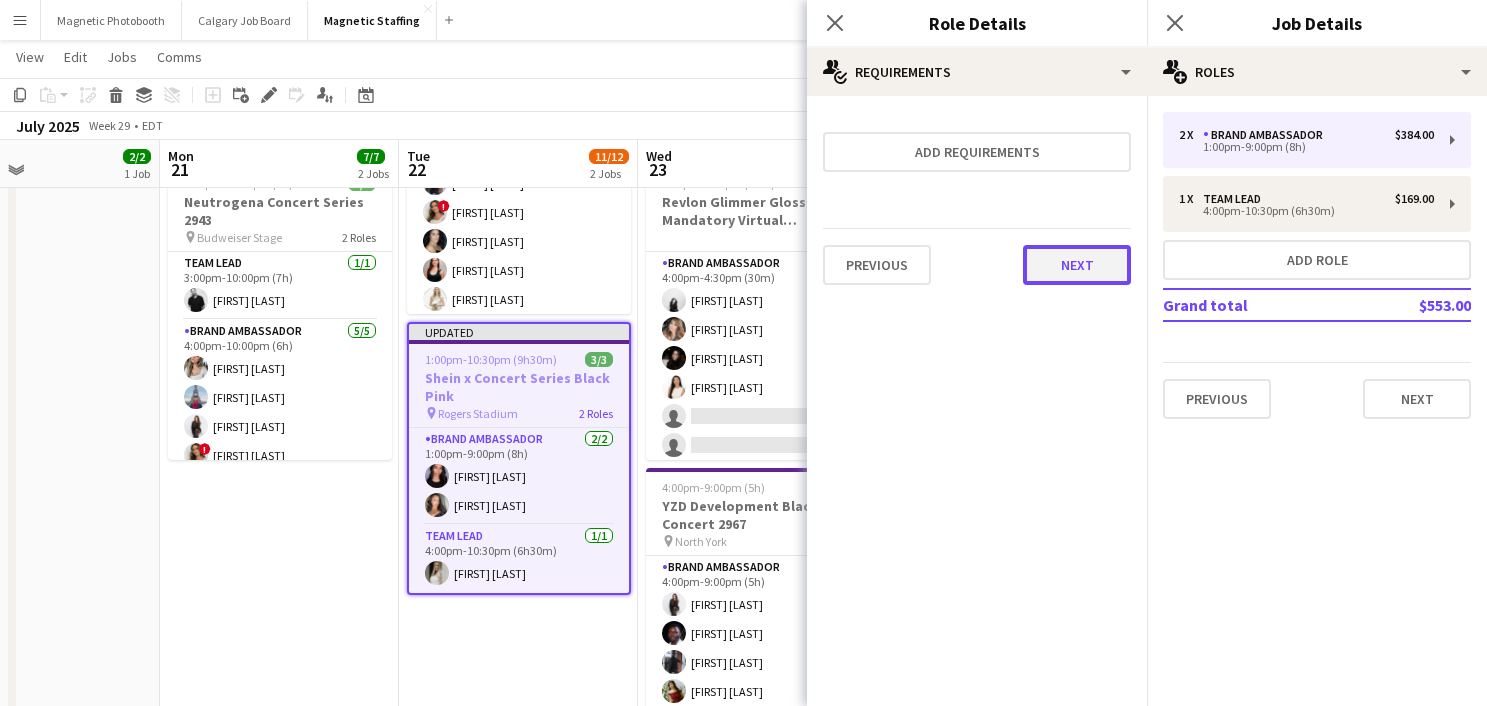 click on "Next" at bounding box center [1077, 265] 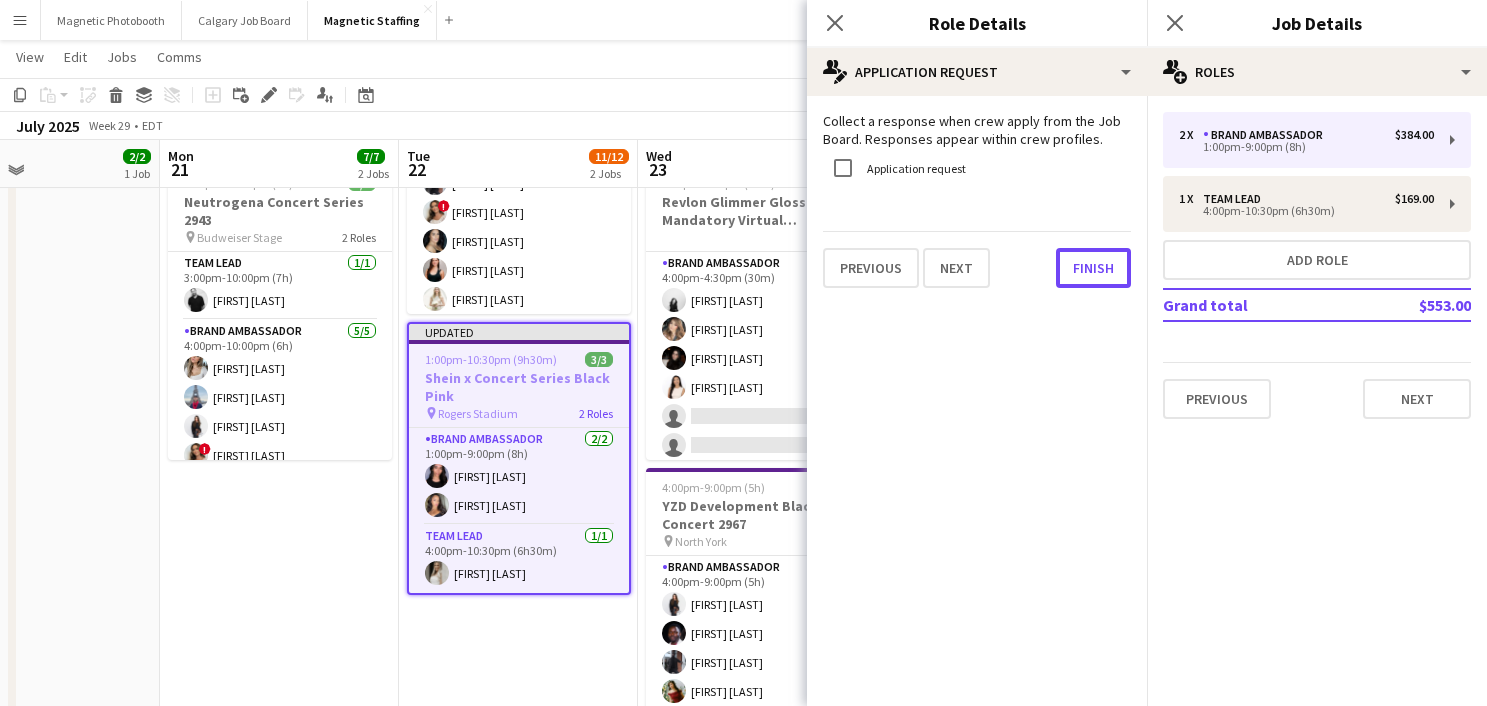 click on "Finish" at bounding box center (1093, 268) 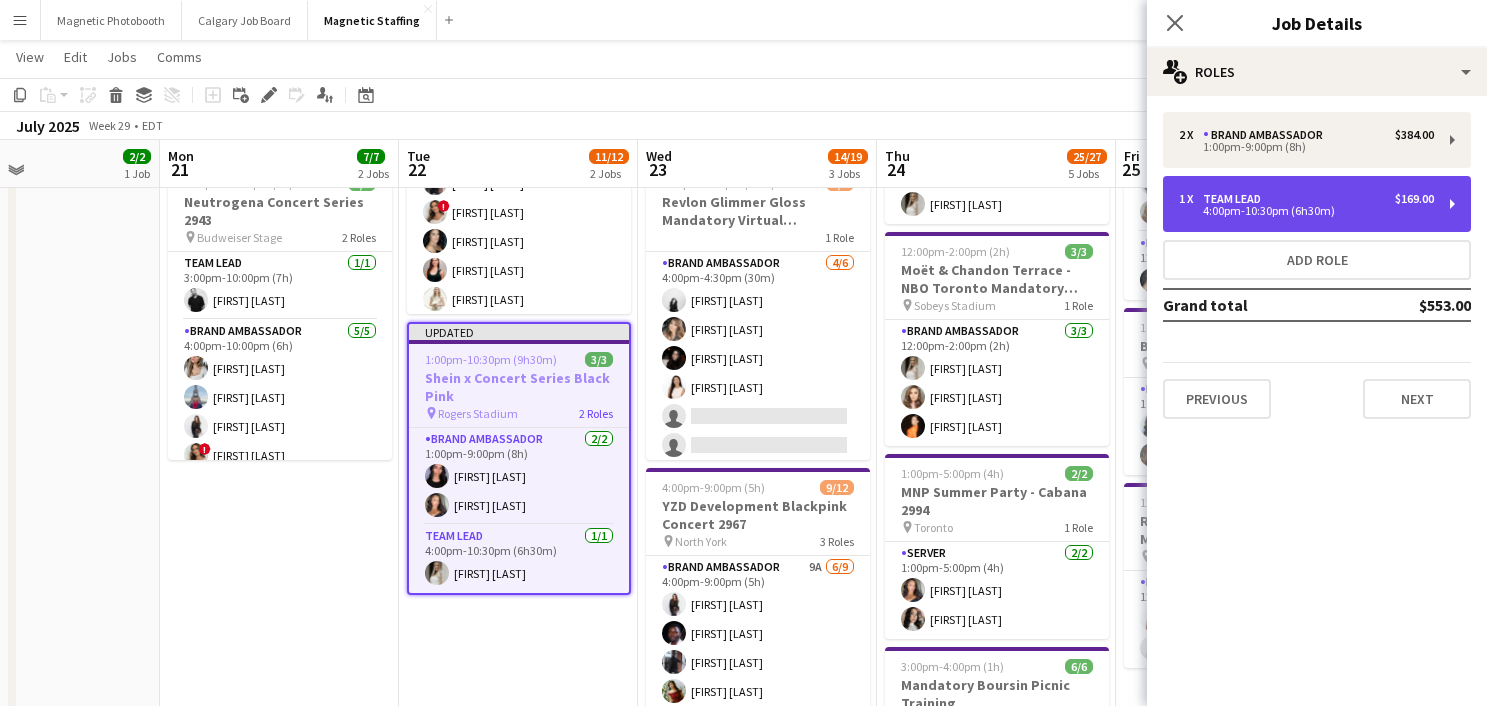 click on "4:00pm-10:30pm (6h30m)" at bounding box center [1306, 211] 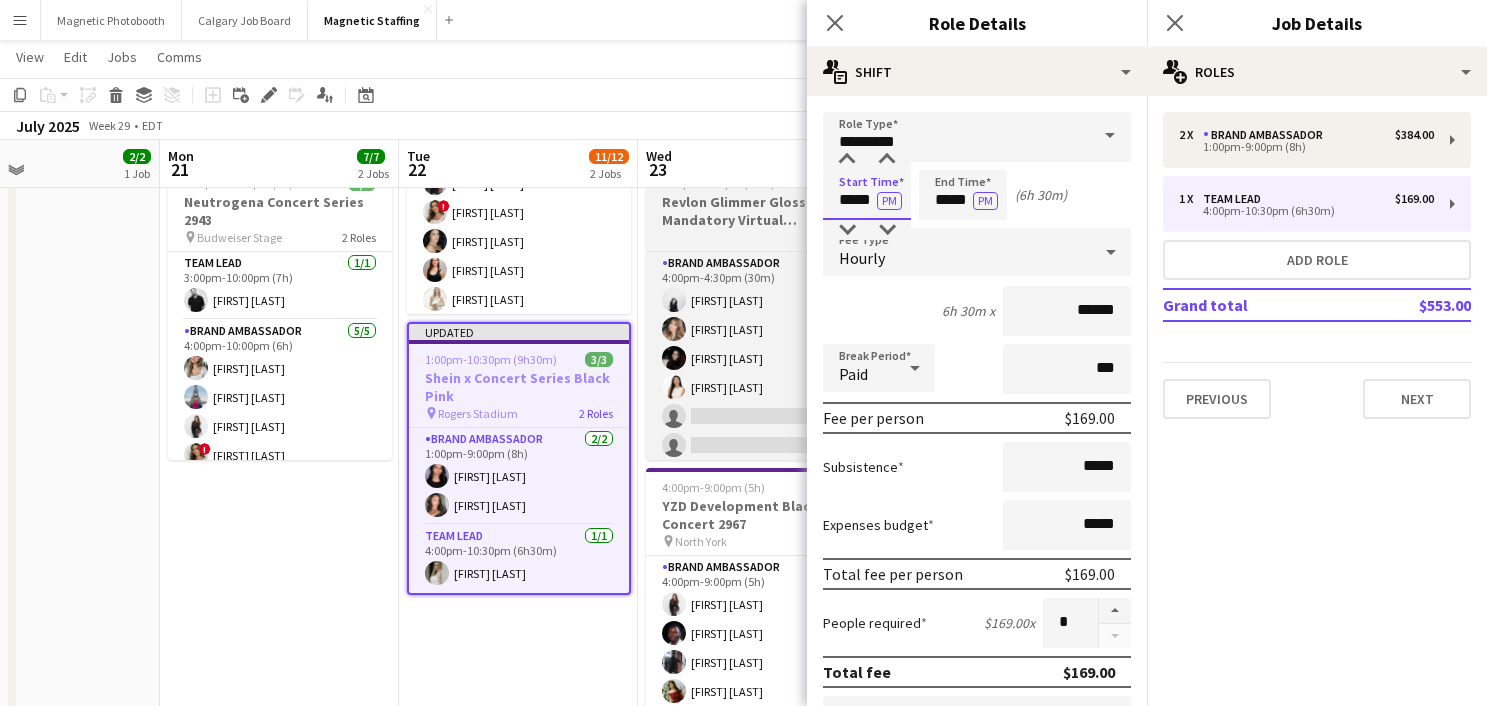 drag, startPoint x: 875, startPoint y: 206, endPoint x: 720, endPoint y: 194, distance: 155.46382 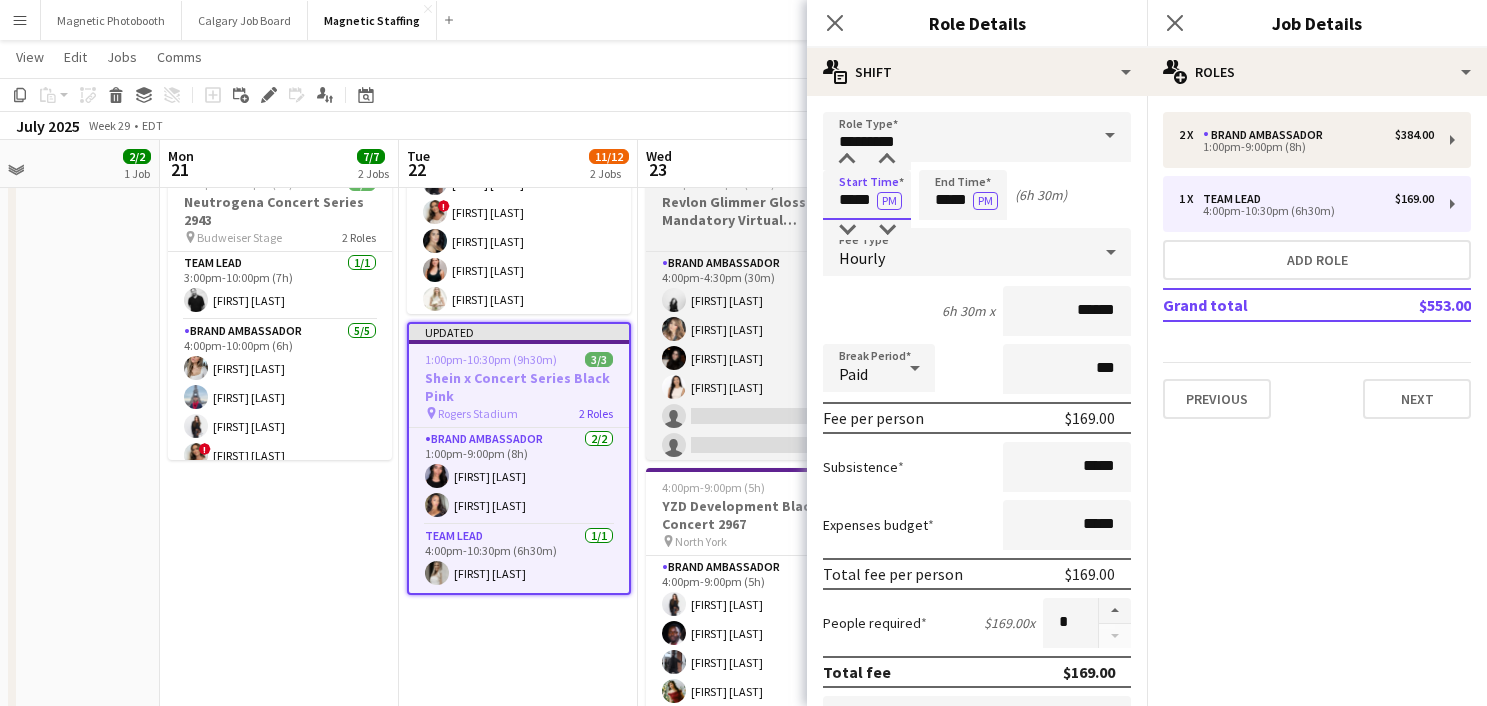 click on "Calgary Job Board
Close
Magnetic Staffing
Close
Add
Help
Notifications
5   Magnetic Staffing   View  Day view expanded Day view collapsed Month view Date picker Copy" at bounding box center [743, 672] 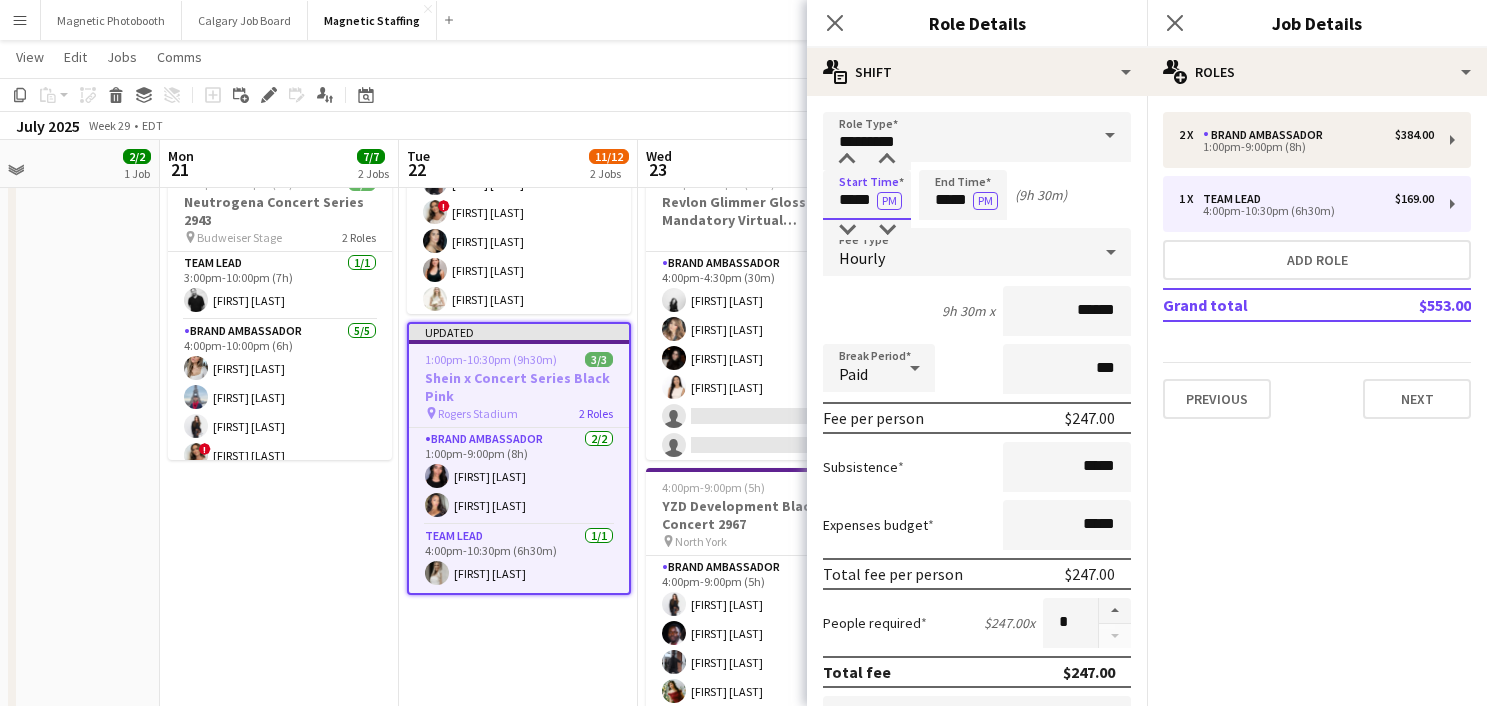 type on "*****" 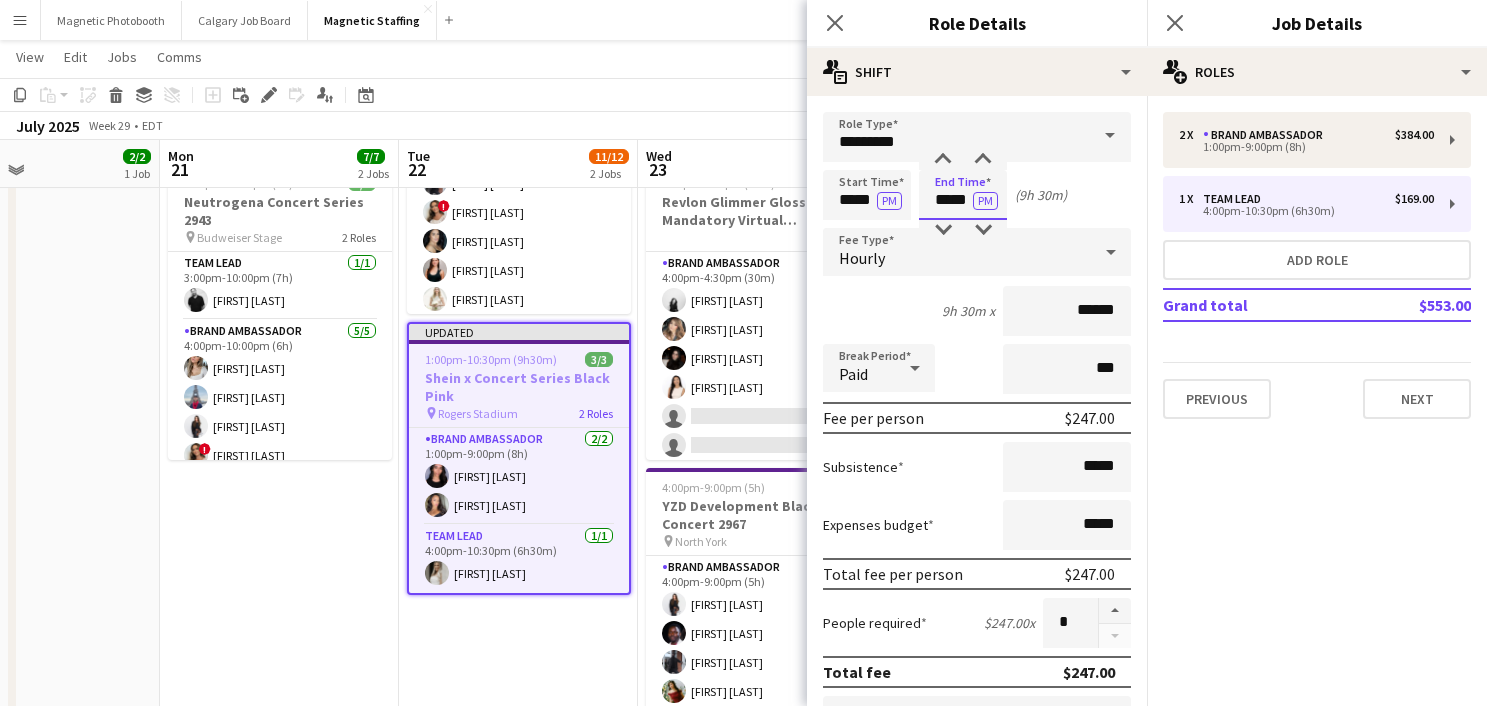 drag, startPoint x: 968, startPoint y: 200, endPoint x: 823, endPoint y: 193, distance: 145.16887 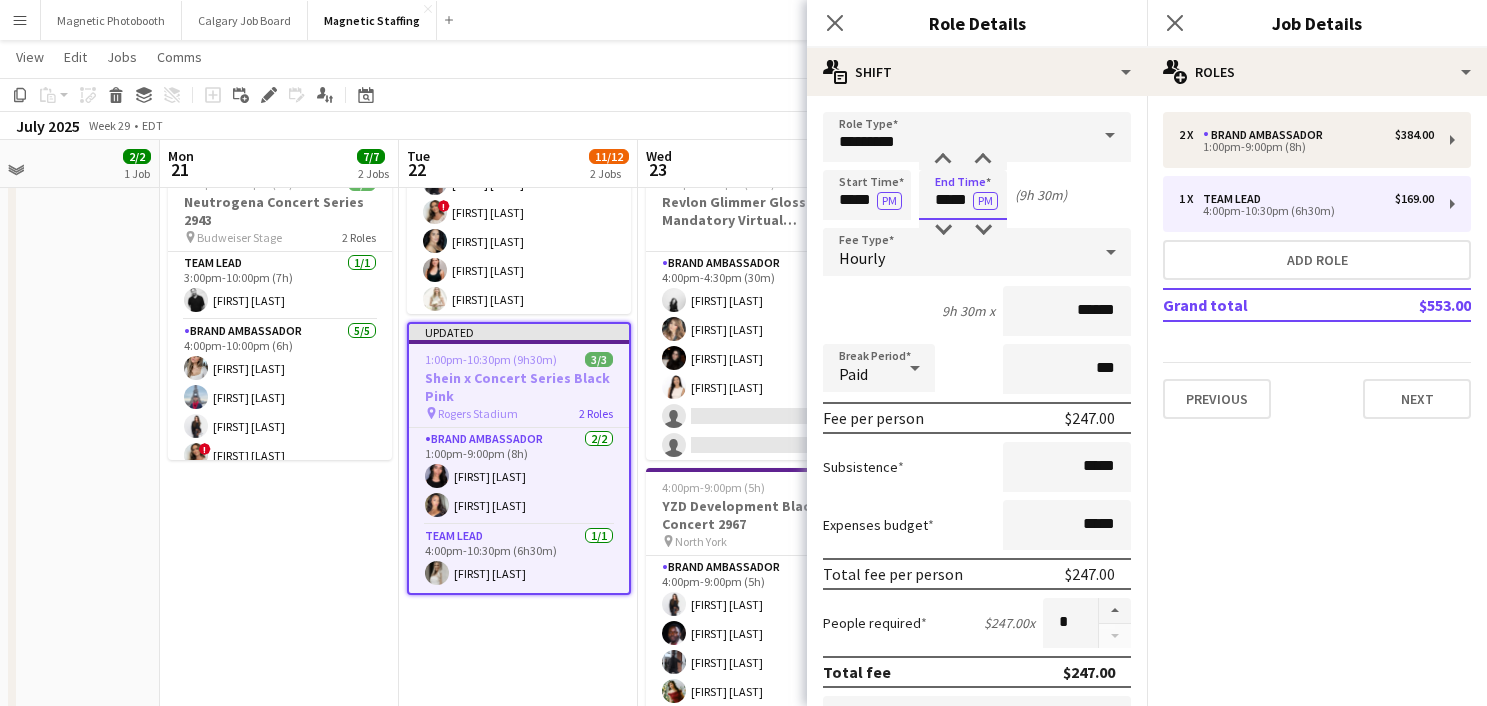 click on "Start Time  *****  PM
End Time  *****  PM
(9h 30m)" at bounding box center [977, 195] 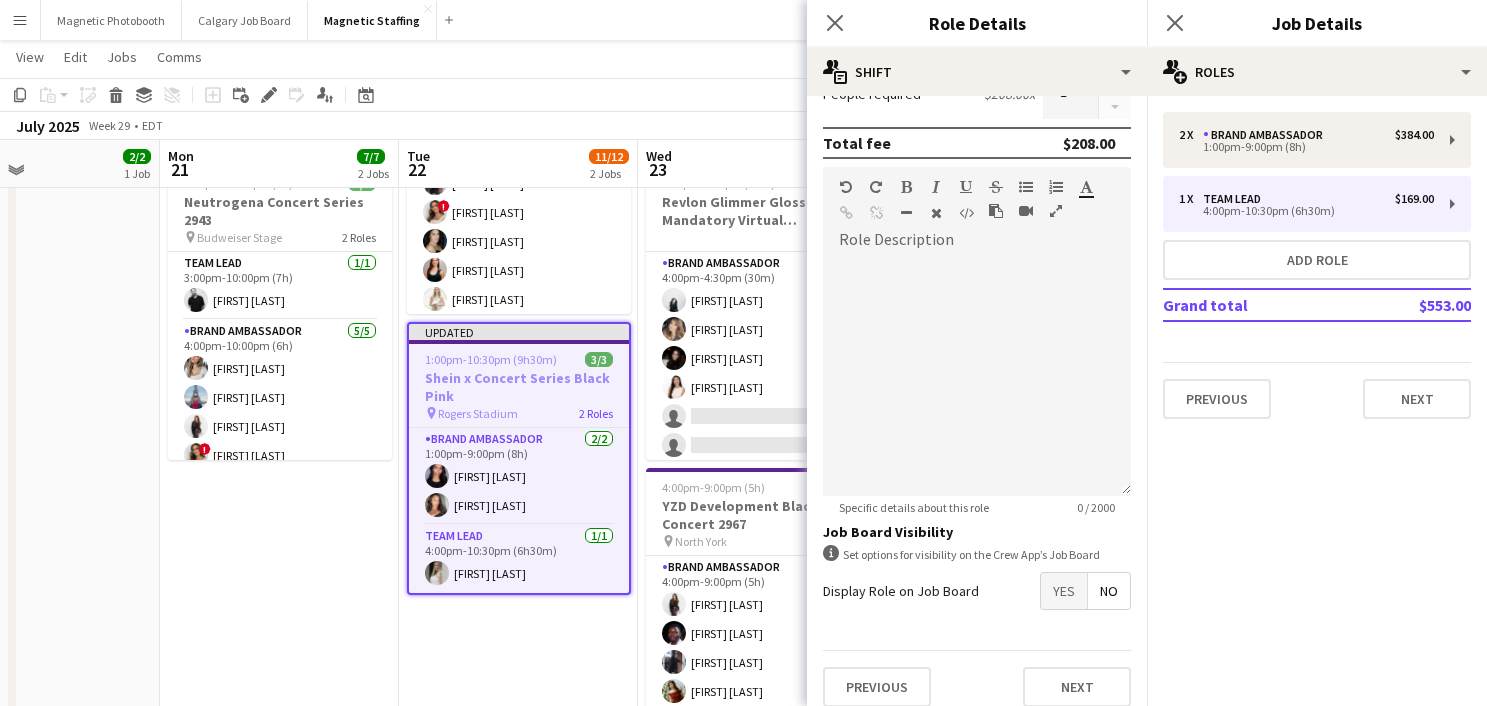 scroll, scrollTop: 546, scrollLeft: 0, axis: vertical 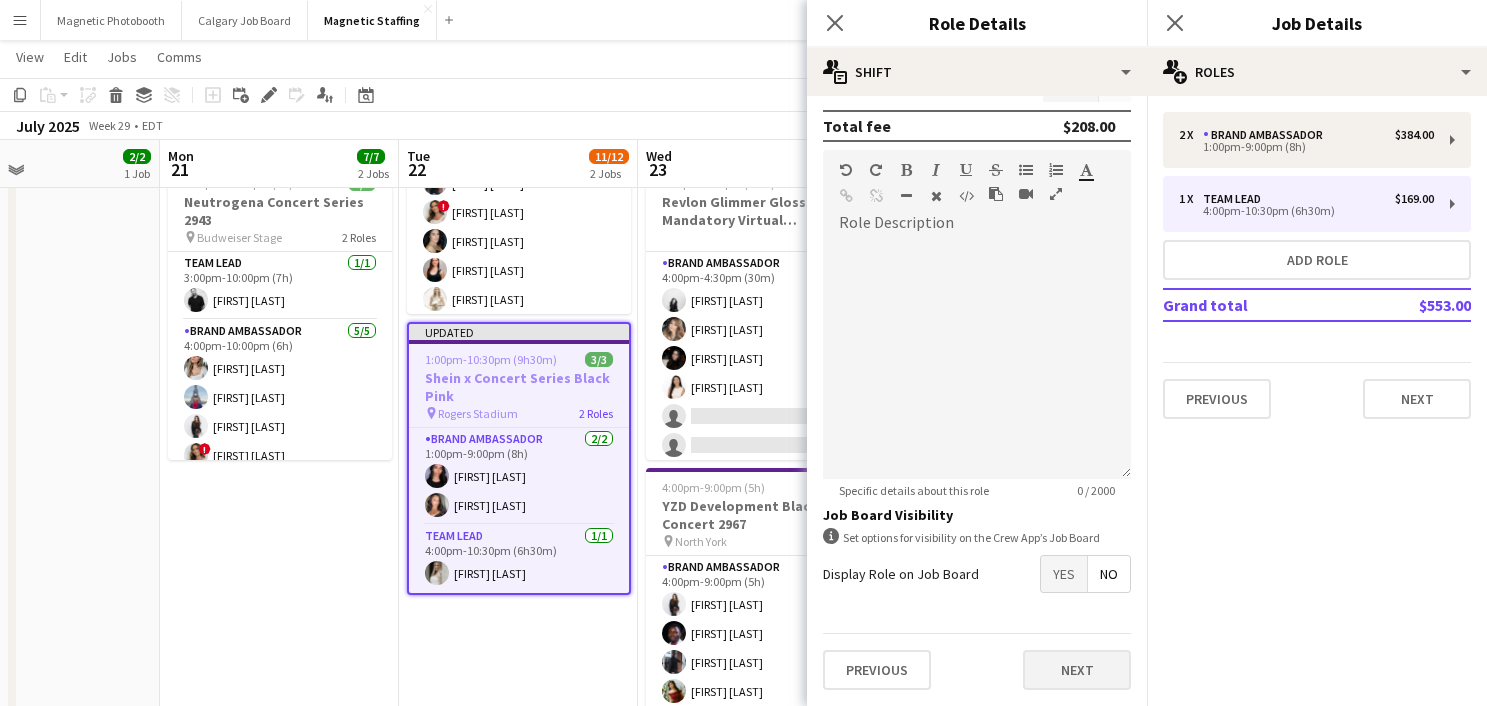 type on "*****" 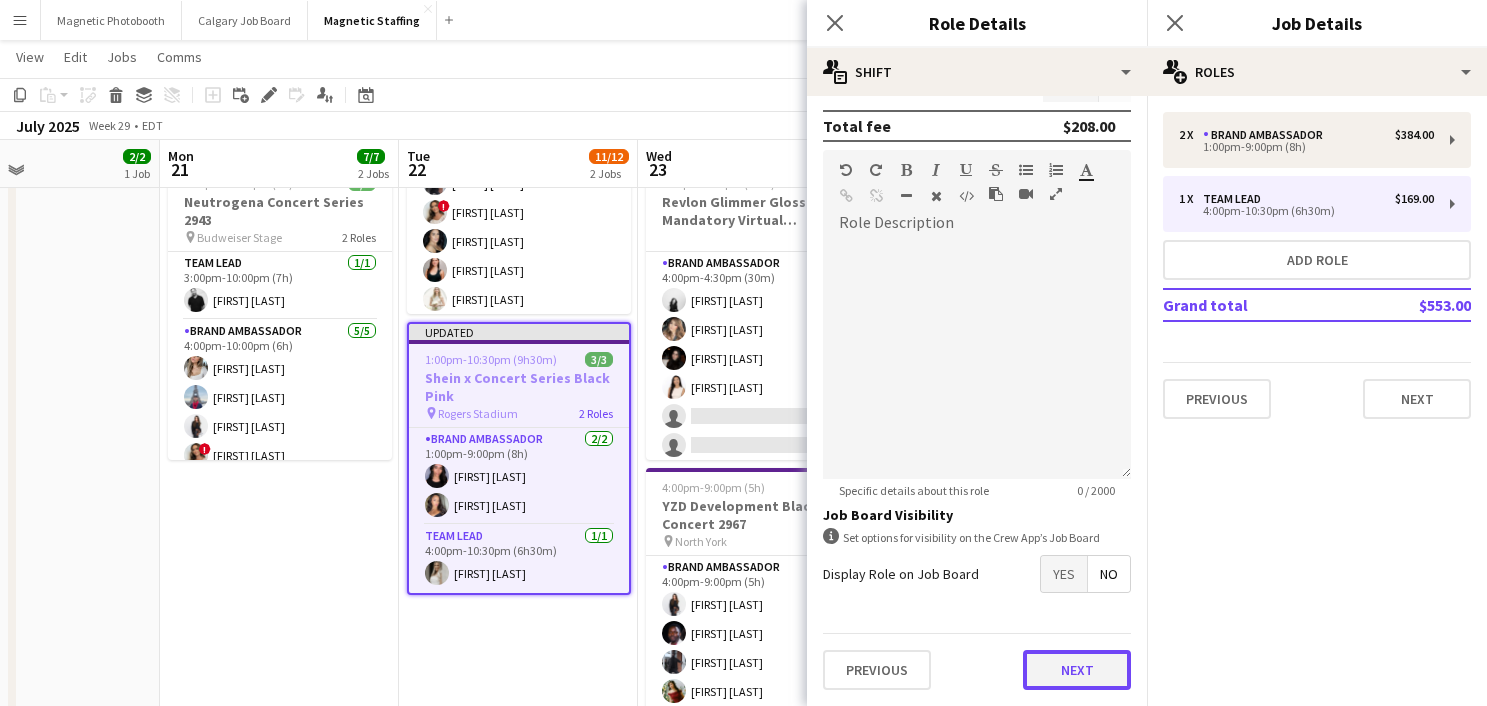 click on "Next" at bounding box center [1077, 670] 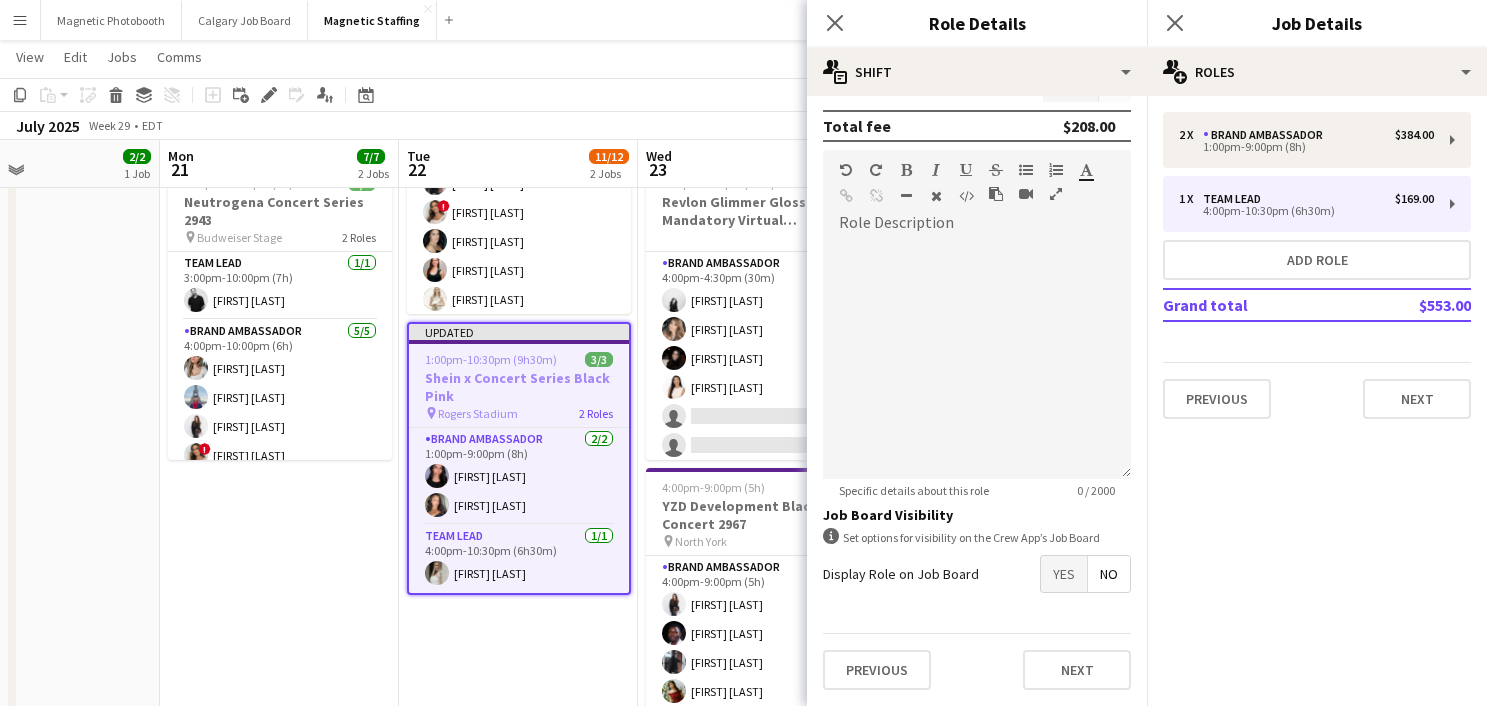 scroll, scrollTop: 0, scrollLeft: 0, axis: both 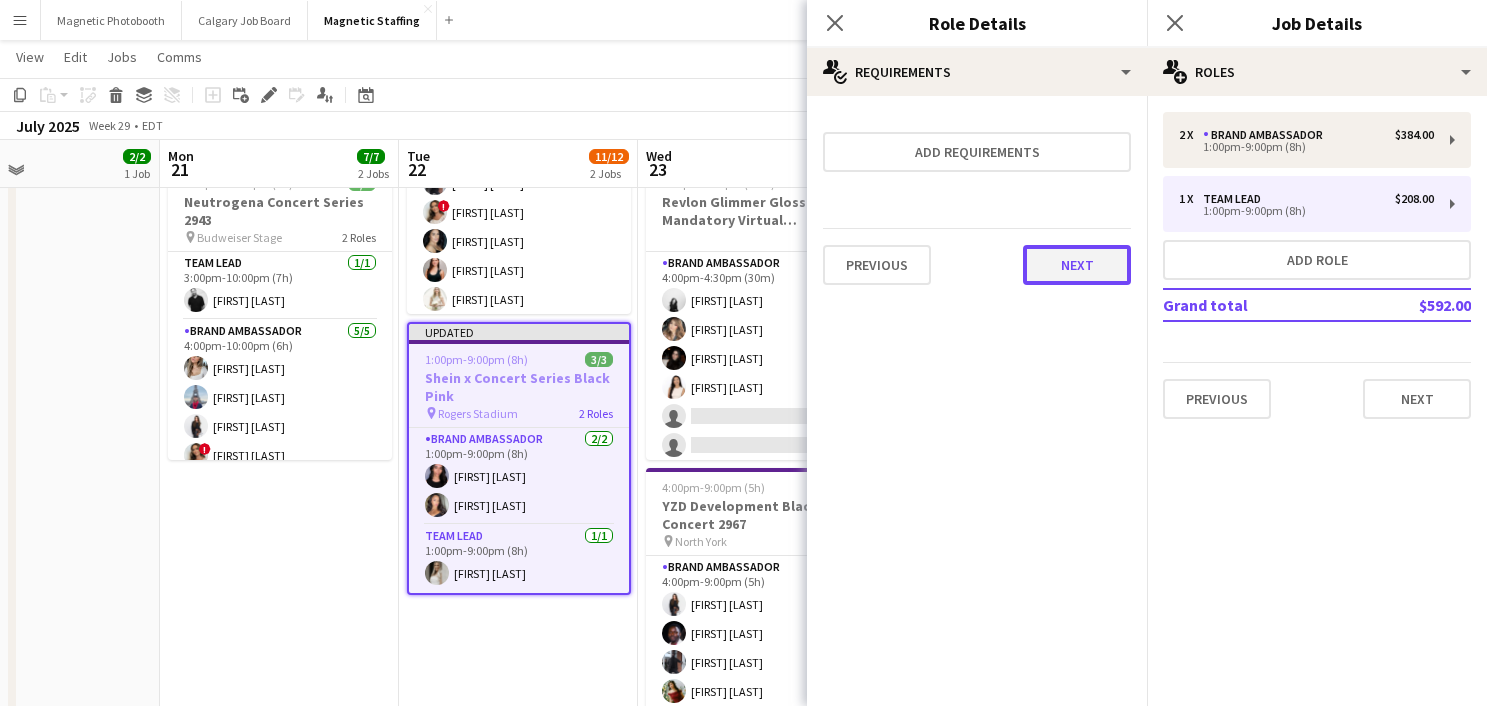 click on "Next" at bounding box center (1077, 265) 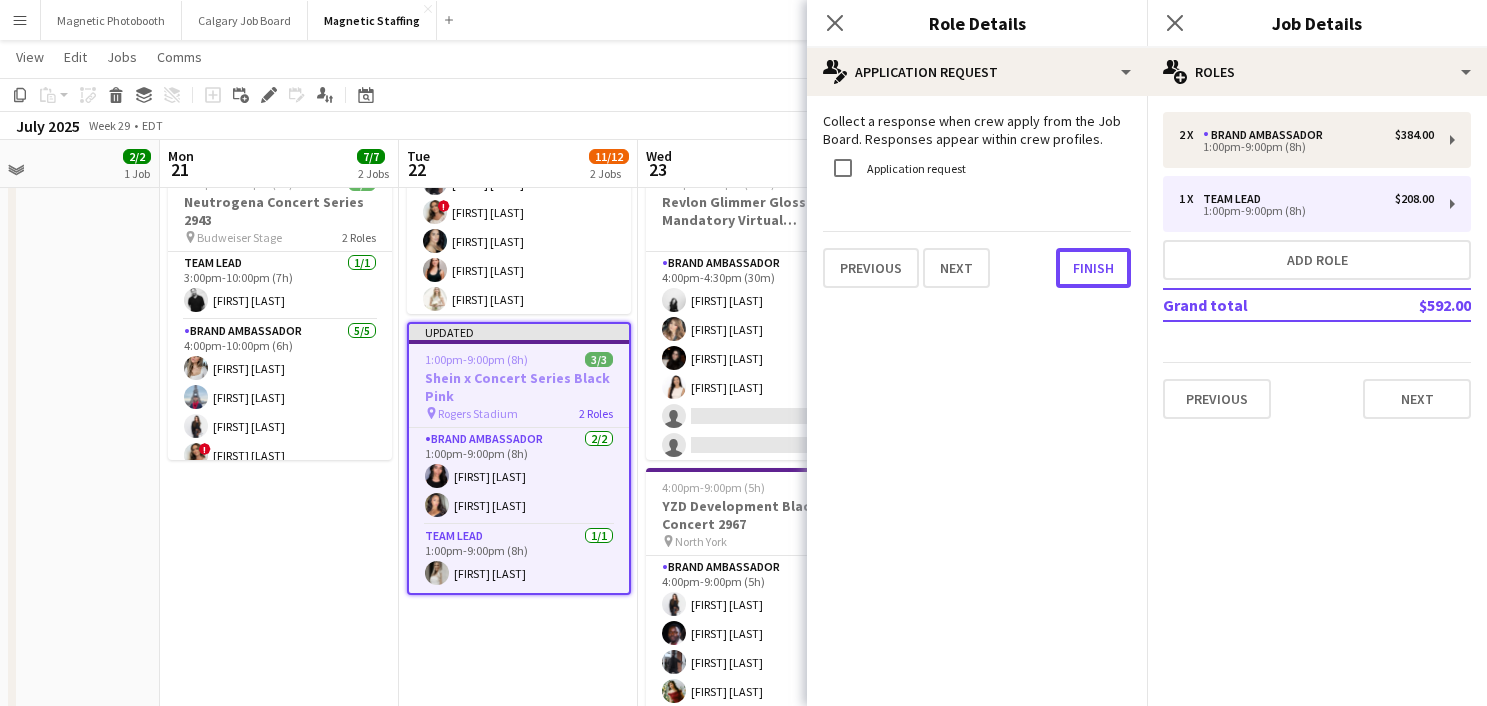 click on "Finish" at bounding box center [1093, 268] 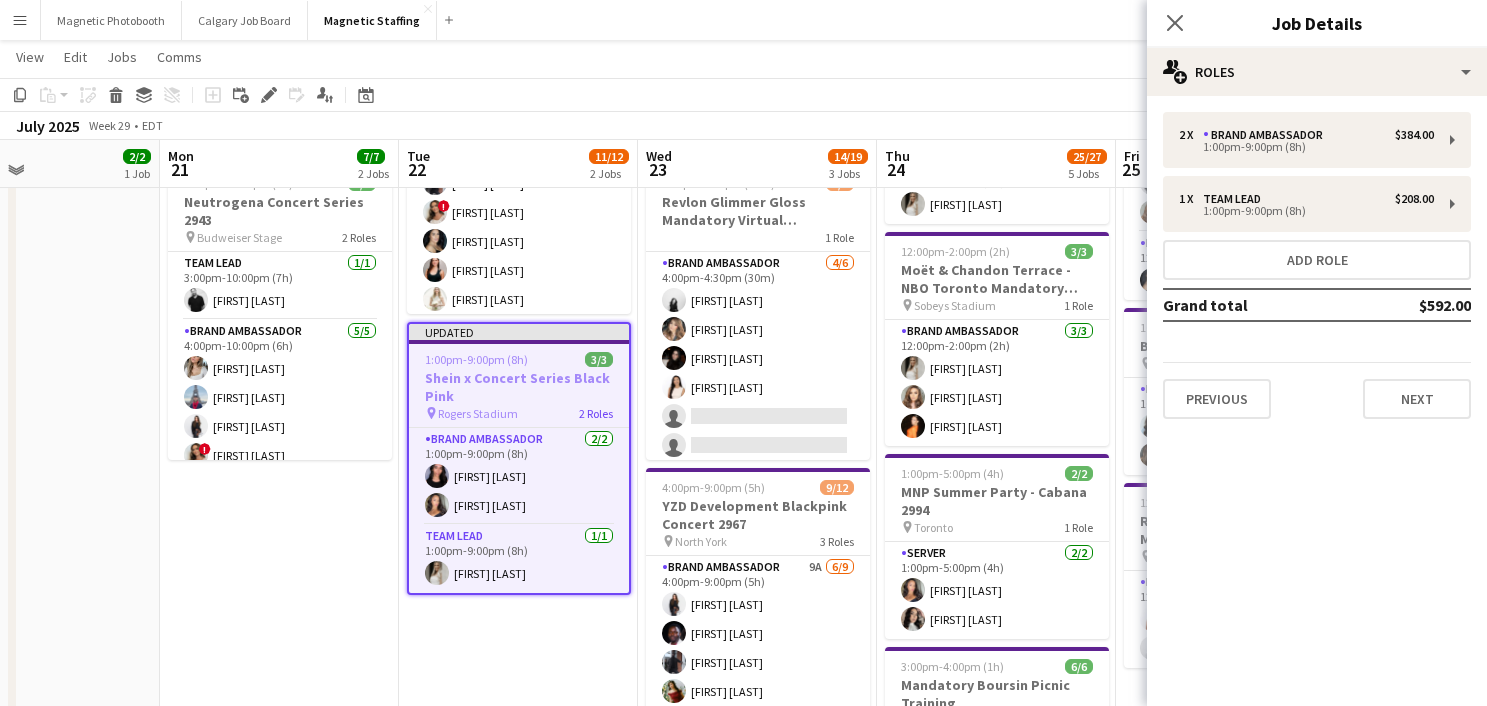 click on "[TIME]-[TIME] ([DURATION])    [NUMBER]/[NUMBER]   [BRAND] Event [NUMBER]
pin
[LOCATION]   [NUMBER] Roles   Brand Ambassador   [NUMBER]A   [NUMBER]/[NUMBER]   [TIME]-[TIME] ([DURATION])
[FIRST] [LAST]
single-neutral-actions
Team Lead   [NUMBER]/[NUMBER]   [TIME]-[TIME] ([DURATION])
[FIRST] [LAST]  Brand Ambassador   [NUMBER]/[NUMBER]   [TIME]-[TIME] ([DURATION])
[FIRST] [LAST] [FIRST] [LAST] [FIRST] [LAST] [FIRST] [LAST]" at bounding box center (279, 721) 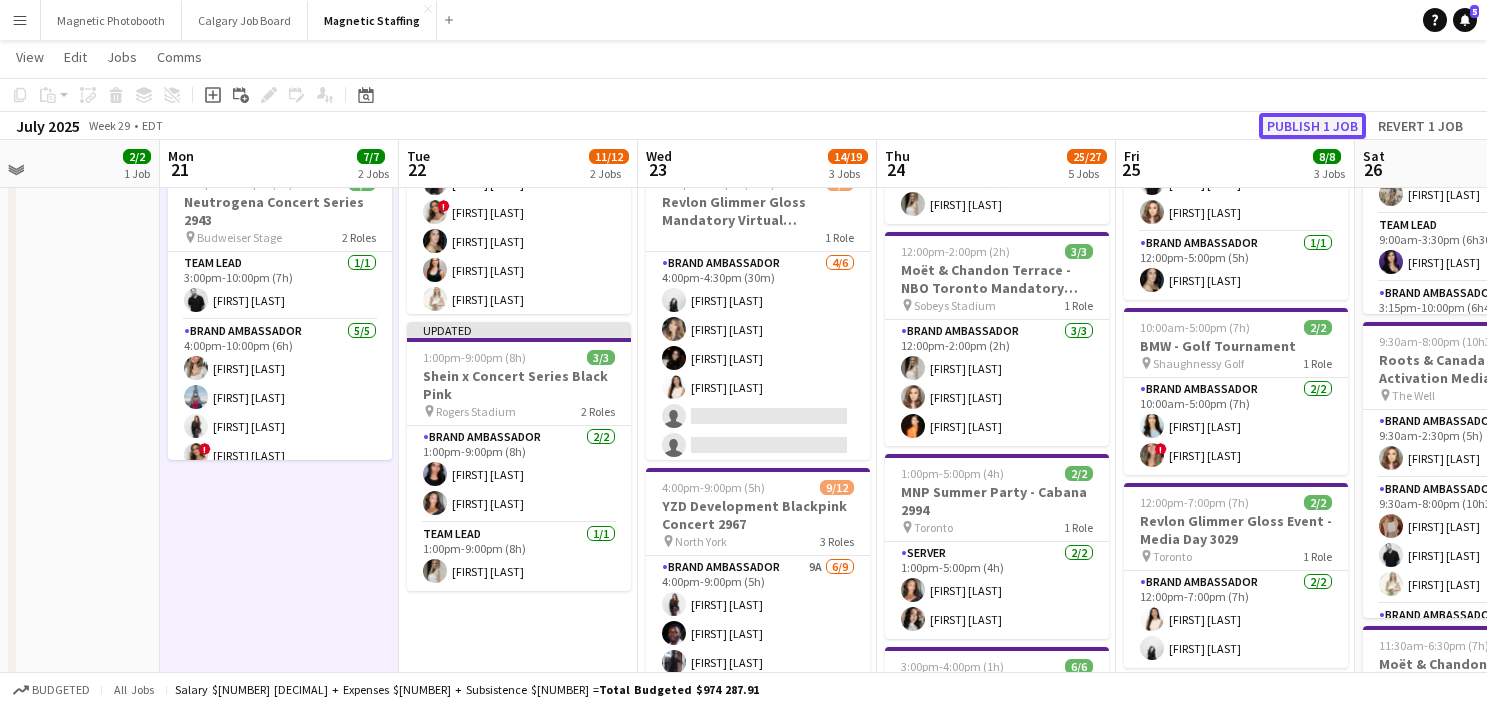 click on "Publish 1 job" 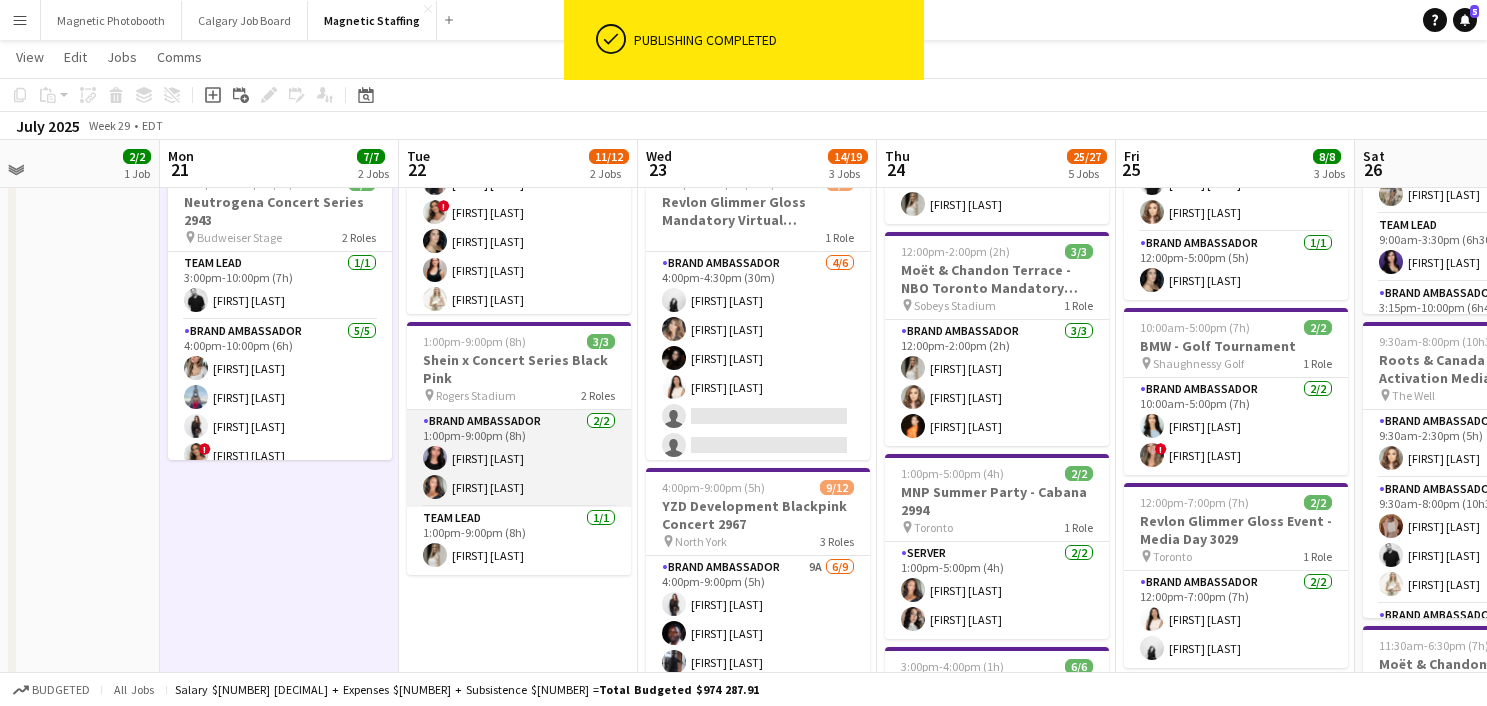 click on "Brand Ambassador   2/2   1:00pm-9:00pm (8h)
[FIRST] [LAST] [FIRST] [LAST]" at bounding box center (519, 458) 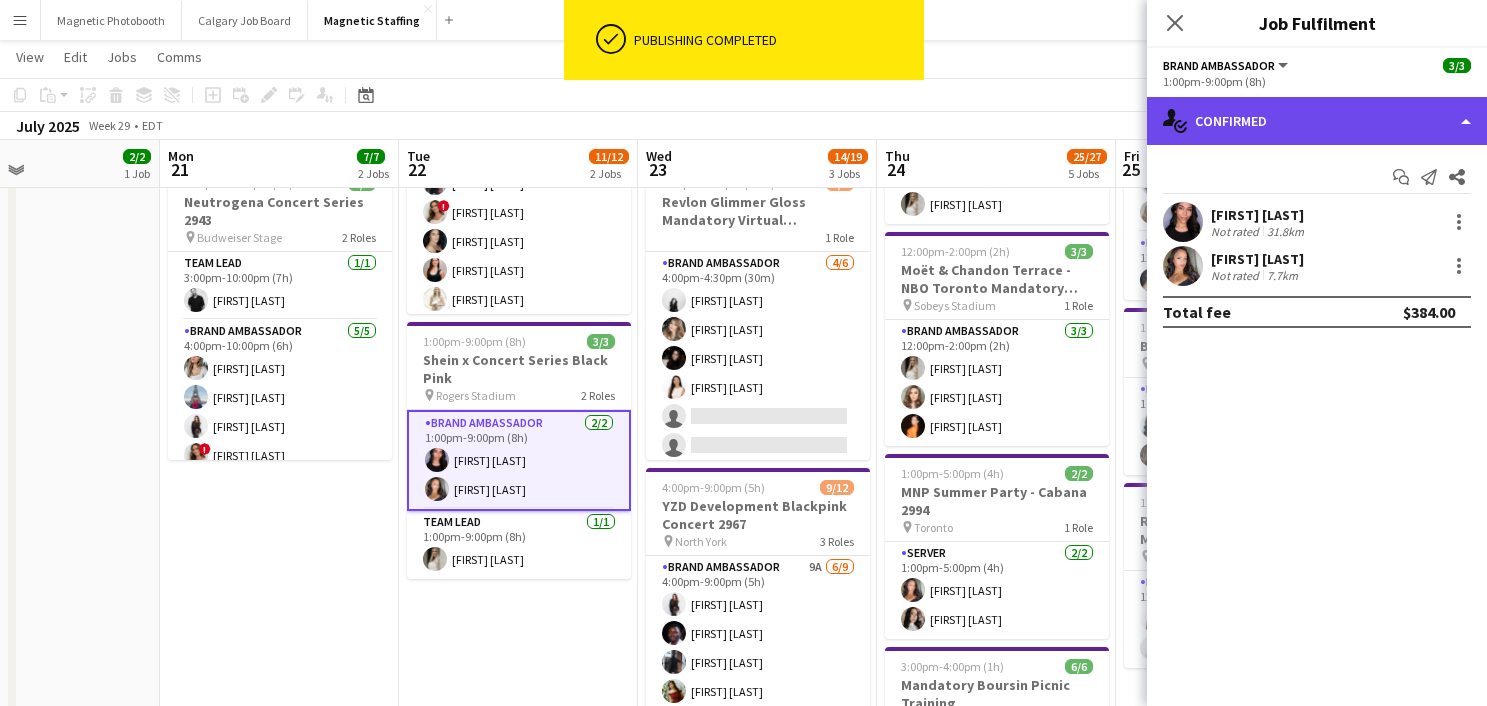 click on "single-neutral-actions-check-2
Confirmed" 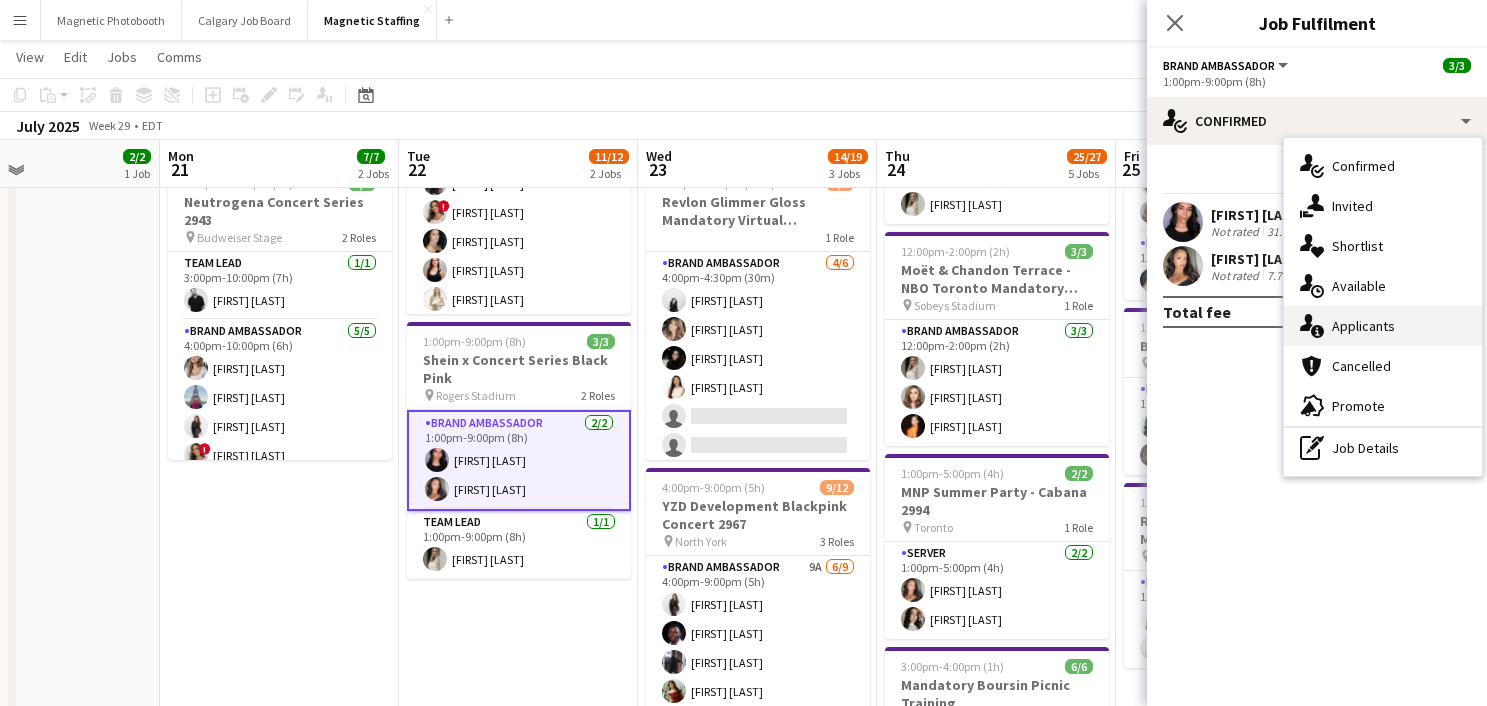 click on "single-neutral-actions-information
Applicants" at bounding box center (1383, 326) 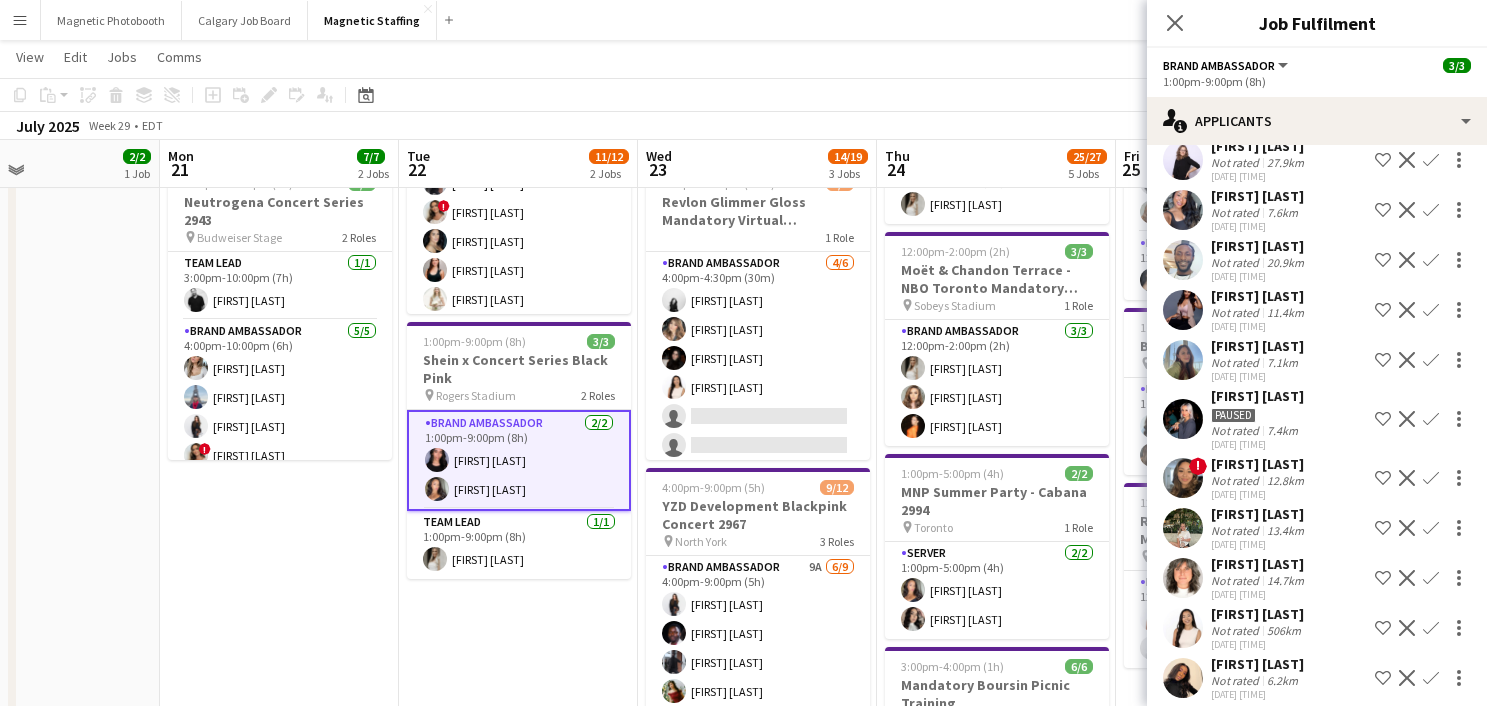 scroll, scrollTop: 0, scrollLeft: 0, axis: both 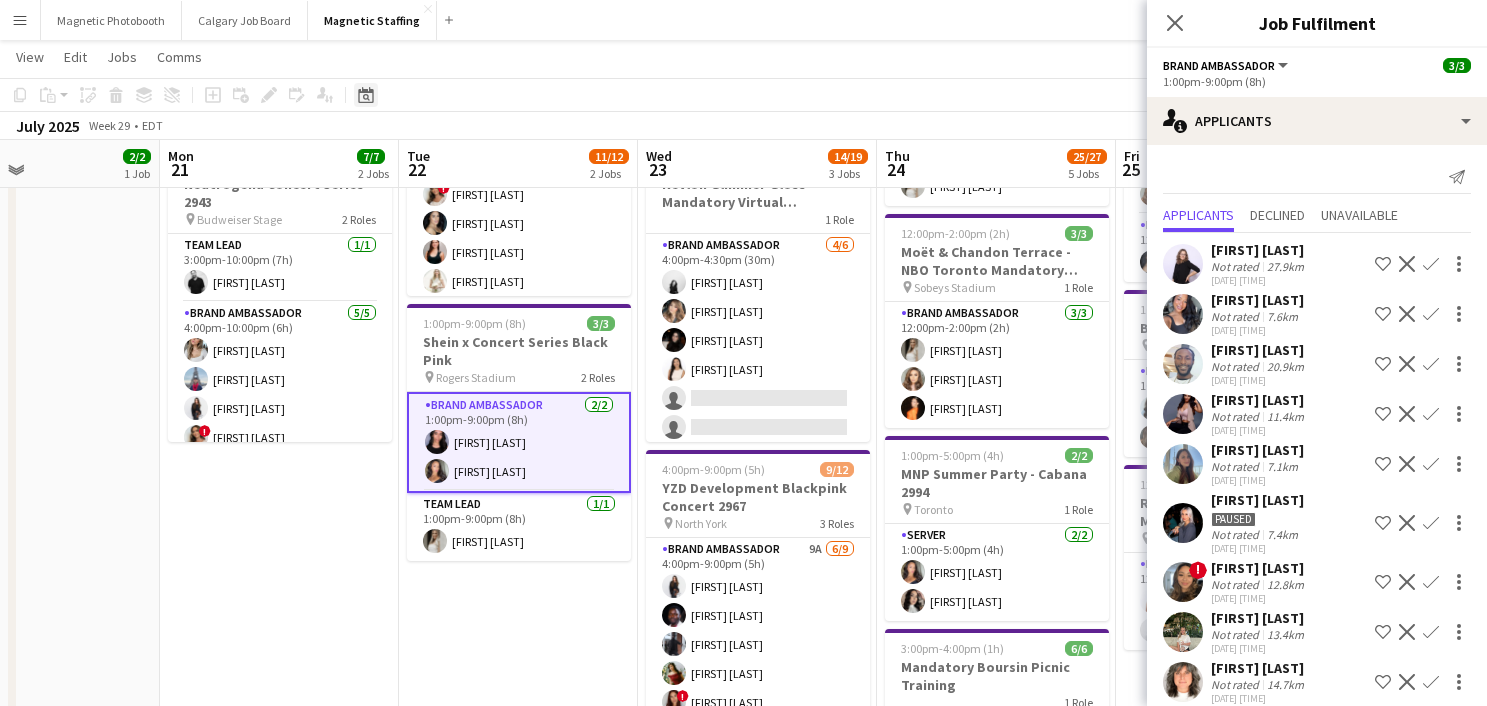 click on "Date picker" 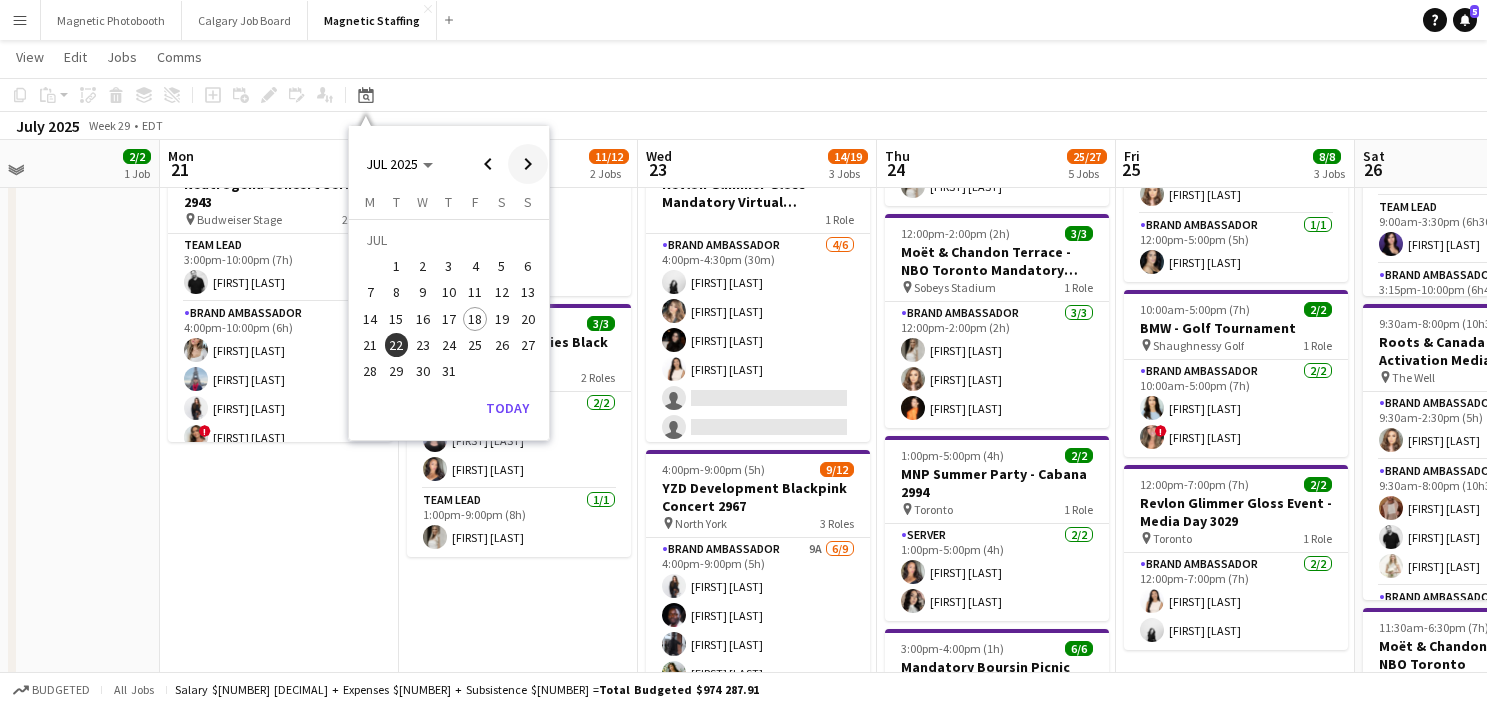 click at bounding box center (528, 164) 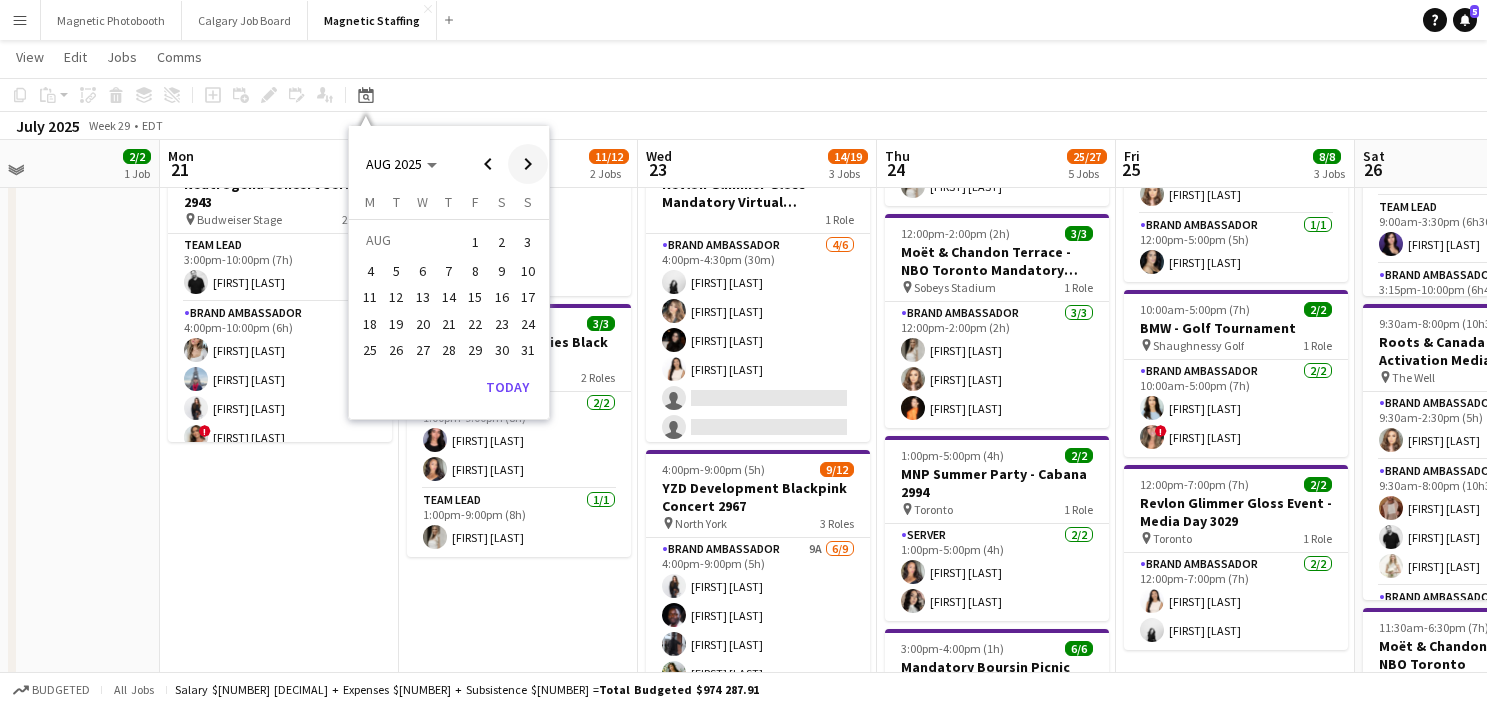click at bounding box center [528, 164] 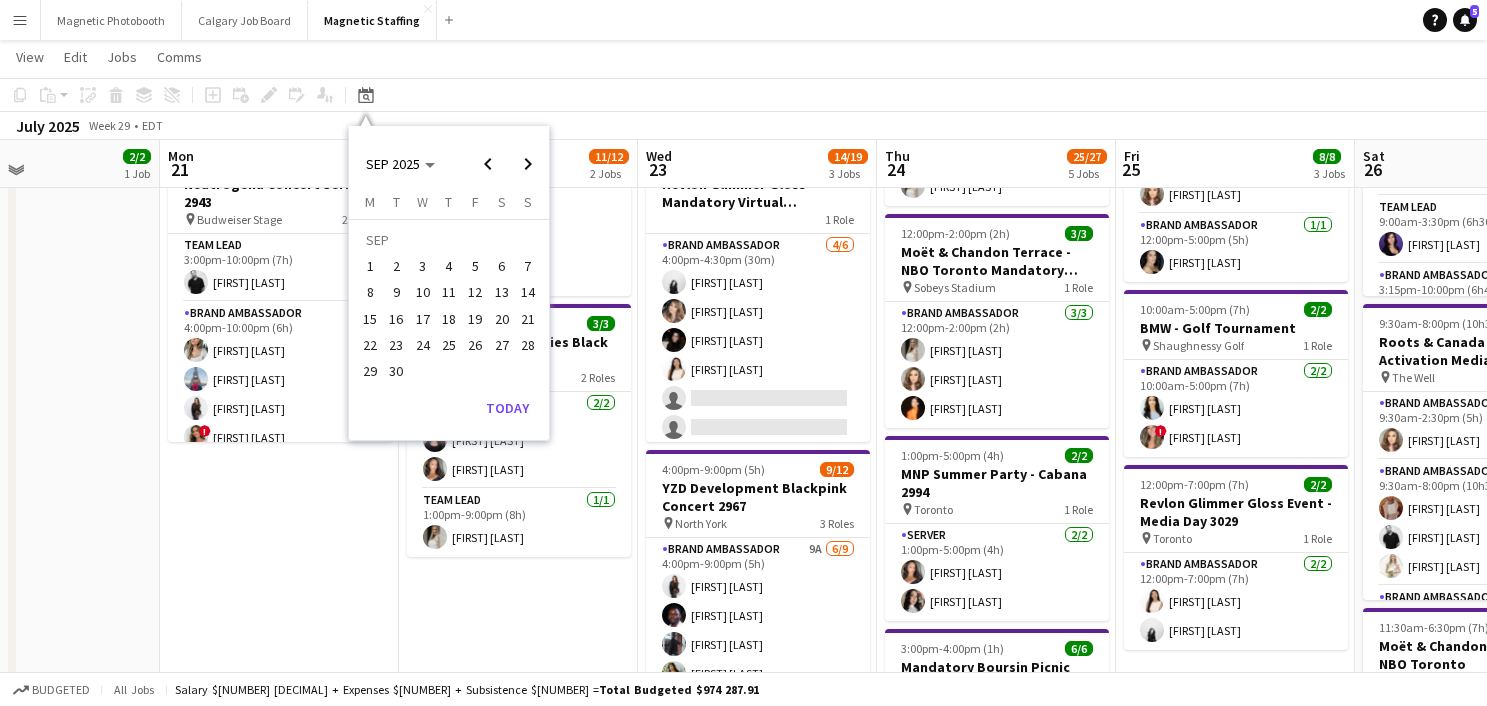 click on "2" at bounding box center [397, 266] 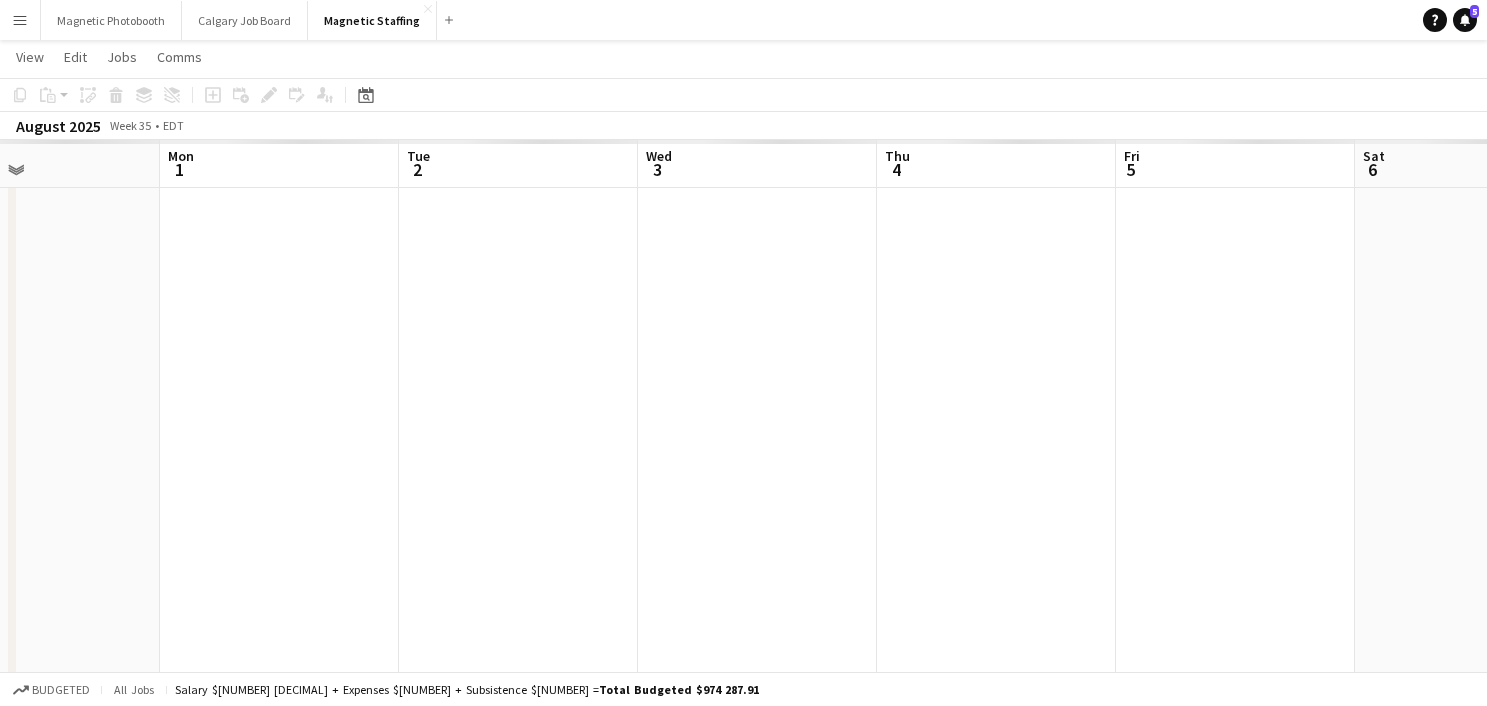 scroll, scrollTop: 0, scrollLeft: 688, axis: horizontal 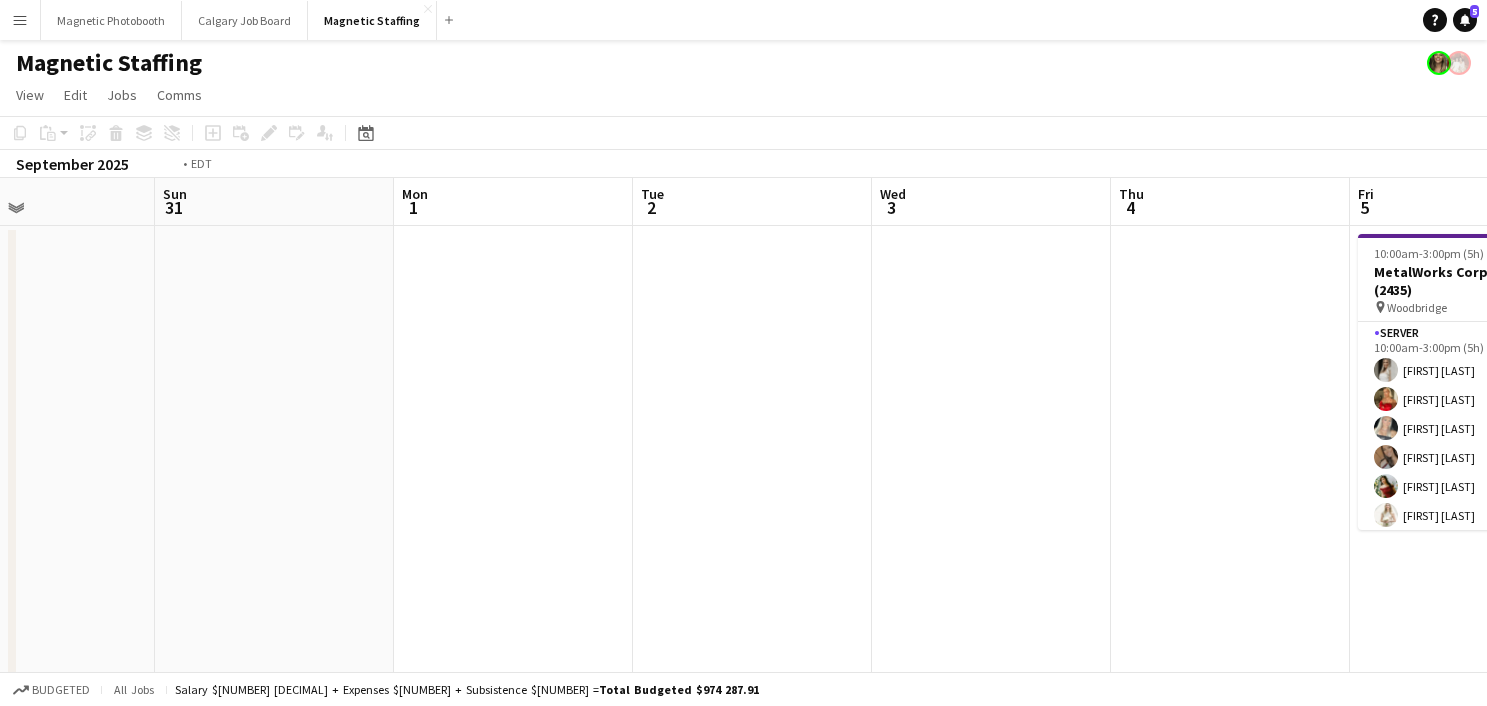 drag, startPoint x: 731, startPoint y: 344, endPoint x: 17, endPoint y: 445, distance: 721.10815 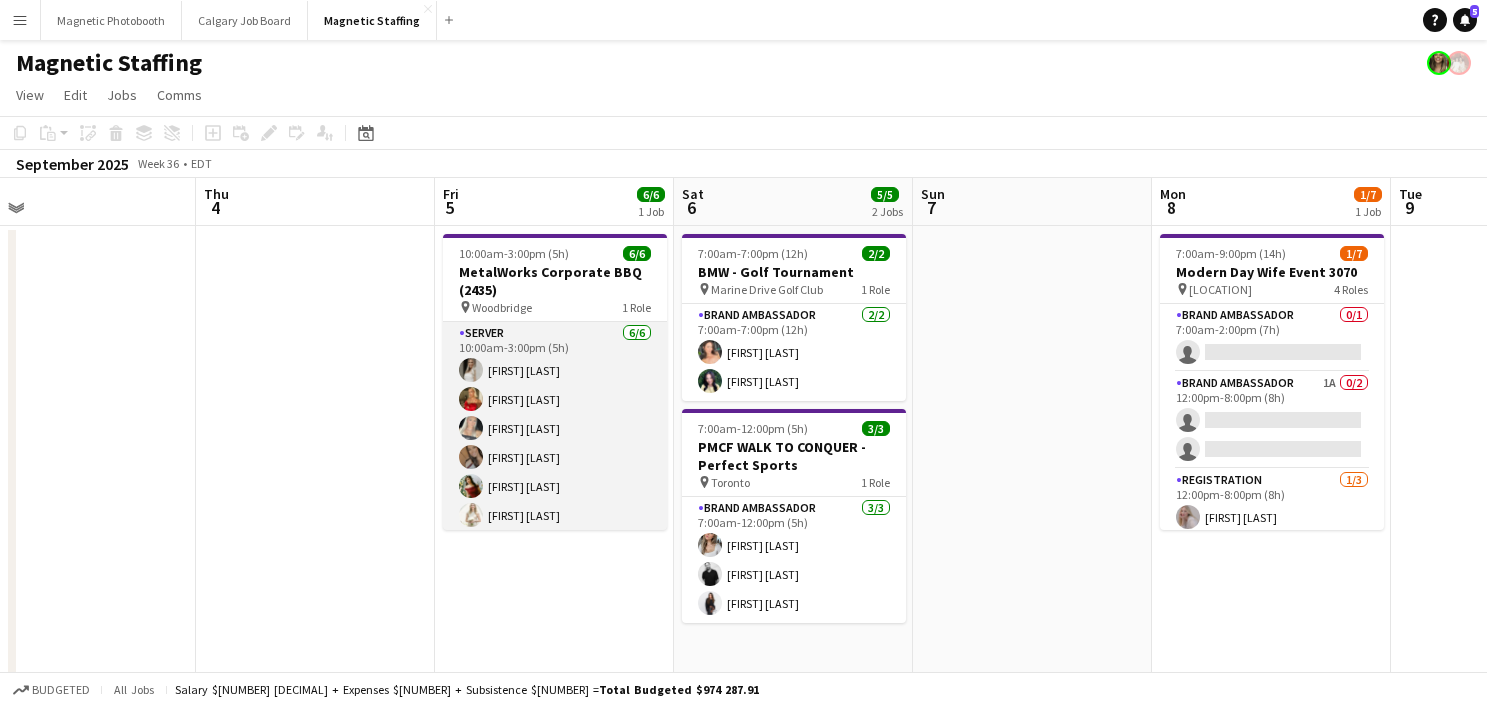 click on "Server   [NUMBER]/[NUMBER]   [TIME]-[TIME] ([DURATION])
[FIRST] [LAST] [FIRST] [LAST] [FIRST] [LAST] [FIRST] [LAST] [FIRST] [LAST] [FIRST] [LAST]" at bounding box center (555, 428) 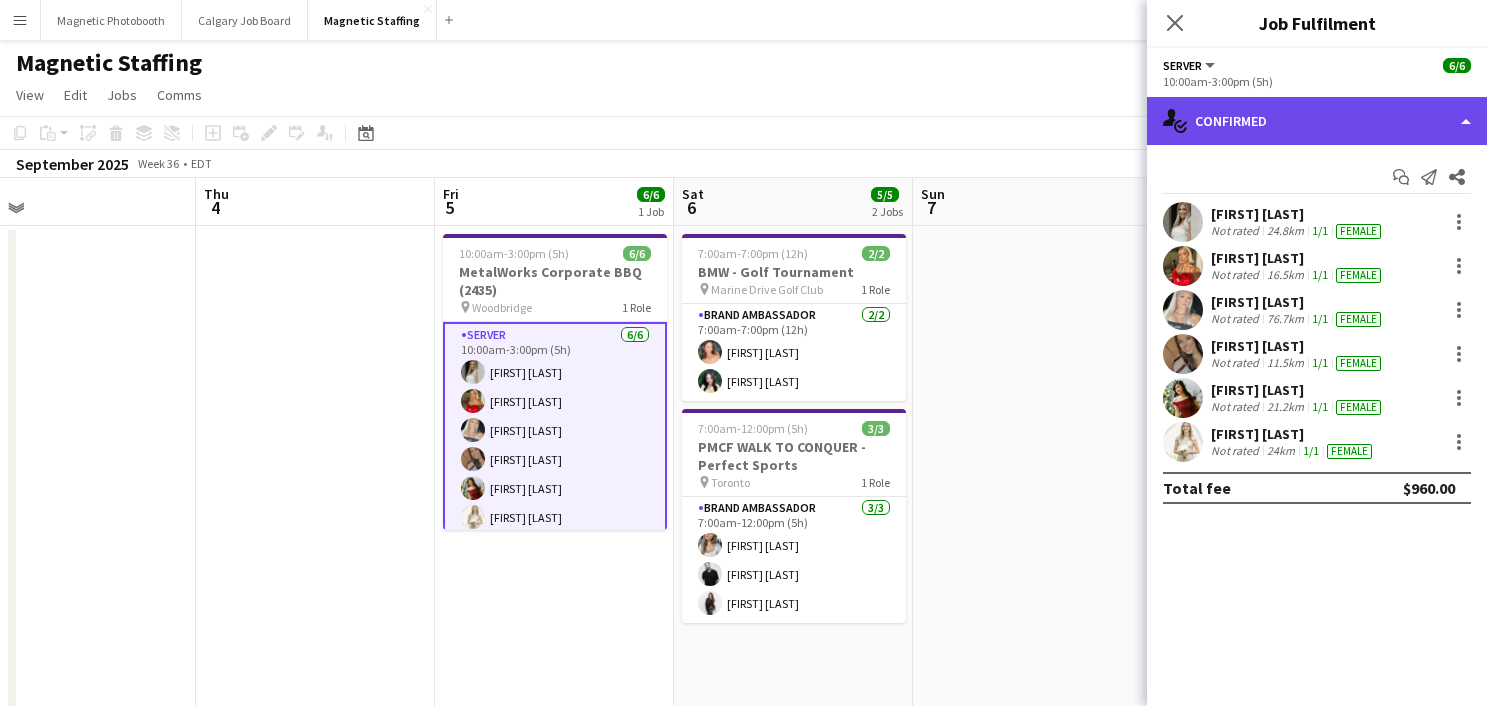 click on "single-neutral-actions-check-2
Confirmed" 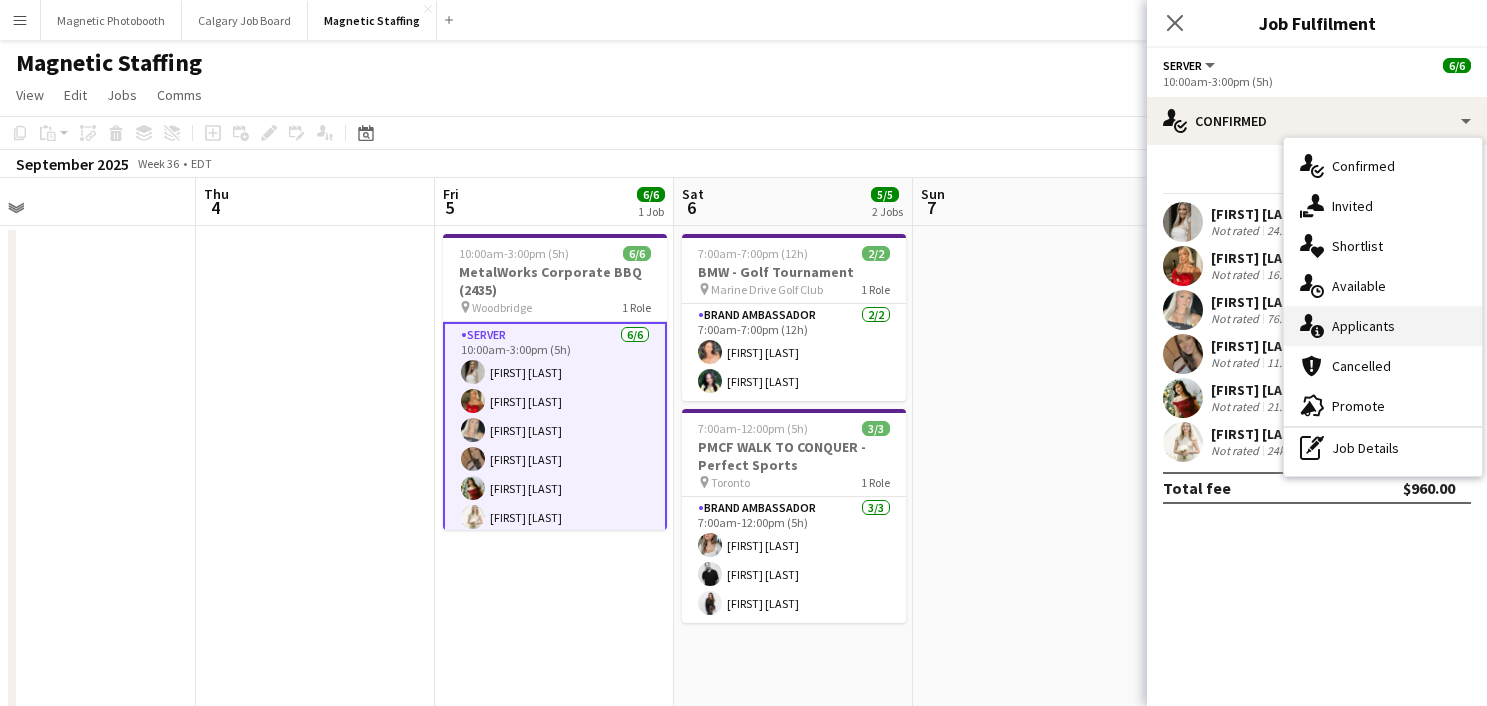 click on "single-neutral-actions-information
Applicants" at bounding box center [1383, 326] 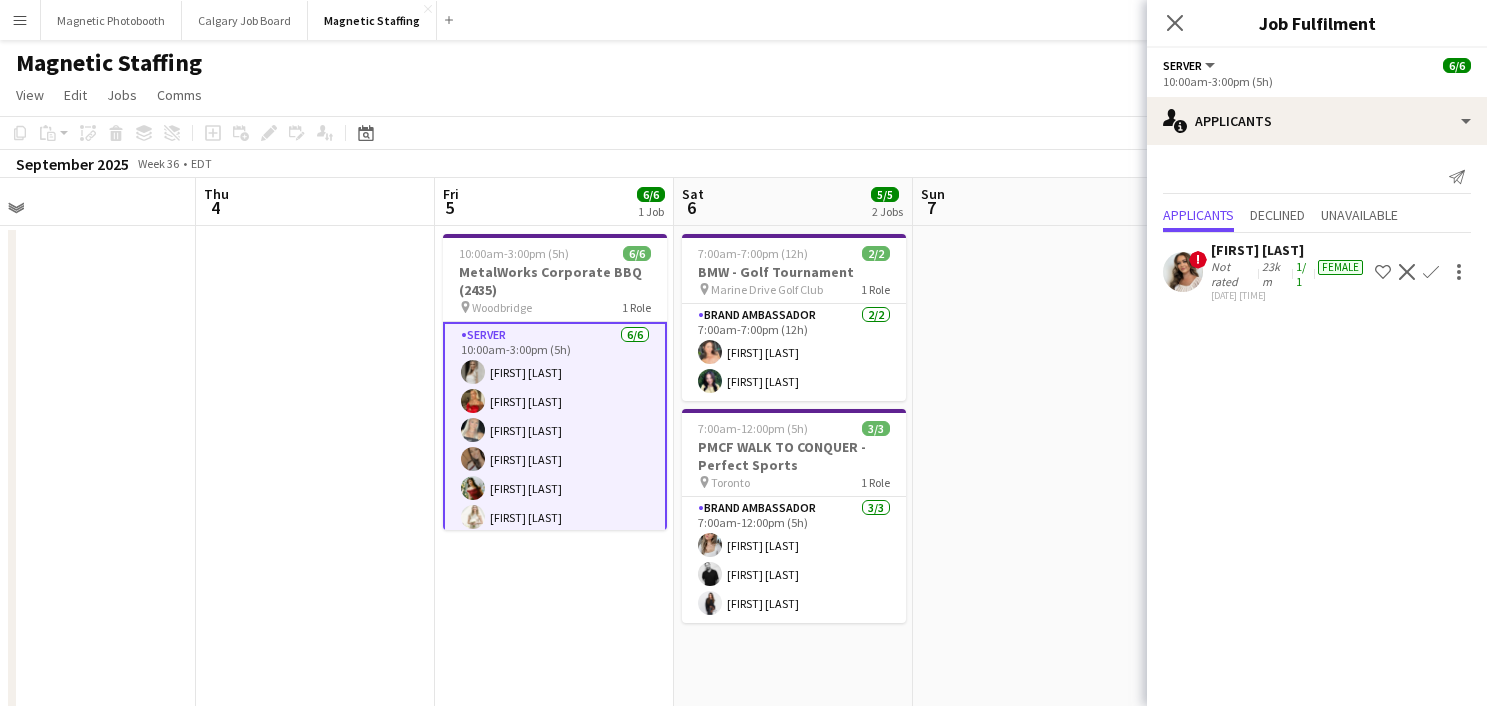 scroll, scrollTop: 9, scrollLeft: 0, axis: vertical 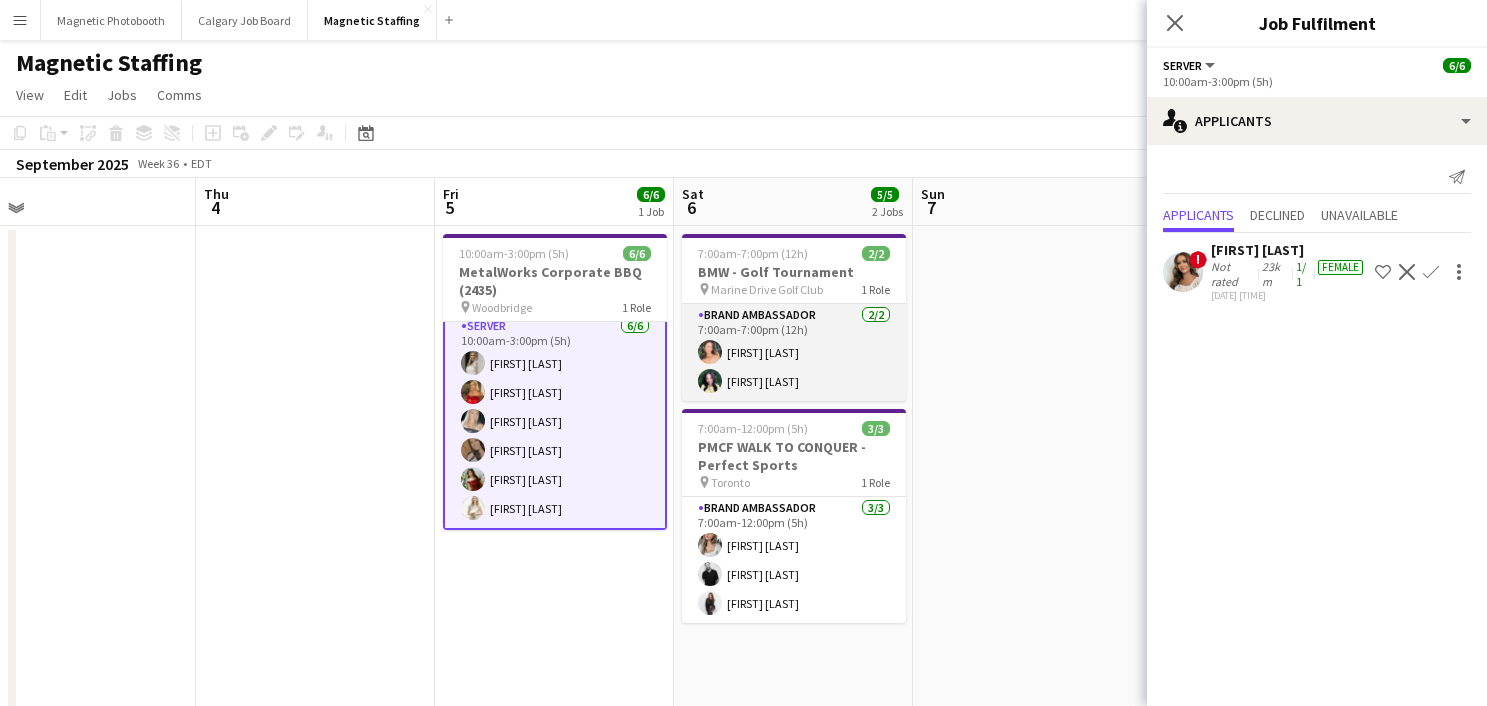 click on "Brand Ambassador   2/2   7:00am-7:00pm (12h)
[FIRST] [LAST] [FIRST] [LAST]" at bounding box center (794, 352) 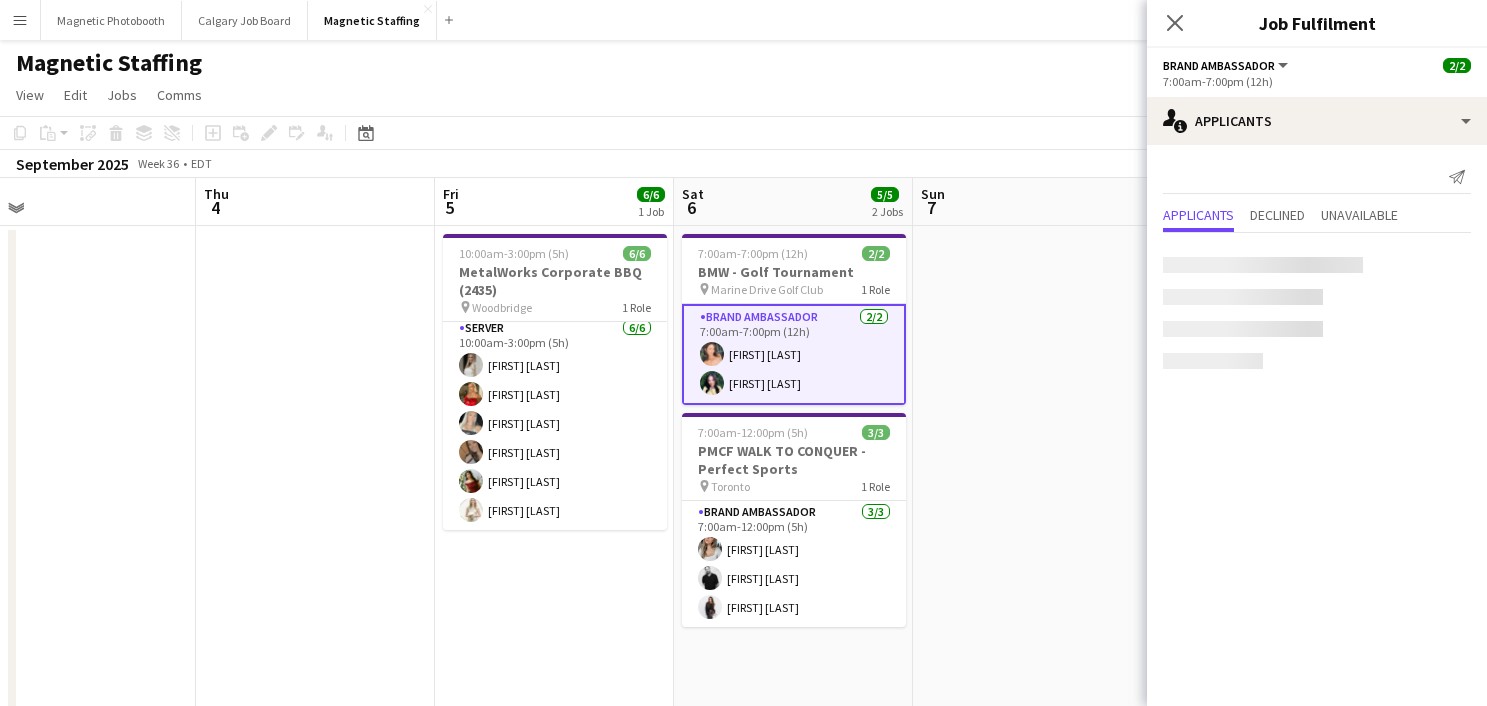 scroll, scrollTop: 5, scrollLeft: 0, axis: vertical 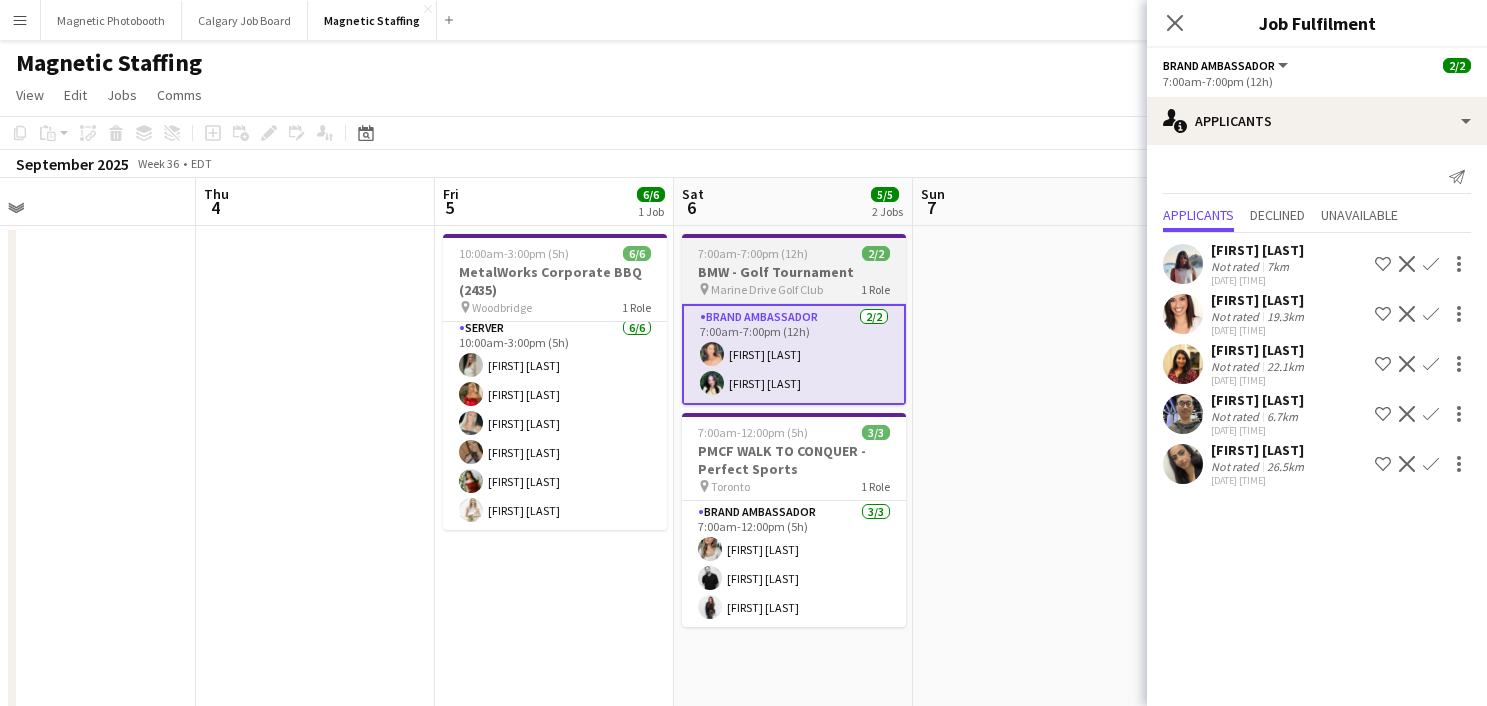 click on "BMW - Golf Tournament" at bounding box center (794, 272) 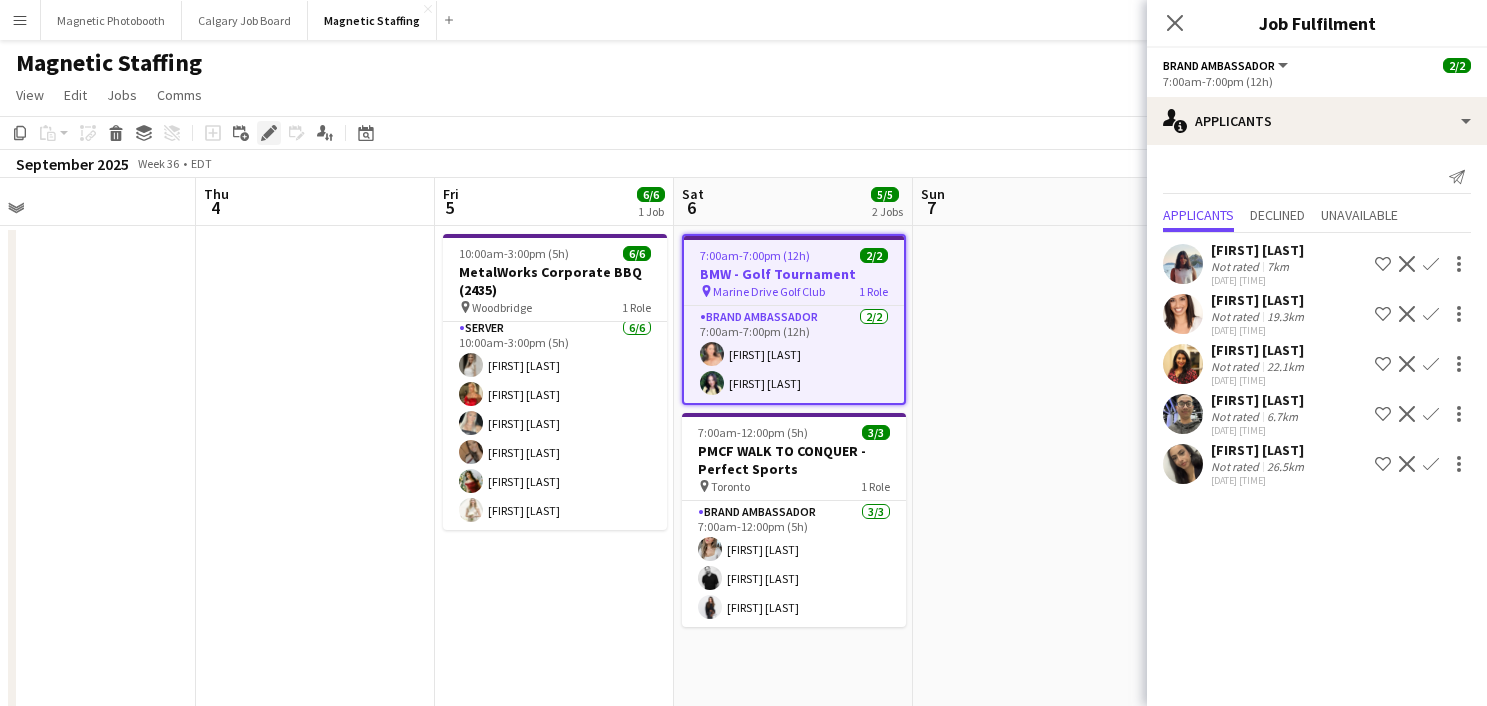 click on "Edit" at bounding box center [269, 133] 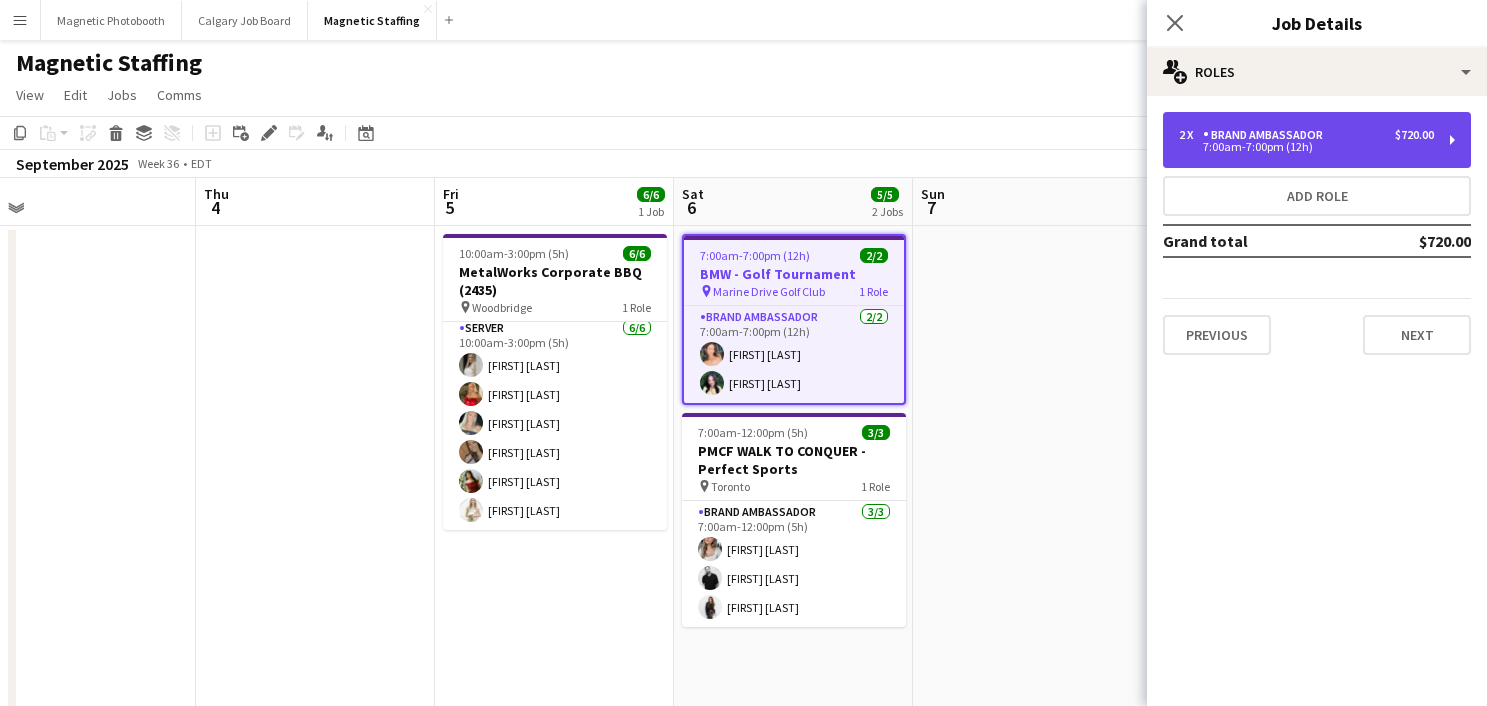 click on "7:00am-7:00pm (12h)" at bounding box center [1306, 147] 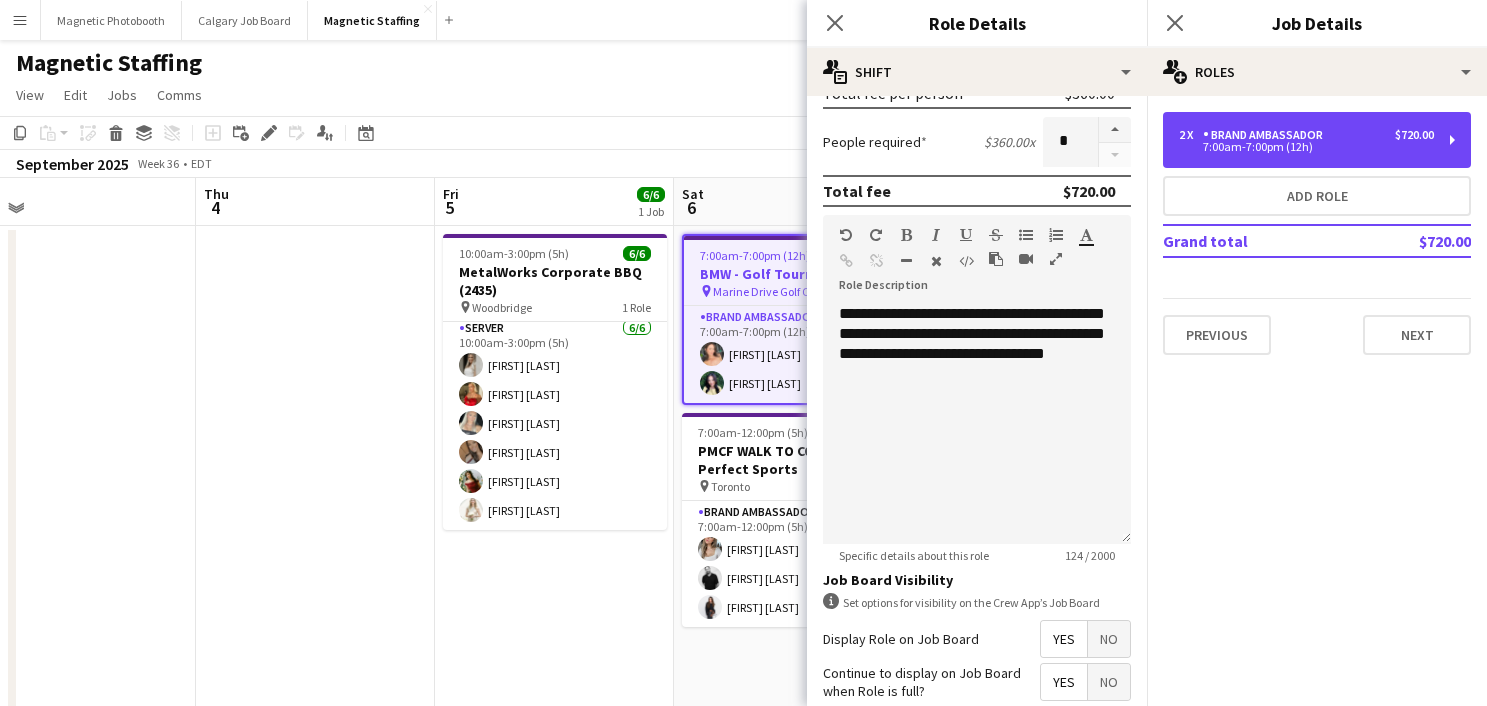 scroll, scrollTop: 648, scrollLeft: 0, axis: vertical 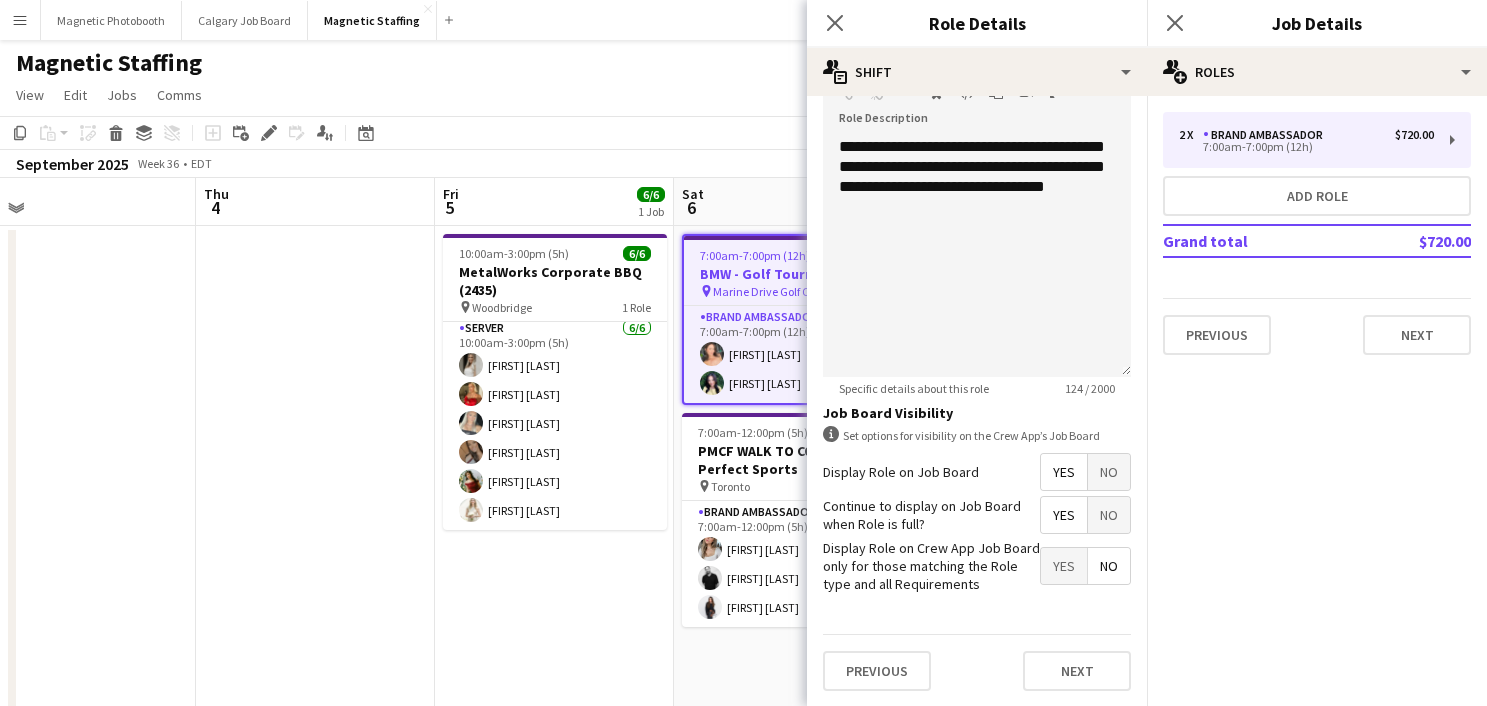 click on "[TIME]-[TIME] ([DURATION])    6/6   MAC Cosmetics Event 3073
pin
Woodbridge   1 Role   Server   6/6   [TIME]-[TIME] ([DURATION])
[FIRST] [LAST] [FIRST] [LAST] [FIRST] [LAST] [FIRST] [LAST]" at bounding box center (554, 937) 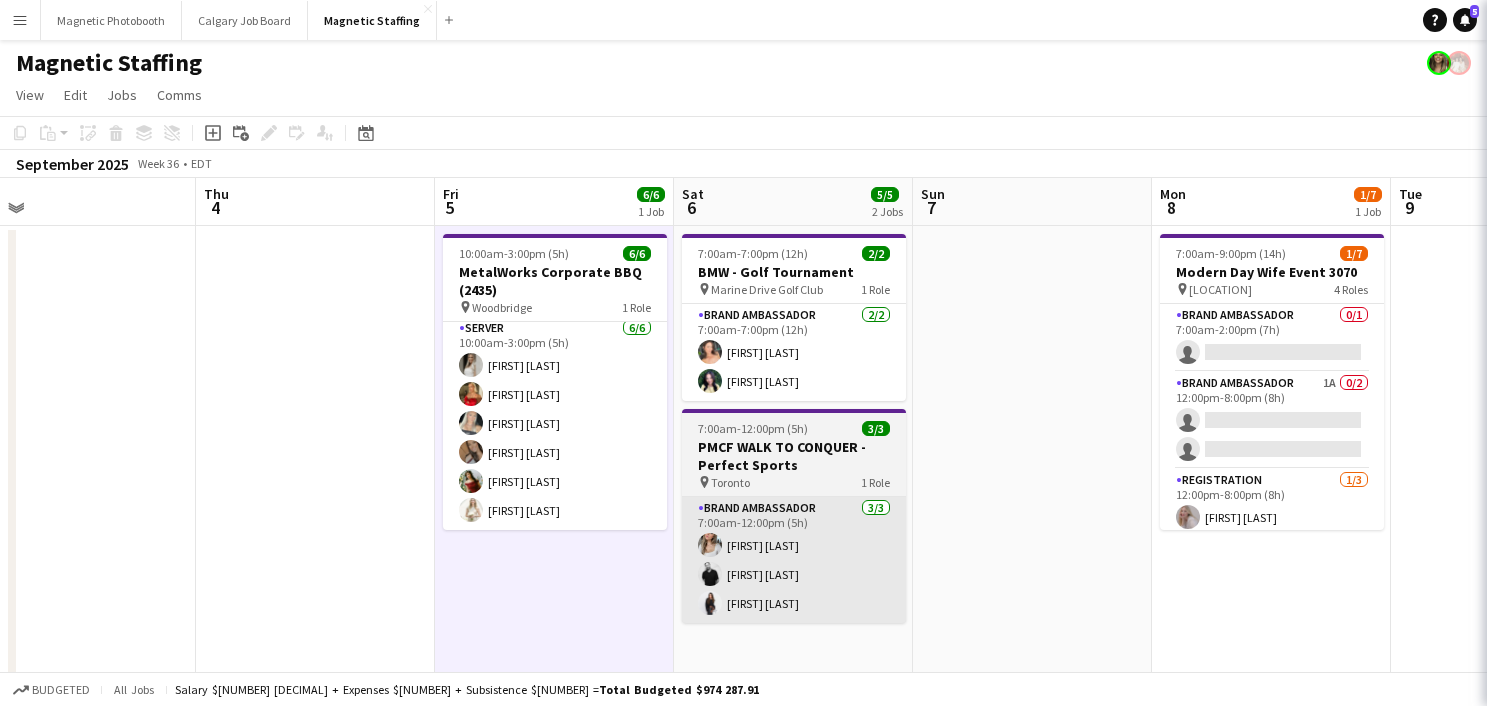click on "Brand Ambassador   [NUMBER]/[NUMBER]   [TIME]-[TIME] ([DURATION])
[FIRST] [LAST] [FIRST] [LAST] [FIRST] [LAST]" at bounding box center [794, 560] 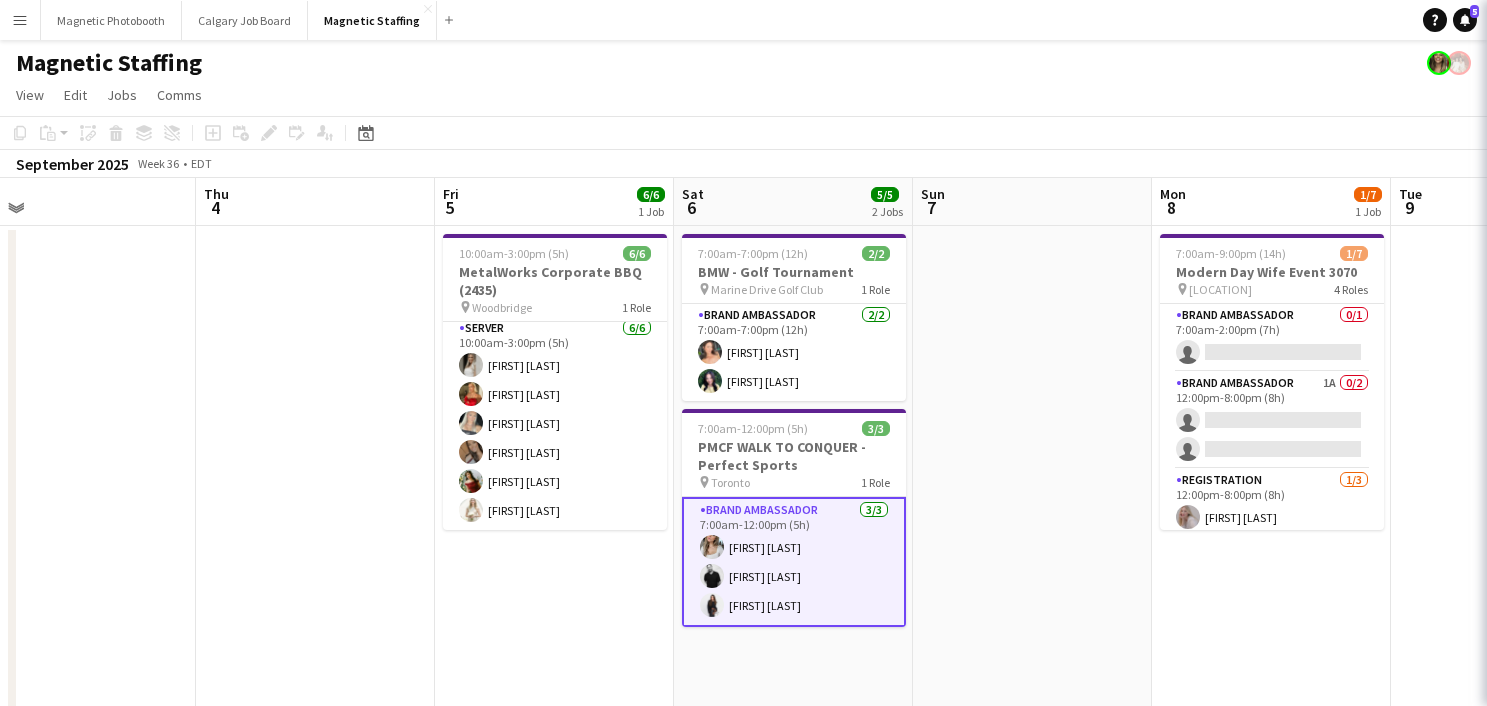 scroll, scrollTop: 0, scrollLeft: 520, axis: horizontal 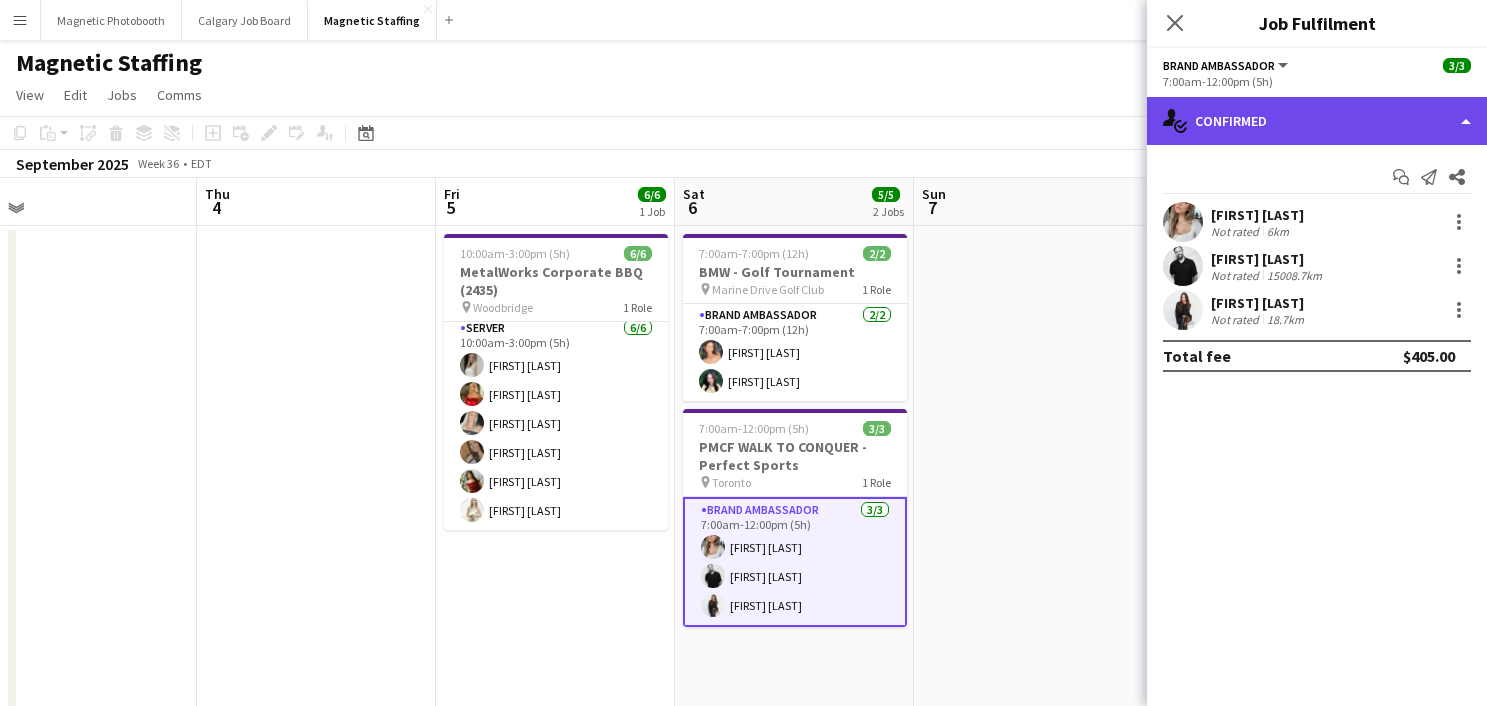 click on "single-neutral-actions-check-2
Confirmed" 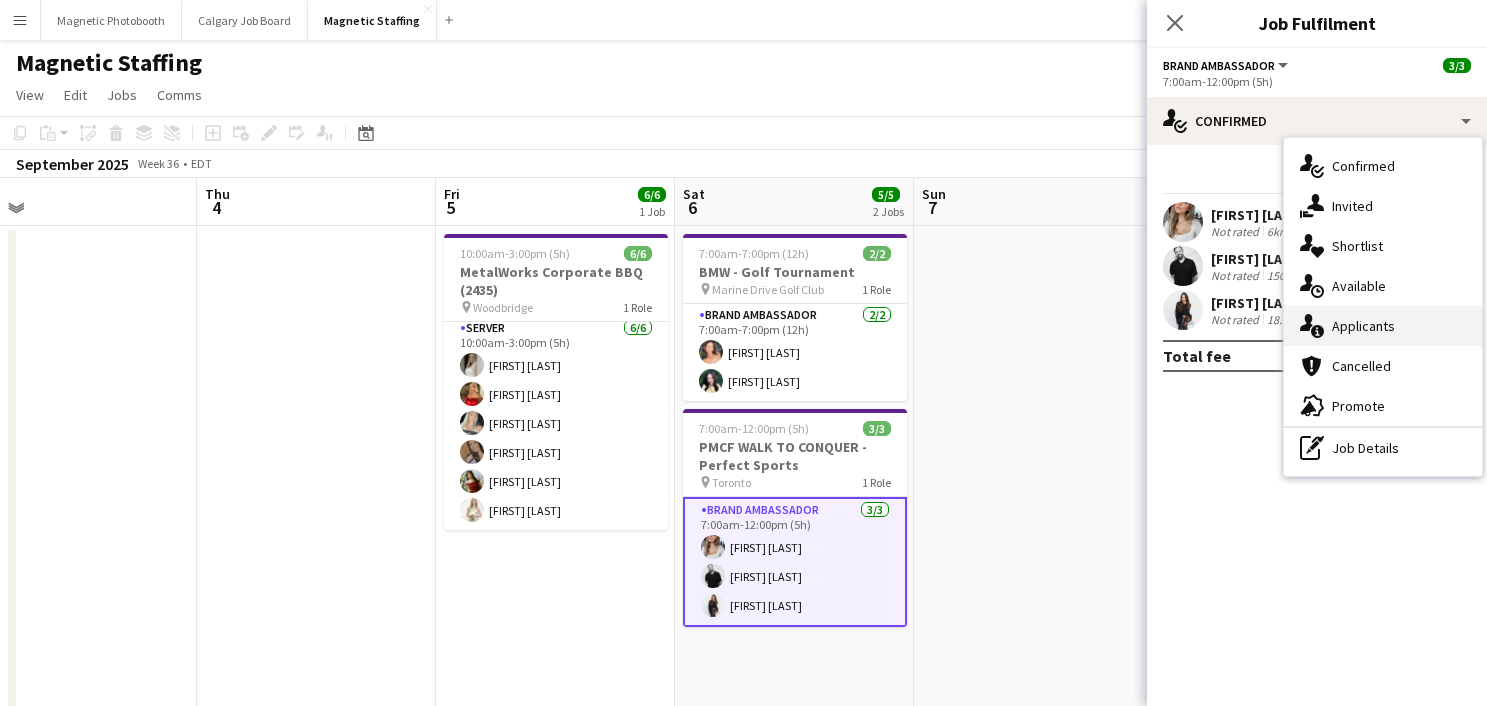 click on "single-neutral-actions-information
Applicants" at bounding box center (1383, 326) 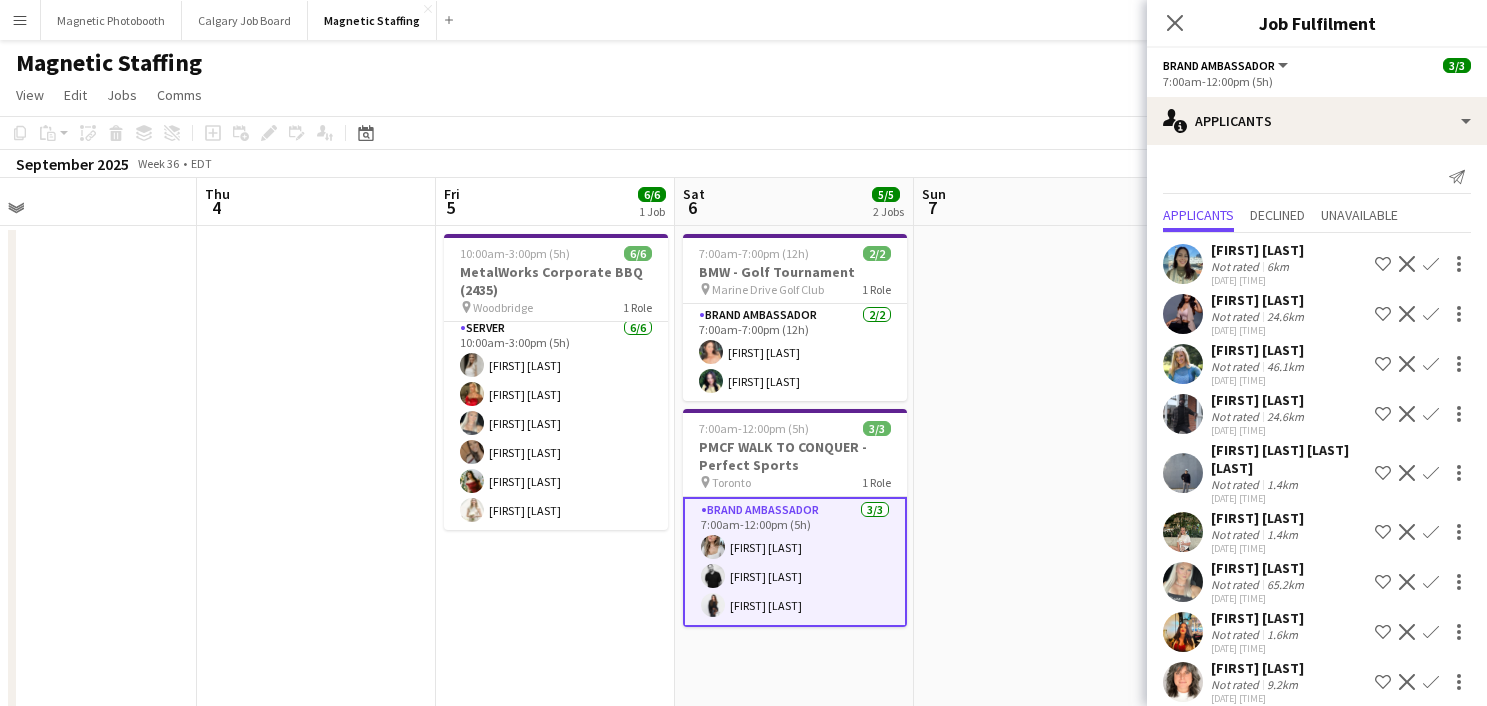 scroll, scrollTop: 301, scrollLeft: 0, axis: vertical 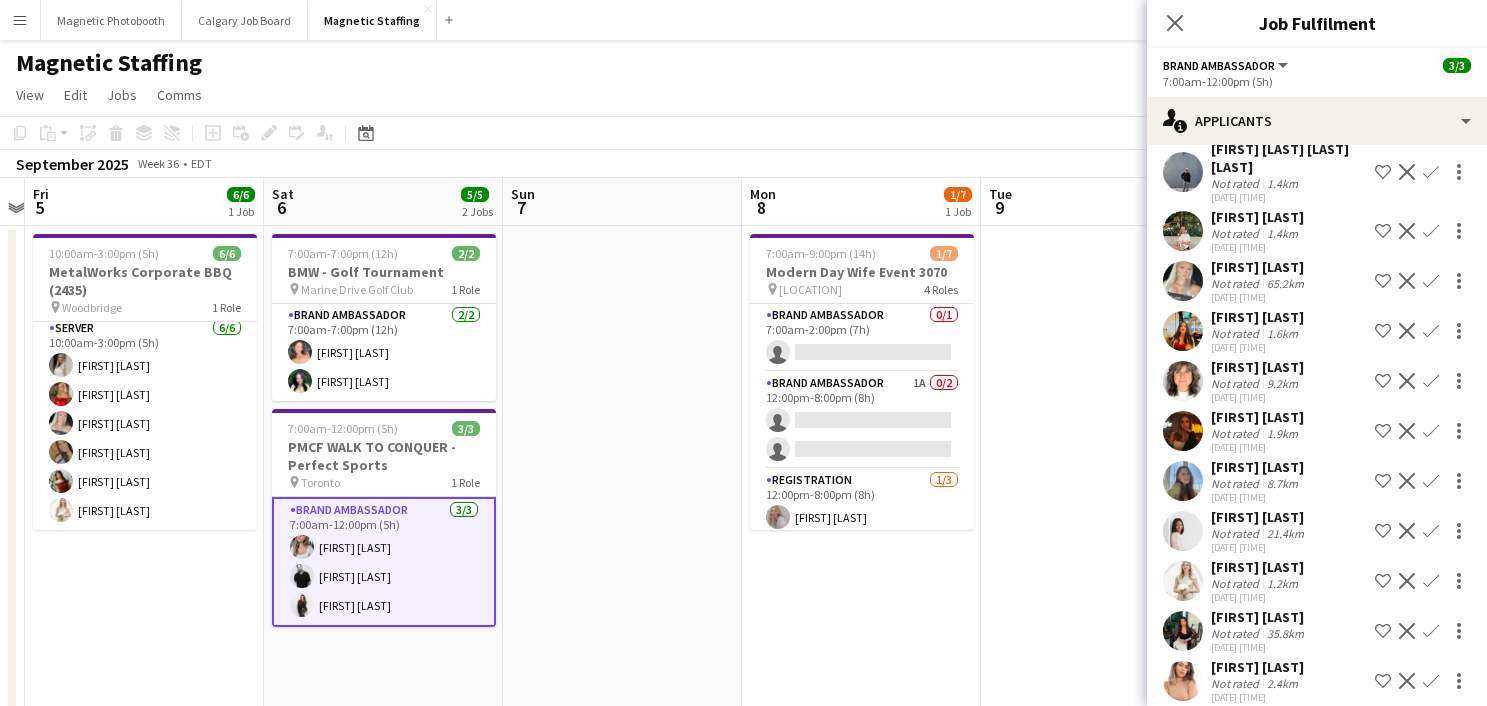 drag, startPoint x: 1098, startPoint y: 367, endPoint x: 684, endPoint y: 411, distance: 416.3316 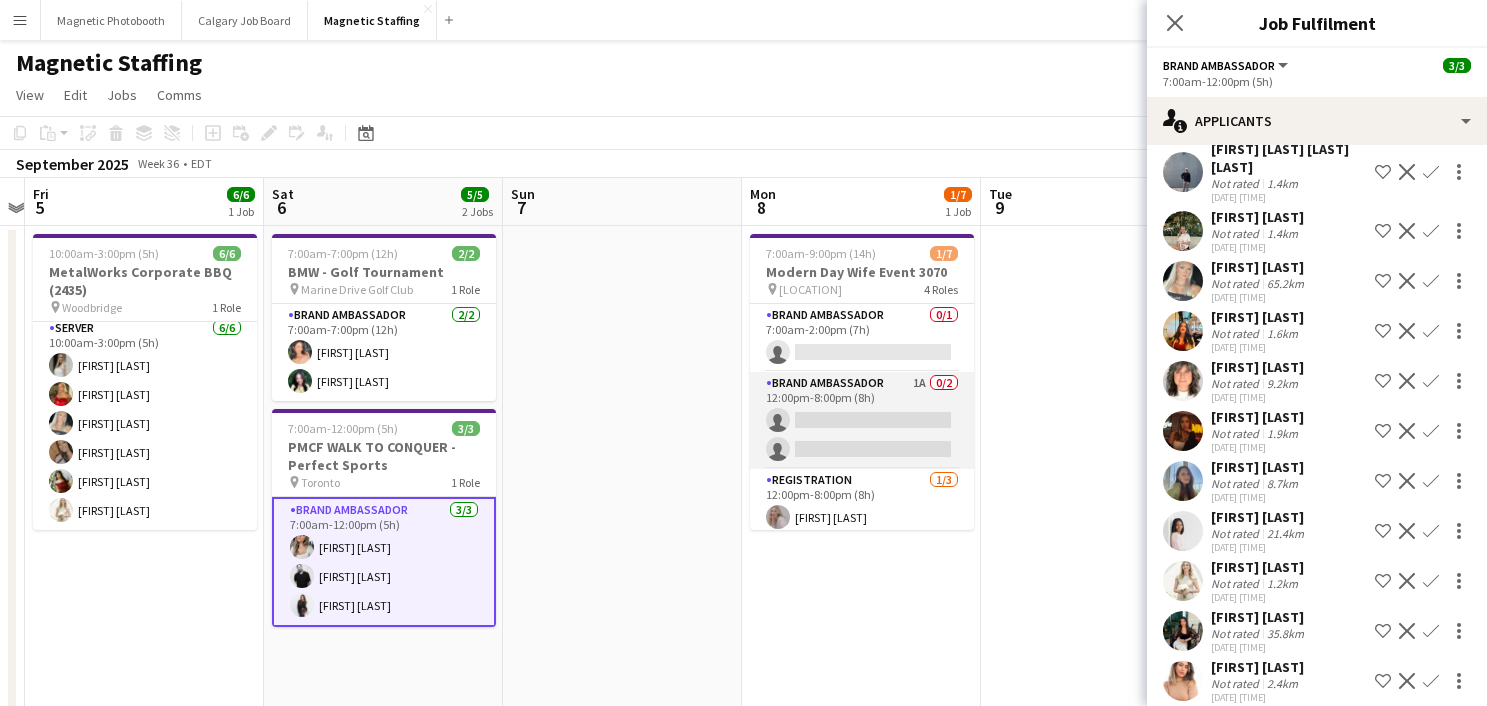 click on "Brand Ambassador   1A   0/2   [TIME]-[TIME] ([DURATION])
single-neutral-actions
single-neutral-actions" at bounding box center (862, 420) 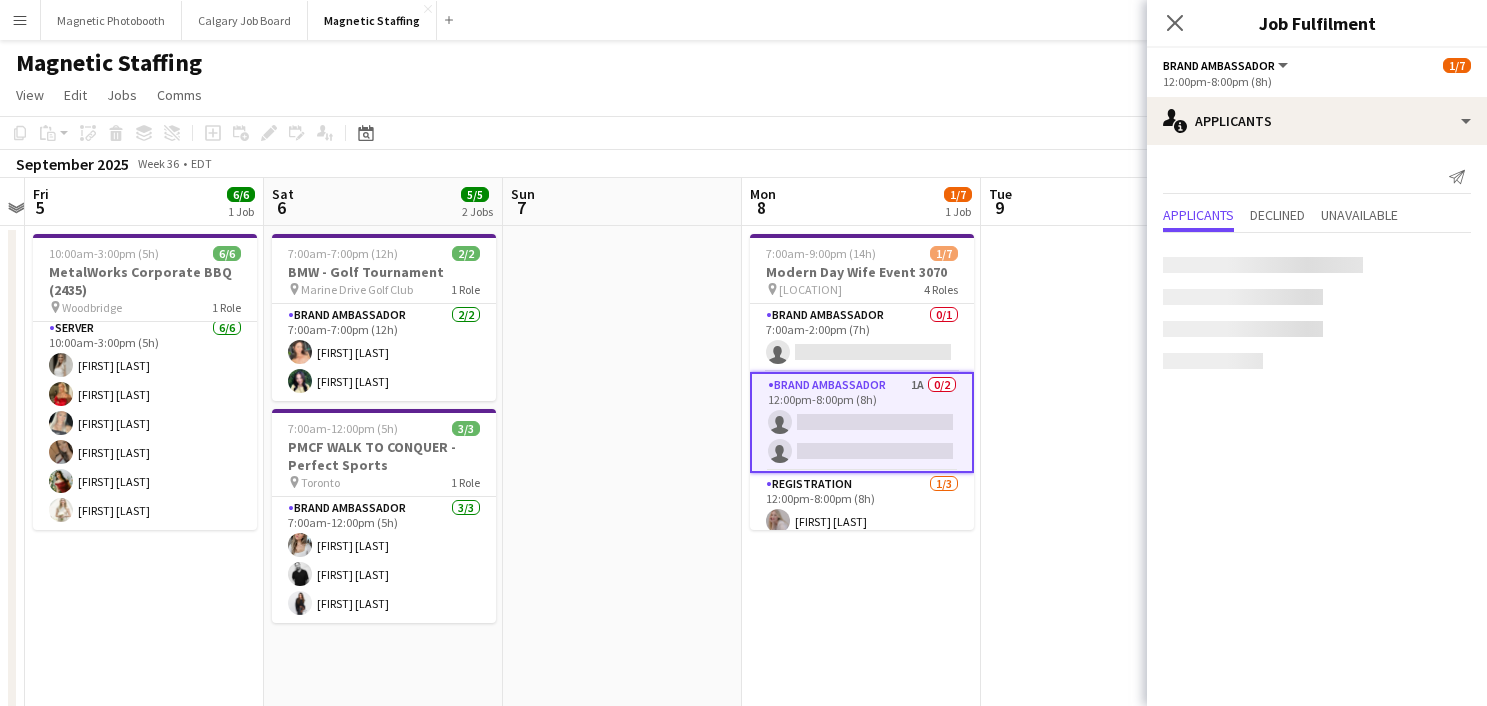 scroll, scrollTop: 0, scrollLeft: 0, axis: both 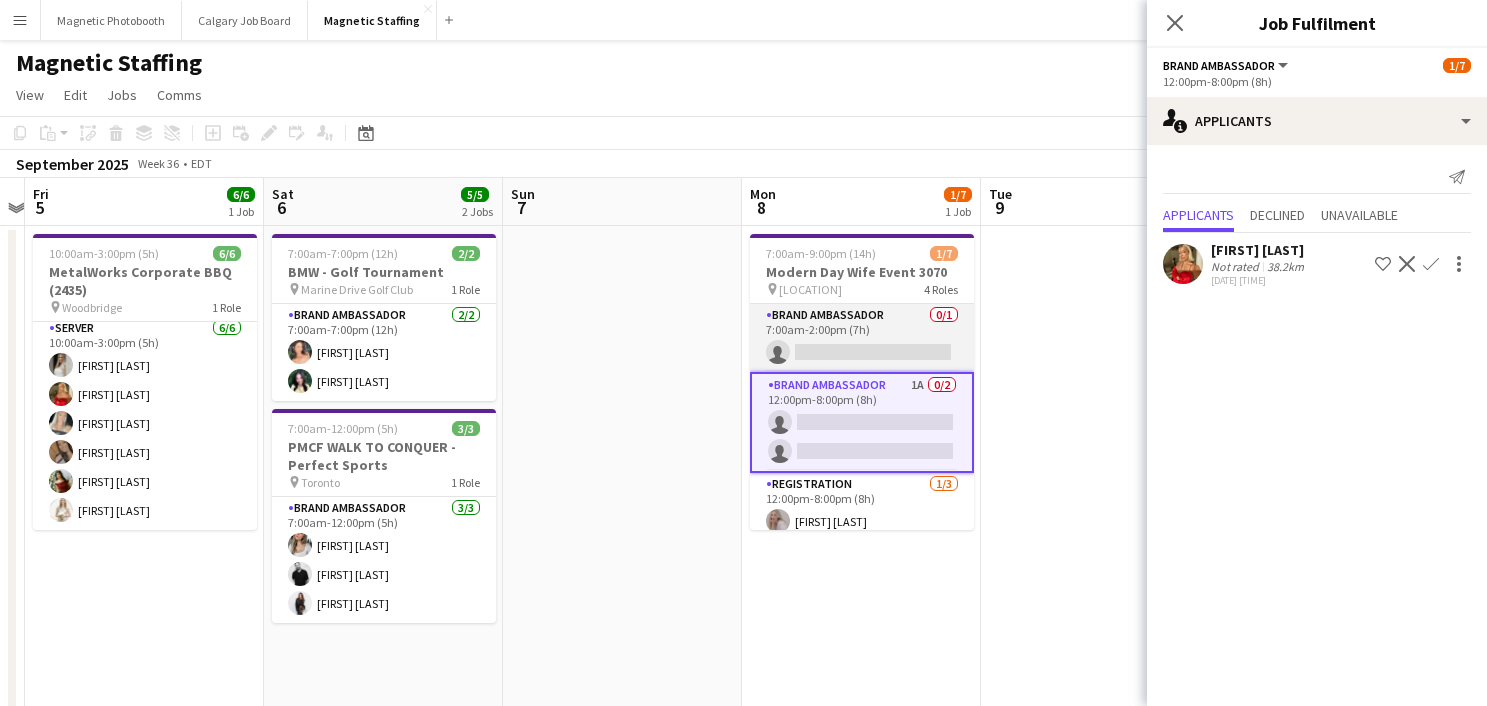 click on "Brand Ambassador   0/1   [TIME]-[TIME] ([DURATION])
single-neutral-actions" at bounding box center (862, 338) 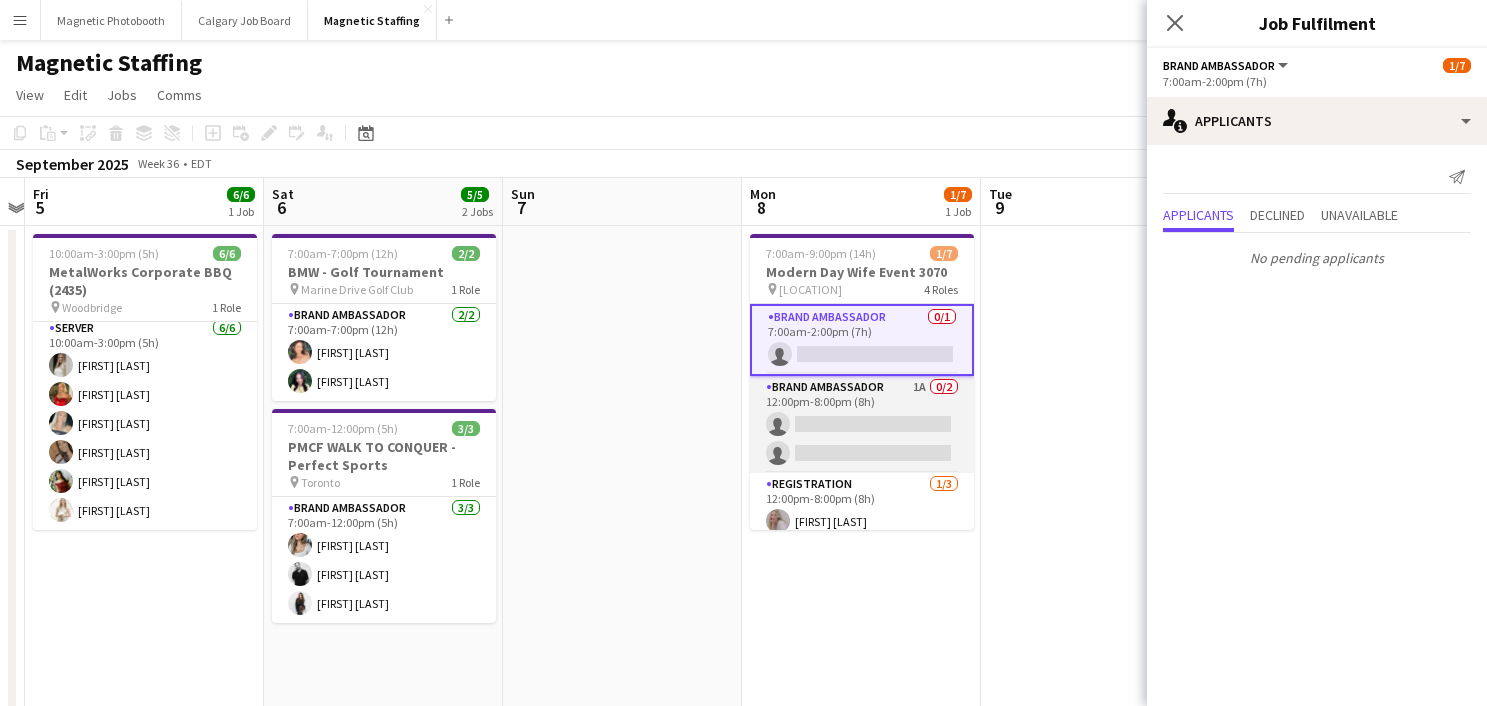 click on "Brand Ambassador   1A   0/2   [TIME]-[TIME] ([DURATION])
single-neutral-actions
single-neutral-actions" at bounding box center (862, 424) 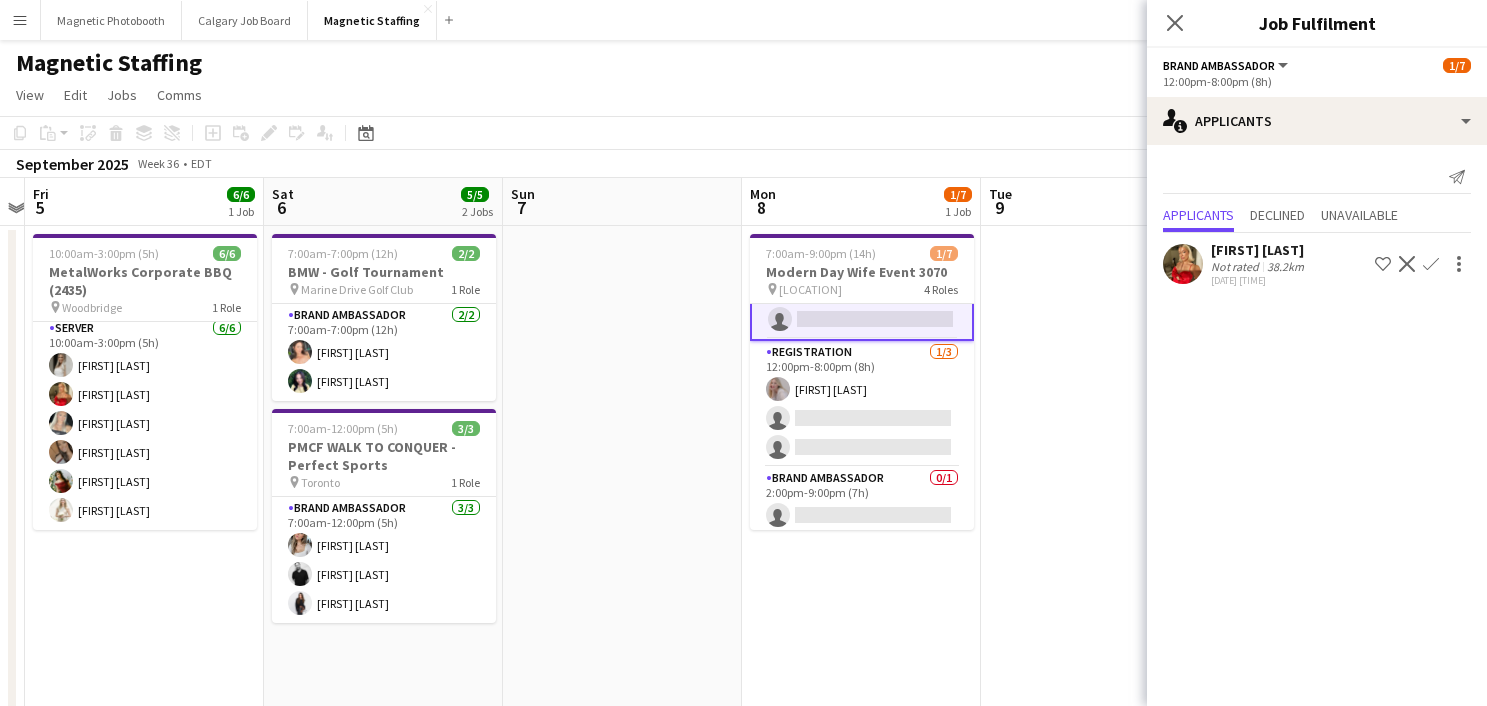 click on "Registration   1/3   [TIME]-[TIME] ([DURATION])
[FIRST] [LAST]
single-neutral-actions
single-neutral-actions" at bounding box center (862, 404) 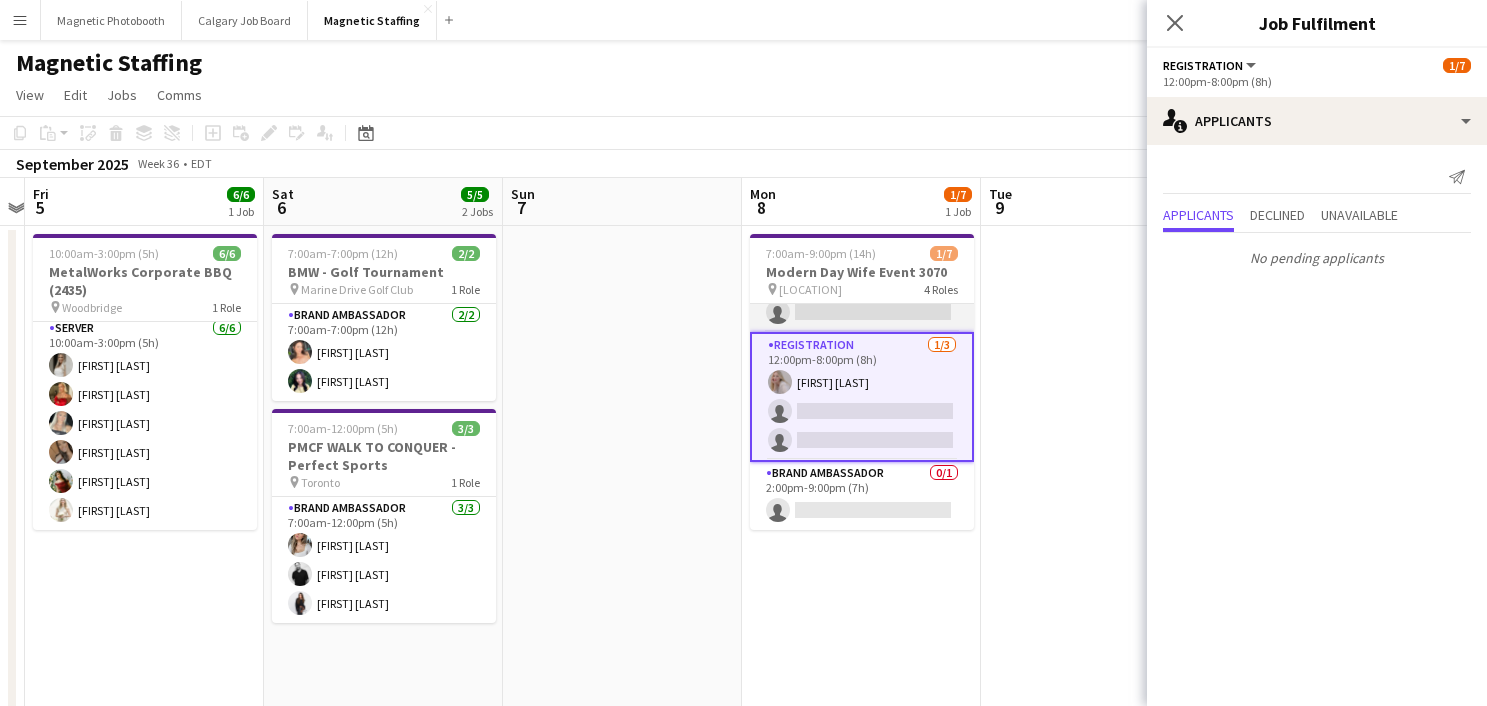 click on "Registration   1/3   [TIME]-[TIME] ([DURATION])
[FIRST] [LAST]
single-neutral-actions
single-neutral-actions" at bounding box center [862, 397] 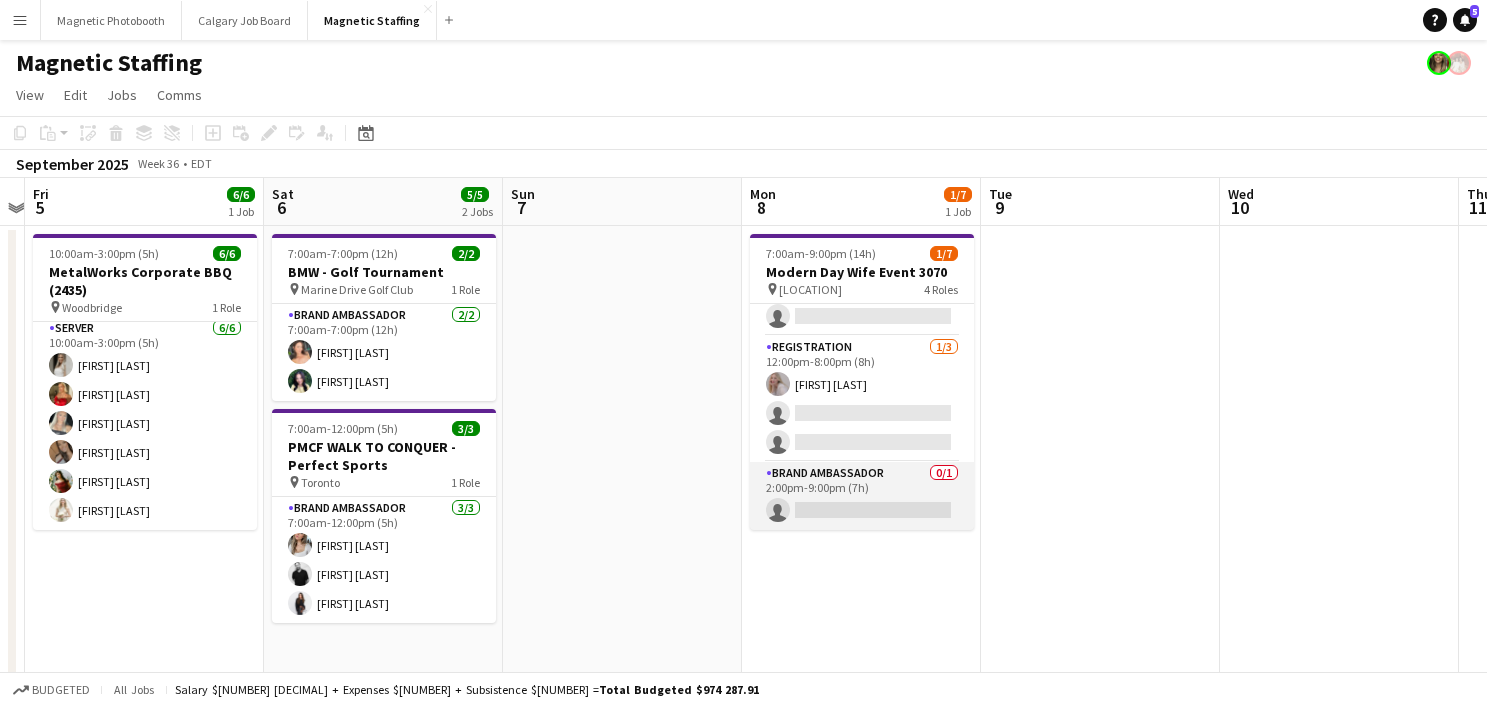 click on "Brand Ambassador   0/1   2:00pm-9:00pm (7h)
single-neutral-actions" at bounding box center [862, 496] 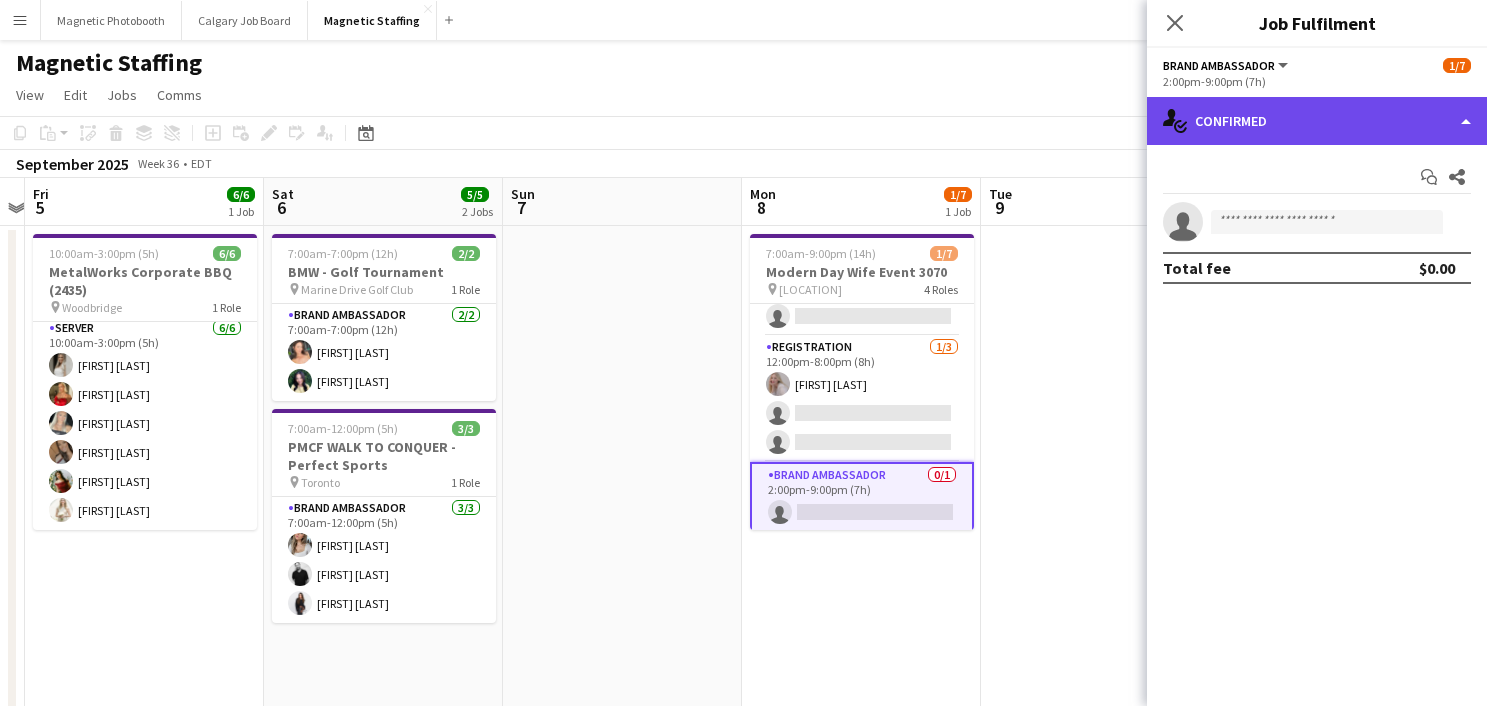 click on "single-neutral-actions-check-2
Confirmed" 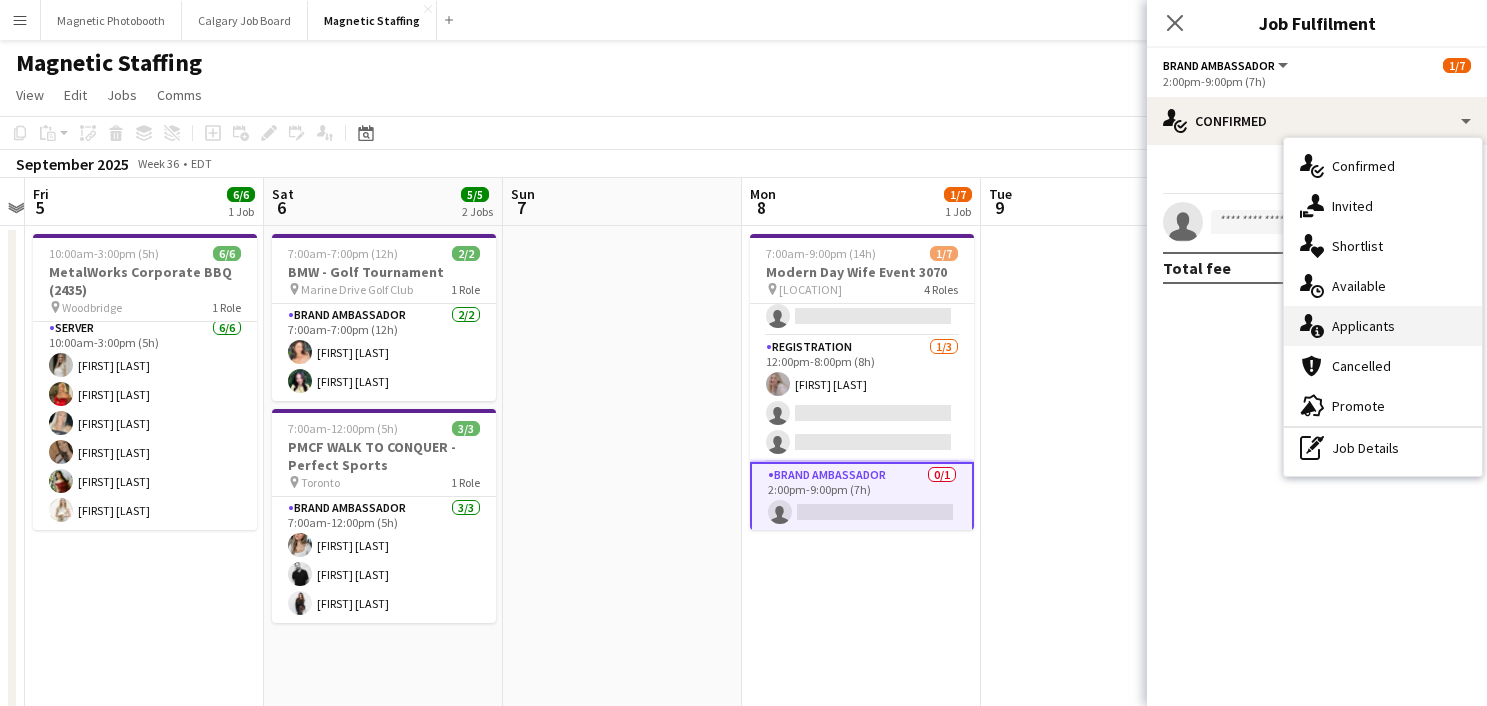 click on "single-neutral-actions-information
Applicants" at bounding box center (1383, 326) 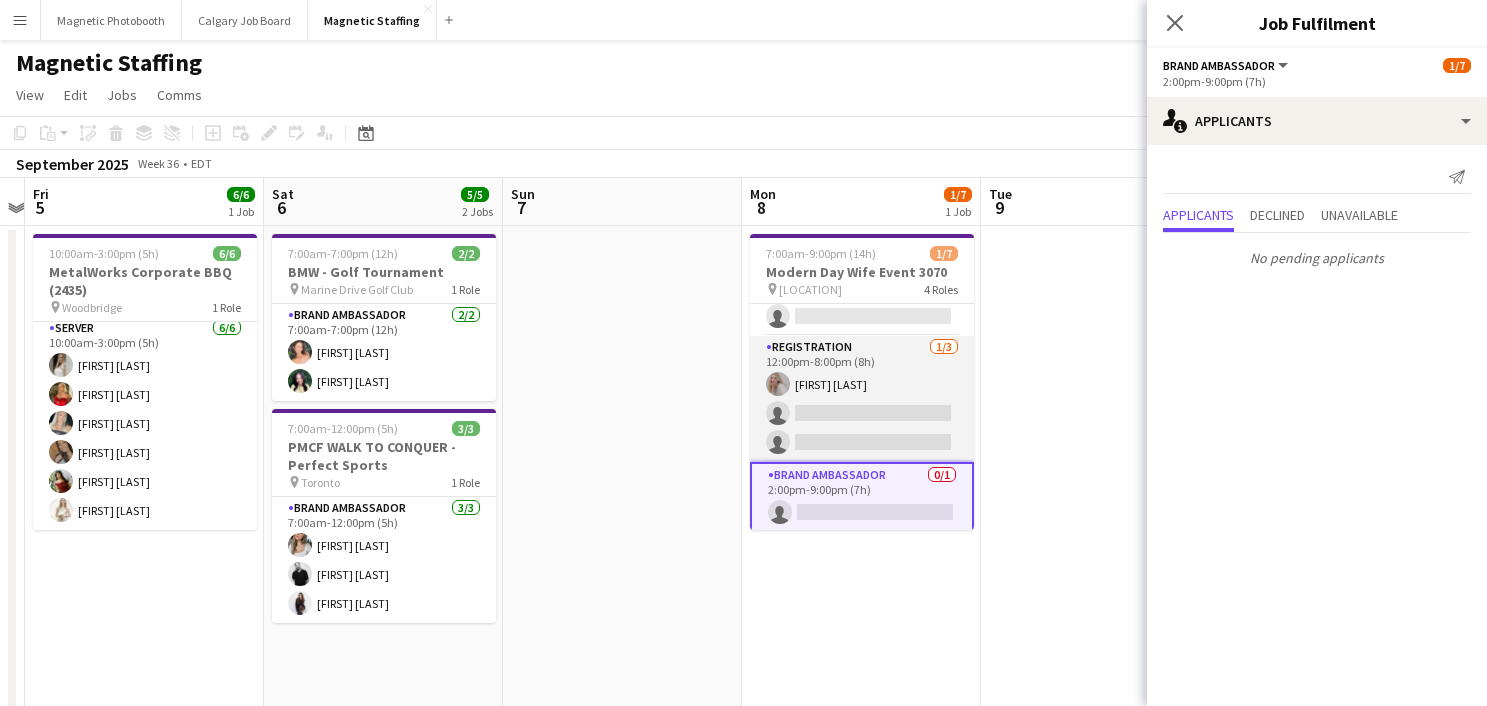 click on "Registration   1/3   [TIME]-[TIME] ([DURATION])
[FIRST] [LAST]
single-neutral-actions
single-neutral-actions" at bounding box center [862, 399] 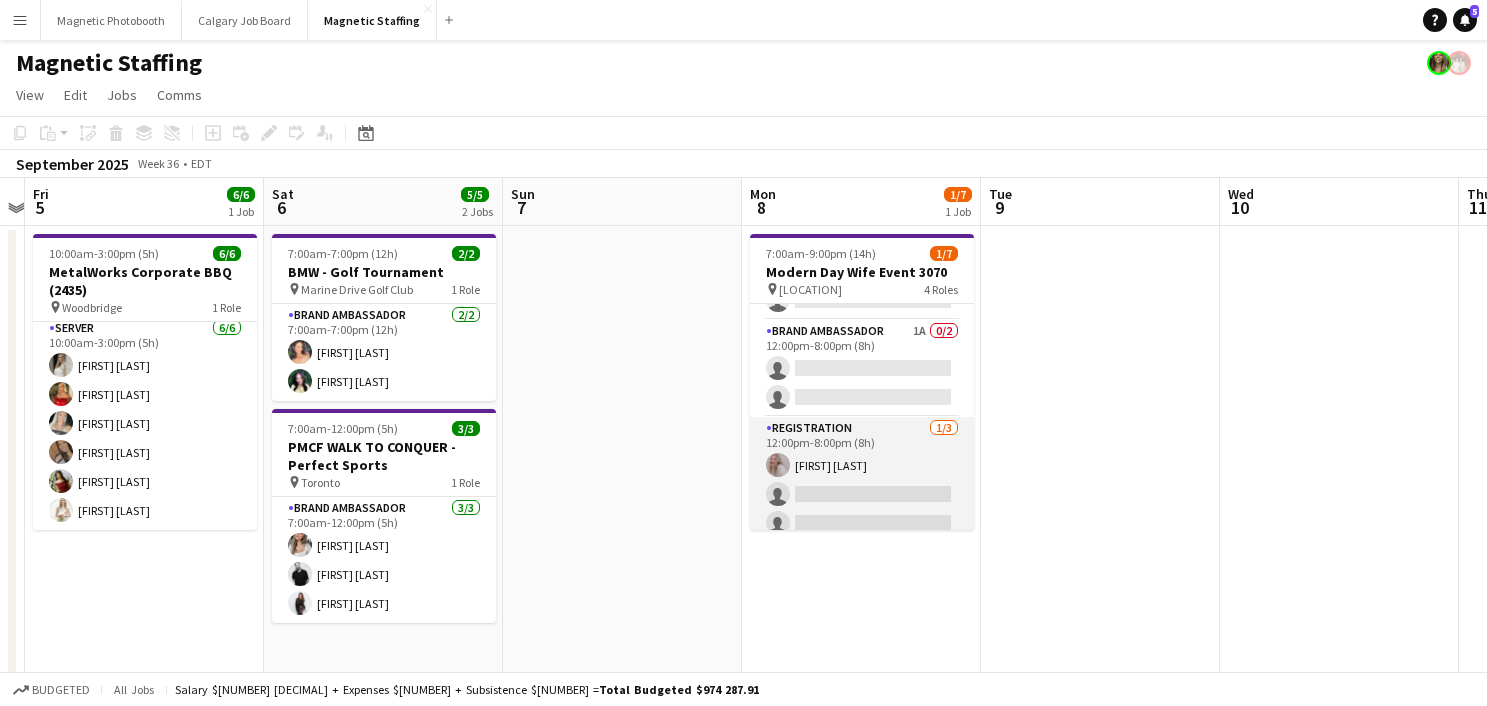 scroll, scrollTop: 43, scrollLeft: 0, axis: vertical 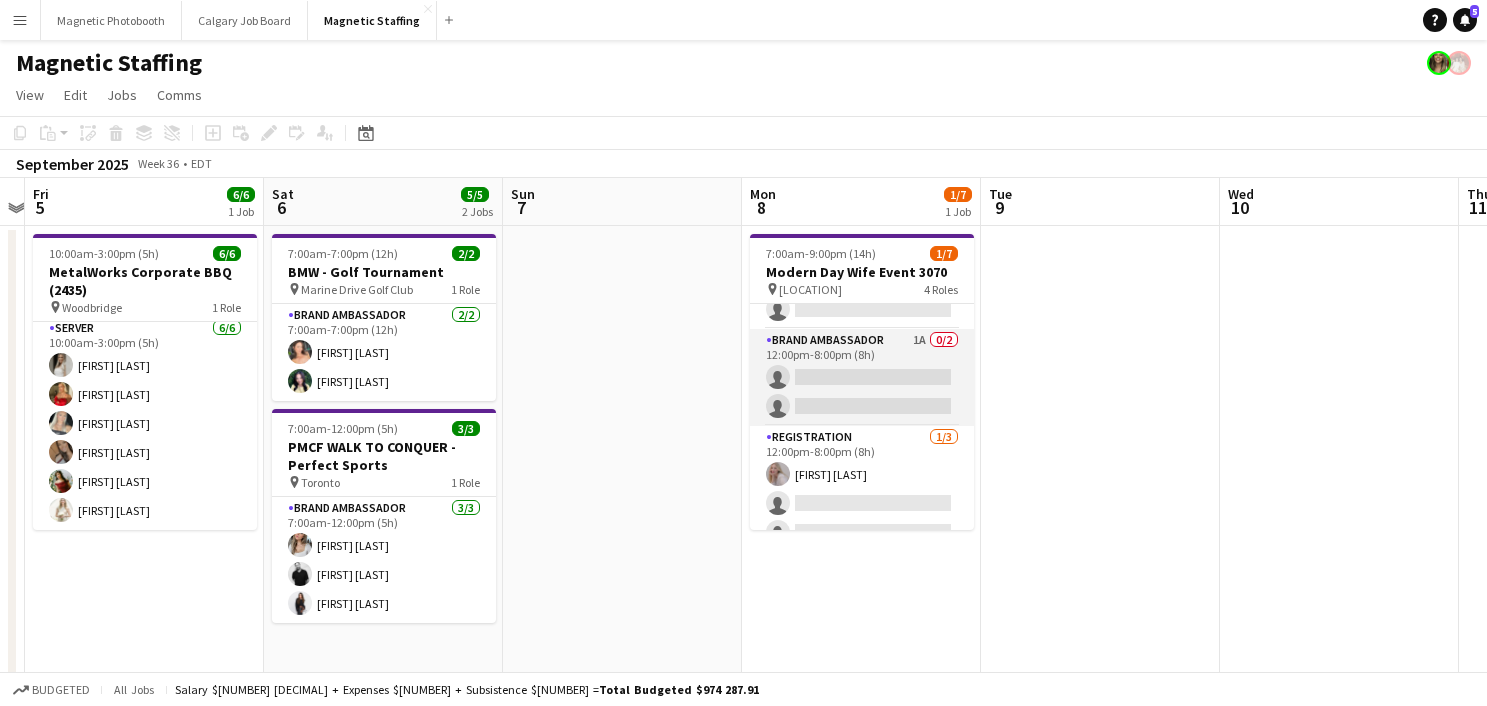 click on "Brand Ambassador   1A   0/2   [TIME]-[TIME] ([DURATION])
single-neutral-actions
single-neutral-actions" at bounding box center (862, 377) 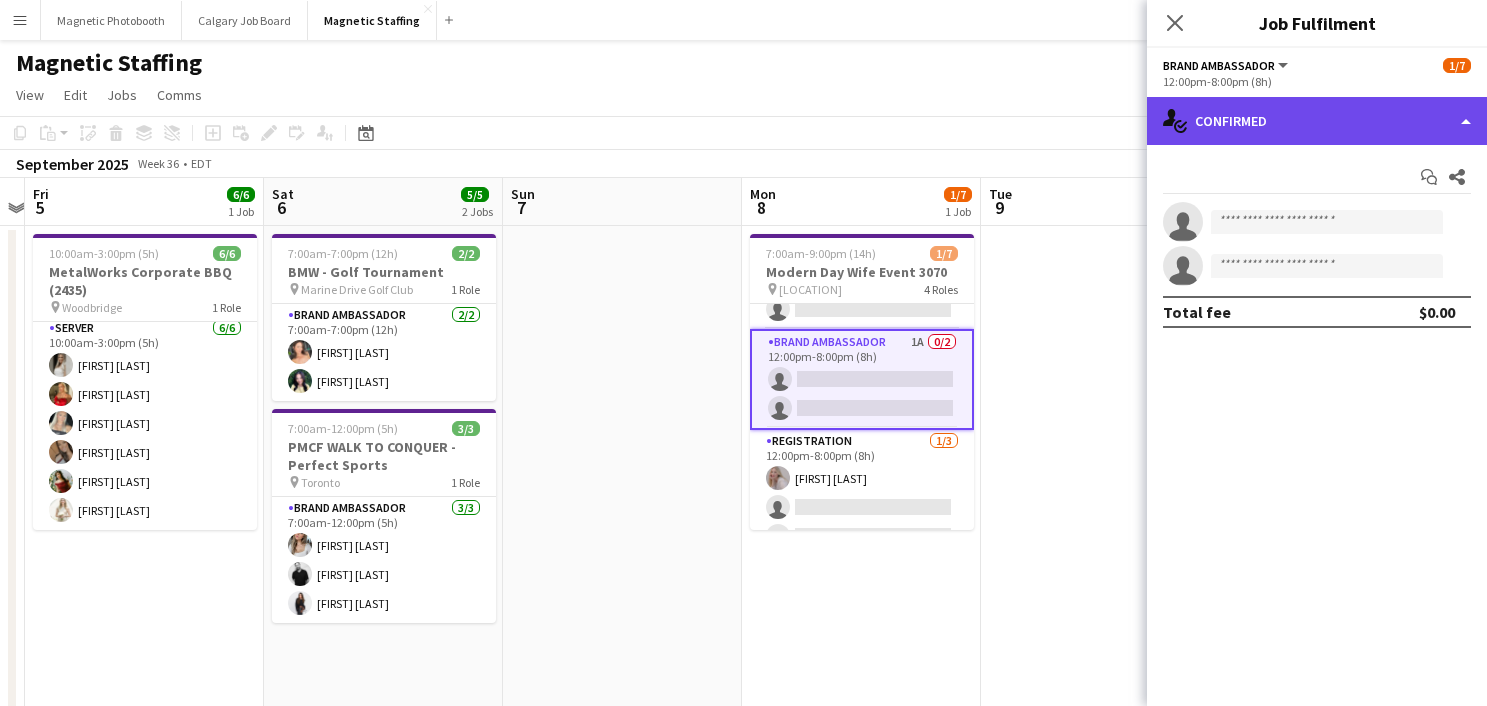 click on "single-neutral-actions-check-2
Confirmed" 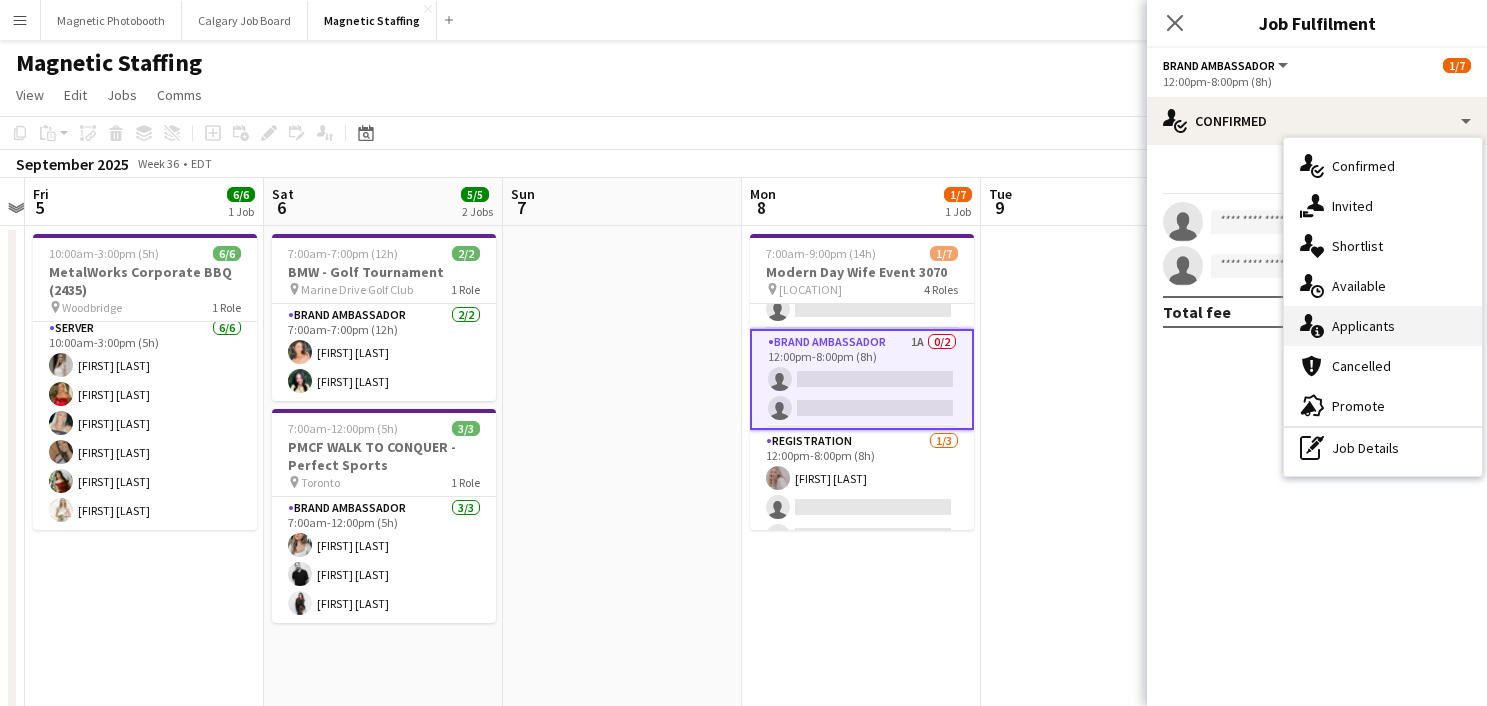 click on "single-neutral-actions-information
Applicants" at bounding box center (1383, 326) 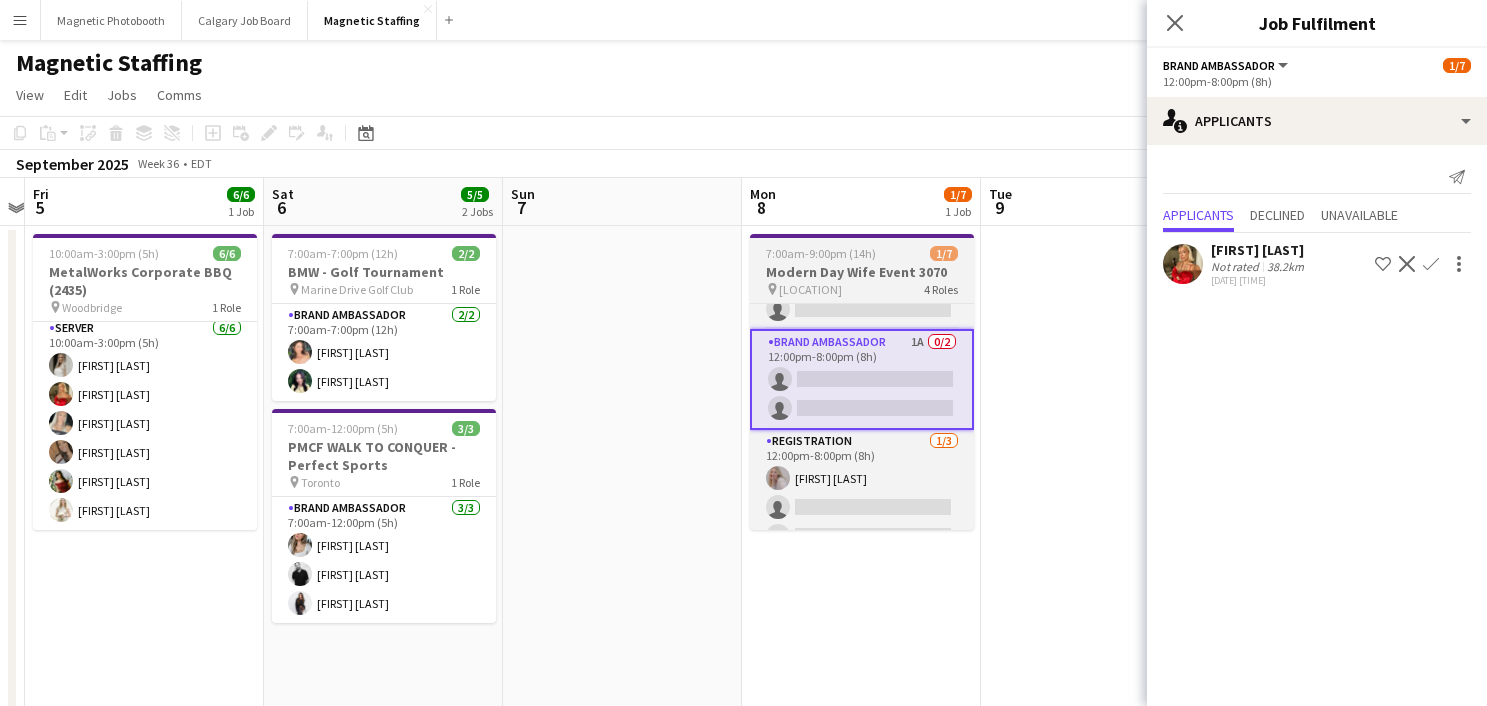 click on "Modern Day Wife Event 3070" at bounding box center (862, 272) 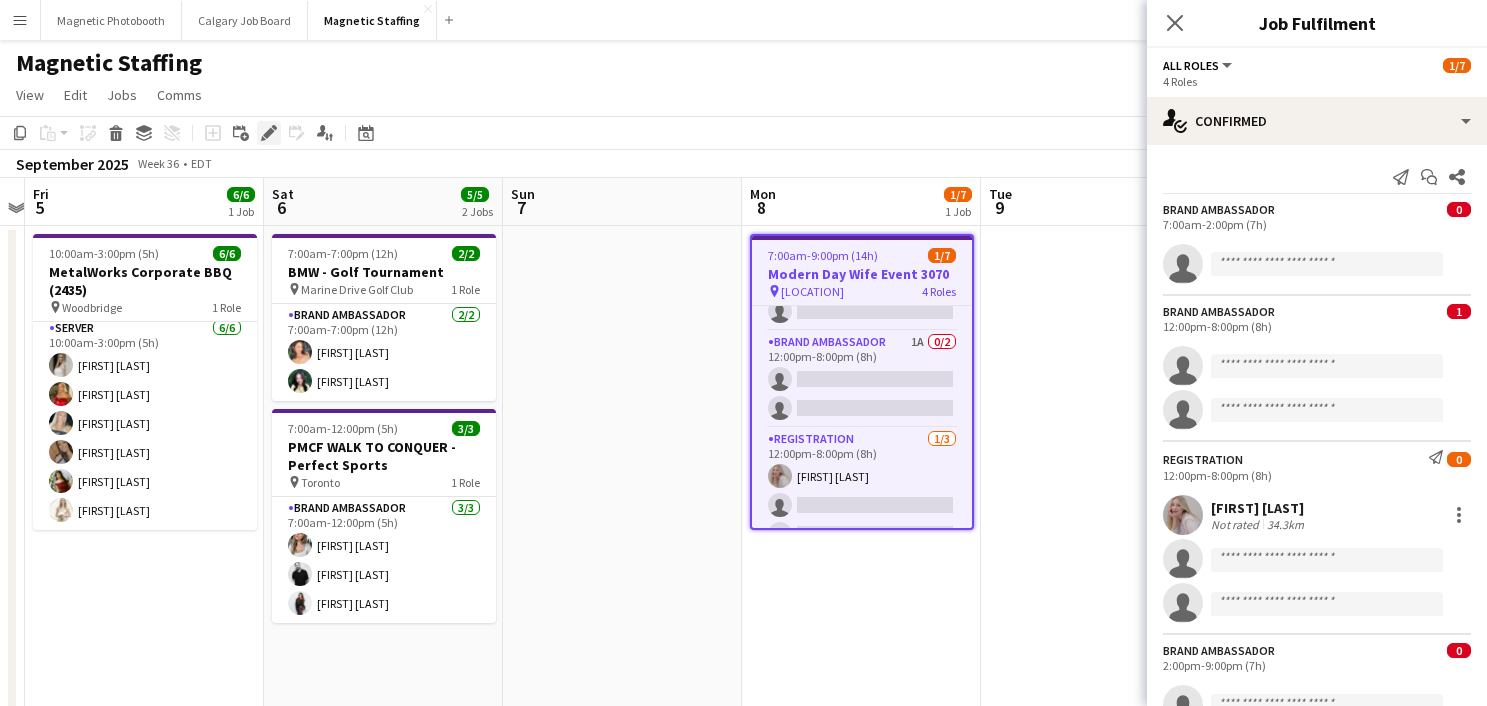 click on "Edit" 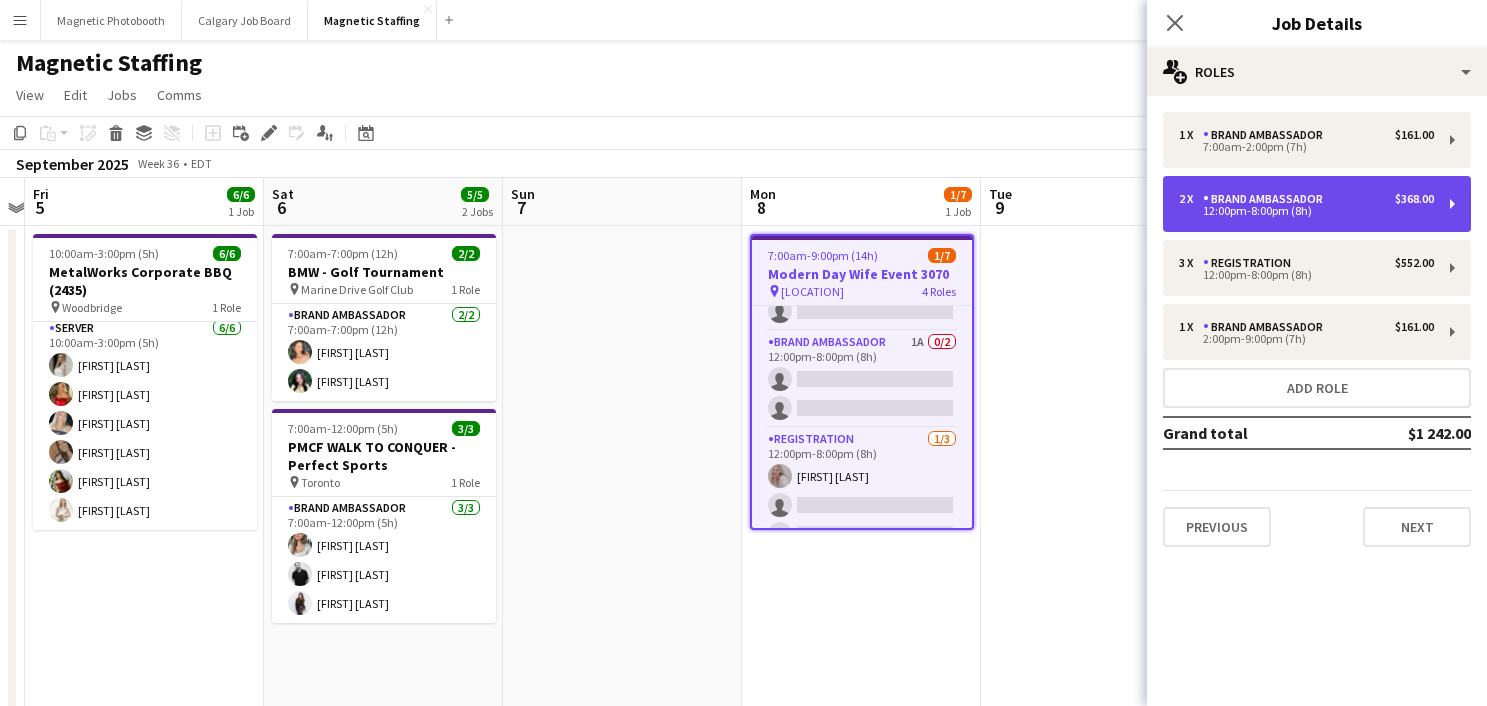 click on "Brand Ambassador" at bounding box center [1267, 199] 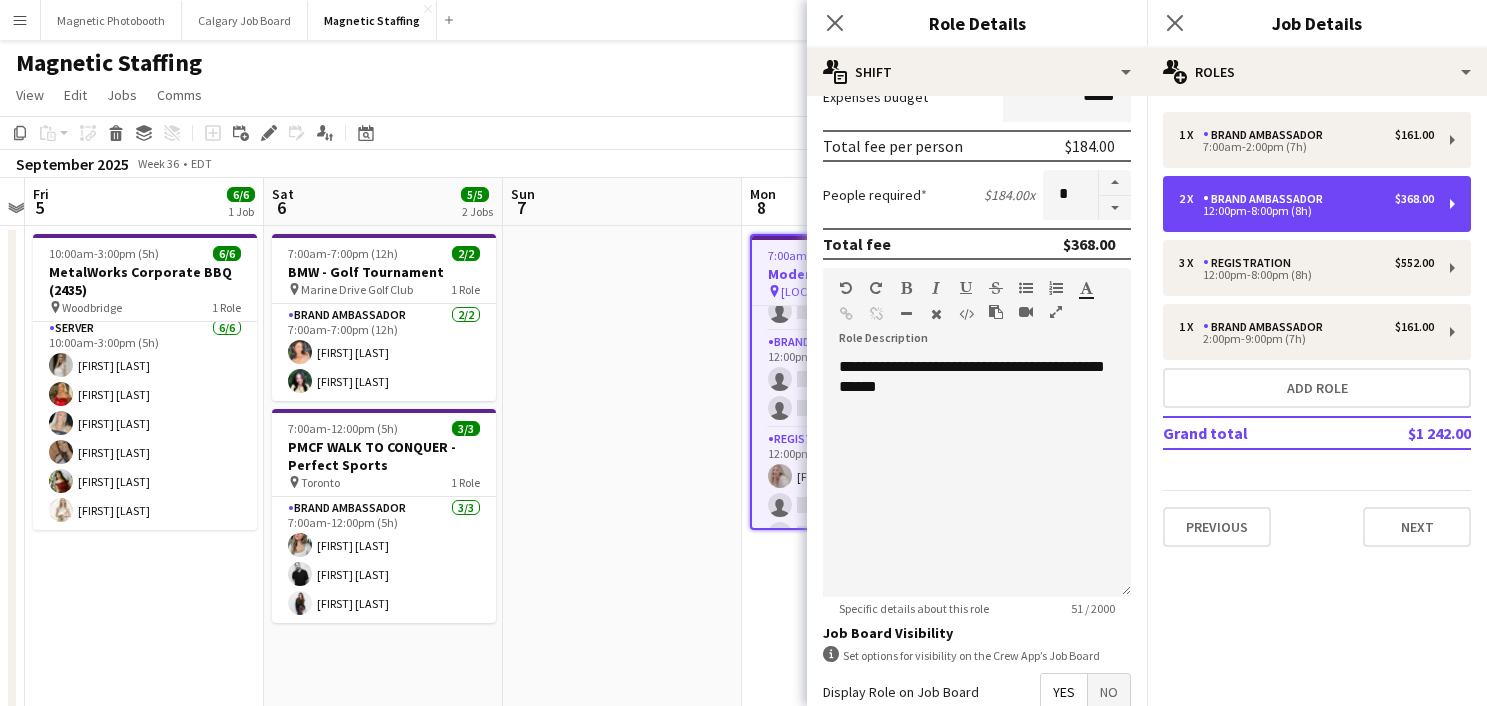 scroll, scrollTop: 430, scrollLeft: 0, axis: vertical 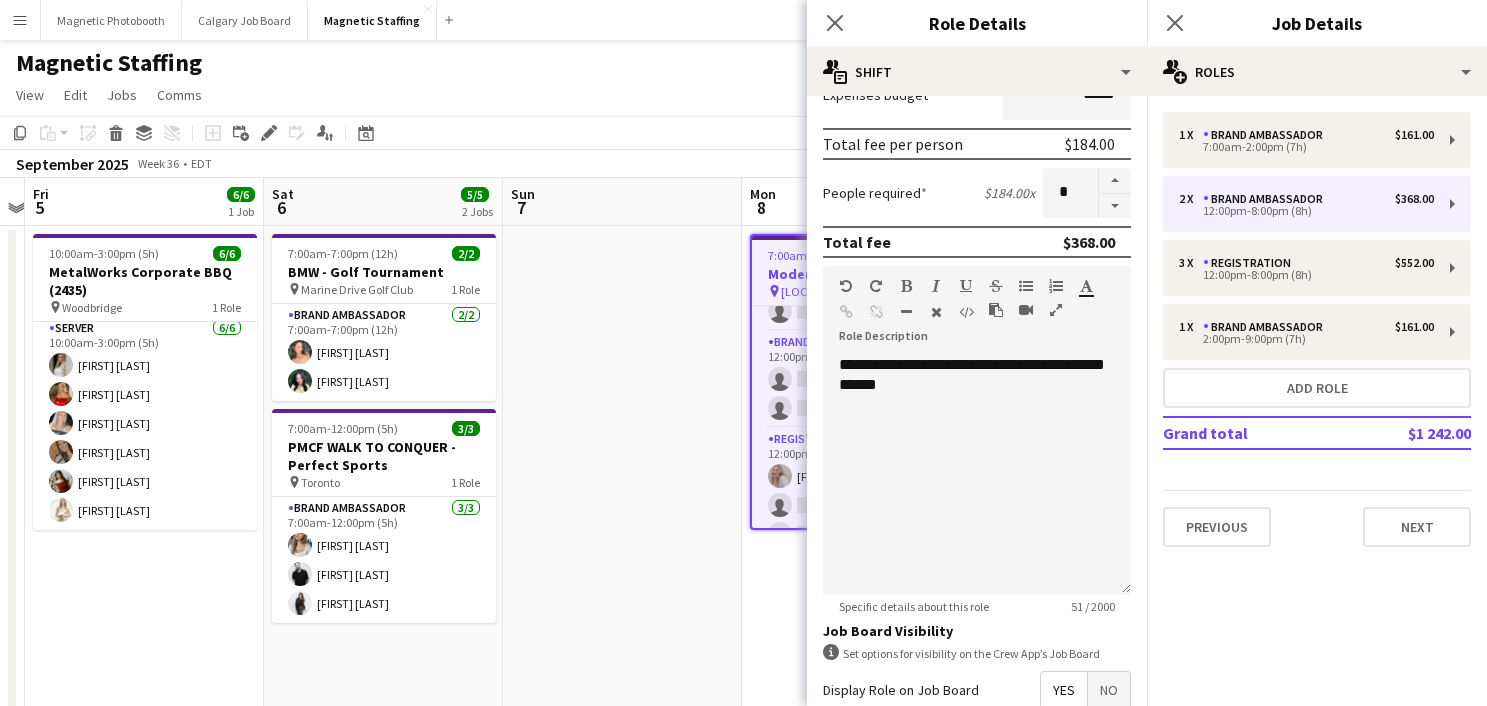 click at bounding box center [622, 937] 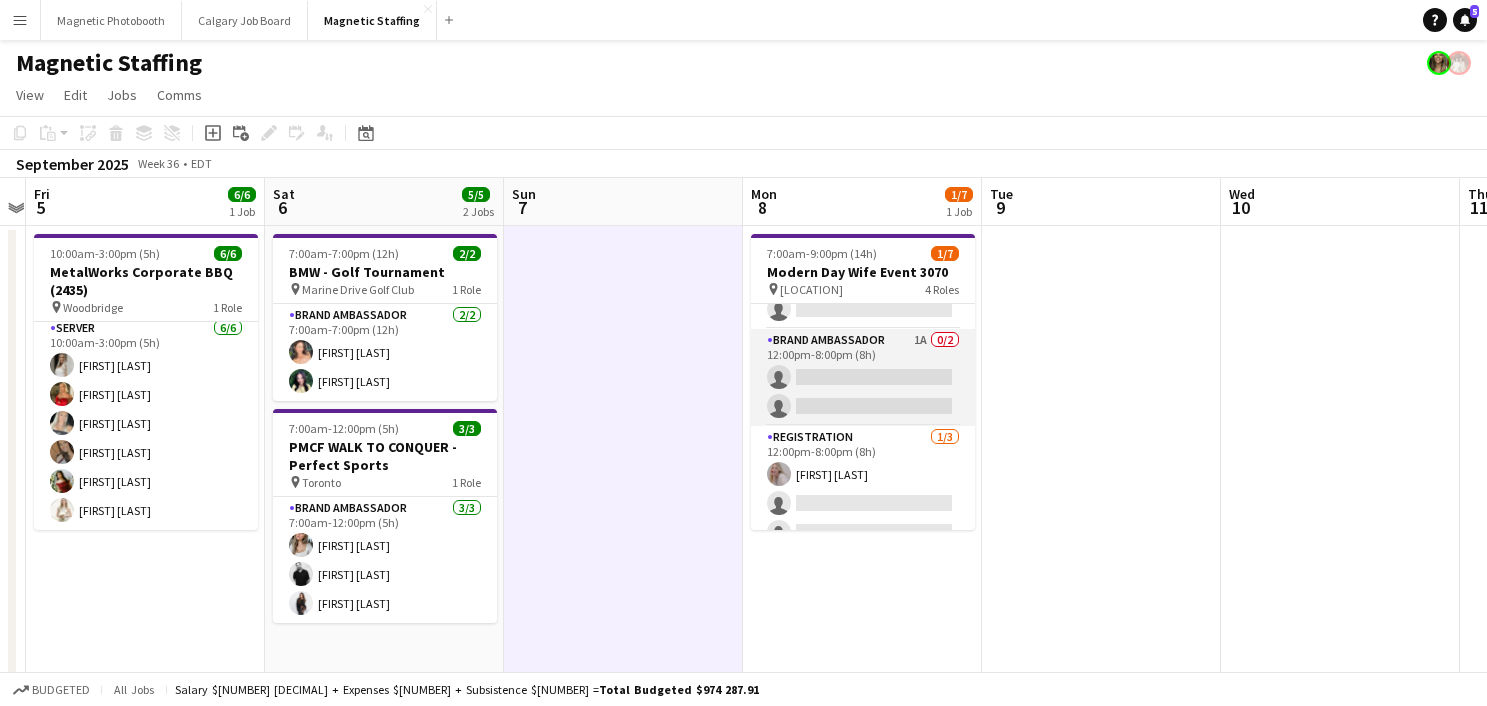 click on "Brand Ambassador   1A   0/2   [TIME]-[TIME] ([DURATION])
single-neutral-actions
single-neutral-actions" at bounding box center [863, 377] 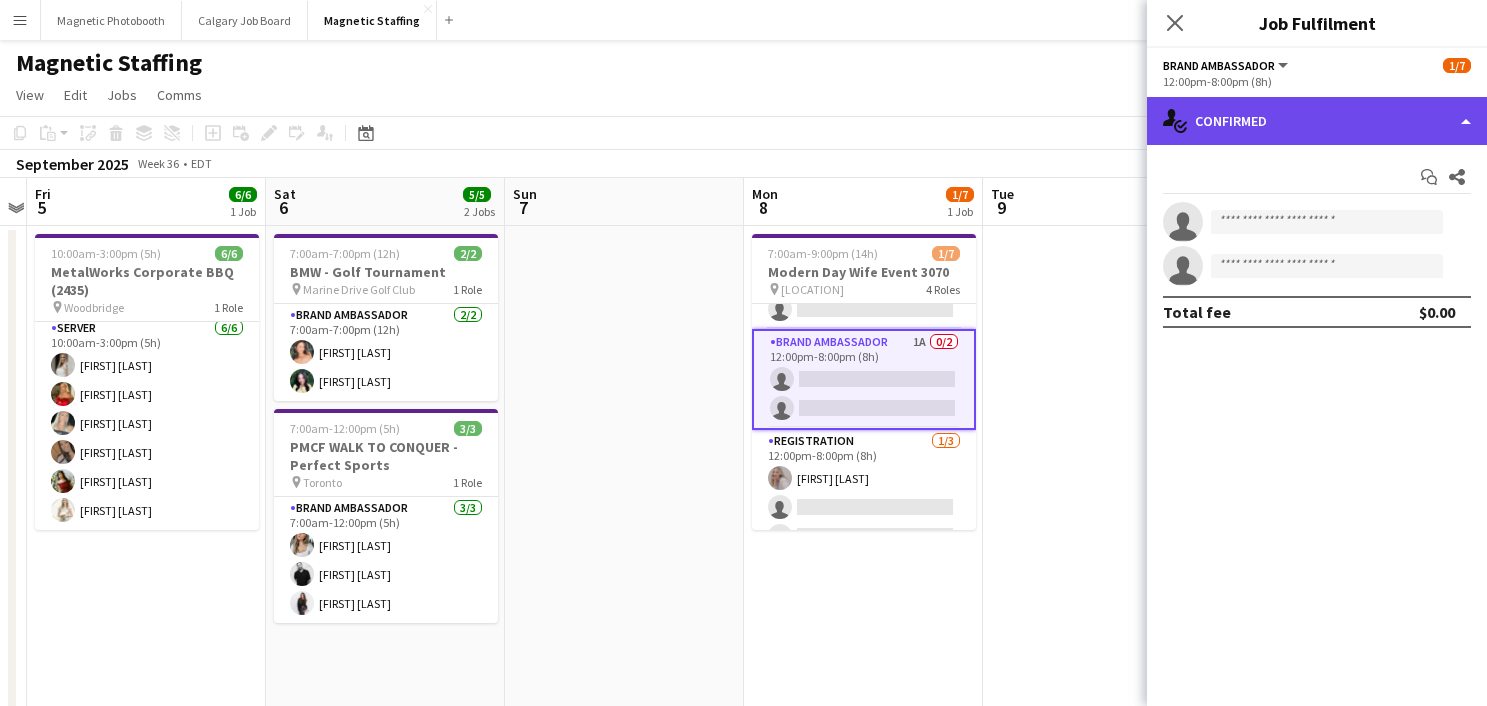 click on "single-neutral-actions-check-2
Confirmed" 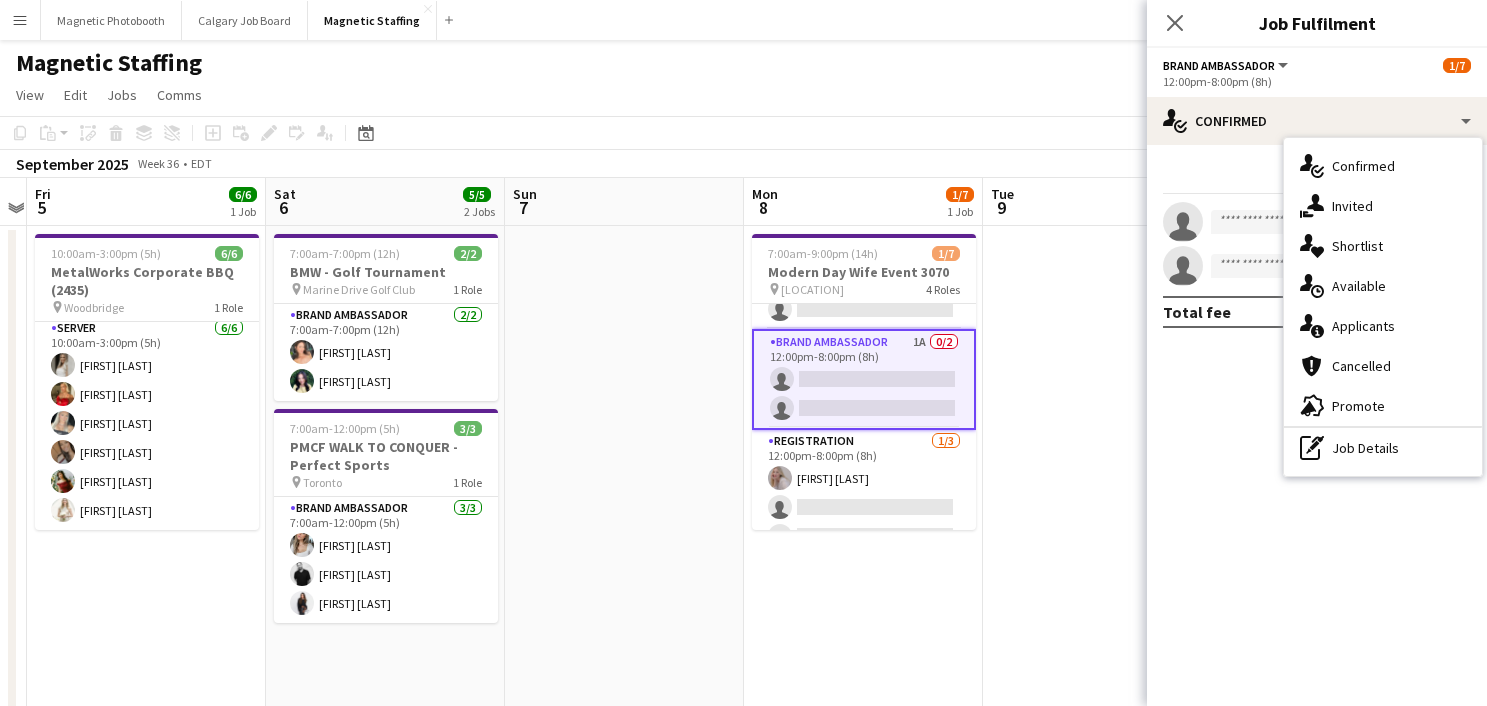 click on "single-neutral-actions-information
Applicants" at bounding box center [1383, 326] 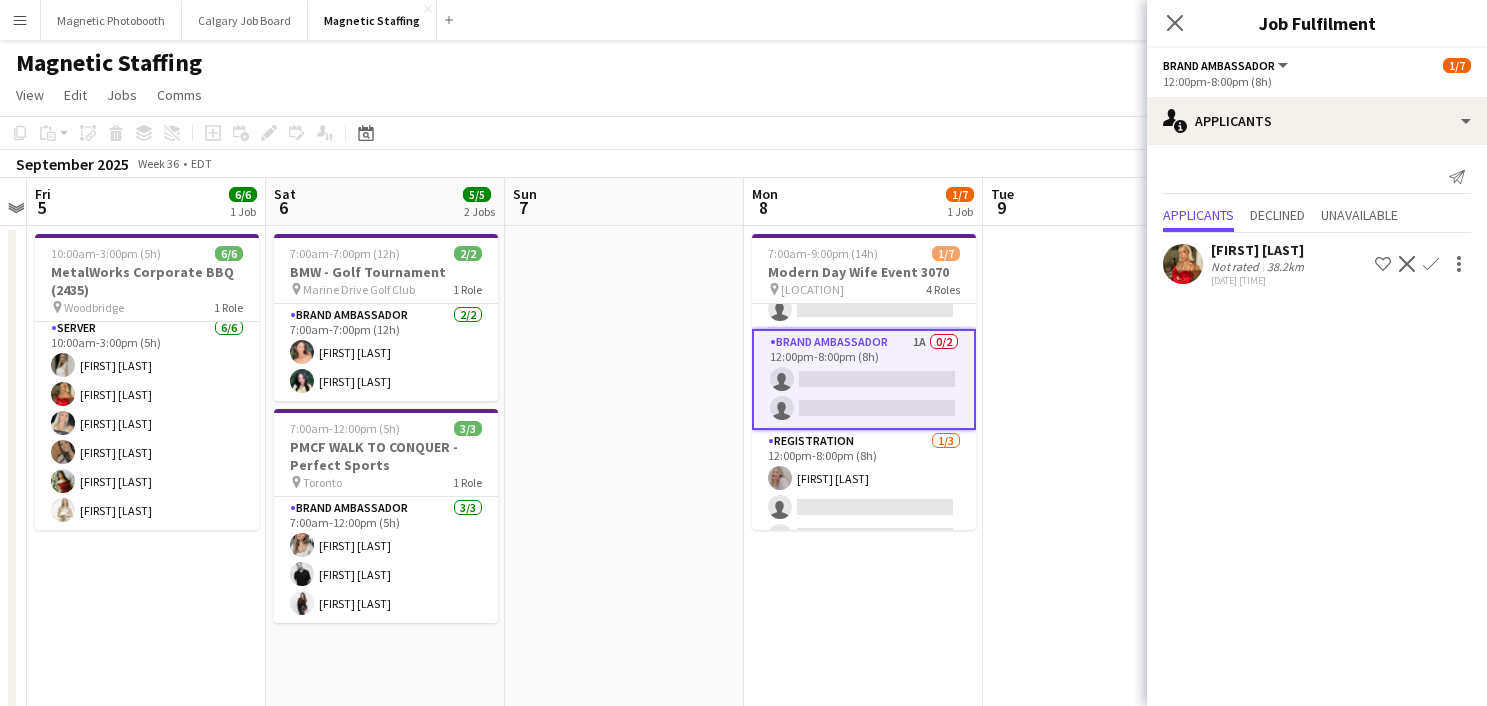 click on "Confirm" 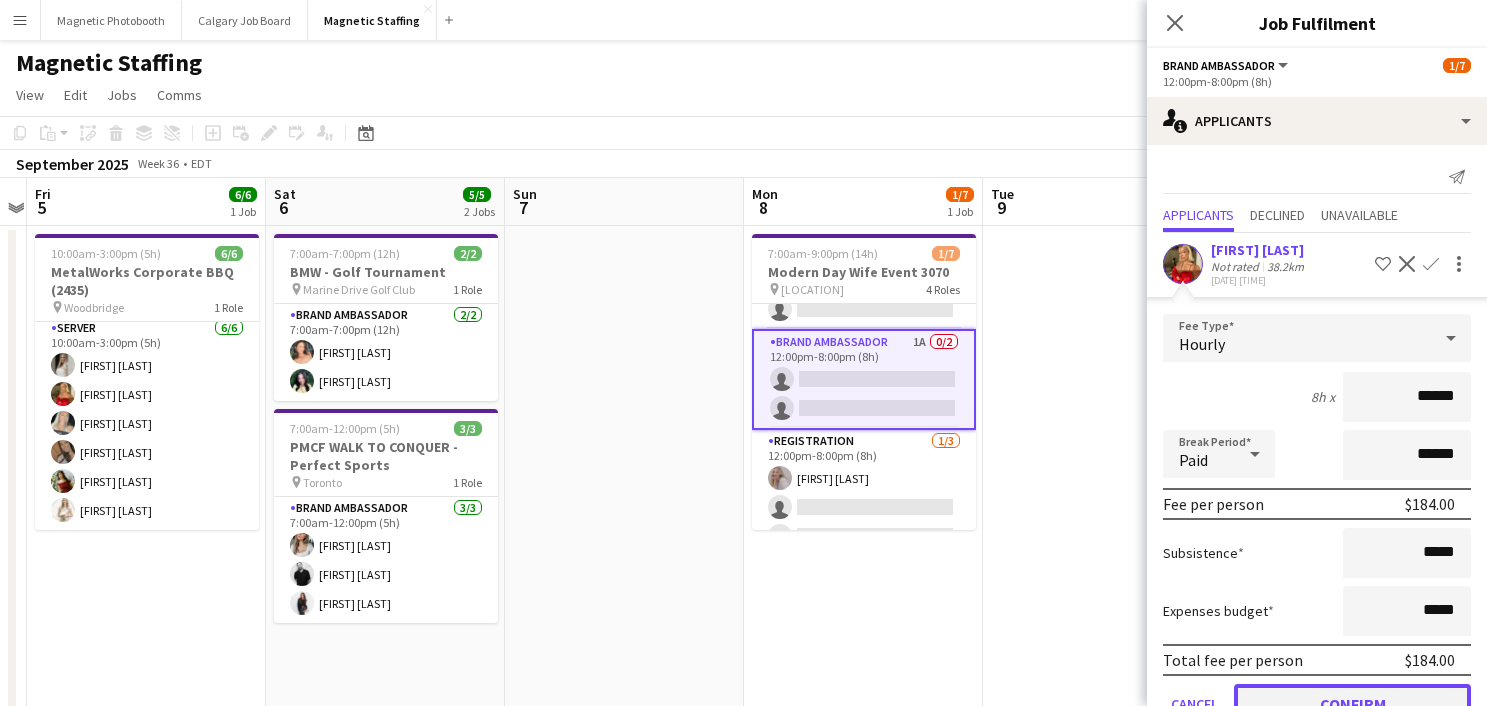 click on "Confirm" 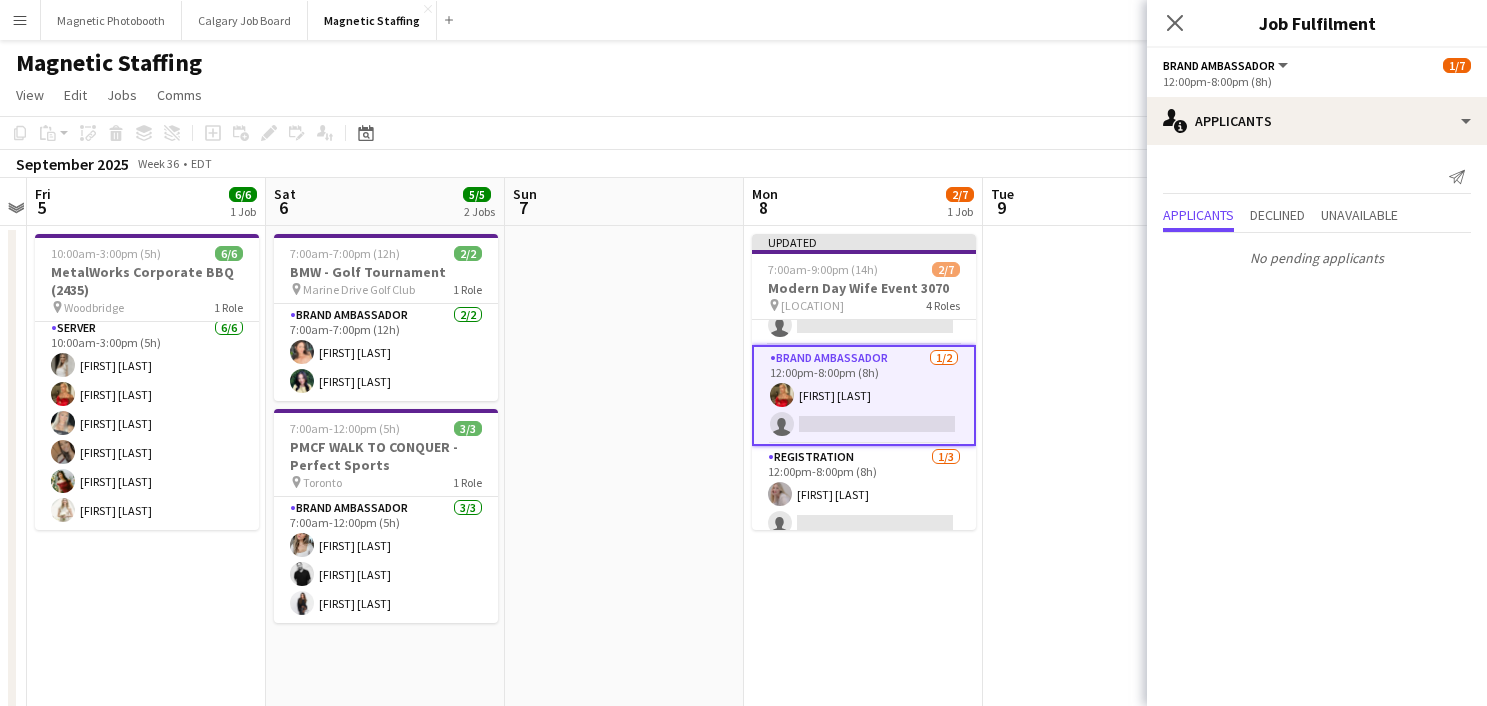 click on "Updated   7:00am-9:00pm (14h)    2/7   Modern Day Wife Event 3070
pin
[CITY]   4 Roles   Brand Ambassador   0/1   7:00am-2:00pm (7h)
single-neutral-actions
Brand Ambassador   1/2   12:00pm-8:00pm (8h)
[FIRST] [LAST]
single-neutral-actions
Registration   1/3   12:00pm-8:00pm (8h)
[FIRST] [LAST]
single-neutral-actions
single-neutral-actions
Brand Ambassador   0/1   2:00pm-9:00pm (7h)
single-neutral-actions" at bounding box center [863, 937] 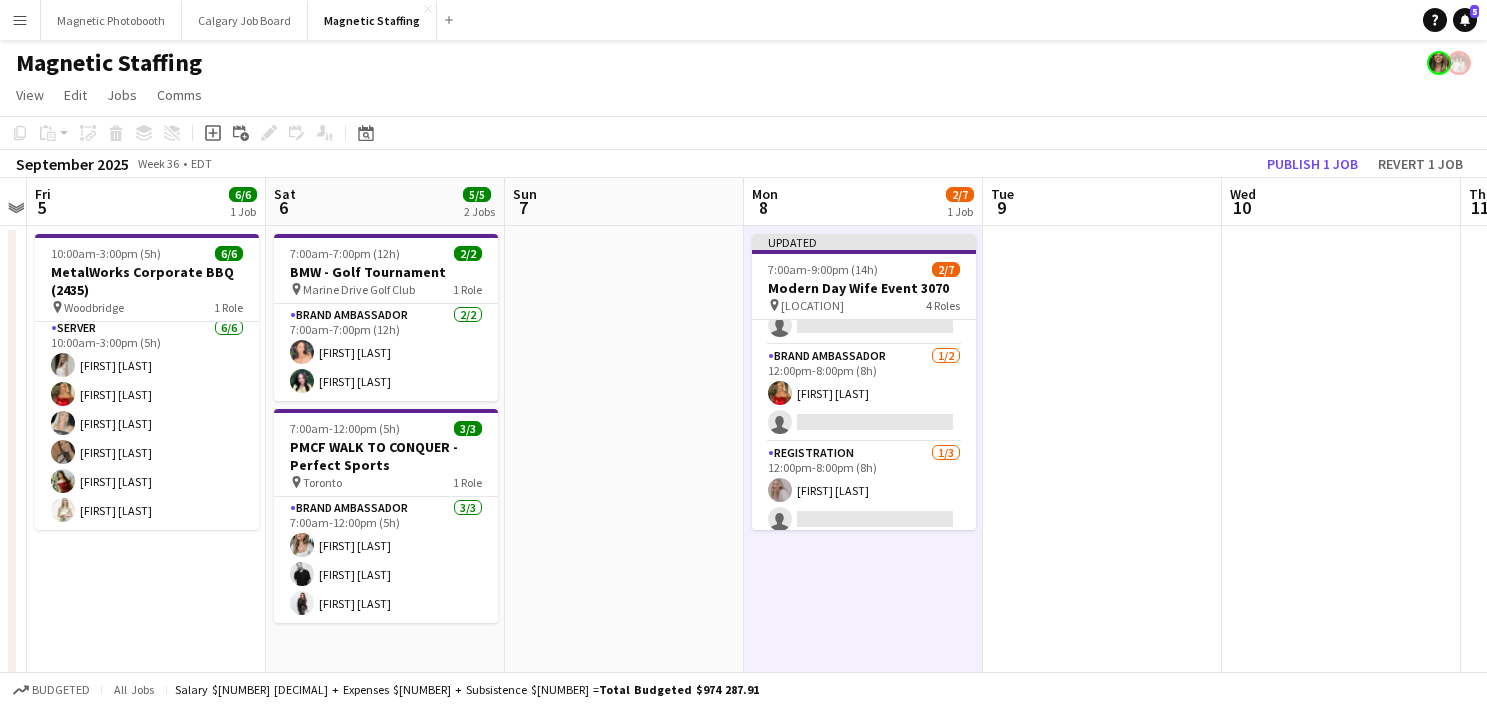 scroll, scrollTop: 0, scrollLeft: 928, axis: horizontal 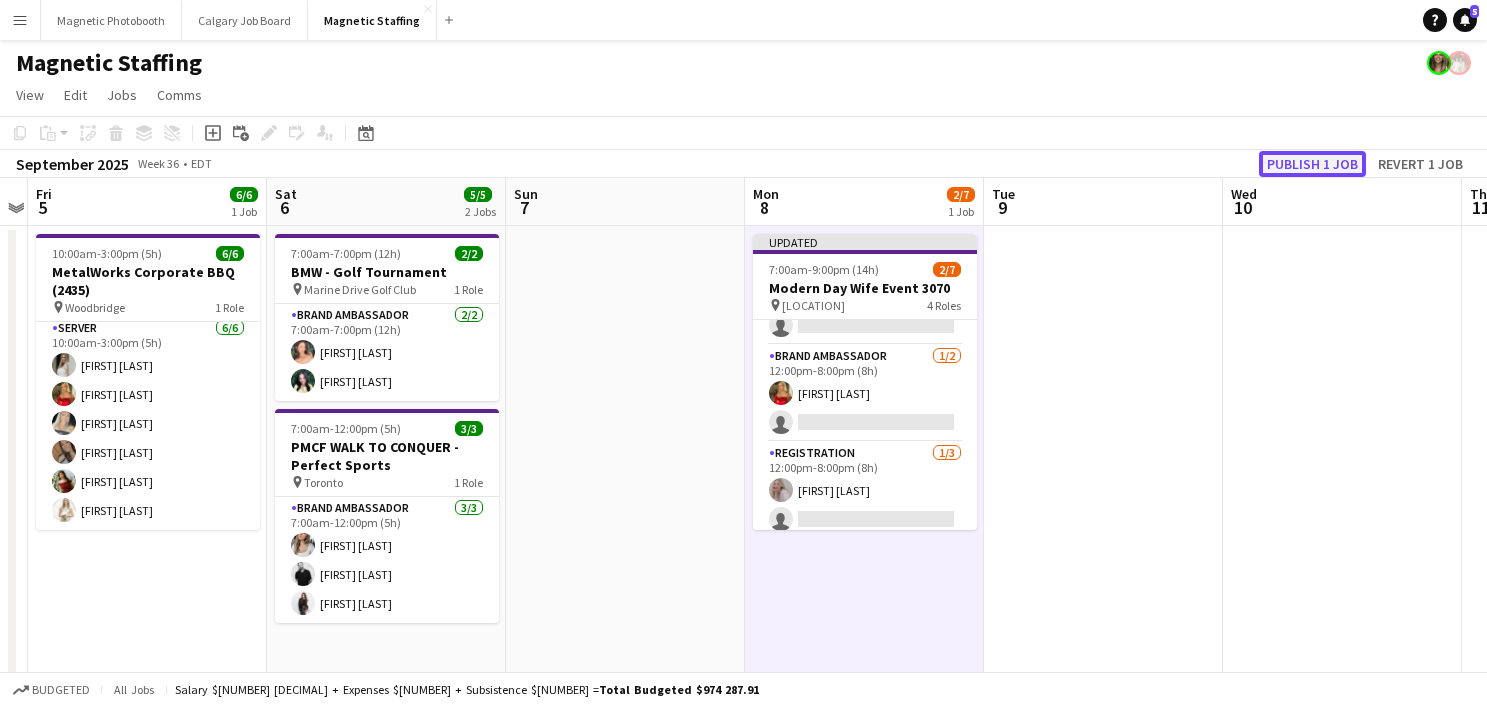 click on "Publish 1 job" 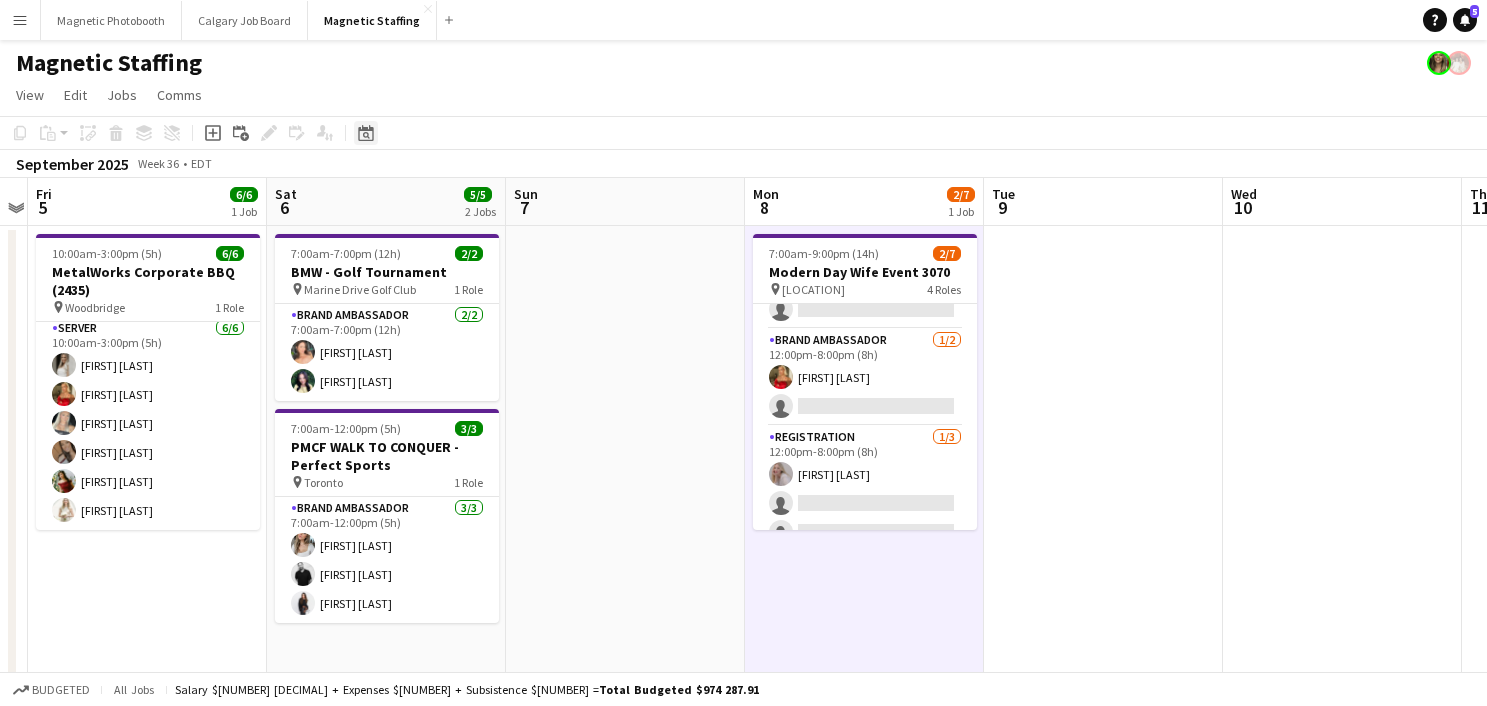 click on "Date picker" 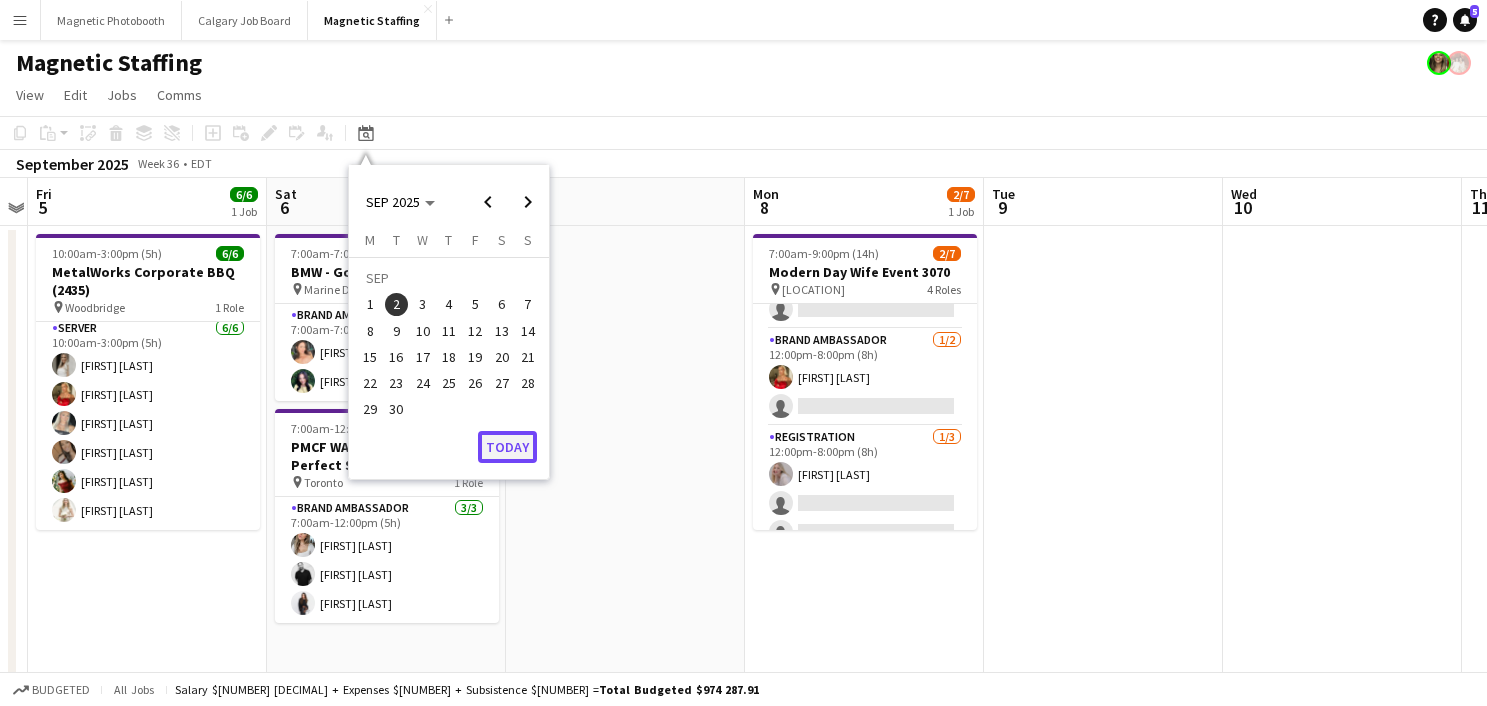 click on "Today" at bounding box center (507, 447) 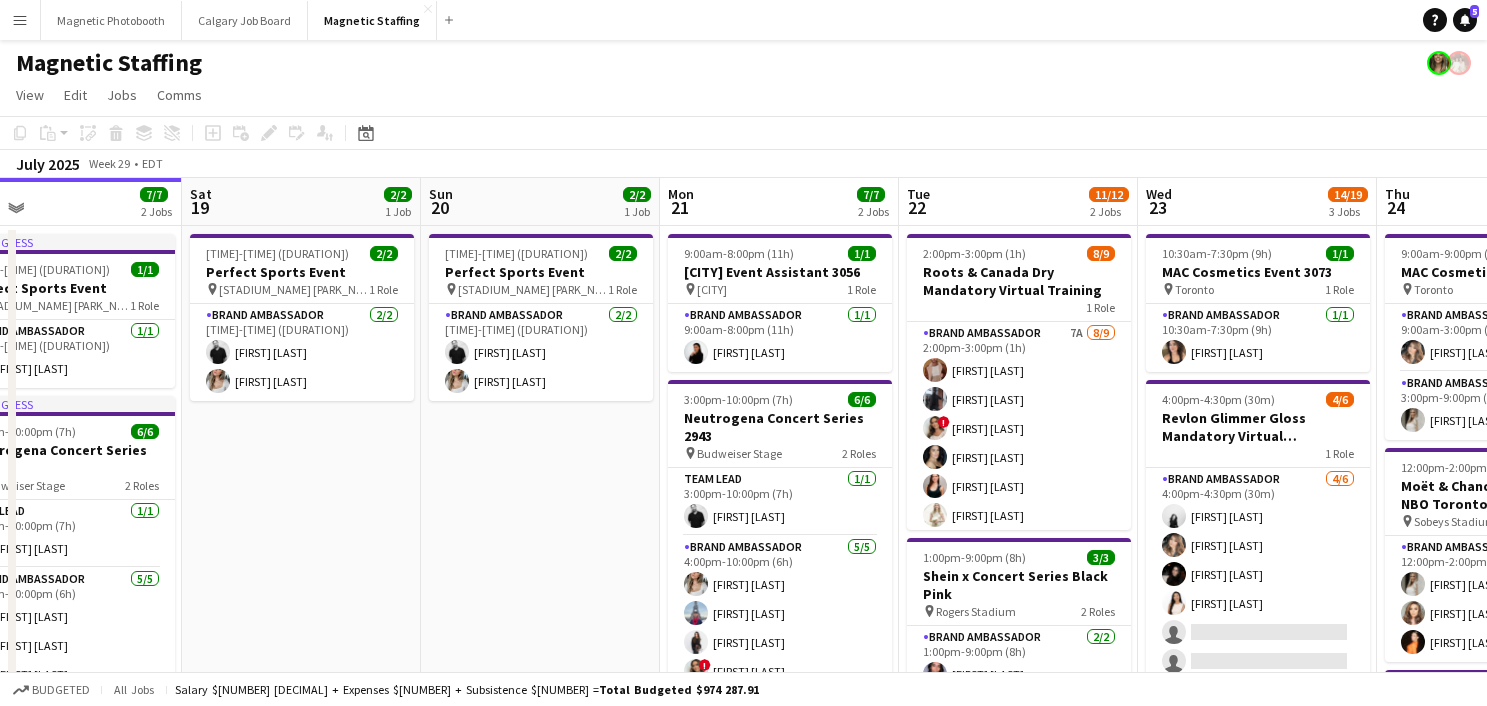 drag, startPoint x: 1127, startPoint y: 469, endPoint x: 384, endPoint y: 523, distance: 744.9597 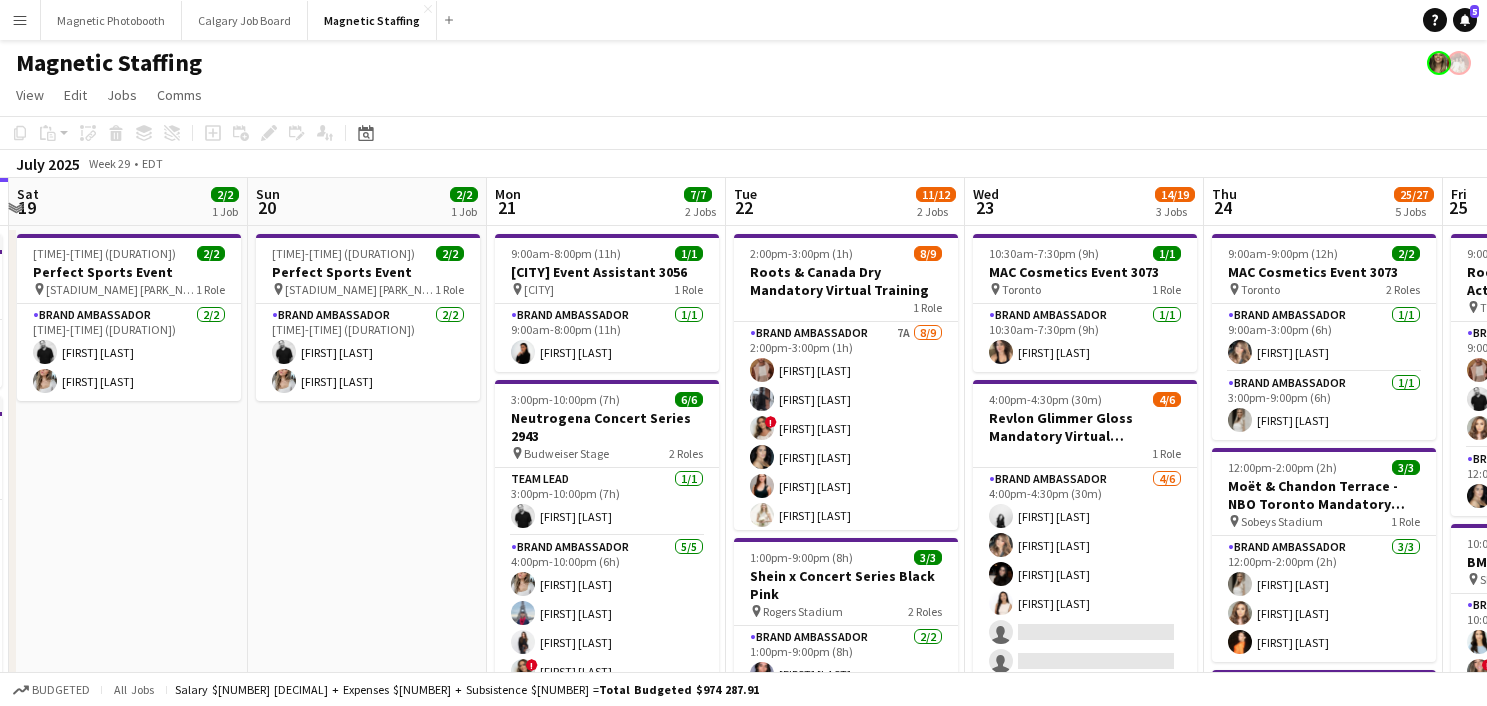scroll, scrollTop: 157, scrollLeft: 0, axis: vertical 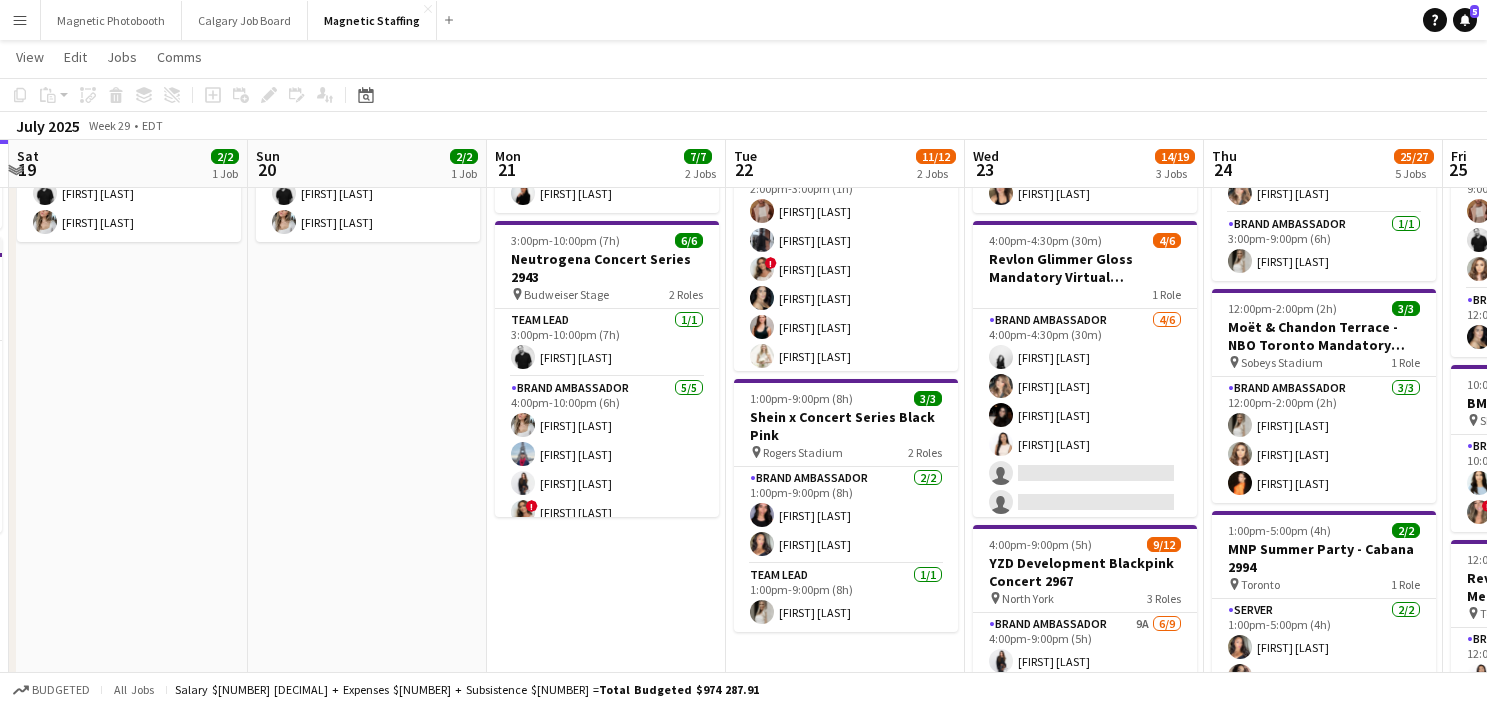 click on "Shein x Concert Series Black Pink" at bounding box center [846, 426] 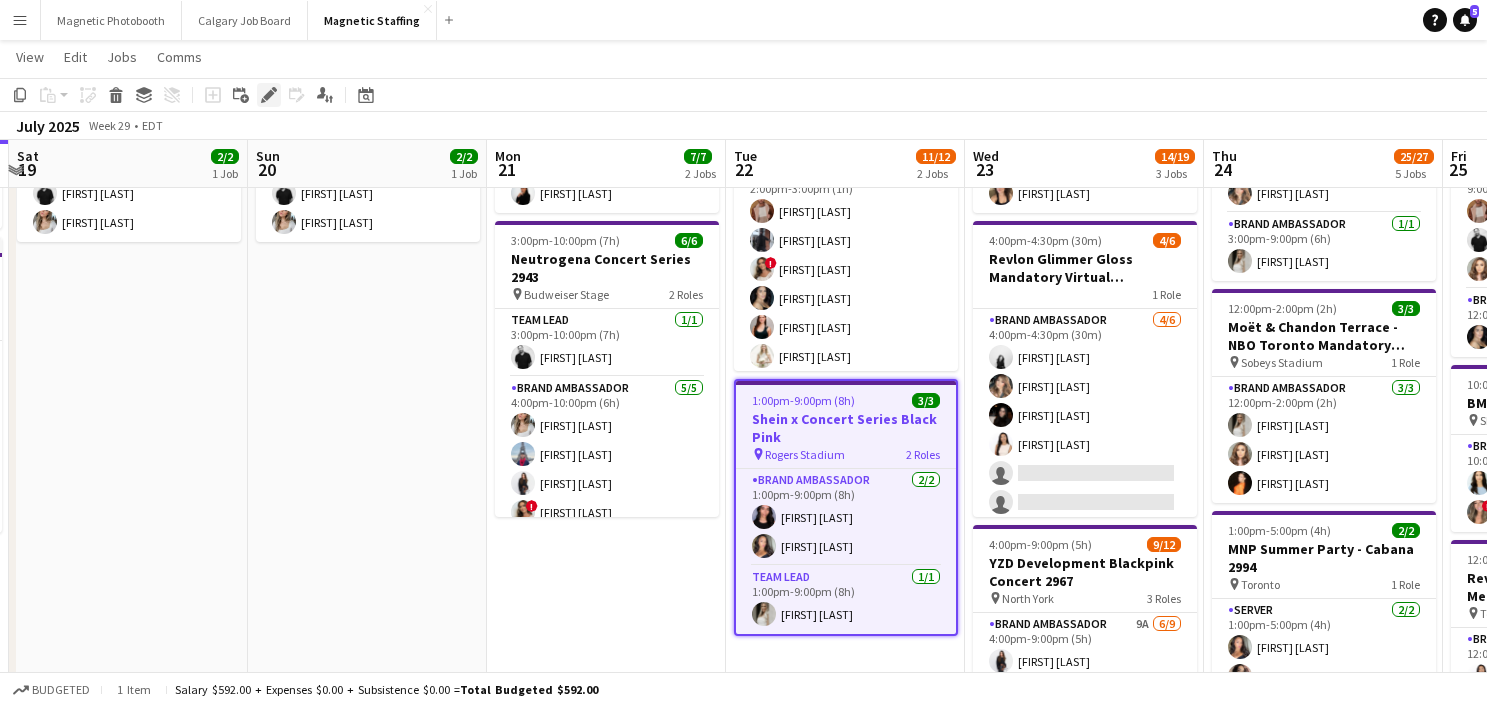 click 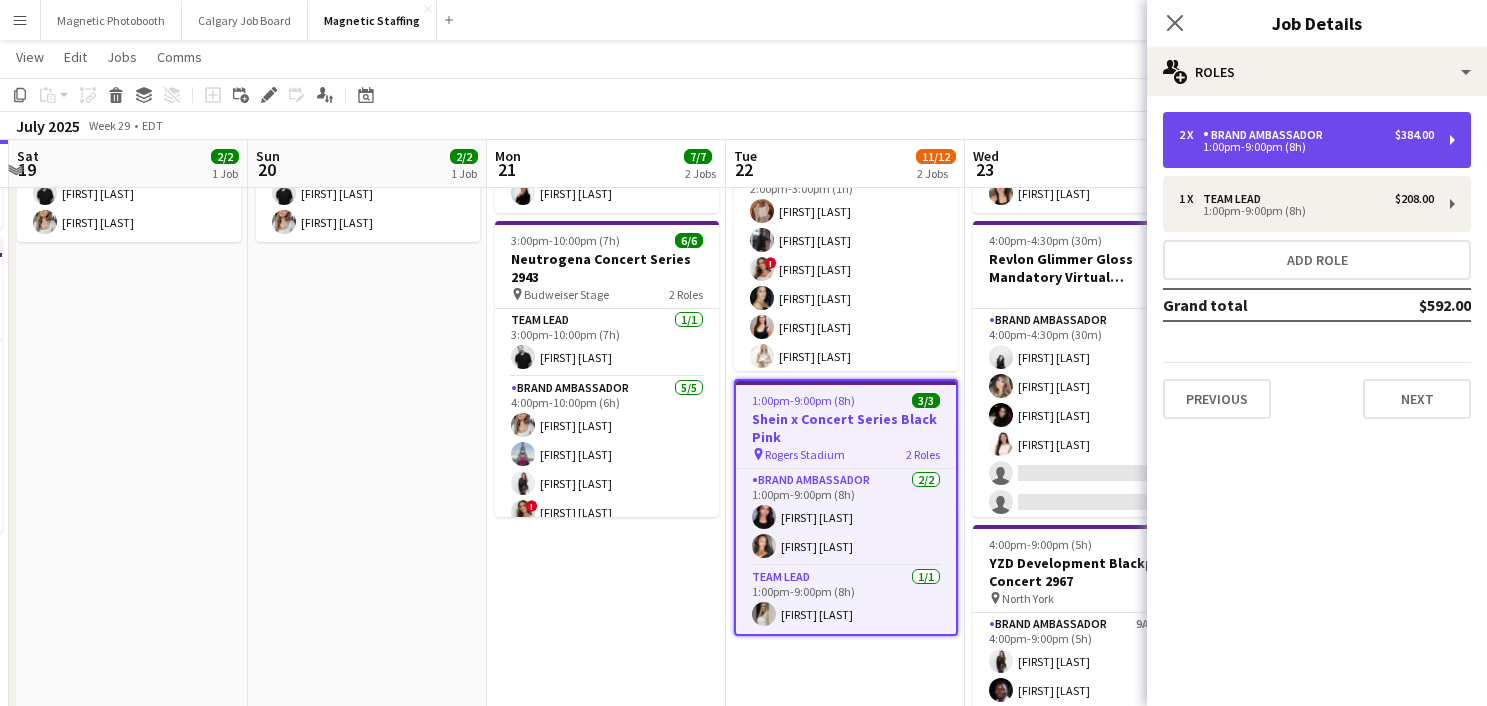 click on "2 x   Brand Ambassador   $384.00" at bounding box center (1306, 135) 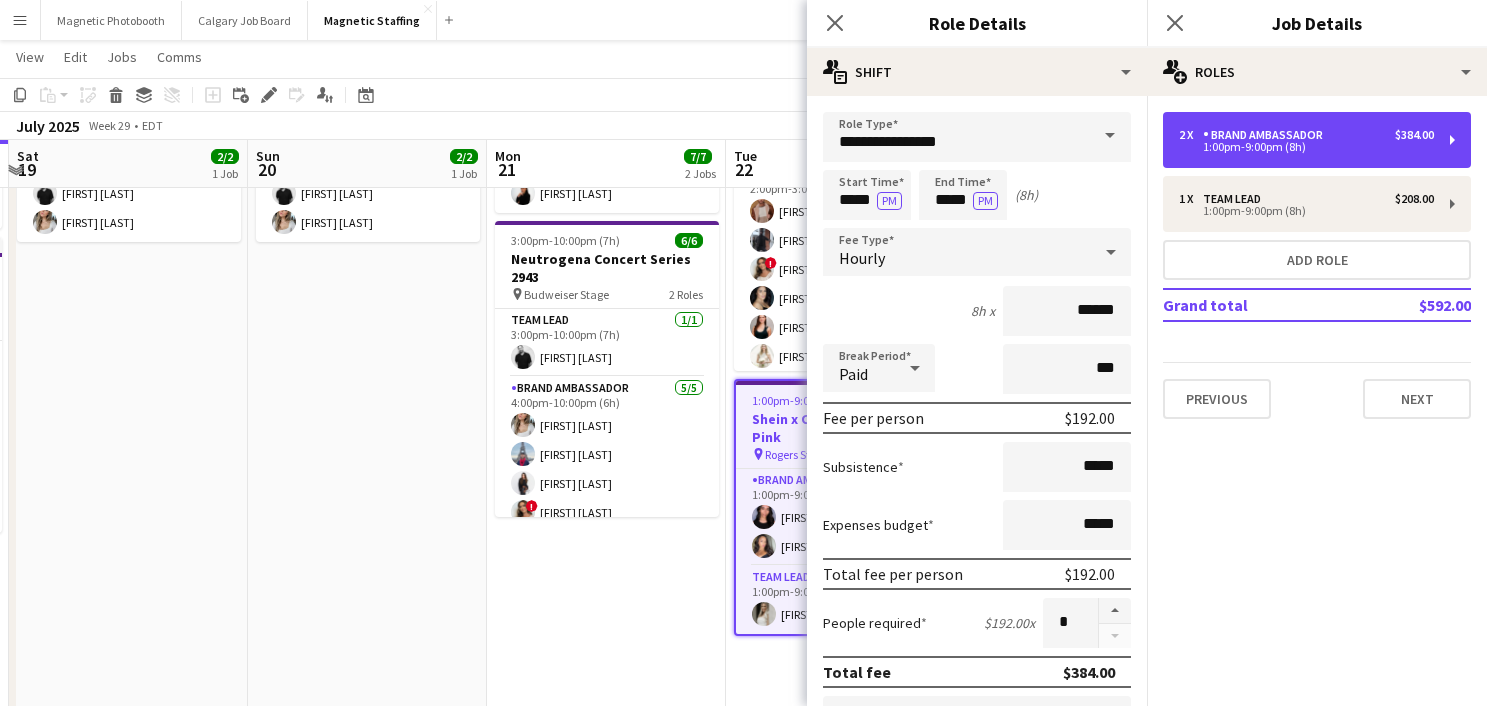 scroll, scrollTop: 648, scrollLeft: 0, axis: vertical 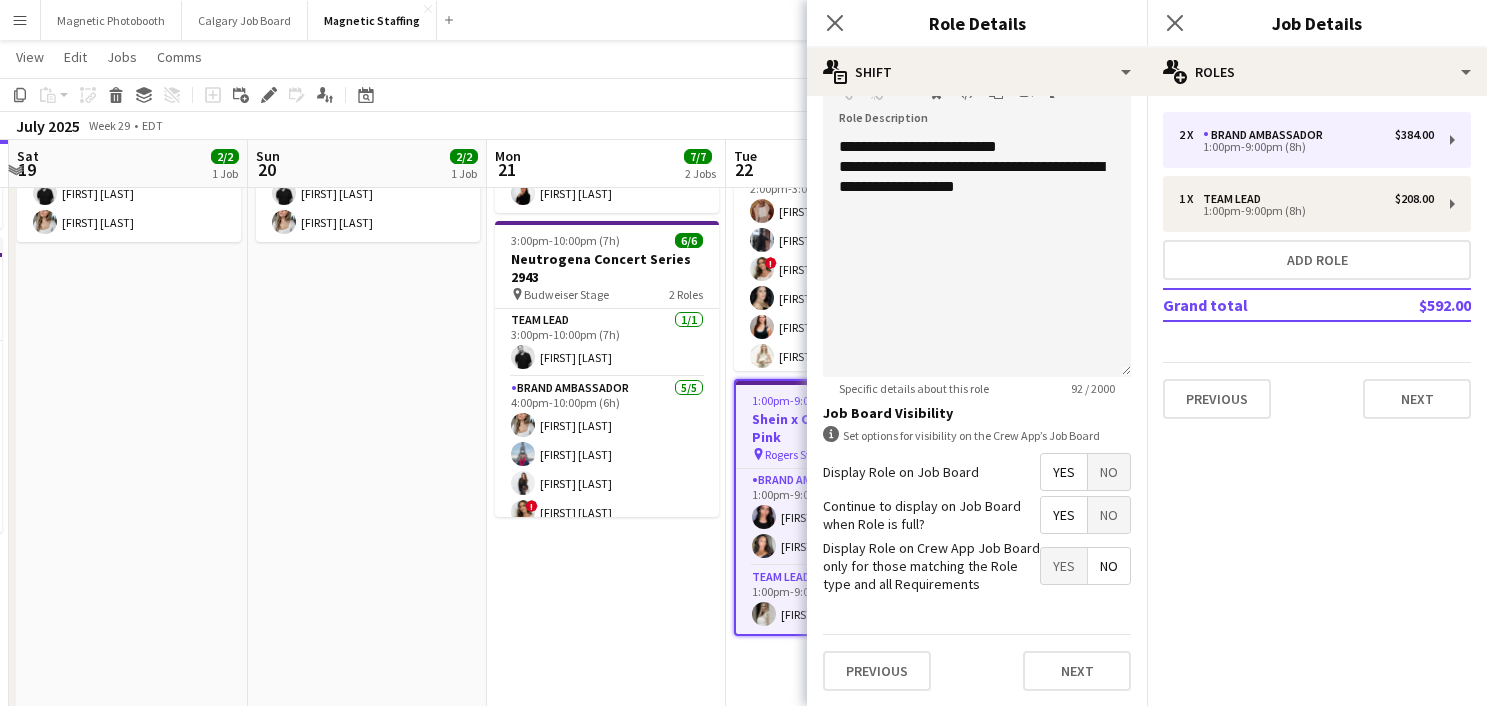 click on "[TIME]-[TIME] ([DURATION])    [NUMBER]/[NUMBER]   [BRAND] Event [NUMBER]
pin
[LOCATION]   [NUMBER] Roles   Brand Ambassador   [NUMBER]A   [NUMBER]/[NUMBER]   [TIME]-[TIME] ([DURATION])
[FIRST] [LAST]
single-neutral-actions
Team Lead   [NUMBER]/[NUMBER]   [TIME]-[TIME] ([DURATION])
[FIRST] [LAST]  Brand Ambassador   [NUMBER]/[NUMBER]   [TIME]-[TIME] ([DURATION])
[FIRST] [LAST] [FIRST] [LAST] [FIRST] [LAST] [FIRST] [LAST]" at bounding box center (606, 778) 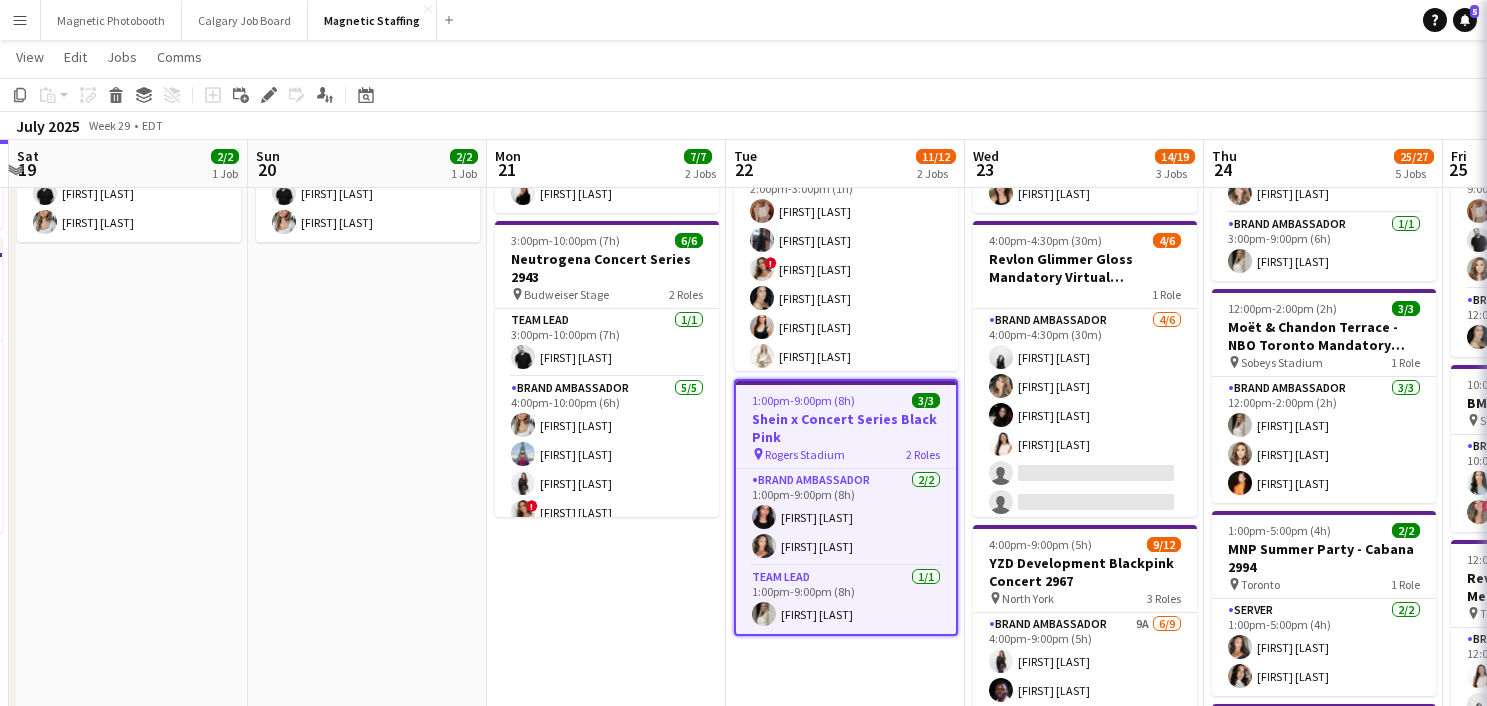 scroll, scrollTop: 0, scrollLeft: 948, axis: horizontal 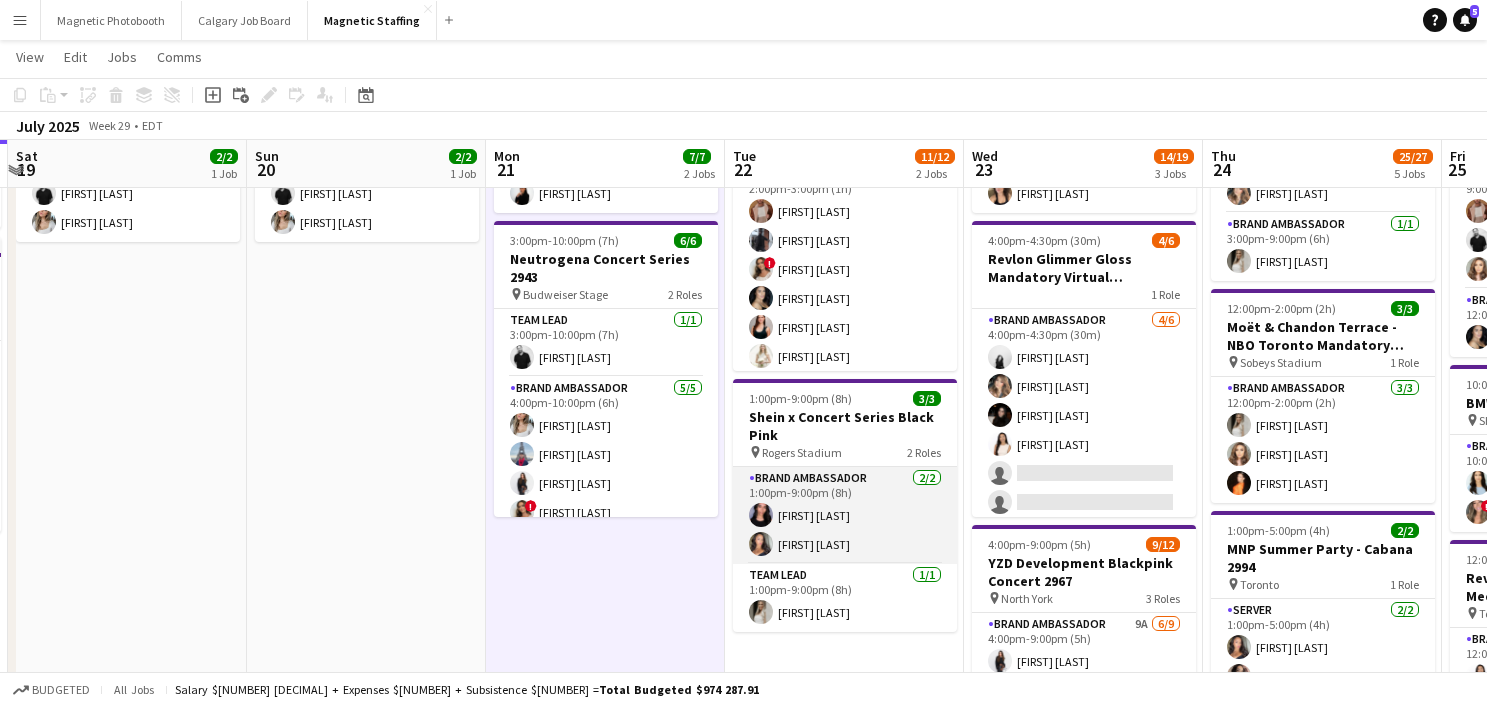 click on "Brand Ambassador   2/2   1:00pm-9:00pm (8h)
[FIRST] [LAST] [FIRST] [LAST]" at bounding box center [845, 515] 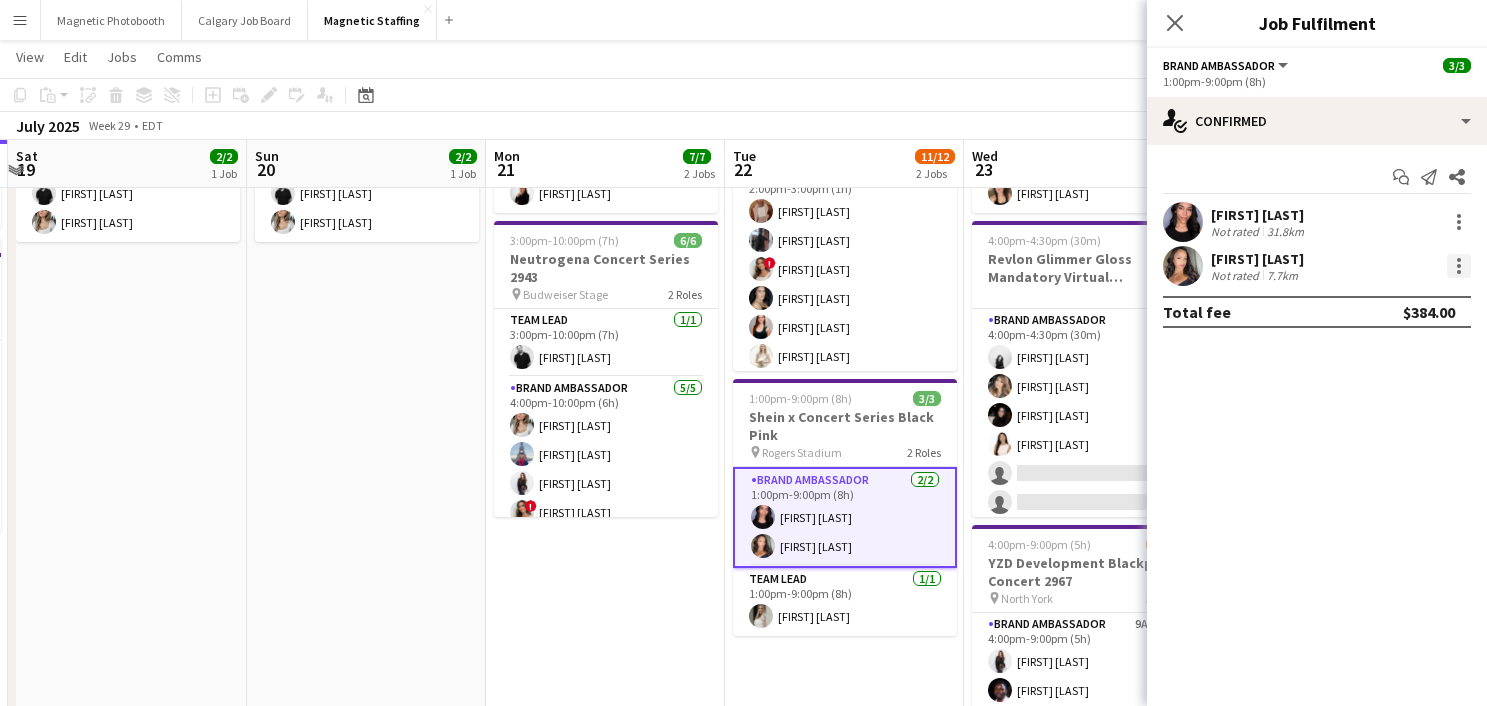 click at bounding box center [1459, 266] 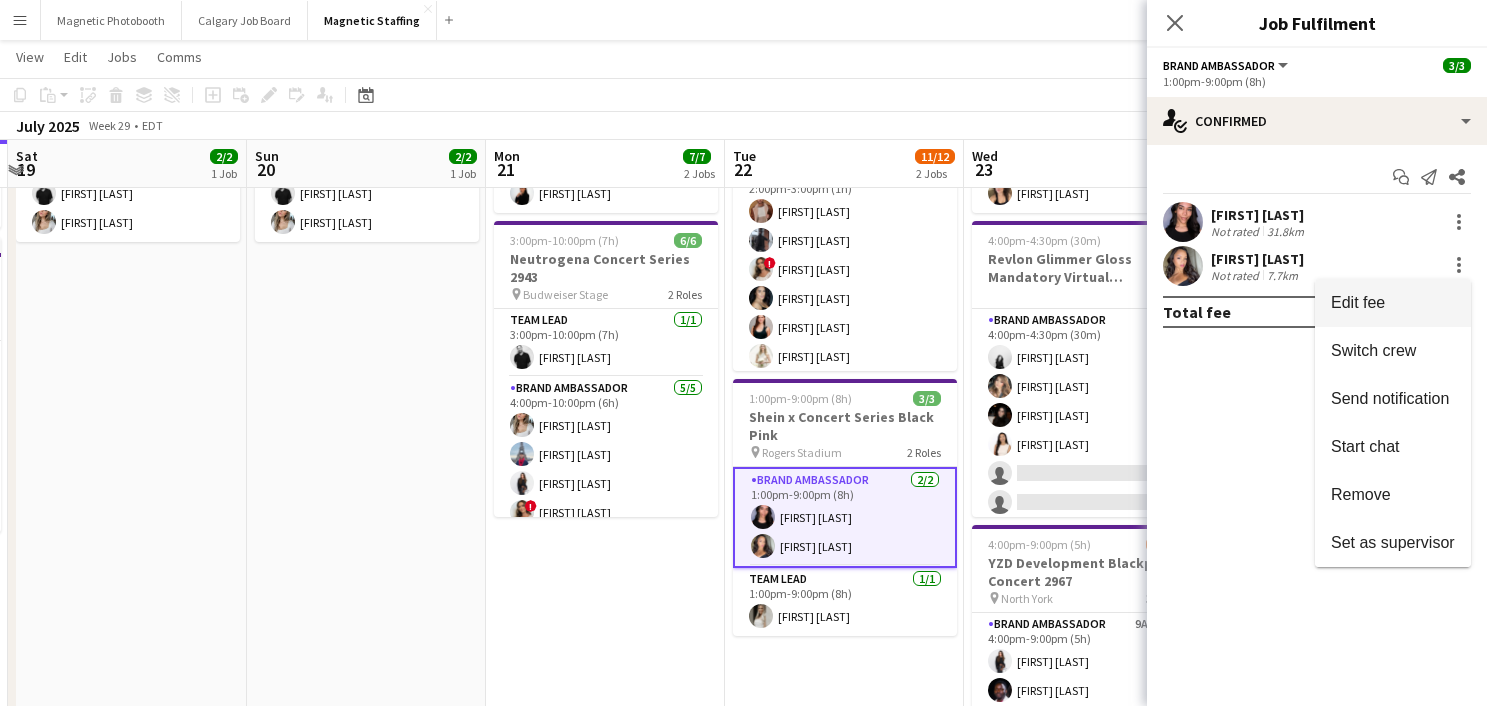 click on "Edit fee" at bounding box center [1393, 303] 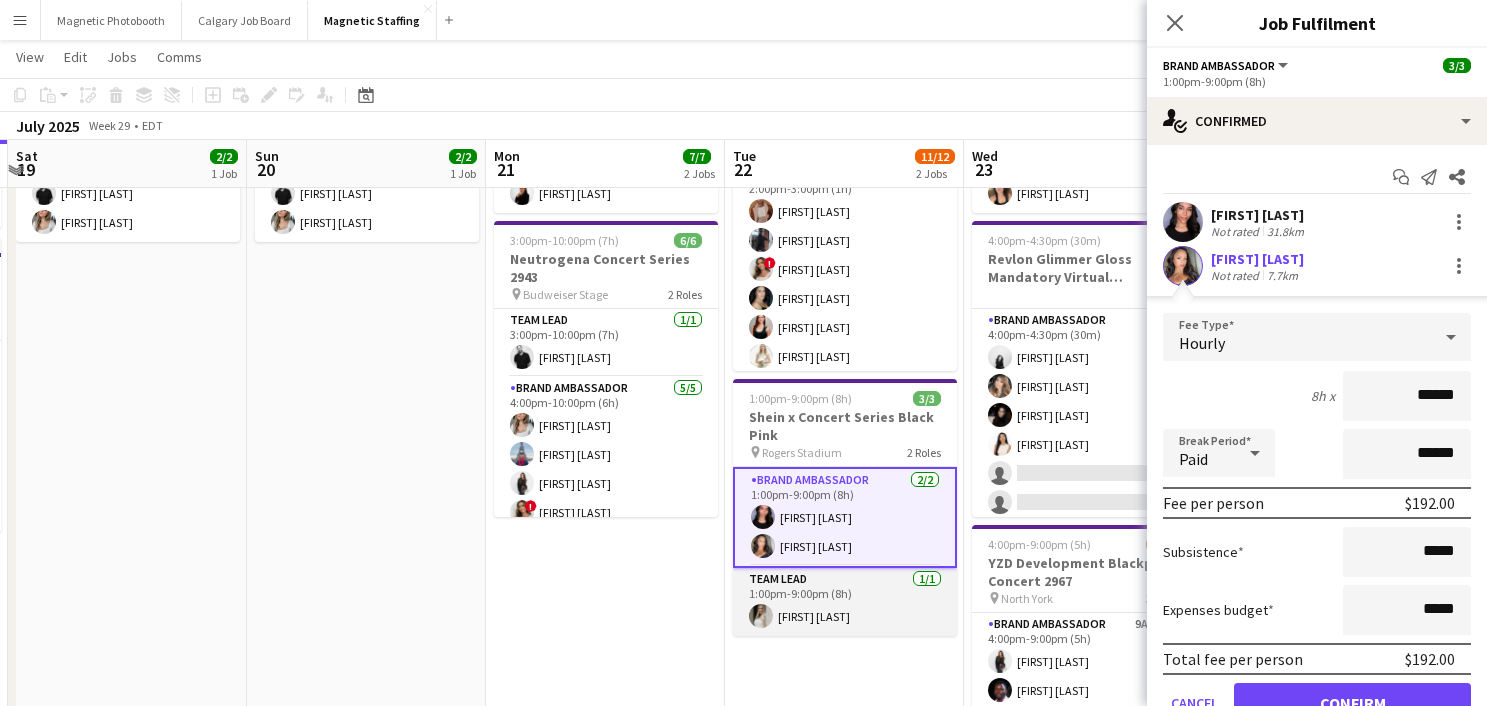 click on "Team Lead   1/1   1:00pm-9:00pm (8h)
[FIRST] [LAST]" at bounding box center [845, 602] 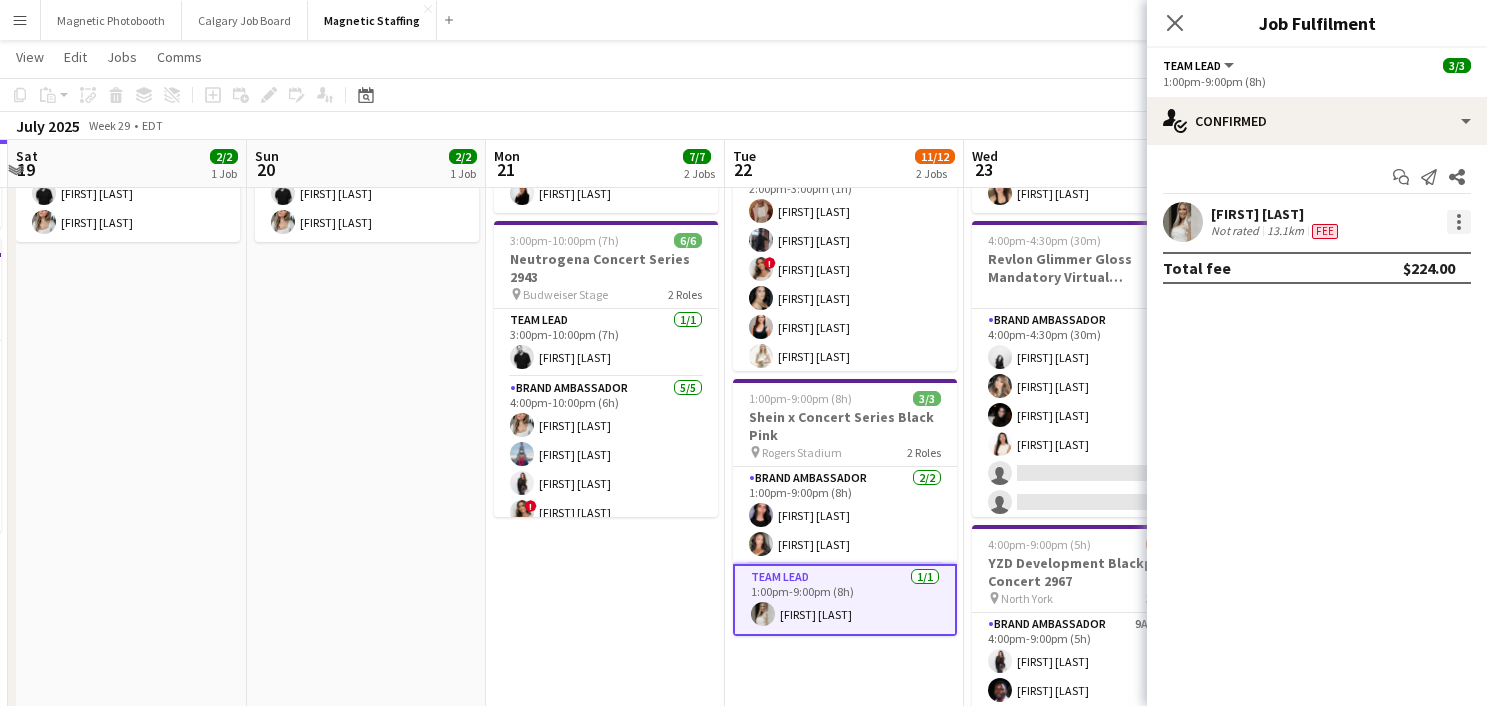 click at bounding box center [1459, 222] 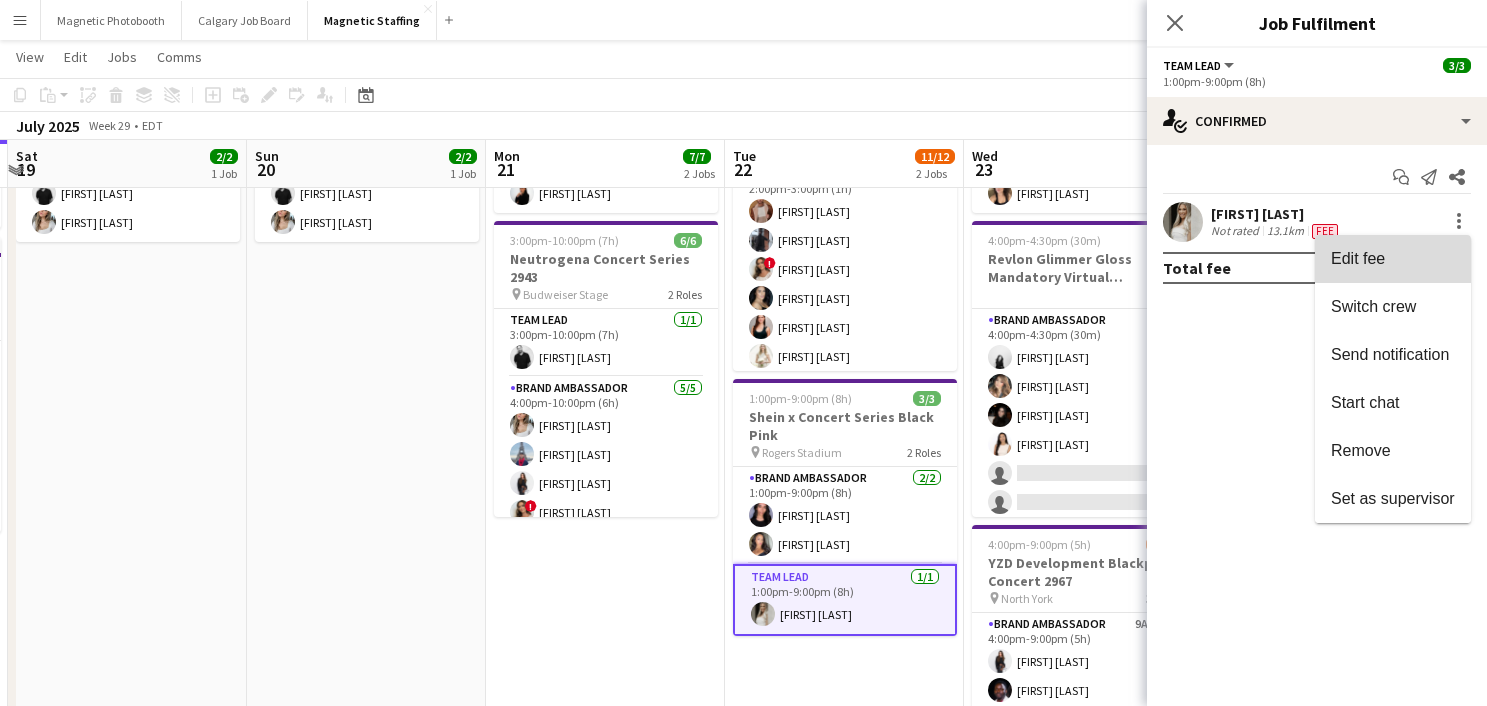click on "Edit fee" at bounding box center [1393, 259] 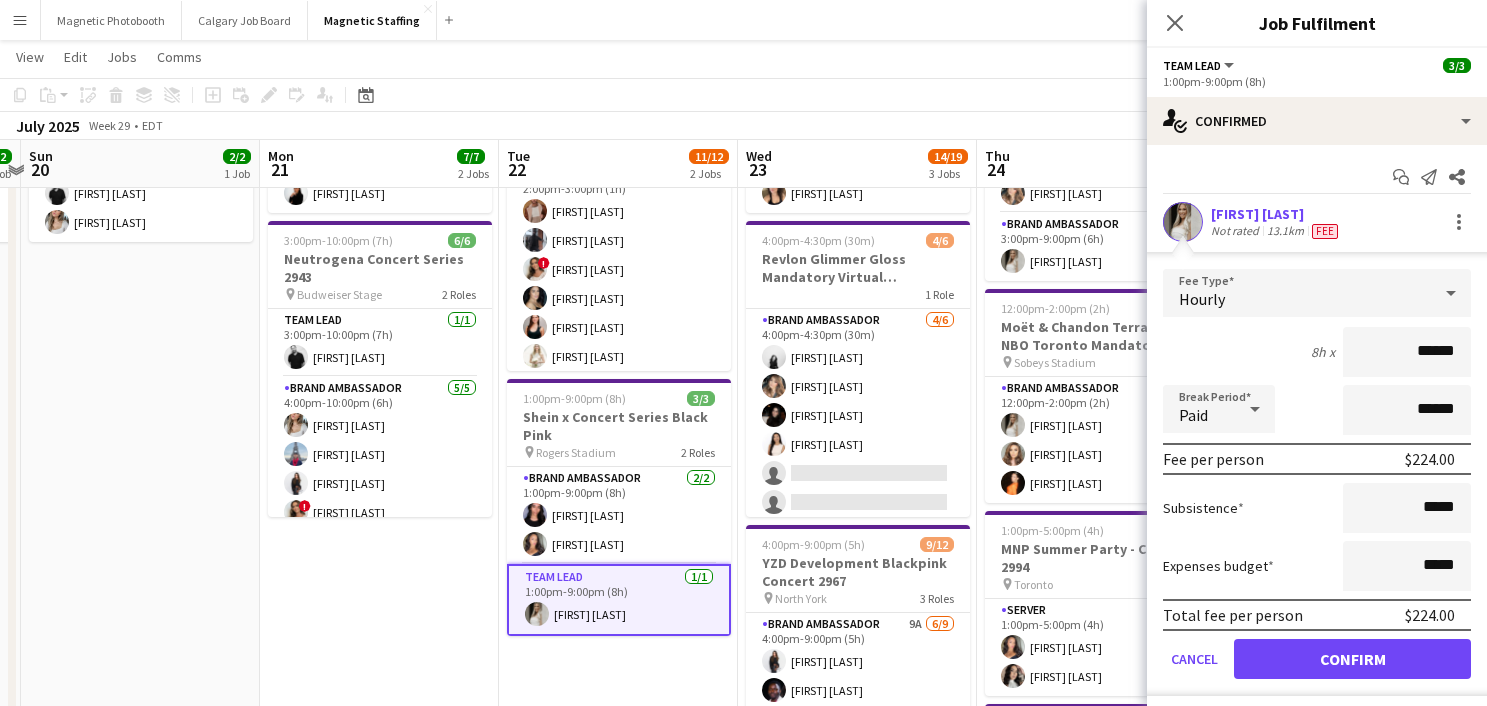 scroll, scrollTop: 0, scrollLeft: 706, axis: horizontal 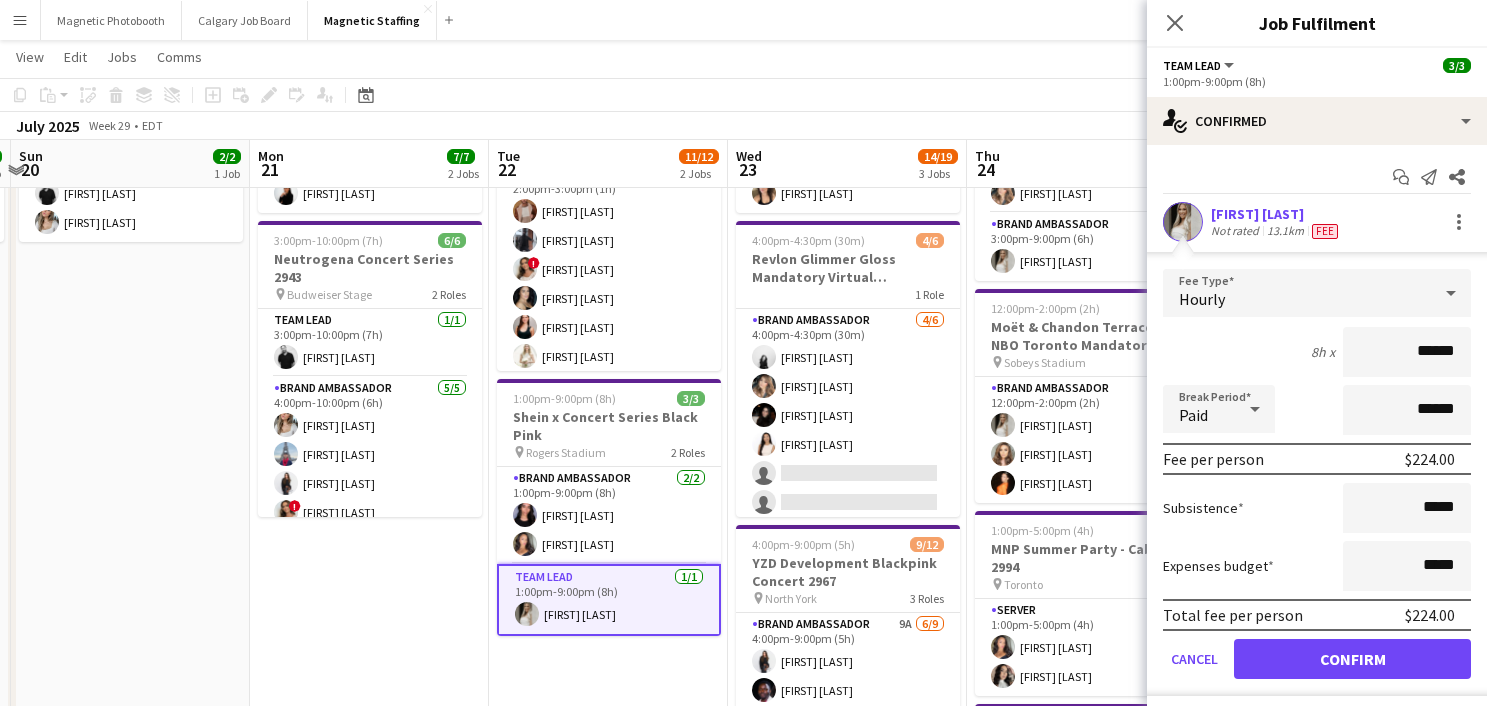 drag, startPoint x: 763, startPoint y: 591, endPoint x: 528, endPoint y: 619, distance: 236.6622 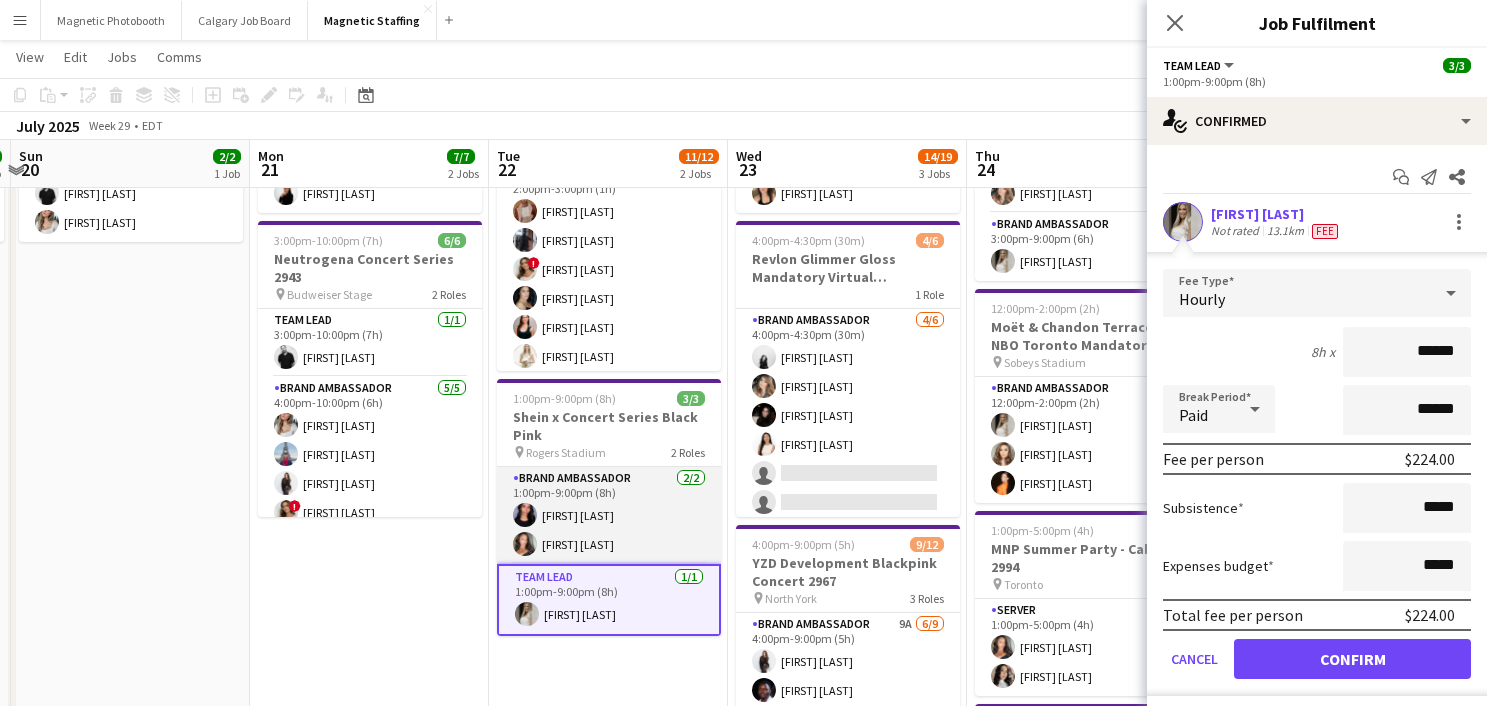 click on "Brand Ambassador   2/2   1:00pm-9:00pm (8h)
[FIRST] [LAST] [FIRST] [LAST]" at bounding box center (609, 515) 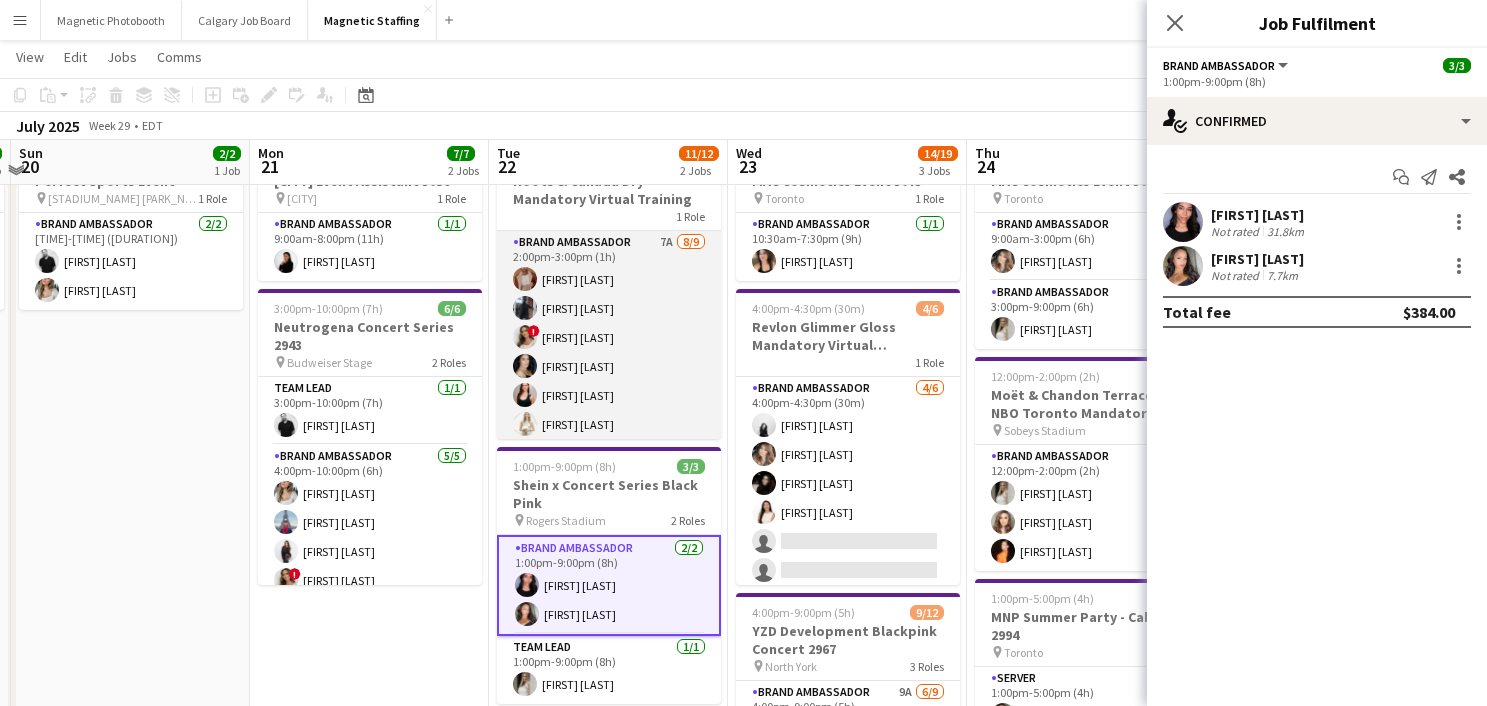 scroll, scrollTop: 86, scrollLeft: 0, axis: vertical 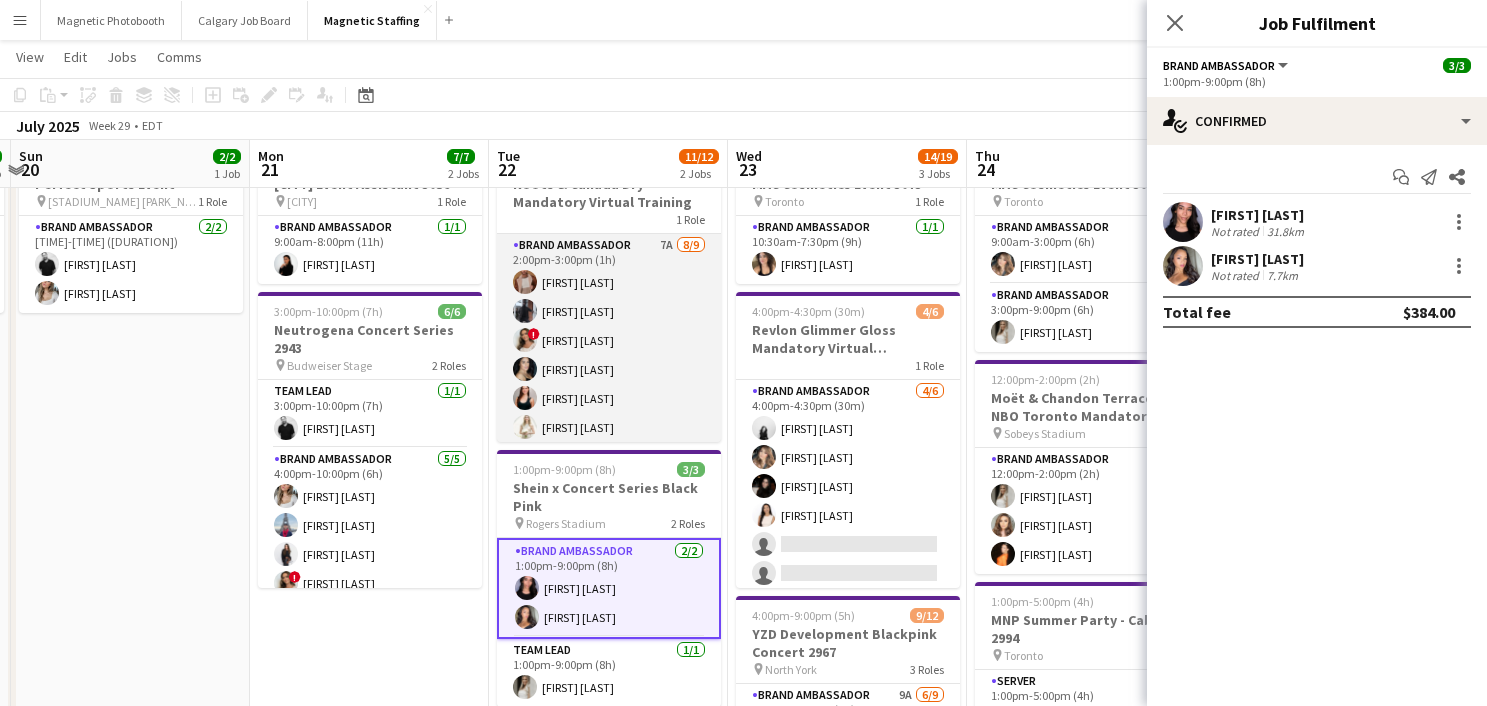 click on "Brand Ambassador   [NUMBER]A   [NUMBER]/[NUMBER]   [TIME]-[TIME] ([DURATION])
[FIRST] [LAST] [FIRST] [LAST] ! [FIRST] [LAST] [FIRST] [LAST] [FIRST] [LAST] [FIRST] [LAST] [FIRST] [LAST] [FIRST] [LAST]
single-neutral-actions" at bounding box center (609, 384) 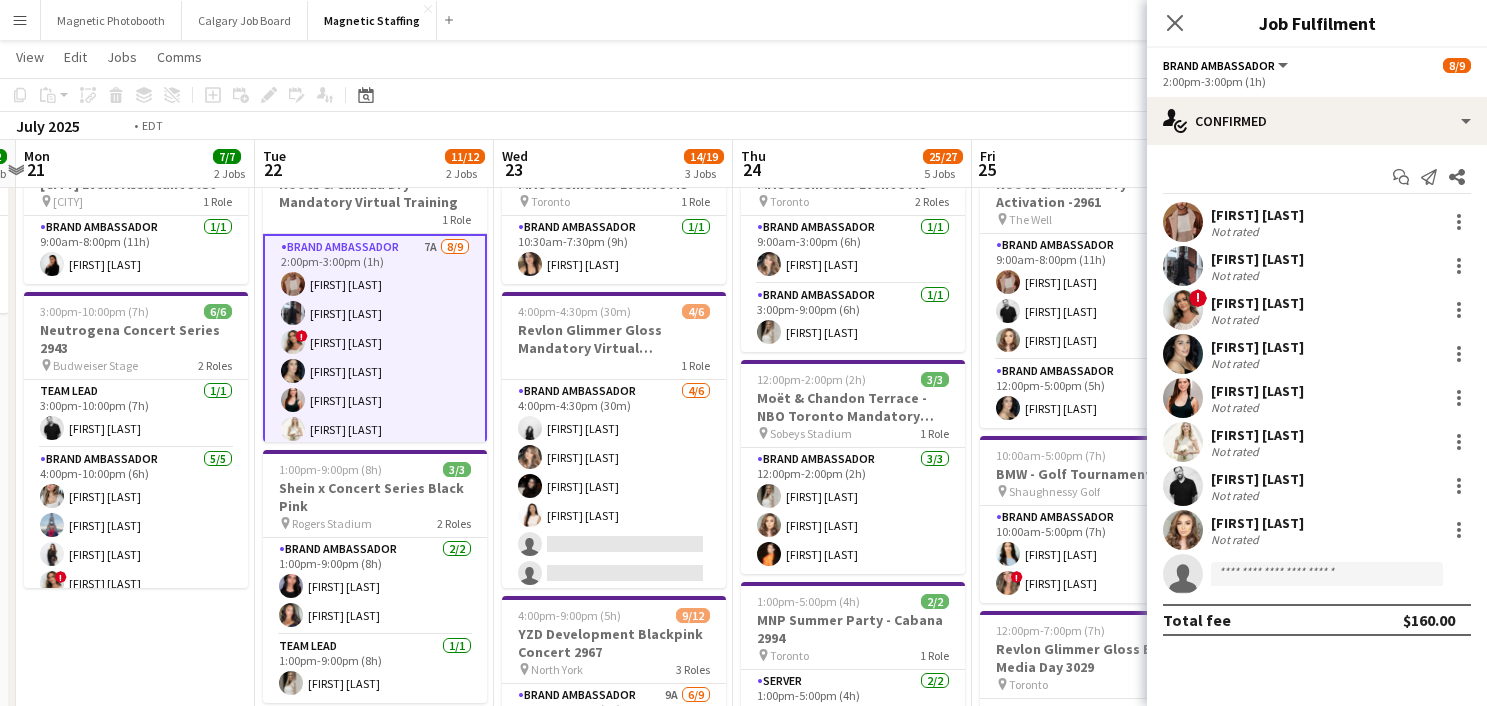 drag, startPoint x: 1067, startPoint y: 268, endPoint x: 739, endPoint y: 273, distance: 328.03812 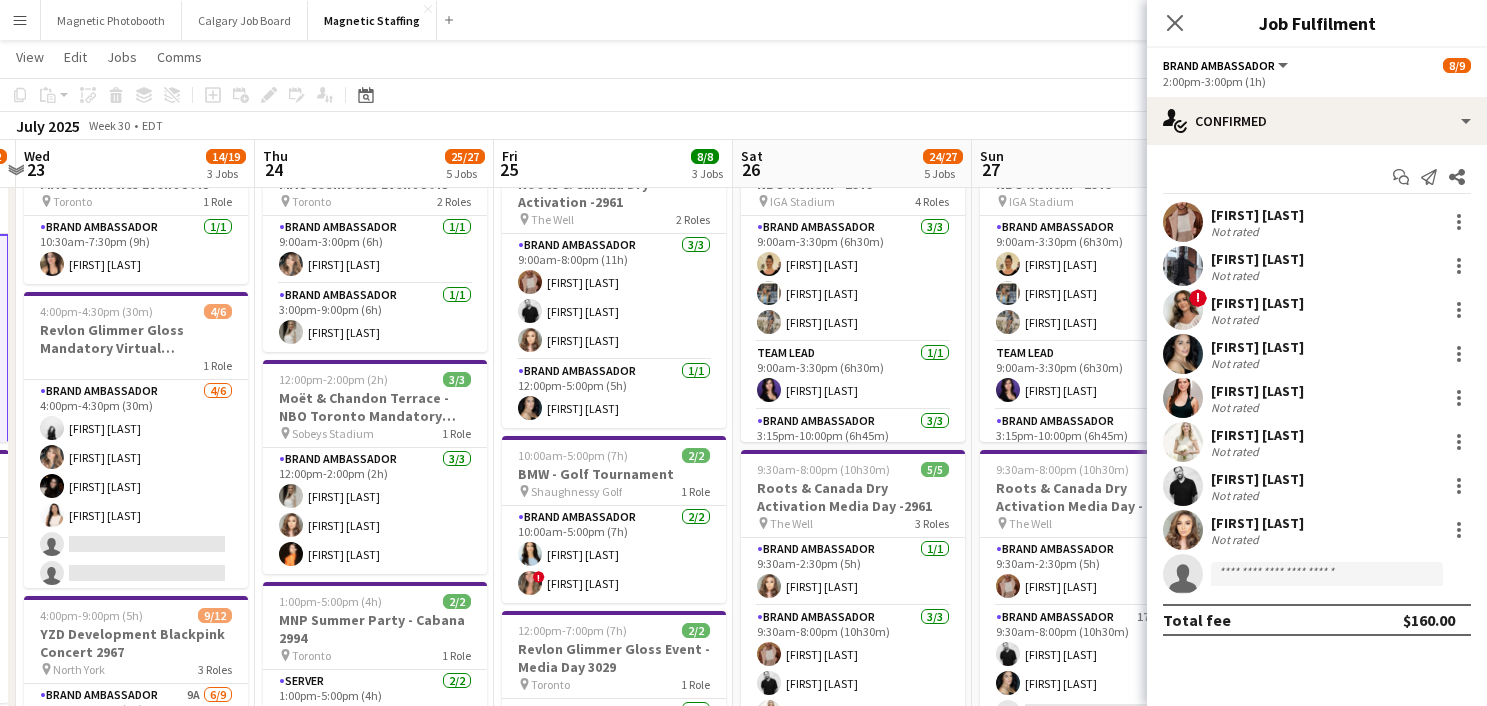 scroll, scrollTop: 0, scrollLeft: 552, axis: horizontal 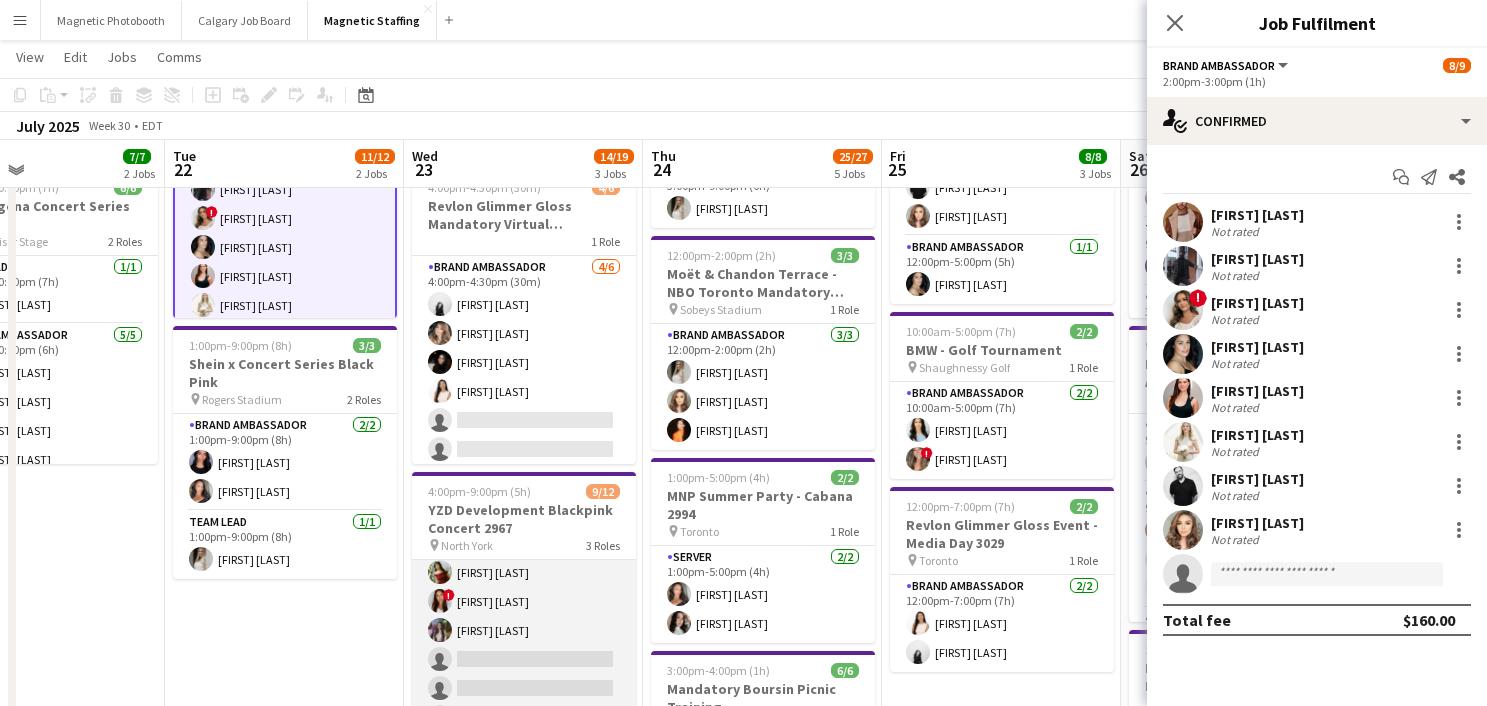 click on "Brand Ambassador   9A   6/9   [TIME]-[TIME] ([DURATION])
[FIRST] [LAST] [FIRST] [LAST] [FIRST] [LAST] [FIRST] [LAST] ! [FIRST] [LAST] [FIRST] [LAST]
single-neutral-actions
single-neutral-actions
single-neutral-actions" at bounding box center [524, 587] 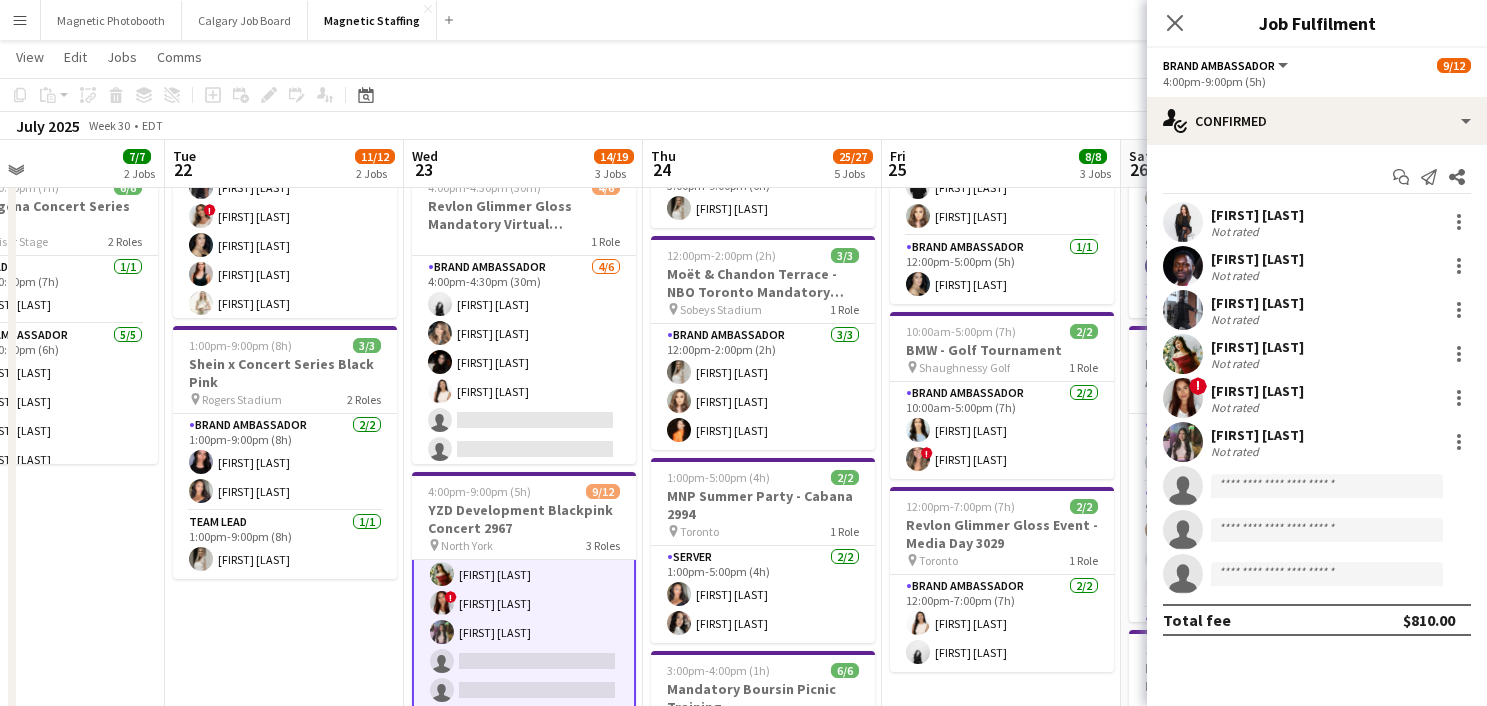 scroll, scrollTop: 125, scrollLeft: 0, axis: vertical 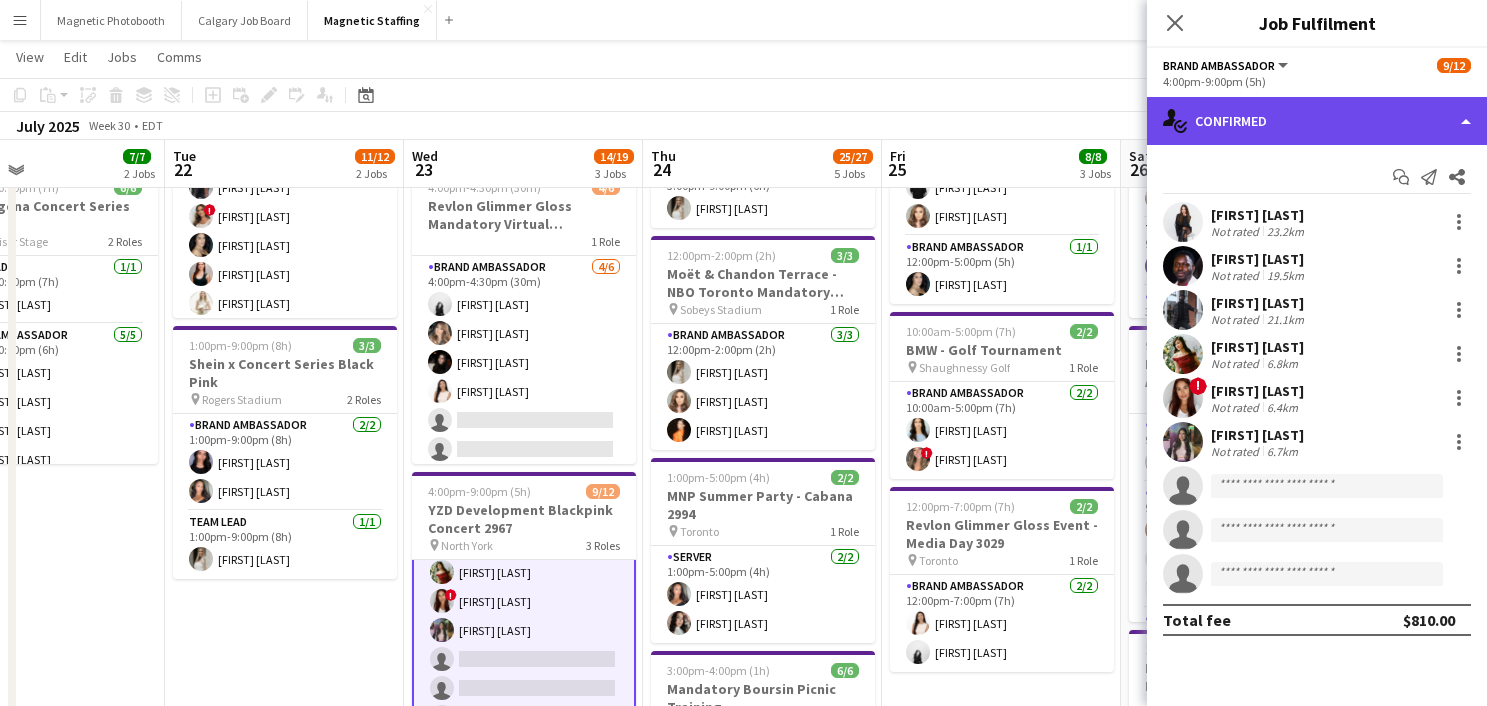 click on "single-neutral-actions-check-2
Confirmed" 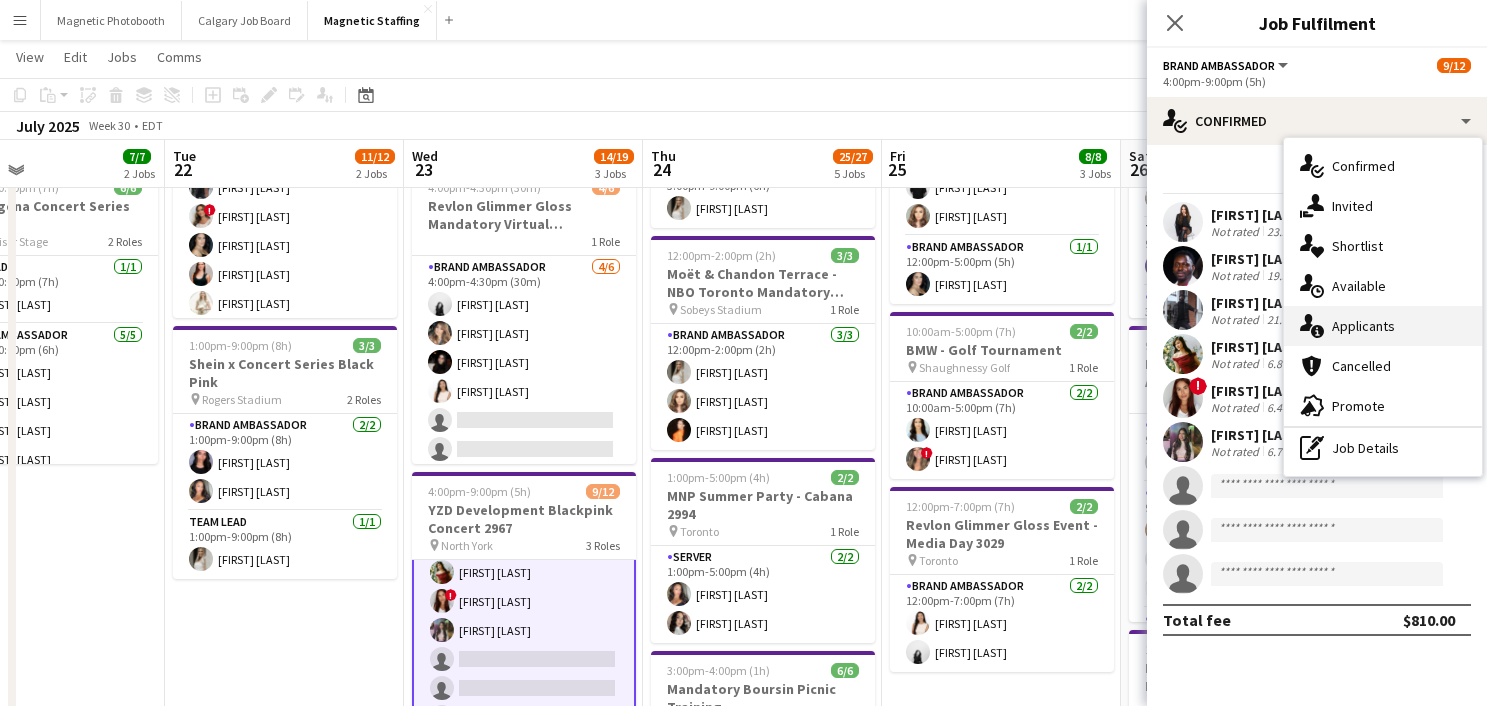 click on "single-neutral-actions-information
Applicants" at bounding box center [1383, 326] 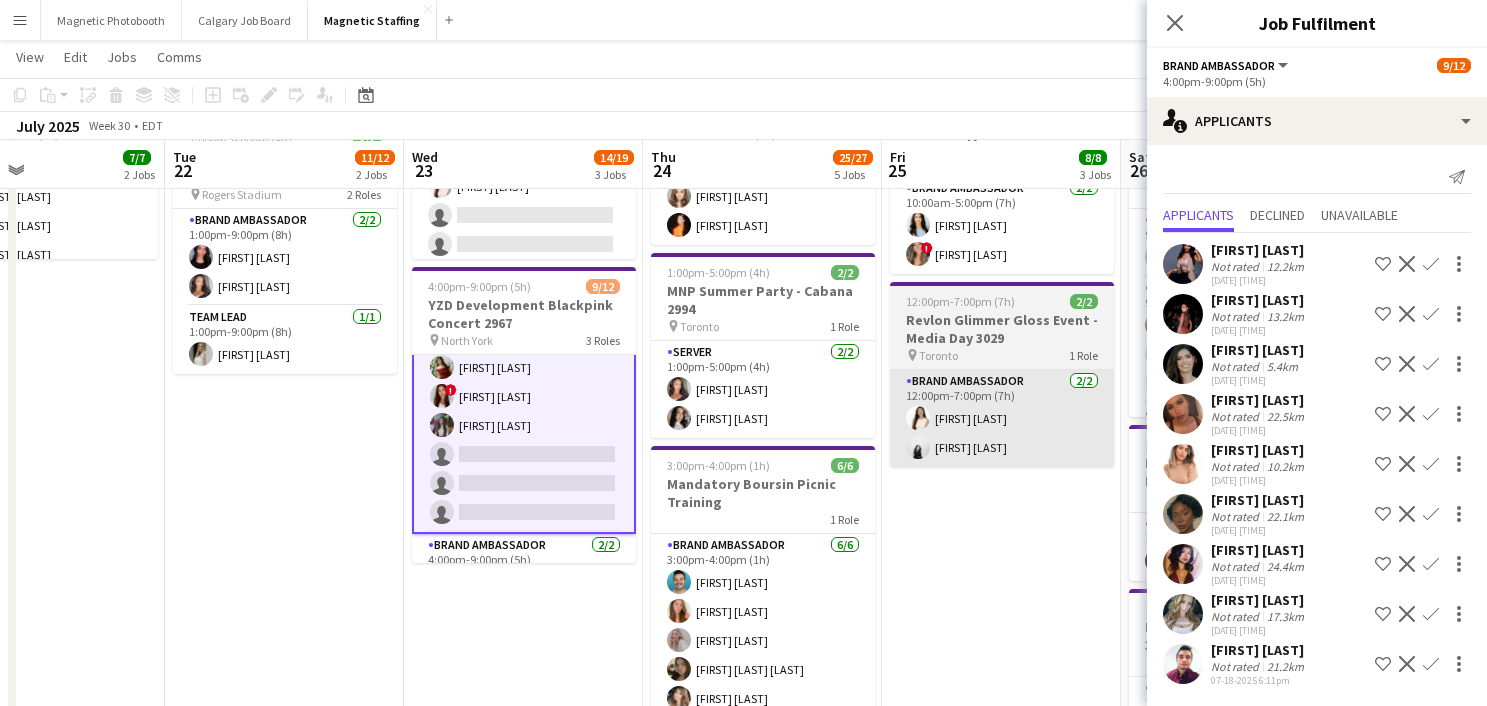 scroll, scrollTop: 416, scrollLeft: 0, axis: vertical 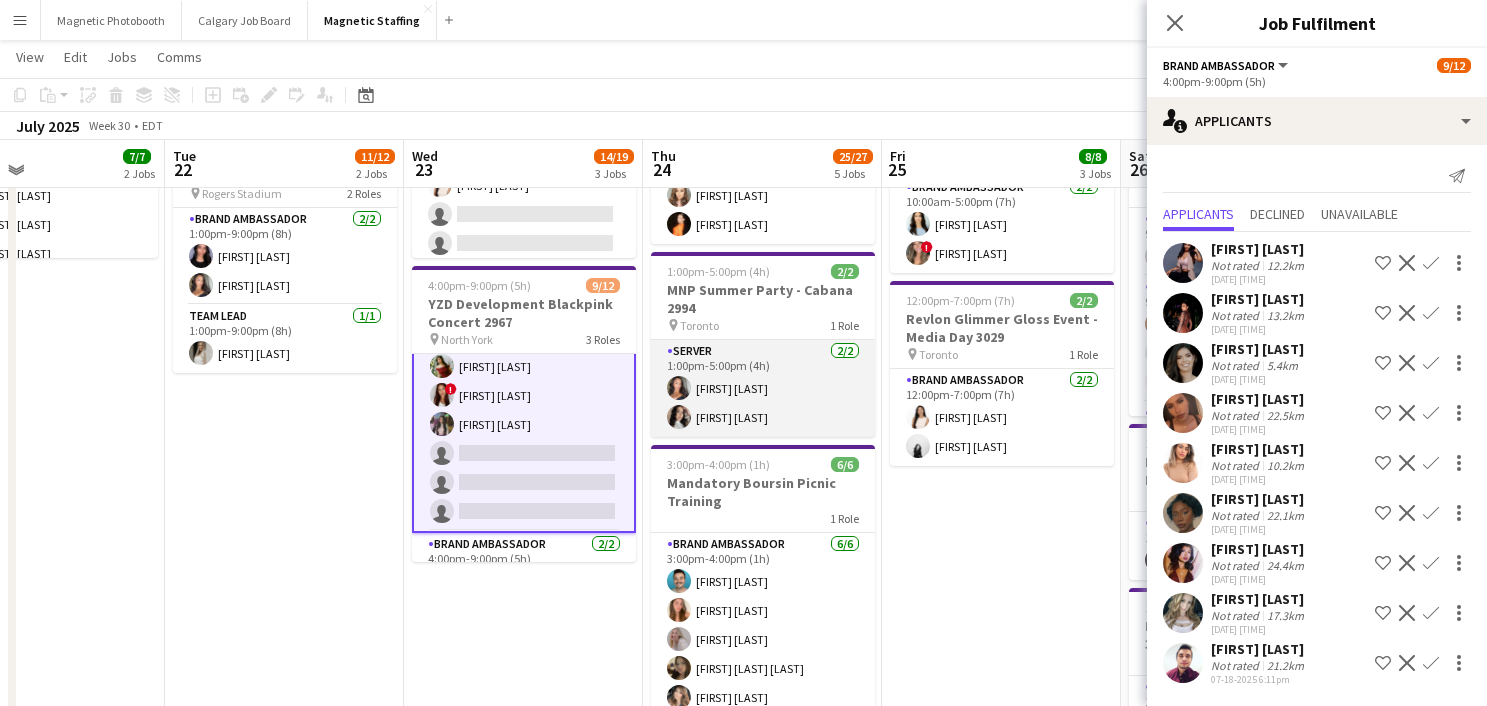 click on "Server   [NUMBER]/[NUMBER]   [TIME]-[TIME] ([DURATION])
[FIRST] [LAST] [FIRST] [LAST]" at bounding box center (763, 388) 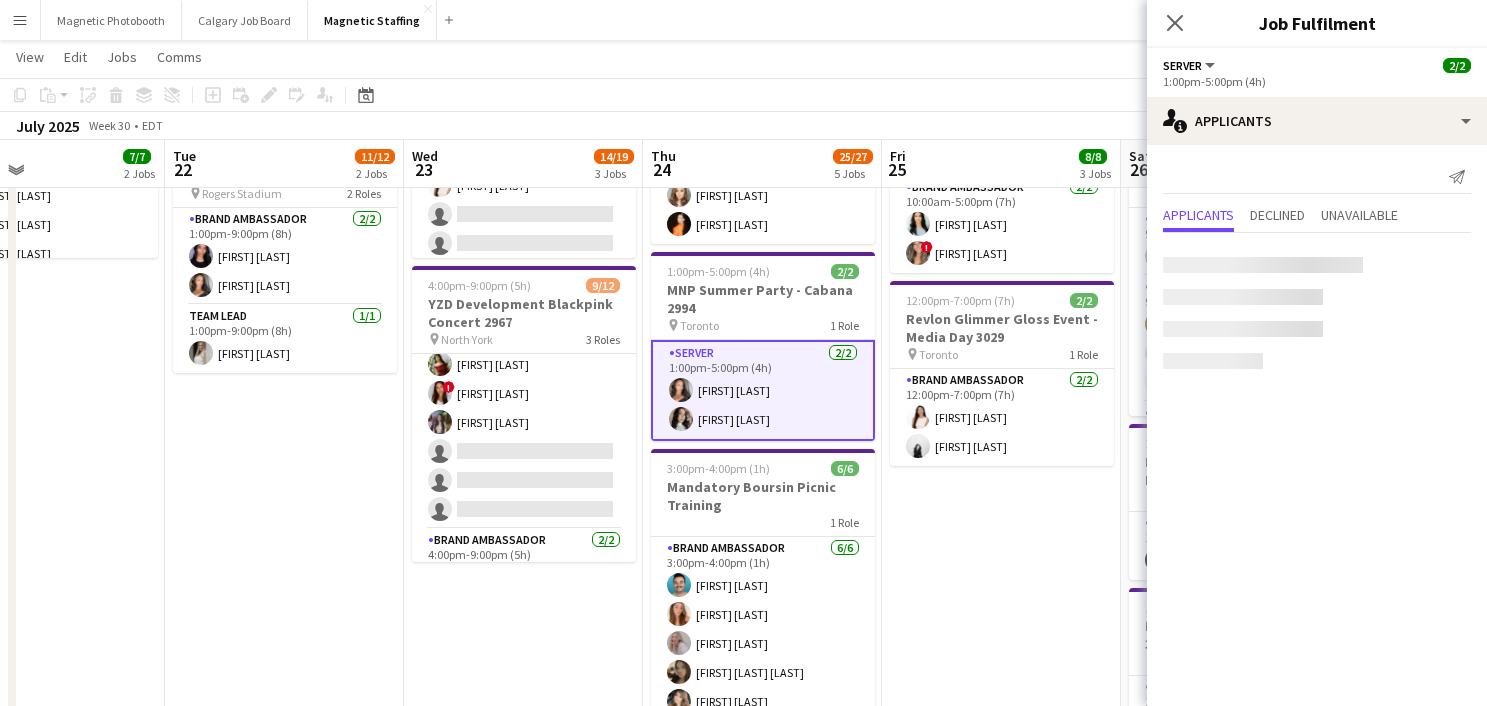 scroll, scrollTop: 0, scrollLeft: 551, axis: horizontal 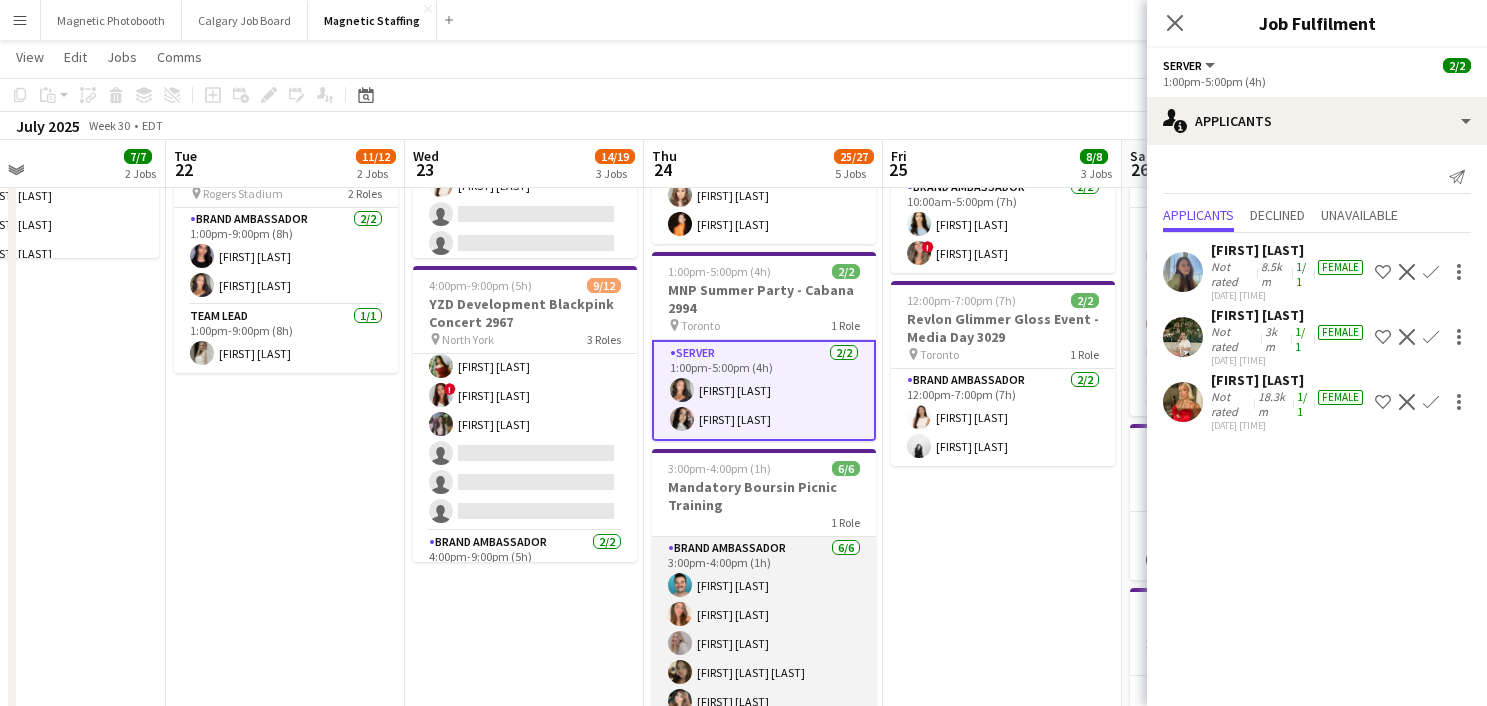 click on "Brand Ambassador   6/6   3:00pm-4:00pm (1h)
[FIRST] [LAST] [FIRST] [LAST] [FIRST] [LAST] [FIRST] [LAST] [FIRST] [LAST] [FIRST] [LAST]" at bounding box center [764, 643] 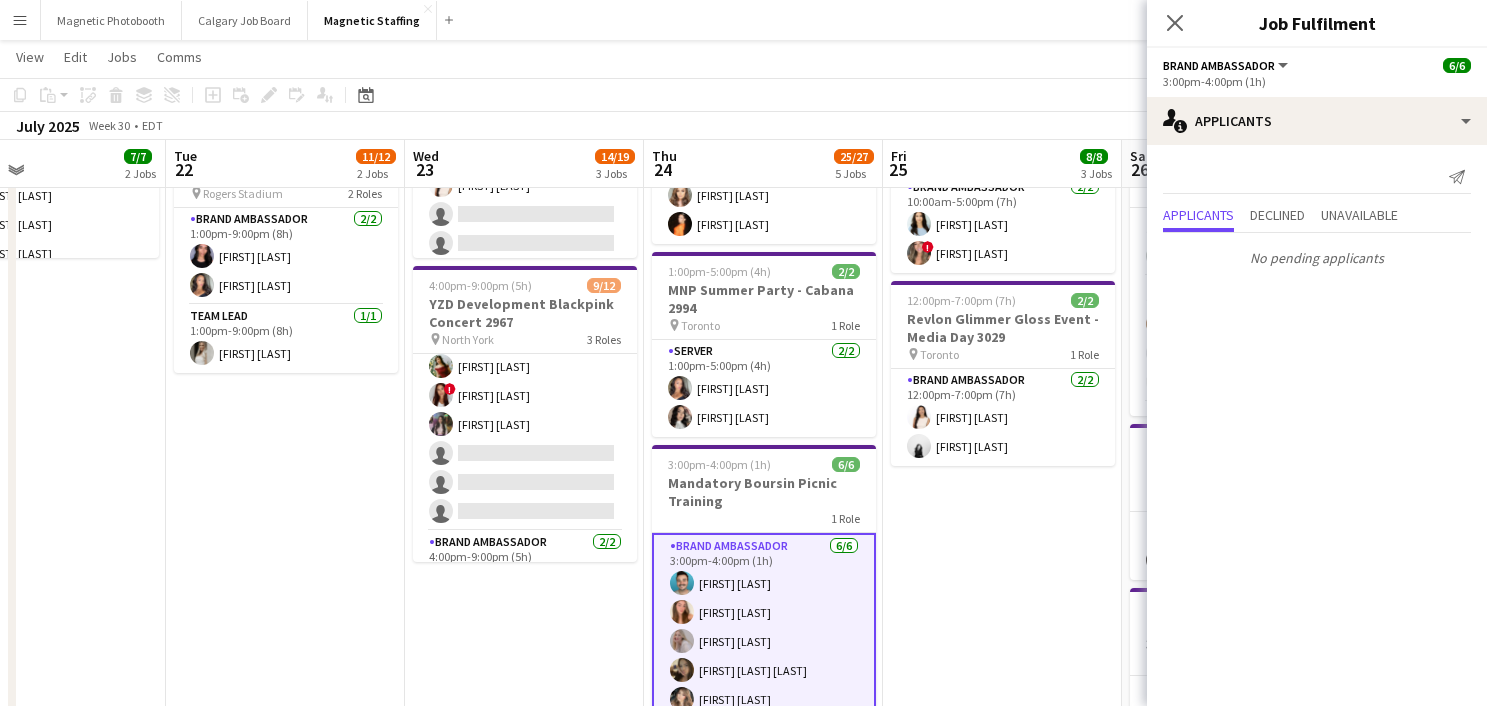 scroll, scrollTop: 9, scrollLeft: 0, axis: vertical 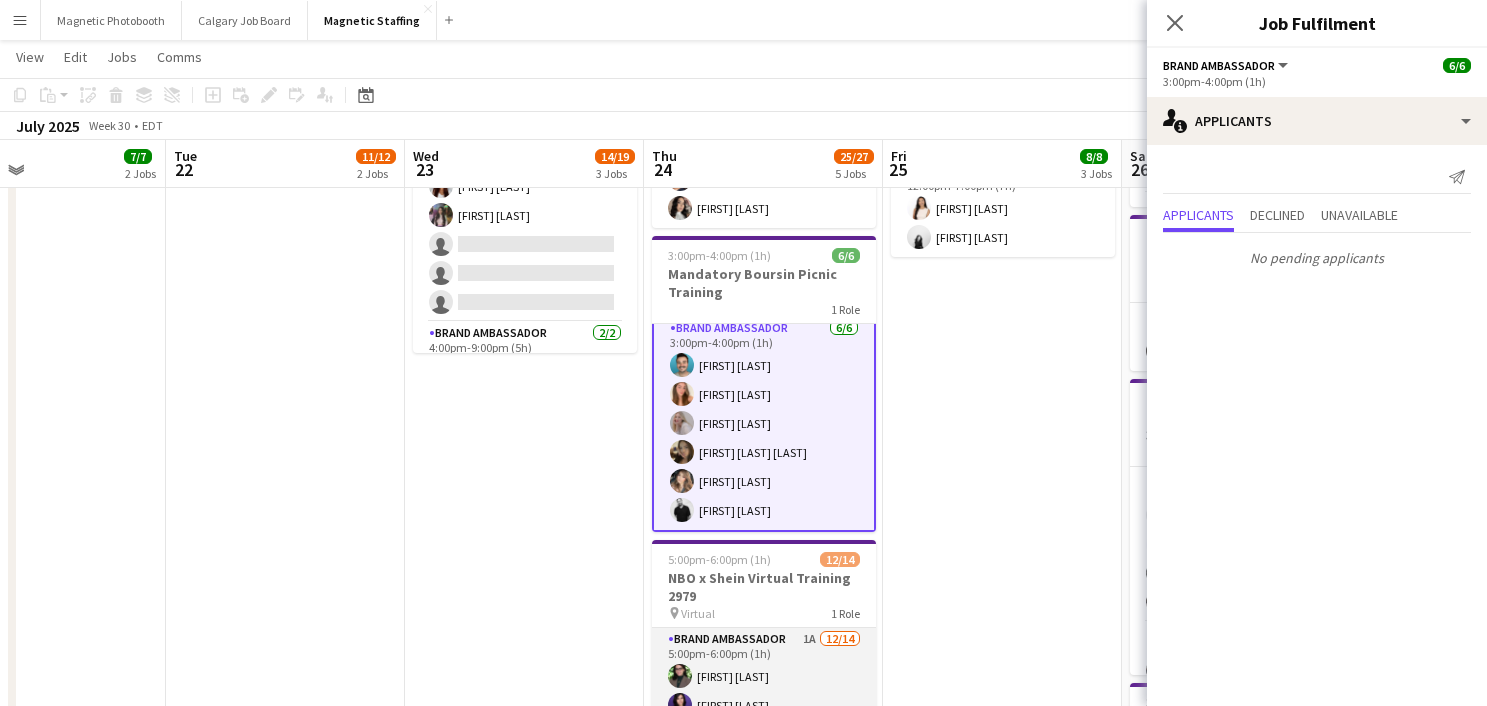 click on "Brand Ambassador   1A   12/14   [TIME]-[TIME] ([DURATION])
[FIRST] [LAST] [FIRST] [LAST] [FIRST] [LAST] [FIRST] [LAST] [FIRST] [LAST] [FIRST] [LAST] [FIRST] [LAST] [FIRST] [LAST] [FIRST] [LAST] [FIRST] [LAST] [FIRST] [LAST] [FIRST] [LAST]
single-neutral-actions
single-neutral-actions" at bounding box center [764, 850] 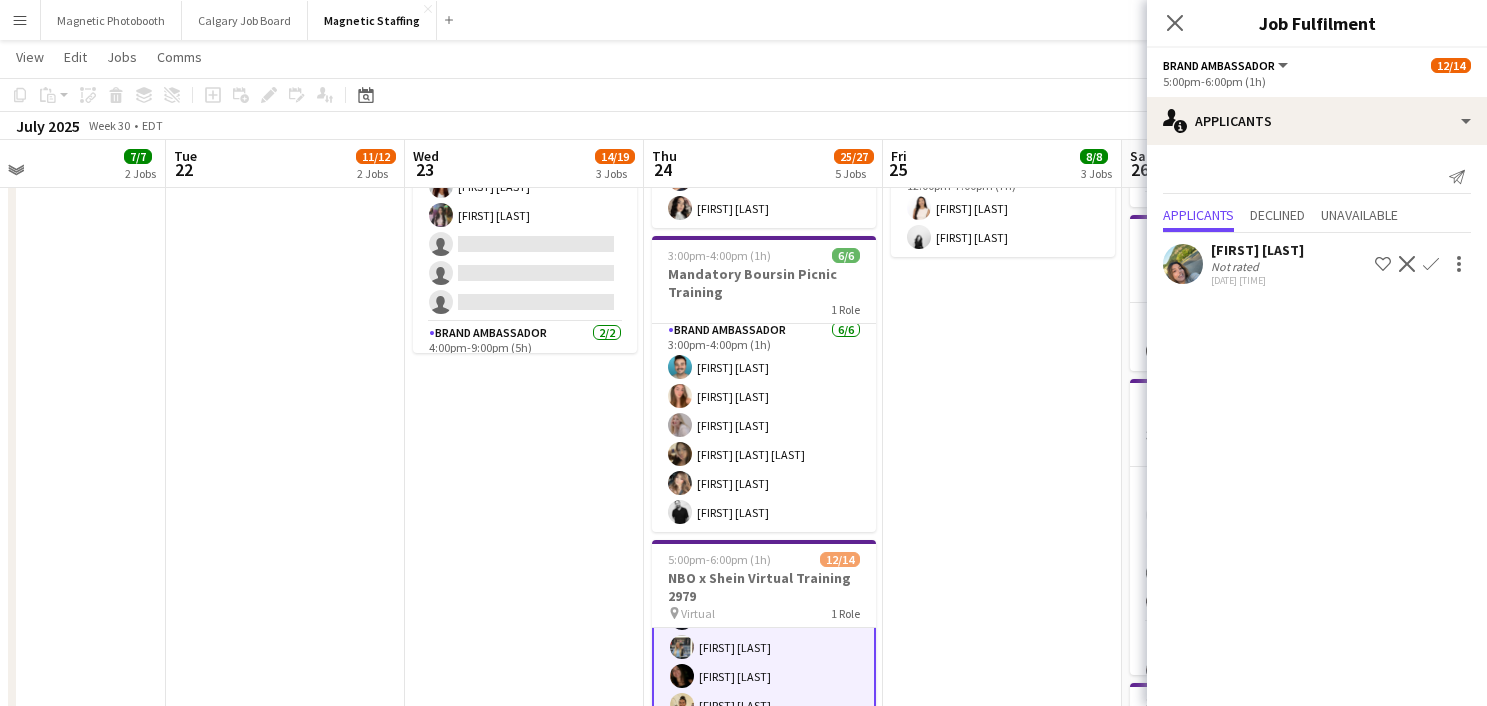scroll, scrollTop: 230, scrollLeft: 0, axis: vertical 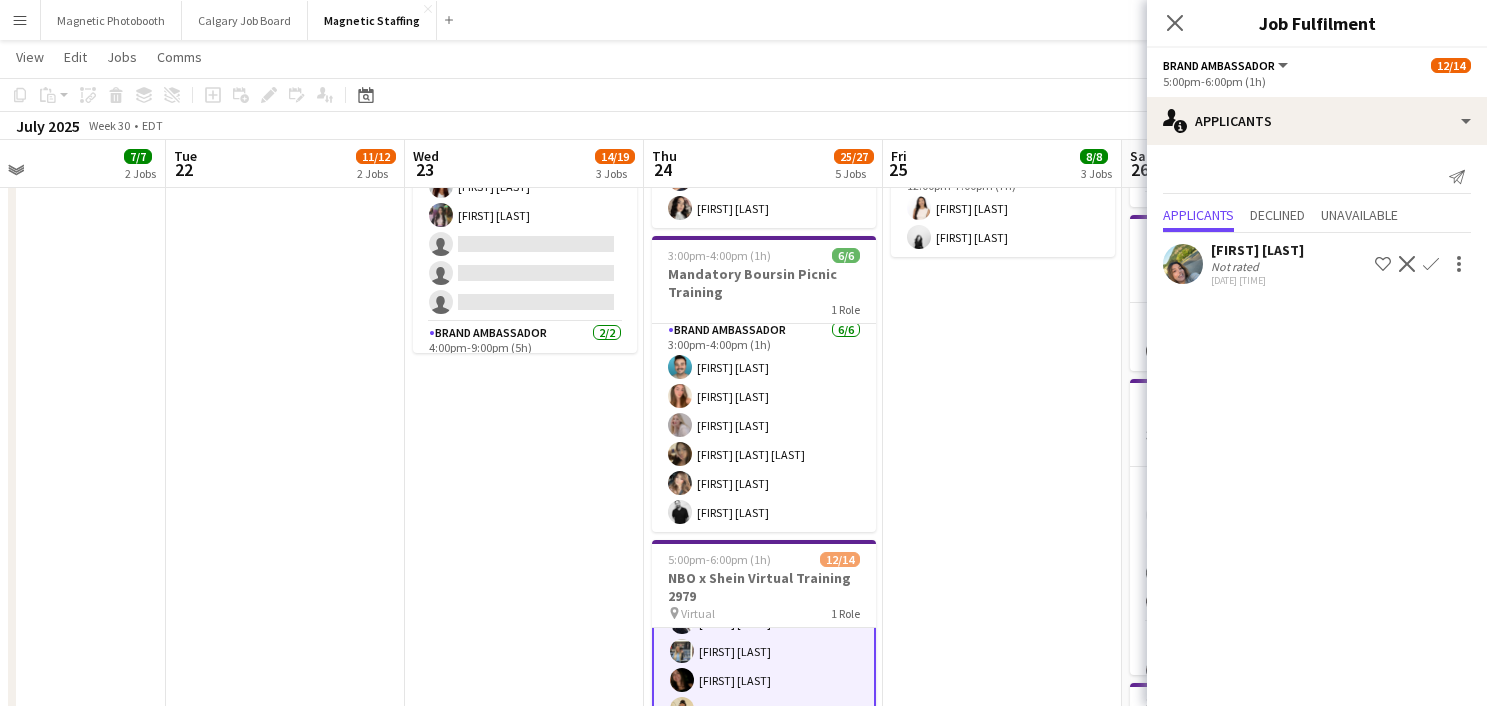 click on "Decline" 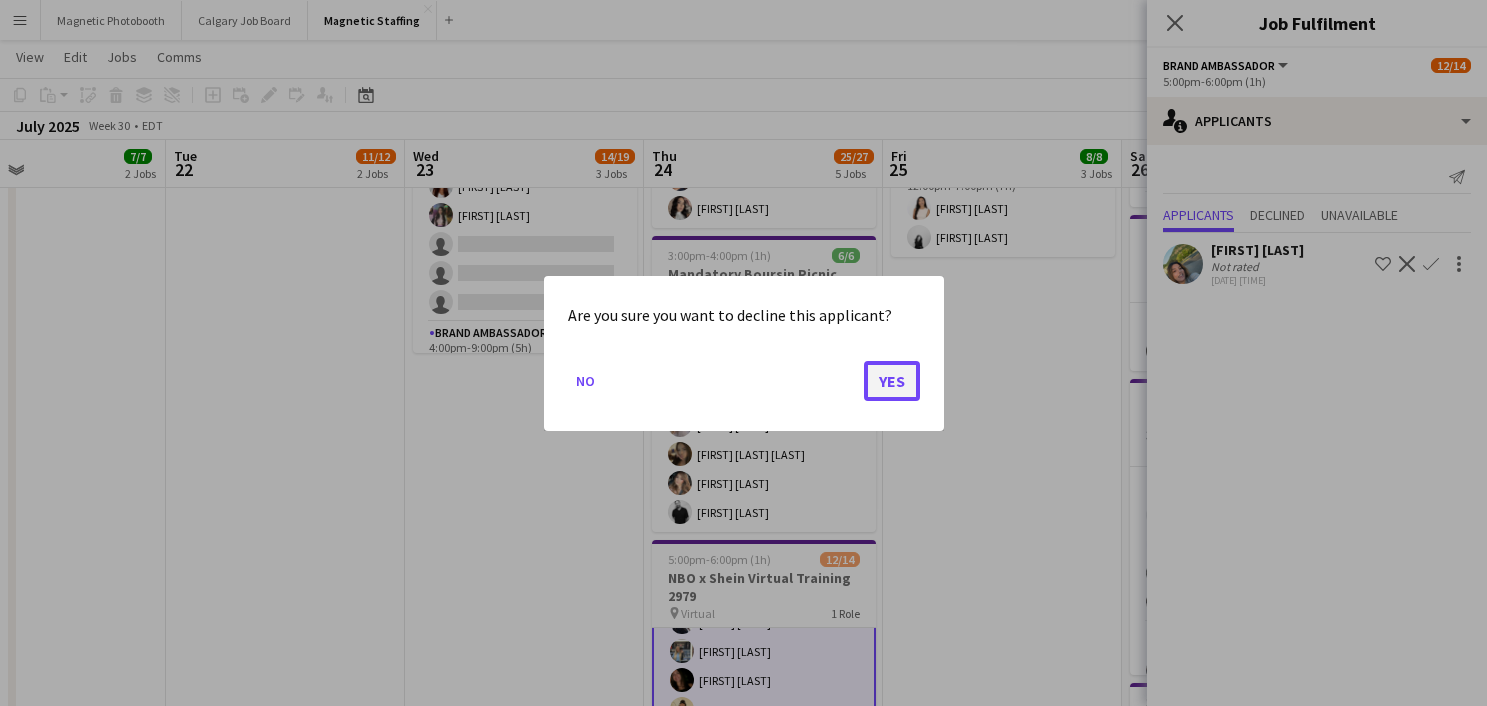 click on "Yes" 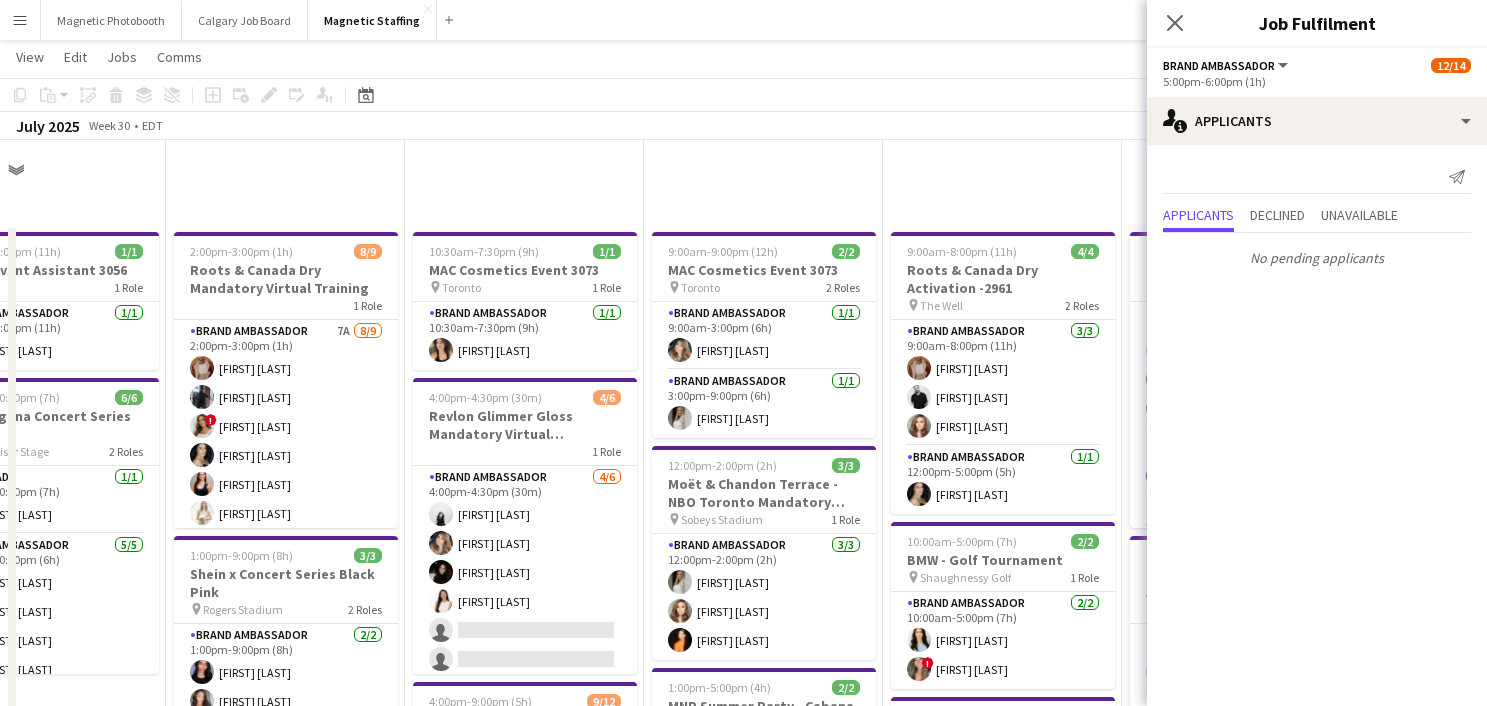 scroll, scrollTop: 625, scrollLeft: 0, axis: vertical 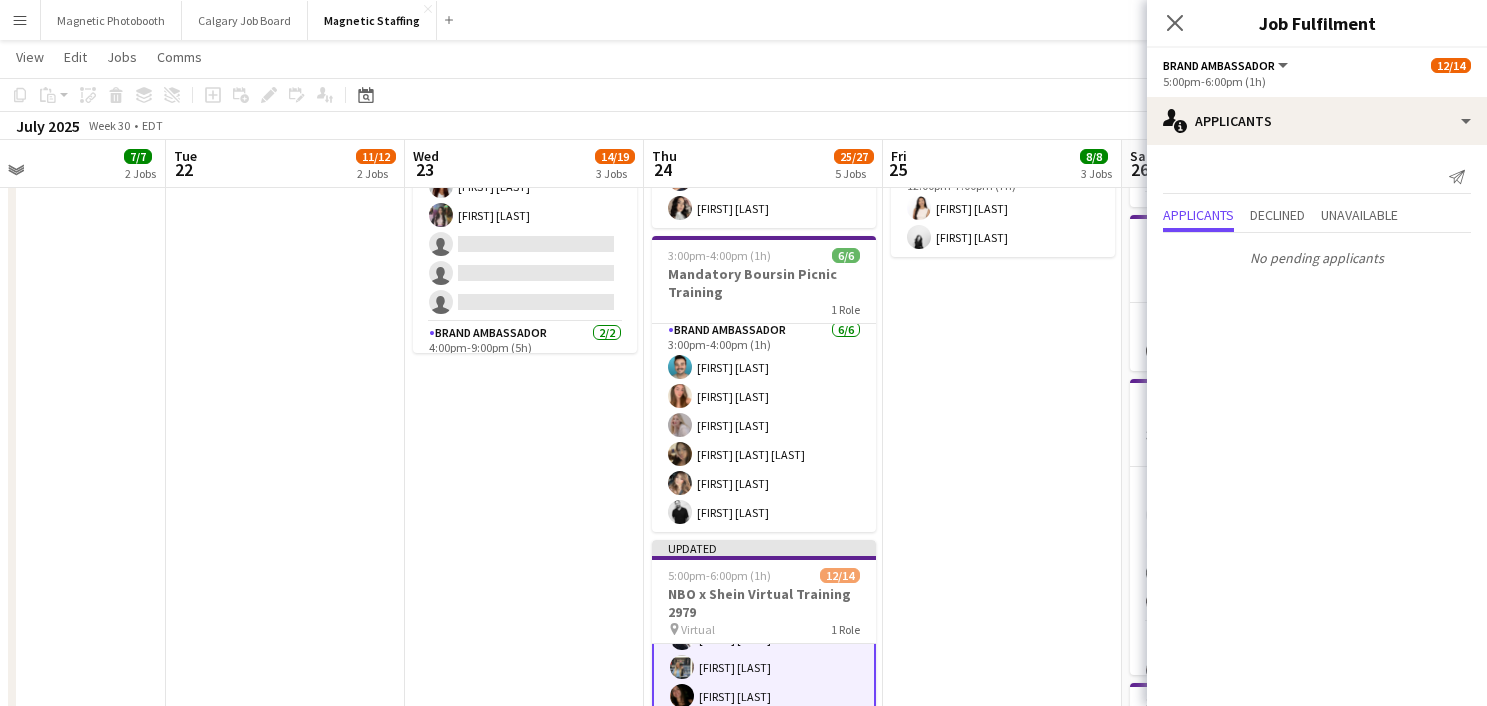 click on "9:00am-8:00pm (11h)    4/4   Roots & Canada Dry Activation -2961
pin
[LOCATION]   2 Roles   Brand Ambassador   3/3   9:00am-8:00pm (11h)
[FIRST] [LAST] [FIRST] [LAST] [FIRST] [LAST]  Brand Ambassador   1/1   12:00pm-5:00pm (5h)
[FIRST] [LAST]     10:00am-5:00pm (7h)    2/2   BMW - Golf Tournament
pin
[GOLF_CLUB_NAME]   1 Role   Brand Ambassador   2/2   10:00am-5:00pm (7h)
[FIRST] [LAST] ! [FIRST] [LAST]     12:00pm-7:00pm (7h)    2/2   Revlon Glimmer Gloss Event - Media Day 3029
pin
[CITY]   1 Role   Brand Ambassador   2/2   12:00pm-7:00pm (7h)
[FIRST] [LAST] [FIRST] [LAST]" at bounding box center (1002, 401) 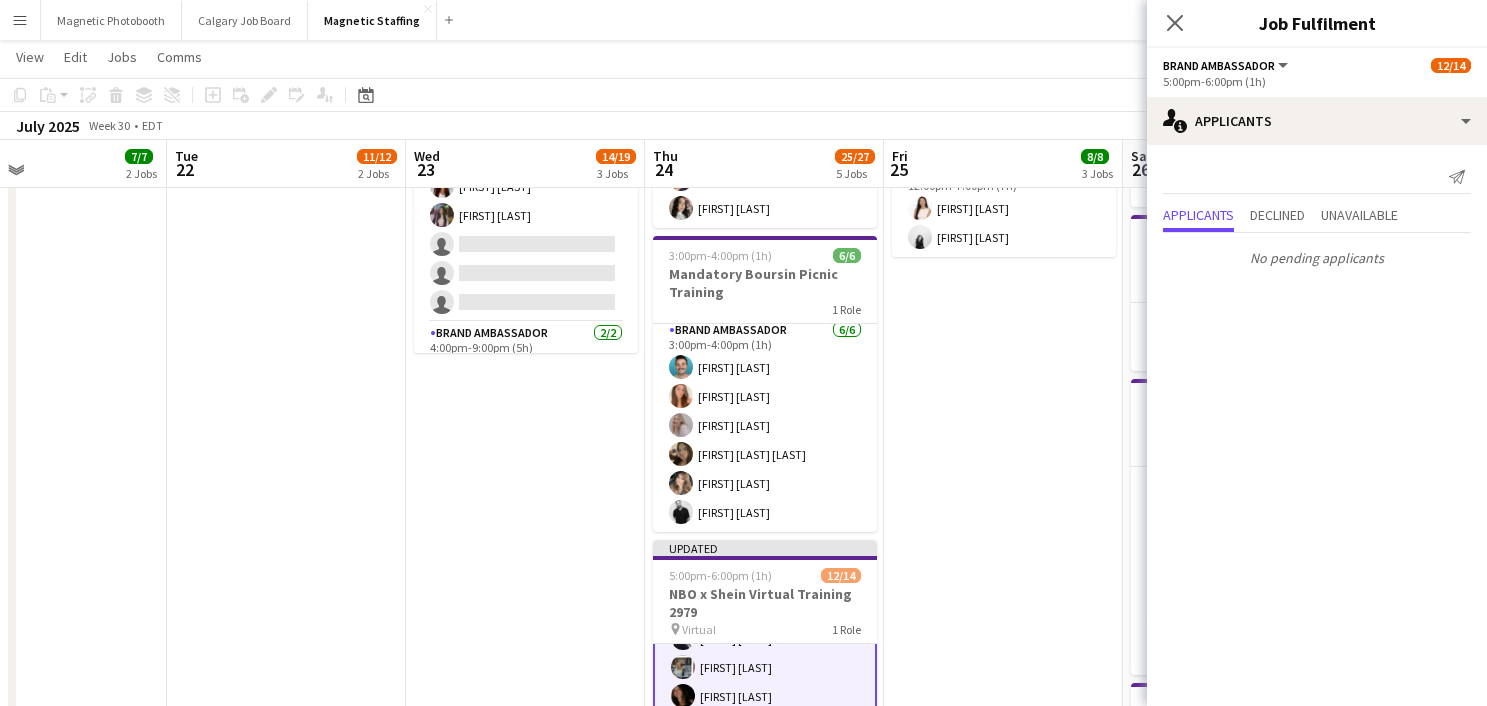 scroll, scrollTop: 228, scrollLeft: 0, axis: vertical 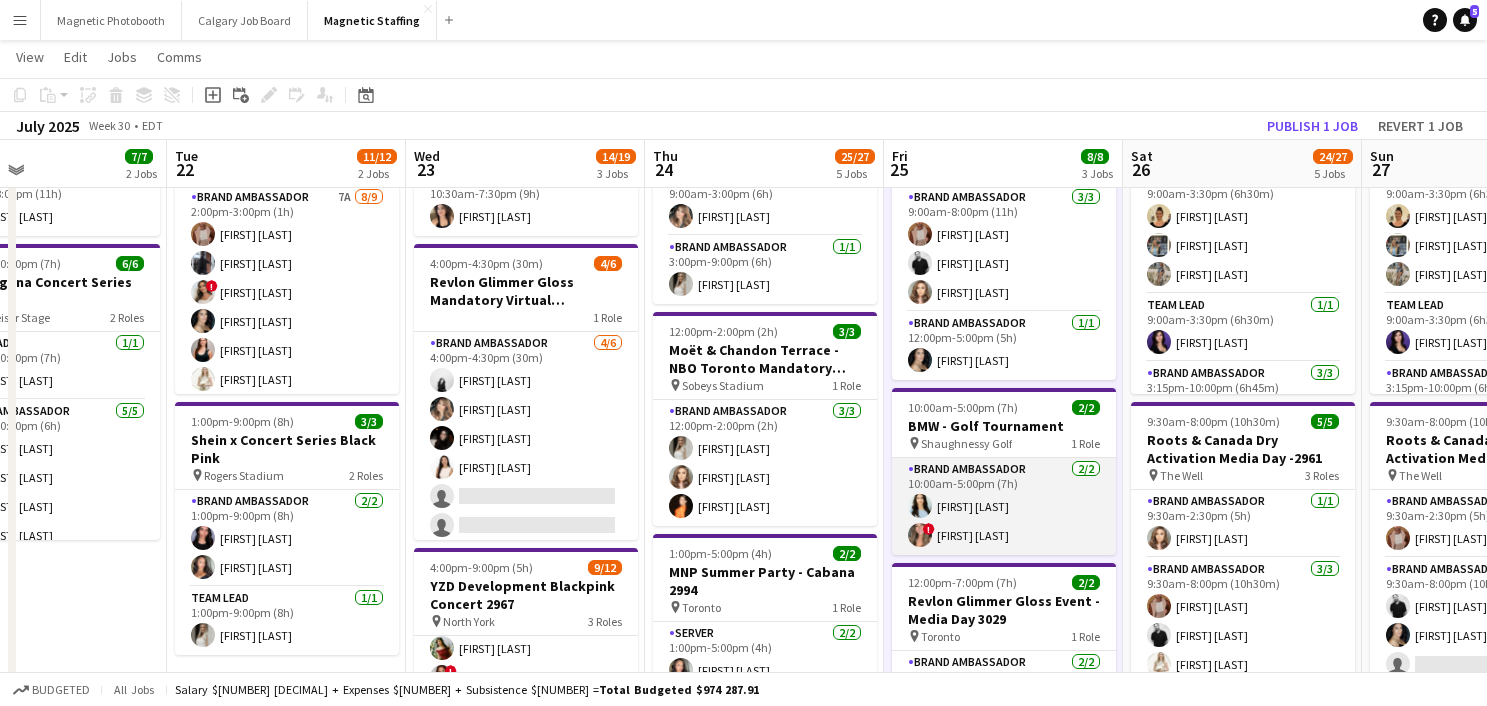 click on "Brand Ambassador   [NUMBER]/[NUMBER]   [TIME]-[TIME] ([DURATION])
[FIRST] [LAST] ! [FIRST] [LAST]" at bounding box center (1004, 506) 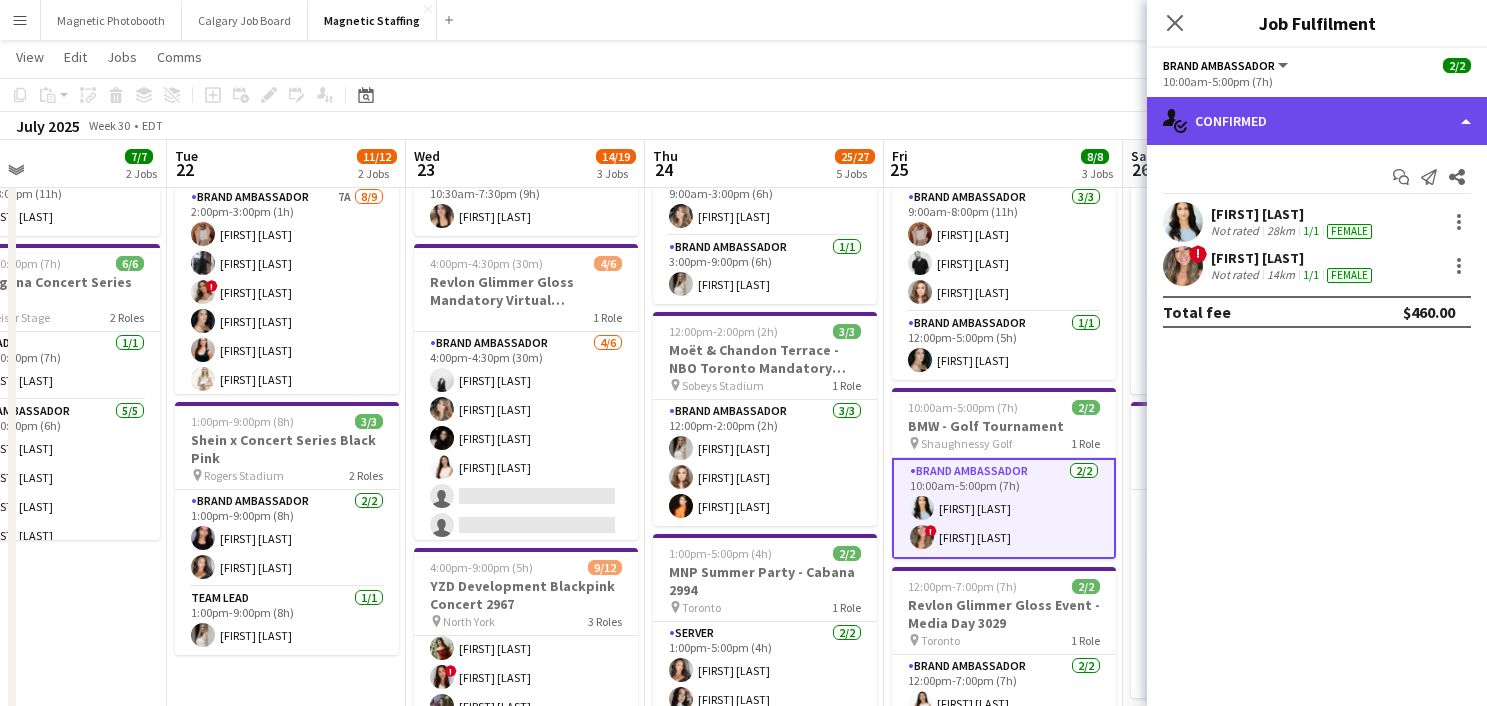 click on "single-neutral-actions-check-2
Confirmed" 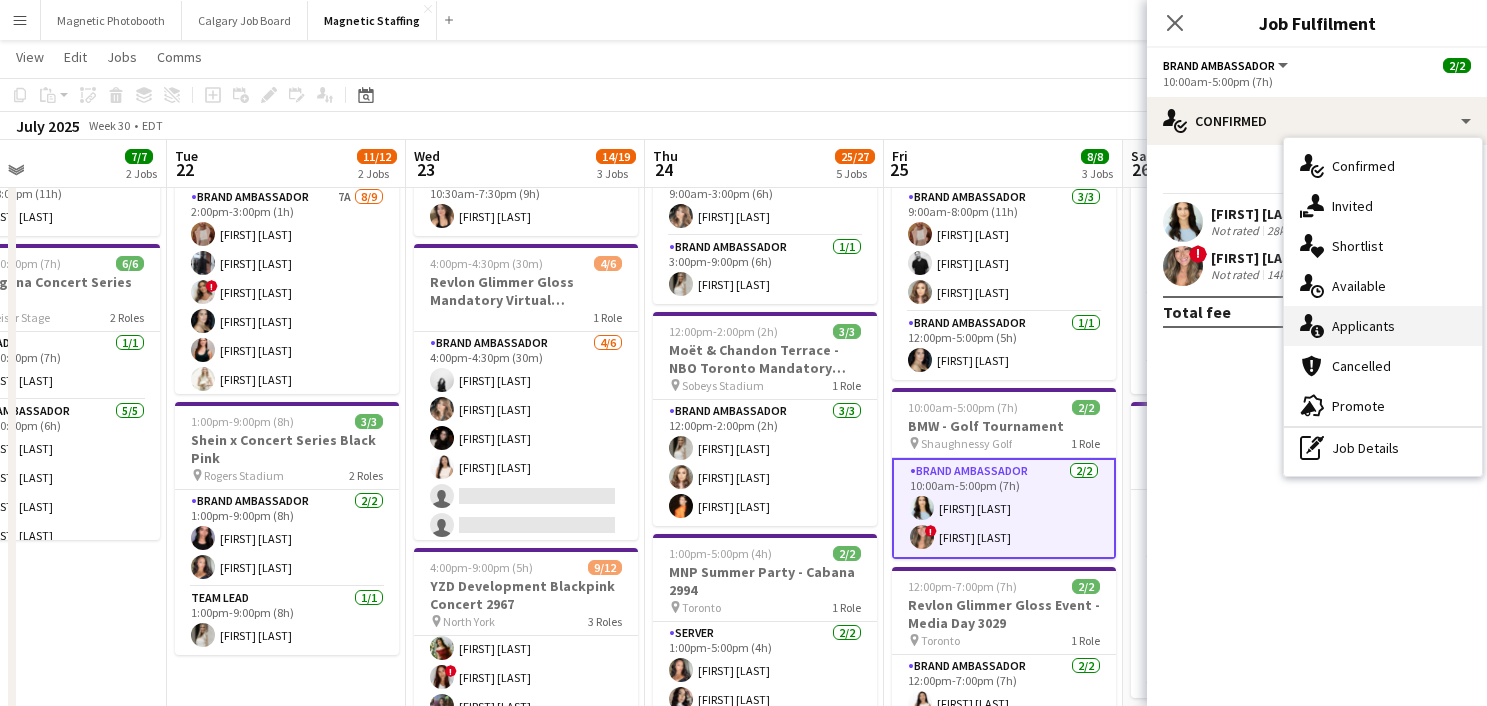 click on "single-neutral-actions-information
Applicants" at bounding box center [1383, 326] 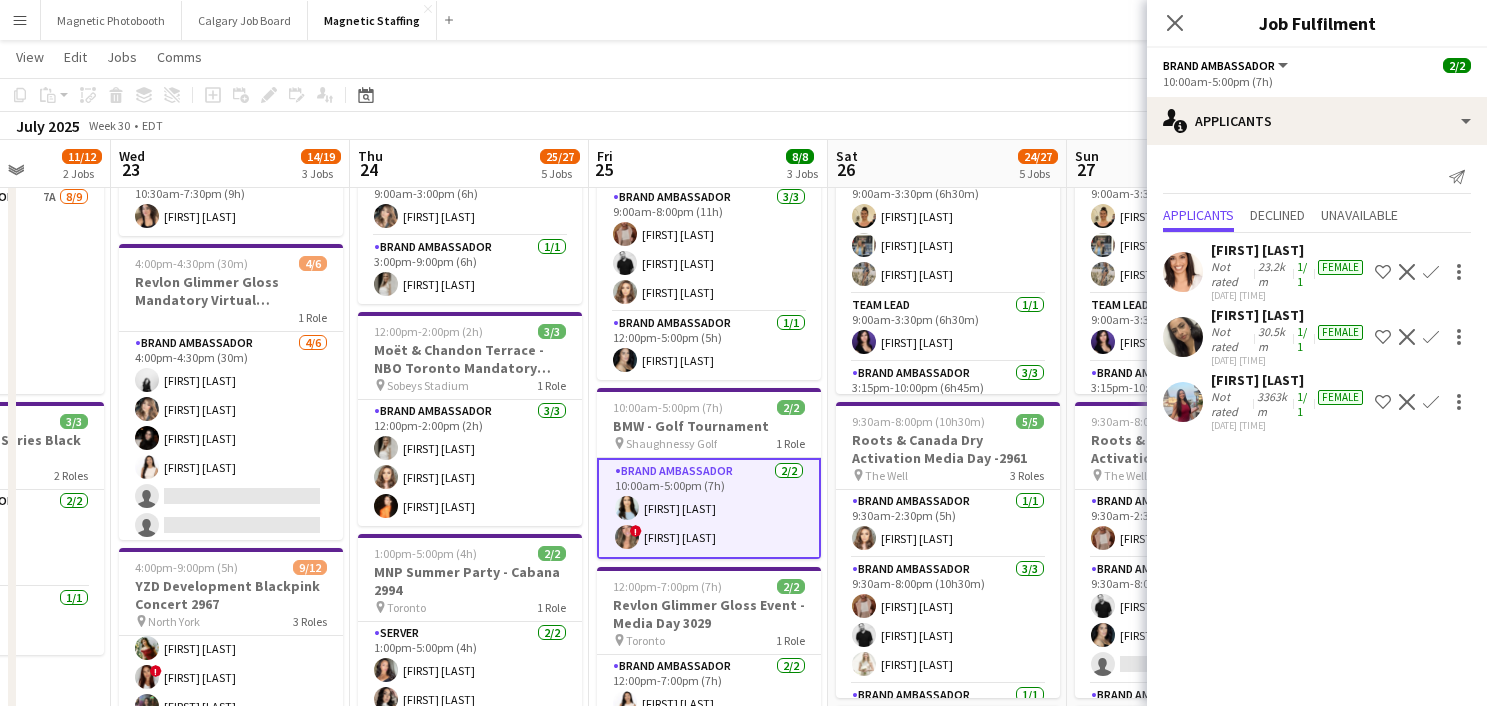drag, startPoint x: 1042, startPoint y: 392, endPoint x: 661, endPoint y: 409, distance: 381.3791 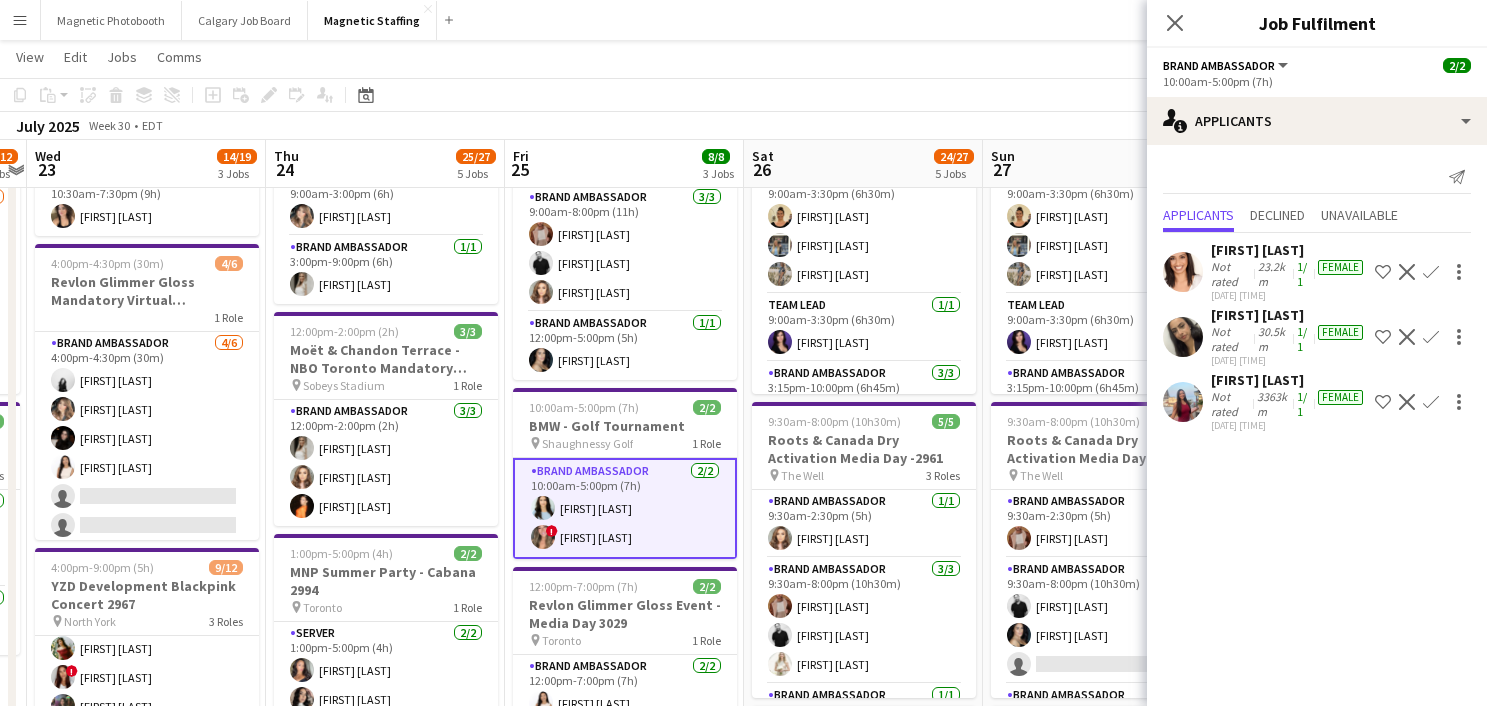 click 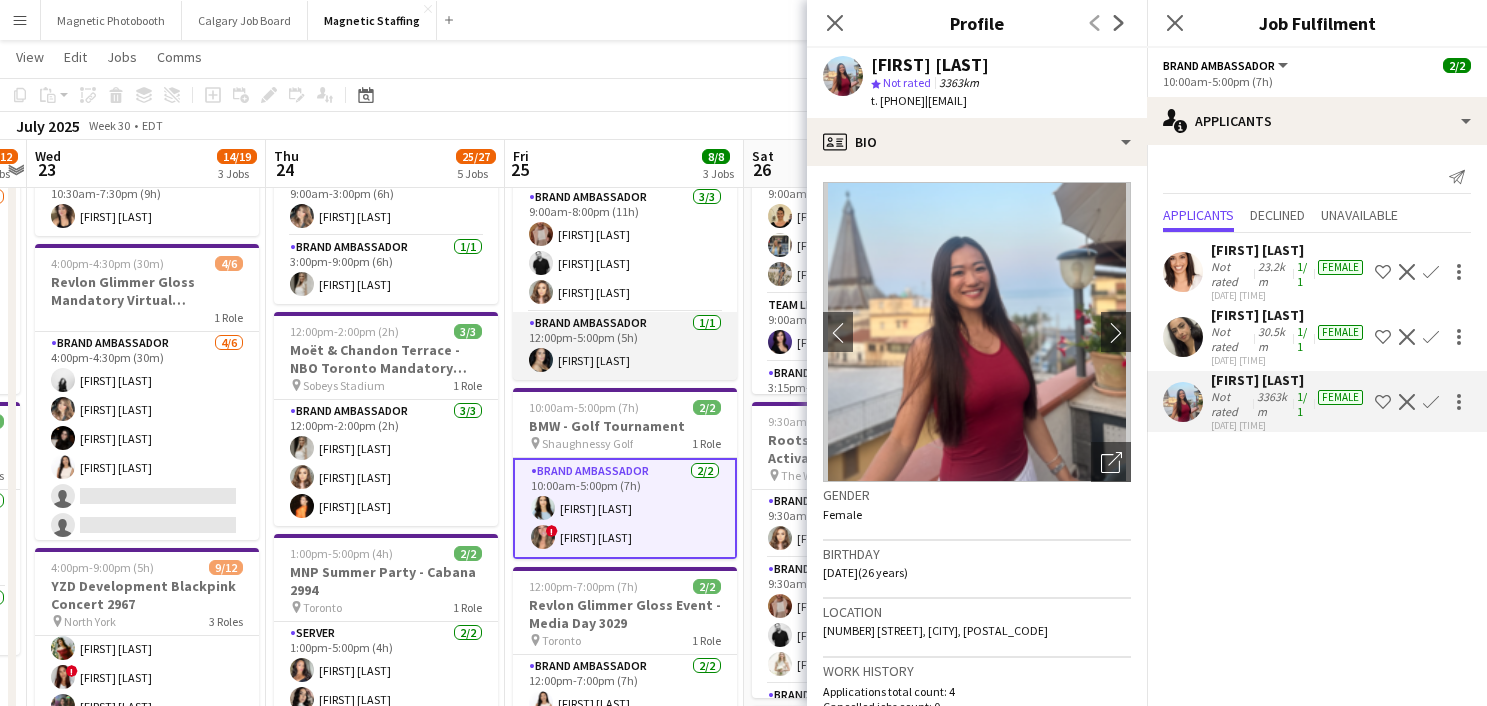 click on "Brand Ambassador   [NUMBER]/[NUMBER]   [TIME]-[TIME] ([DURATION])
[FIRST] [LAST]" at bounding box center (625, 346) 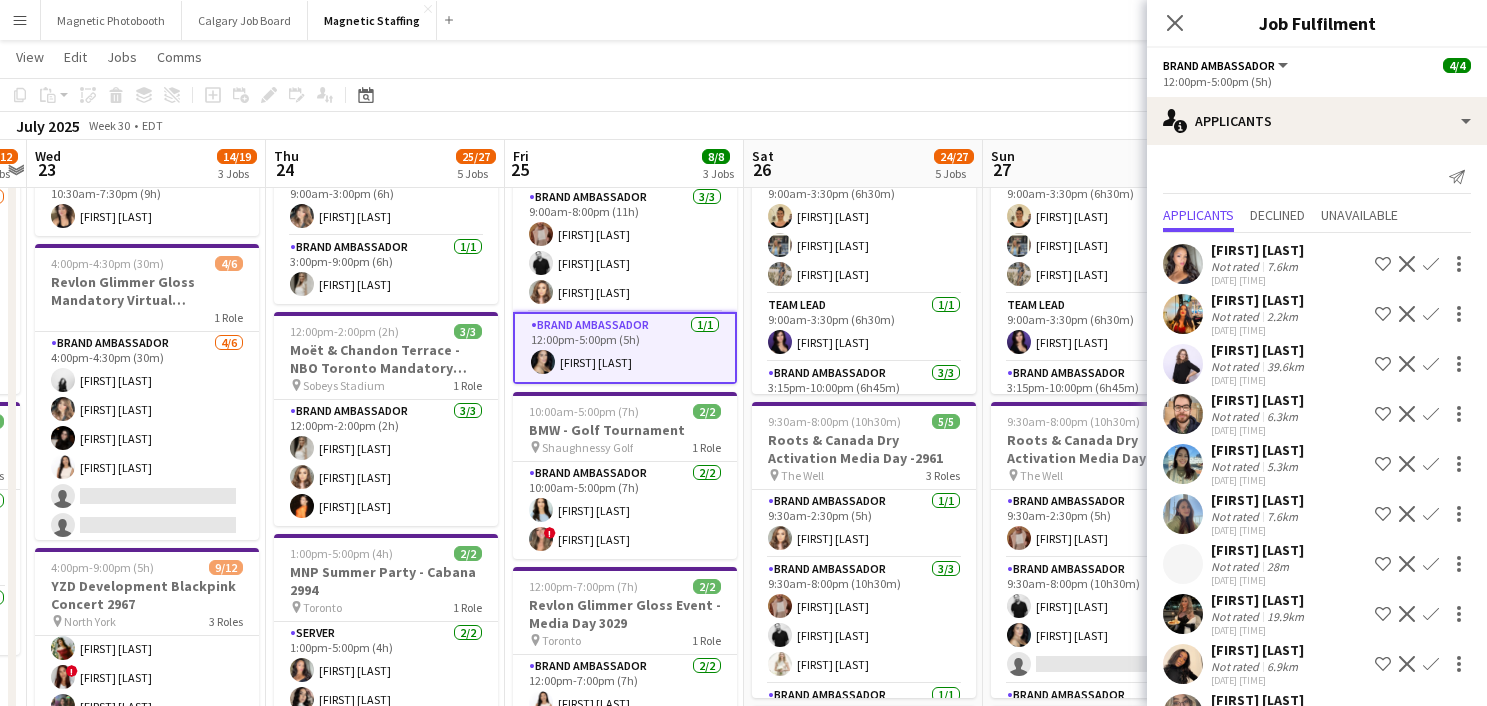 click on "Copy
Paste
Paste
Command
V Paste with crew
Command
Shift
V
Paste linked Job
Delete
Group
Ungroup
Add job
Add linked Job
Edit
Edit linked Job
Applicants
Date picker
JUL 2025 JUL 2025 Monday M Tuesday T Wednesday W Thursday T Friday F Saturday S Sunday S  JUL      1   2   3   4   5   6   7   8   9   10   11   12   13   14   15   16   17   18   19   20   21   22   23   24" 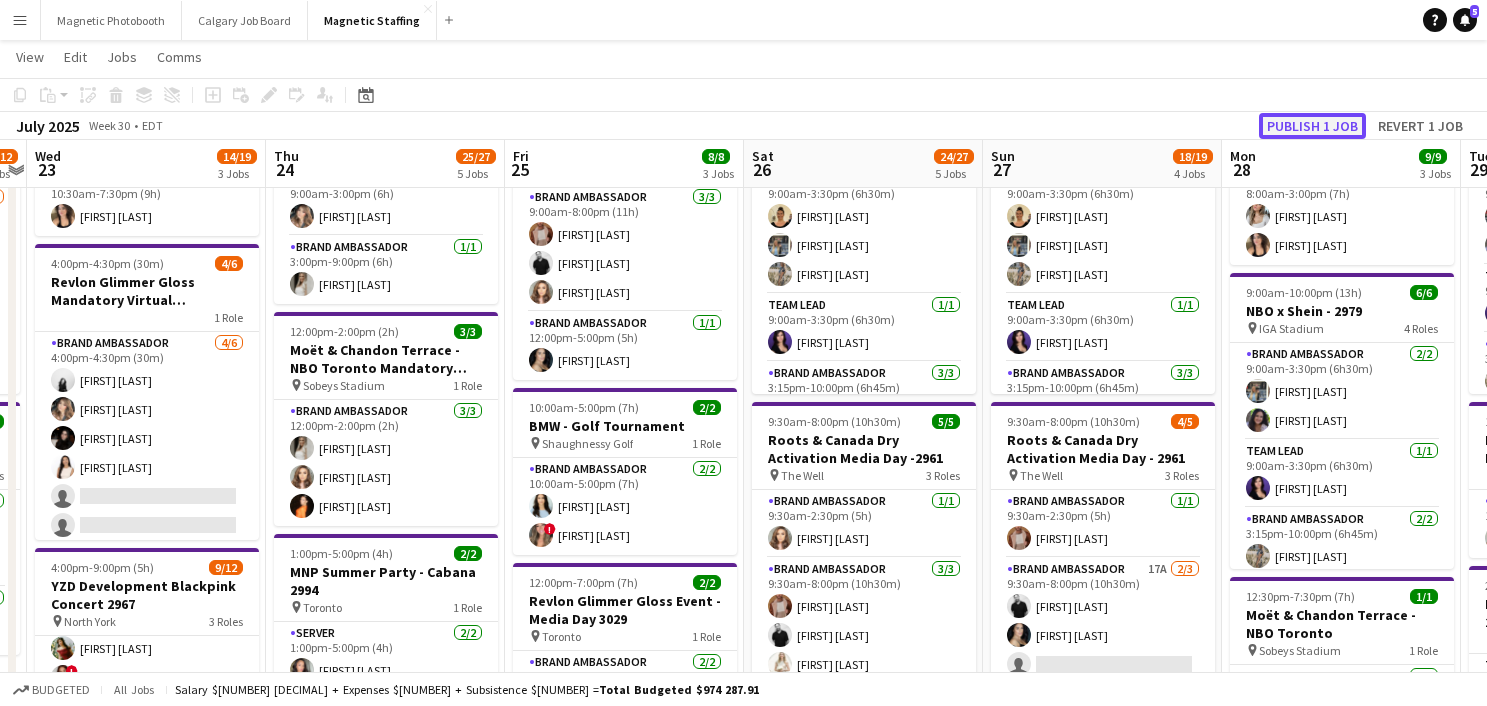 click on "Publish 1 job" 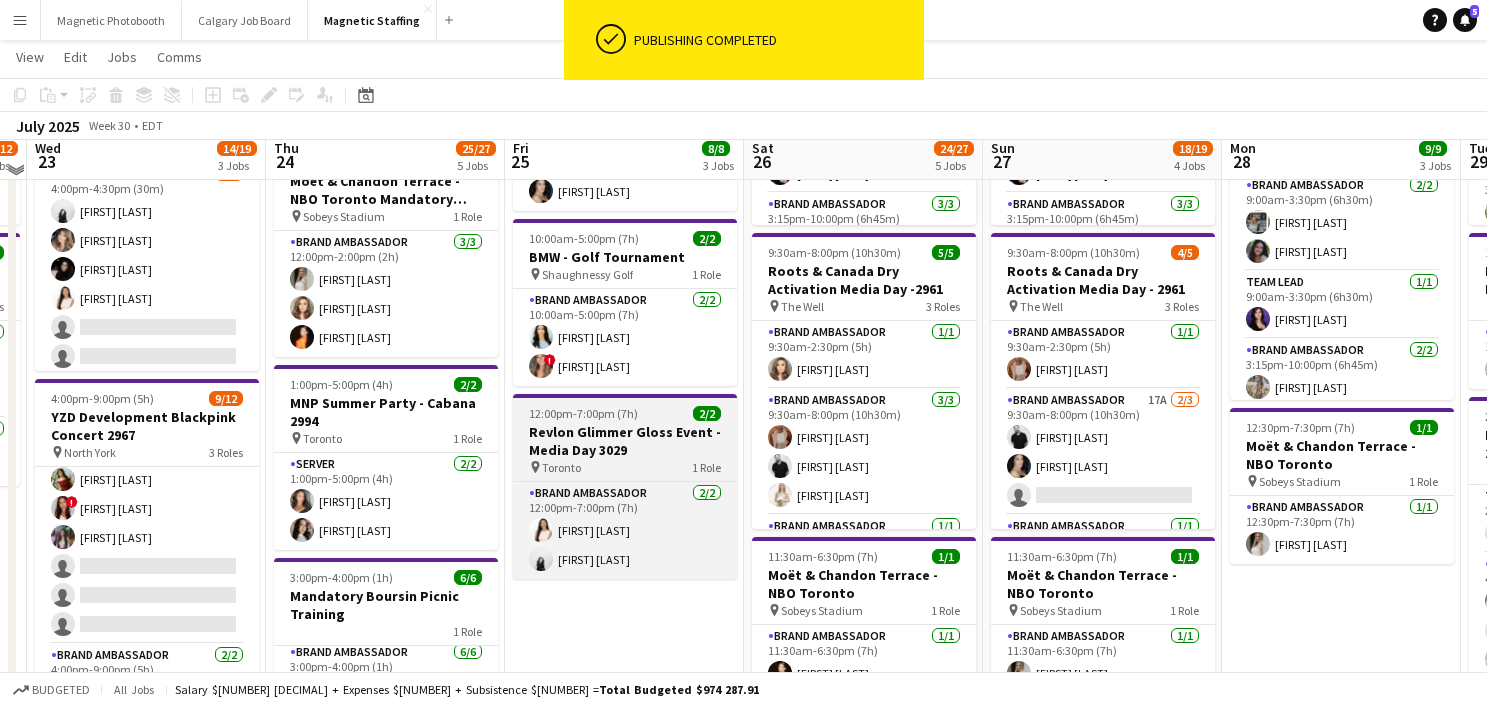 scroll, scrollTop: 316, scrollLeft: 0, axis: vertical 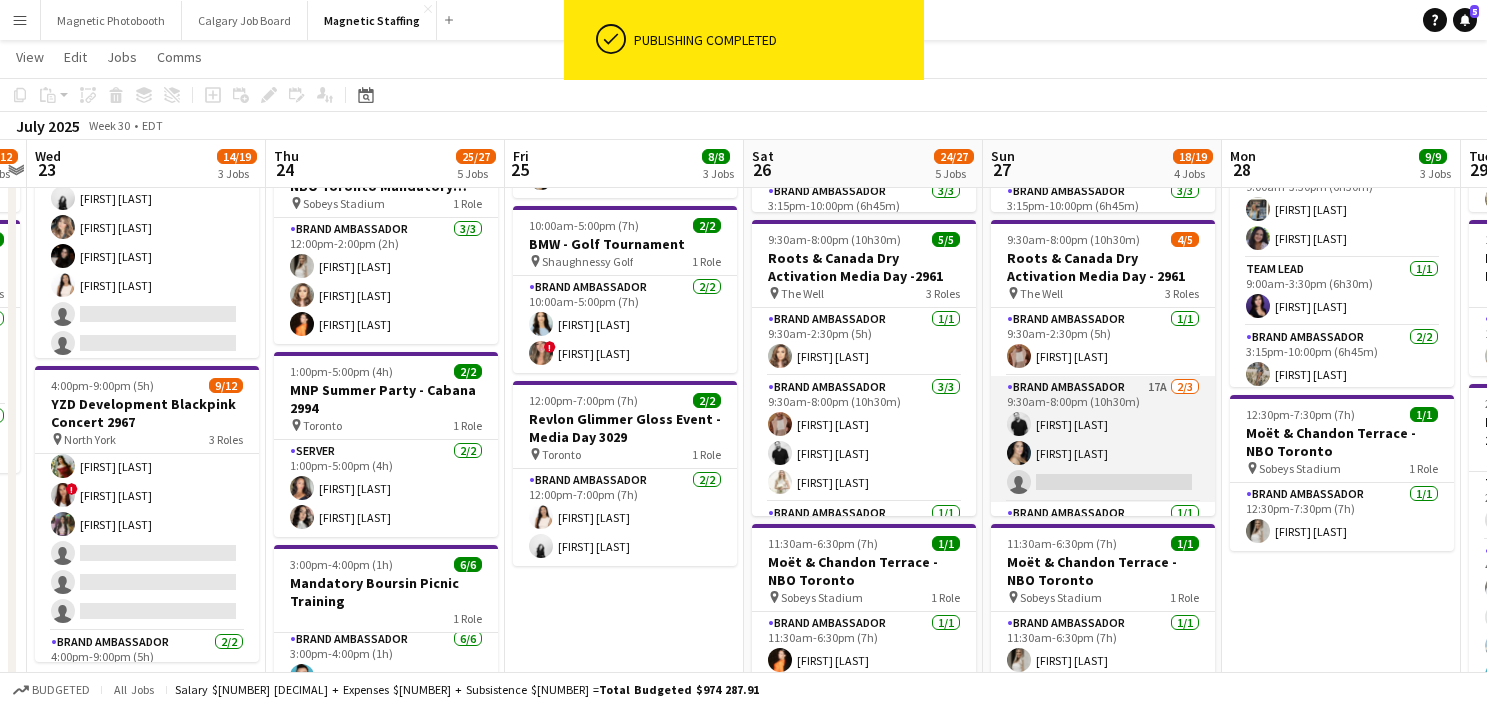 click on "Brand Ambassador   17A   2/3   [TIME]-[TIME] ([DURATION])
[FIRST] [LAST] [FIRST] [LAST]
single-neutral-actions" at bounding box center [1103, 439] 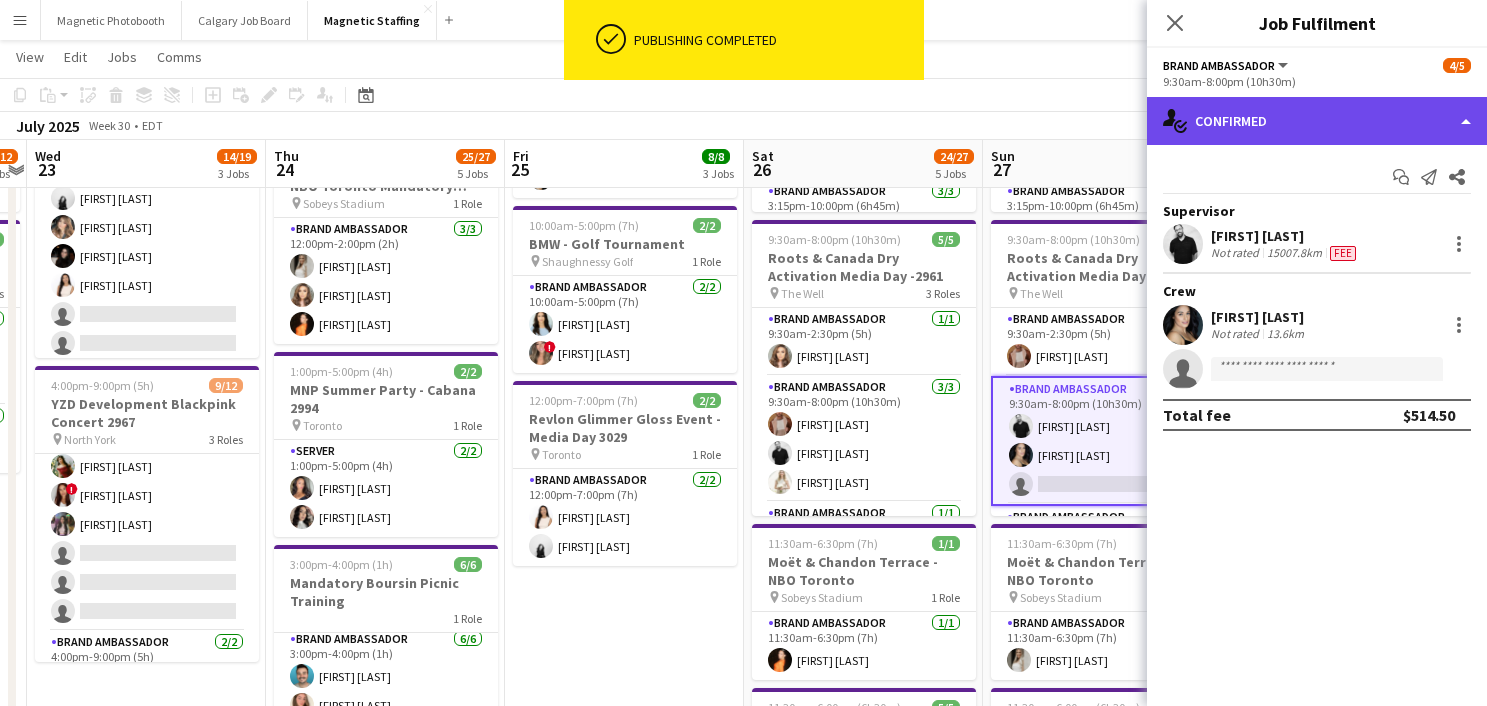 click on "single-neutral-actions-check-2
Confirmed" 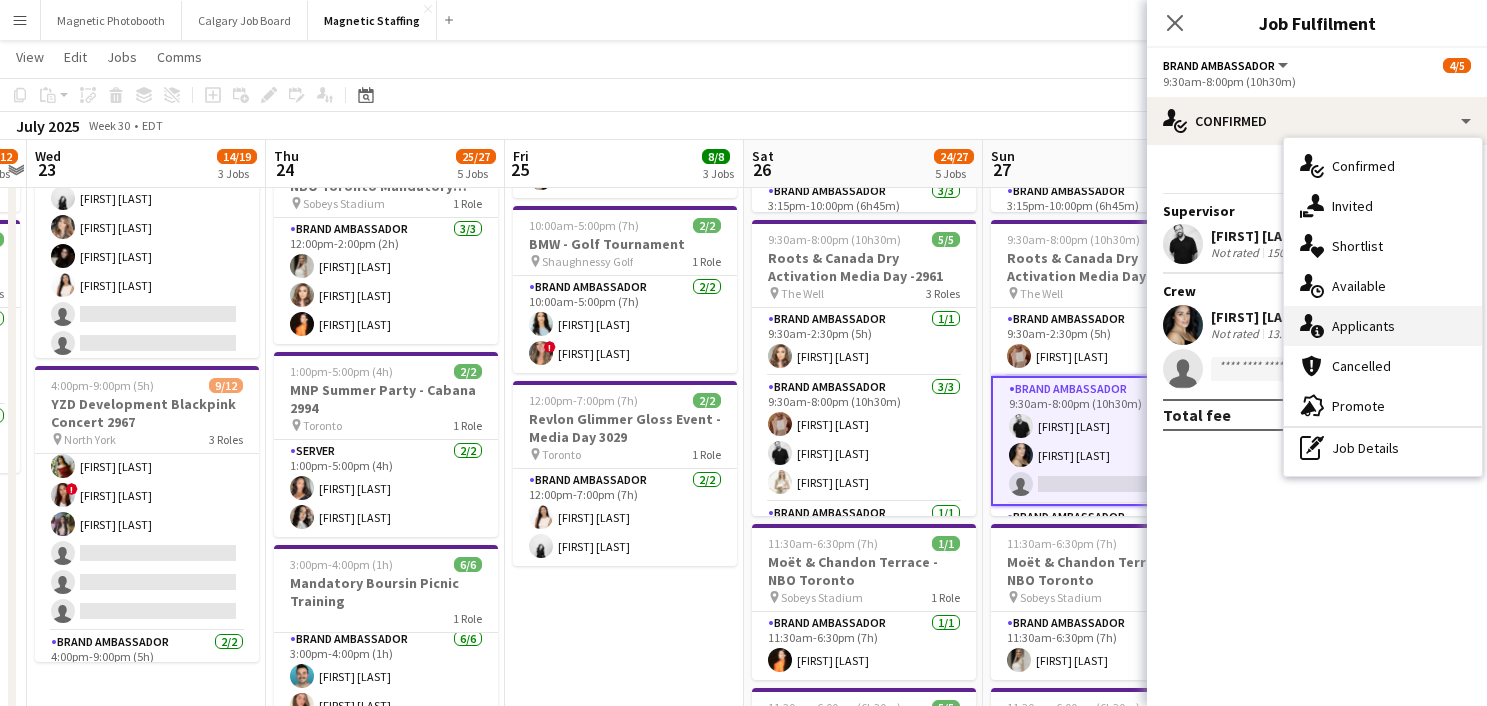 click on "single-neutral-actions-information
Applicants" at bounding box center (1383, 326) 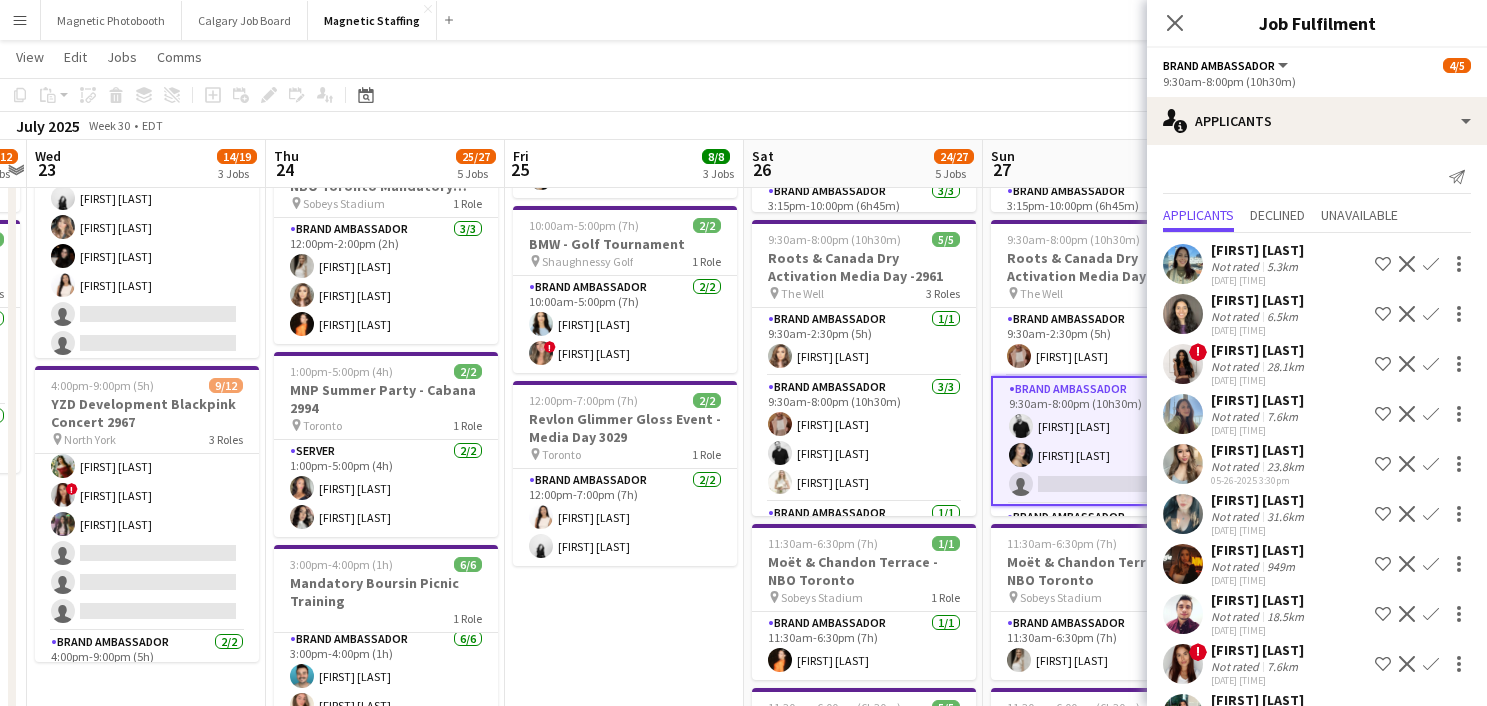 scroll, scrollTop: 251, scrollLeft: 0, axis: vertical 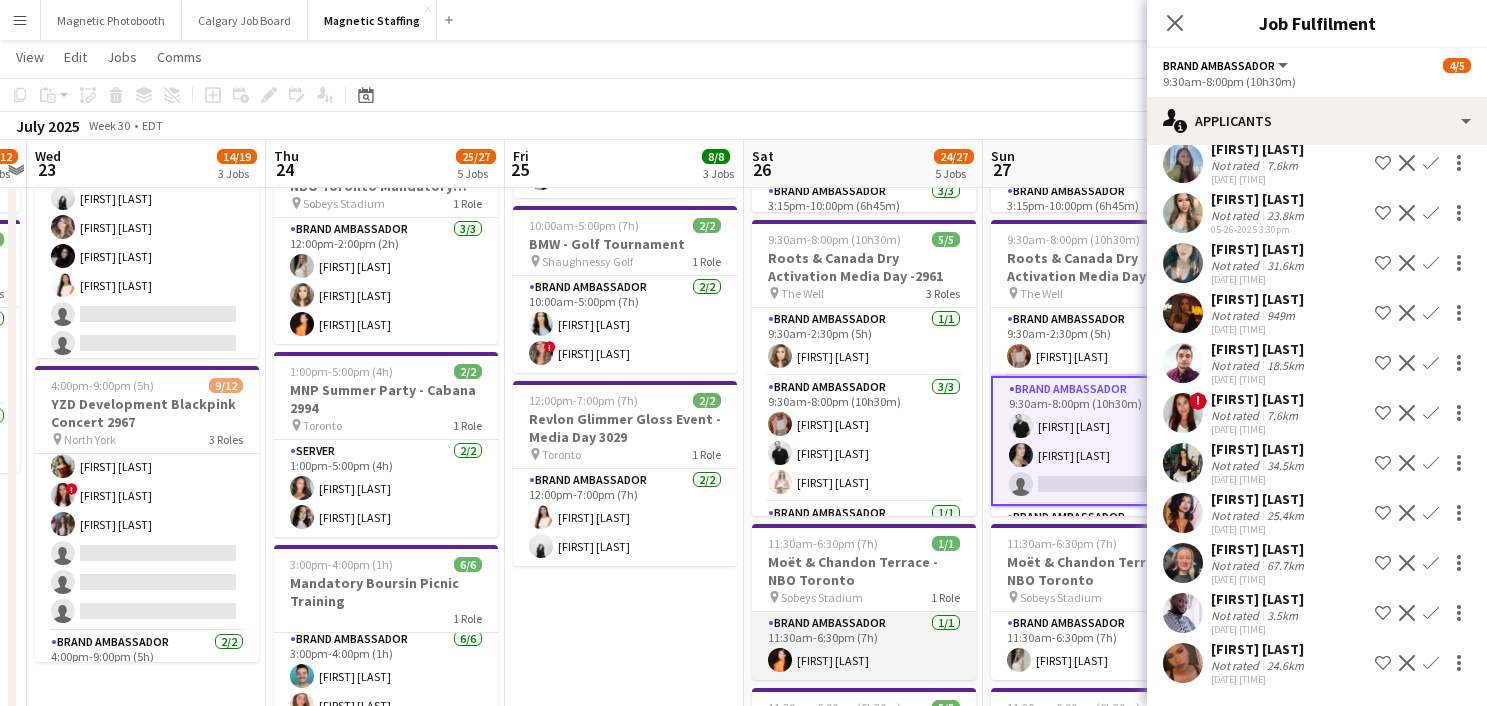 click on "Brand Ambassador   1/1   [TIME]-[TIME] ([DURATION])
[FIRST] [LAST]" at bounding box center (864, 646) 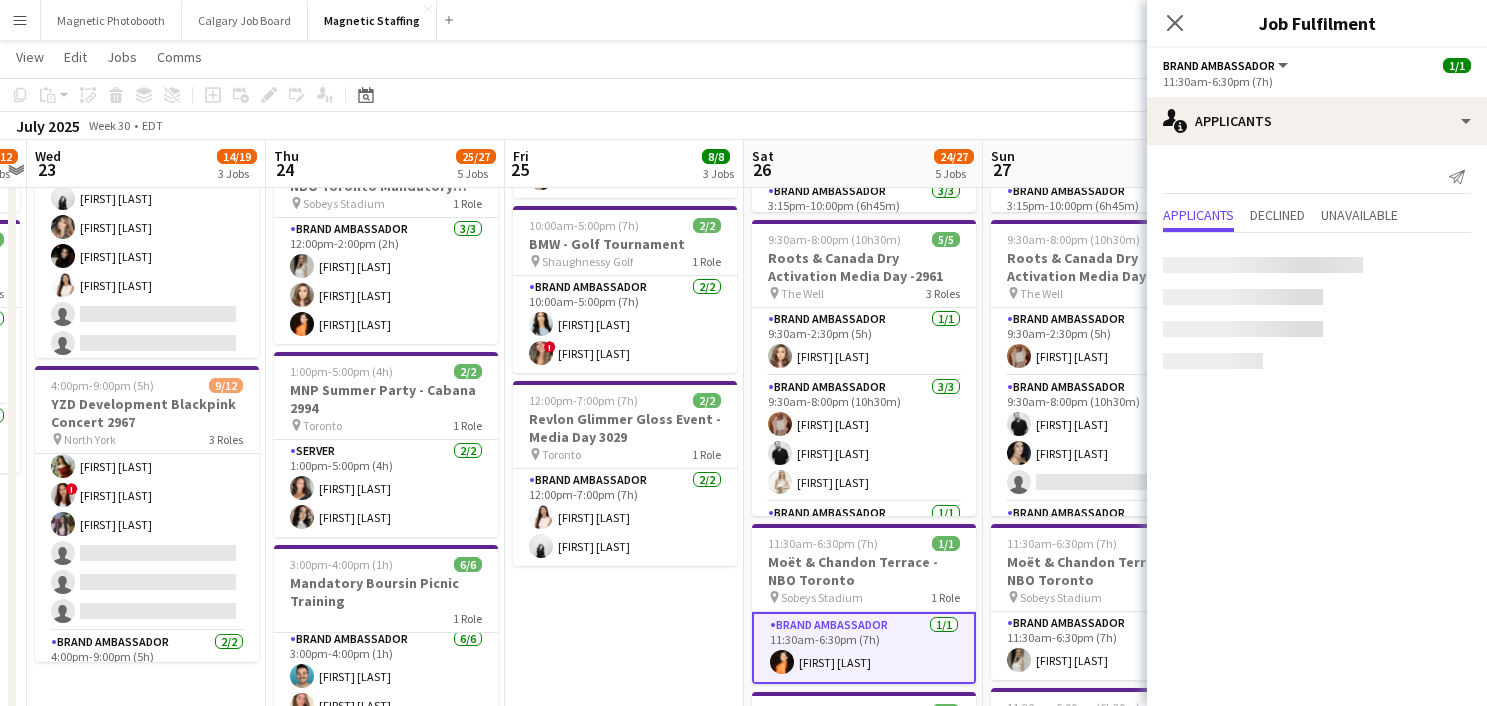 scroll, scrollTop: 0, scrollLeft: 0, axis: both 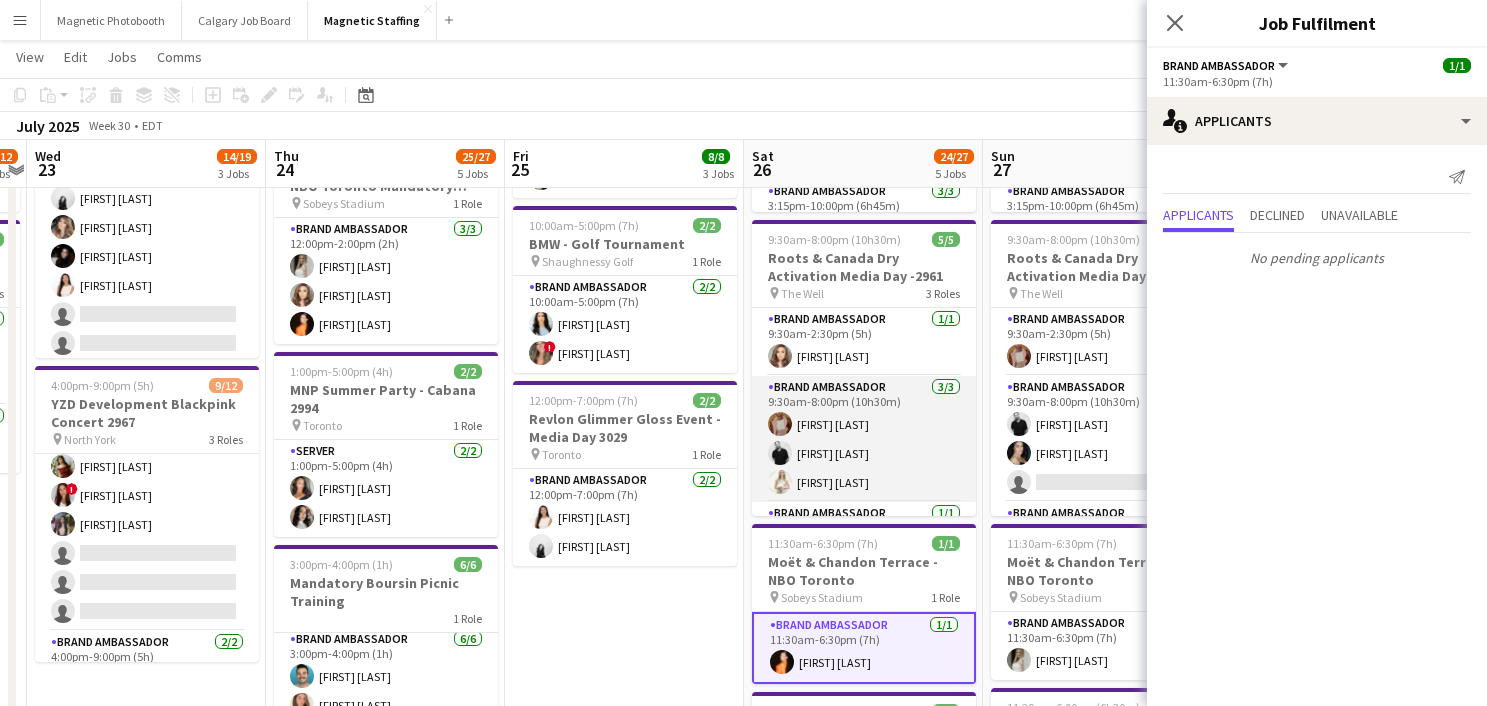 click on "Brand Ambassador   3/3   9:30am-8:00pm (10h30m)
[FIRST] [LAST] [FIRST] [LAST] [FIRST] [LAST]" at bounding box center [864, 439] 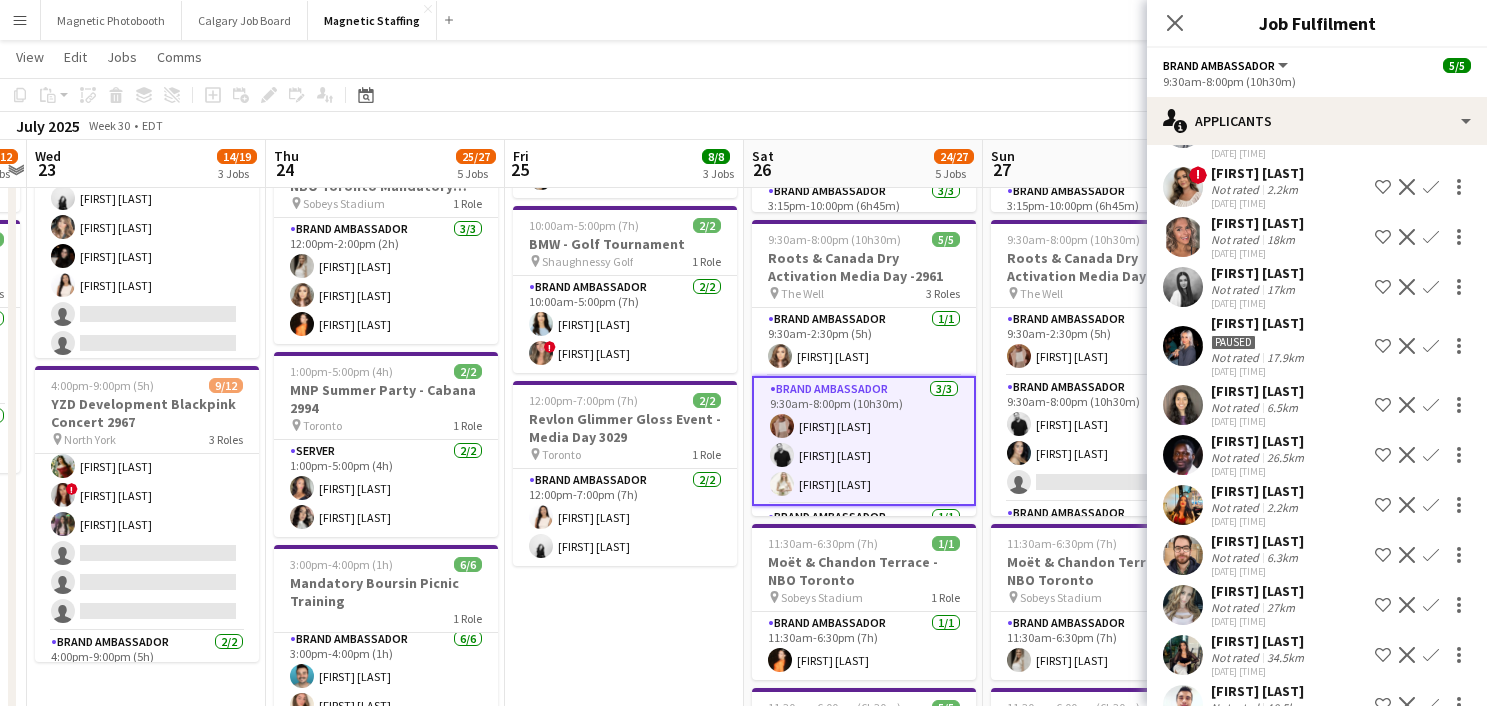 scroll, scrollTop: 619, scrollLeft: 0, axis: vertical 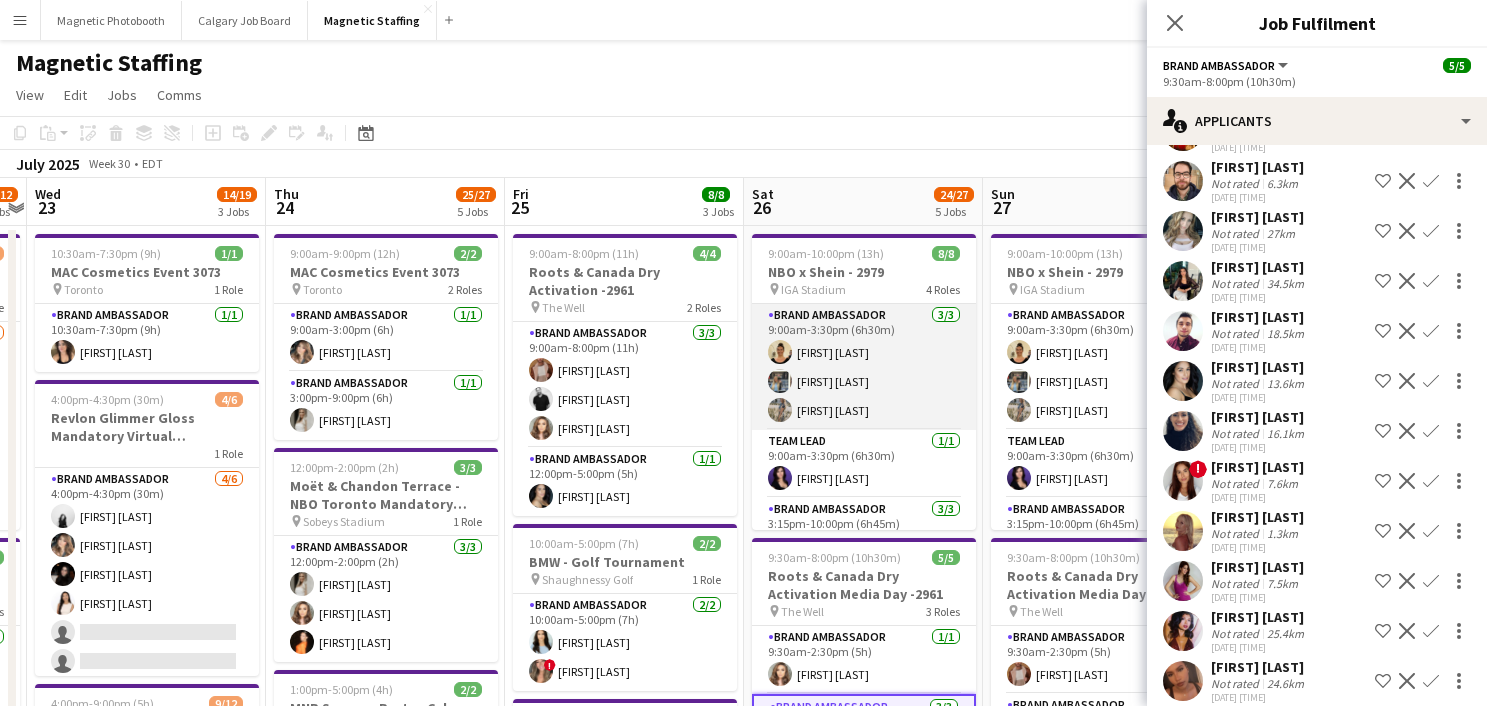 click on "Brand Ambassador   [NUMBER]/[NUMBER]   [TIME]-[TIME] ([DURATION])
[FIRST] [LAST] [FIRST] [LAST] [FIRST] [LAST]" at bounding box center [864, 367] 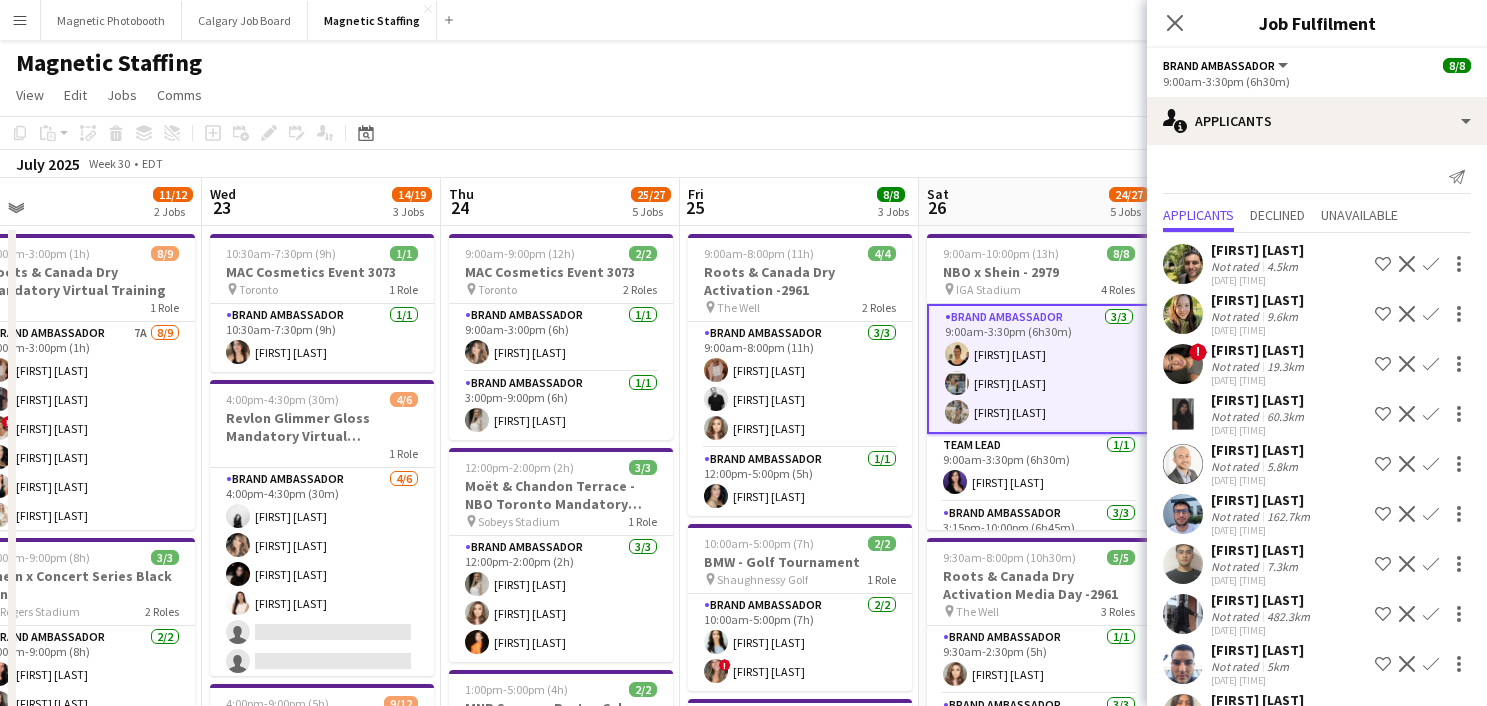 scroll, scrollTop: 0, scrollLeft: 577, axis: horizontal 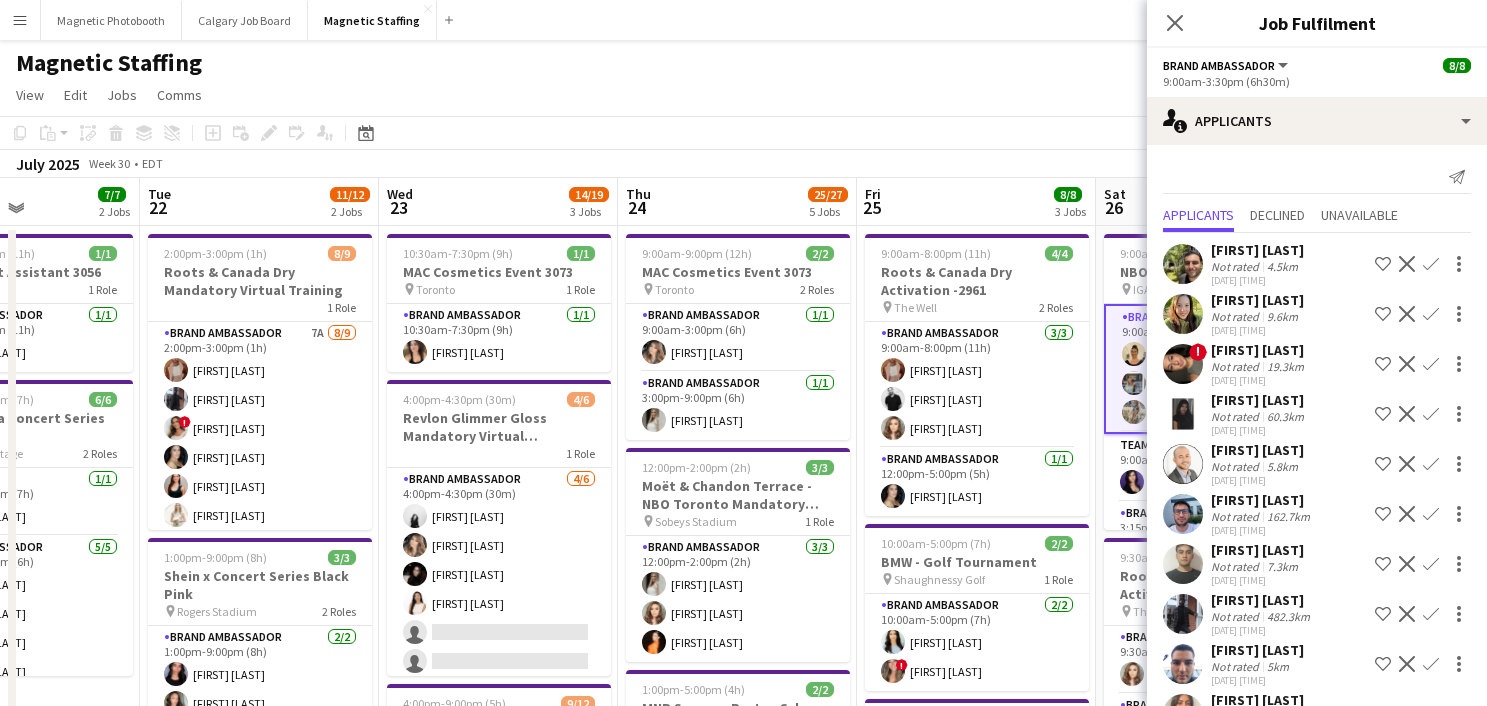 drag, startPoint x: 554, startPoint y: 451, endPoint x: 909, endPoint y: 425, distance: 355.95084 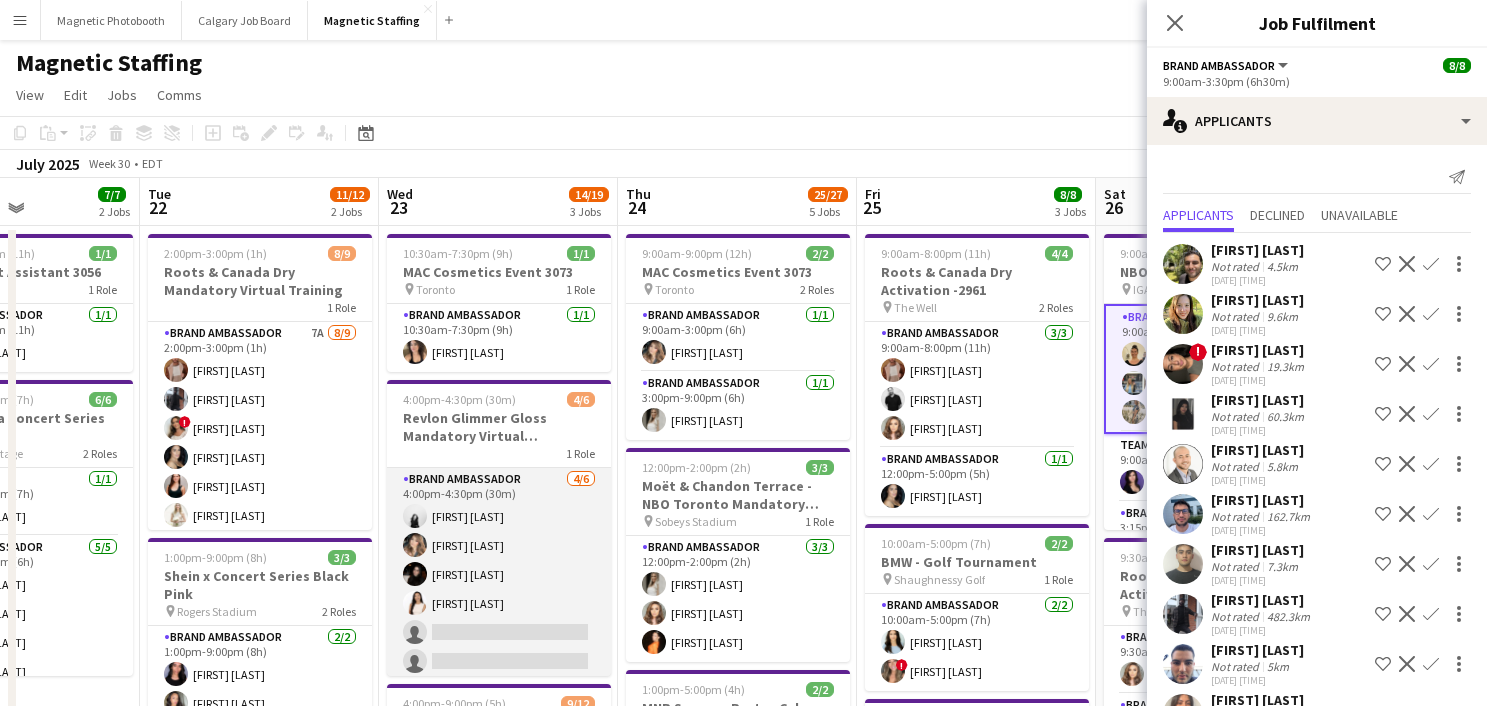 click on "Brand Ambassador   4/6   4:00pm-4:30pm (30m)
[FIRST] [LAST] [FIRST] [LAST] [FIRST] [LAST] [FIRST] [LAST]
single-neutral-actions
single-neutral-actions" at bounding box center (499, 574) 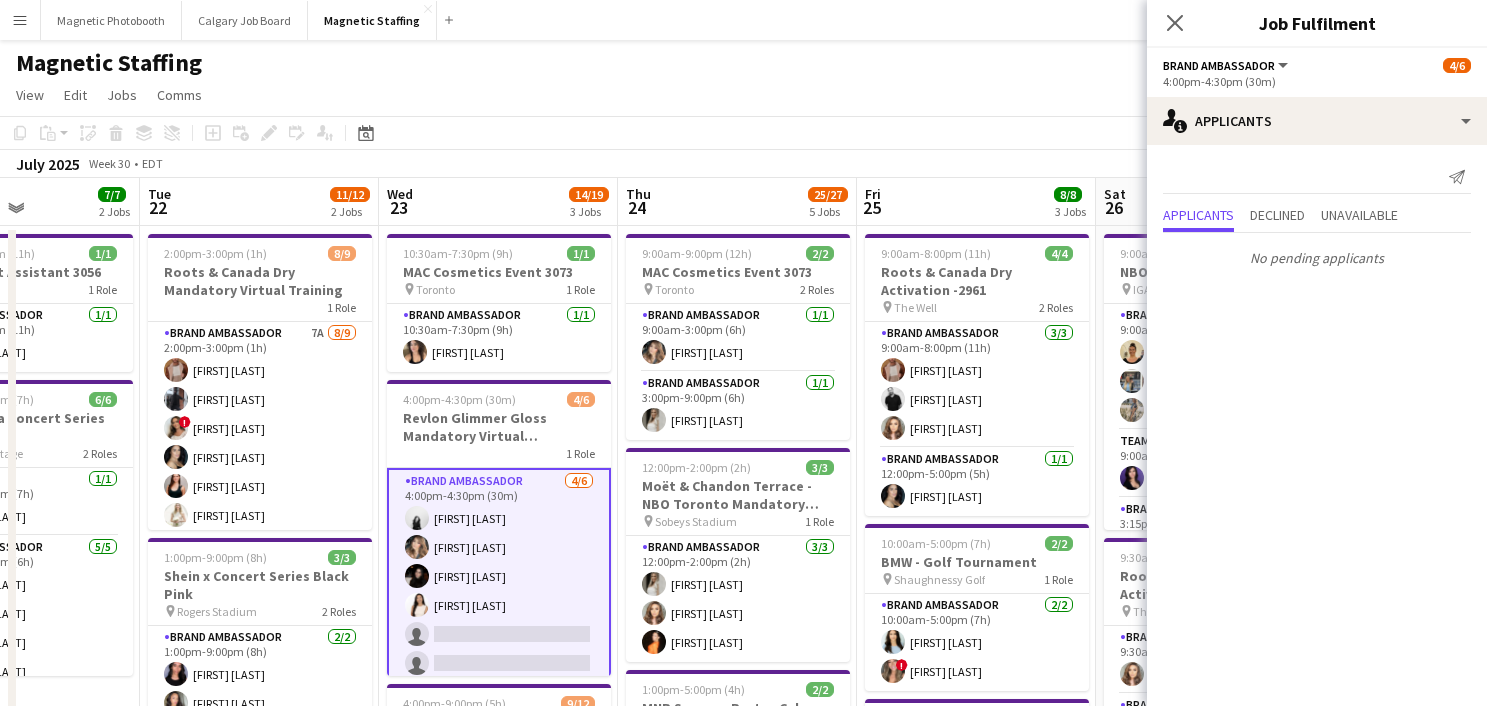 scroll, scrollTop: 9, scrollLeft: 0, axis: vertical 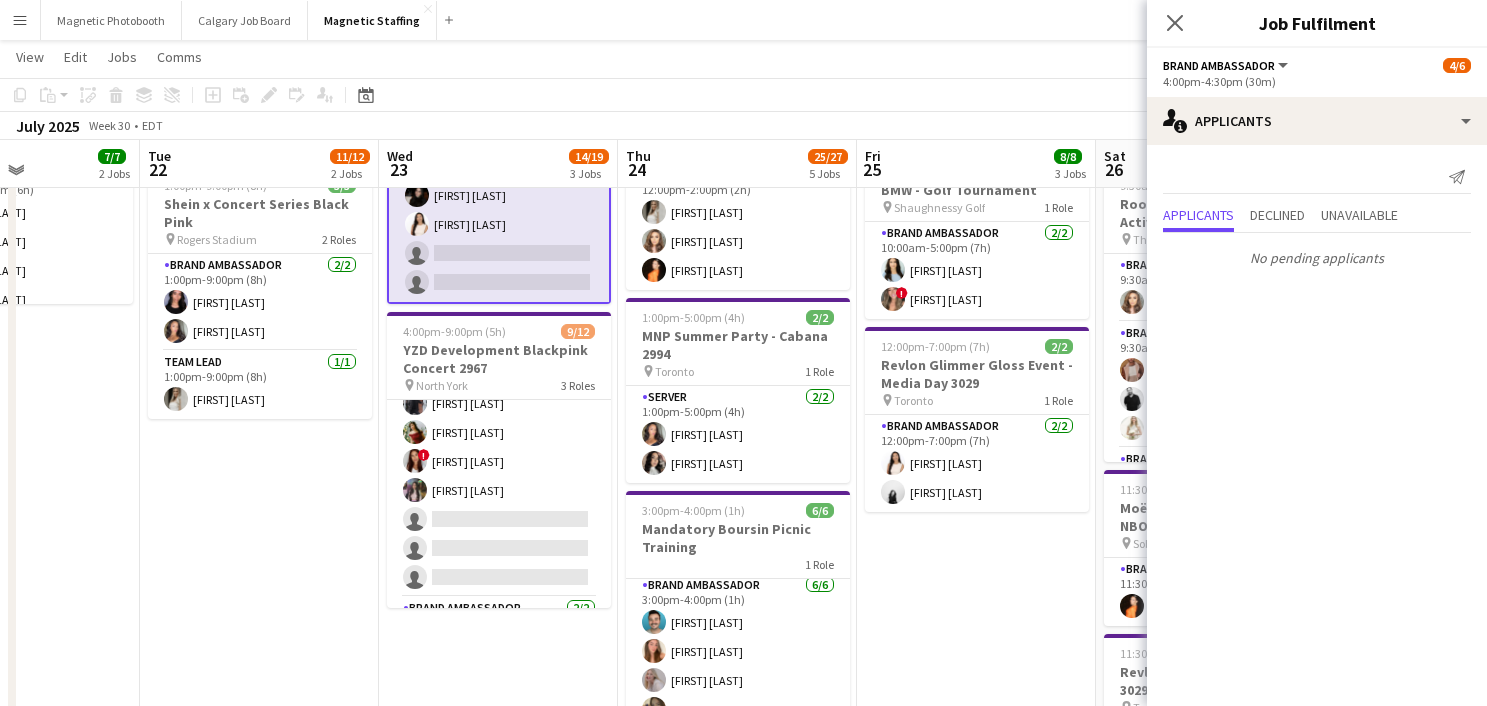 click on "Brand Ambassador   9A   6/9   [TIME]-[TIME] ([DURATION])
[FIRST] [LAST] [FIRST] [LAST] [FIRST] [LAST] [FIRST] [LAST] ! [FIRST] [LAST] [FIRST] [LAST]
single-neutral-actions
single-neutral-actions
single-neutral-actions" at bounding box center (499, 447) 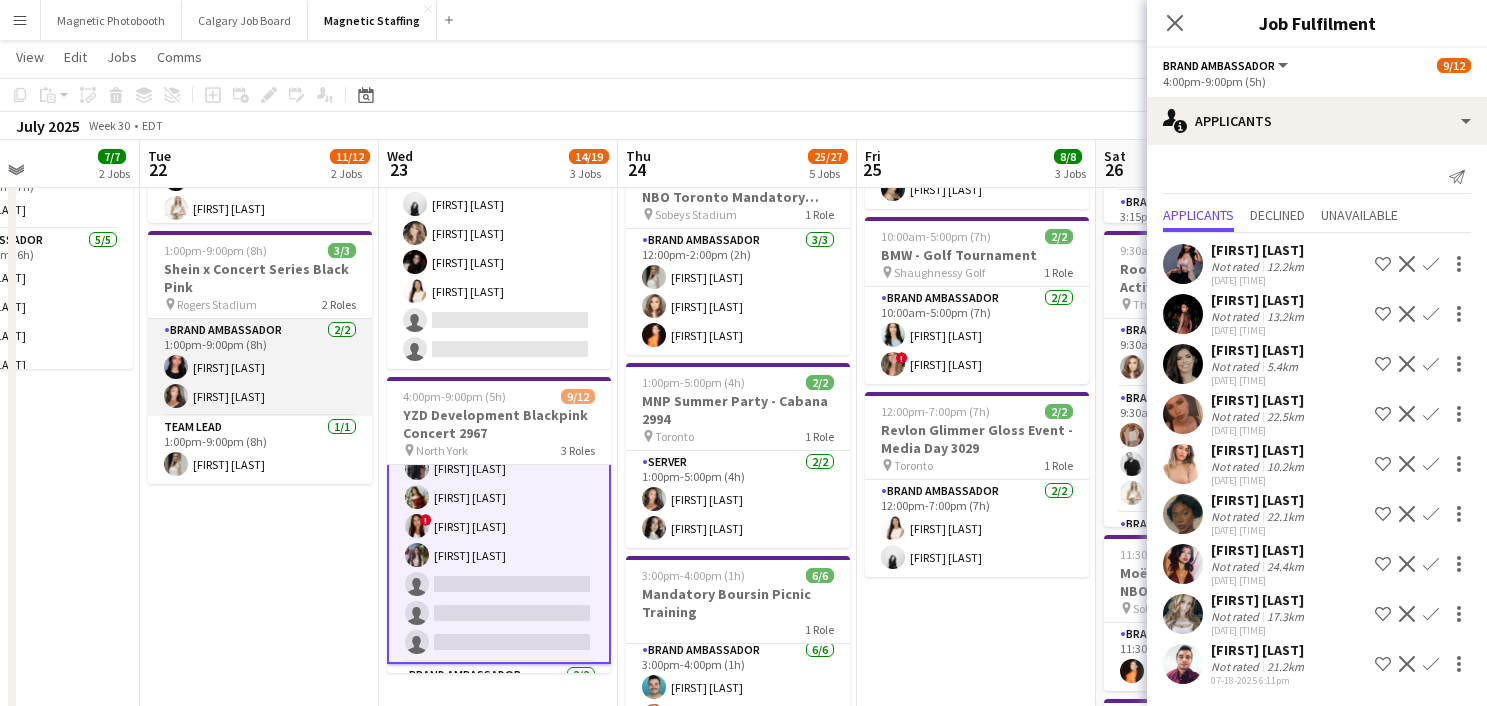 click on "Brand Ambassador   2/2   1:00pm-9:00pm (8h)
[FIRST] [LAST] [FIRST] [LAST]" at bounding box center [260, 367] 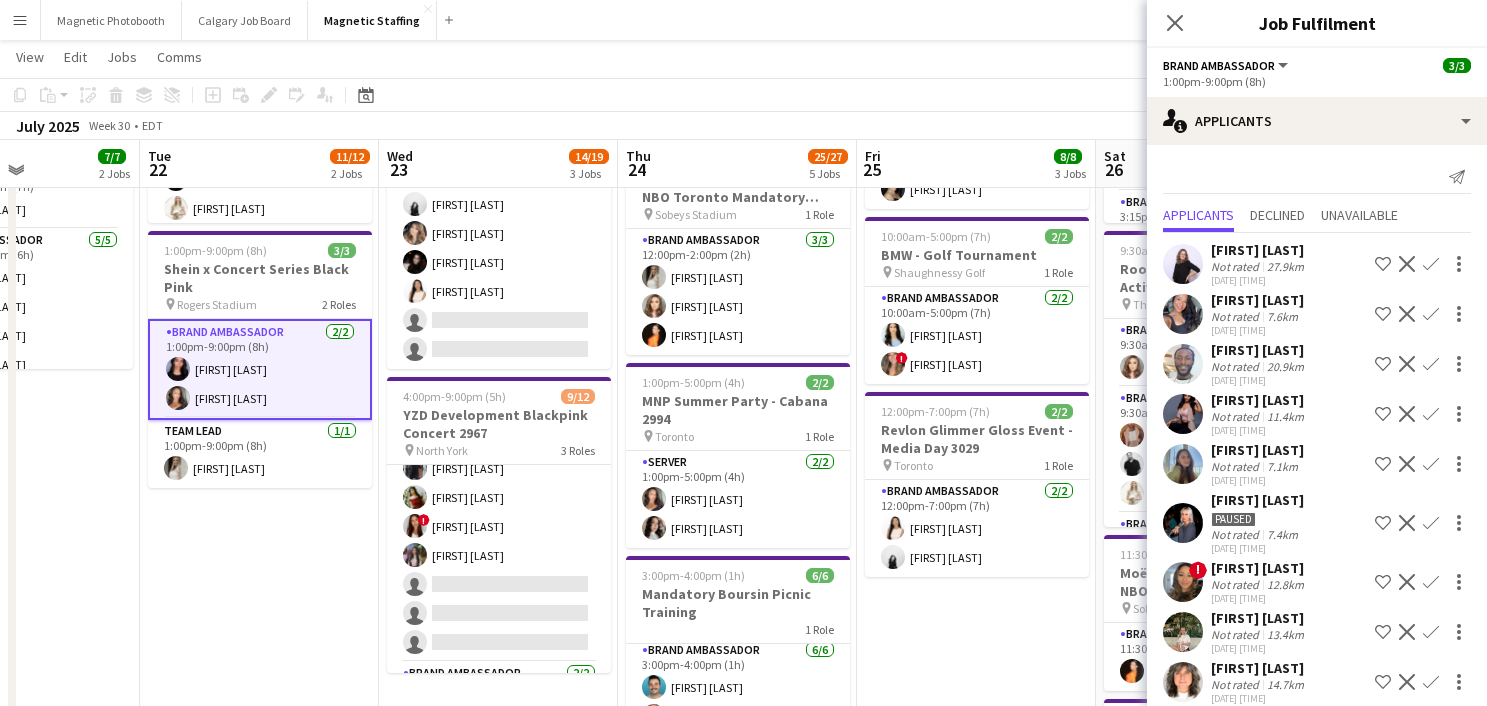 click on "Brand Ambassador   2/2   1:00pm-9:00pm (8h)
[FIRST] [LAST] [FIRST] [LAST]" at bounding box center [260, 369] 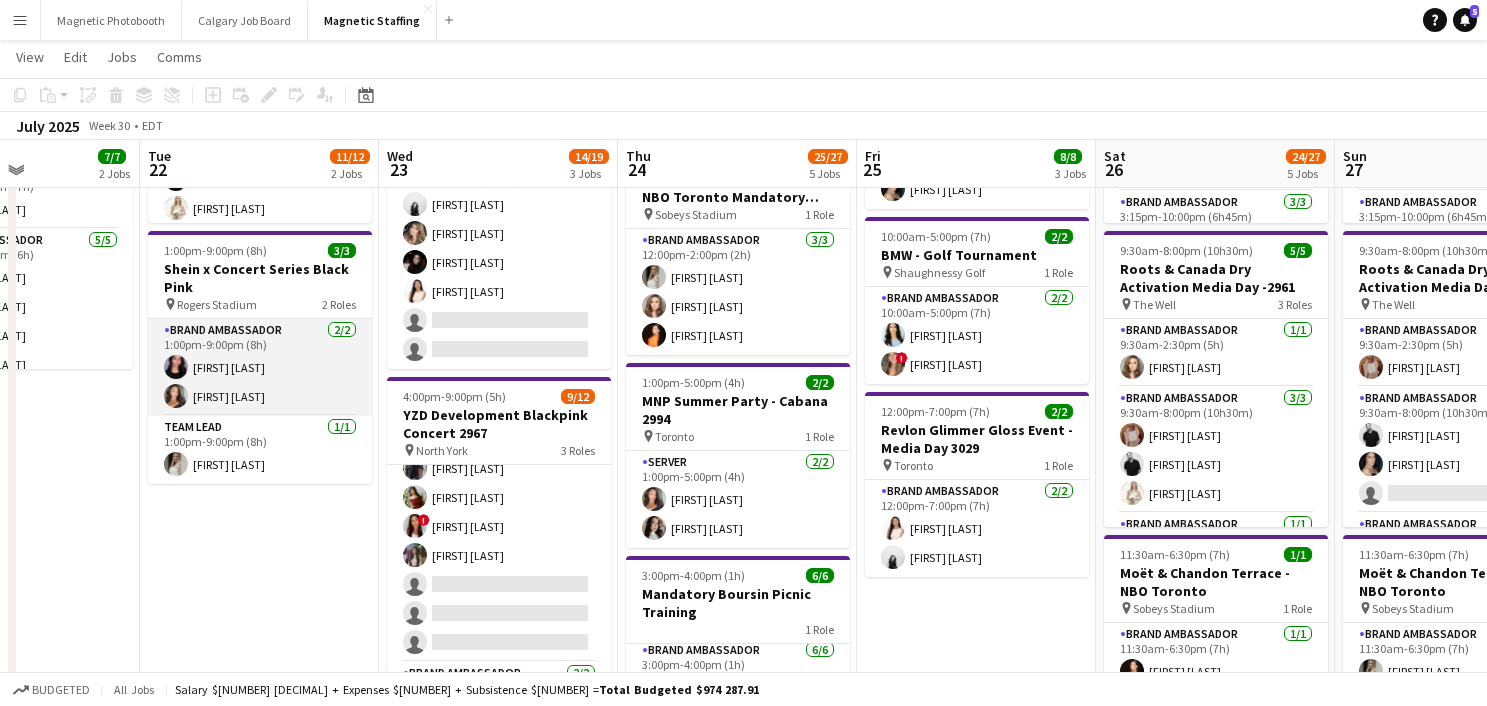 click on "Brand Ambassador   2/2   1:00pm-9:00pm (8h)
[FIRST] [LAST] [FIRST] [LAST]" at bounding box center (260, 367) 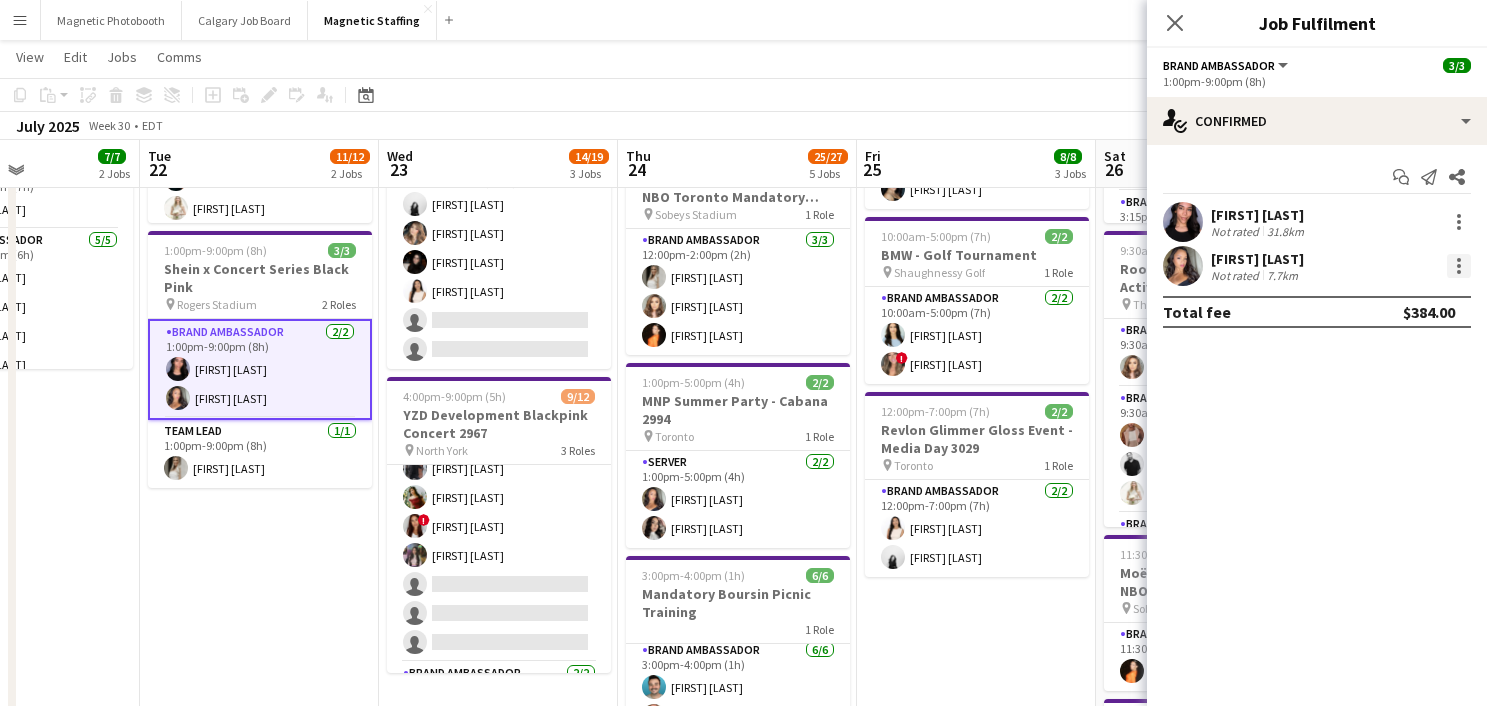 click at bounding box center (1459, 266) 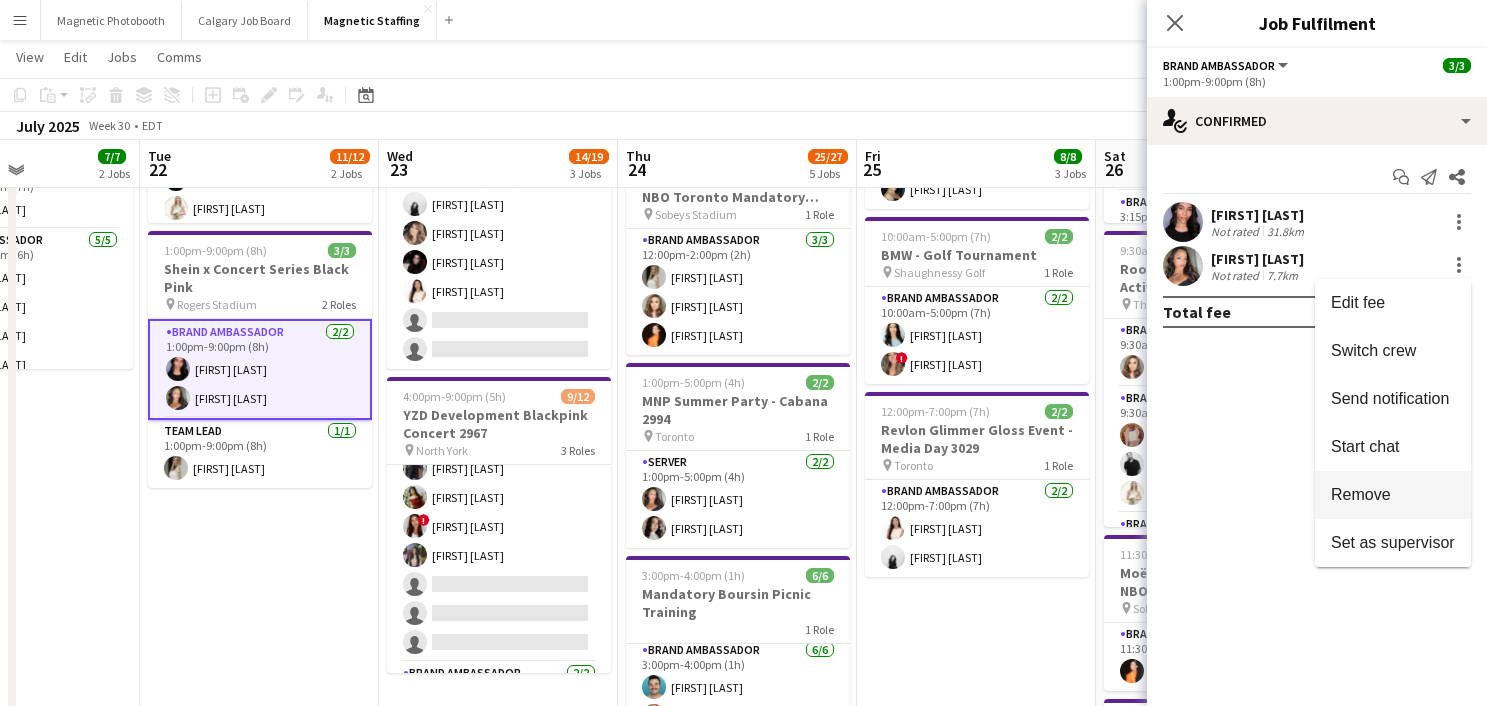 click on "Remove" at bounding box center (1393, 495) 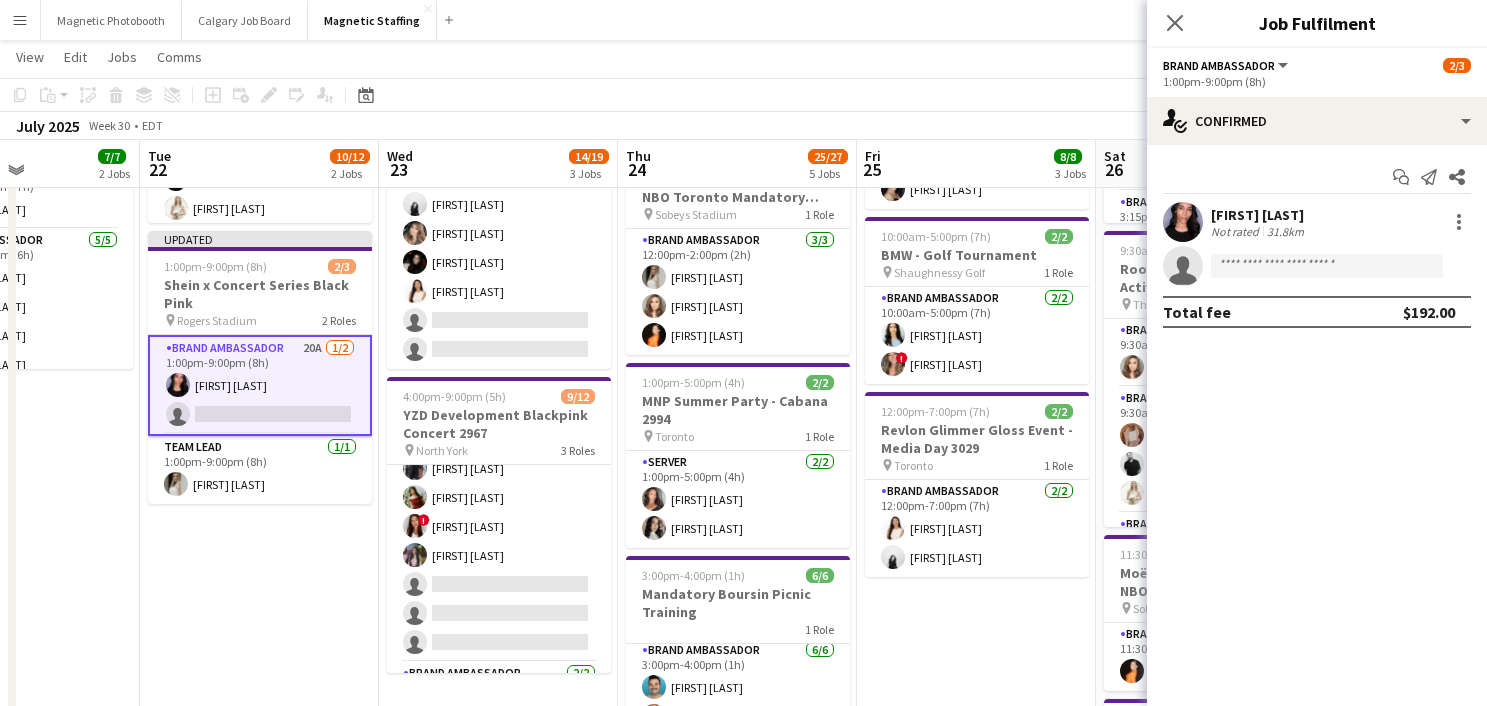 click on "9:00am-8:00pm (11h)    4/4   Roots & Canada Dry Activation -2961
pin
[LOCATION]   2 Roles   Brand Ambassador   3/3   9:00am-8:00pm (11h)
[FIRST] [LAST] [FIRST] [LAST] [FIRST] [LAST]  Brand Ambassador   1/1   12:00pm-5:00pm (5h)
[FIRST] [LAST]     10:00am-5:00pm (7h)    2/2   BMW - Golf Tournament
pin
[GOLF_CLUB_NAME]   1 Role   Brand Ambassador   2/2   10:00am-5:00pm (7h)
[FIRST] [LAST] ! [FIRST] [LAST]     12:00pm-7:00pm (7h)    2/2   Revlon Glimmer Gloss Event - Media Day 3029
pin
[CITY]   1 Role   Brand Ambassador   2/2   12:00pm-7:00pm (7h)
[FIRST] [LAST] [FIRST] [LAST]" at bounding box center (976, 721) 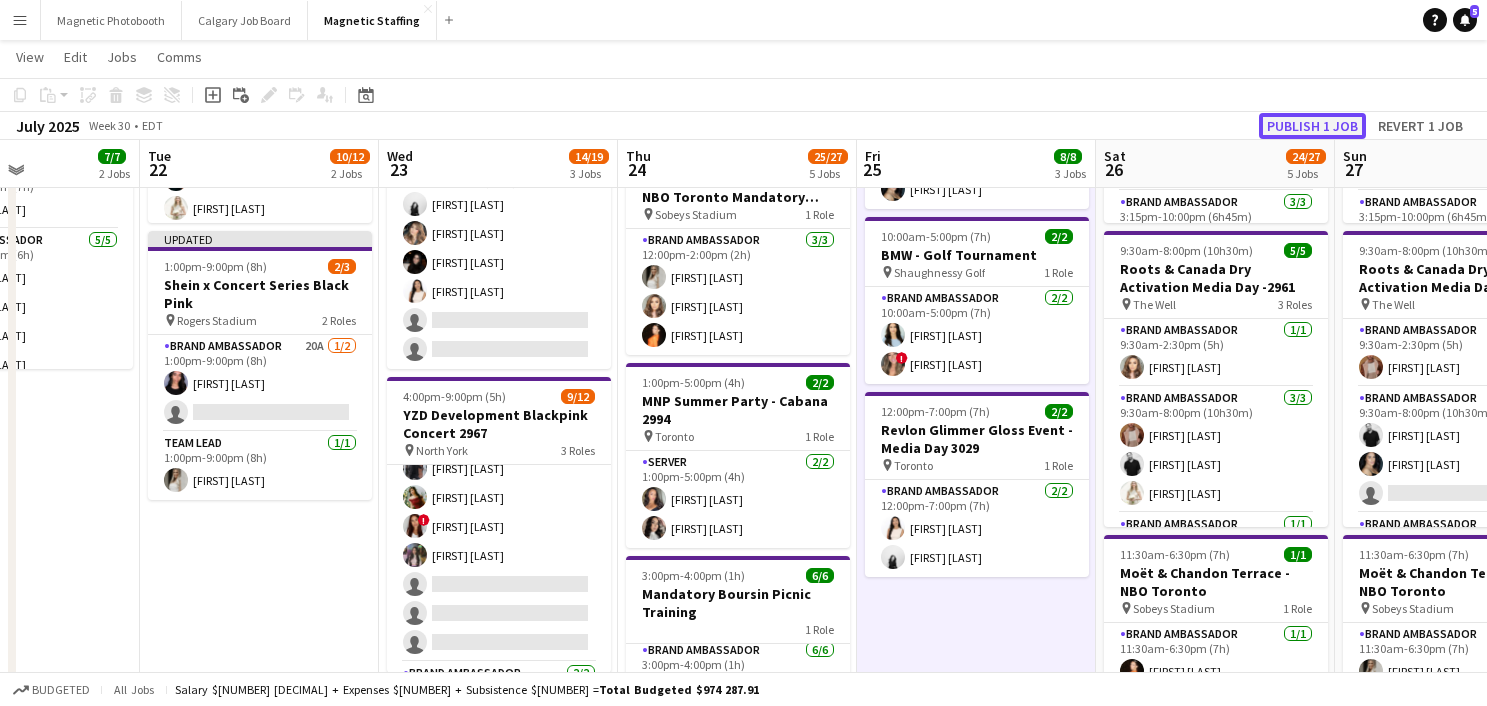 click on "Publish 1 job" 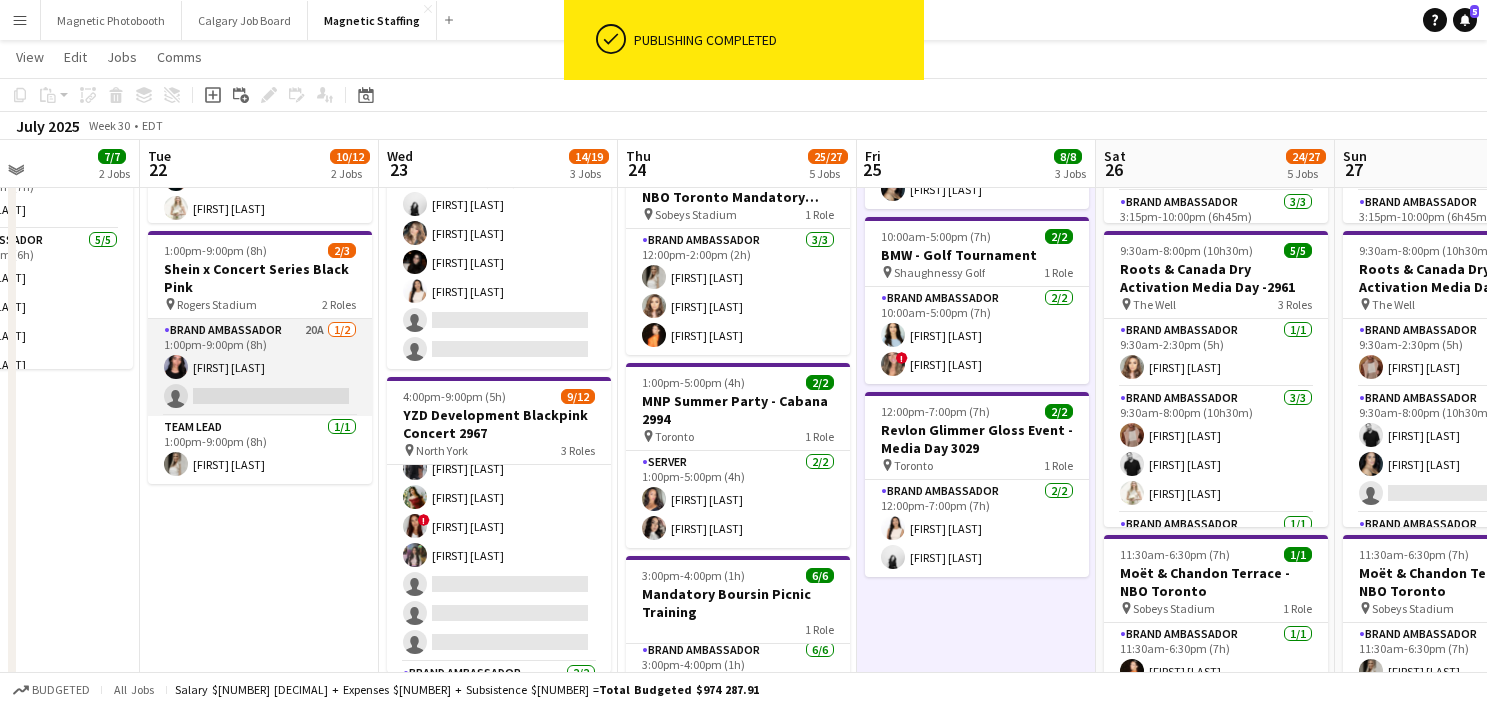 click on "Brand Ambassador   [NUMBER]A   [NUMBER]/[NUMBER]   [TIME]-[TIME] ([DURATION])
[FIRST] [LAST]
single-neutral-actions" at bounding box center [260, 367] 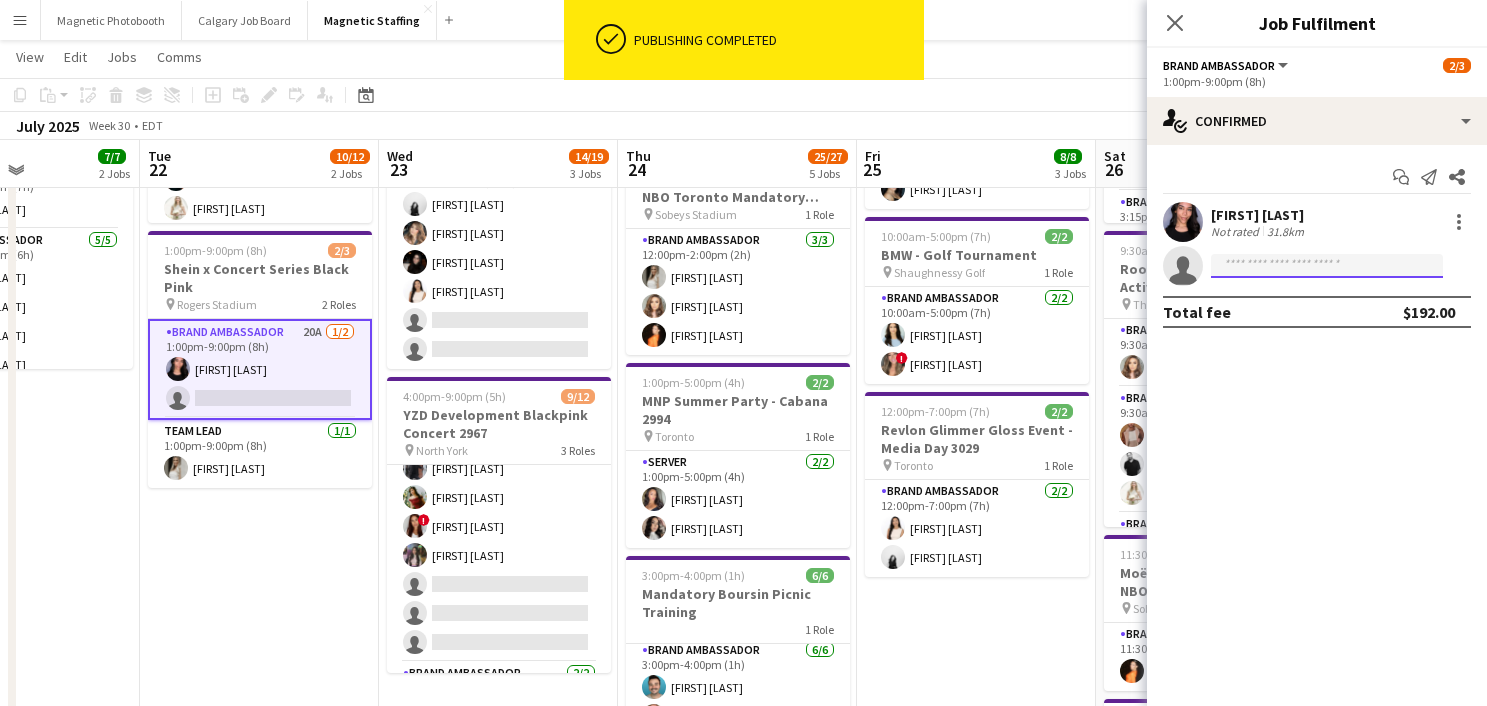 click 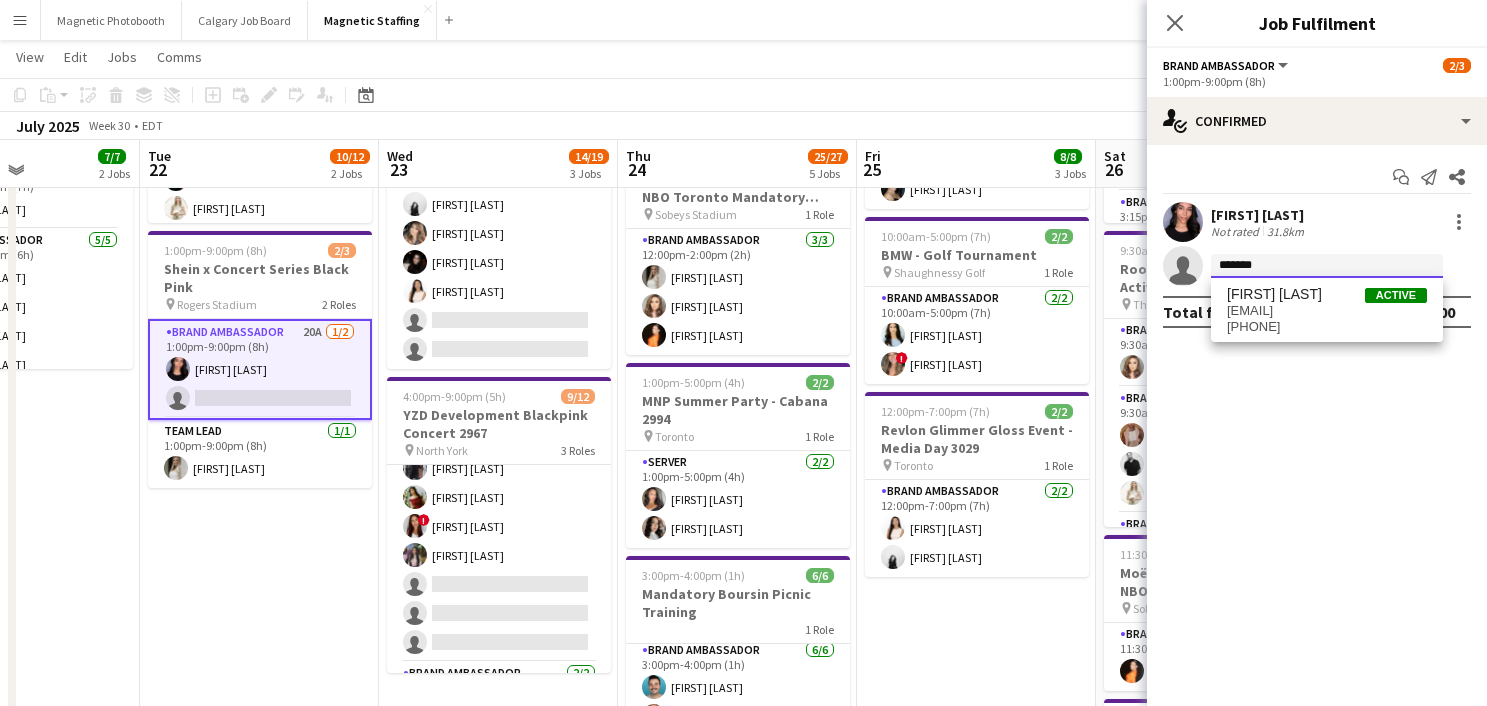 type on "******" 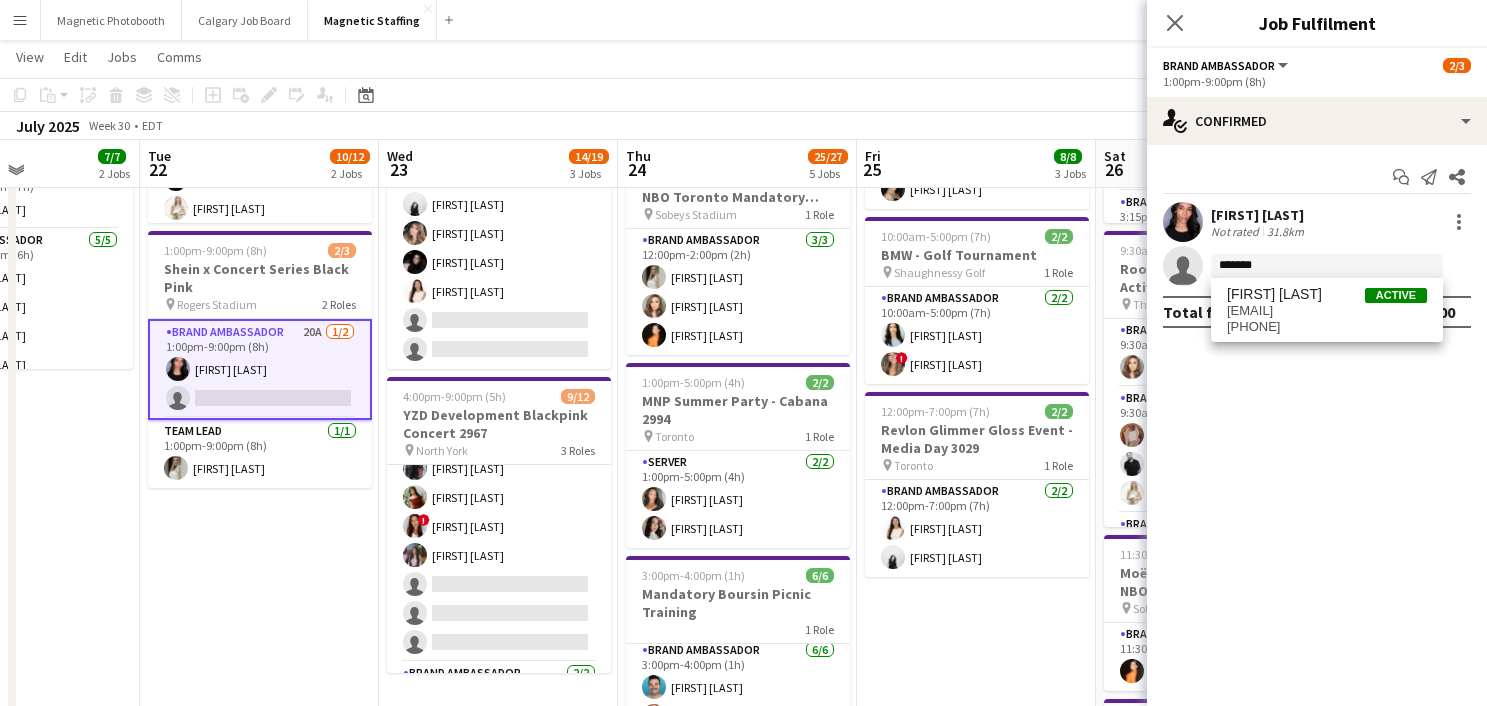 click on "[FIRST] [LAST]" at bounding box center (1274, 294) 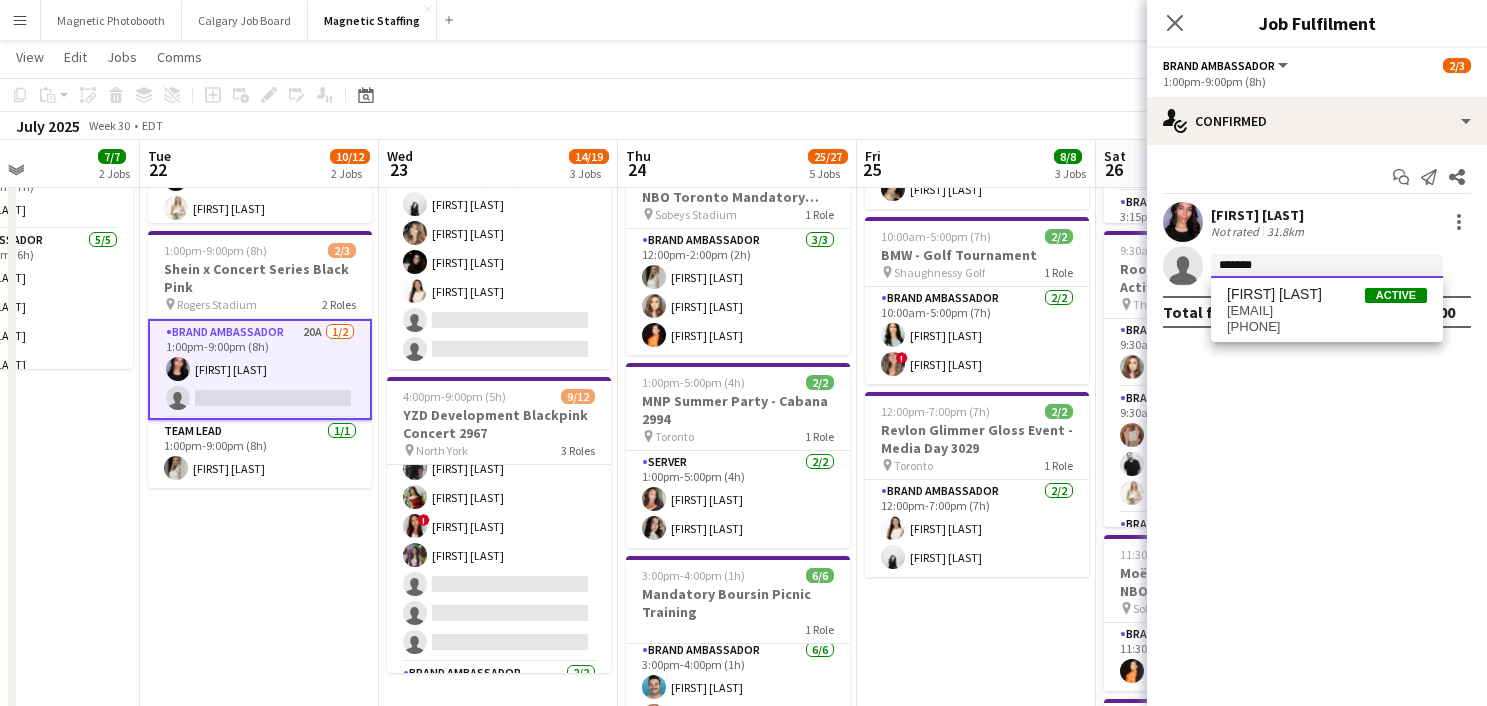 type 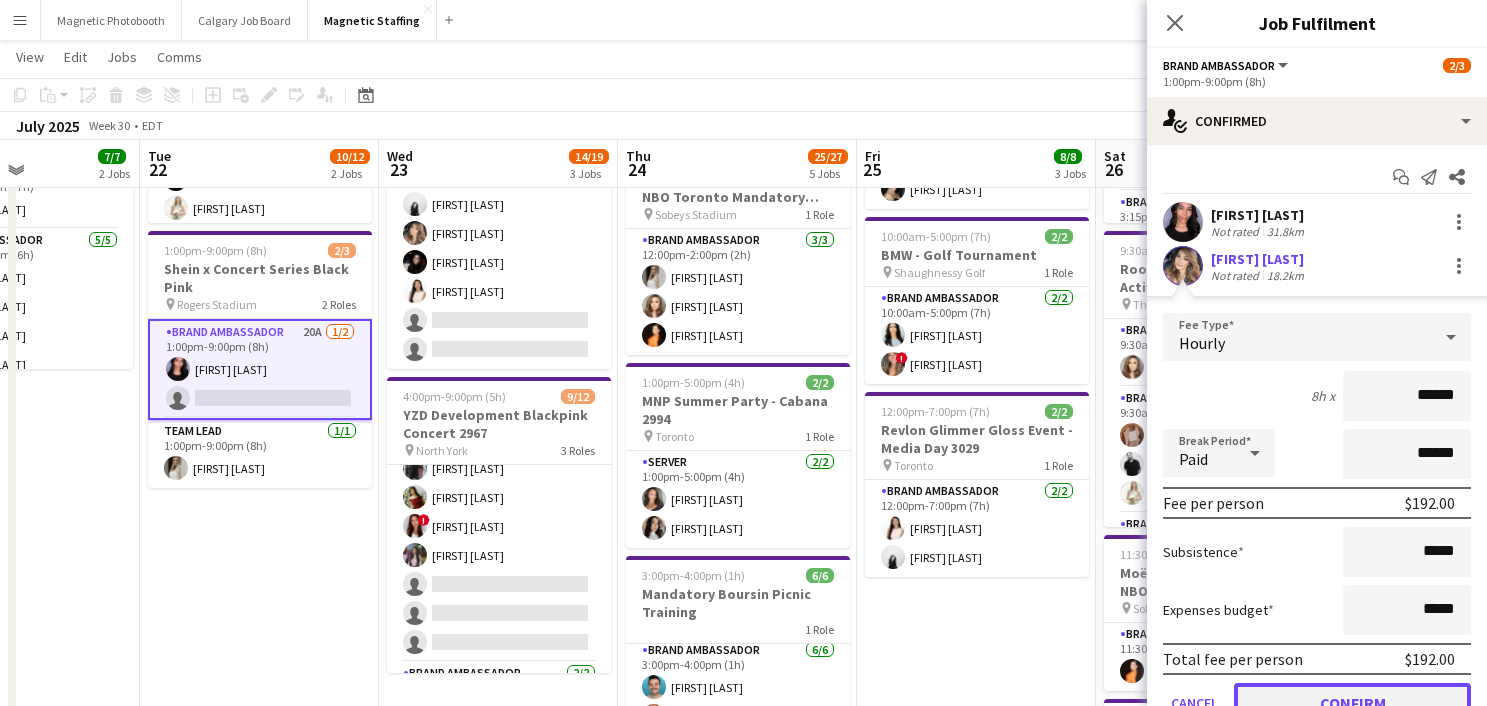 click on "Confirm" at bounding box center [1352, 703] 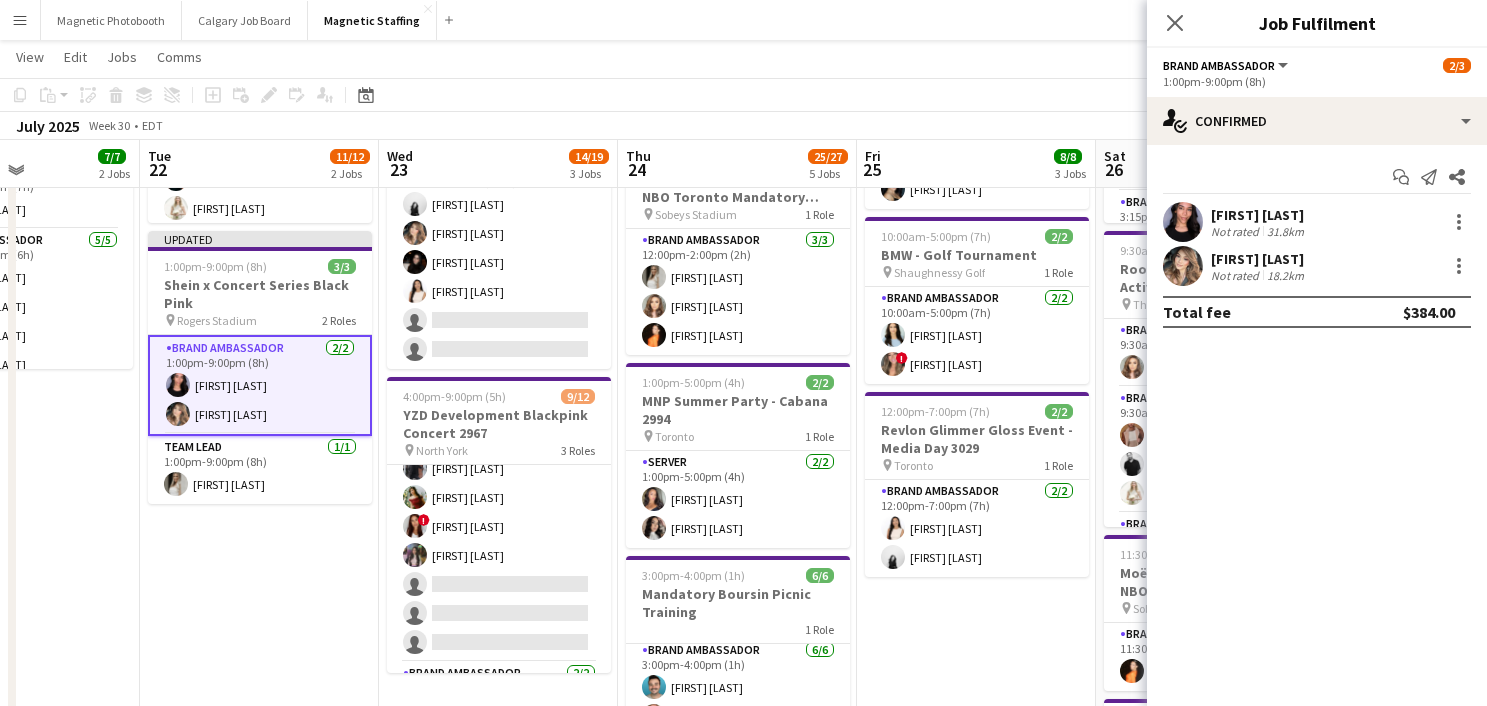 click on "9:00am-8:00pm (11h)    4/4   Roots & Canada Dry Activation -2961
pin
[LOCATION]   2 Roles   Brand Ambassador   3/3   9:00am-8:00pm (11h)
[FIRST] [LAST] [FIRST] [LAST] [FIRST] [LAST]  Brand Ambassador   1/1   12:00pm-5:00pm (5h)
[FIRST] [LAST]     10:00am-5:00pm (7h)    2/2   BMW - Golf Tournament
pin
[GOLF_CLUB_NAME]   1 Role   Brand Ambassador   2/2   10:00am-5:00pm (7h)
[FIRST] [LAST] ! [FIRST] [LAST]     12:00pm-7:00pm (7h)    2/2   Revlon Glimmer Gloss Event - Media Day 3029
pin
[CITY]   1 Role   Brand Ambassador   2/2   12:00pm-7:00pm (7h)
[FIRST] [LAST] [FIRST] [LAST]" at bounding box center (976, 721) 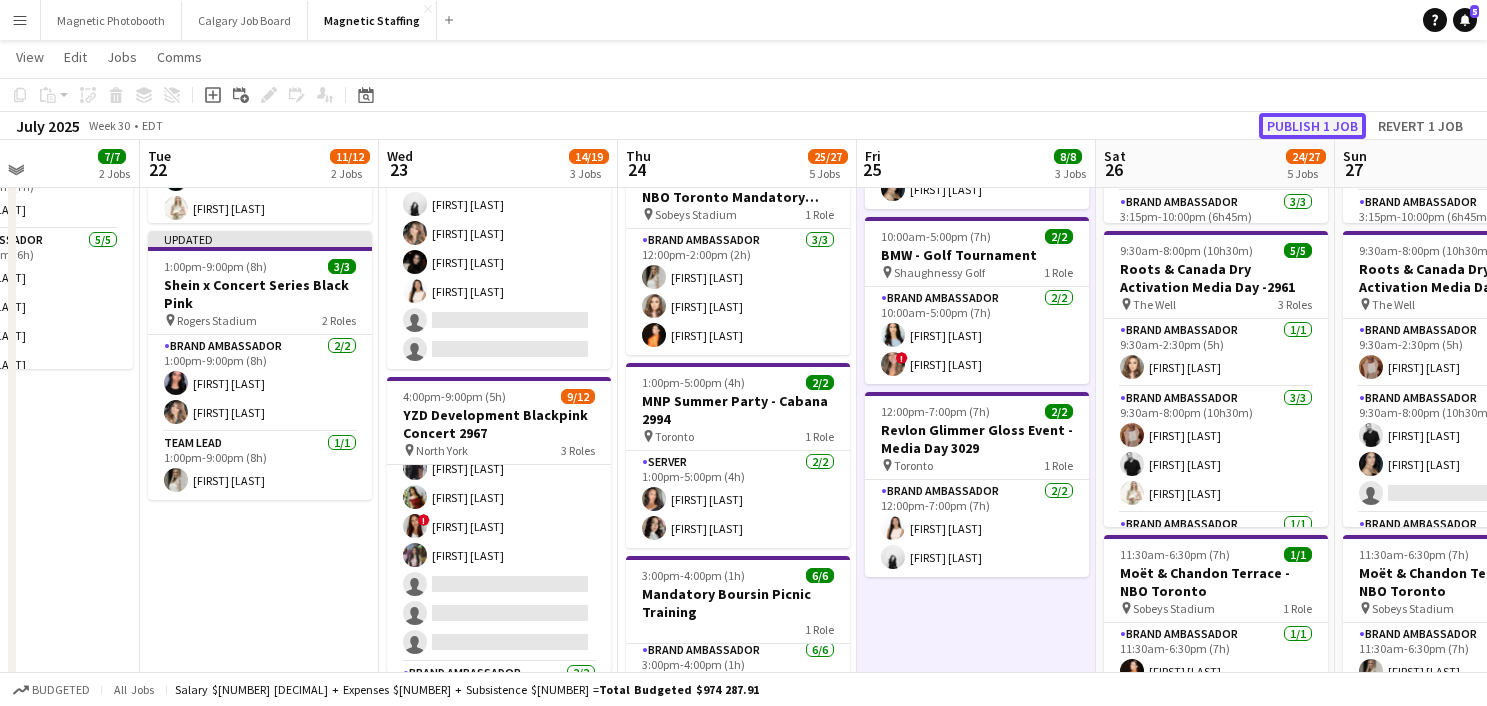 click on "Publish 1 job" 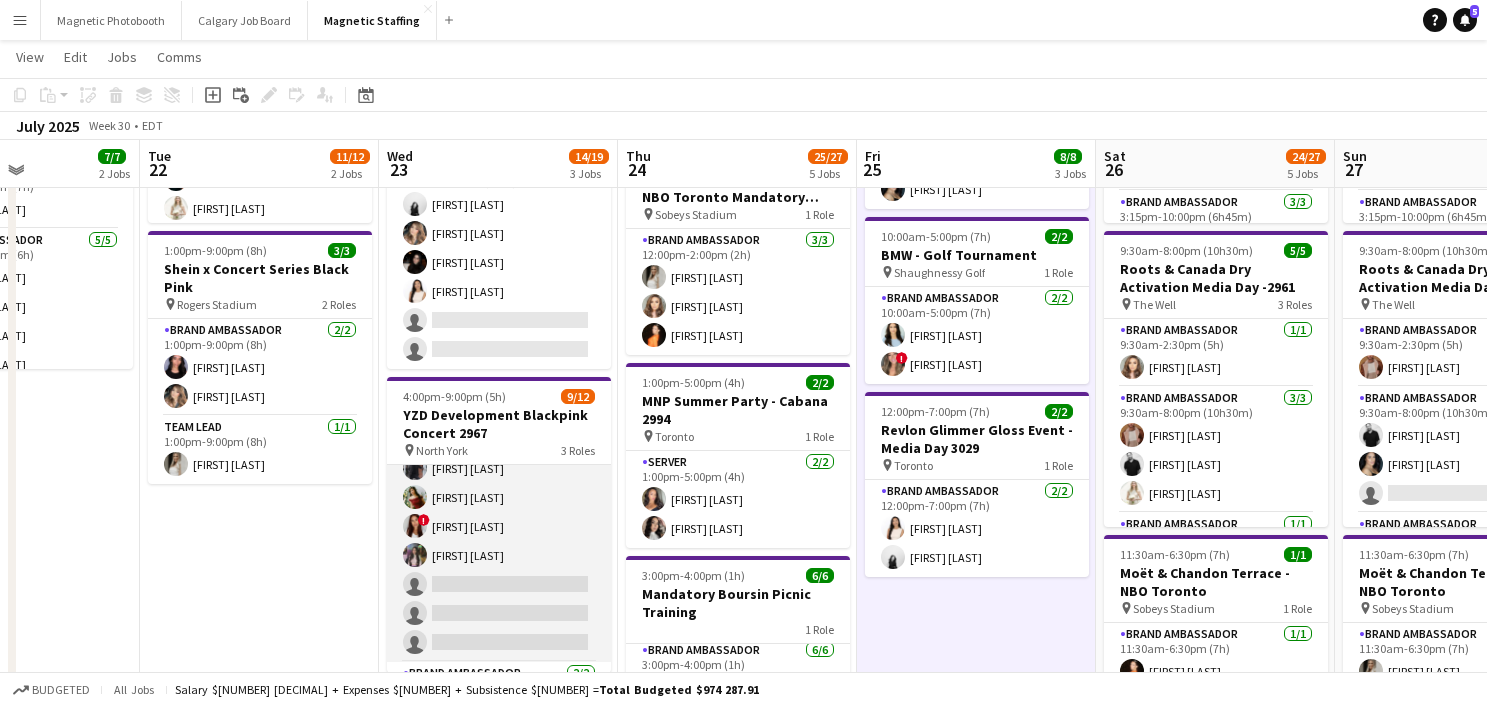 click on "Brand Ambassador   9A   6/9   [TIME]-[TIME] ([DURATION])
[FIRST] [LAST] [FIRST] [LAST] [FIRST] [LAST] [FIRST] [LAST] ! [FIRST] [LAST] [FIRST] [LAST]
single-neutral-actions
single-neutral-actions
single-neutral-actions" at bounding box center [499, 512] 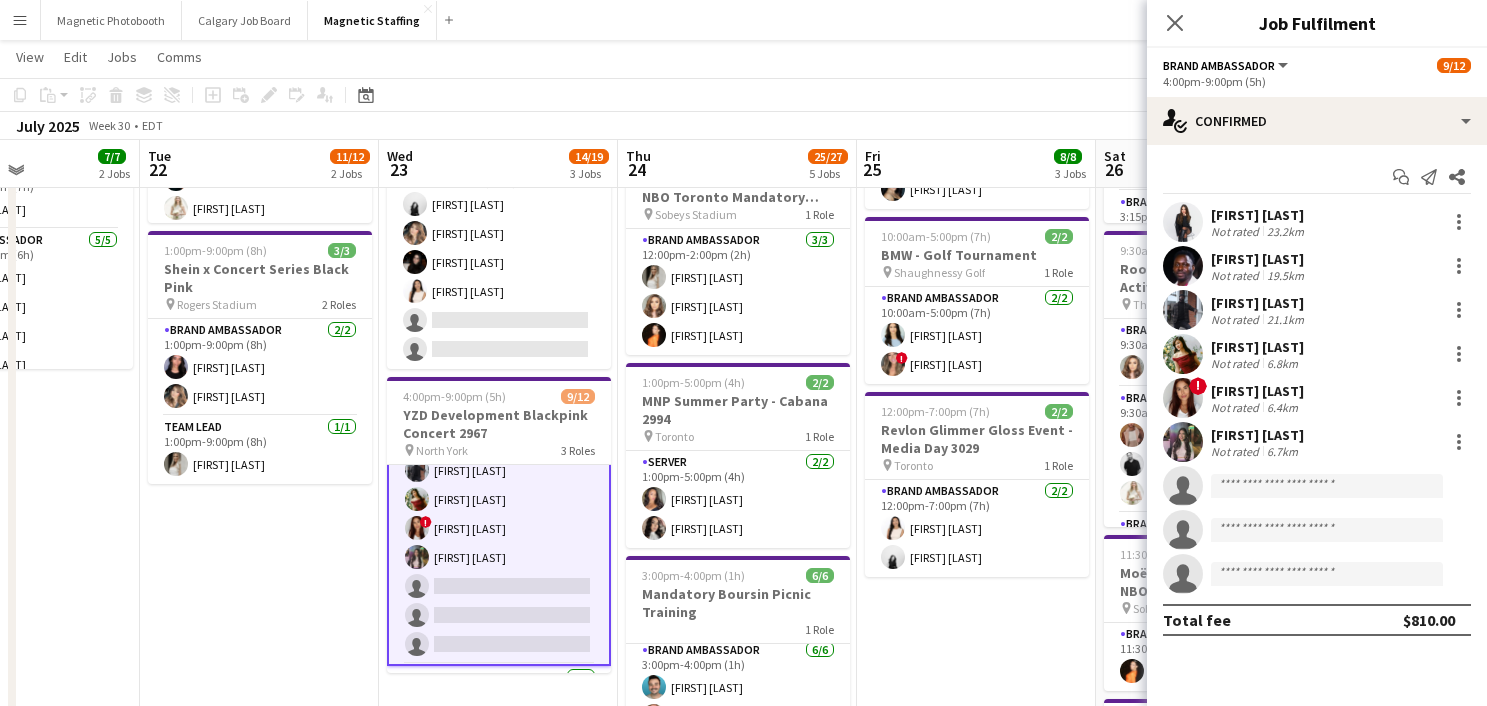 scroll, scrollTop: 105, scrollLeft: 0, axis: vertical 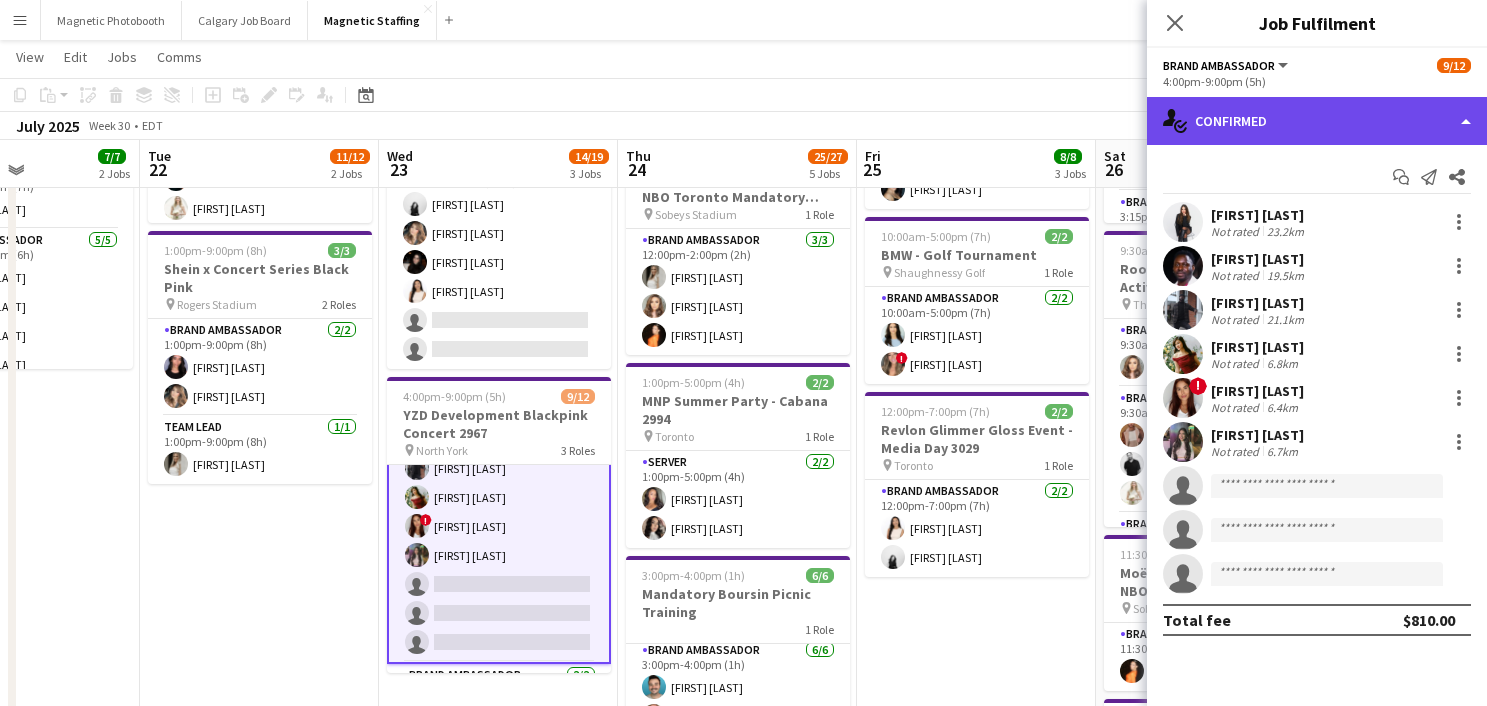click on "single-neutral-actions-check-2
Confirmed" 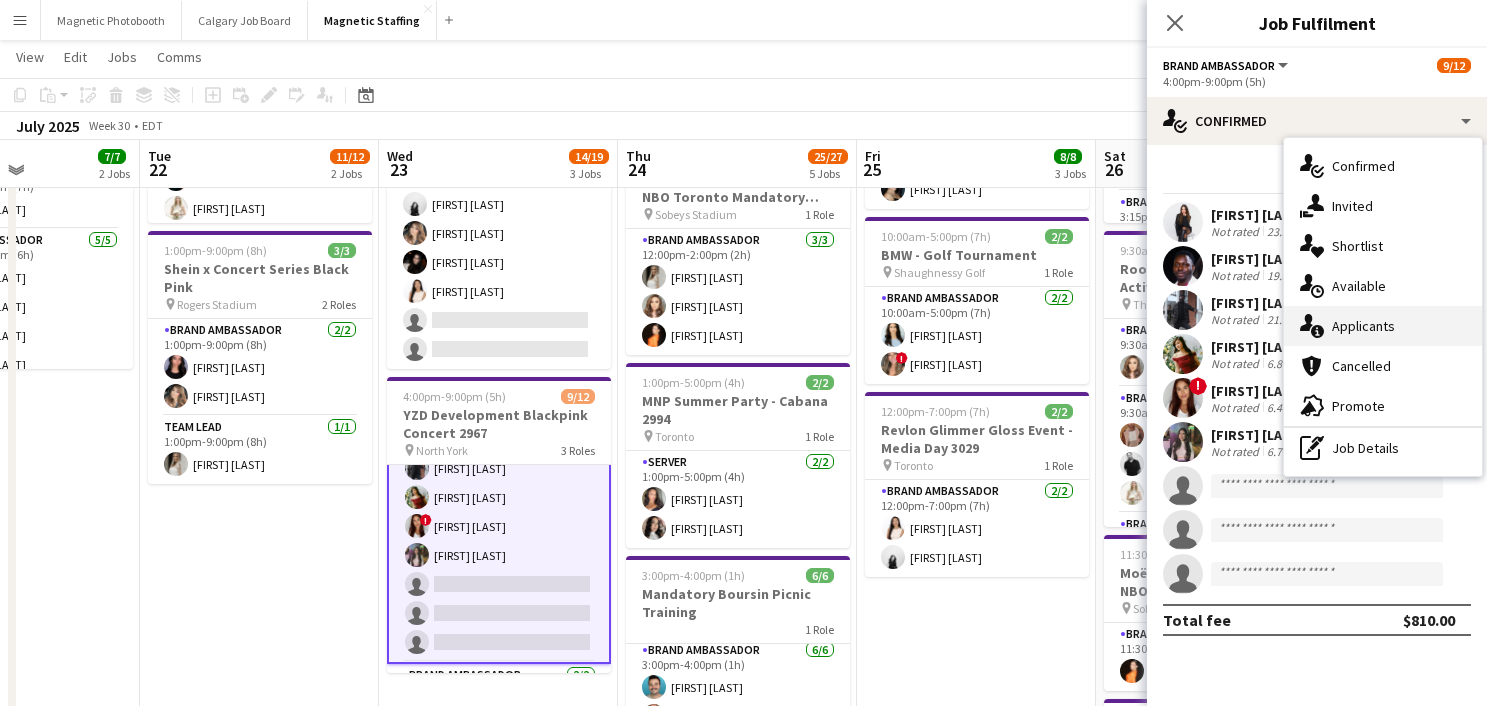 click on "single-neutral-actions-information
Applicants" at bounding box center [1383, 326] 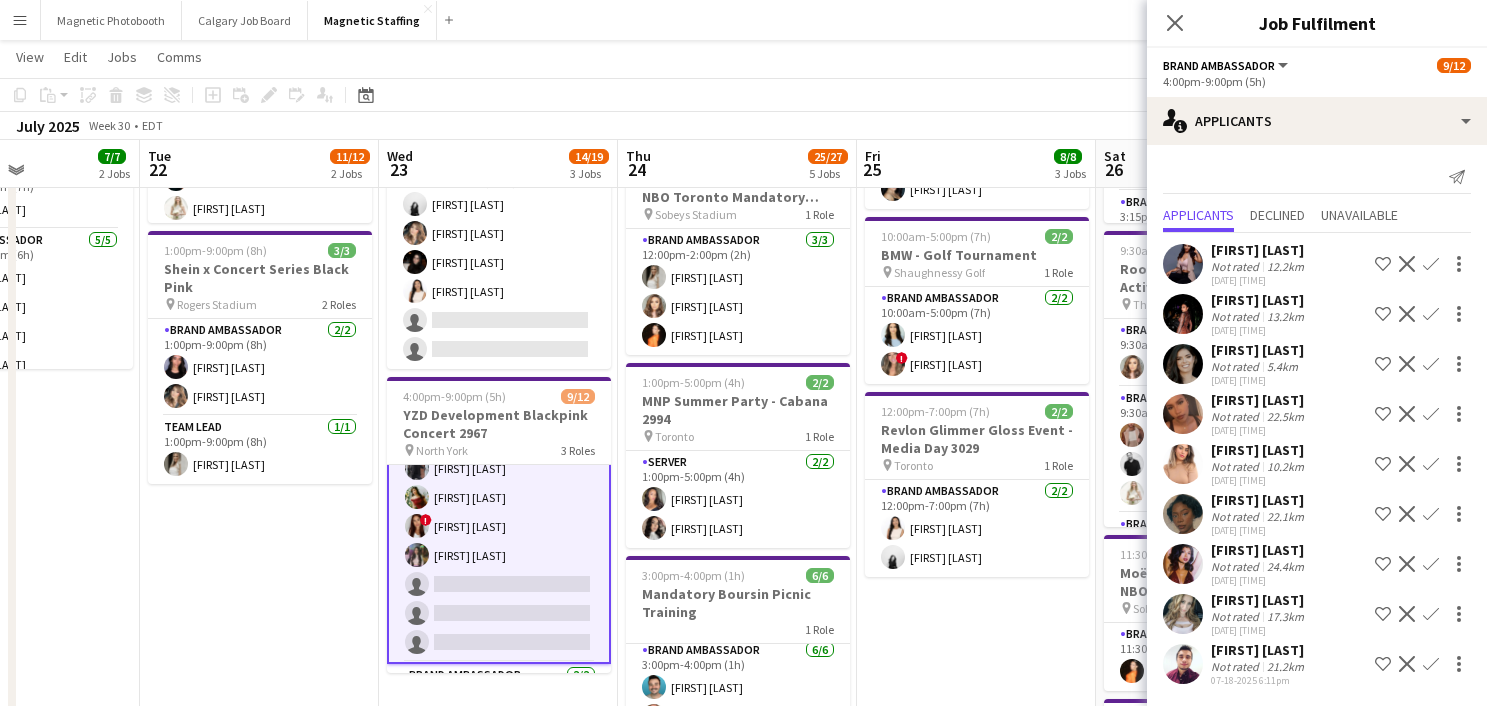 scroll, scrollTop: 1, scrollLeft: 0, axis: vertical 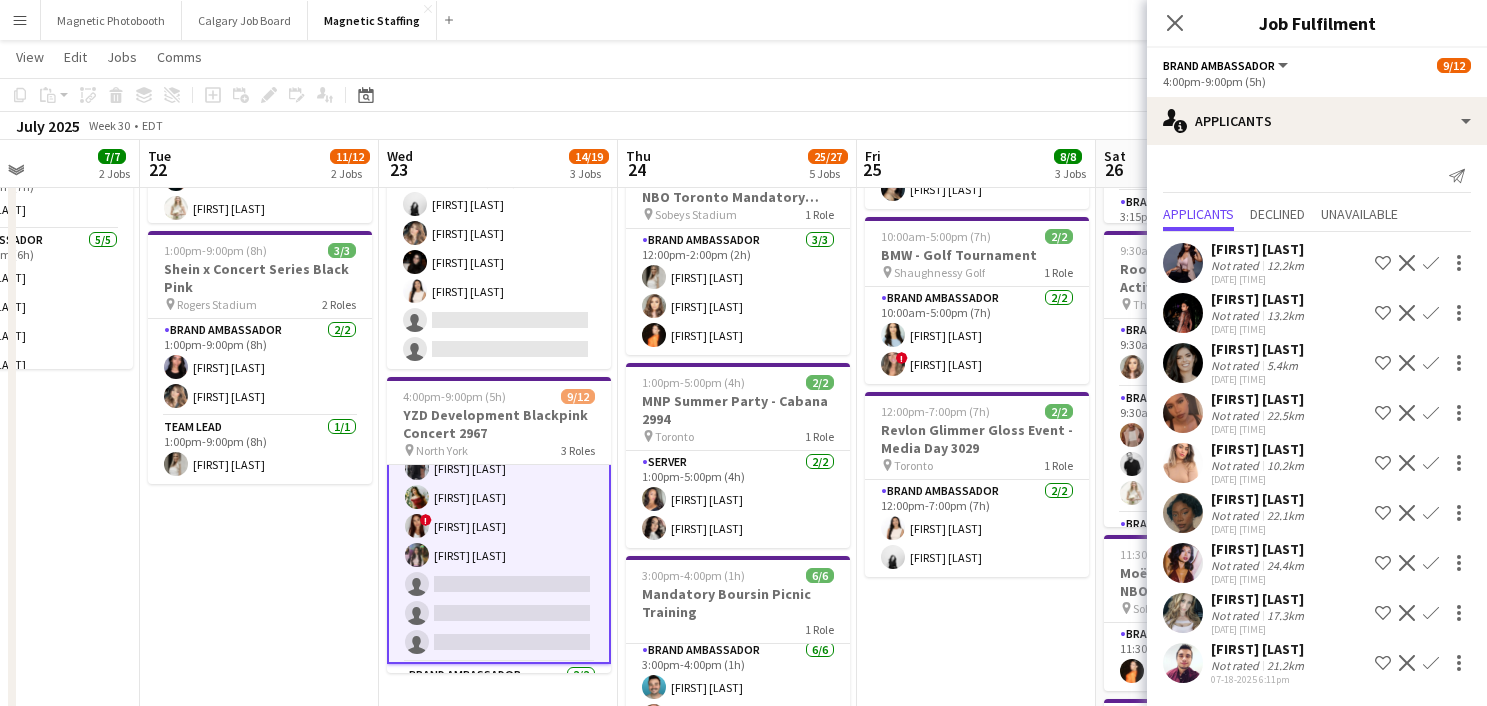 click on "Confirm" at bounding box center (1431, 413) 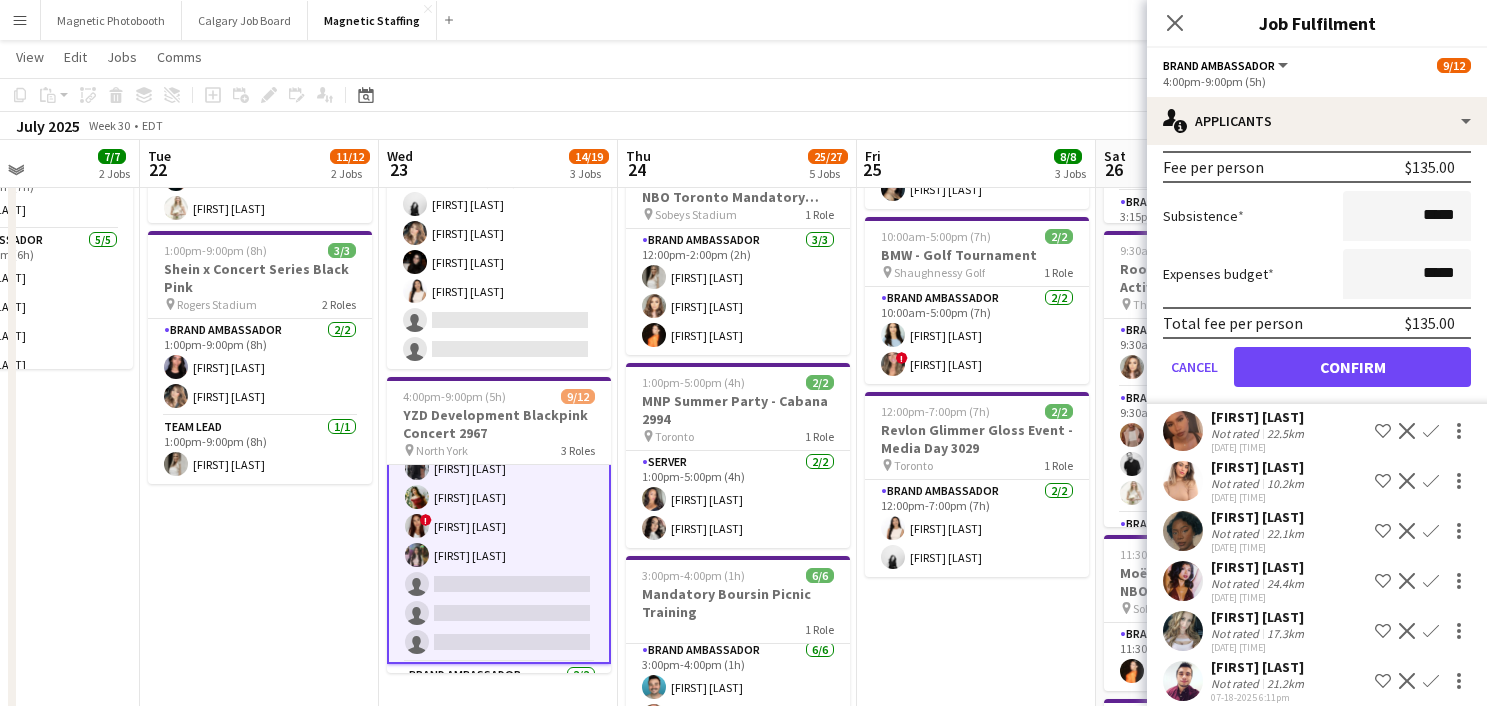 scroll, scrollTop: 455, scrollLeft: 0, axis: vertical 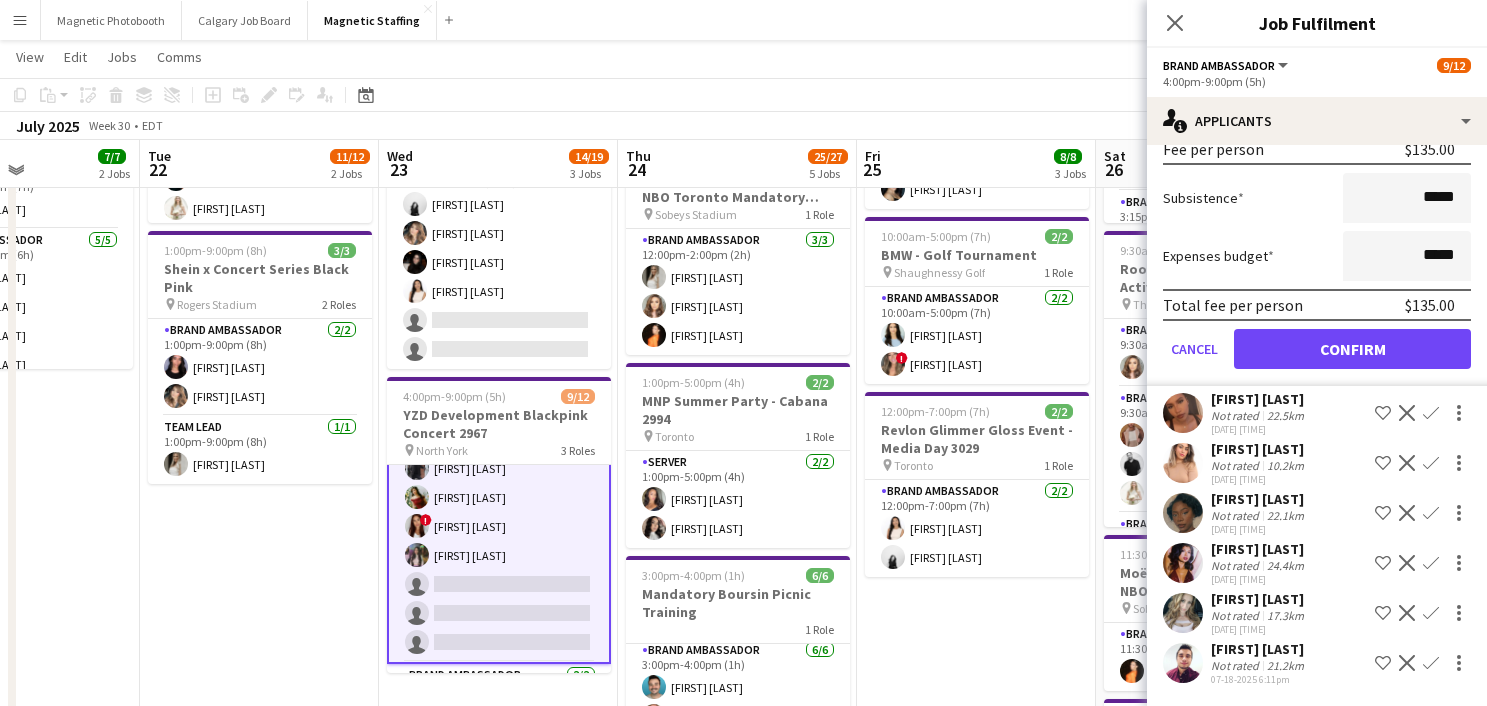 click on "Confirm" at bounding box center [1431, 513] 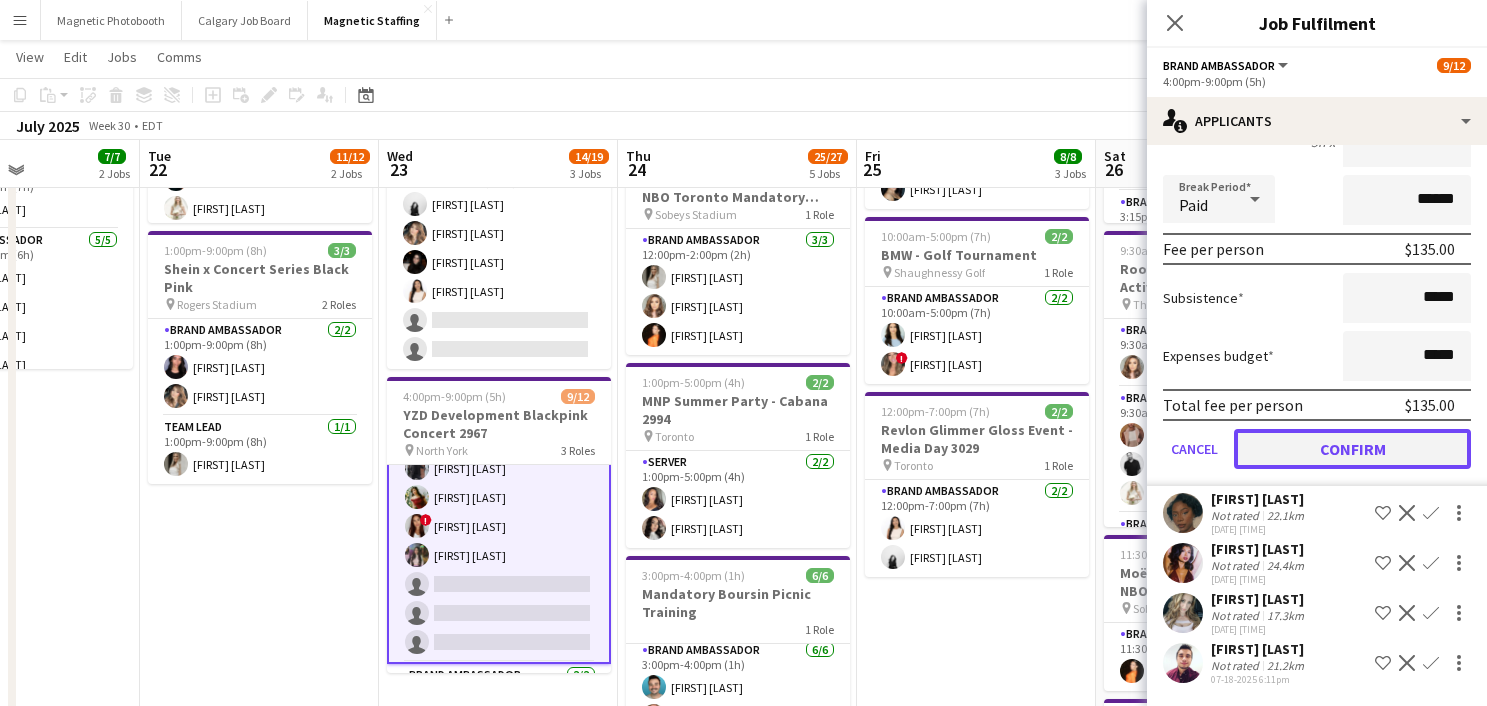 click on "Confirm" 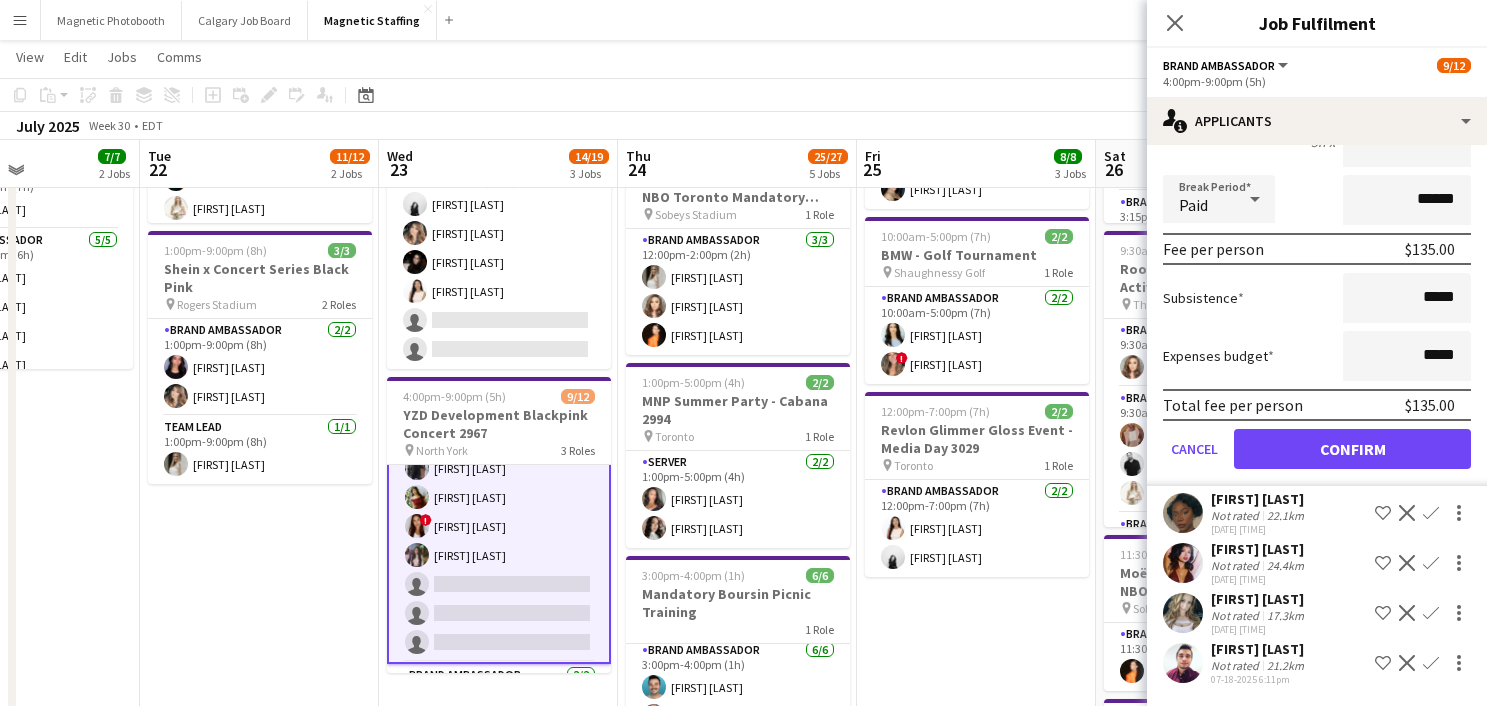 scroll, scrollTop: 0, scrollLeft: 0, axis: both 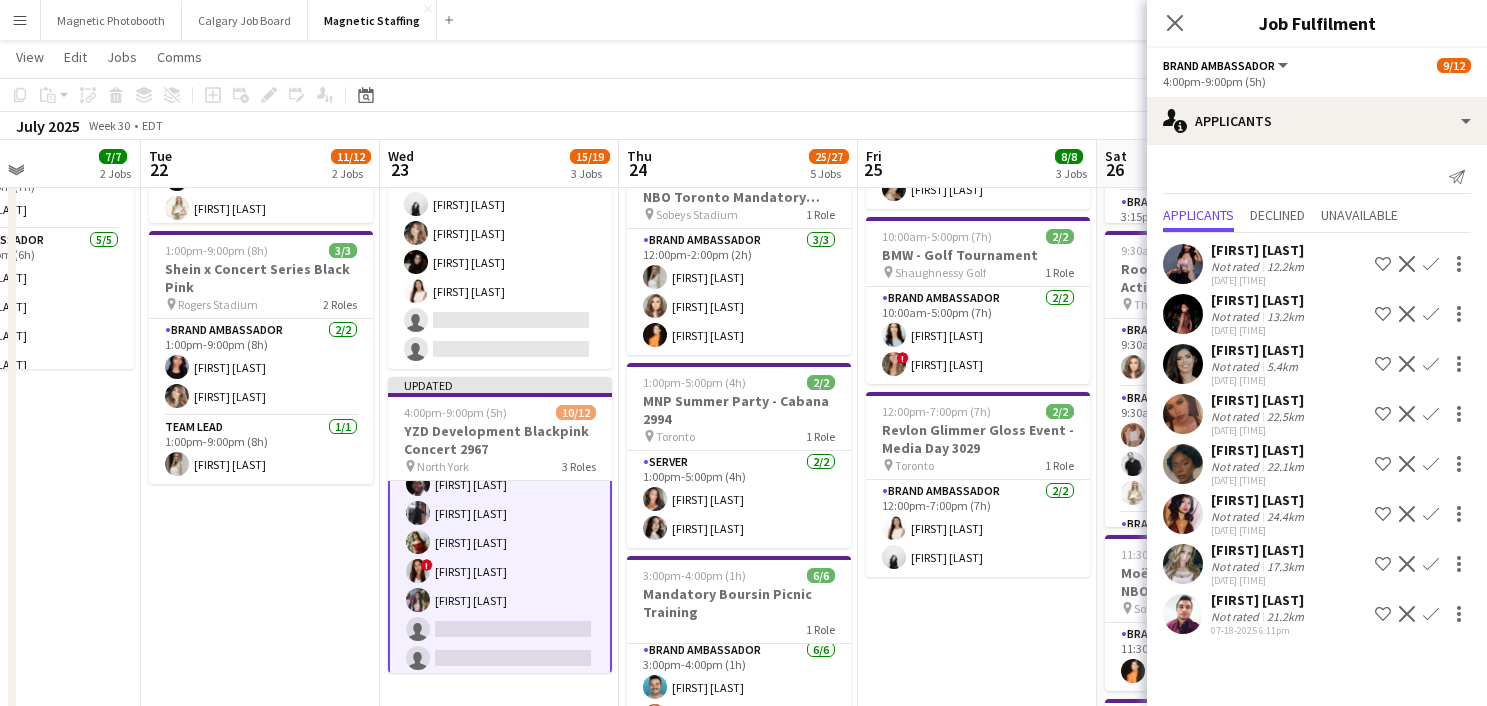 click on "9:00am-8:00pm (11h)    4/4   Roots & Canada Dry Activation -2961
pin
[LOCATION]   2 Roles   Brand Ambassador   3/3   9:00am-8:00pm (11h)
[FIRST] [LAST] [FIRST] [LAST] [FIRST] [LAST]  Brand Ambassador   1/1   12:00pm-5:00pm (5h)
[FIRST] [LAST]     10:00am-5:00pm (7h)    2/2   BMW - Golf Tournament
pin
[GOLF_CLUB_NAME]   1 Role   Brand Ambassador   2/2   10:00am-5:00pm (7h)
[FIRST] [LAST] ! [FIRST] [LAST]     12:00pm-7:00pm (7h)    2/2   Revlon Glimmer Gloss Event - Media Day 3029
pin
[CITY]   1 Role   Brand Ambassador   2/2   12:00pm-7:00pm (7h)
[FIRST] [LAST] [FIRST] [LAST]" at bounding box center [977, 721] 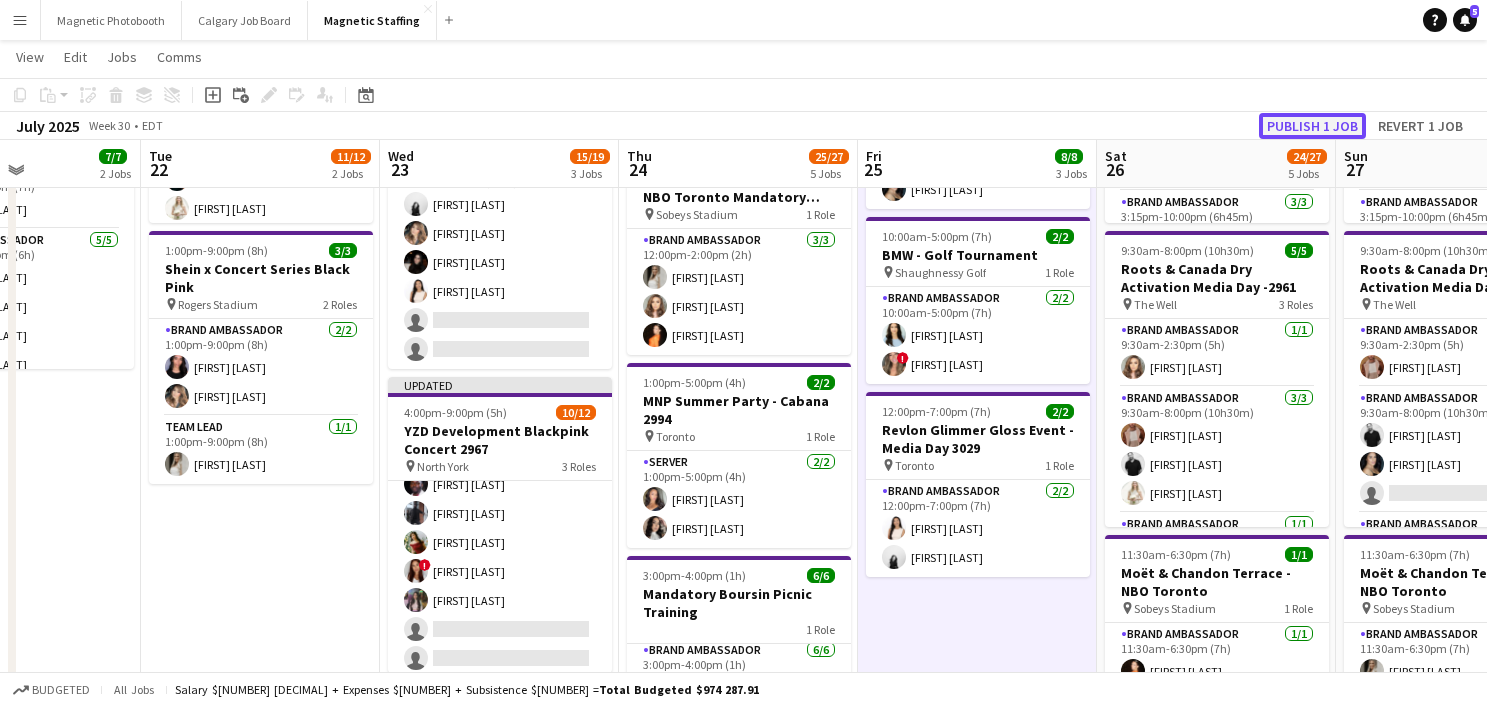 click on "Publish 1 job" 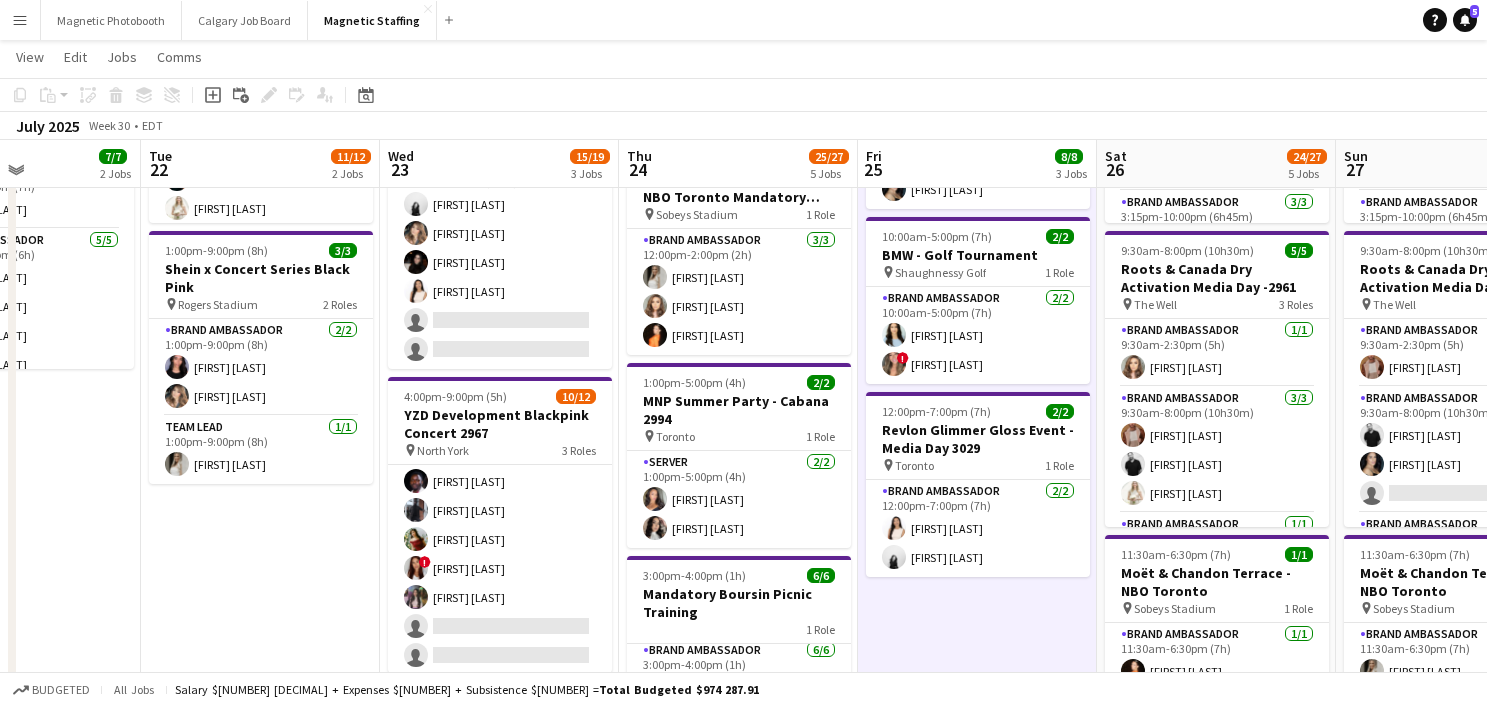 scroll, scrollTop: 91, scrollLeft: 0, axis: vertical 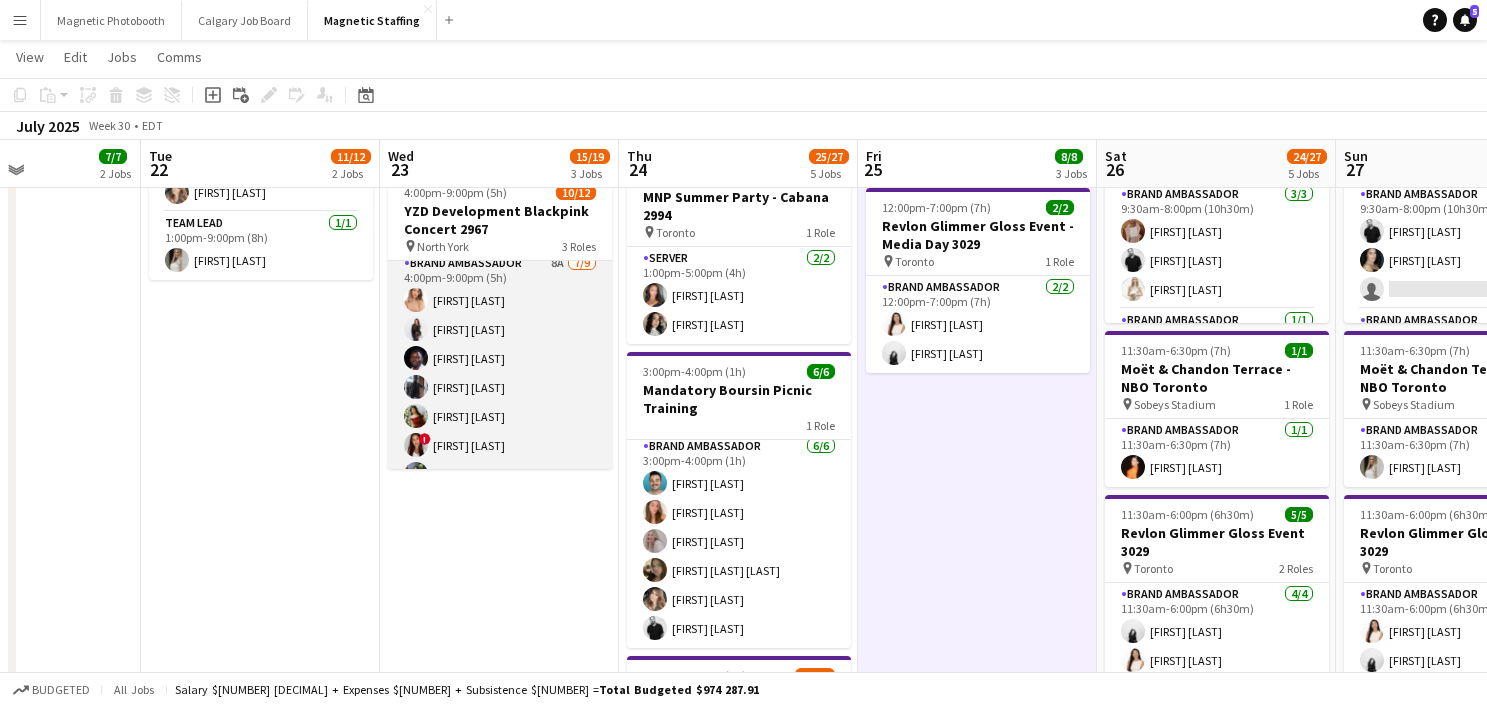 click at bounding box center (416, 300) 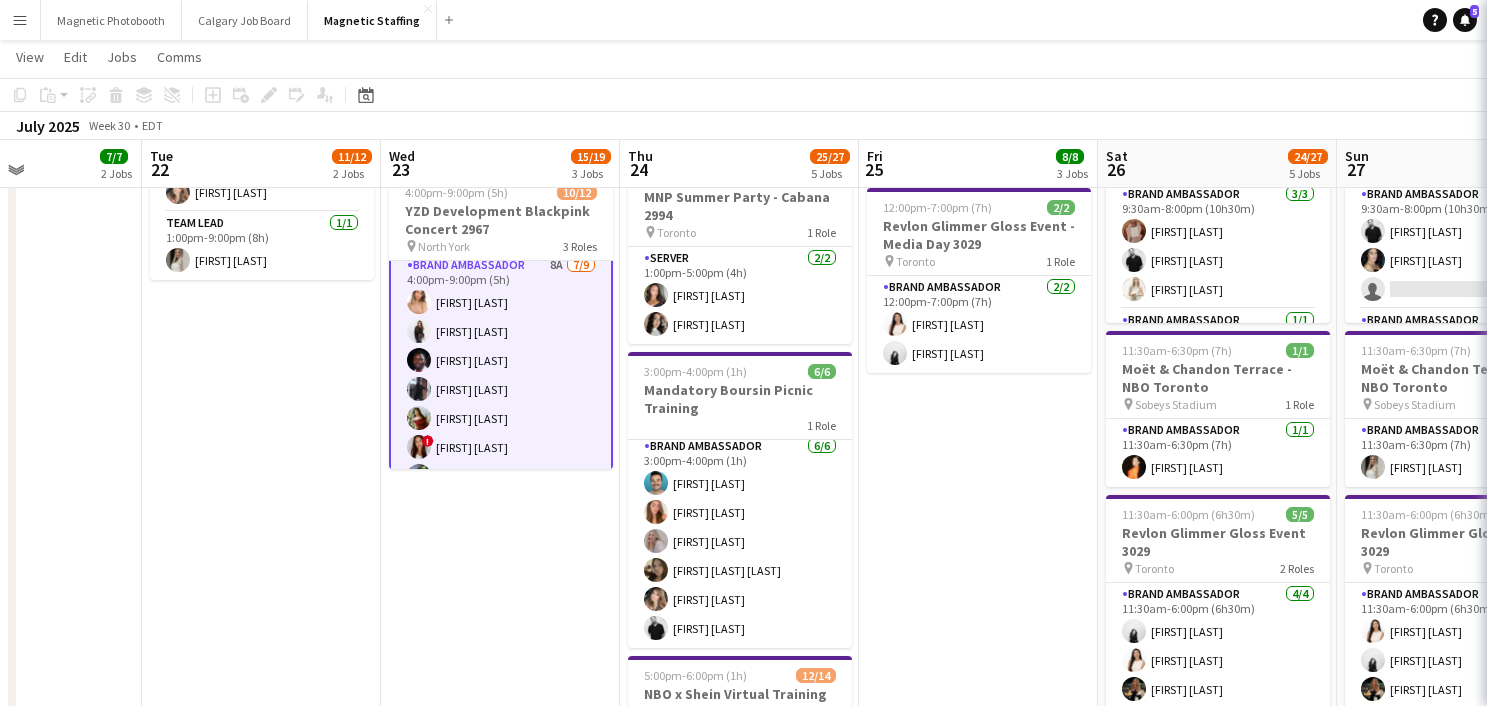 scroll, scrollTop: 11, scrollLeft: 0, axis: vertical 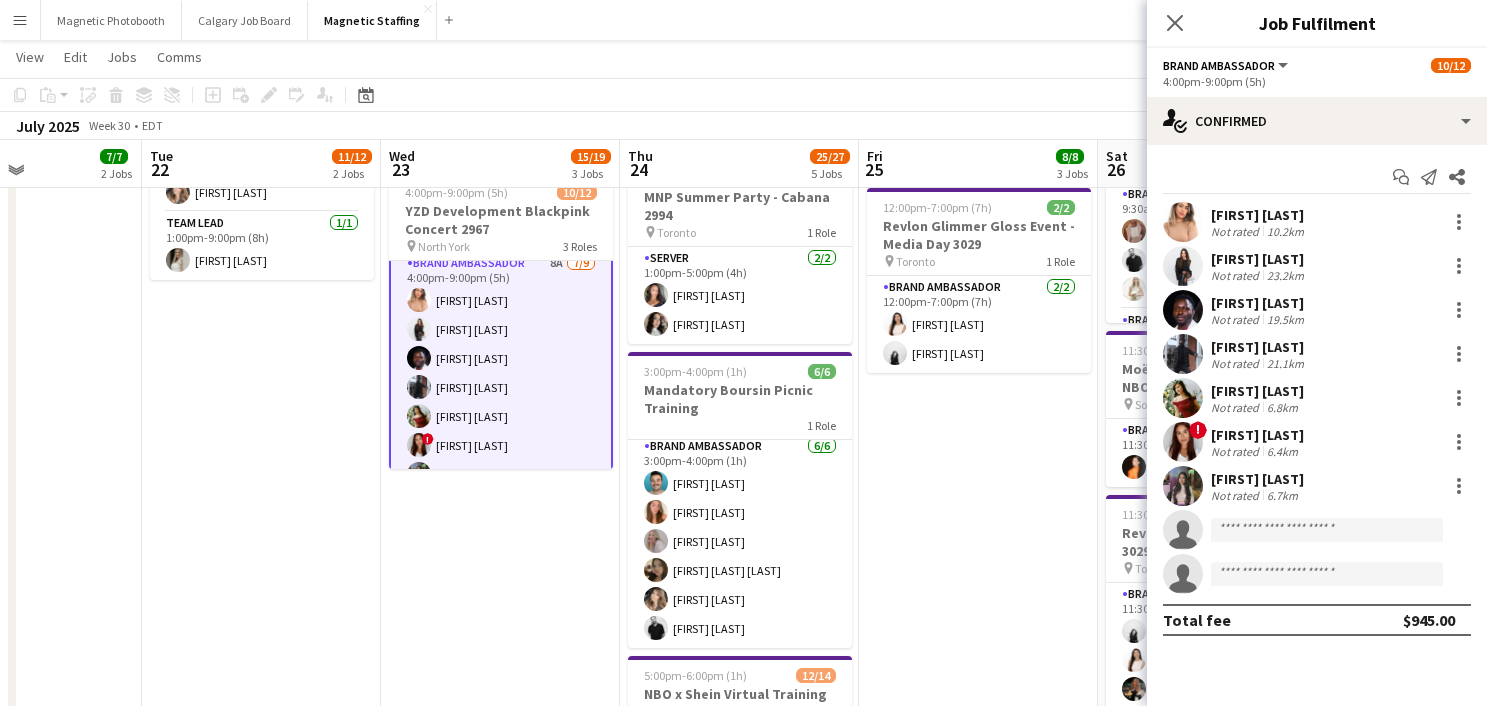click at bounding box center (1183, 222) 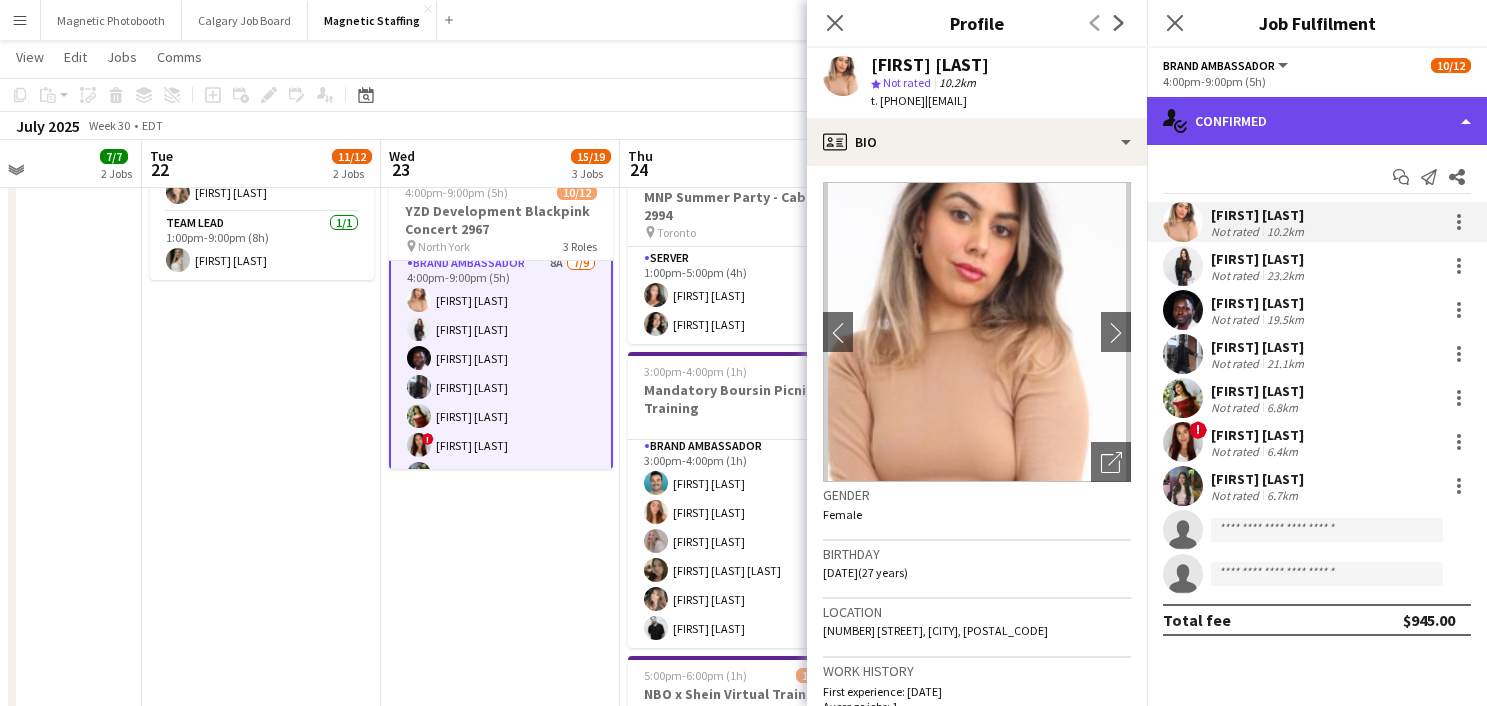 click on "single-neutral-actions-check-2
Confirmed" 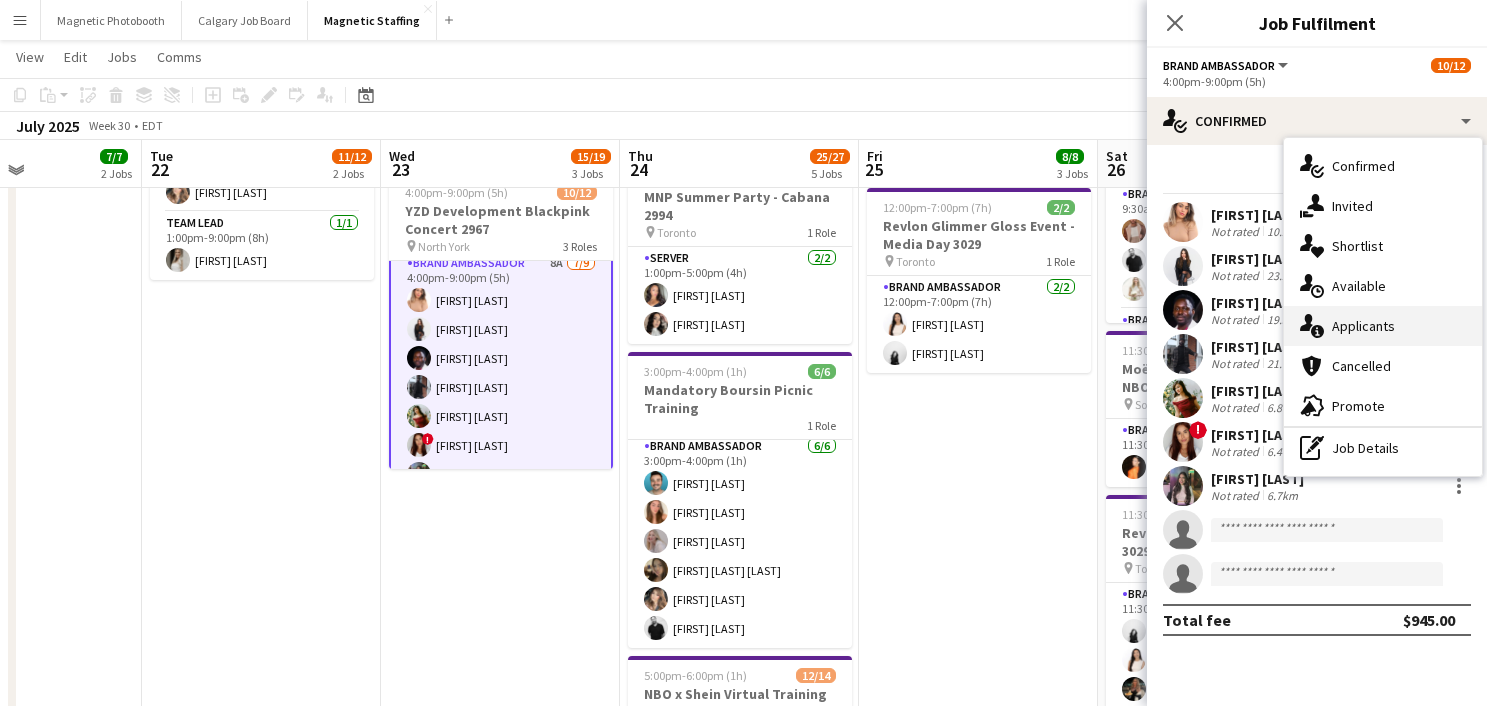 click on "single-neutral-actions-information
Applicants" at bounding box center [1383, 326] 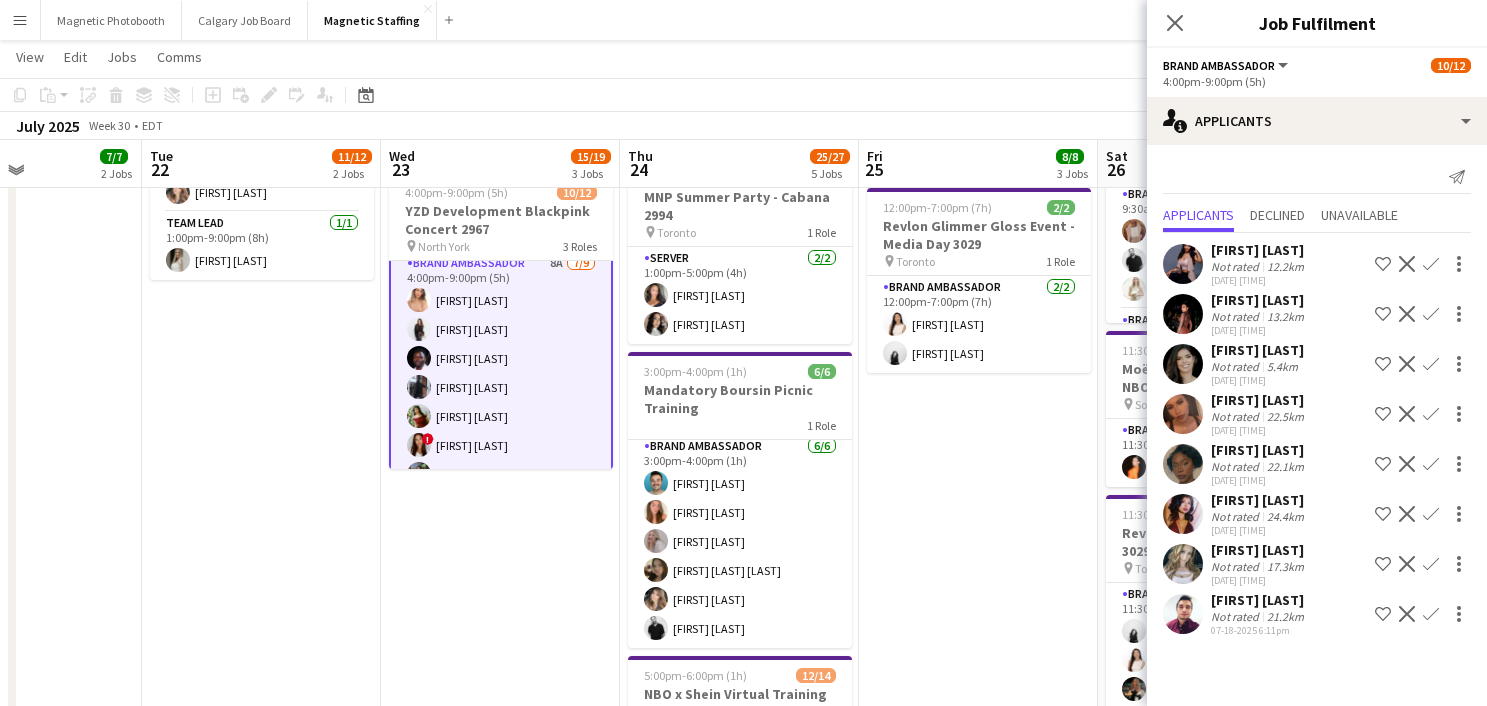 click at bounding box center [1183, 414] 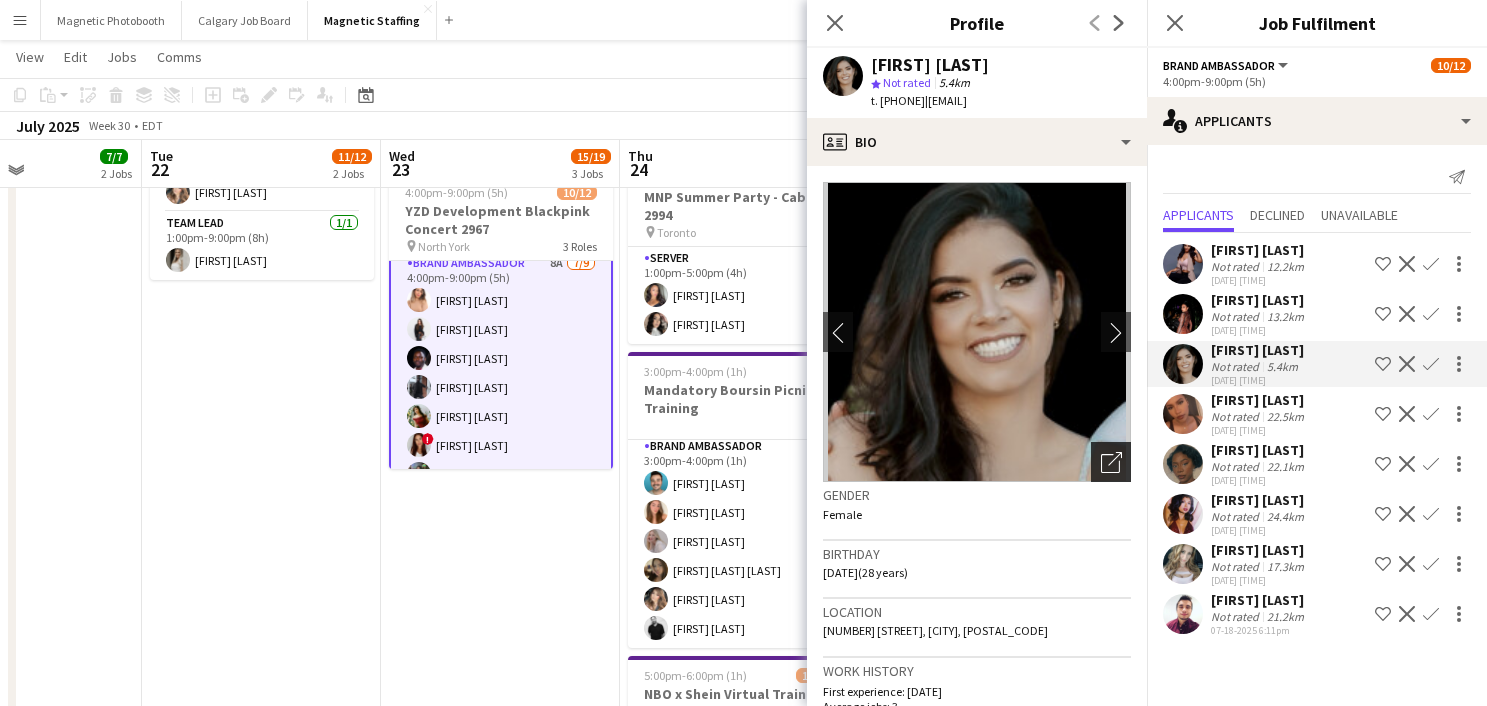 click on "Open photos pop-in" 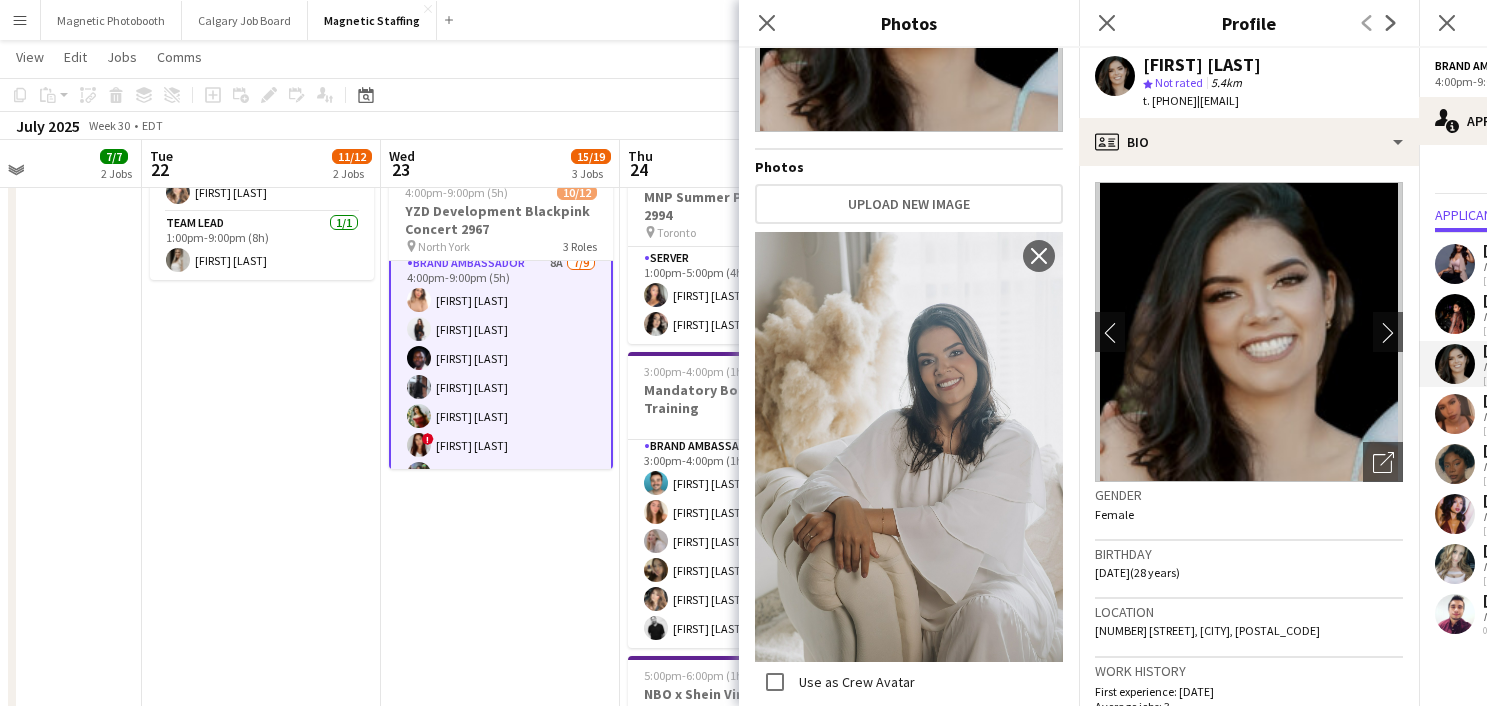 scroll, scrollTop: 248, scrollLeft: 0, axis: vertical 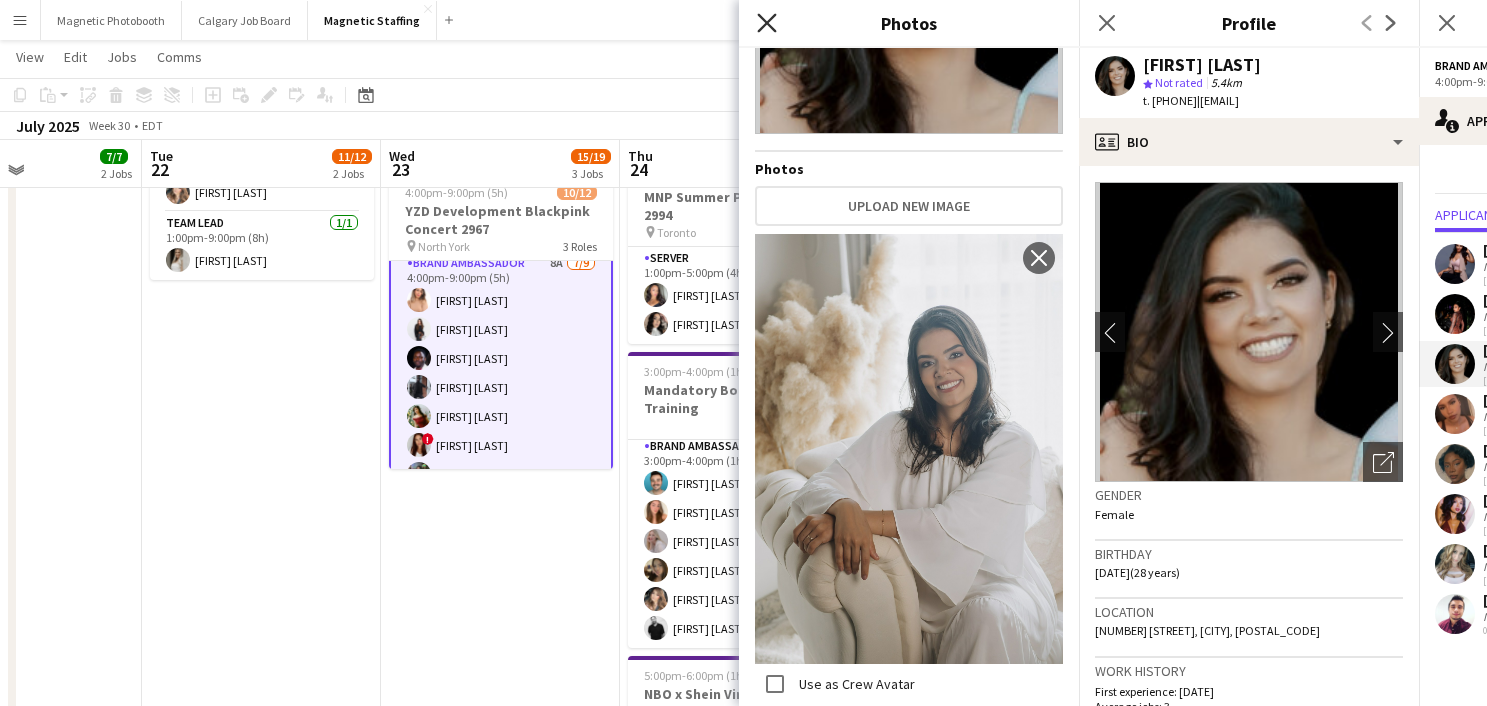 click on "Close pop-in" 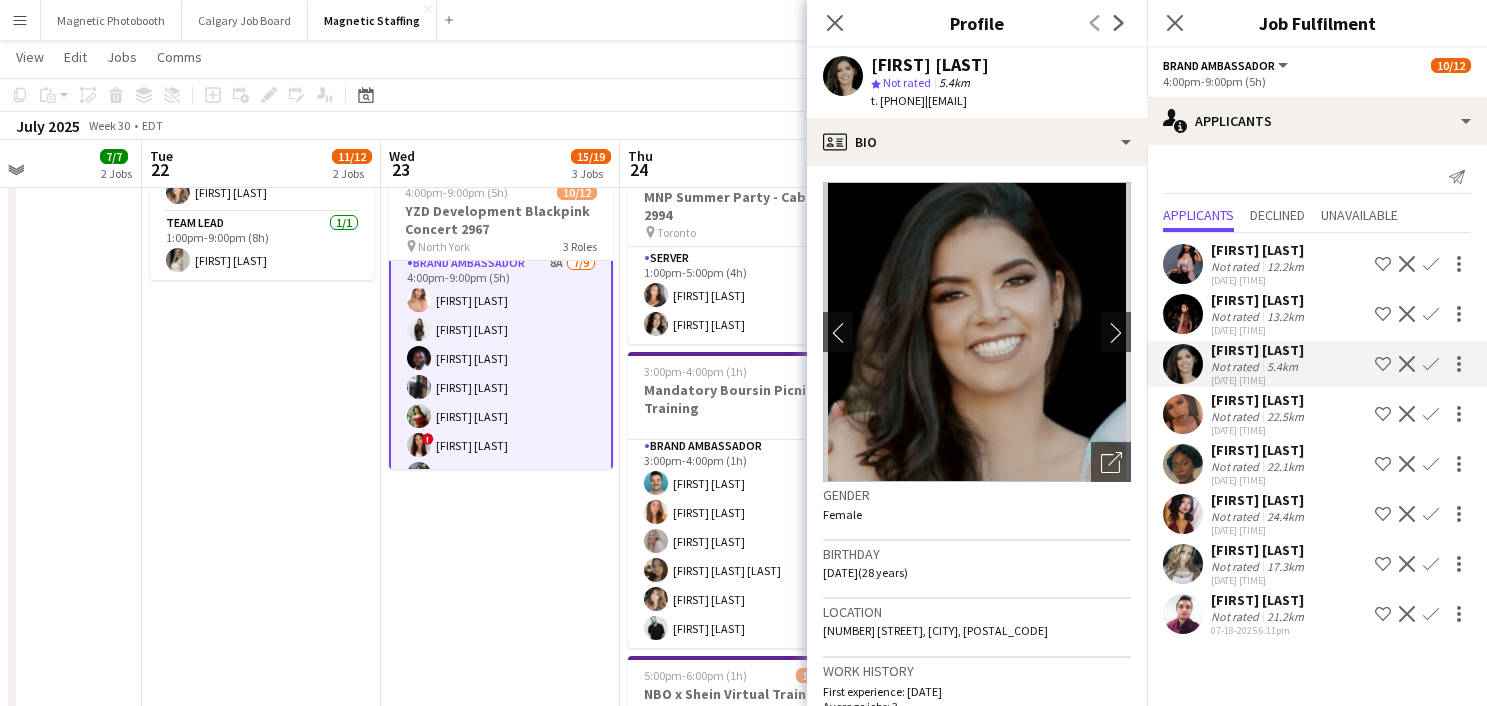 click at bounding box center [1183, 464] 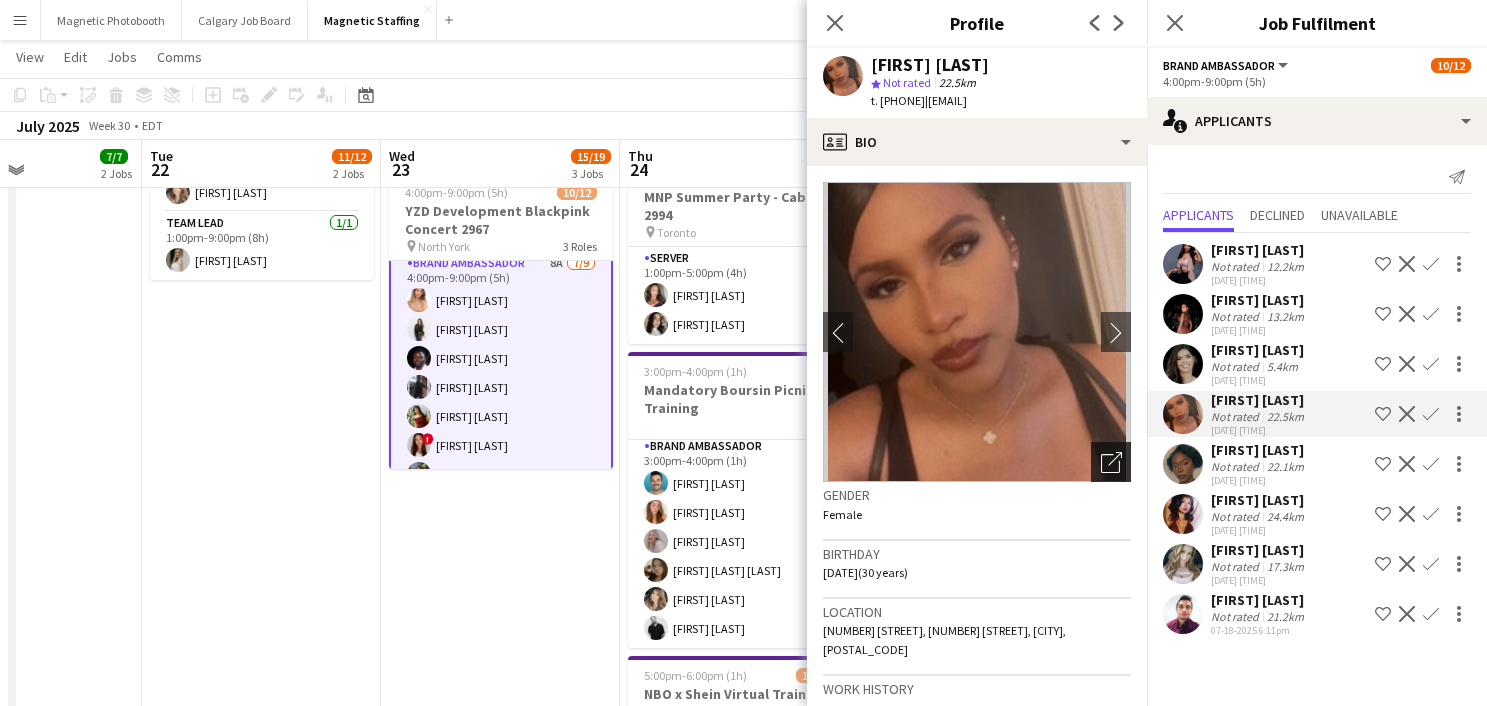 click on "Open photos pop-in" 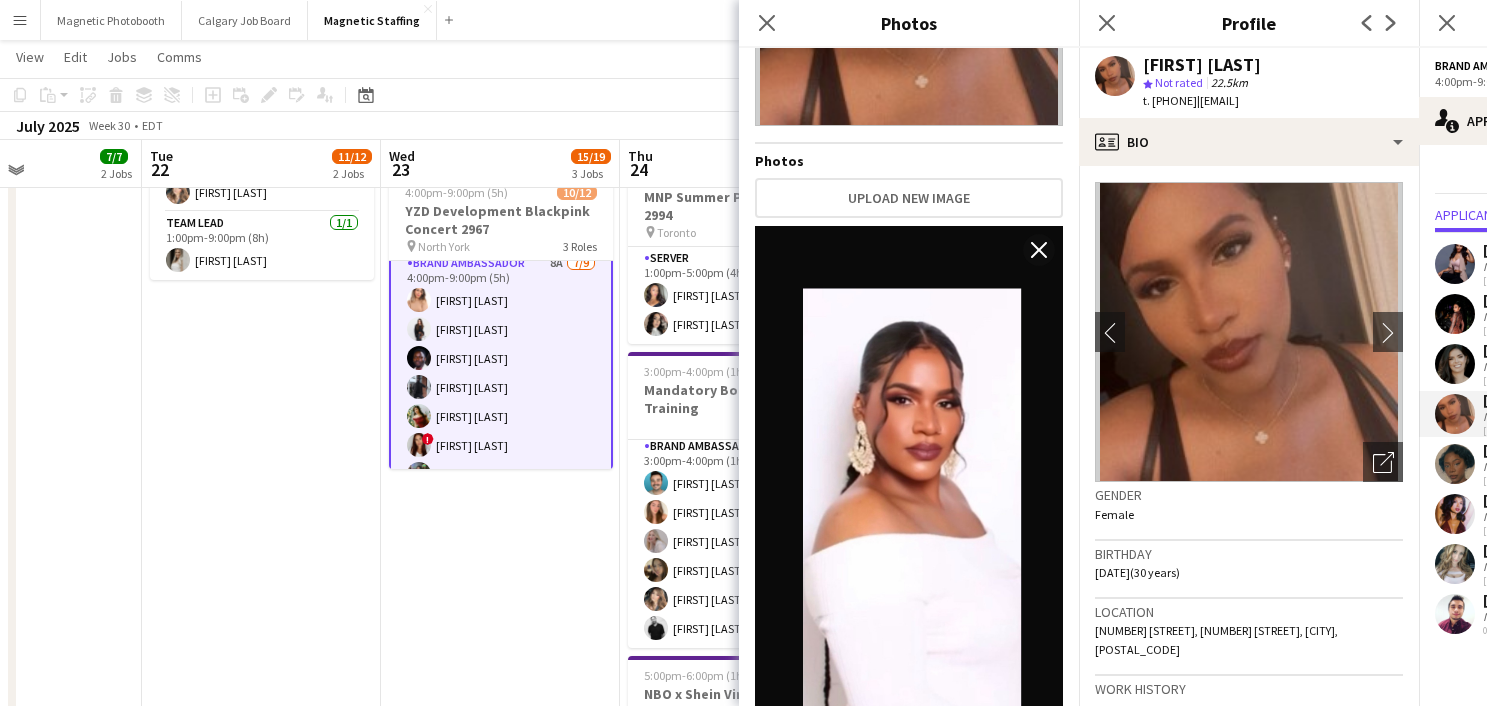 scroll, scrollTop: 358, scrollLeft: 0, axis: vertical 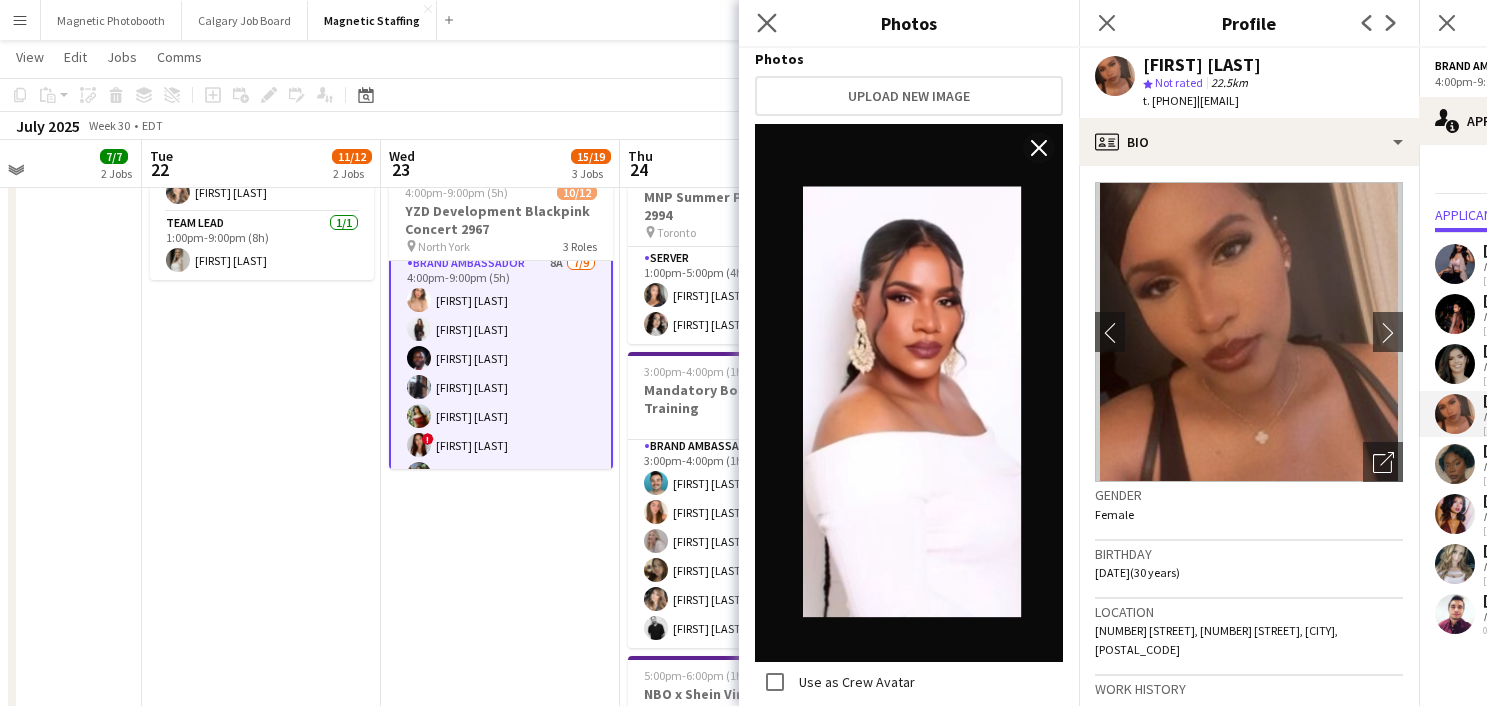 click on "Close pop-in" 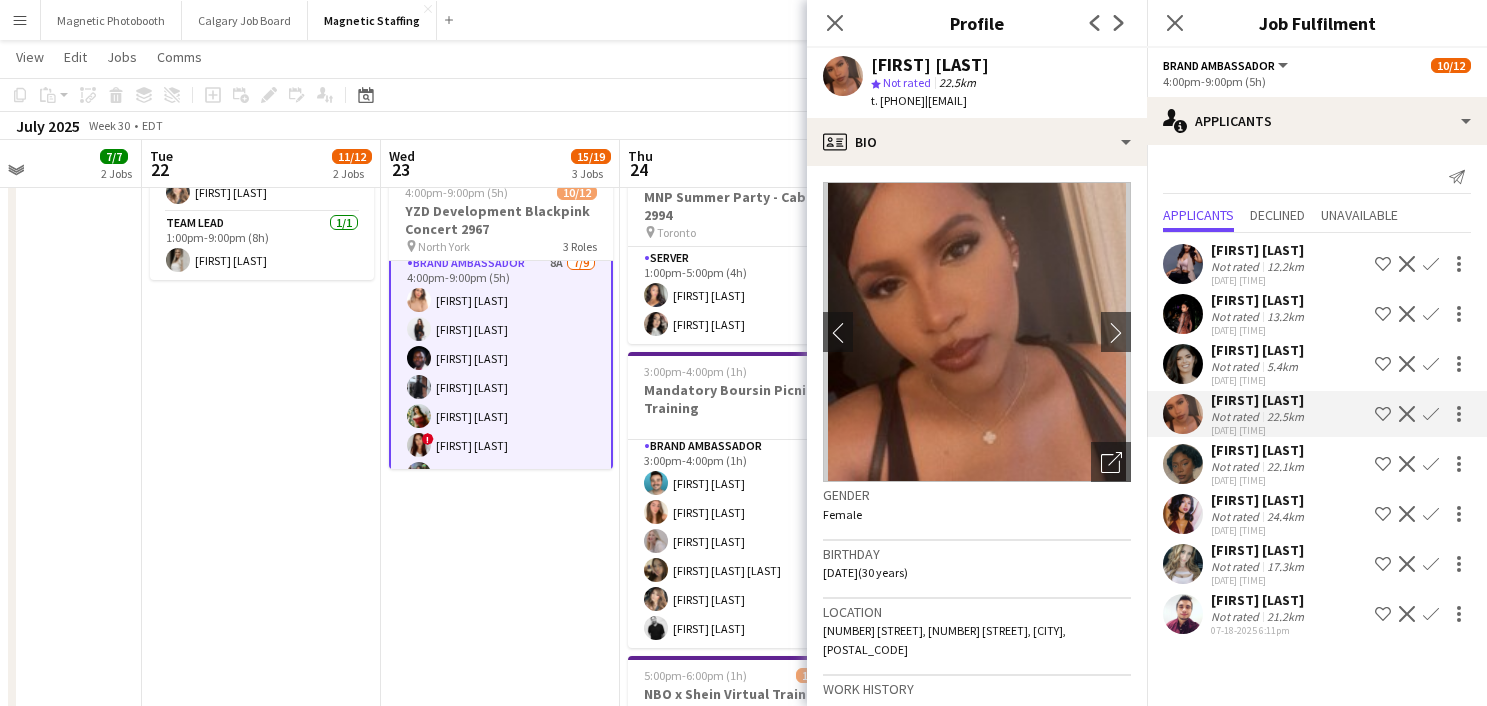 click at bounding box center (1183, 514) 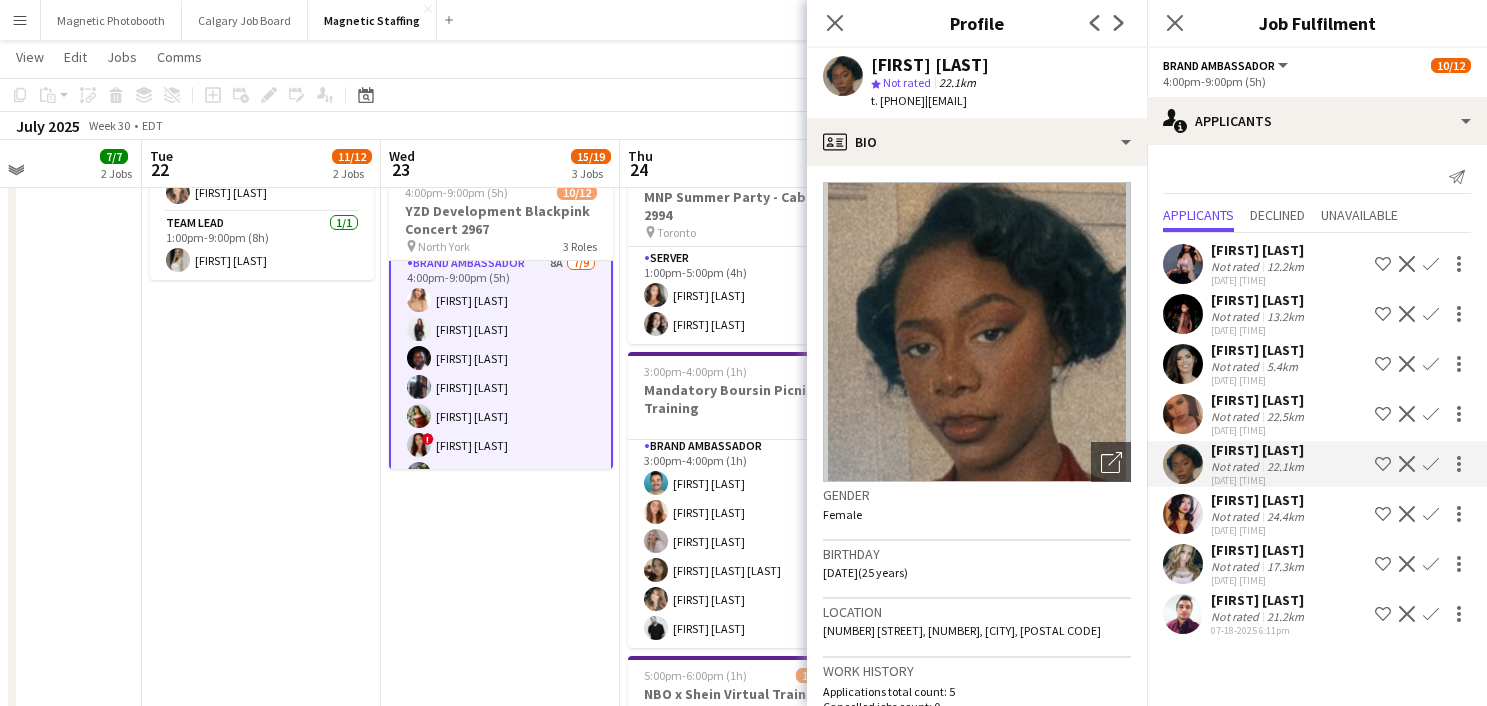 click 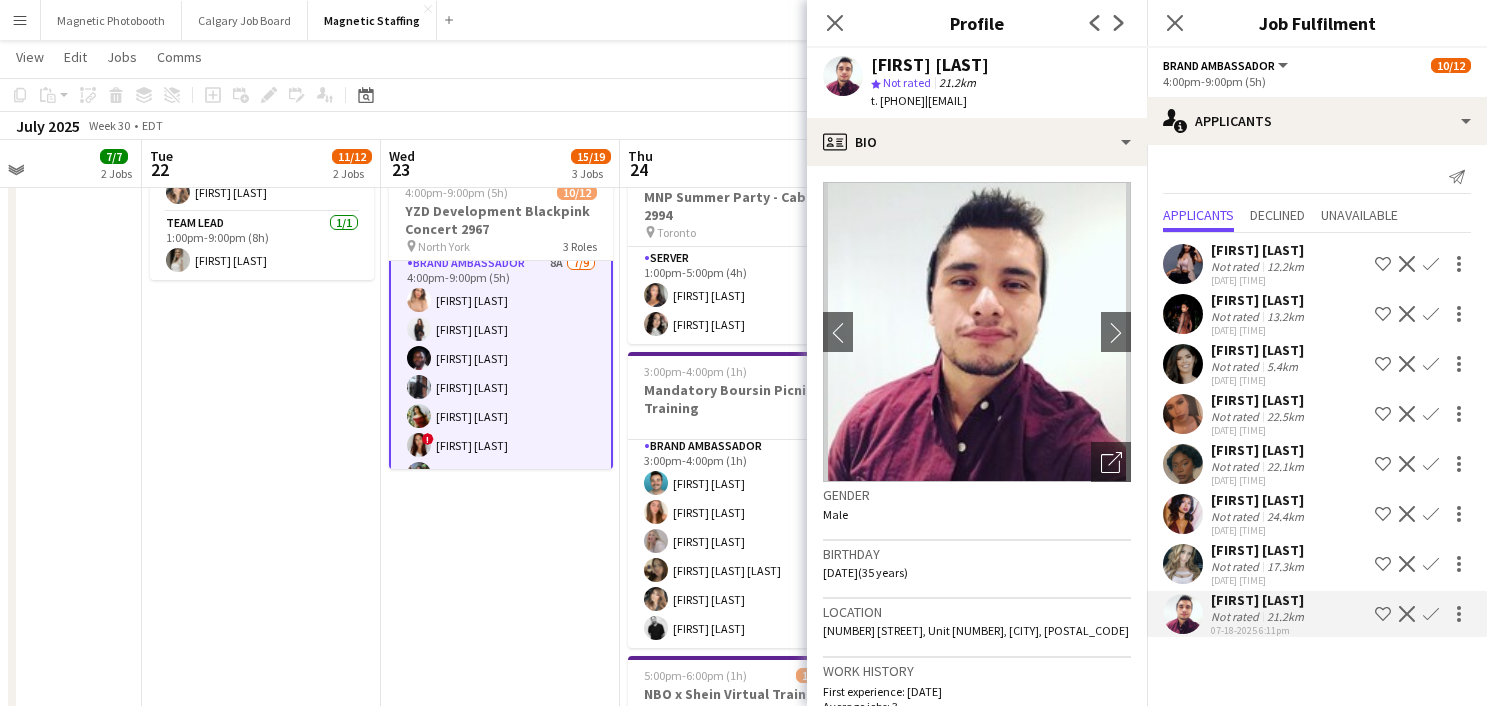 click at bounding box center (1183, 614) 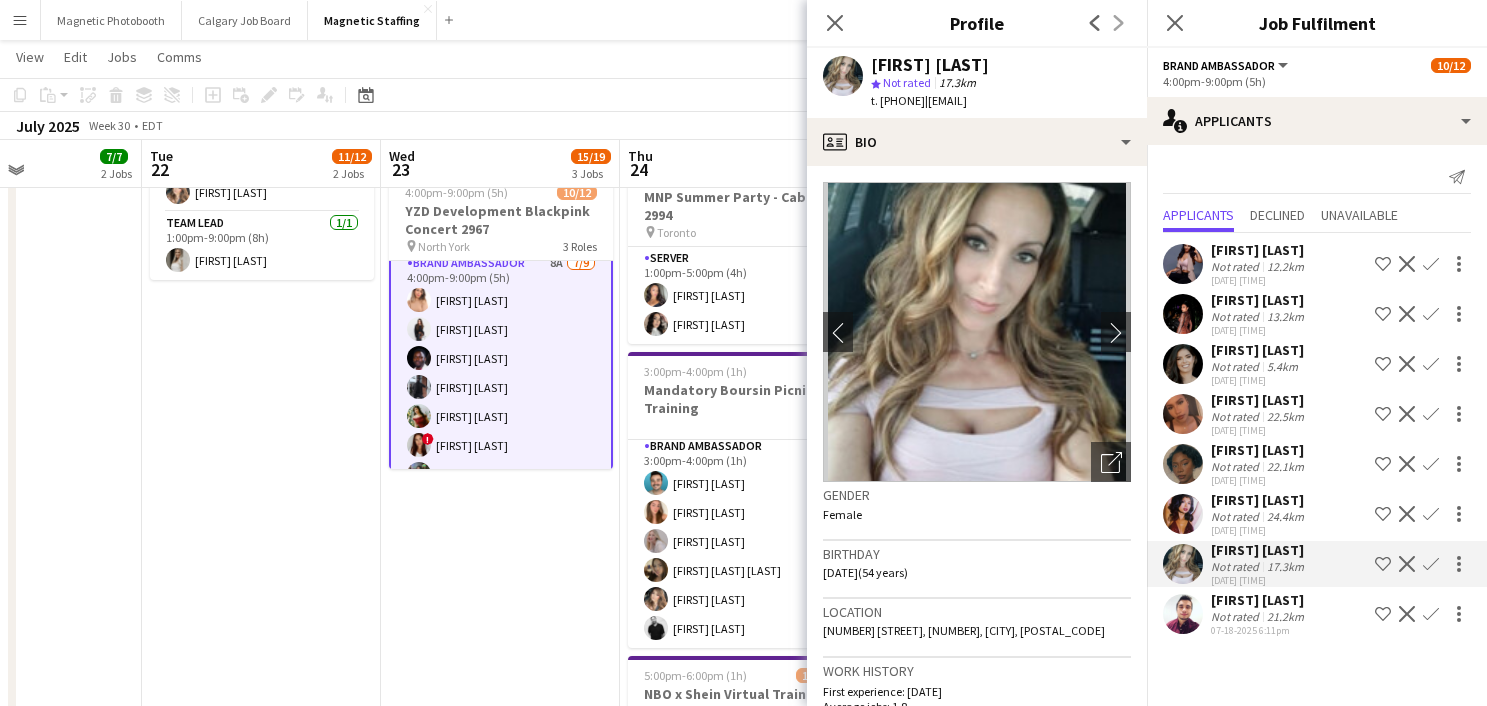 click on "[FIRST] [LAST]   Not rated   24.4km   [DATE] [TIME]
Shortlist crew
Decline
Confirm" at bounding box center [1317, 564] 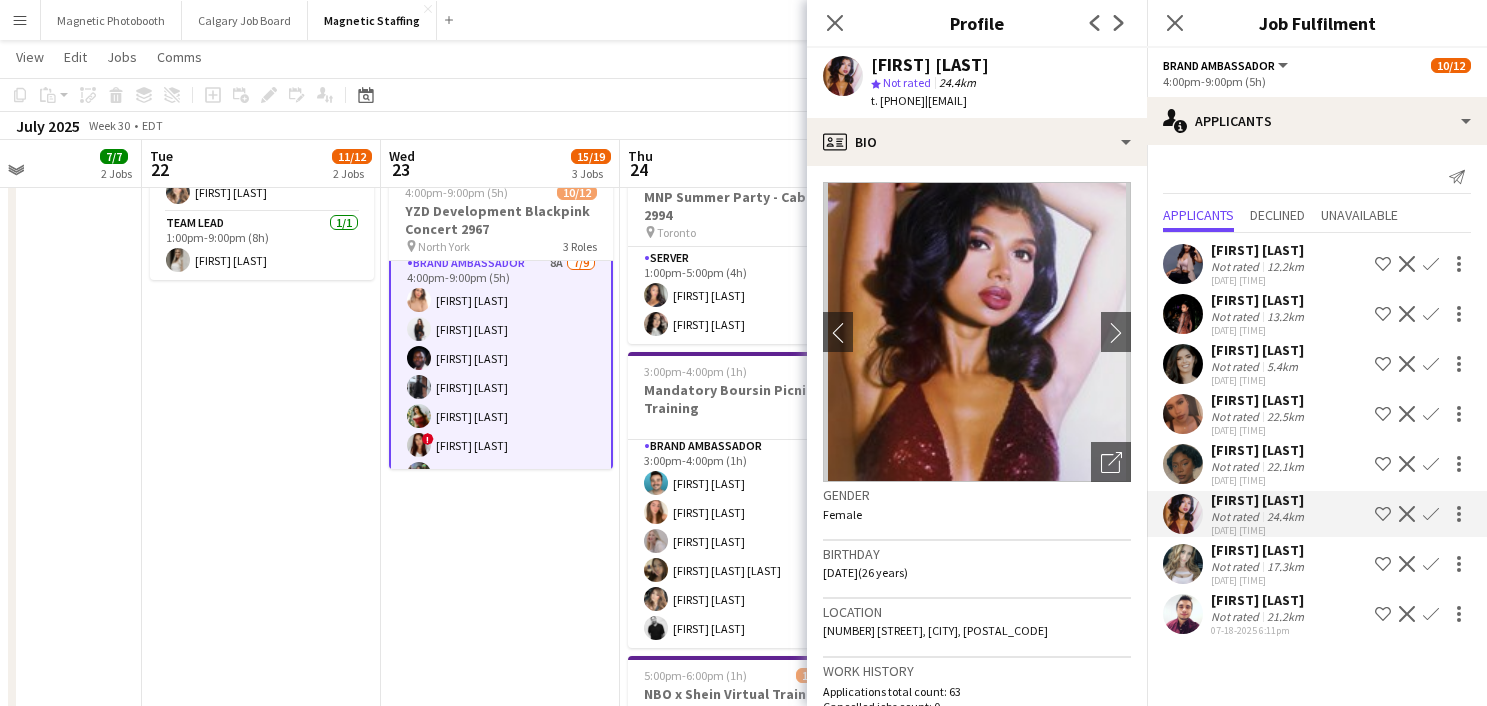 click 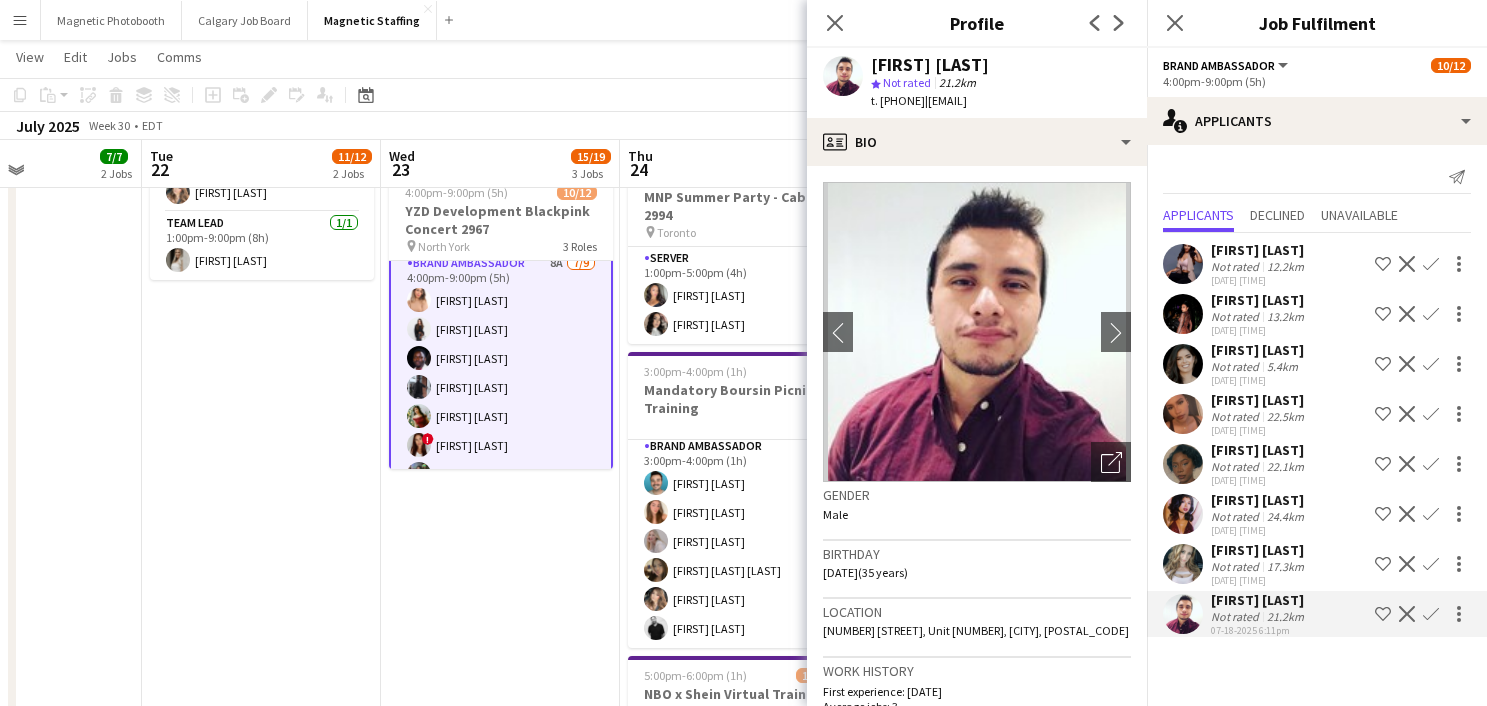 click at bounding box center [1183, 614] 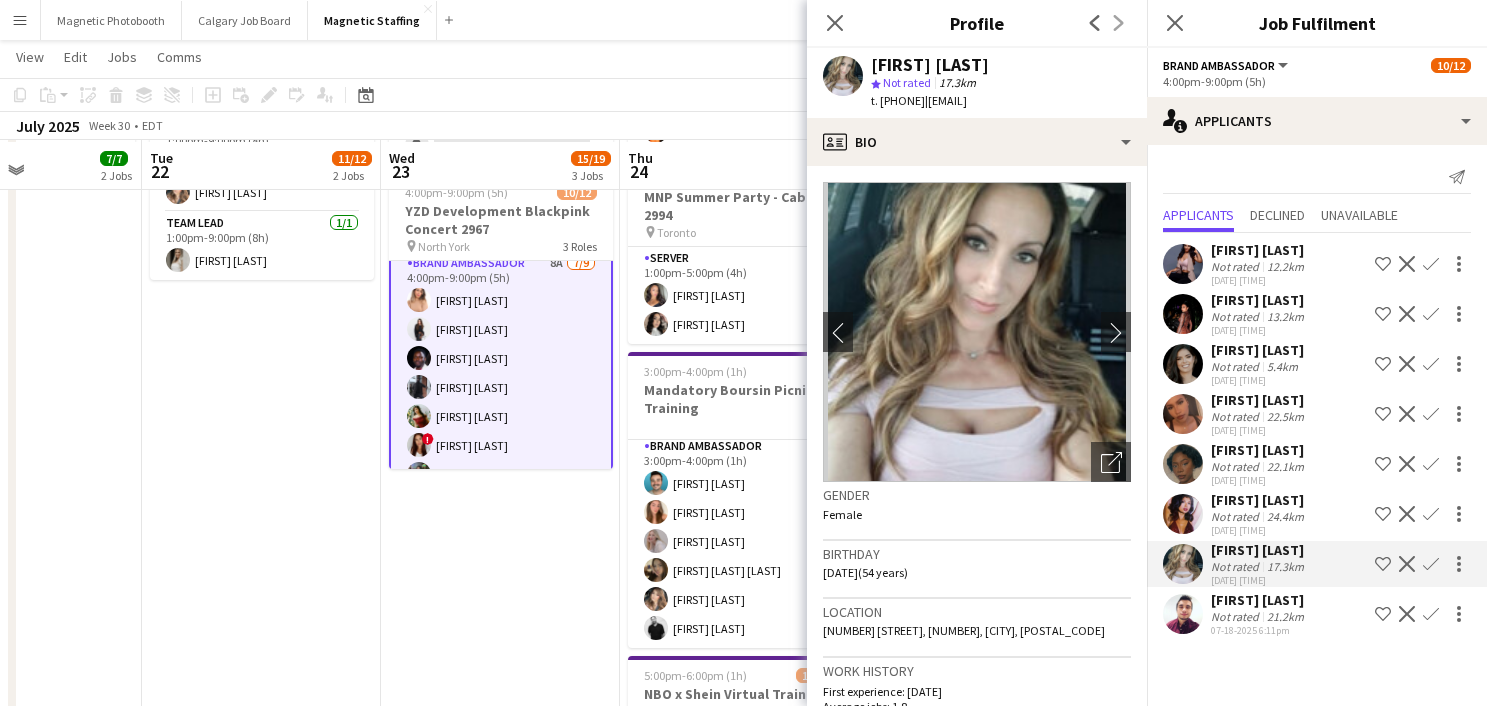 scroll, scrollTop: 511, scrollLeft: 0, axis: vertical 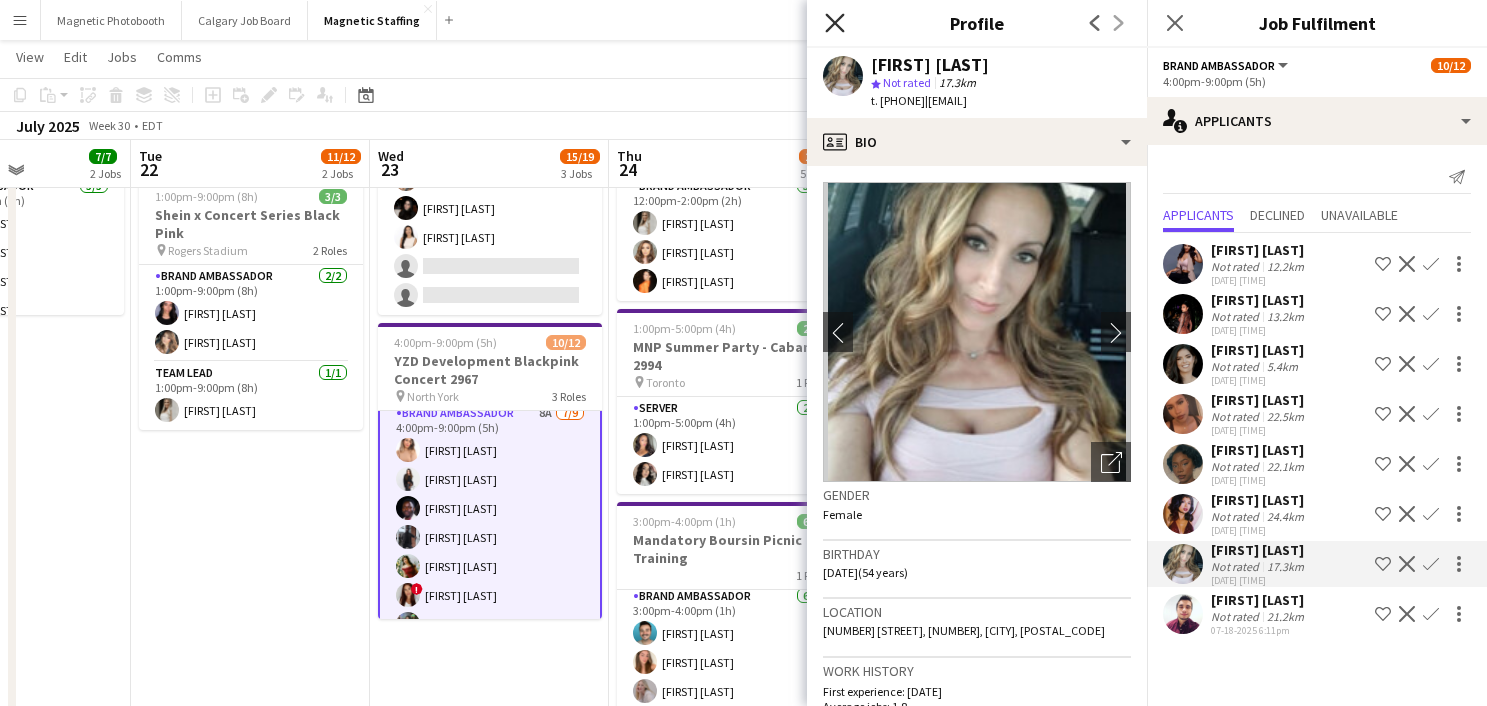 click on "Close pop-in" 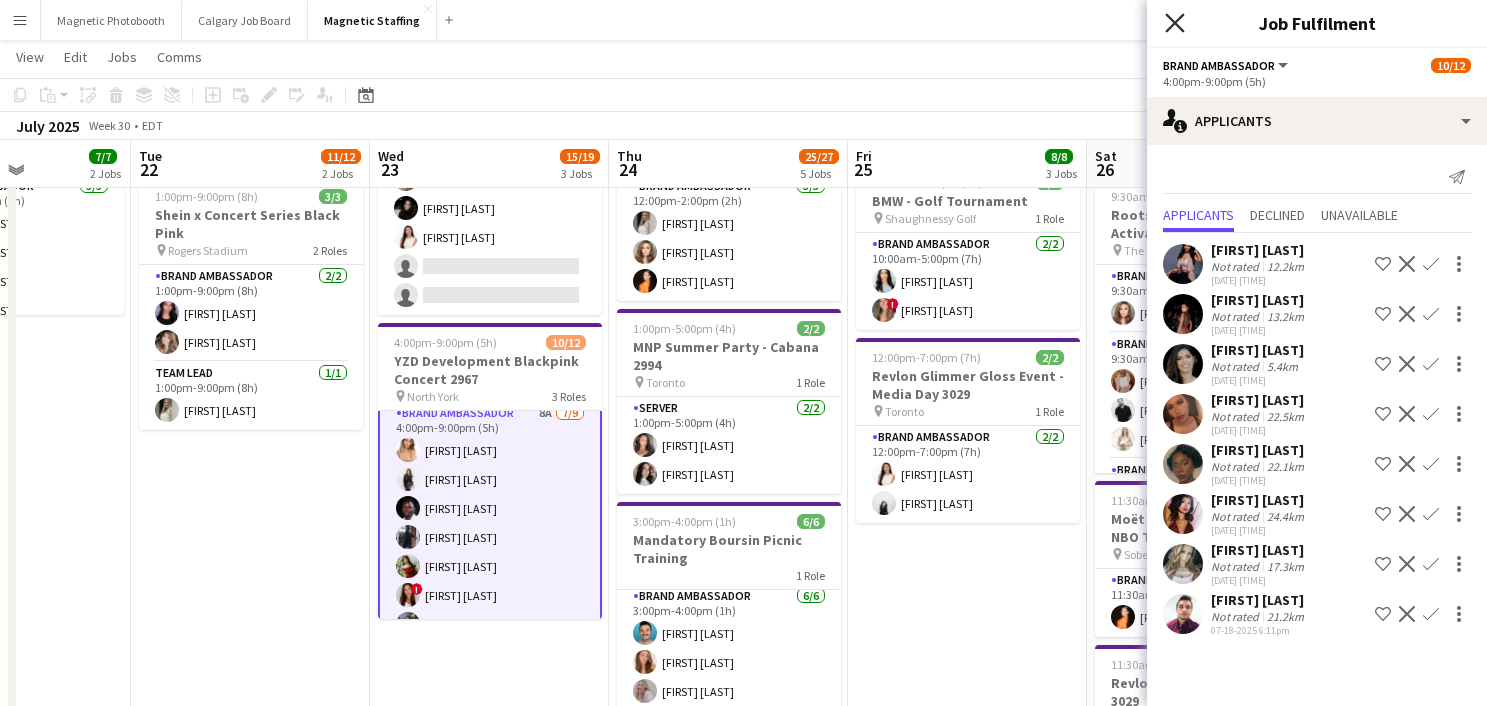 click 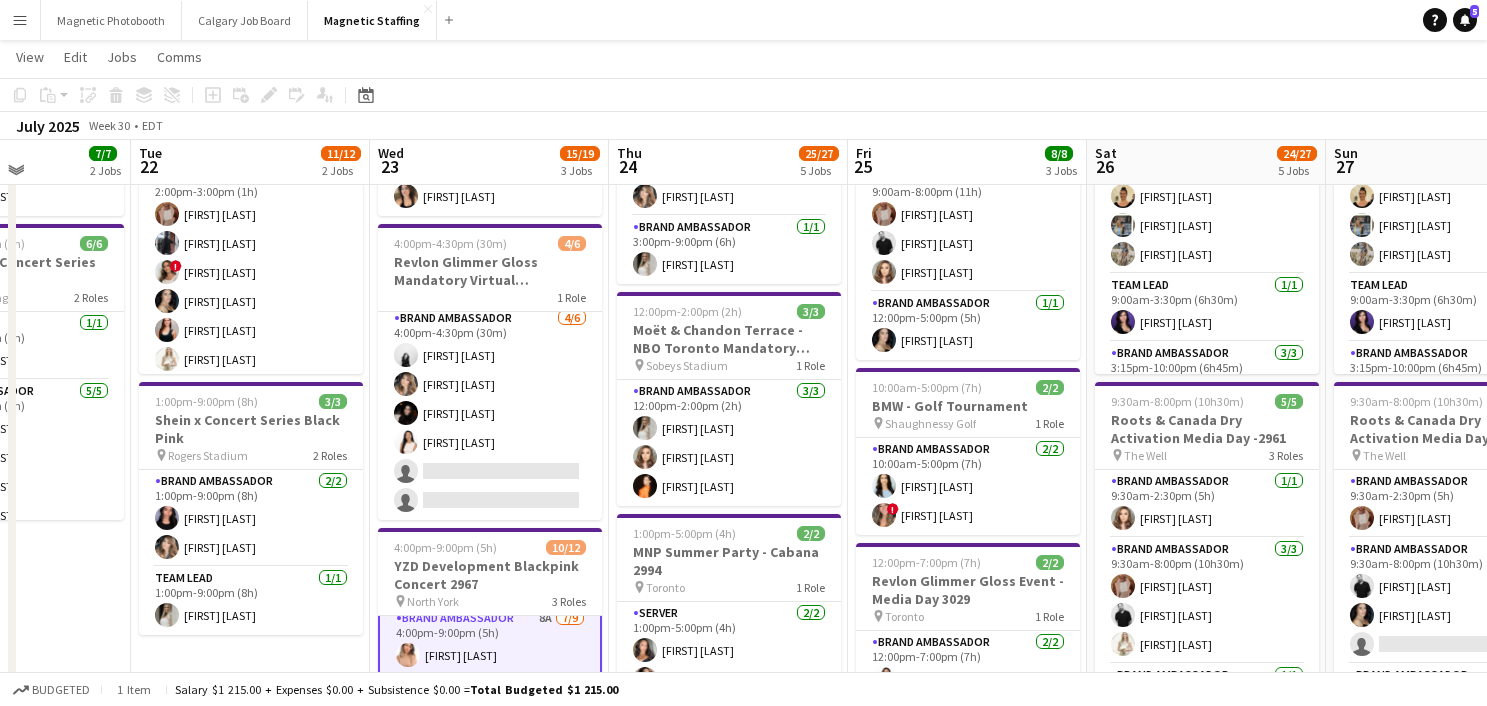 scroll, scrollTop: 144, scrollLeft: 0, axis: vertical 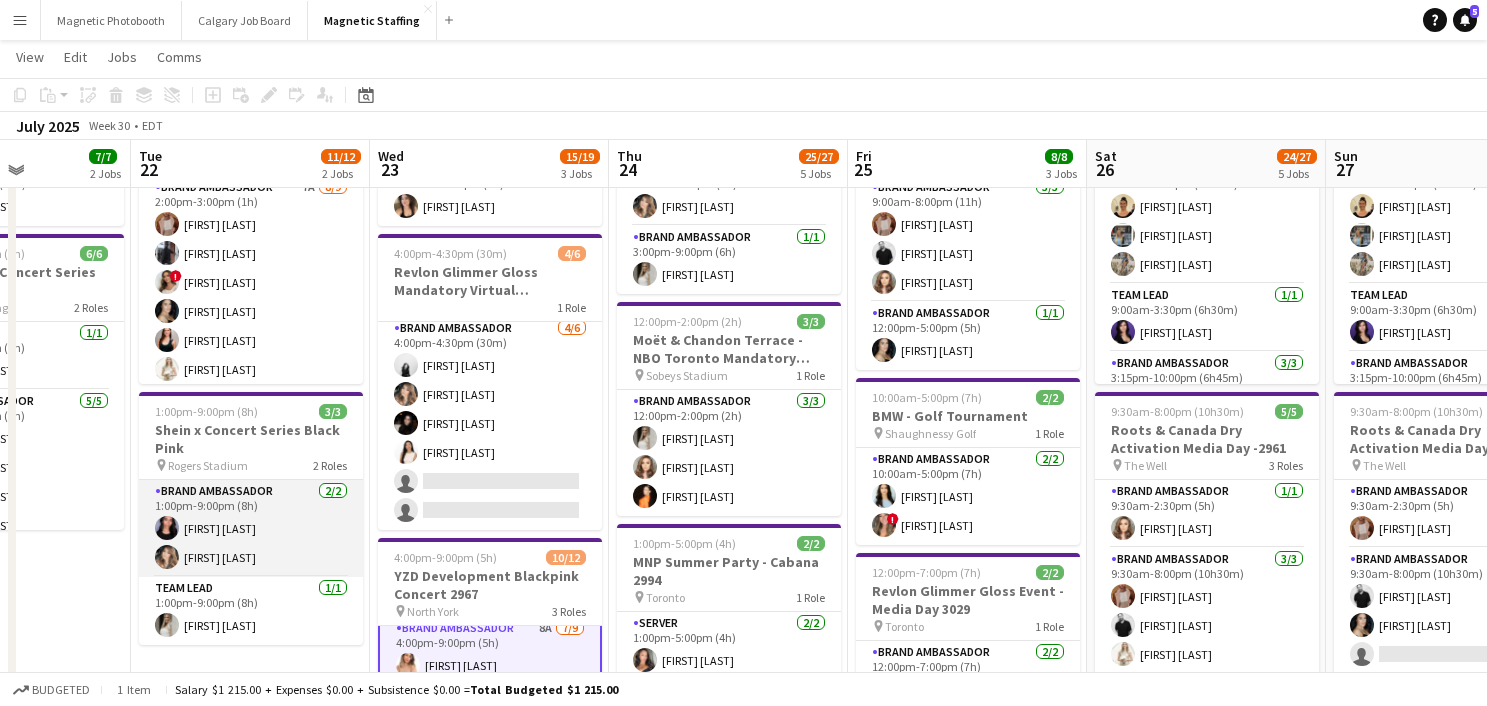 click on "Brand Ambassador   [NUMBER]/[NUMBER]   [TIME]-[TIME] ([DURATION])
[FIRST] [LAST] [FIRST] [LAST]" at bounding box center (251, 528) 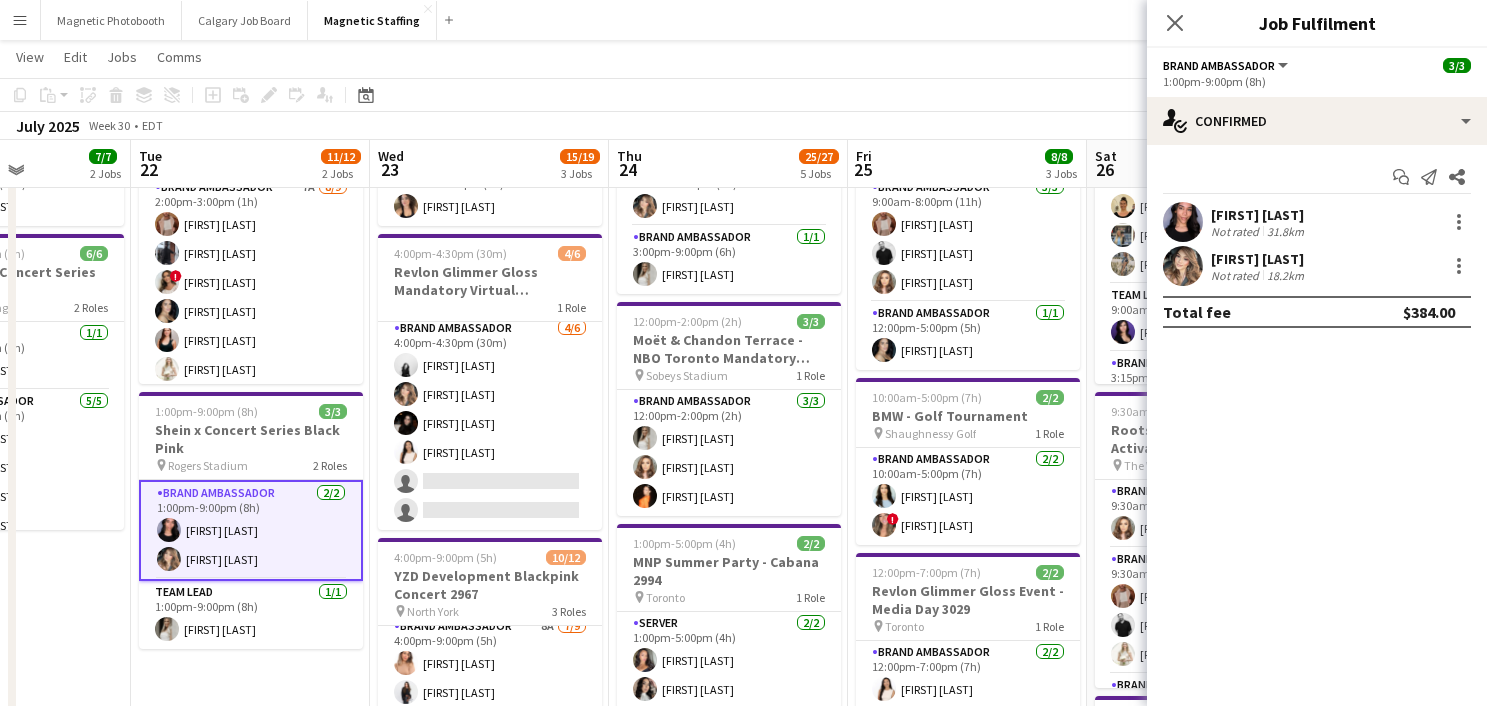 scroll, scrollTop: 9, scrollLeft: 0, axis: vertical 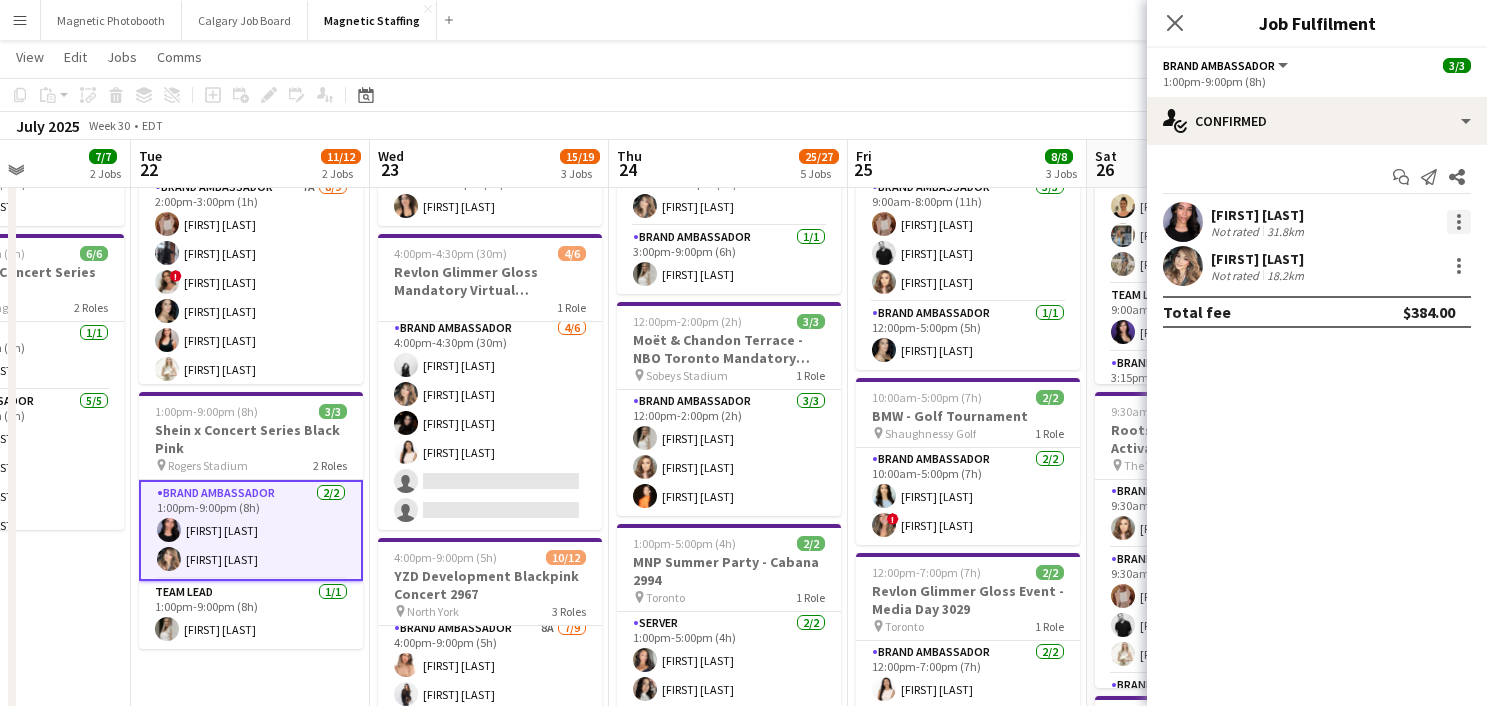 click at bounding box center [1459, 222] 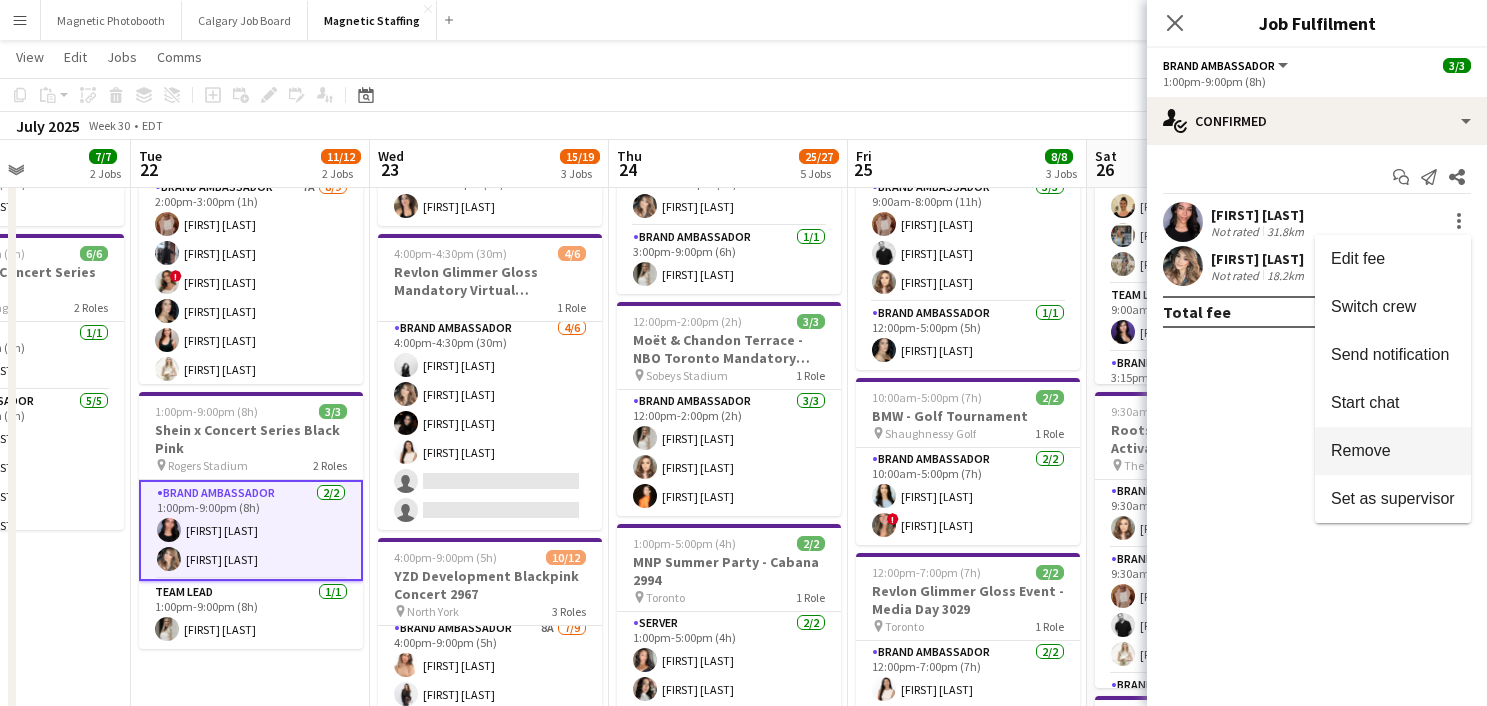 click on "Remove" at bounding box center (1361, 450) 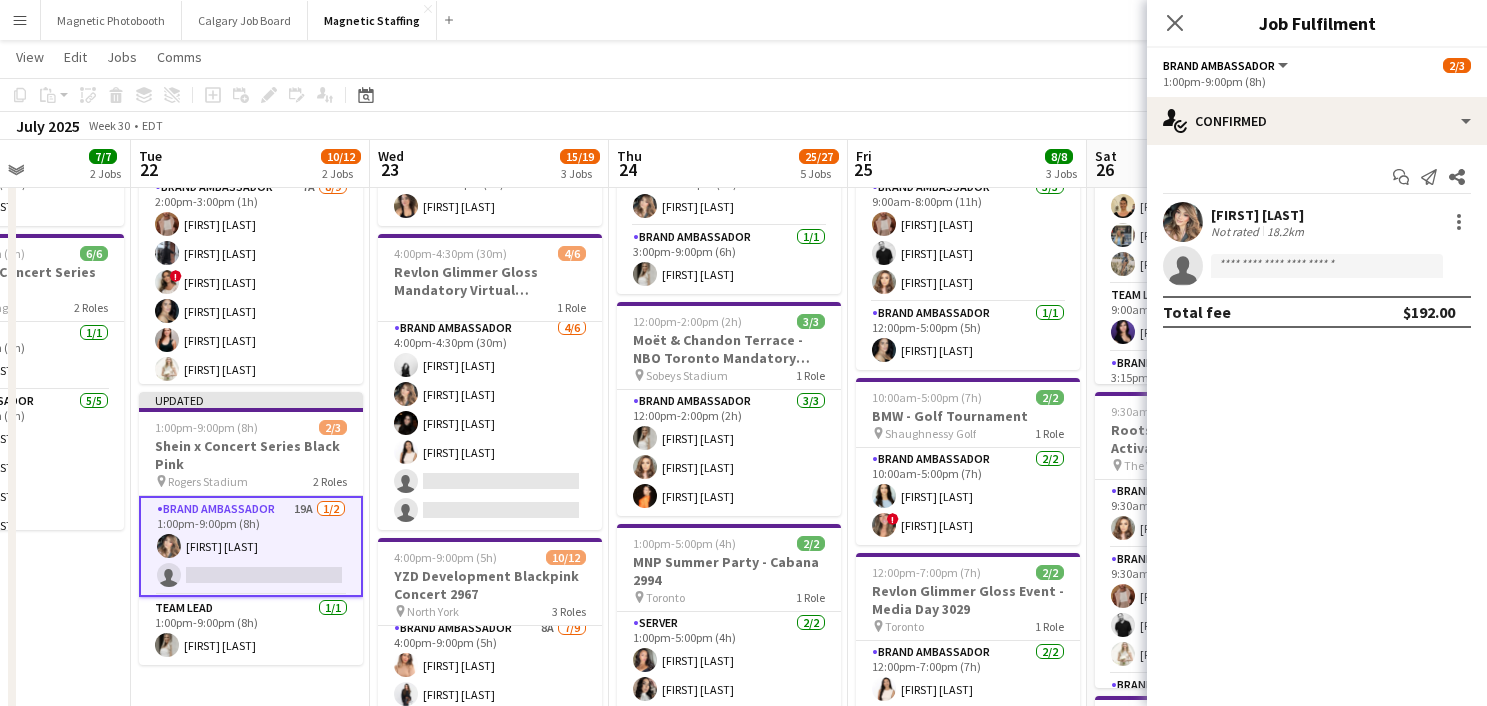 click on "[MONTH] [YEAR]   Week [NUMBER]
•   EDT   Publish [NUMBER] job   Revert [NUMBER] job" 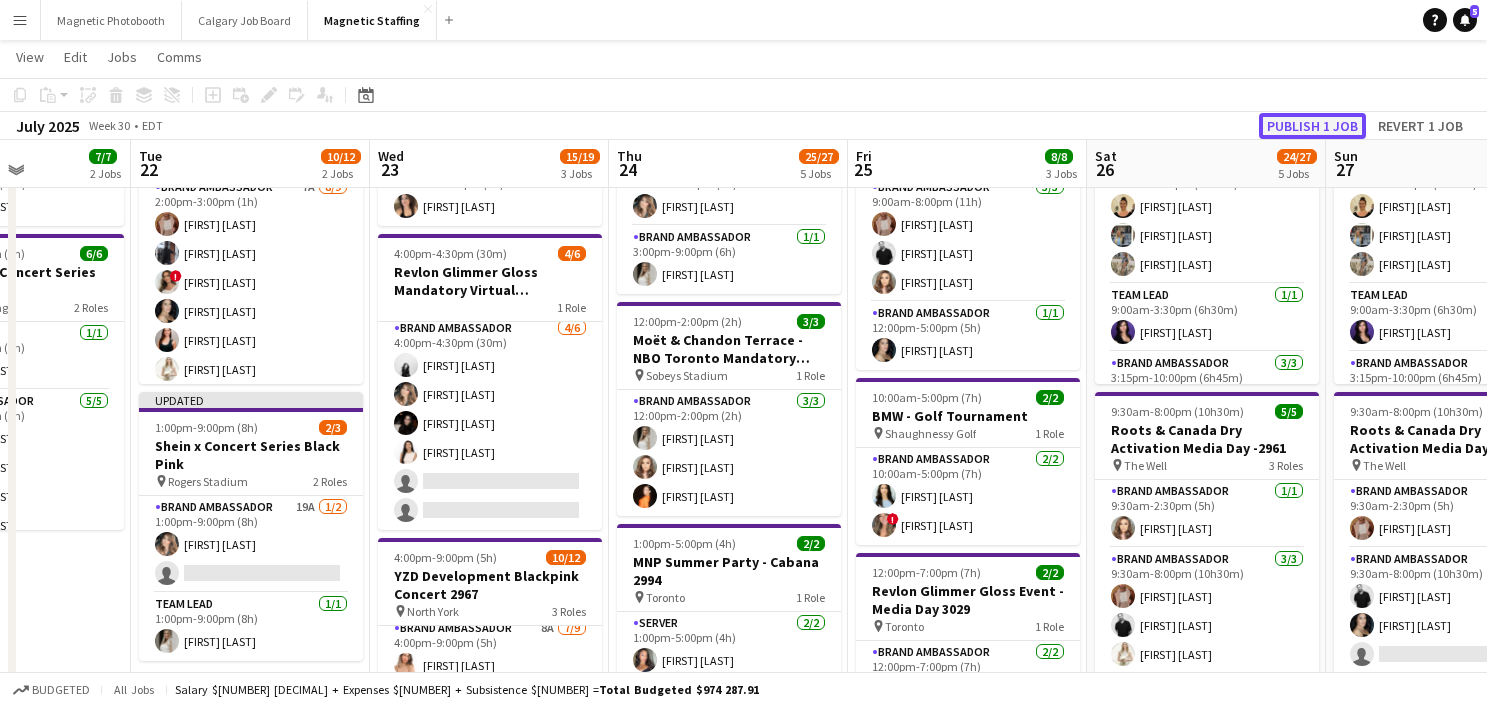 click on "Publish 1 job" 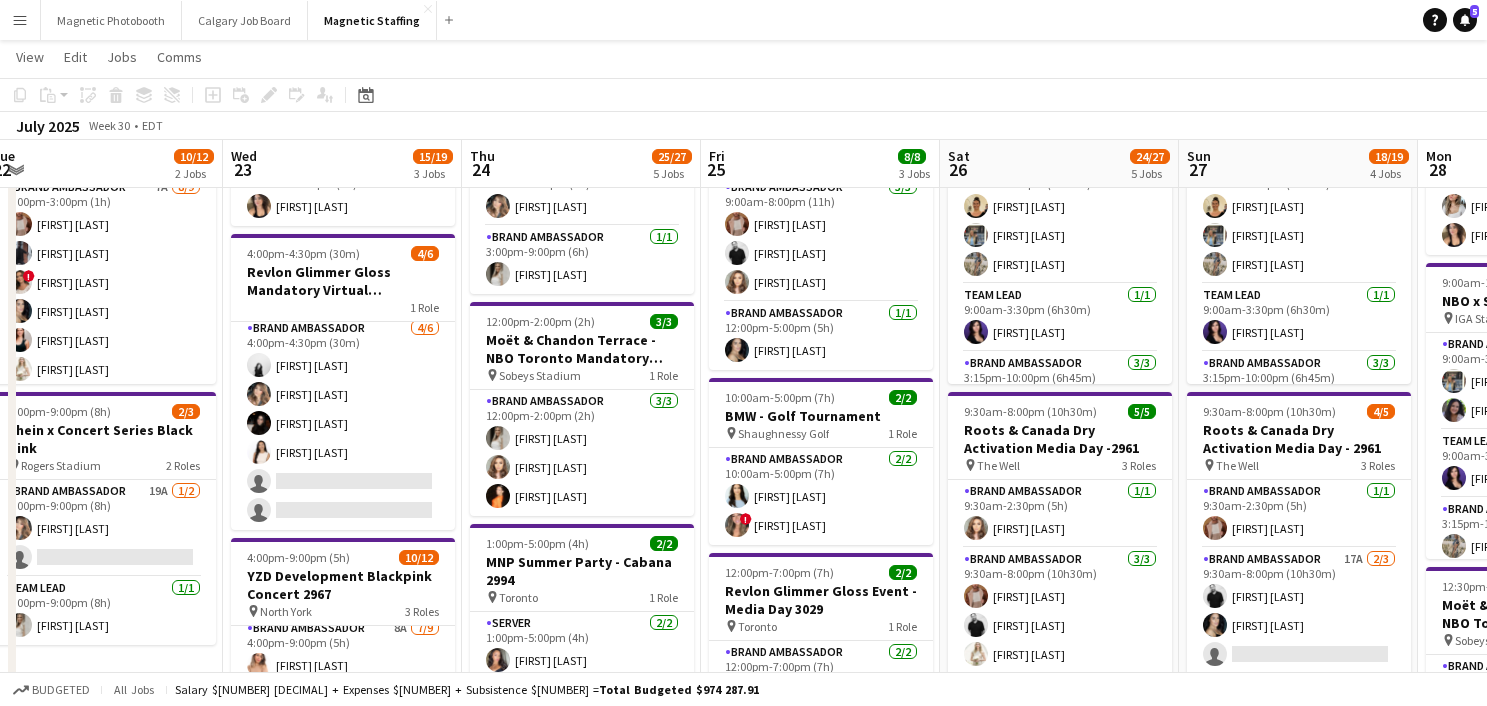 scroll, scrollTop: 0, scrollLeft: 914, axis: horizontal 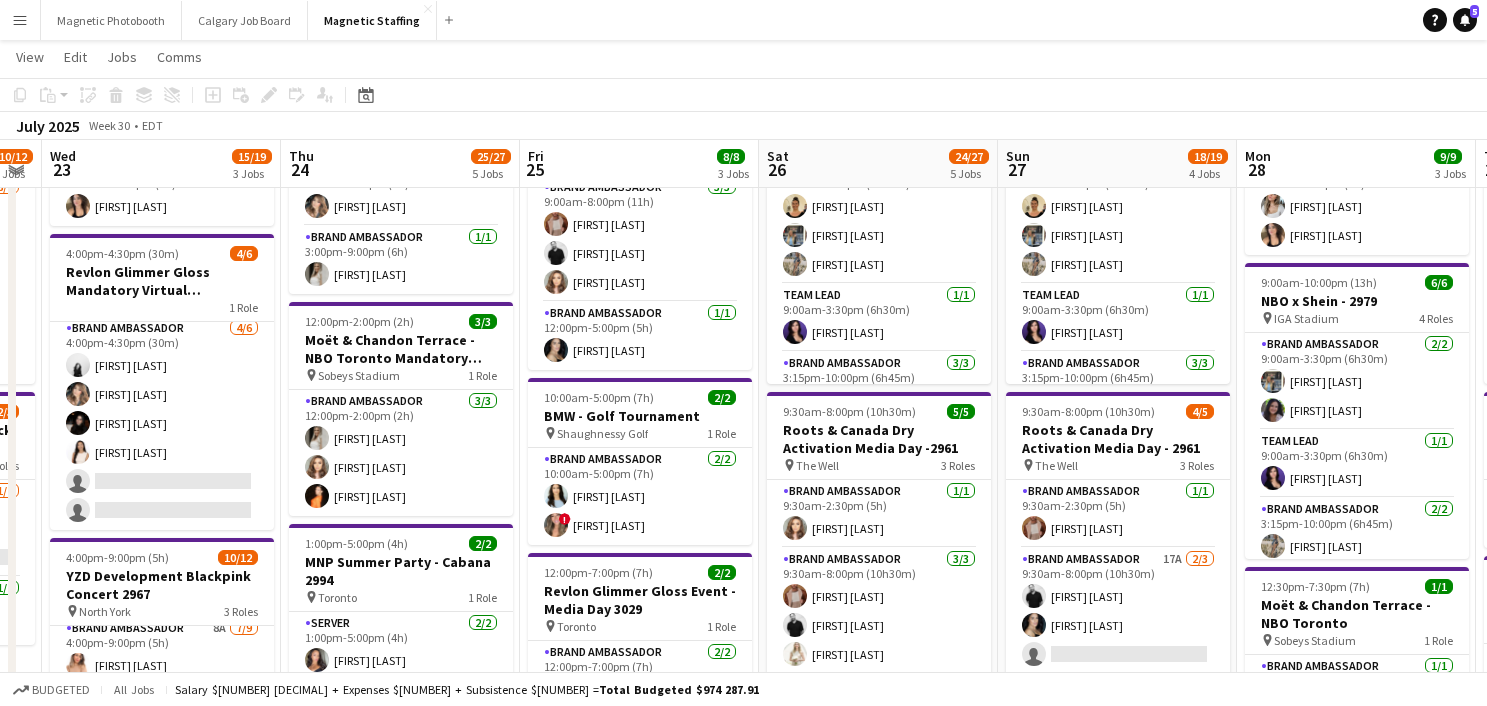 drag, startPoint x: 908, startPoint y: 336, endPoint x: 577, endPoint y: 347, distance: 331.18274 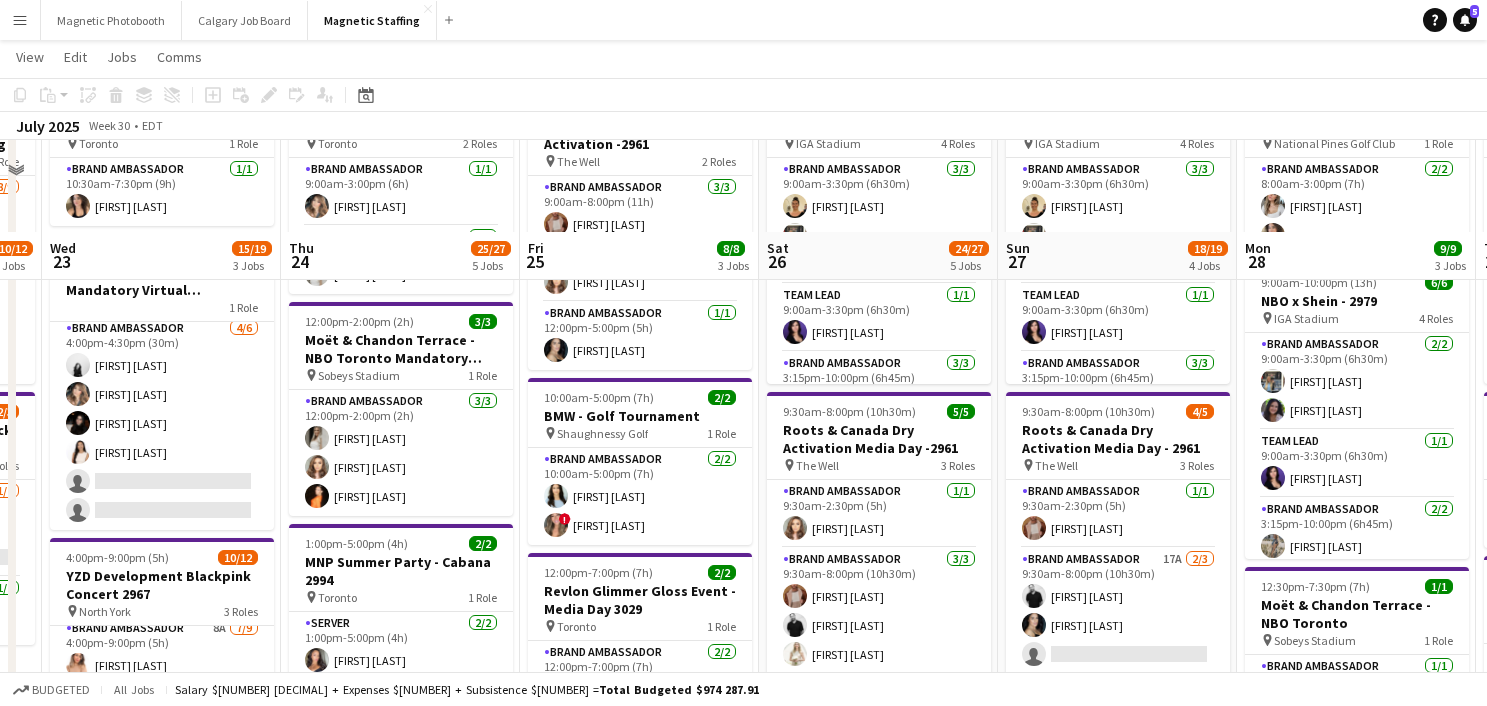 scroll, scrollTop: 347, scrollLeft: 0, axis: vertical 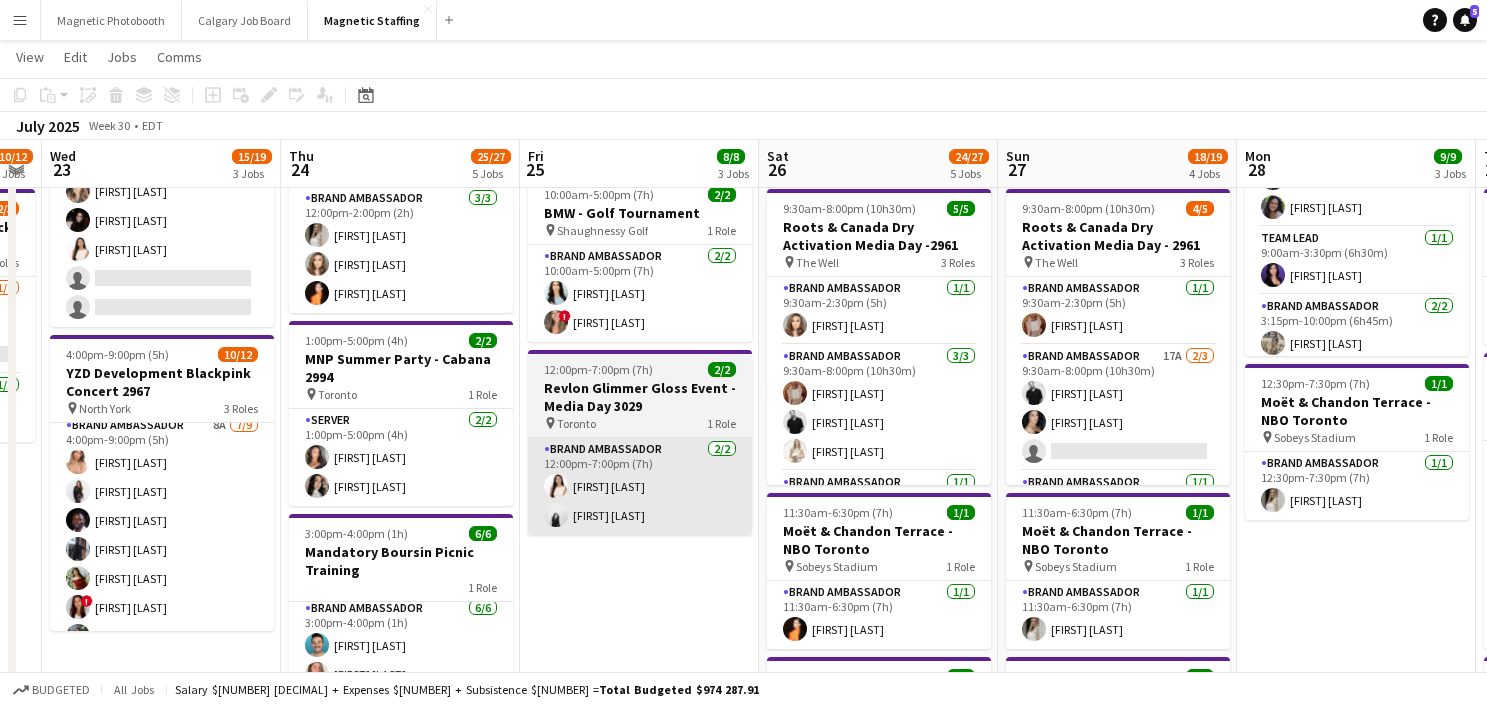 click on "Brand Ambassador   [NUMBER]/[NUMBER]   [TIME]-[TIME] ([DURATION])
[FIRST] [LAST] [FIRST] [LAST]" at bounding box center (640, 486) 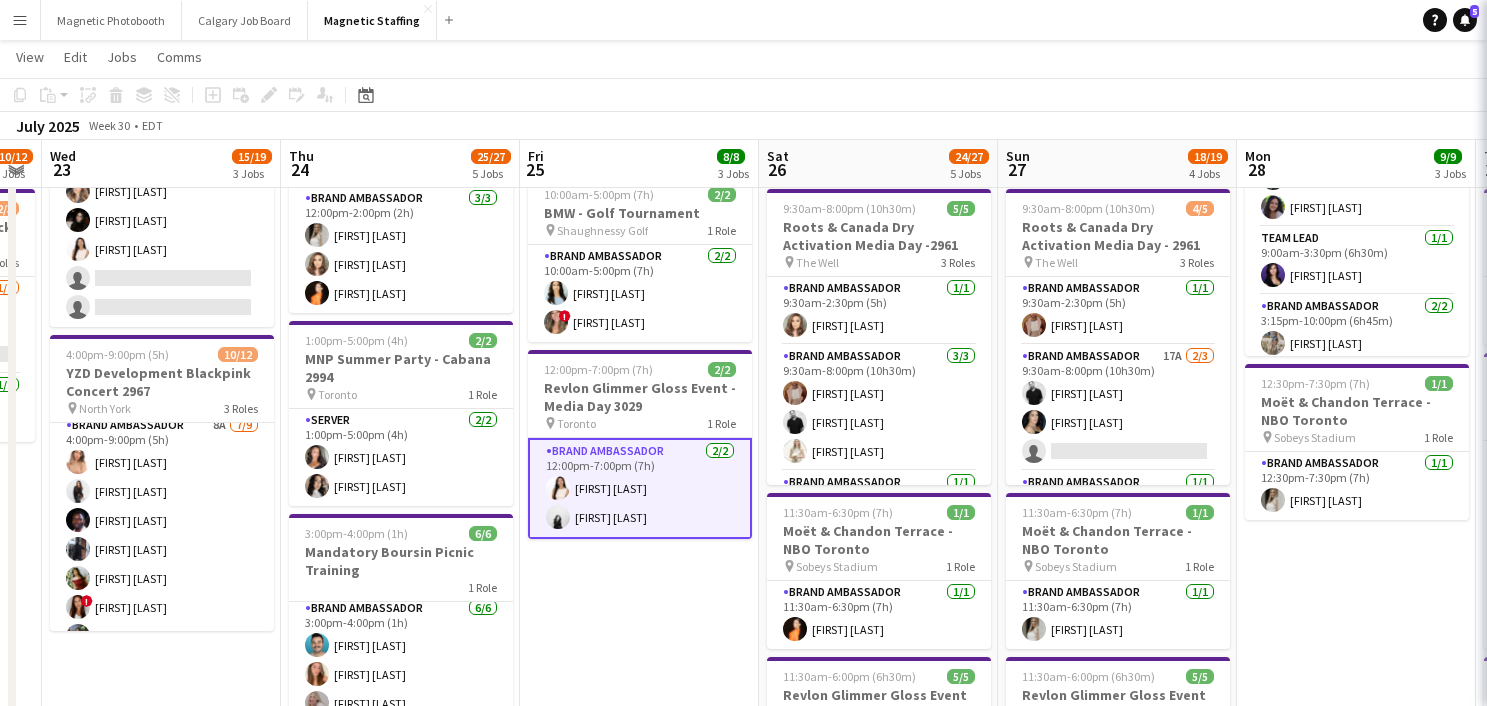 scroll, scrollTop: 0, scrollLeft: 913, axis: horizontal 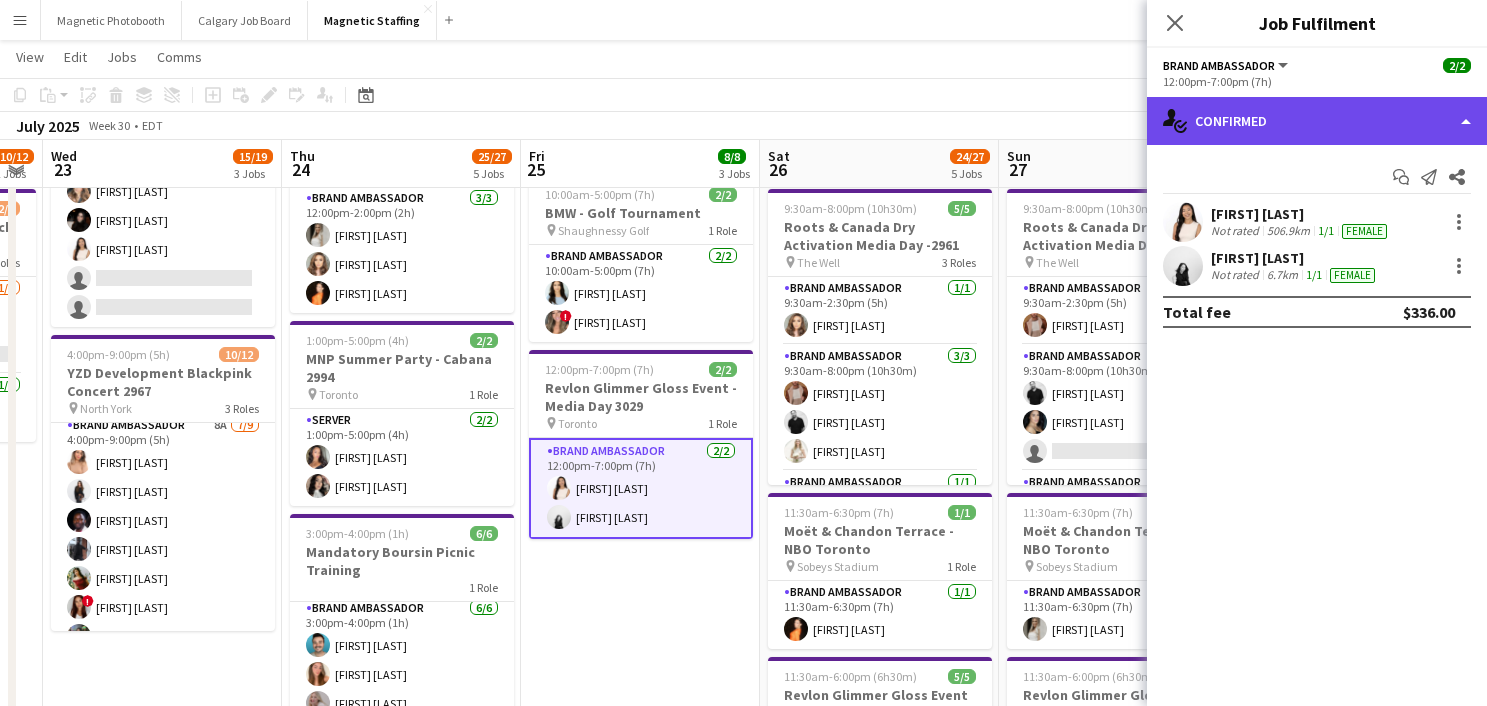 click on "single-neutral-actions-check-2
Confirmed" 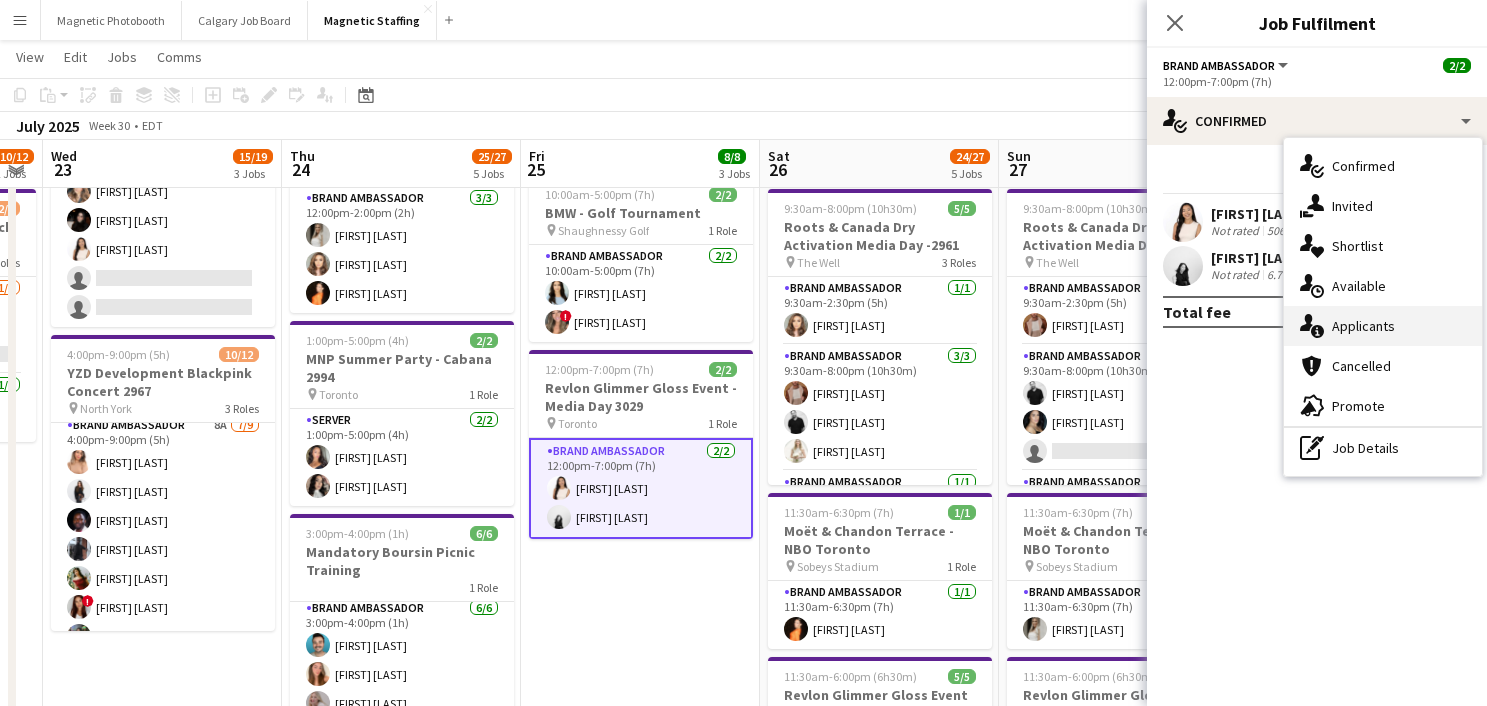 click on "single-neutral-actions-information
Applicants" at bounding box center (1383, 326) 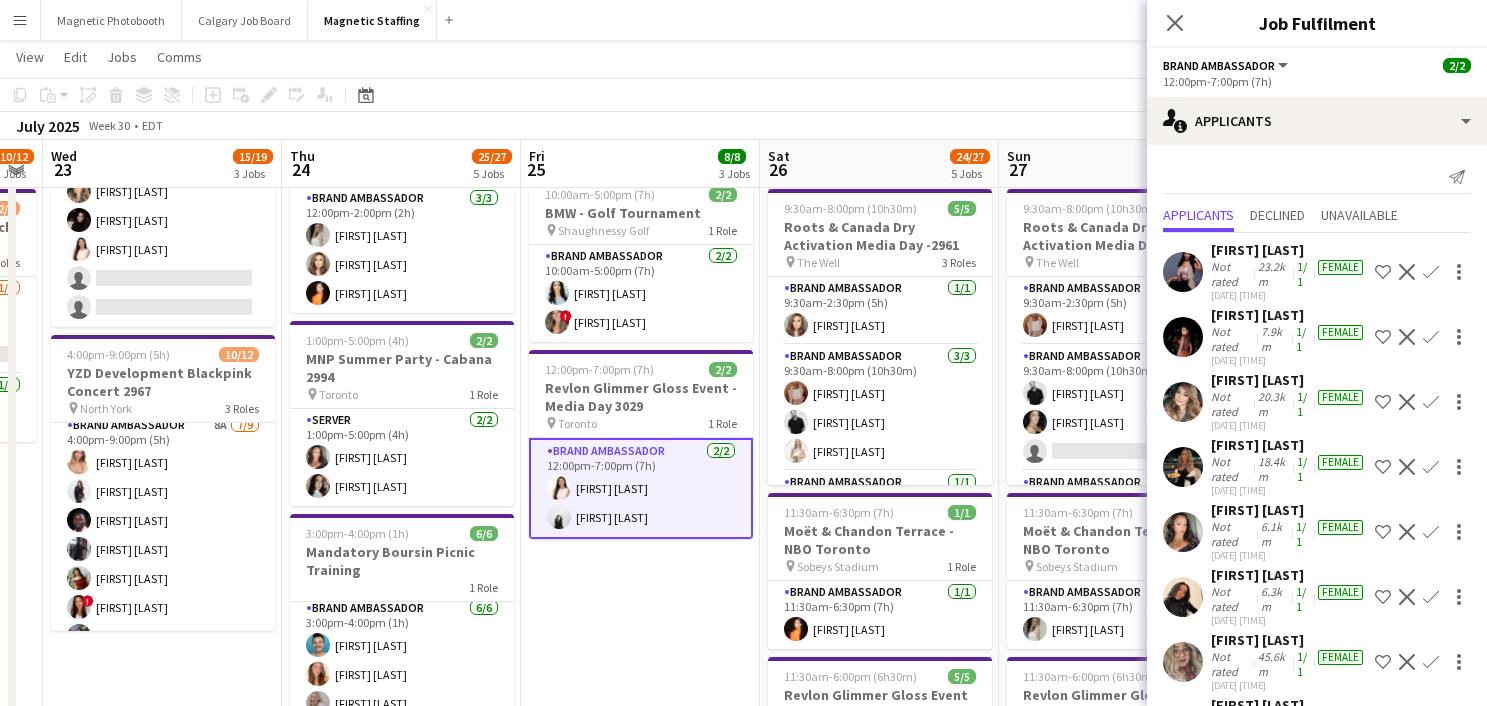 scroll, scrollTop: 674, scrollLeft: 0, axis: vertical 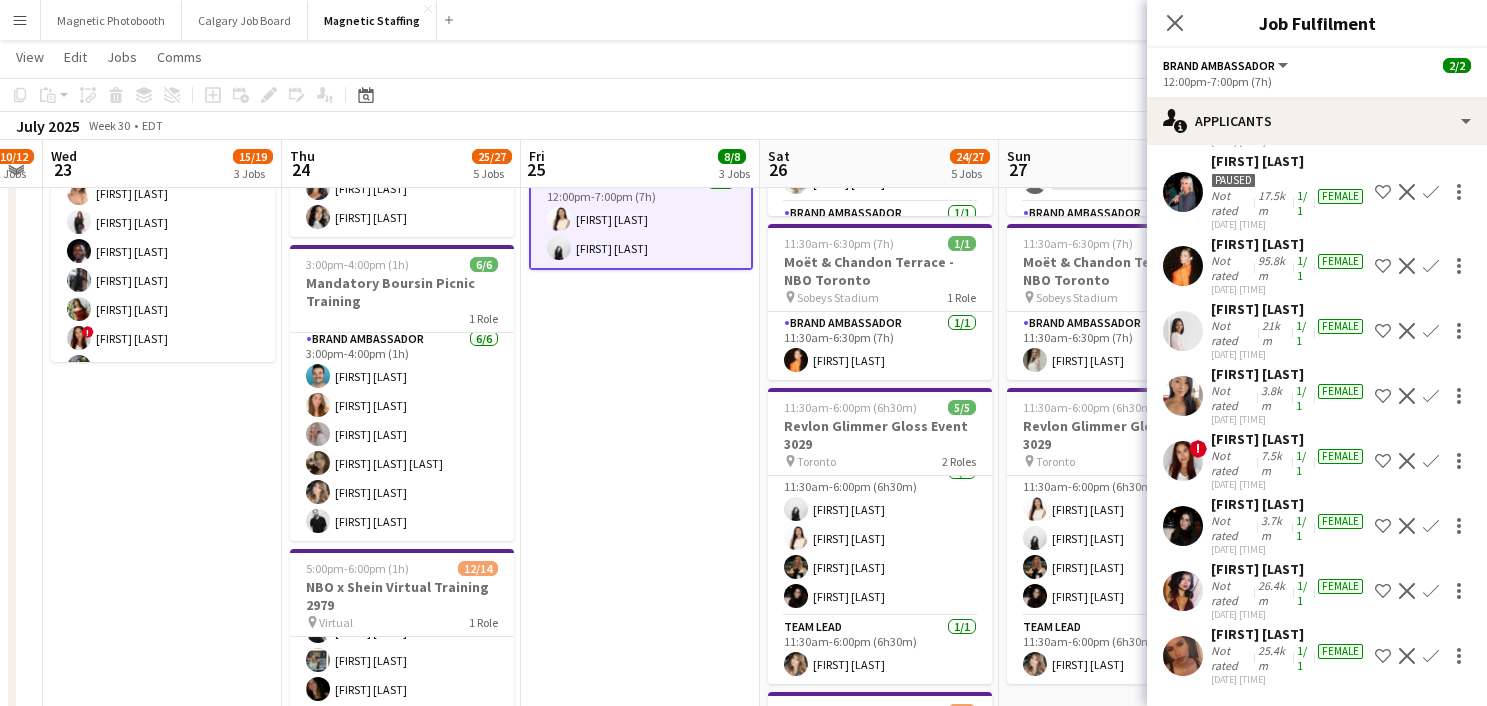 click on "9:00am-8:00pm (11h)    4/4   Roots & Canada Dry Activation -2961
pin
[LOCATION]   2 Roles   Brand Ambassador   3/3   9:00am-8:00pm (11h)
[FIRST] [LAST] [FIRST] [LAST] [FIRST] [LAST]  Brand Ambassador   1/1   12:00pm-5:00pm (5h)
[FIRST] [LAST]     10:00am-5:00pm (7h)    2/2   BMW - Golf Tournament
pin
[GOLF_CLUB_NAME]   1 Role   Brand Ambassador   2/2   10:00am-5:00pm (7h)
[FIRST] [LAST] ! [FIRST] [LAST]     12:00pm-7:00pm (7h)    2/2   Revlon Glimmer Gloss Event - Media Day 3029
pin
[CITY]   1 Role   Brand Ambassador   2/2   12:00pm-7:00pm (7h)
[FIRST] [LAST] [FIRST] [LAST]" at bounding box center [640, 410] 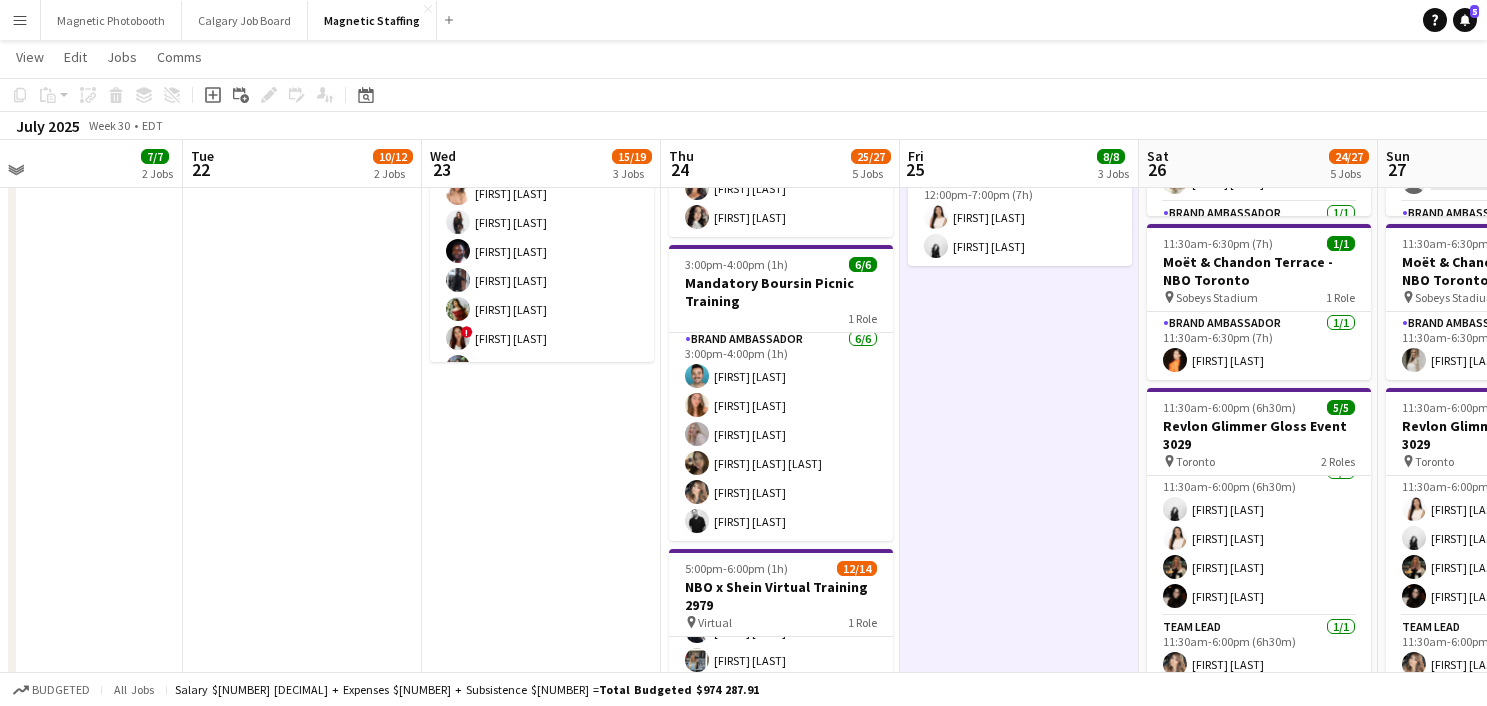 drag, startPoint x: 503, startPoint y: 559, endPoint x: 450, endPoint y: 559, distance: 53 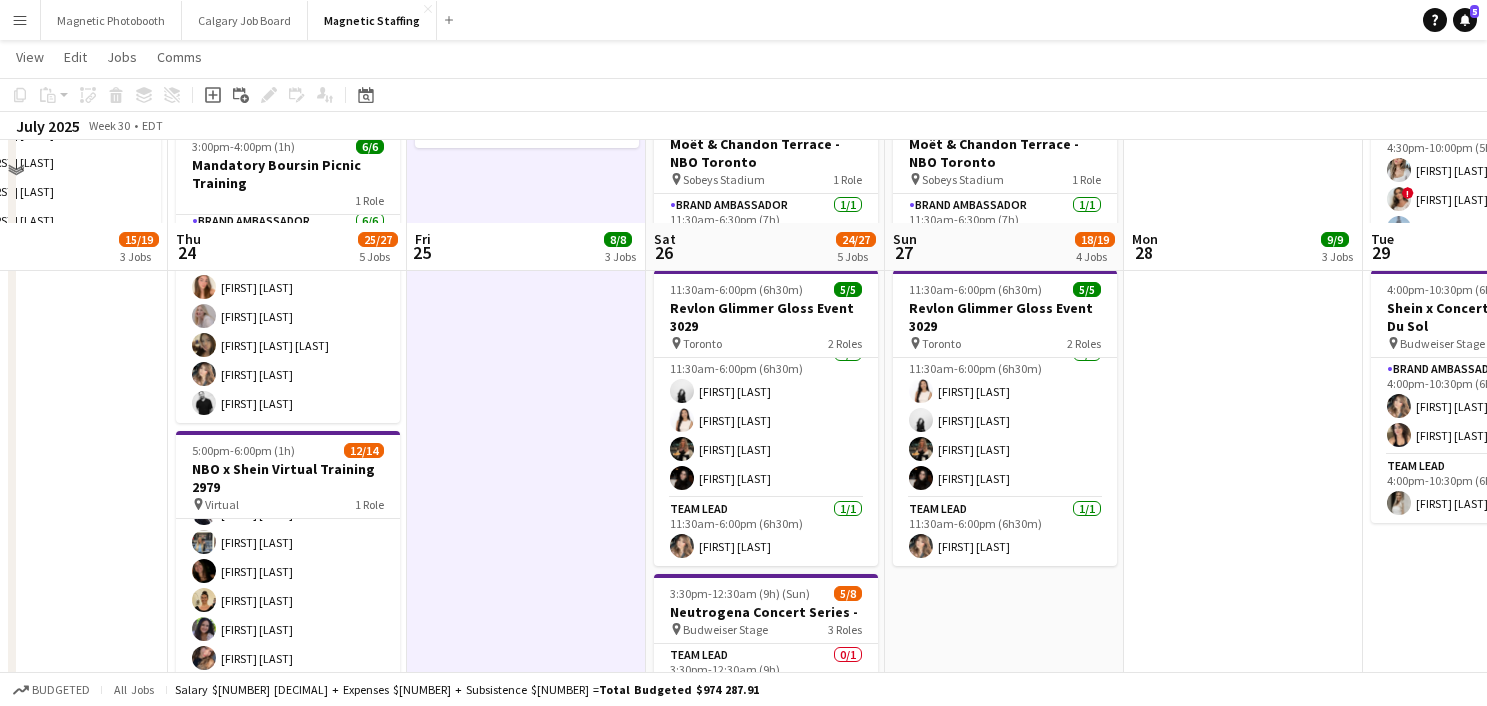 scroll, scrollTop: 818, scrollLeft: 0, axis: vertical 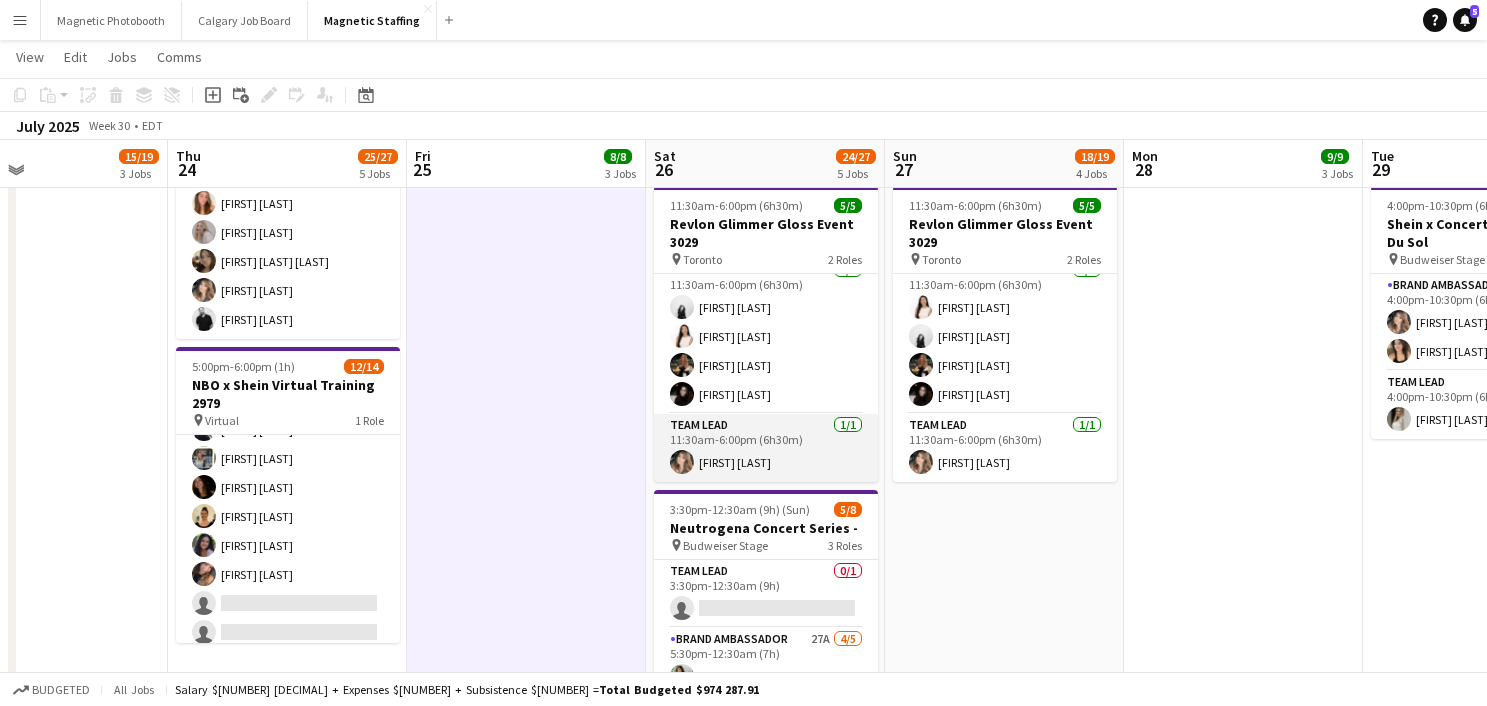 click on "Team Lead   1/1   [TIME]-[TIME] ([DURATION])
[FIRST] [LAST]" at bounding box center (766, 448) 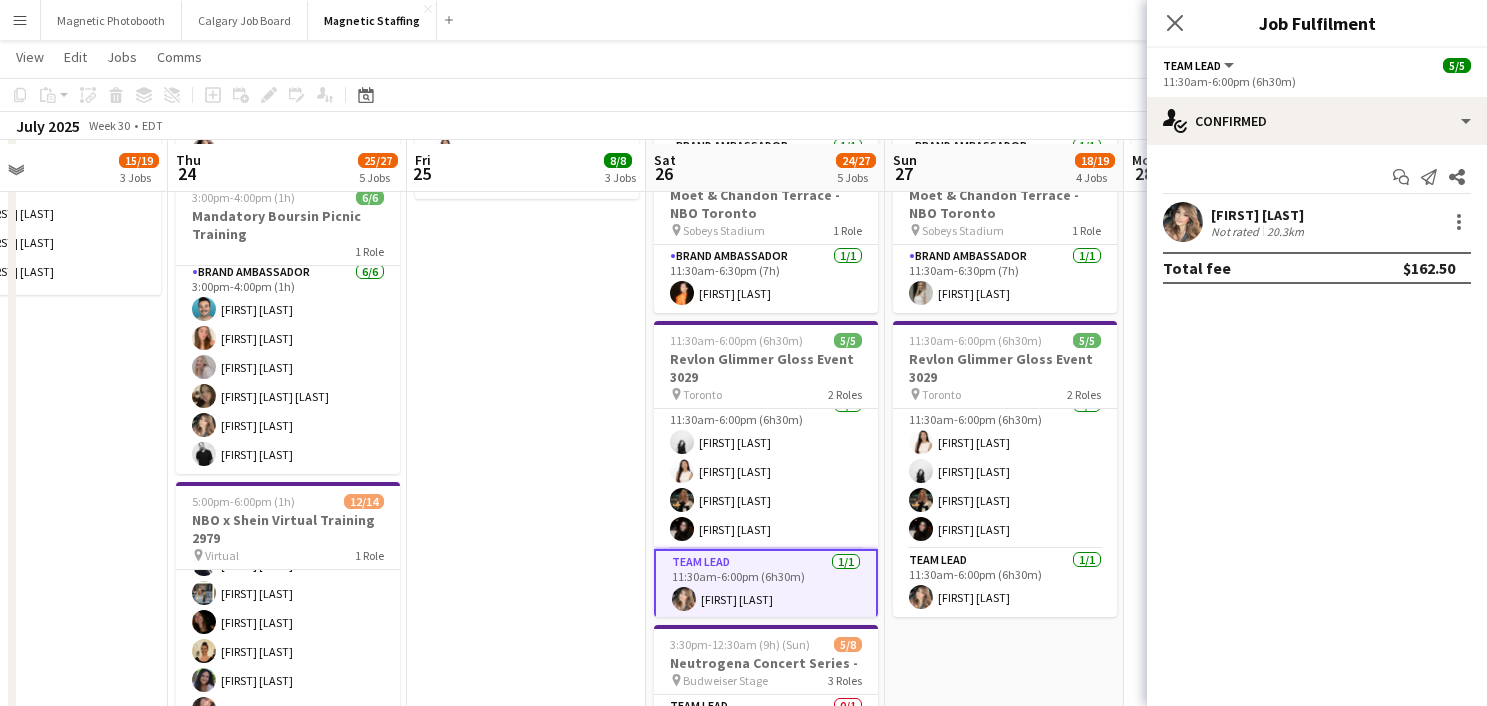scroll, scrollTop: 682, scrollLeft: 0, axis: vertical 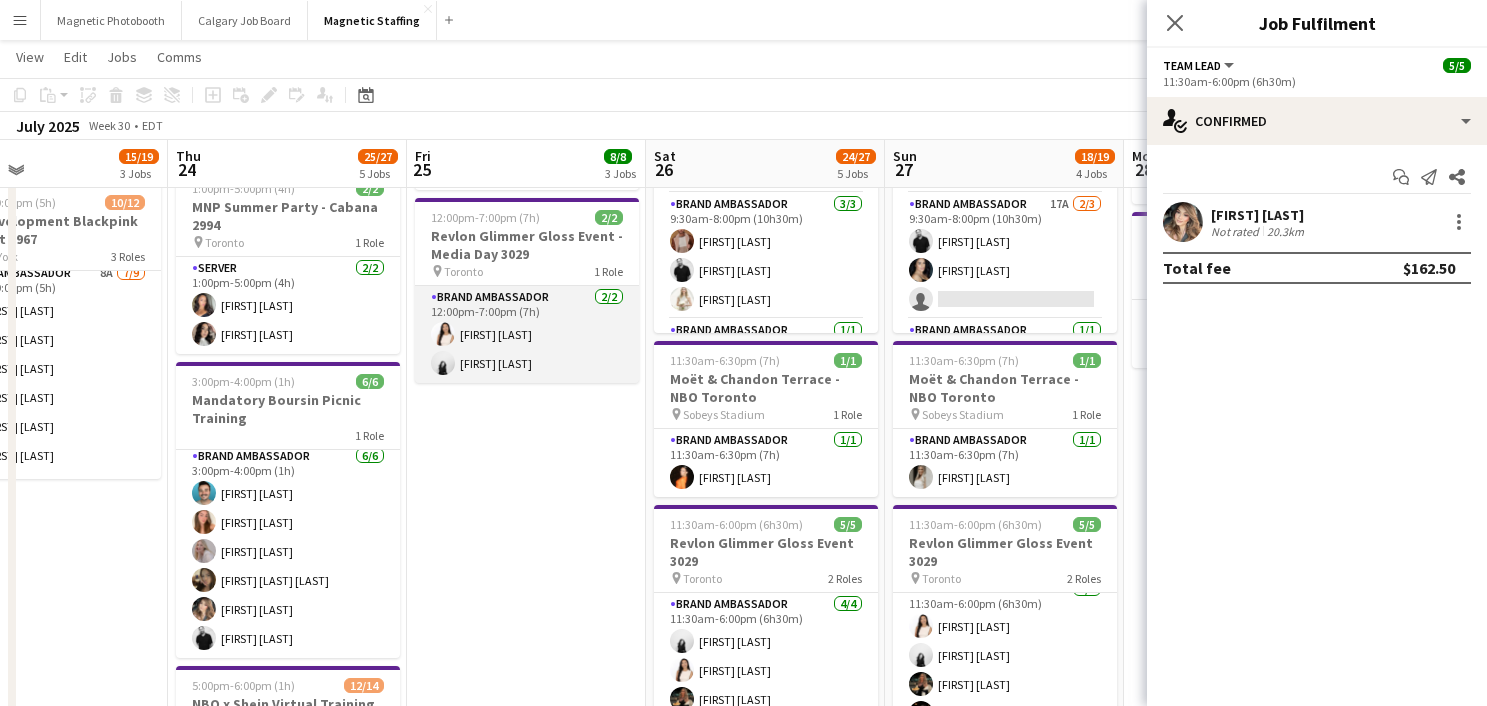 click on "Brand Ambassador   [NUMBER]/[NUMBER]   [TIME]-[TIME] ([DURATION])
[FIRST] [LAST] [FIRST] [LAST]" at bounding box center (527, 334) 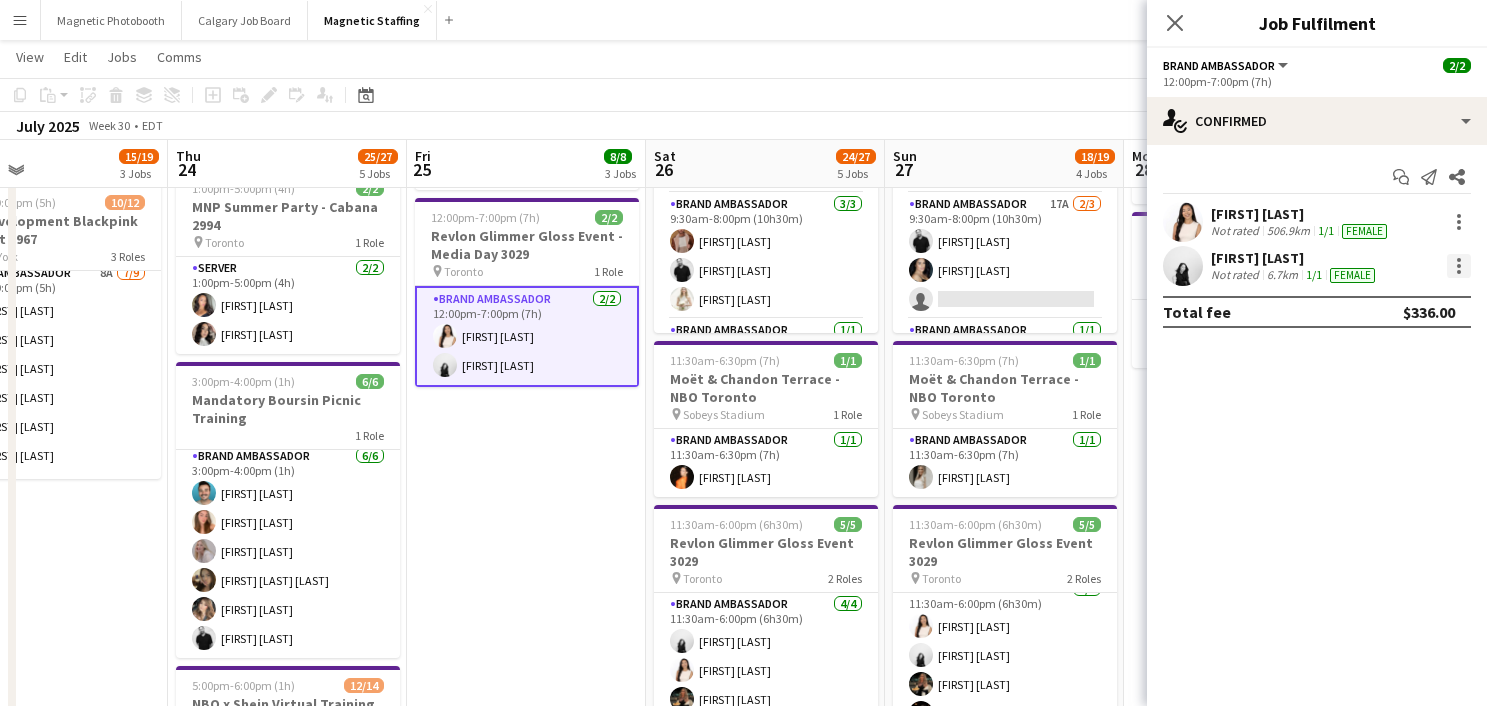 click at bounding box center (1459, 266) 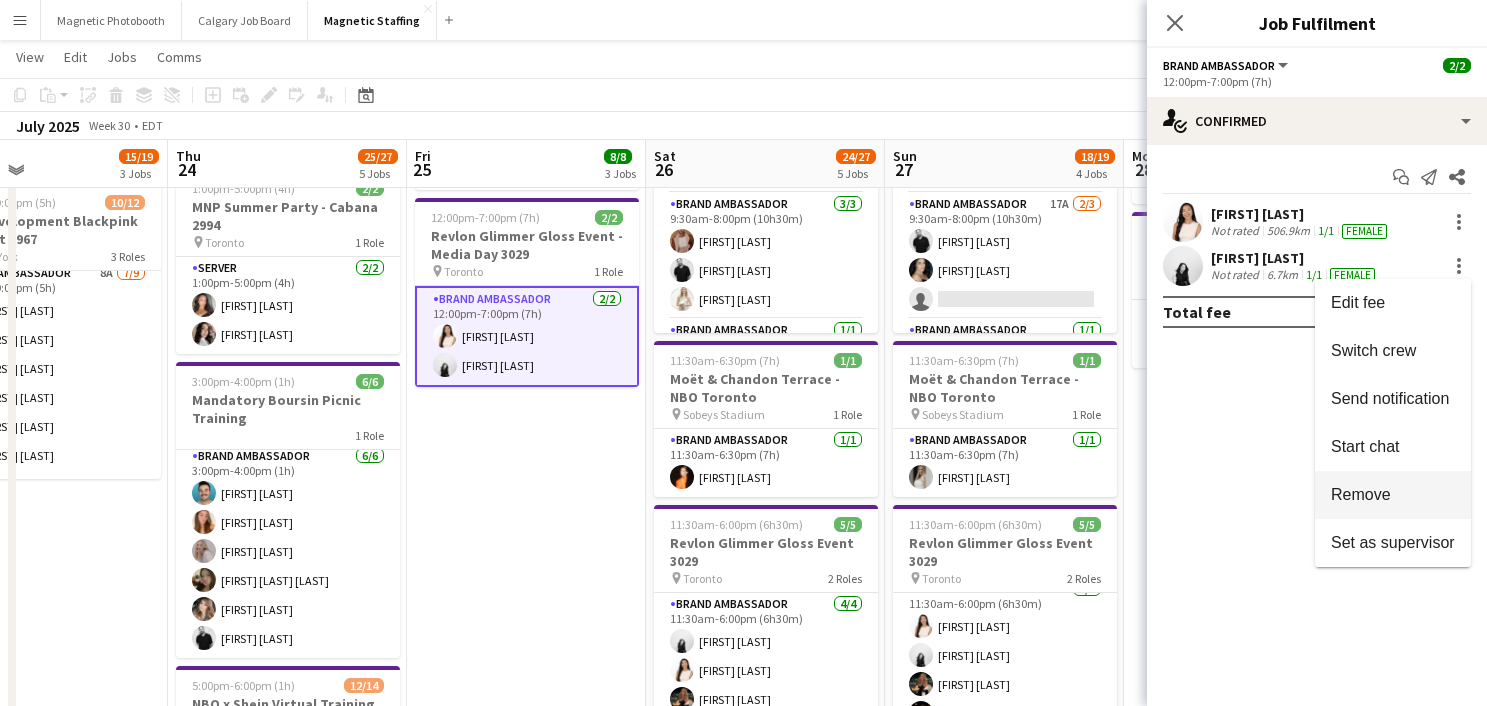 click on "Remove" at bounding box center (1361, 494) 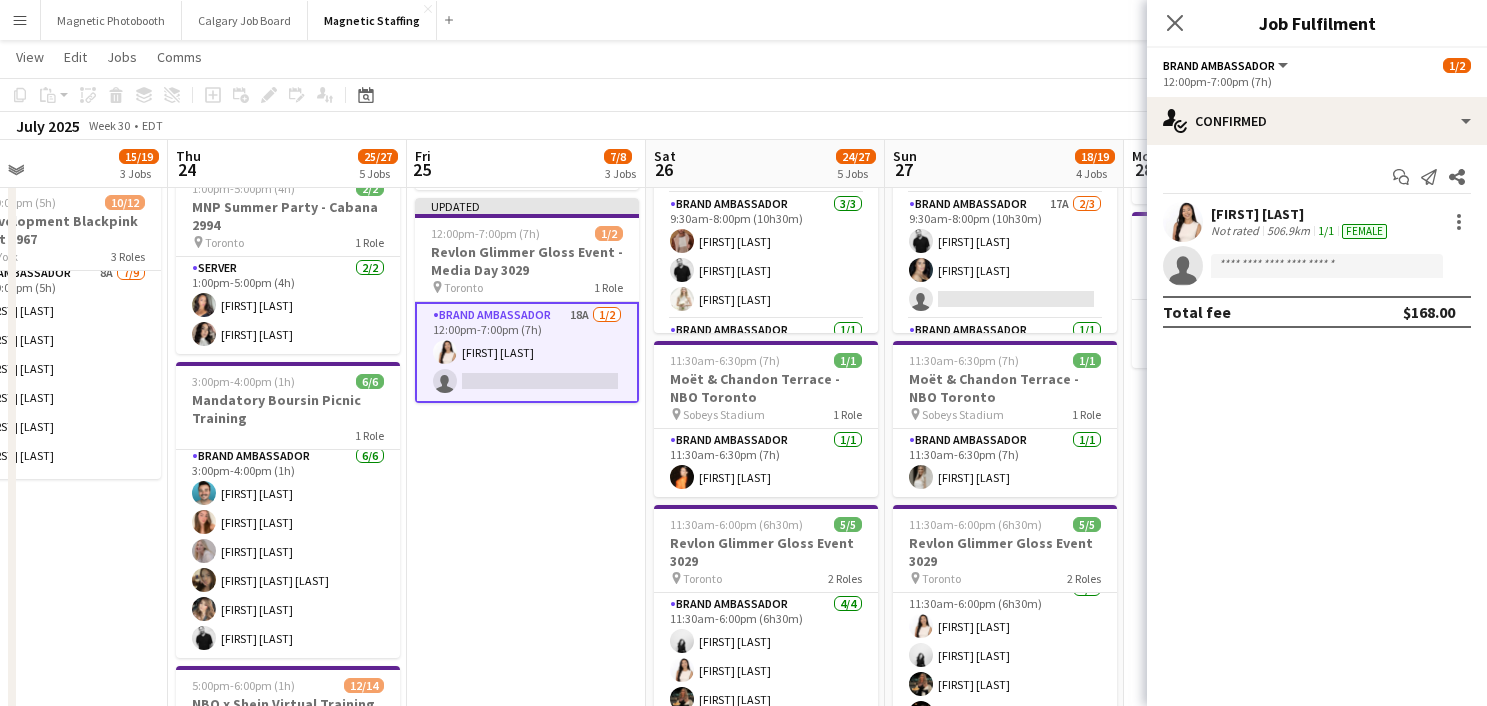click on "9:00am-8:00pm (11h)    4/4   Roots & Canada Dry Activation -2961
pin
The Well   2 Roles   Brand Ambassador   3/3   9:00am-8:00pm (11h)
[FIRST] [LAST] [FIRST] [LAST] [FIRST] [LAST]  Brand Ambassador   1/1   12:00pm-5:00pm (5h)
[FIRST] [LAST]     10:00am-5:00pm (7h)    2/2   BMW - Golf Tournament
pin
Shaughnessy Golf   1 Role   Brand Ambassador   2/2   10:00am-5:00pm (7h)
[FIRST] [LAST] ! [FIRST] [LAST]  Updated   12:00pm-7:00pm (7h)    1/2   Revlon Glimmer Gloss Event - Media Day 3029
pin
Toronto   1 Role   Brand Ambassador   18A   1/2   12:00pm-7:00pm (7h)
[FIRST] [LAST]
single-neutral-actions" at bounding box center (526, 527) 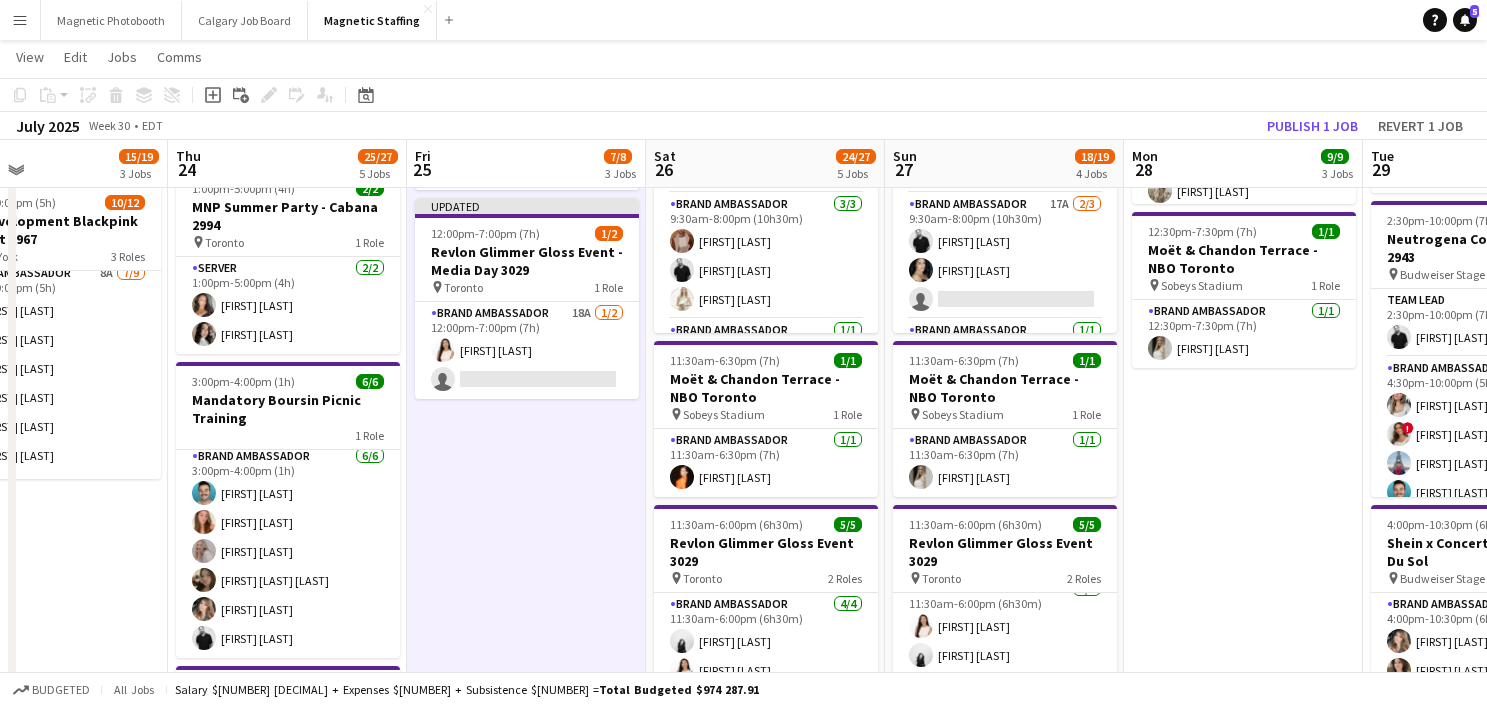scroll, scrollTop: 0, scrollLeft: 548, axis: horizontal 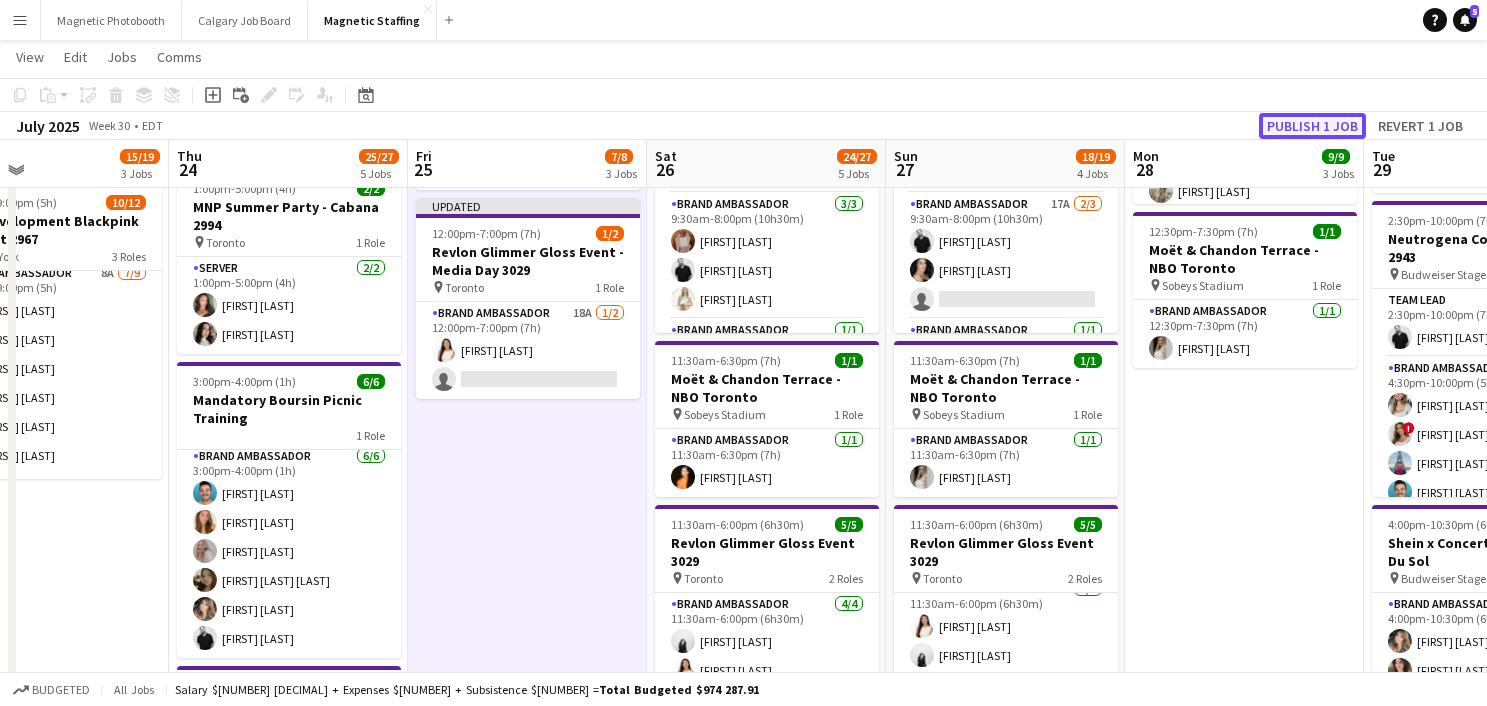 click on "Publish 1 job" 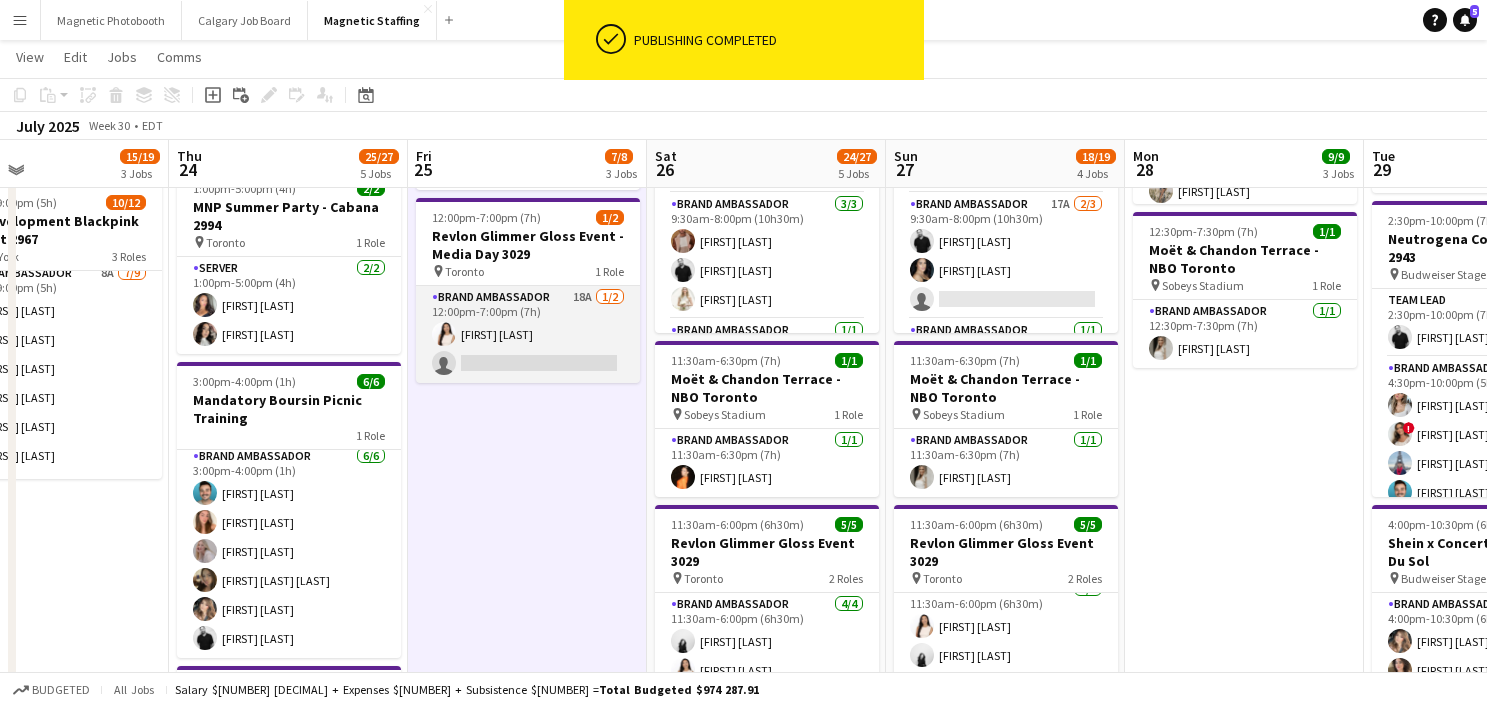 click on "Brand Ambassador   18A   1/2   [TIME]-[TIME] ([DURATION])
[FIRST] [LAST]
single-neutral-actions" at bounding box center (528, 334) 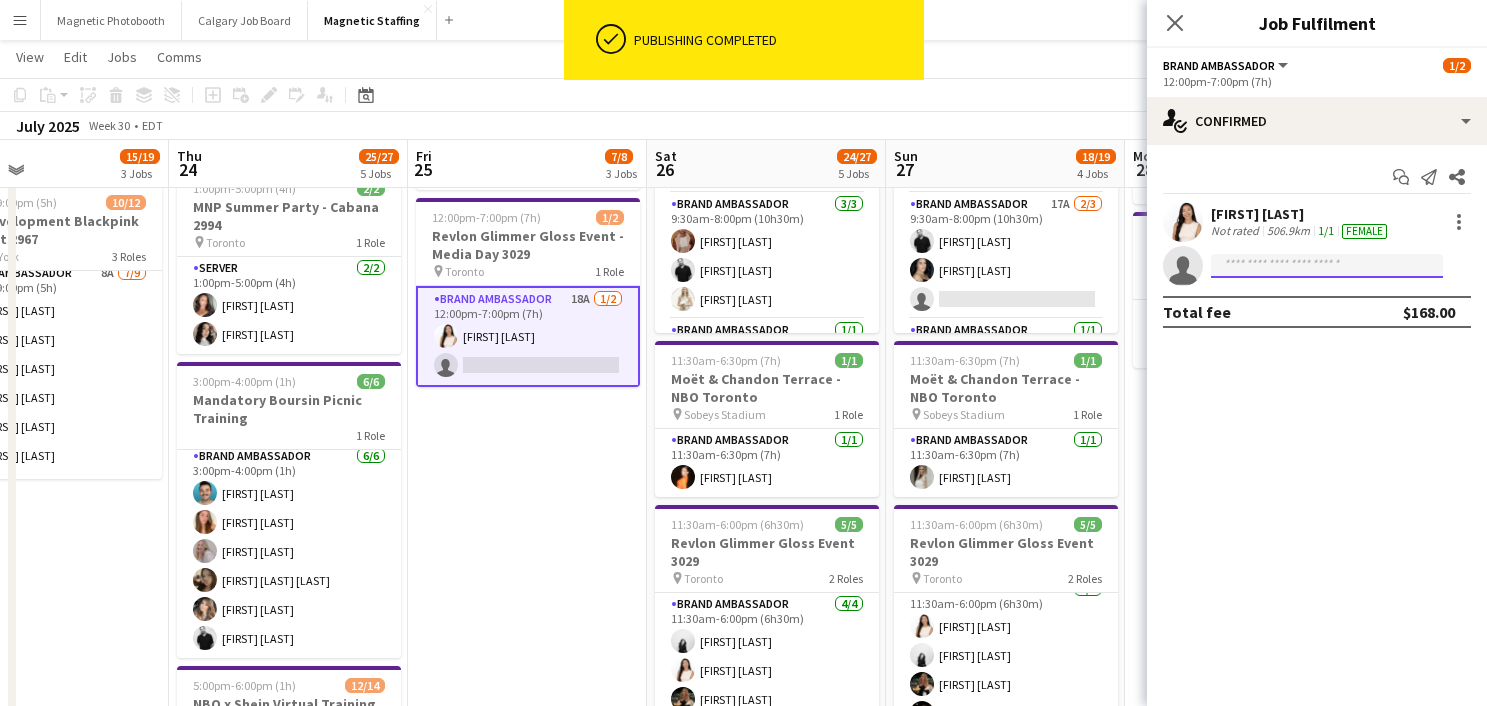 click 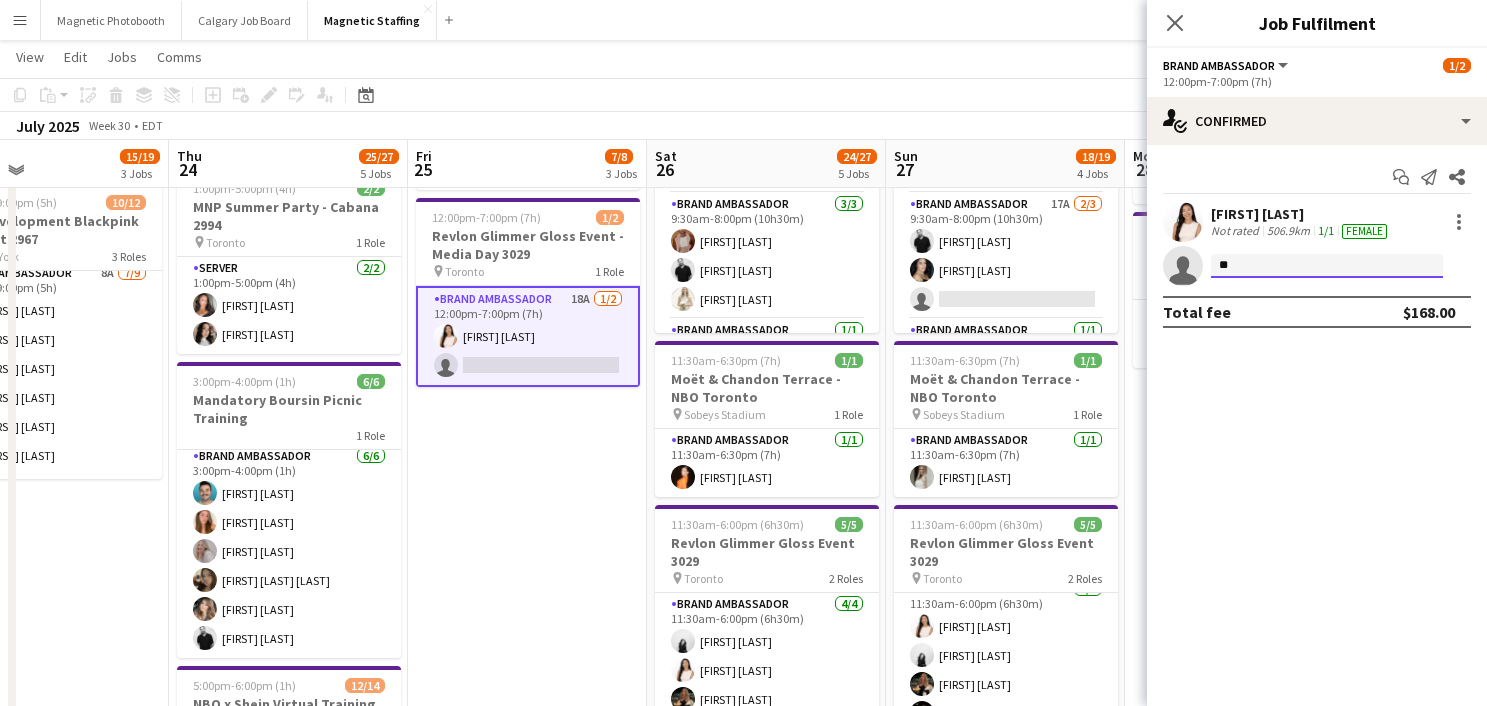 type on "*" 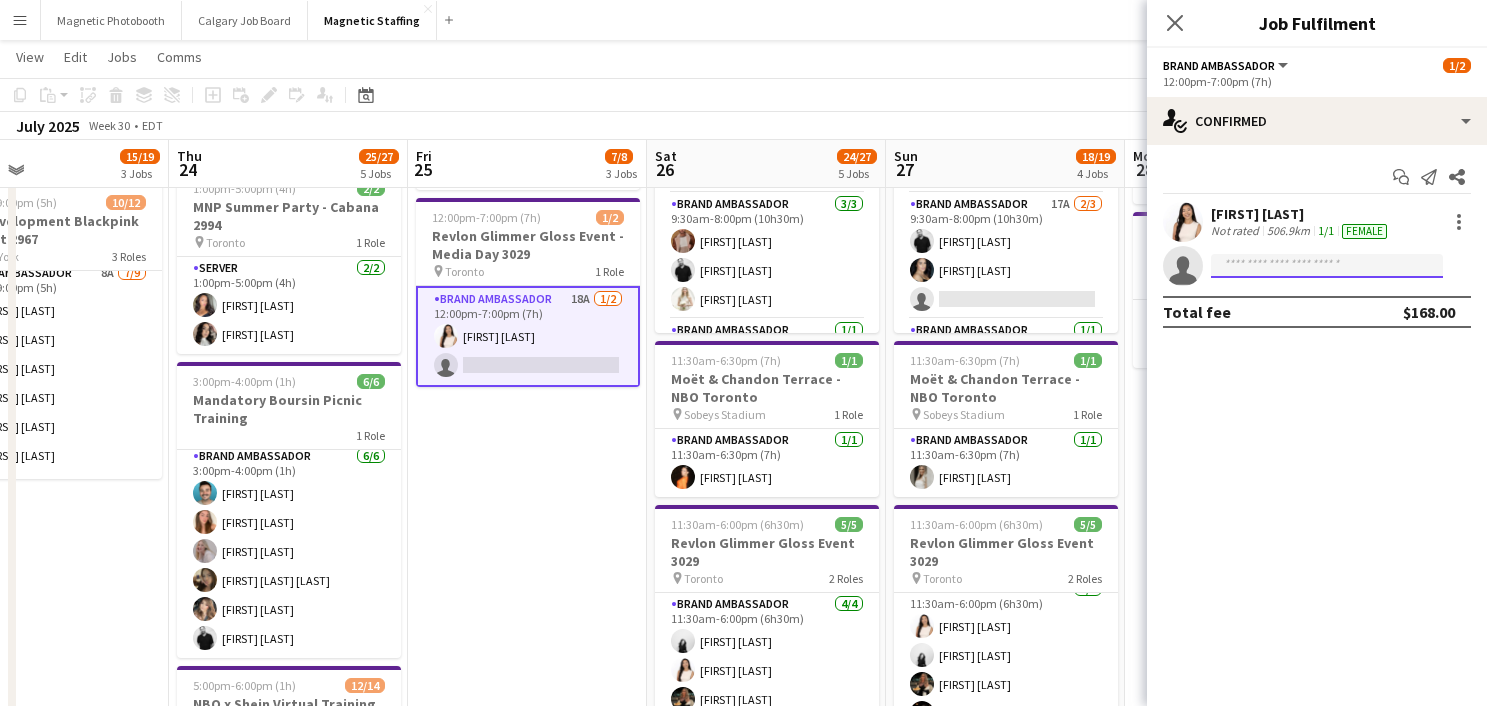 type on "*" 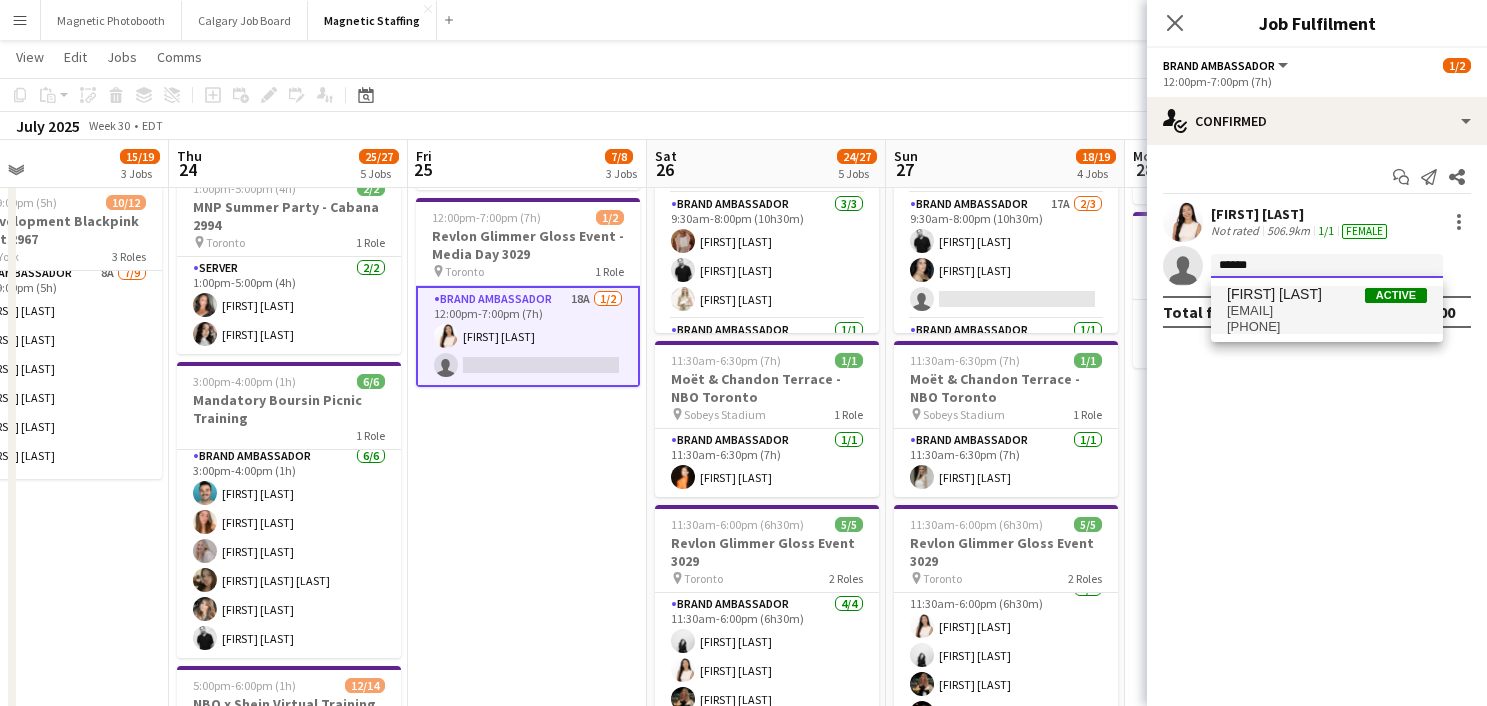 type on "******" 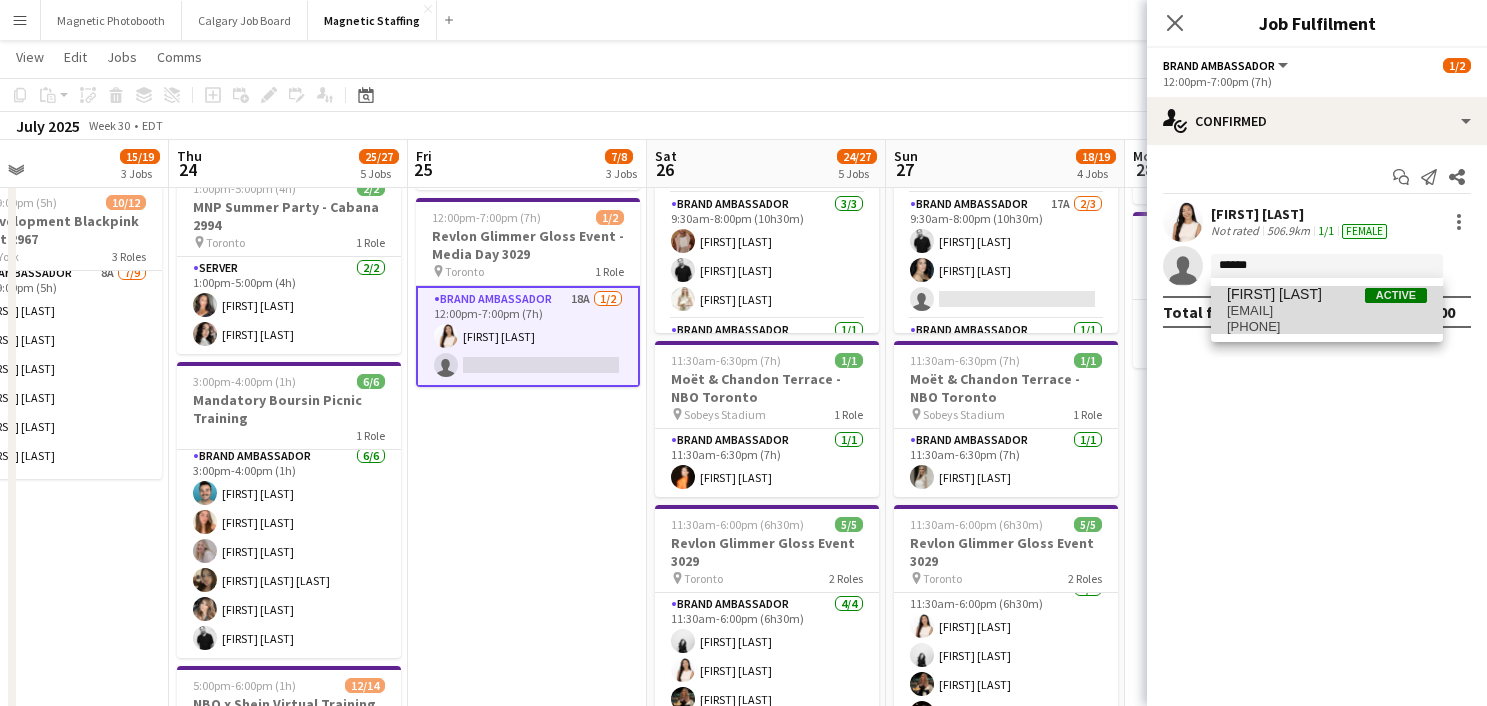 click on "[PHONE]" at bounding box center [1327, 327] 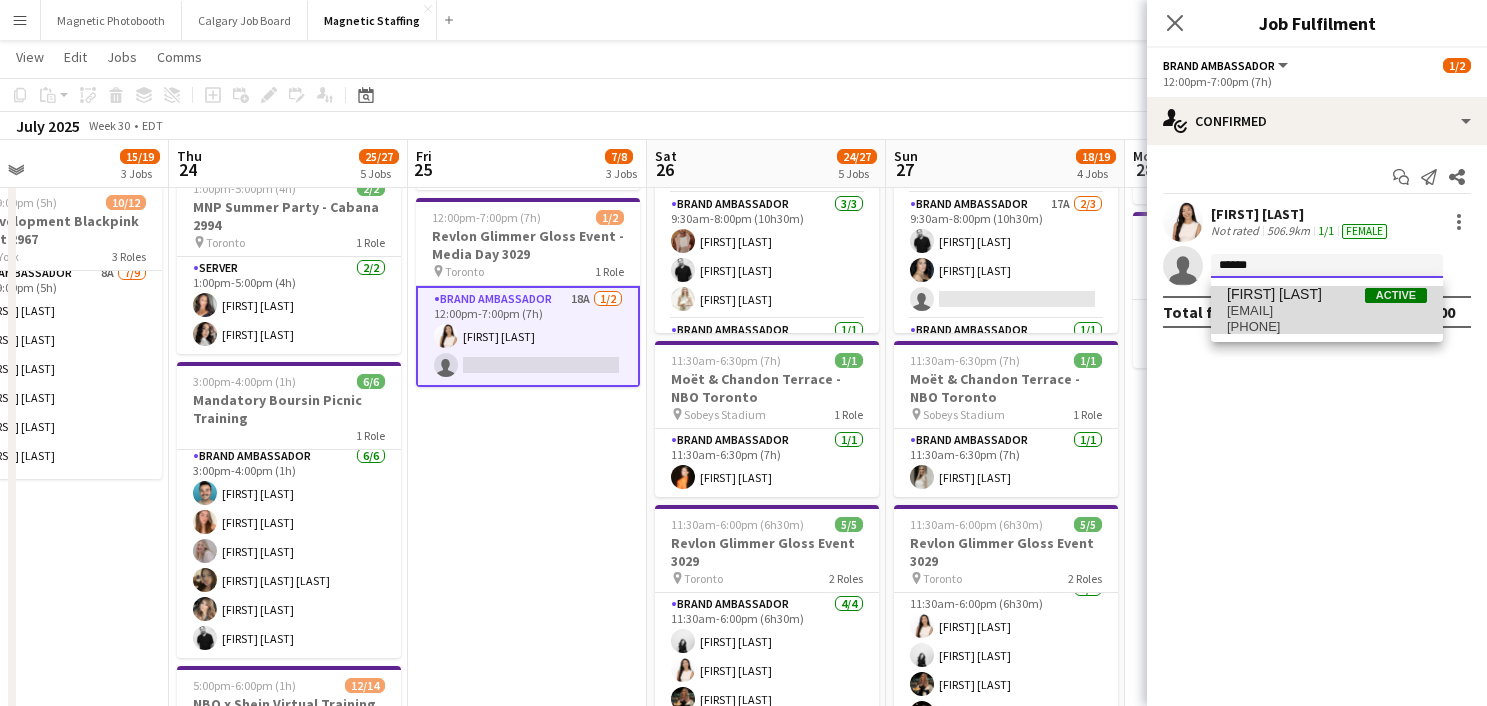 type 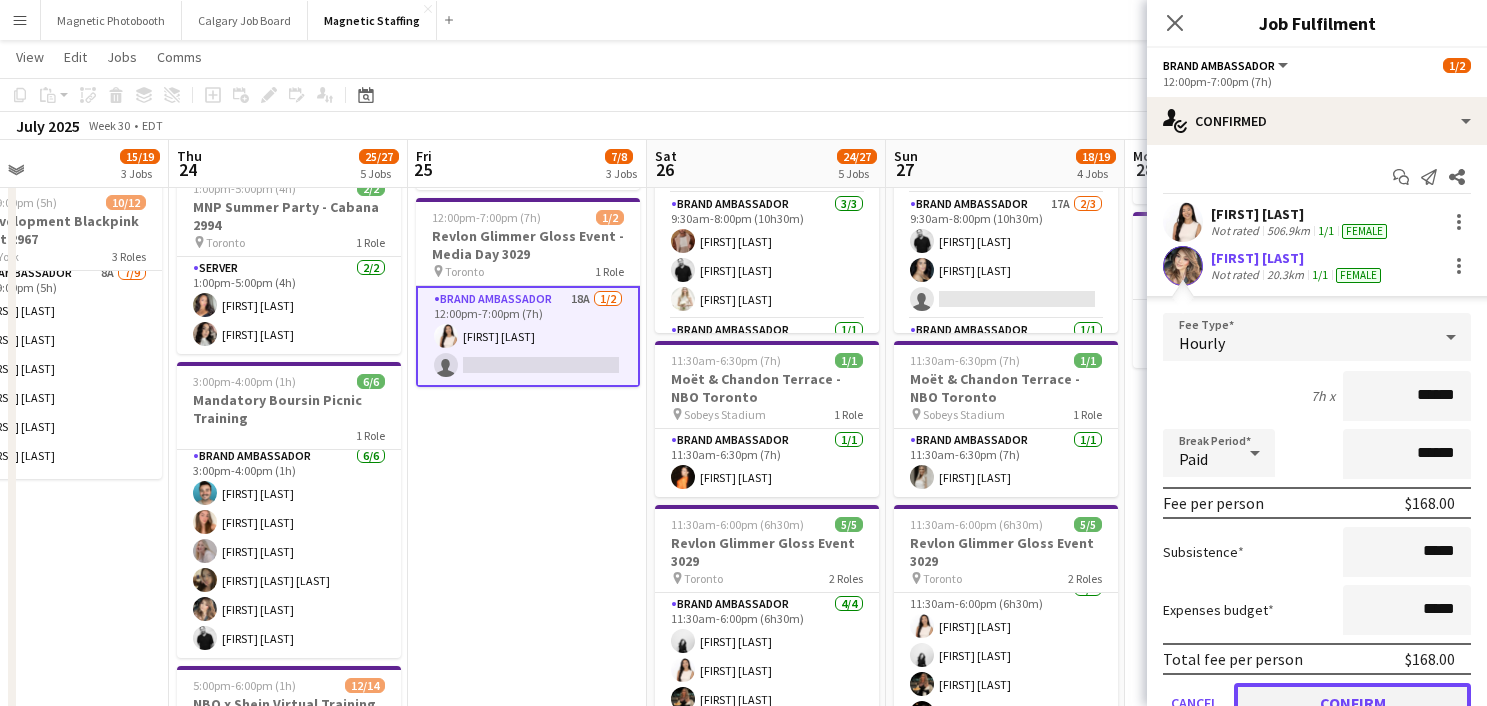 click on "Confirm" at bounding box center [1352, 703] 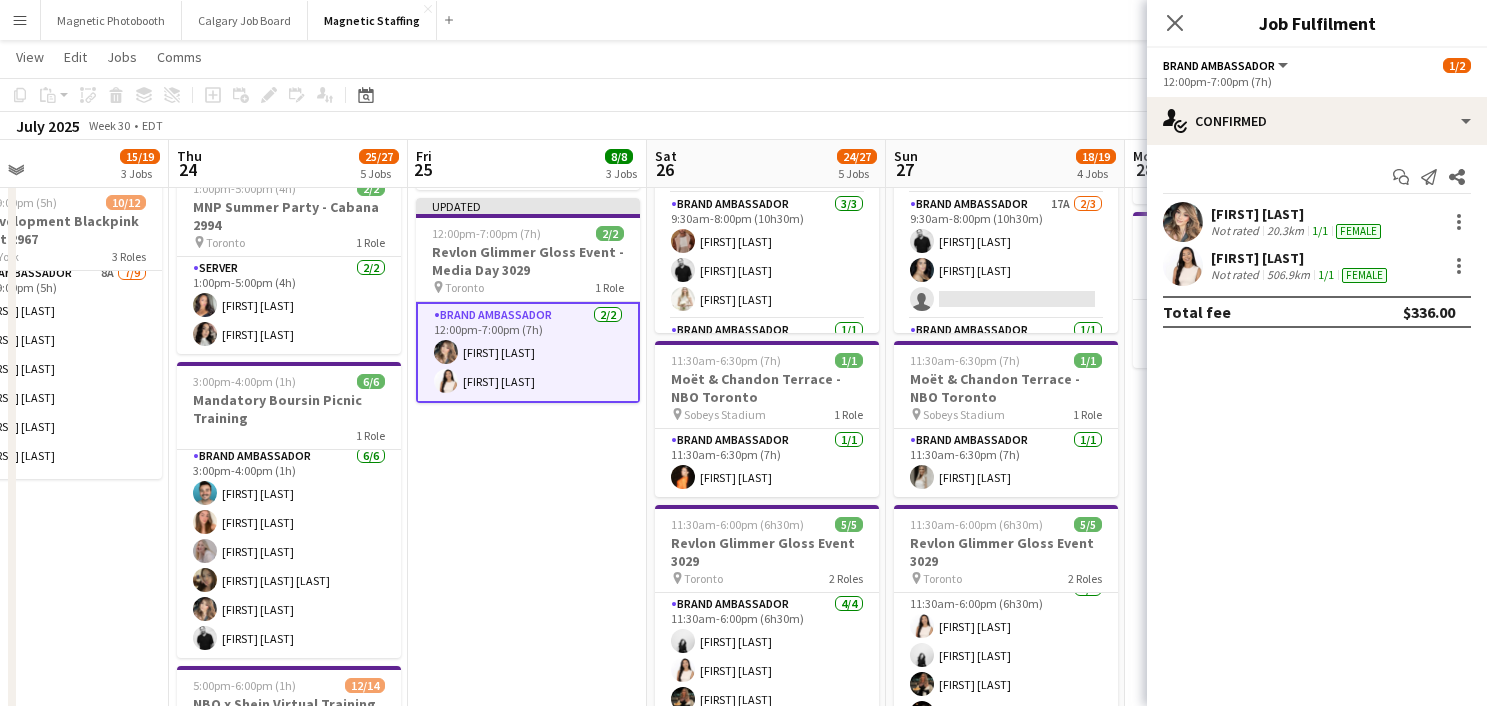 click on "9:00am-8:00pm (11h)    4/4   Roots & Canada Dry Activation -2961
pin
[LOCATION]   2 Roles   Brand Ambassador   3/3   9:00am-8:00pm (11h)
[FIRST] [LAST] [FIRST] [LAST] [FIRST] [LAST]  Brand Ambassador   1/1   12:00pm-5:00pm (5h)
[FIRST] [LAST]     10:00am-5:00pm (7h)    2/2   BMW - Golf Tournament
pin
[GOLF_CLUB_NAME]   1 Role   Brand Ambassador   2/2   10:00am-5:00pm (7h)
[FIRST] [LAST] ! [FIRST] [LAST]  Updated   12:00pm-7:00pm (7h)    2/2   Revlon Glimmer Gloss Event - Media Day 3029
pin
[CITY]   1 Role   Brand Ambassador   2/2   12:00pm-7:00pm (7h)
[FIRST] [LAST] [FIRST] [LAST]" at bounding box center (527, 527) 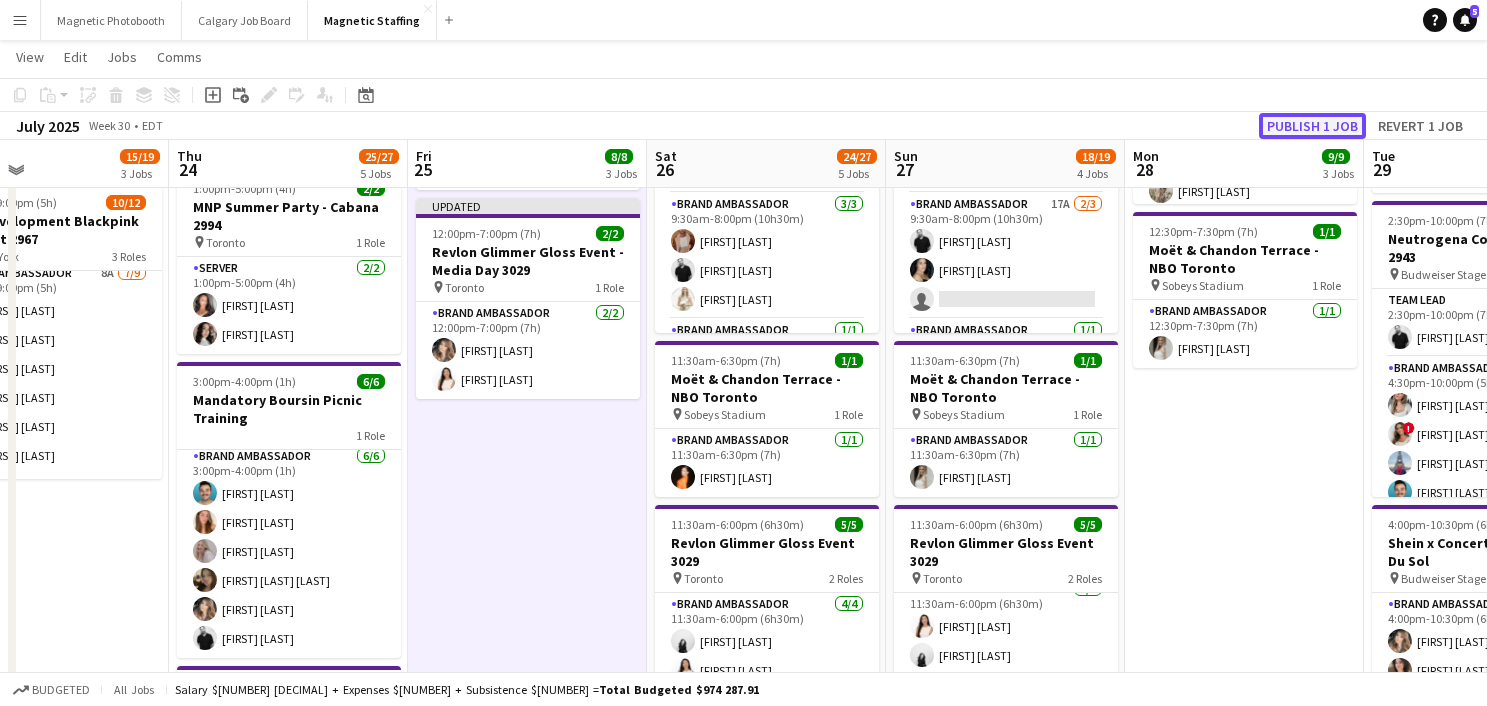 click on "Publish 1 job" 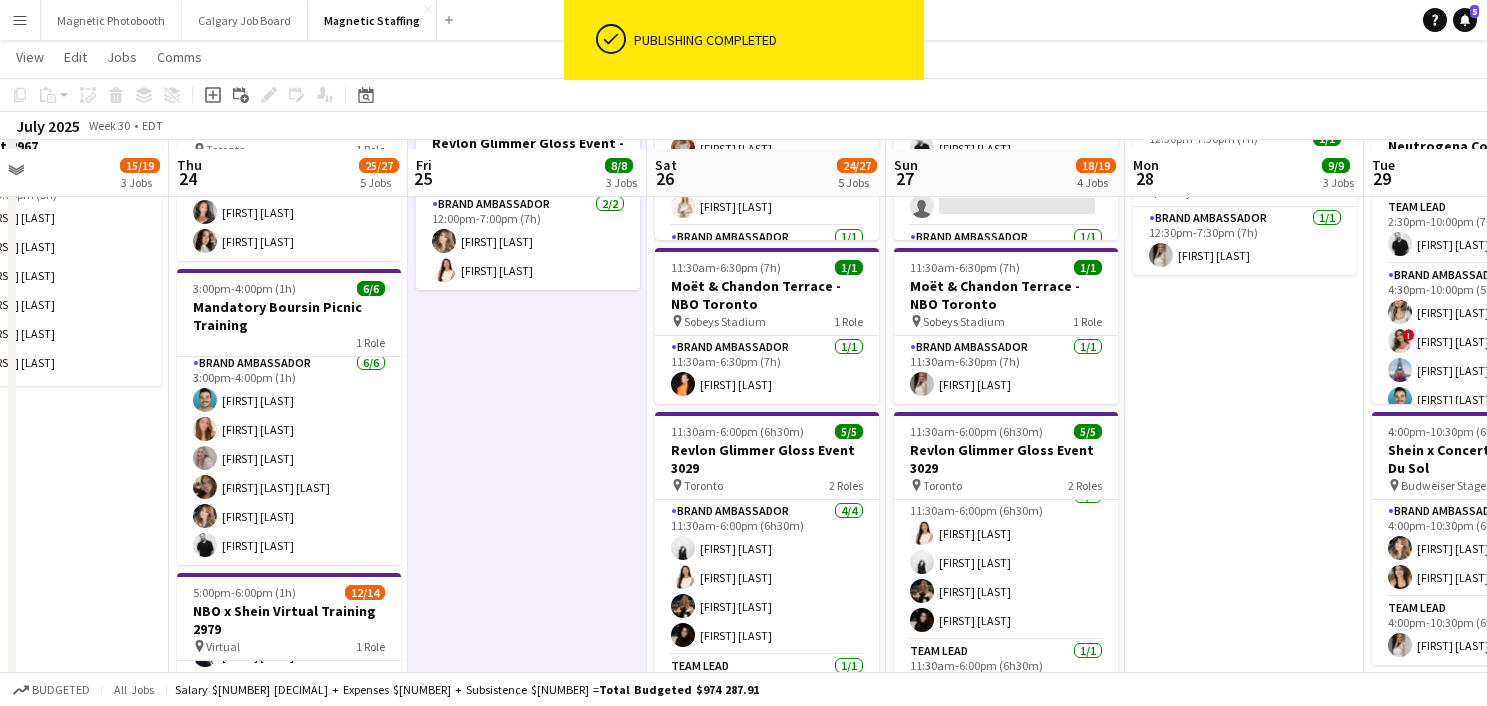 scroll, scrollTop: 602, scrollLeft: 0, axis: vertical 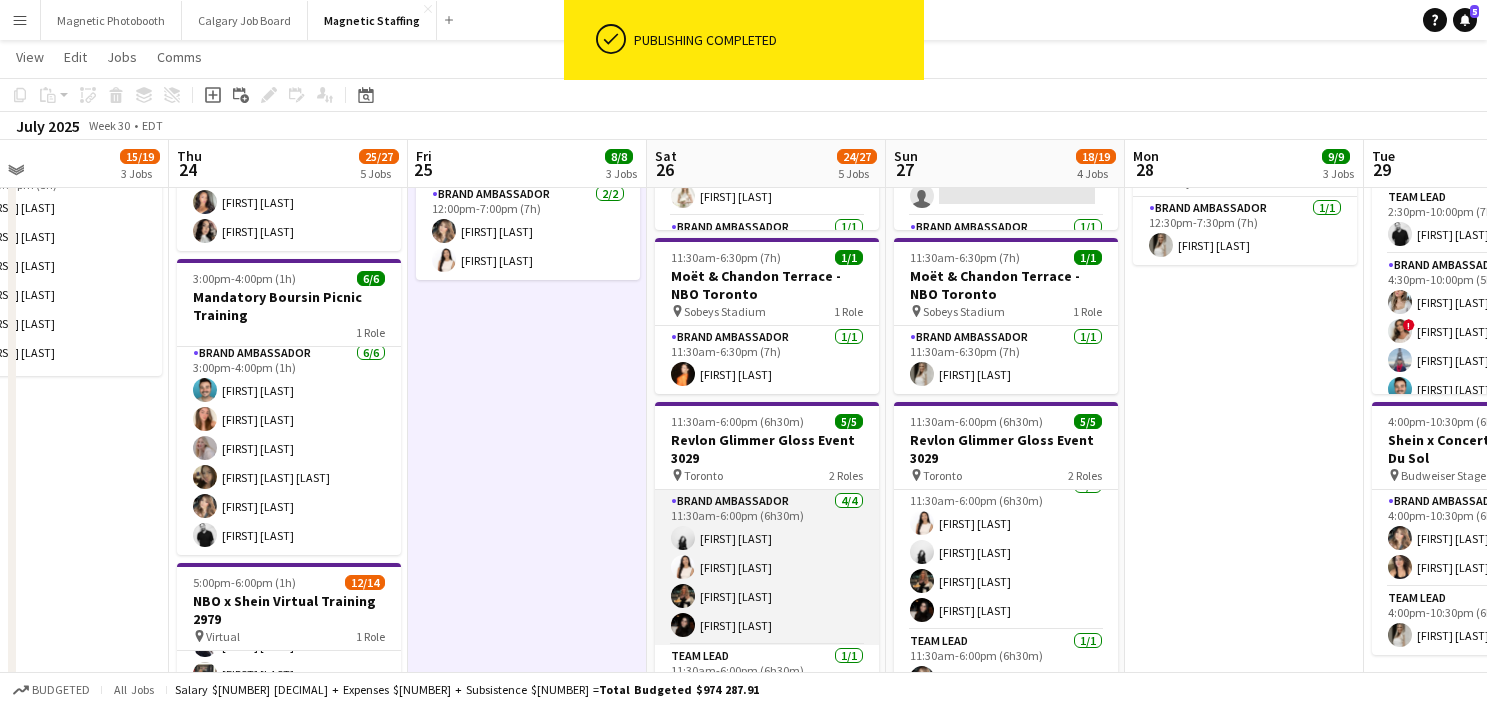 click on "Brand Ambassador   [NUMBER]/[NUMBER]   [TIME]-[TIME] ([DURATION])
[FIRST] [LAST] [FIRST] [LAST] [FIRST] [LAST] [FIRST] [LAST]" at bounding box center (767, 567) 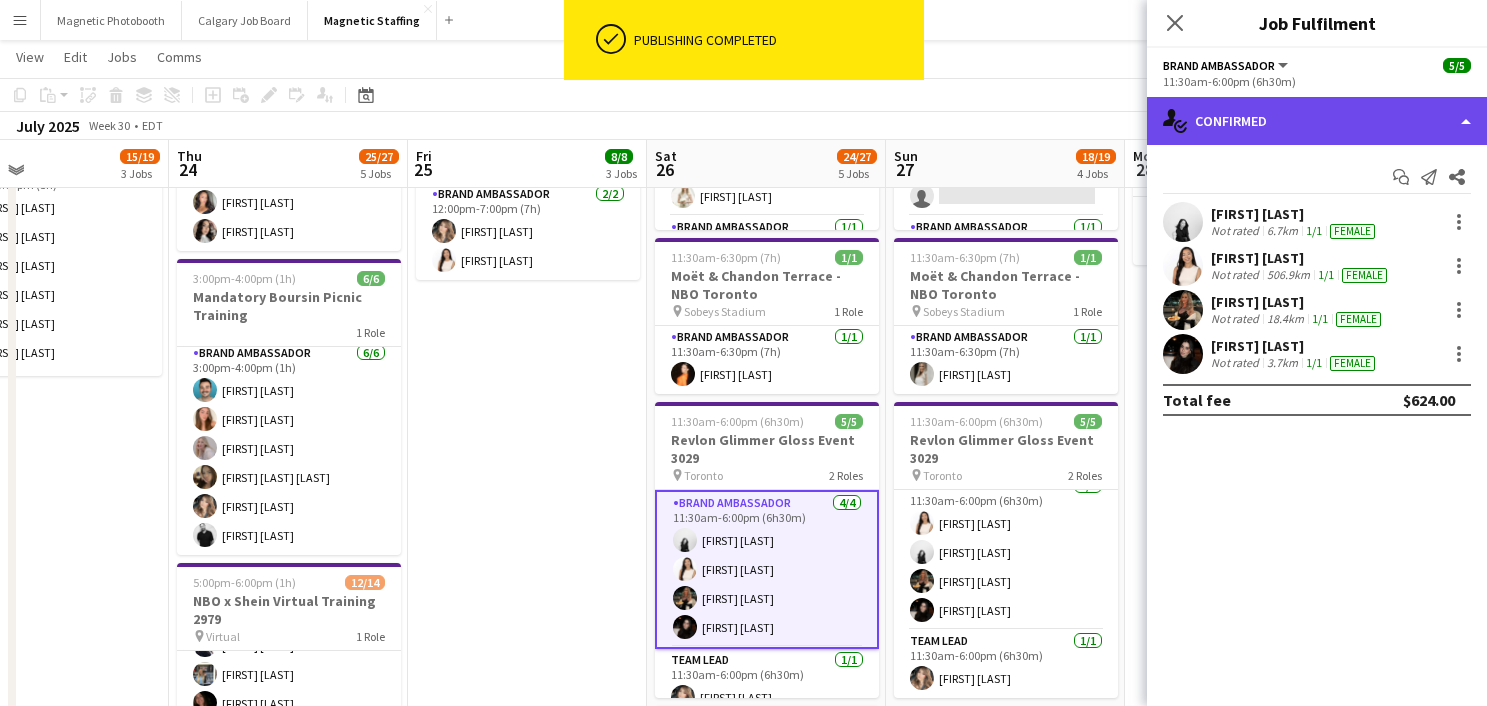 click on "single-neutral-actions-check-2
Confirmed" 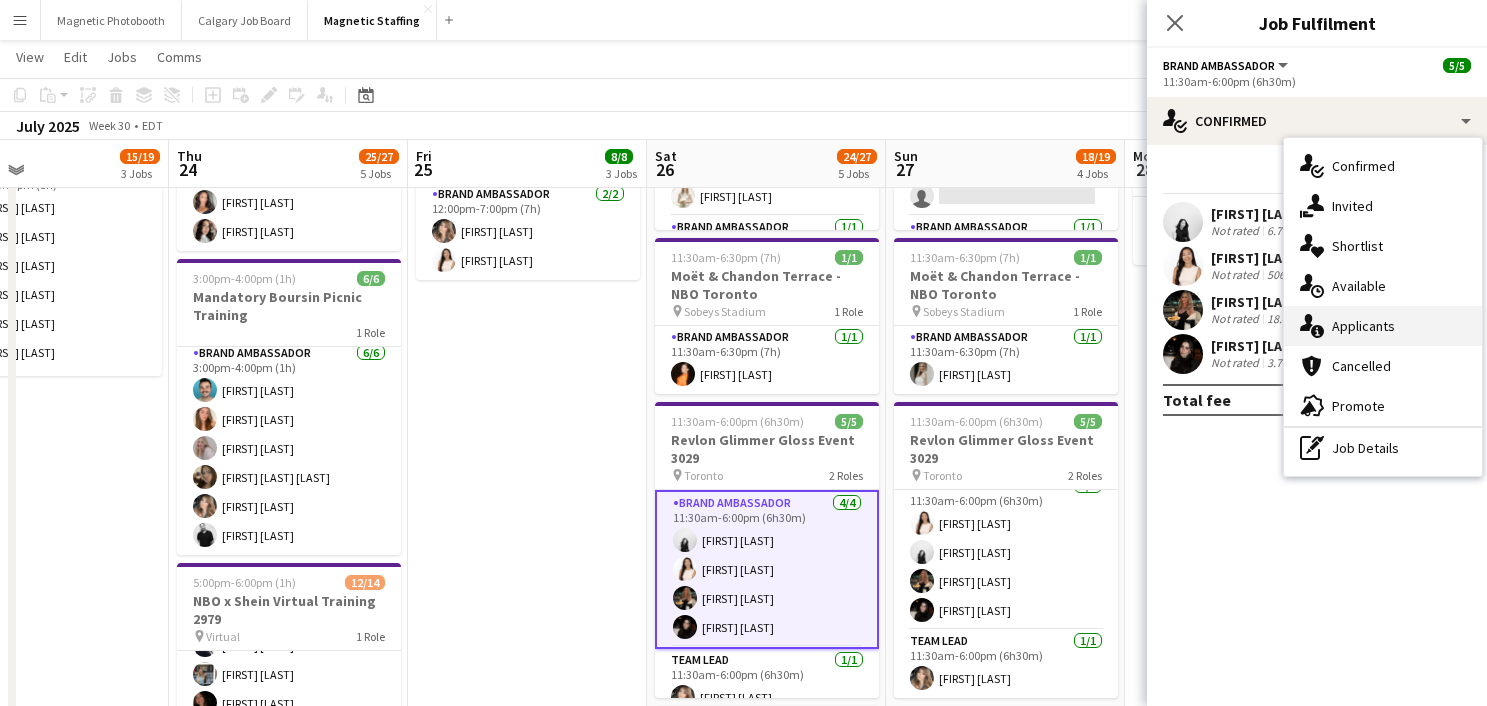 click on "single-neutral-actions-information
Applicants" at bounding box center (1383, 326) 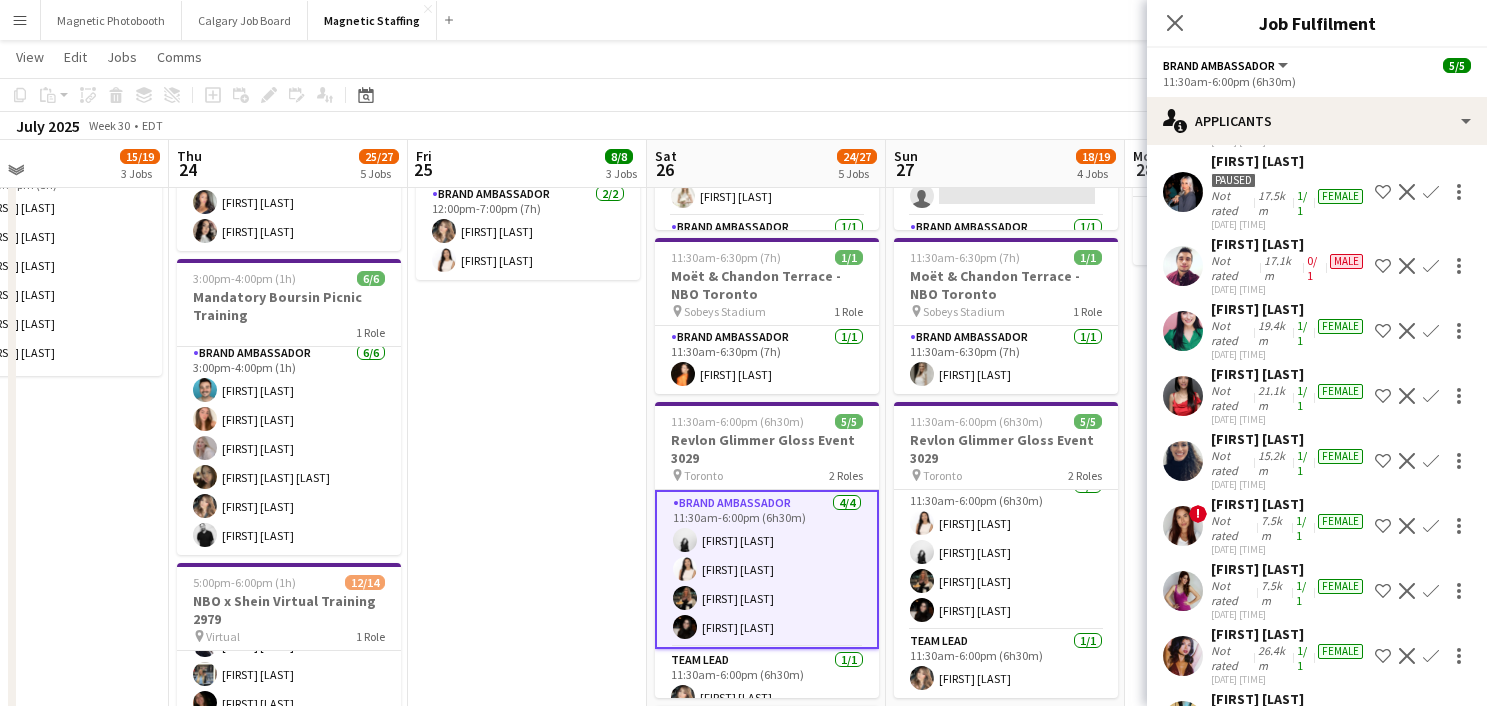scroll, scrollTop: 414, scrollLeft: 0, axis: vertical 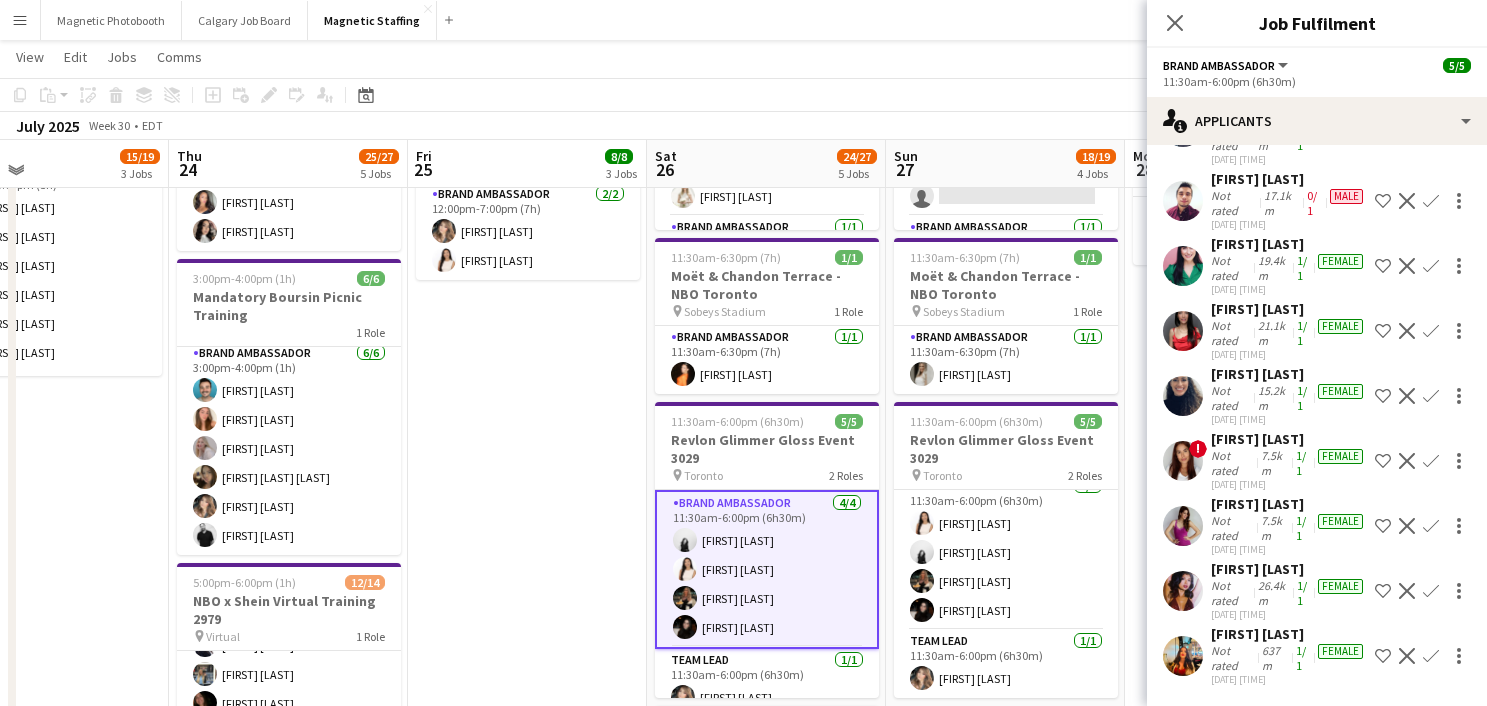 click on "[TIME] ([DURATION]) [NUMBER] [BRAND] - [NUMBER]
pin
[LOCATION]   [NUMBER] Roles   Brand Ambassador   [NUMBER]/[NUMBER]   [TIME]-[TIME] ([DURATION])
[FIRST] [LAST] [FIRST] [LAST] [FIRST] [LAST]   Brand Ambassador   [NUMBER]/[NUMBER]   [TIME]-[TIME] ([DURATION])
[FIRST] [LAST]     [TIME]-[TIME] ([DURATION])    [NUMBER]/[NUMBER]   [BRAND] - [BRAND]
pin
[LOCATION]   [NUMBER] Role   Brand Ambassador   [NUMBER]/[NUMBER]   [TIME]-[TIME] ([DURATION])
[FIRST] [LAST] ! [FIRST] [LAST]     [TIME]-[TIME] ([DURATION])    [NUMBER]/[NUMBER]   [BRAND] [BRAND] Event - [BRAND] Day [NUMBER]
pin
[LOCATION]   [NUMBER] Role   Brand Ambassador   [NUMBER]/[NUMBER]   [TIME]-[TIME] ([DURATION])
[FIRST] [LAST] [FIRST] [LAST]" at bounding box center [527, 424] 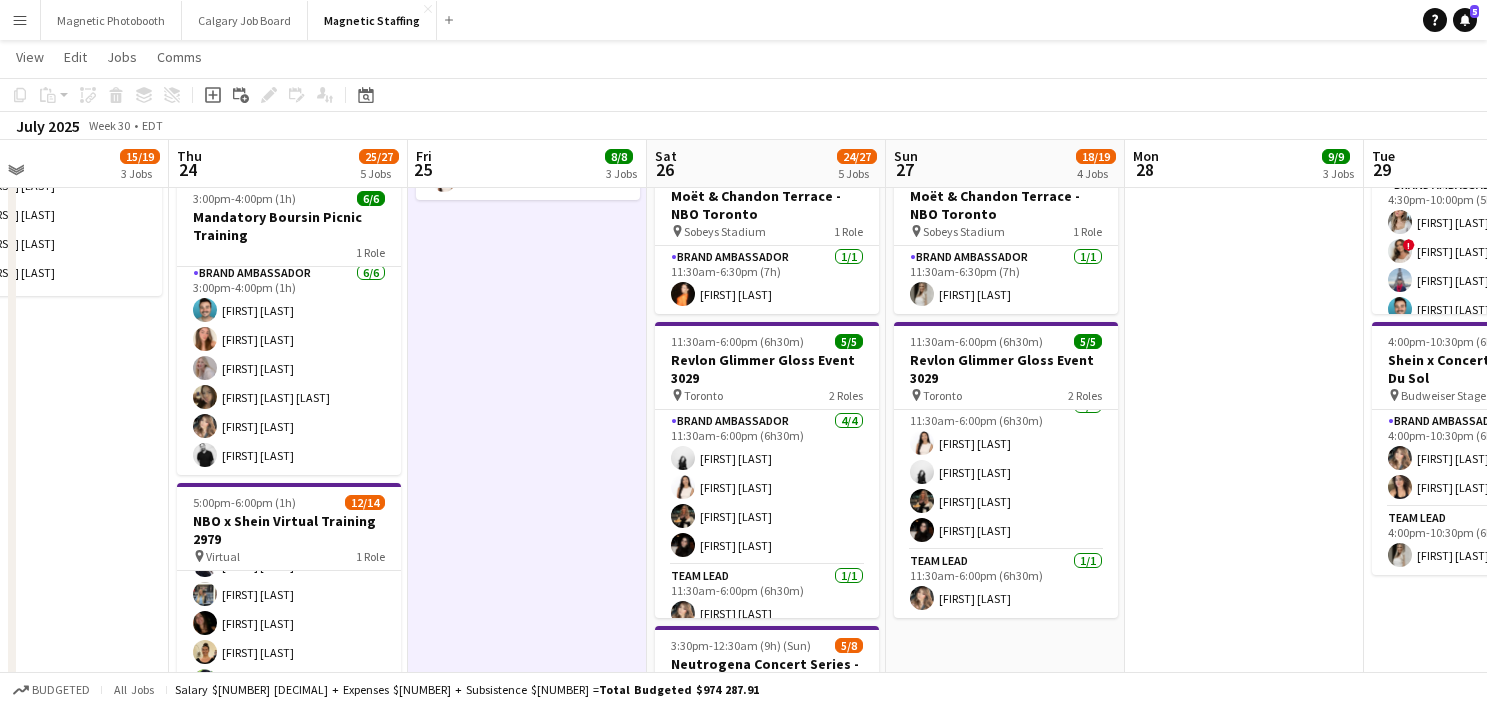 scroll, scrollTop: 684, scrollLeft: 0, axis: vertical 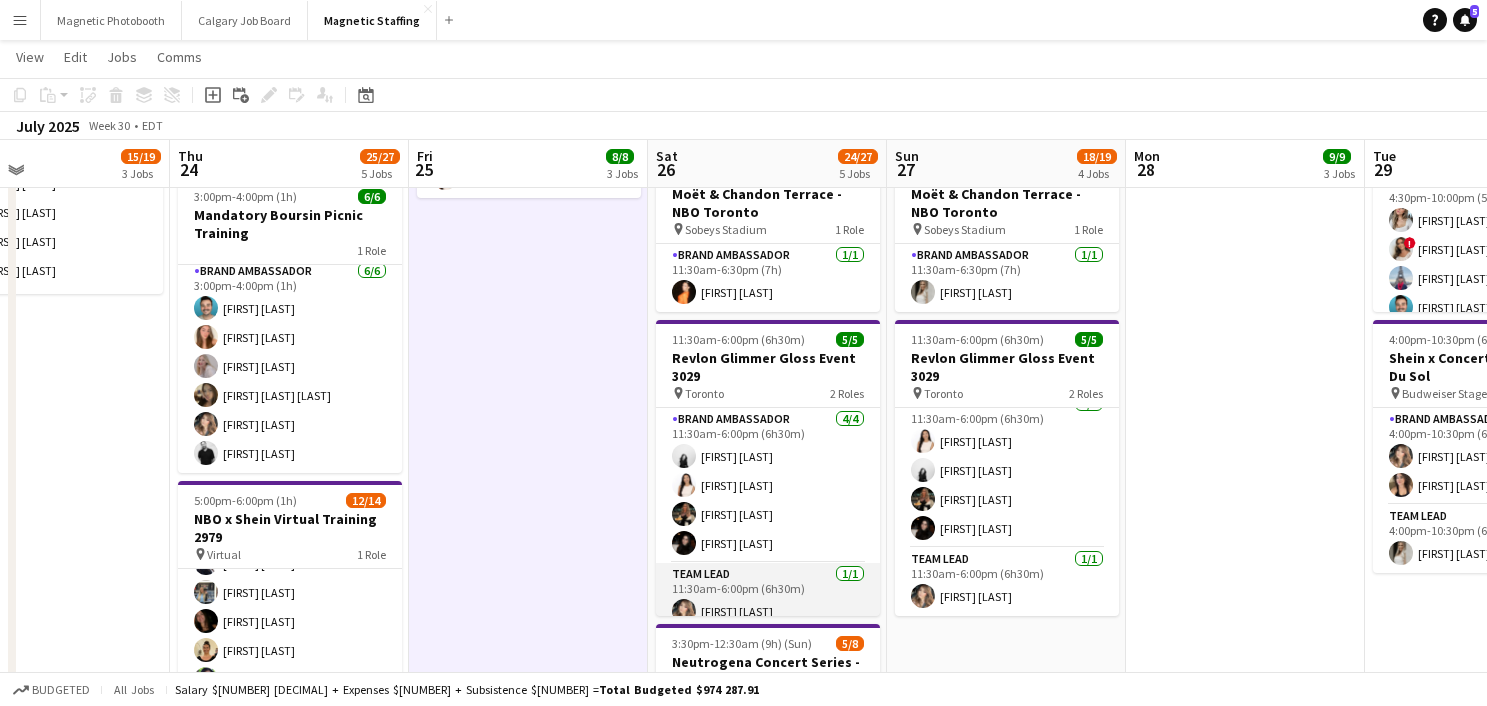 click on "Team Lead   1/1   [TIME]-[TIME] ([DURATION])
[FIRST] [LAST]" at bounding box center (768, 597) 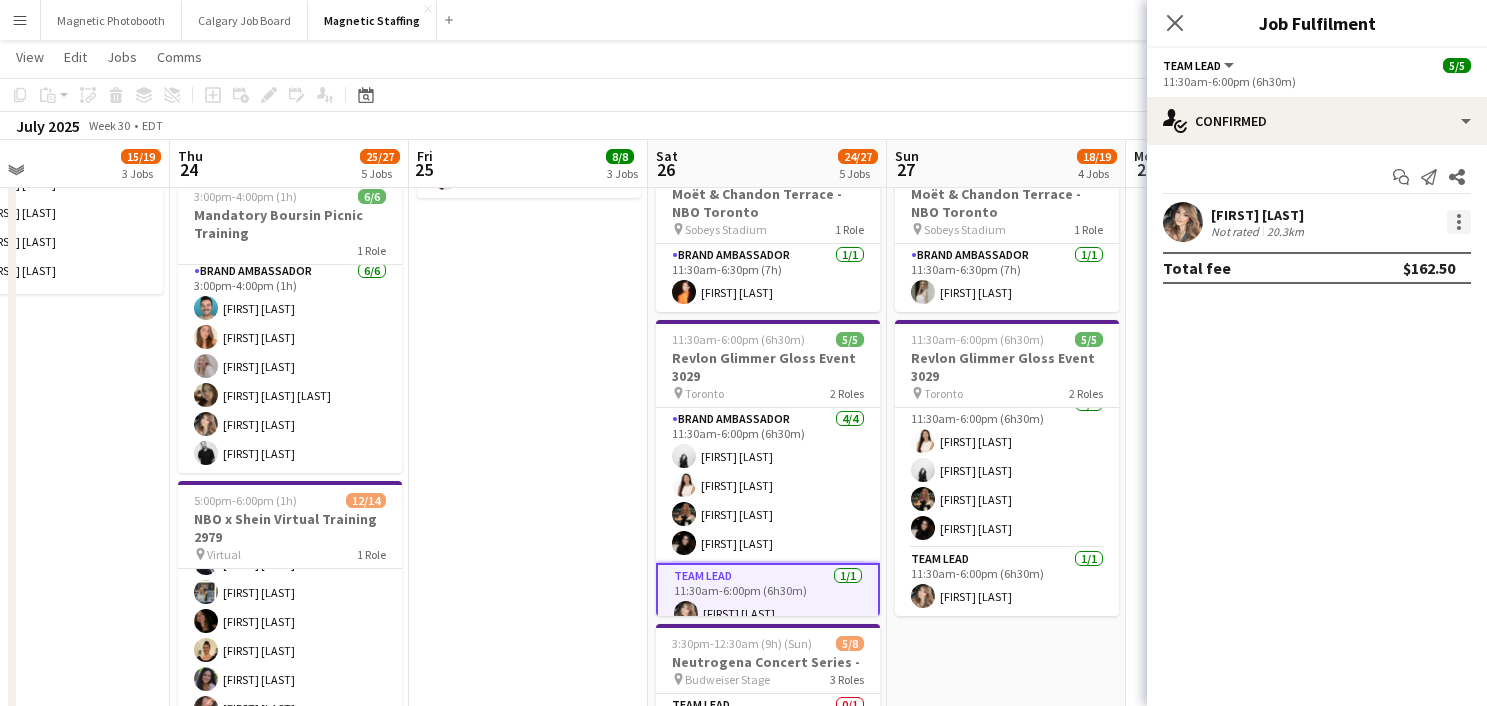 click at bounding box center (1459, 222) 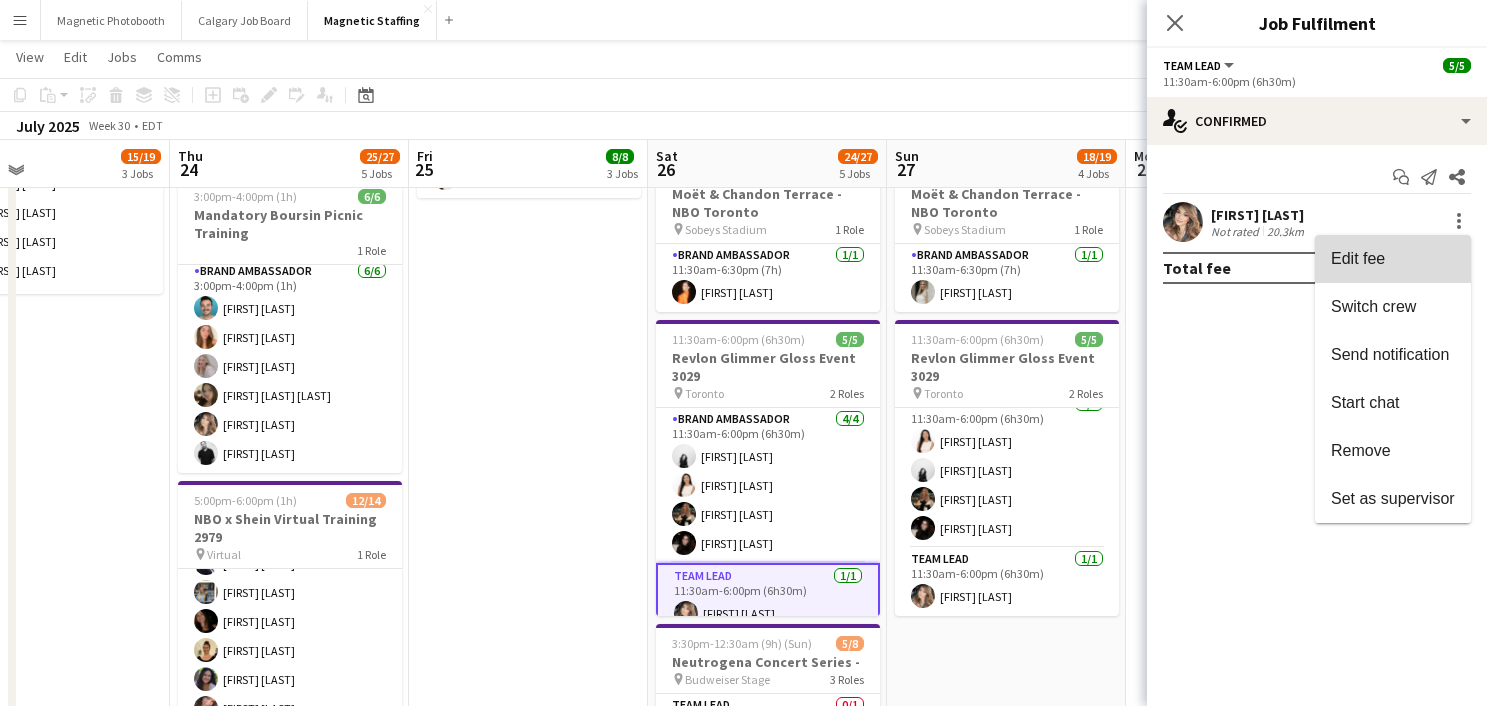click on "Edit fee" at bounding box center [1393, 259] 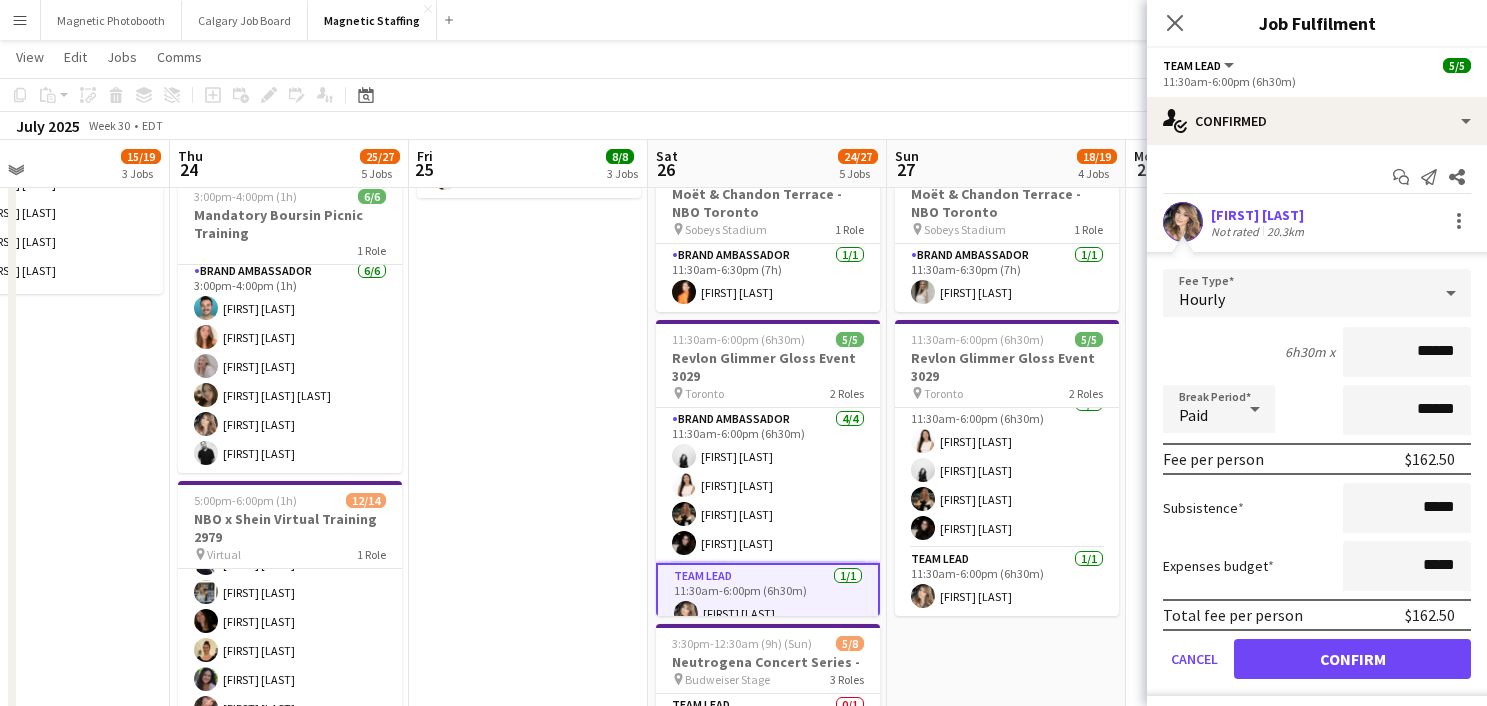 click on "[TIME] ([DURATION]) [NUMBER] [BRAND] - [NUMBER]
pin
[LOCATION]   [NUMBER] Roles   Brand Ambassador   [NUMBER]/[NUMBER]   [TIME]-[TIME] ([DURATION])
[FIRST] [LAST] [FIRST] [LAST] [FIRST] [LAST]   Brand Ambassador   [NUMBER]/[NUMBER]   [TIME]-[TIME] ([DURATION])
[FIRST] [LAST]     [TIME]-[TIME] ([DURATION])    [NUMBER]/[NUMBER]   [BRAND] - [BRAND]
pin
[LOCATION]   [NUMBER] Role   Brand Ambassador   [NUMBER]/[NUMBER]   [TIME]-[TIME] ([DURATION])
[FIRST] [LAST] ! [FIRST] [LAST]     [TIME]-[TIME] ([DURATION])    [NUMBER]/[NUMBER]   [BRAND] [BRAND] Event - [BRAND] Day [NUMBER]
pin
[LOCATION]   [NUMBER] Role   Brand Ambassador   [NUMBER]/[NUMBER]   [TIME]-[TIME] ([DURATION])
[FIRST] [LAST] [FIRST] [LAST]" at bounding box center (528, 342) 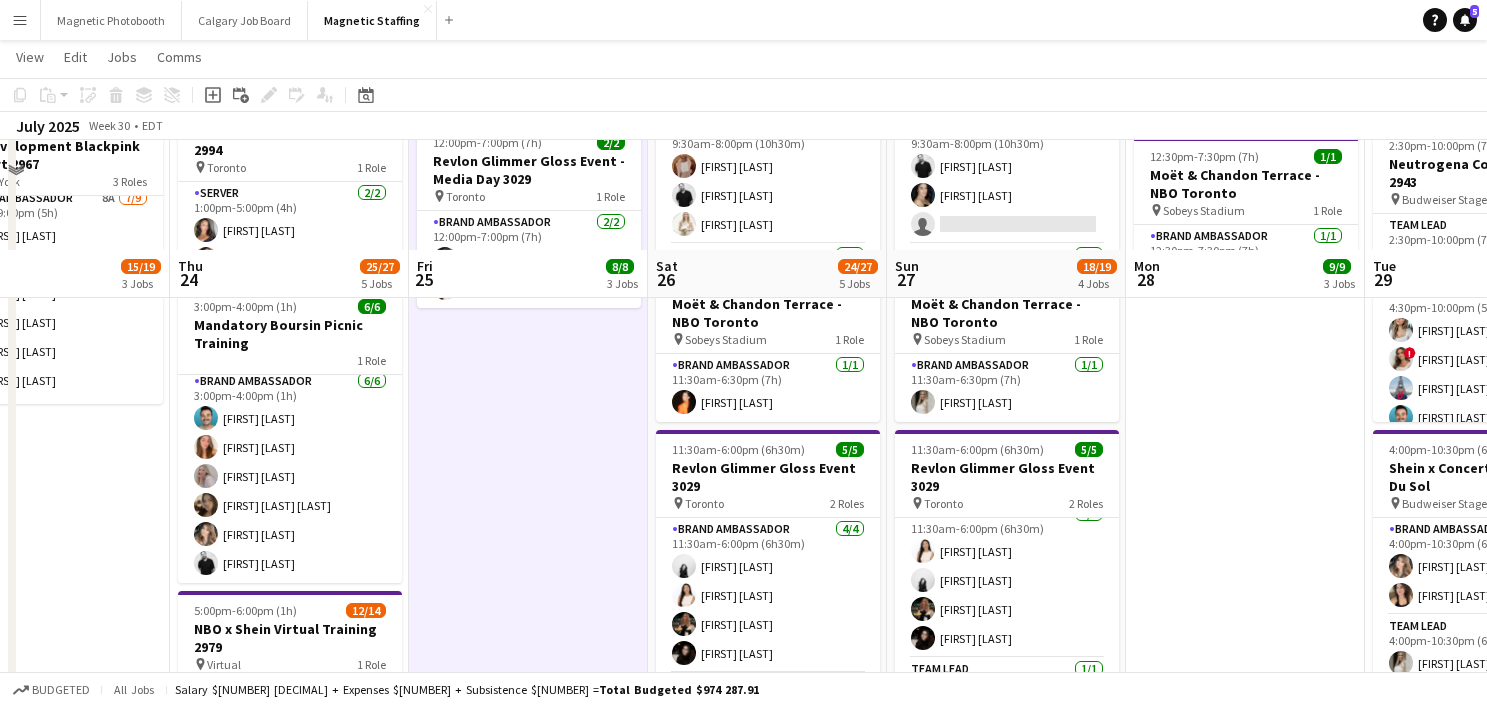scroll, scrollTop: 538, scrollLeft: 0, axis: vertical 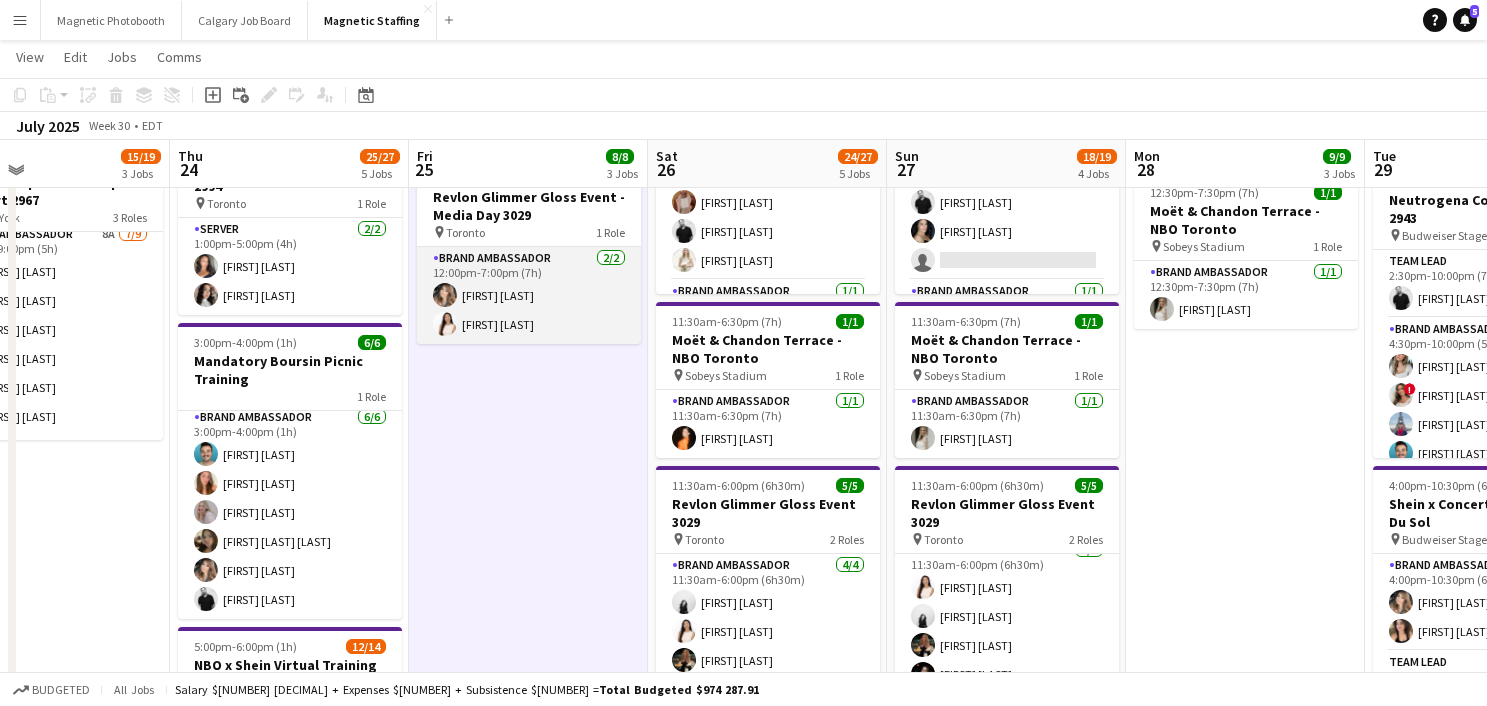 click on "Brand Ambassador   2/2   12:00pm-7:00pm (7h)
[FIRST] [LAST] [FIRST] [LAST]" at bounding box center (529, 295) 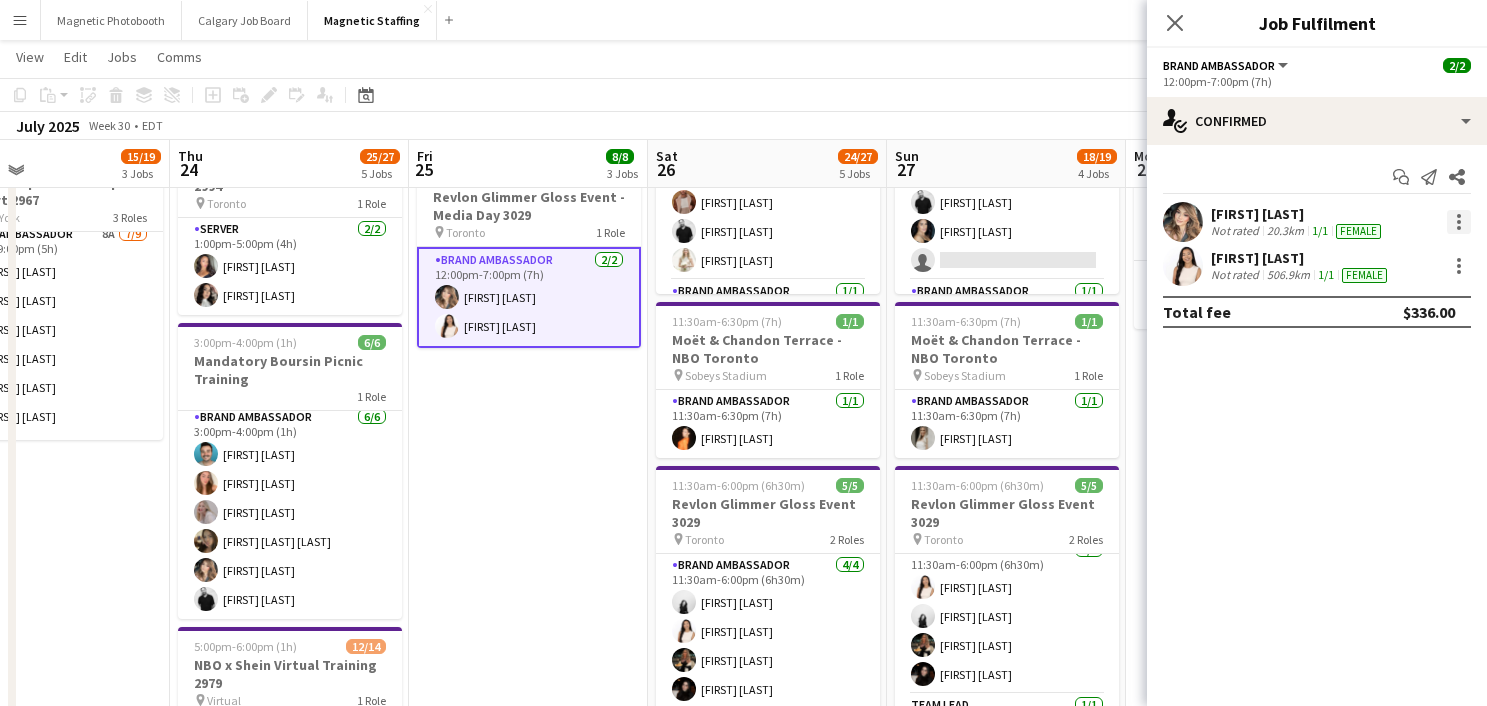 click at bounding box center (1459, 222) 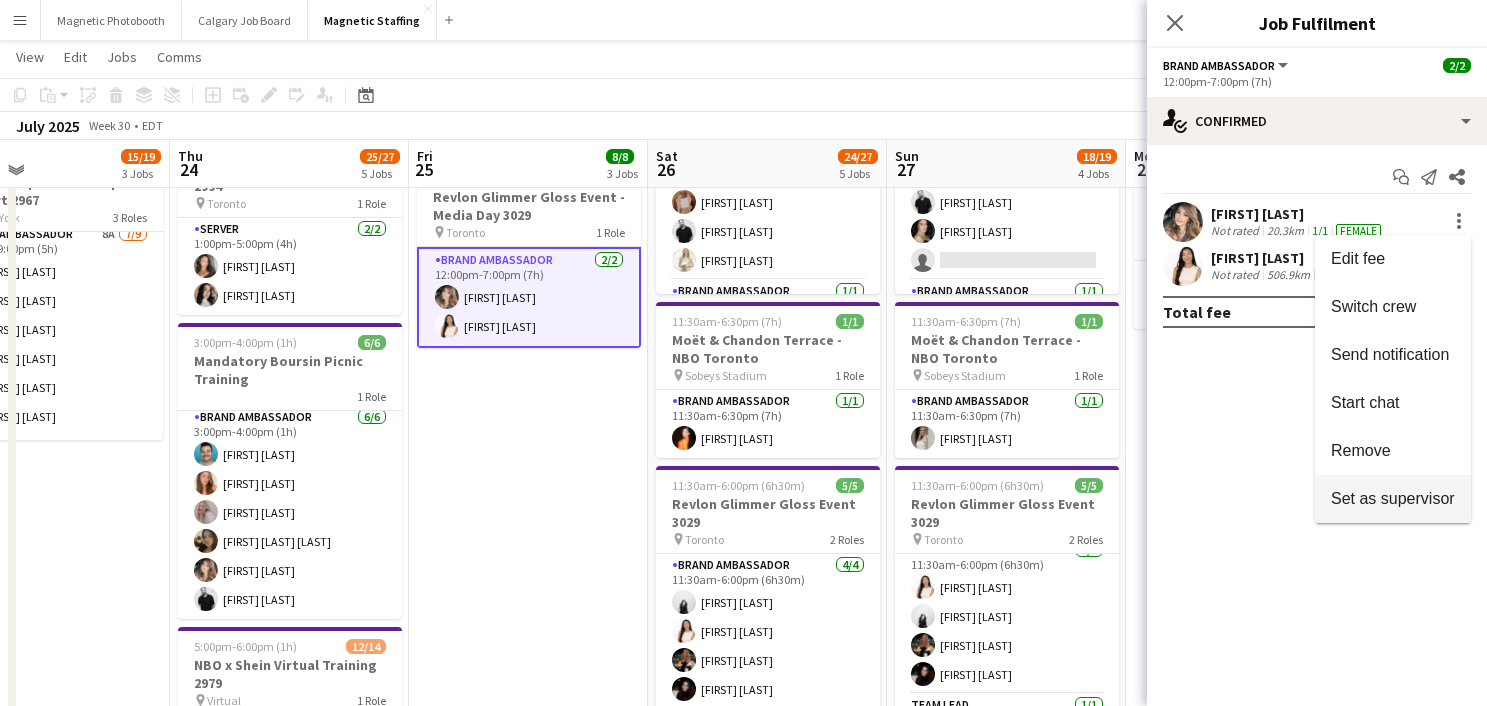click on "Set as supervisor" at bounding box center [1393, 498] 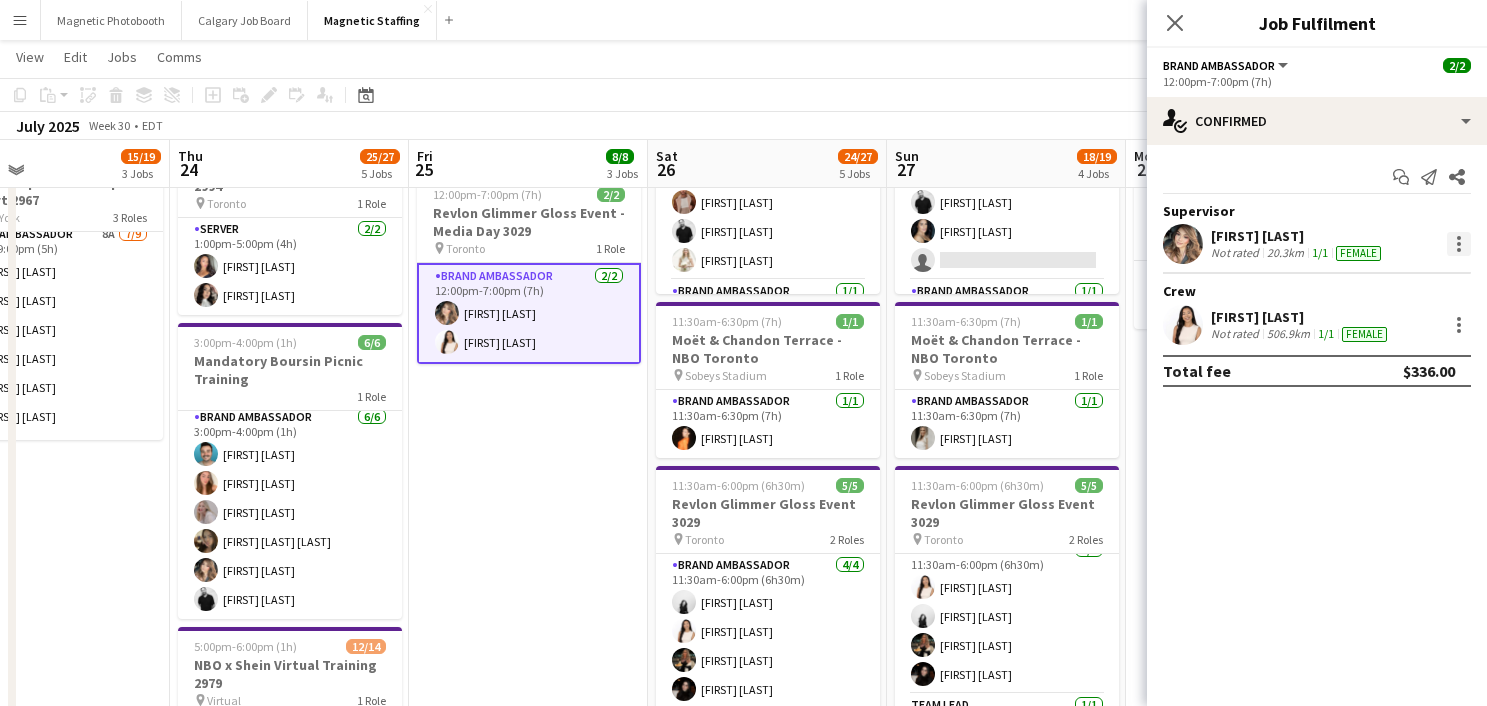 click at bounding box center (1459, 244) 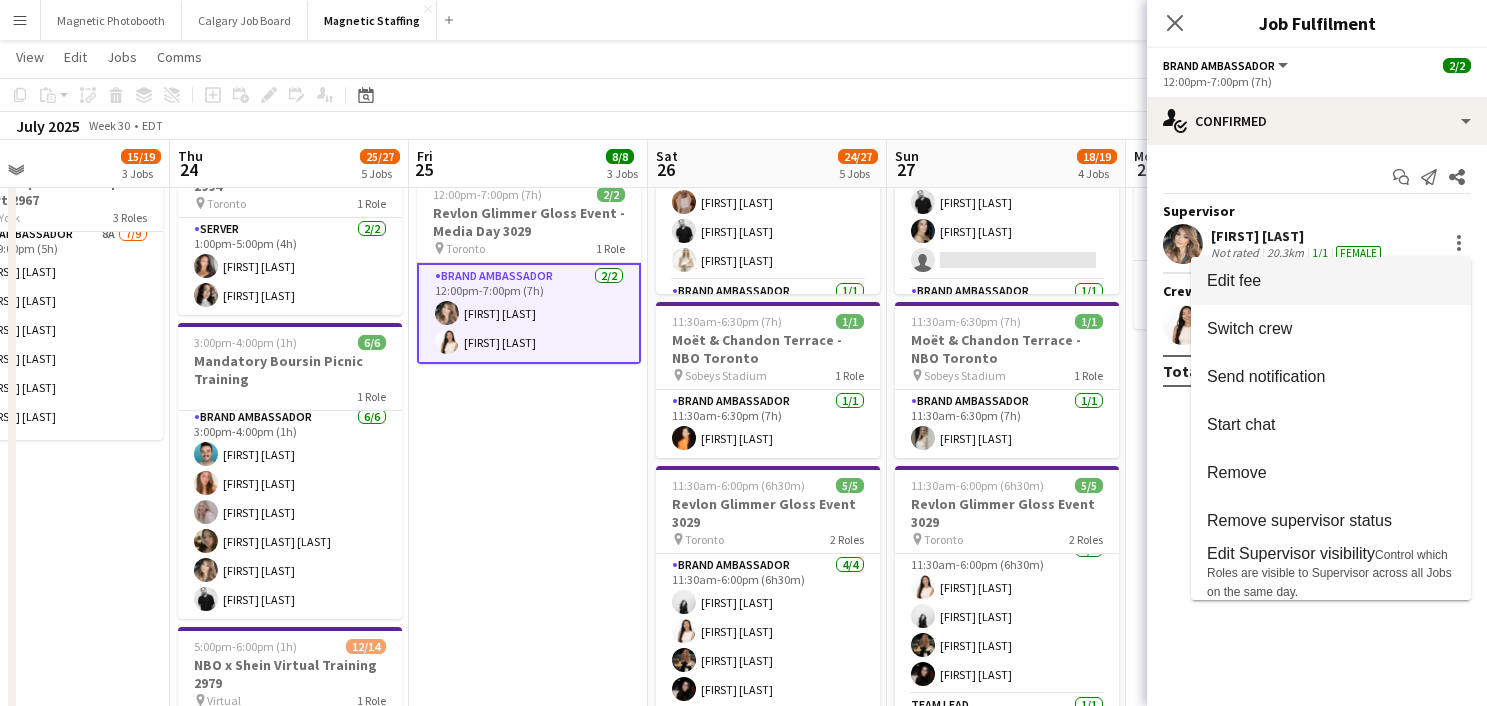 click on "Edit fee" at bounding box center (1331, 281) 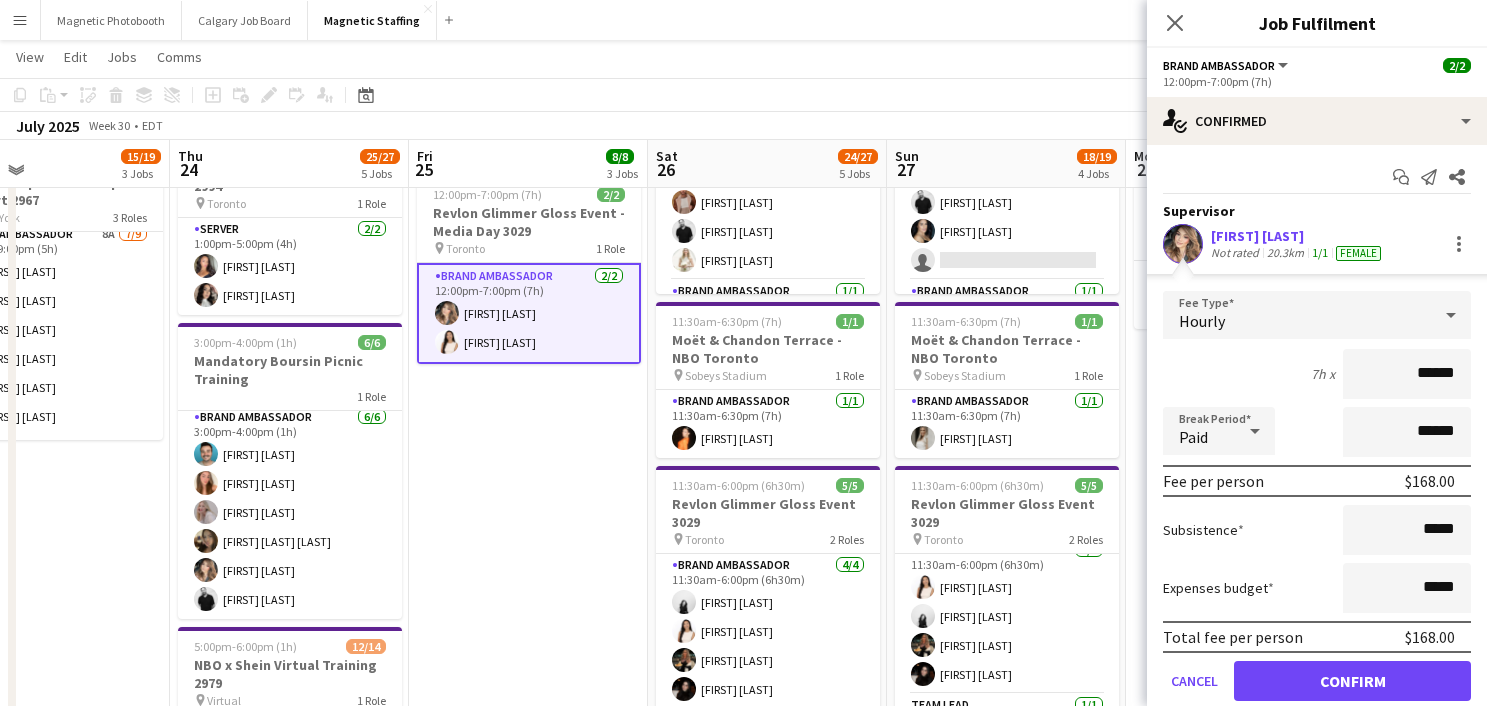 click on "******" at bounding box center (1407, 374) 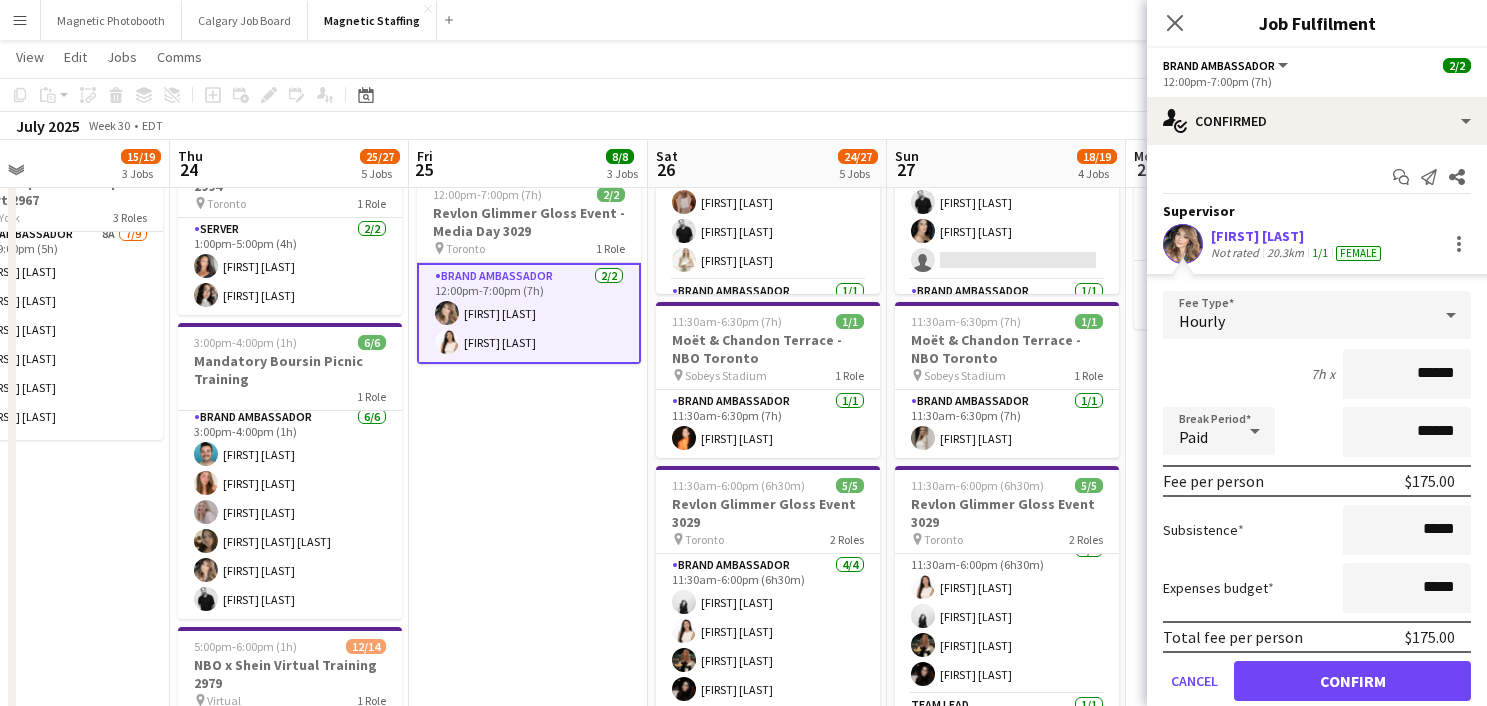 type on "******" 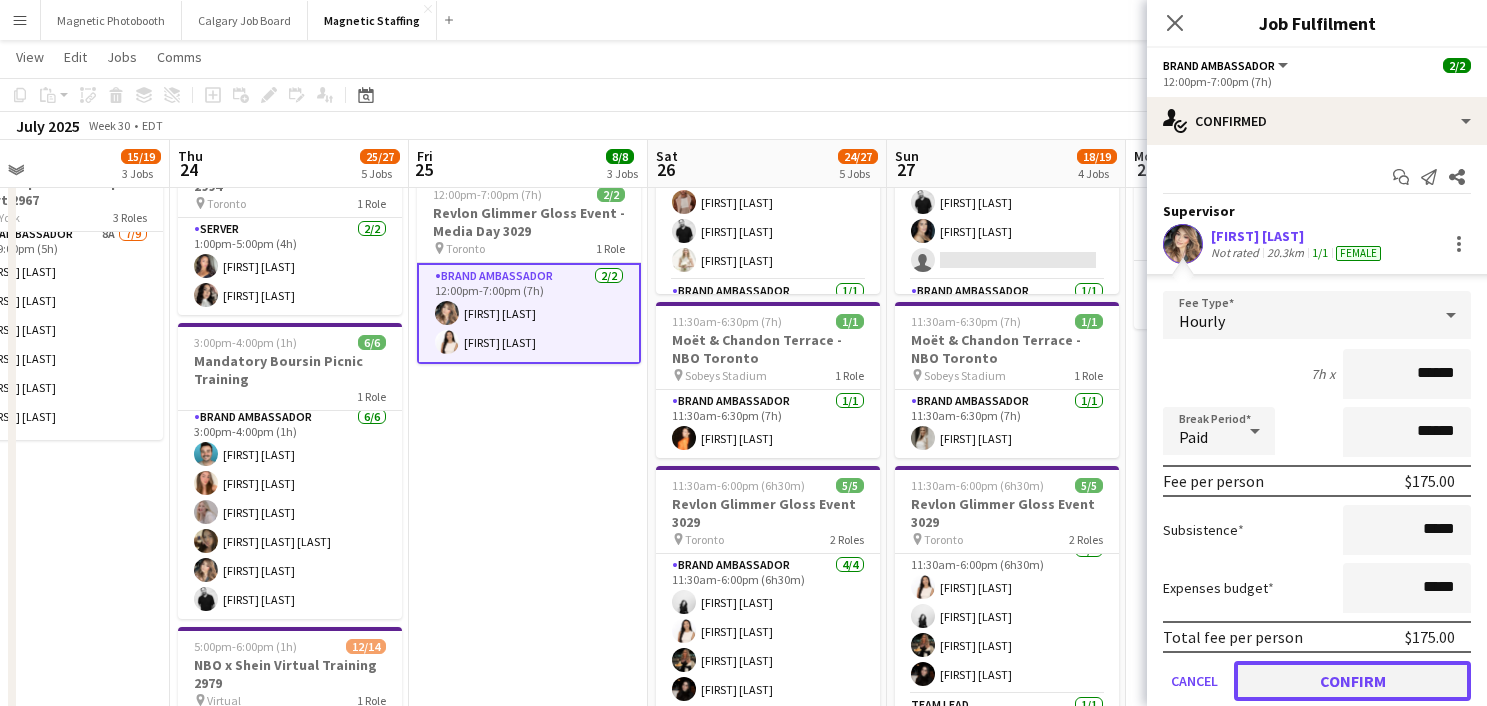 click on "Confirm" at bounding box center [1352, 681] 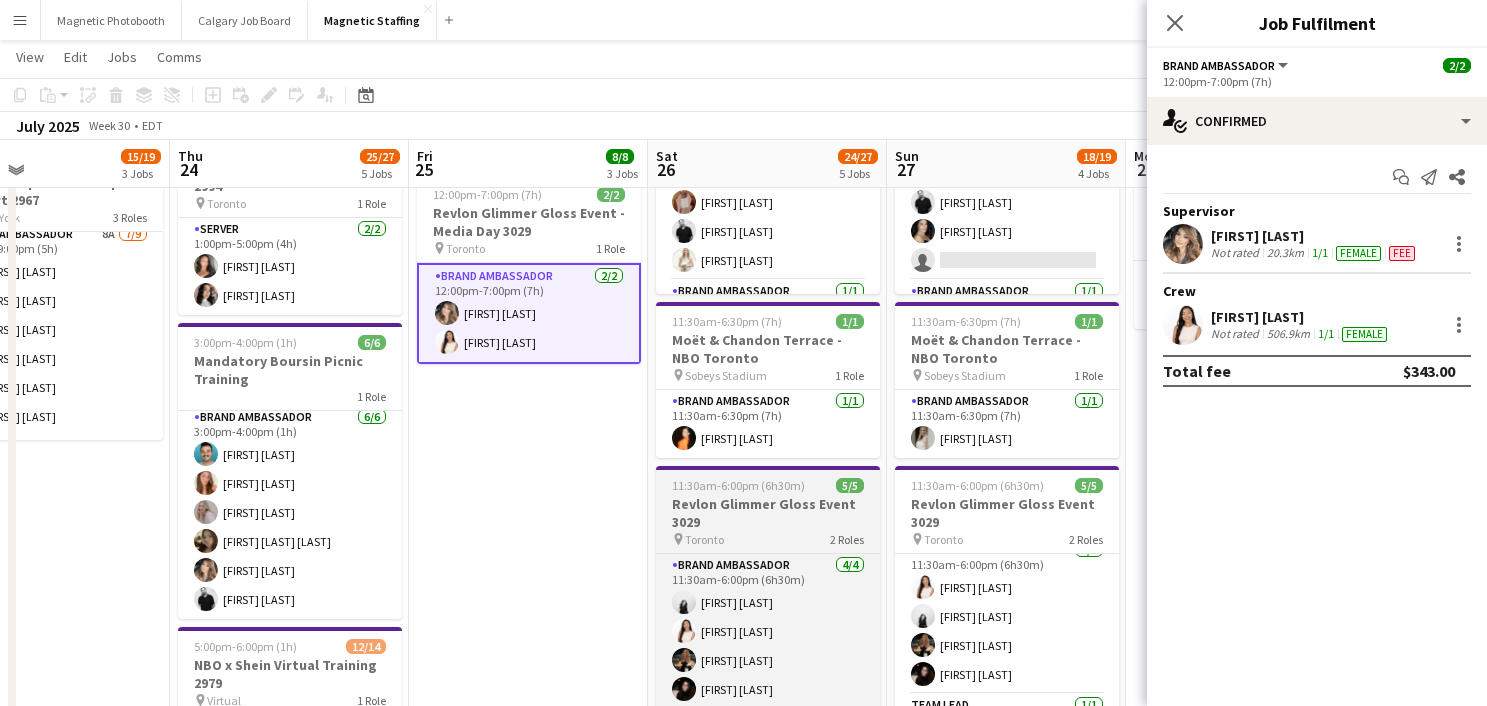scroll, scrollTop: 0, scrollLeft: 549, axis: horizontal 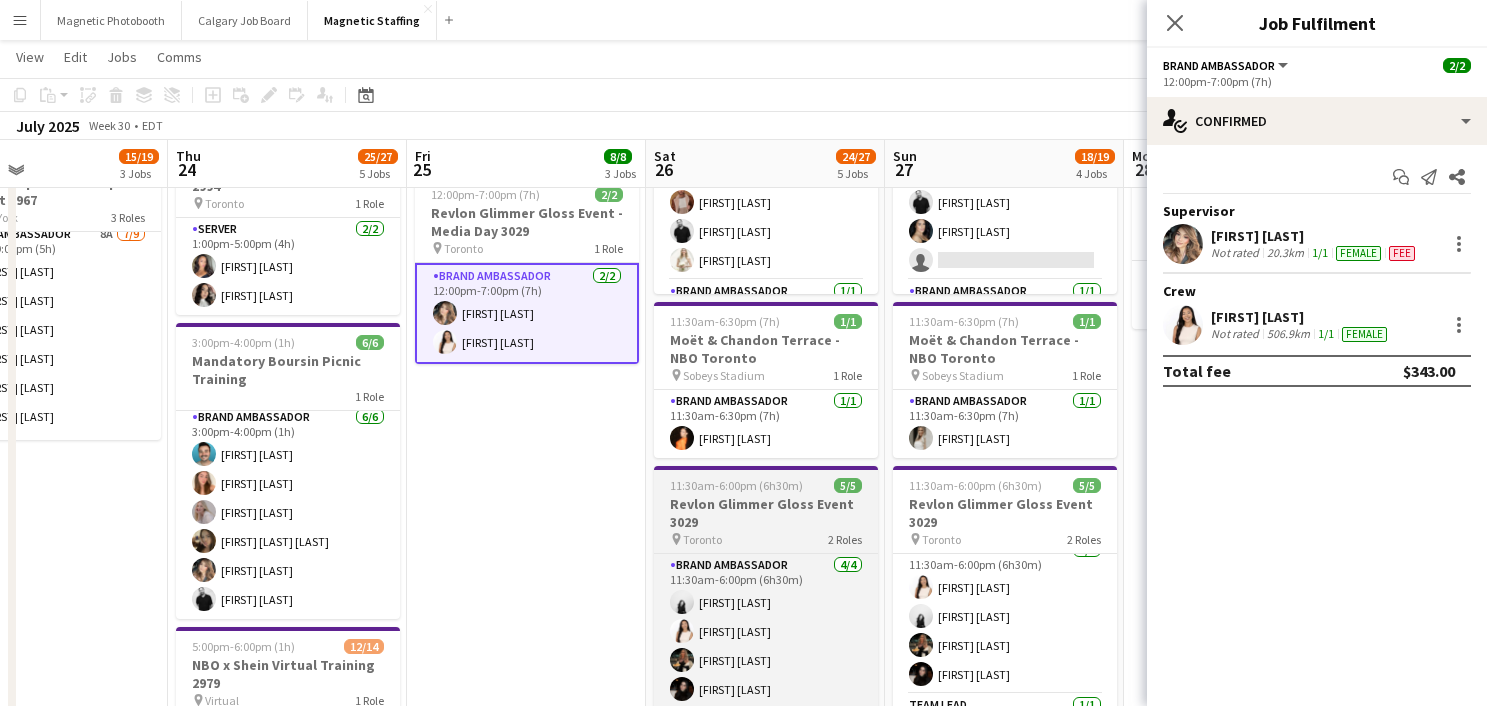 click on "Revlon Glimmer Gloss Event 3029" at bounding box center [766, 513] 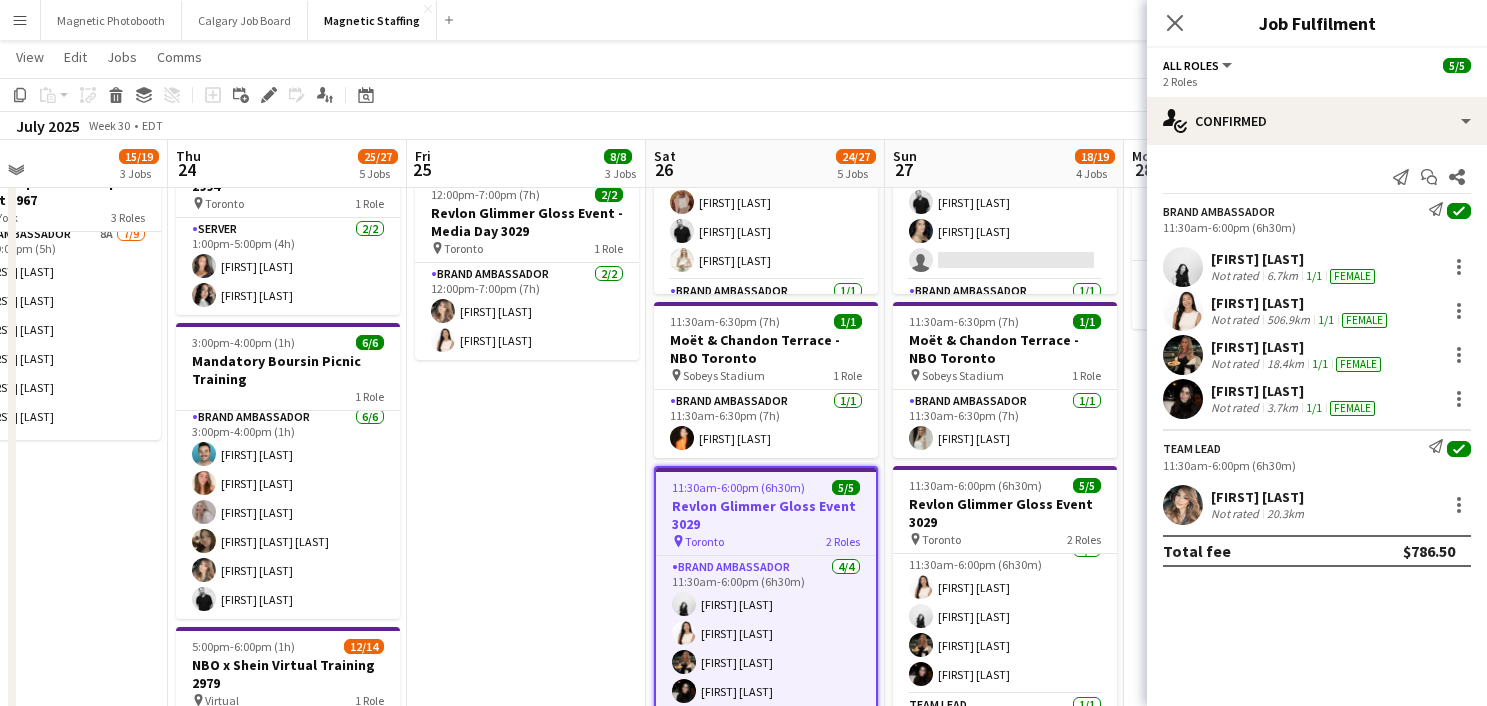 click on "View  Day view expanded Day view collapsed Month view Date picker Jump to today Expand Linked Jobs Collapse Linked Jobs  Edit  Copy
Command
C  Paste  Without Crew
Command
V With Crew
Command
Shift
V Paste as linked job  Group  Group Ungroup  Jobs  New Job Edit Job Delete Job New Linked Job Edit Linked Jobs Job fulfilment Promote Role Copy Role URL  Comms  Notify confirmed crew Create chat" 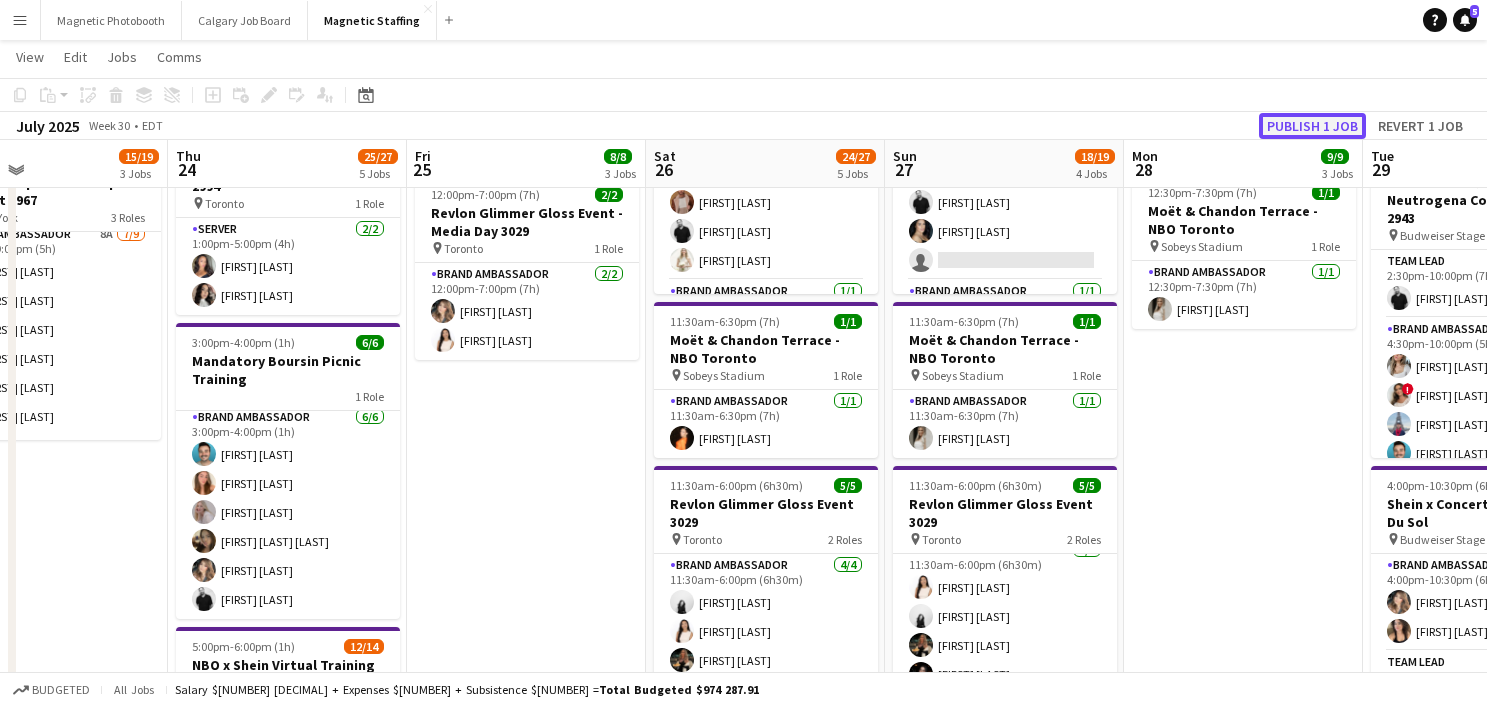 click on "Publish 1 job" 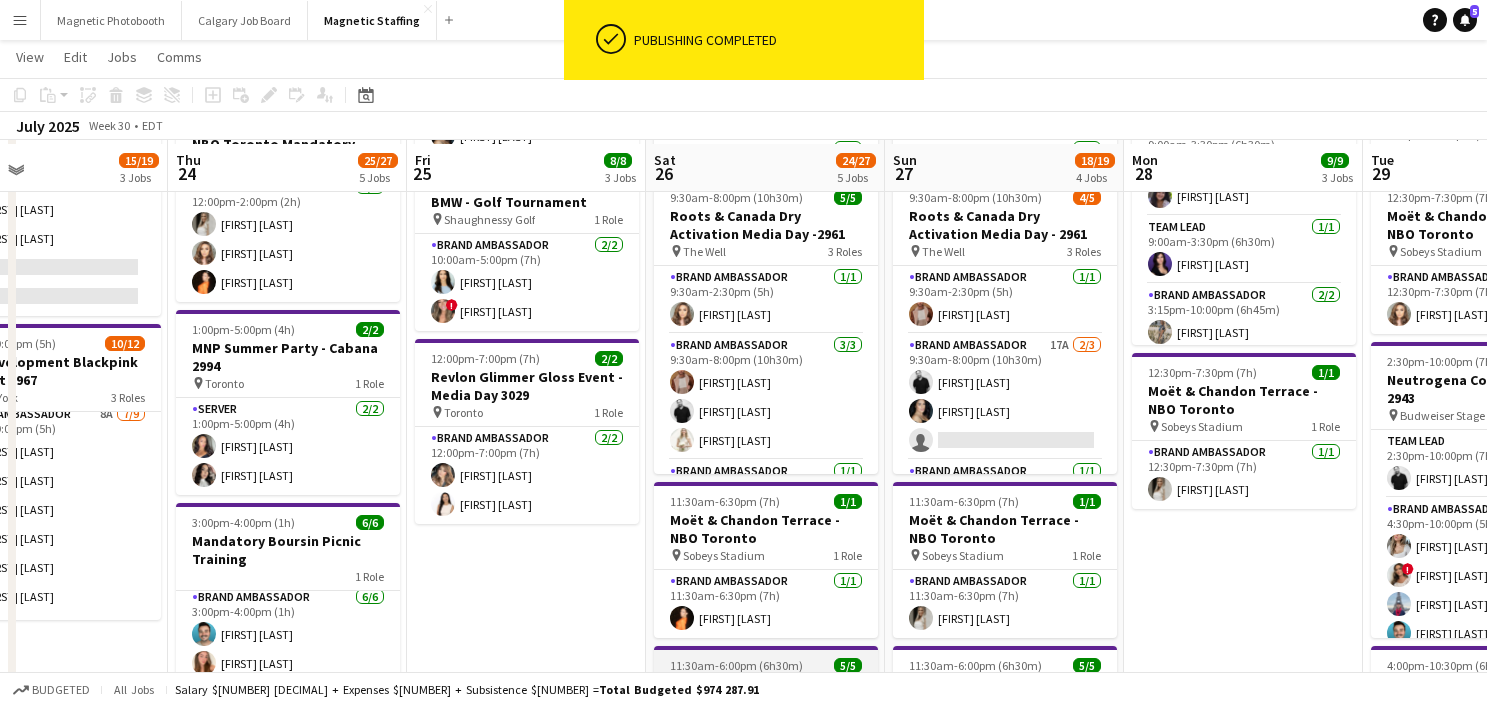 scroll, scrollTop: 362, scrollLeft: 0, axis: vertical 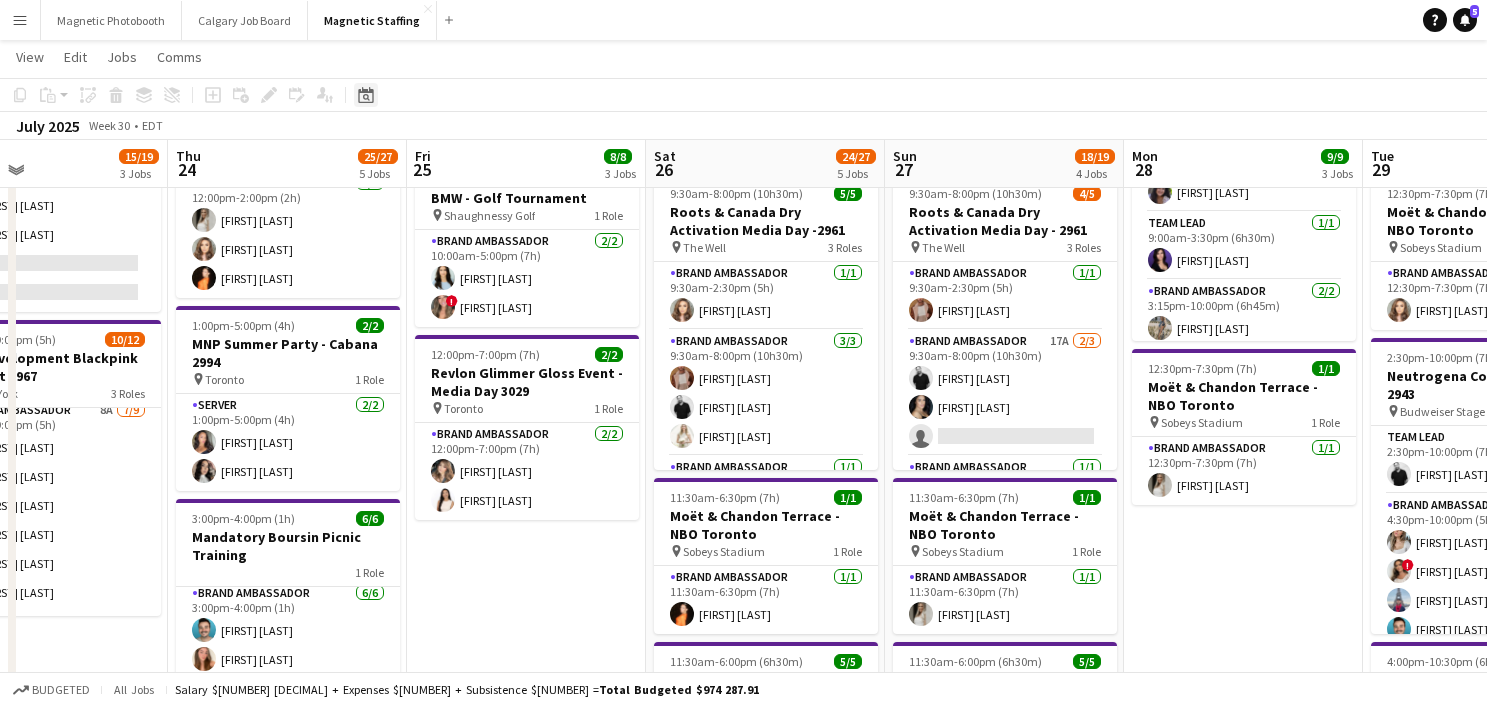 click 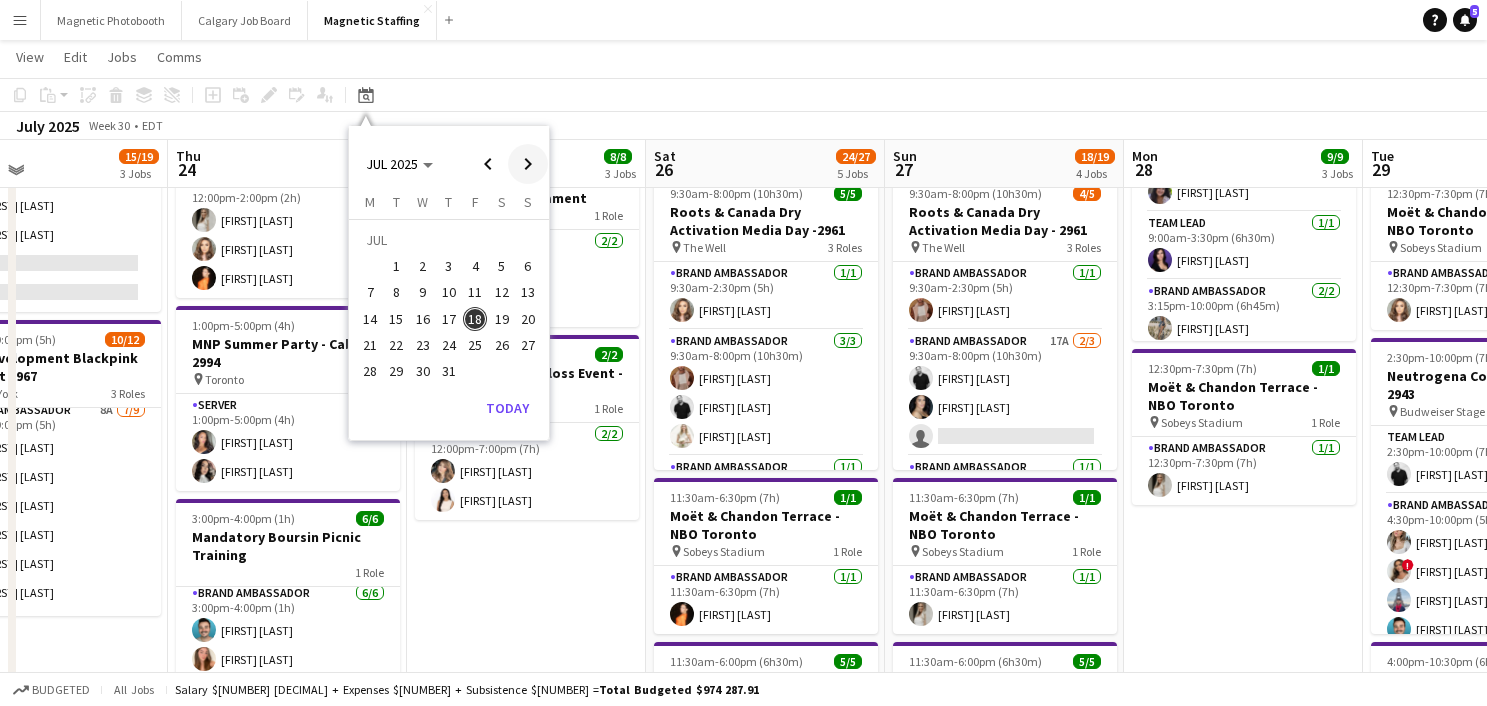click at bounding box center (528, 164) 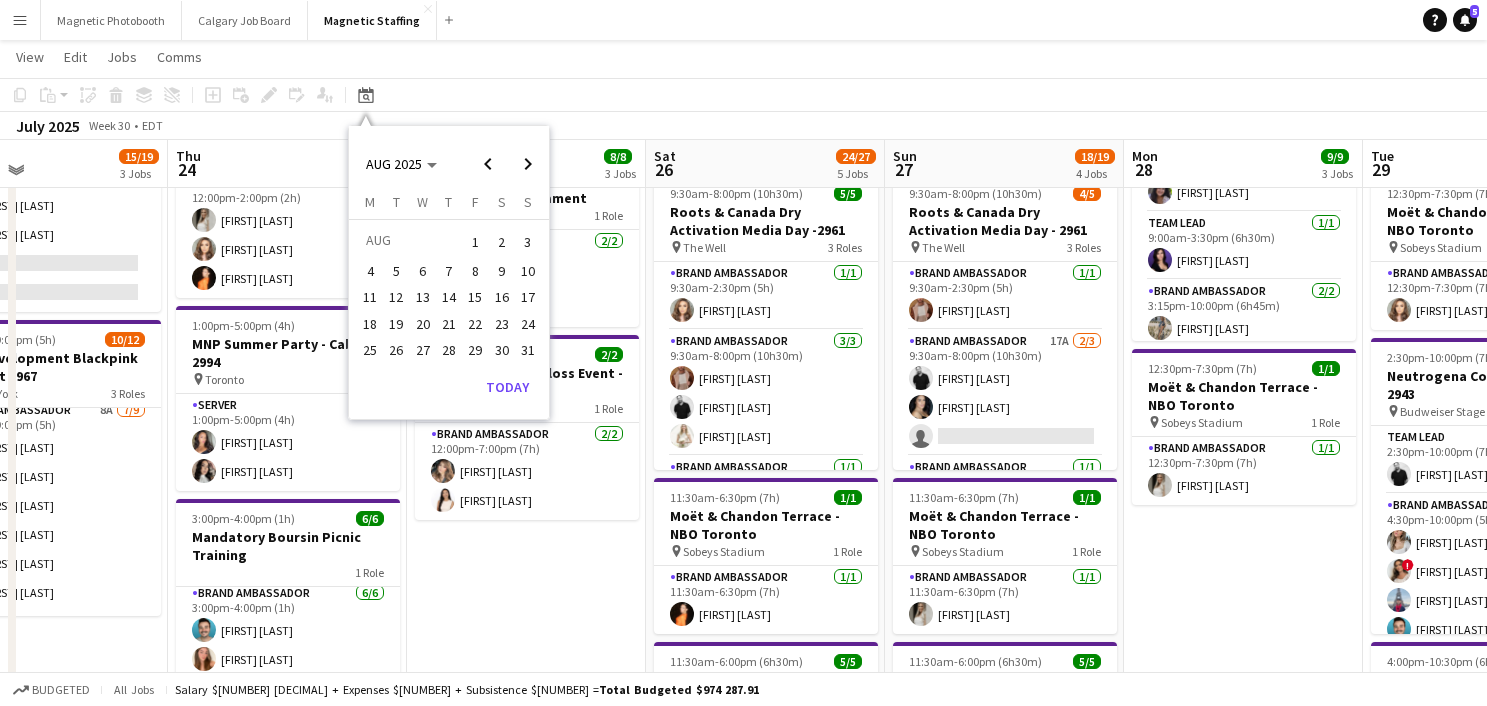 click on "13" at bounding box center (423, 298) 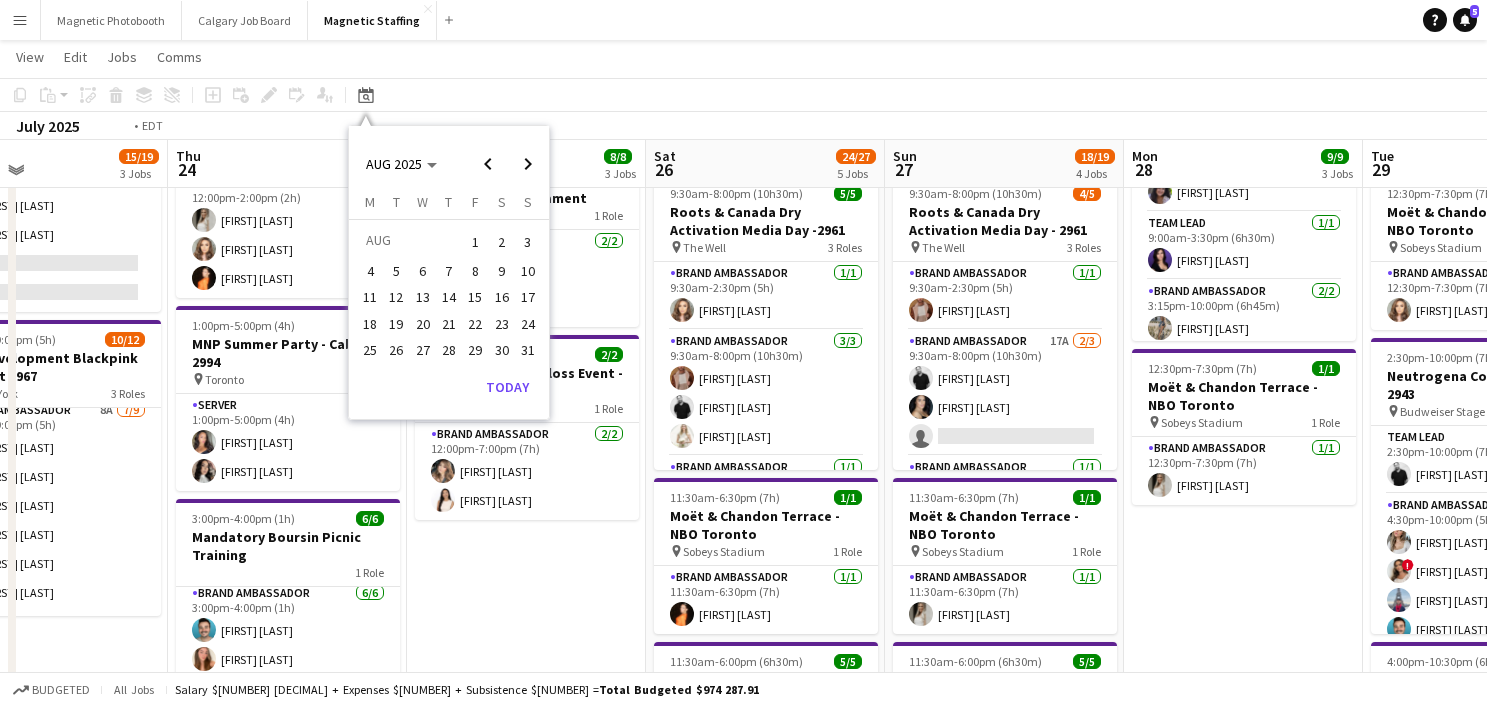 scroll, scrollTop: 0, scrollLeft: 688, axis: horizontal 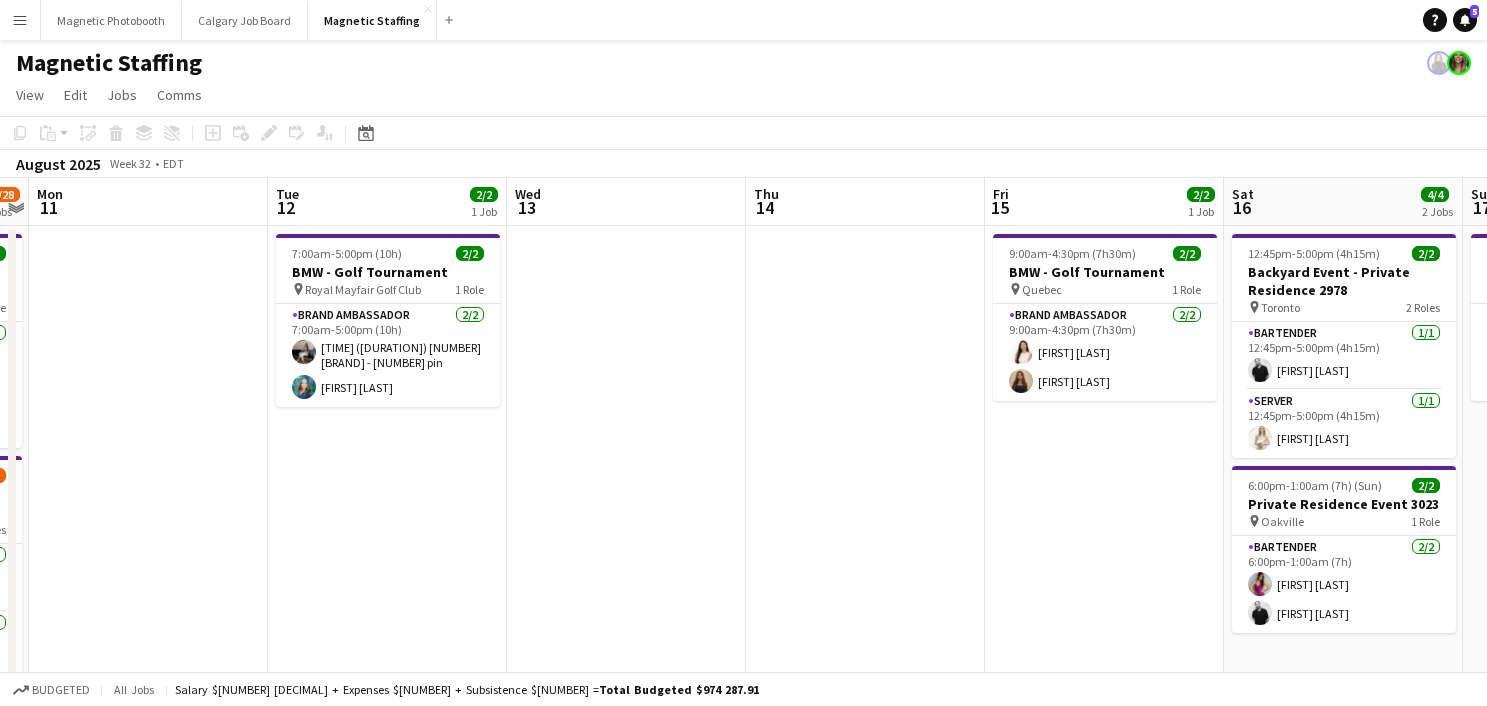 click at bounding box center [626, 1028] 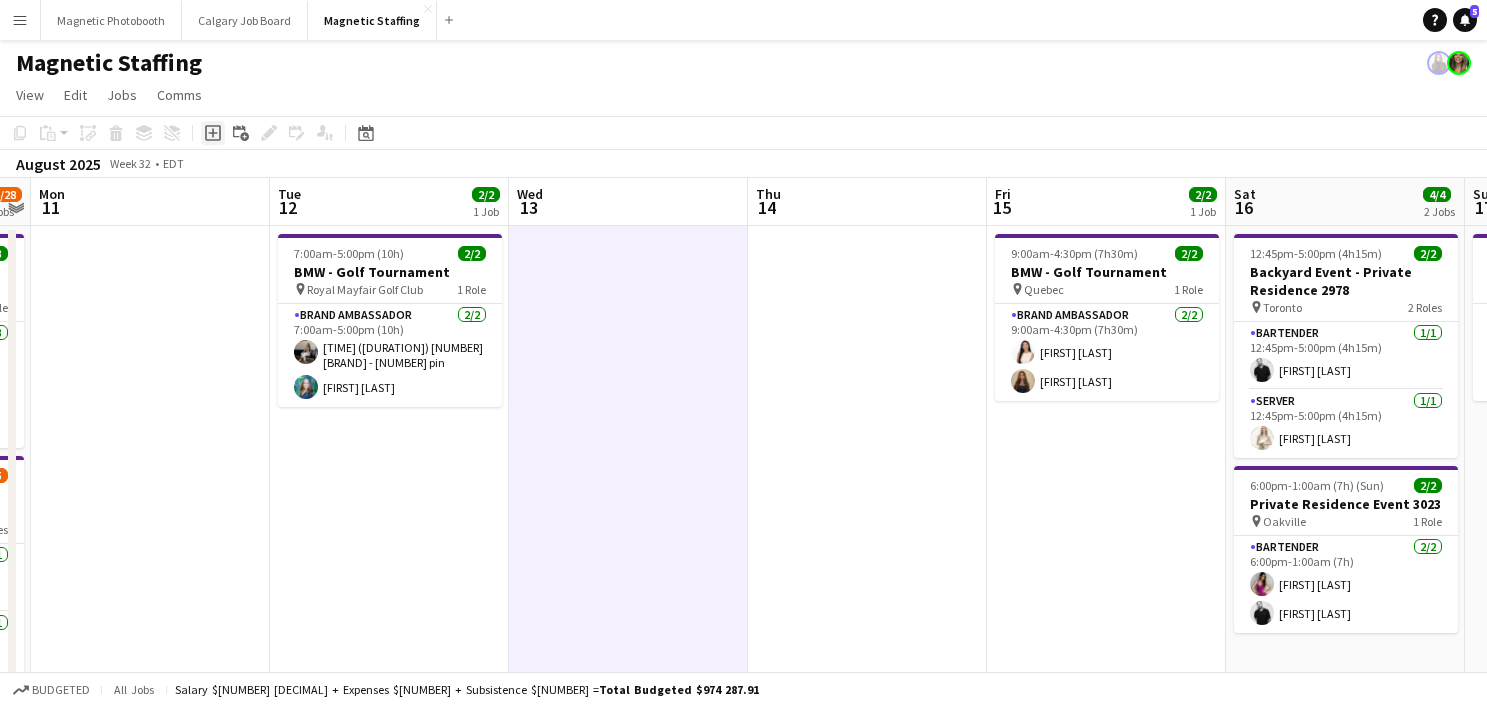 click 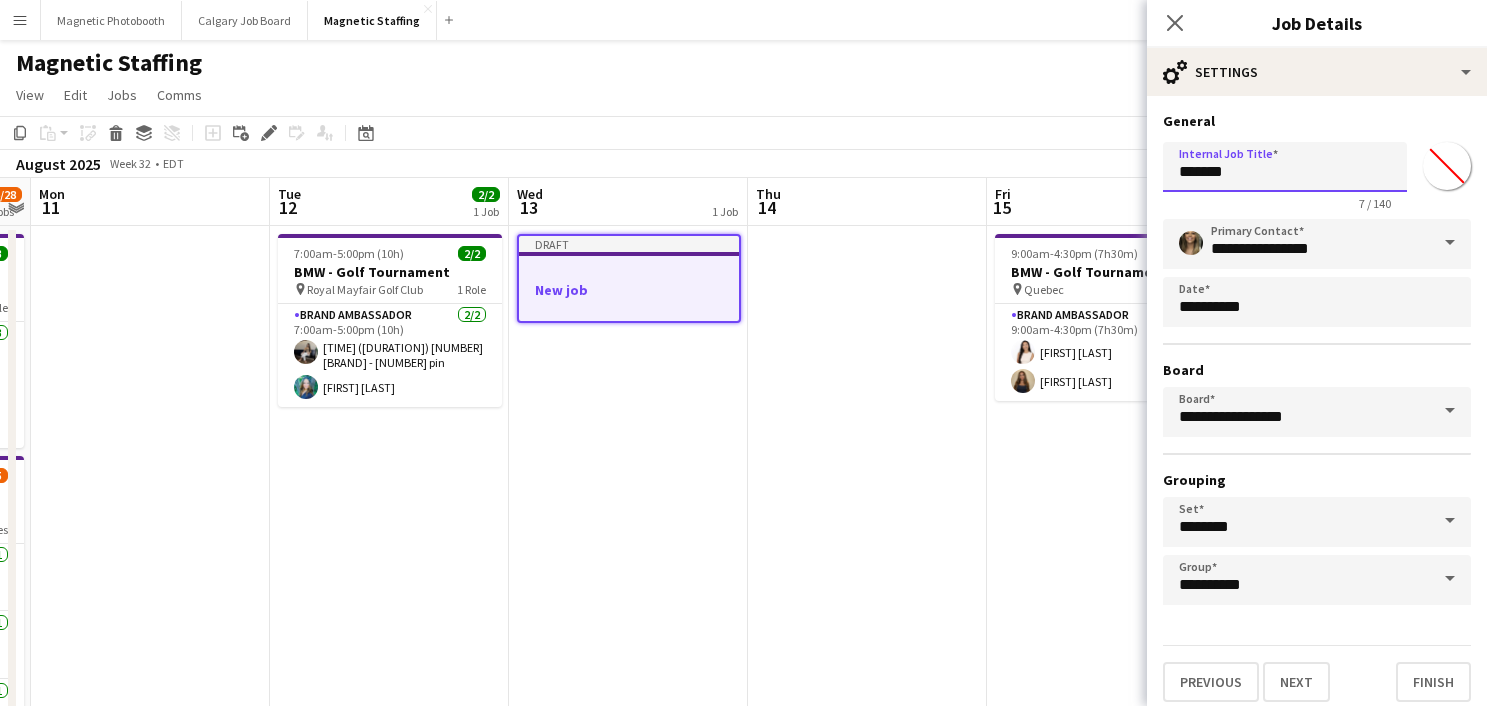 drag, startPoint x: 1138, startPoint y: 167, endPoint x: 1007, endPoint y: 129, distance: 136.40015 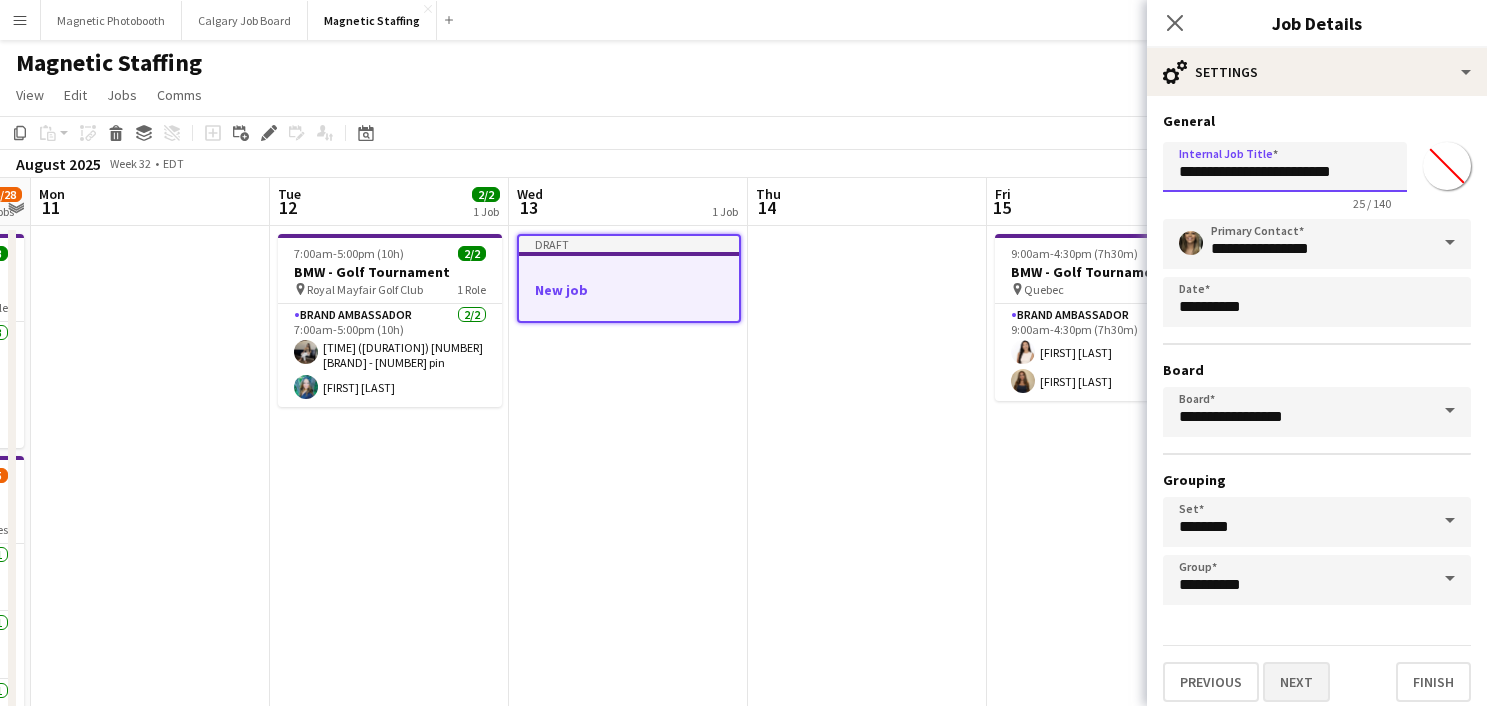 type on "**********" 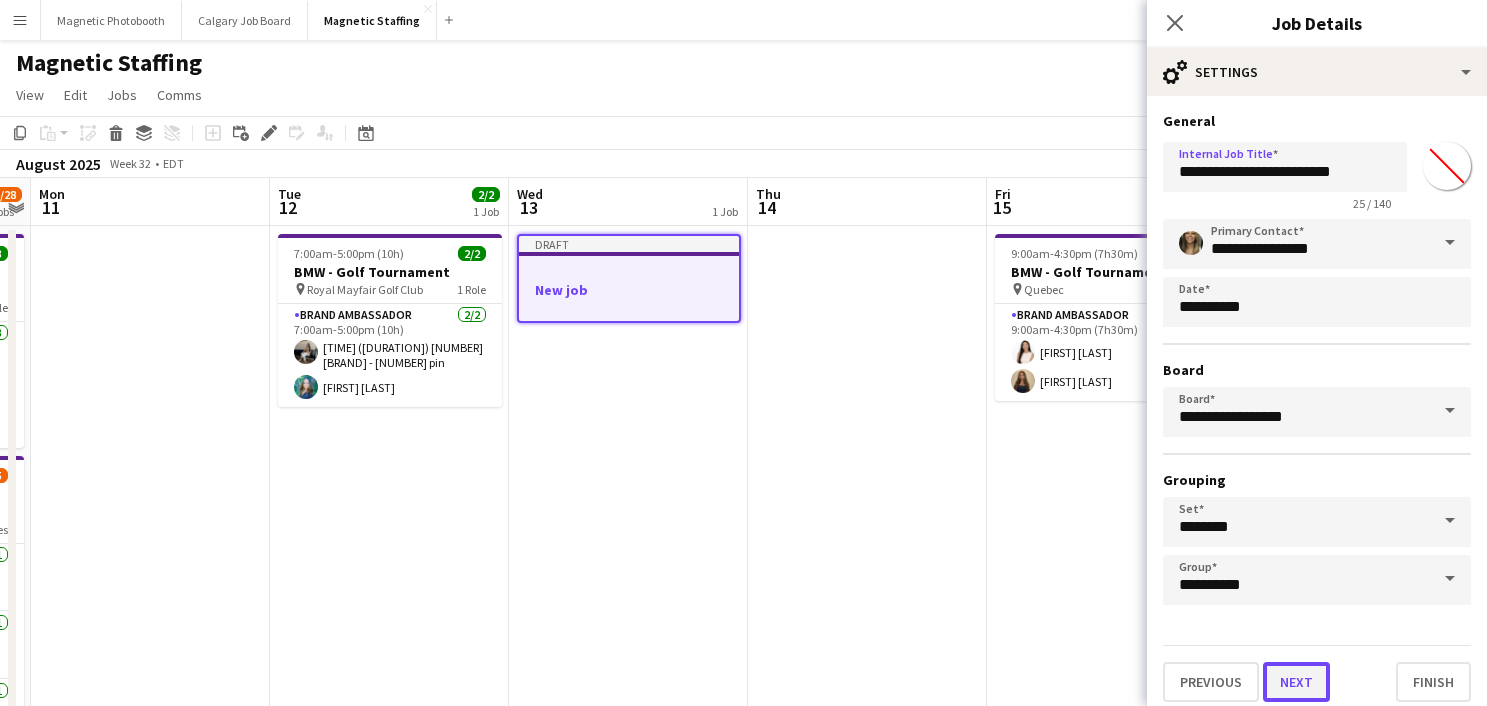 click on "Next" at bounding box center (1296, 682) 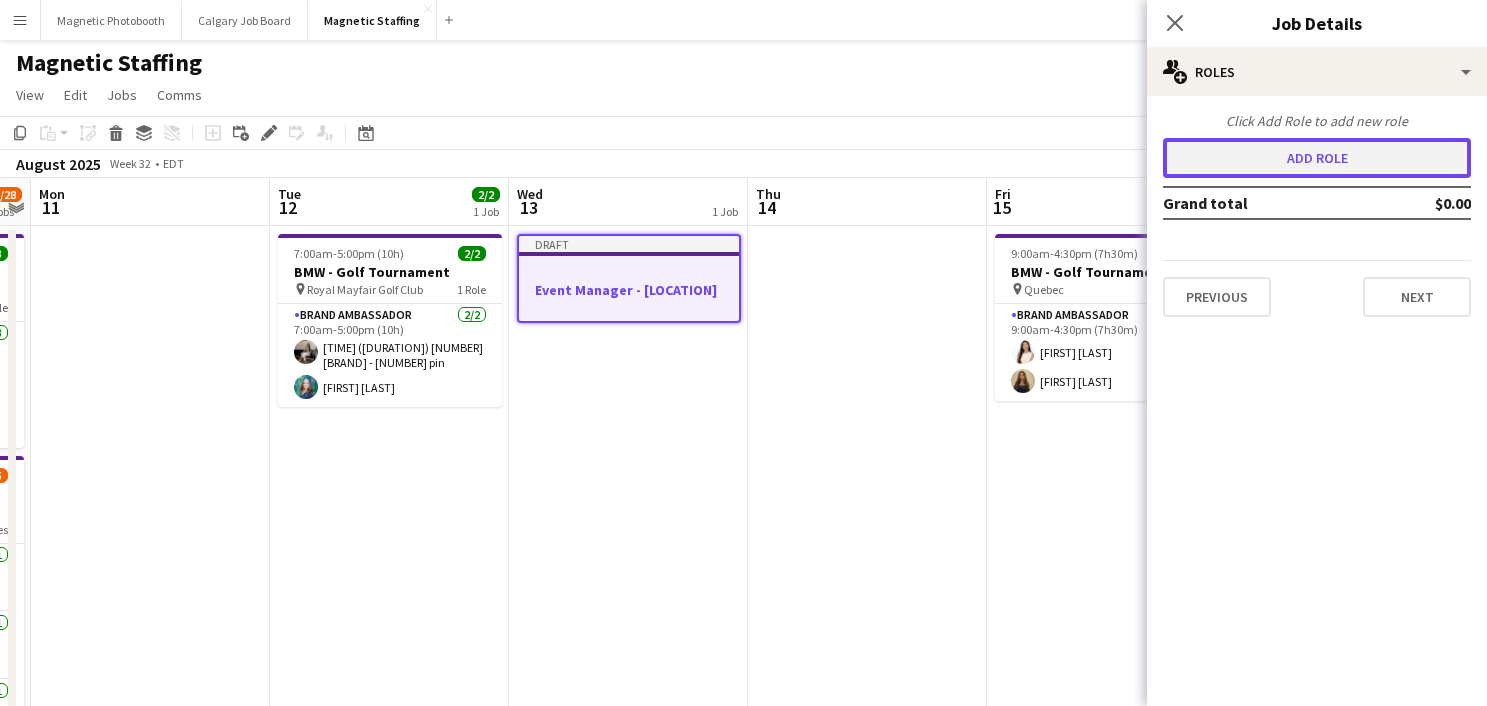 click on "Add role" at bounding box center (1317, 158) 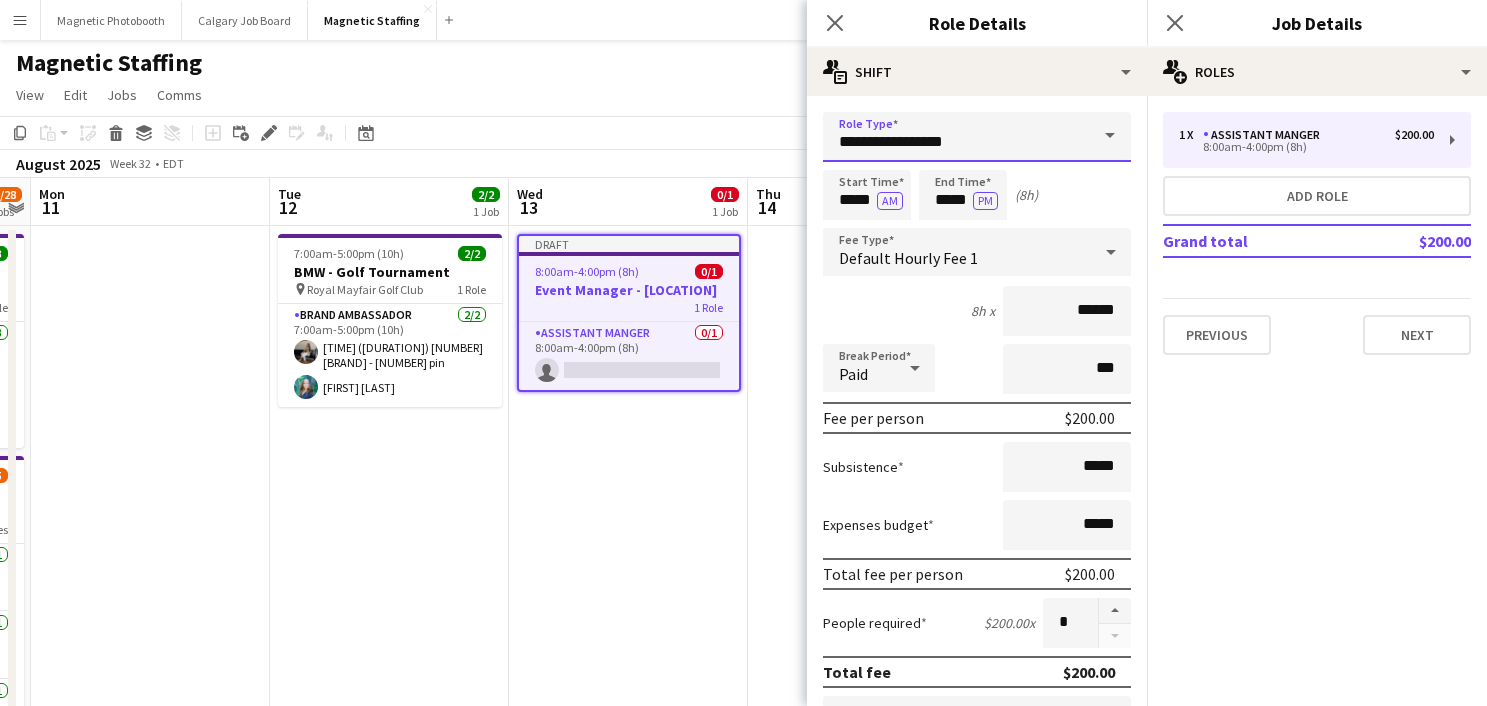 drag, startPoint x: 960, startPoint y: 138, endPoint x: 682, endPoint y: 129, distance: 278.14566 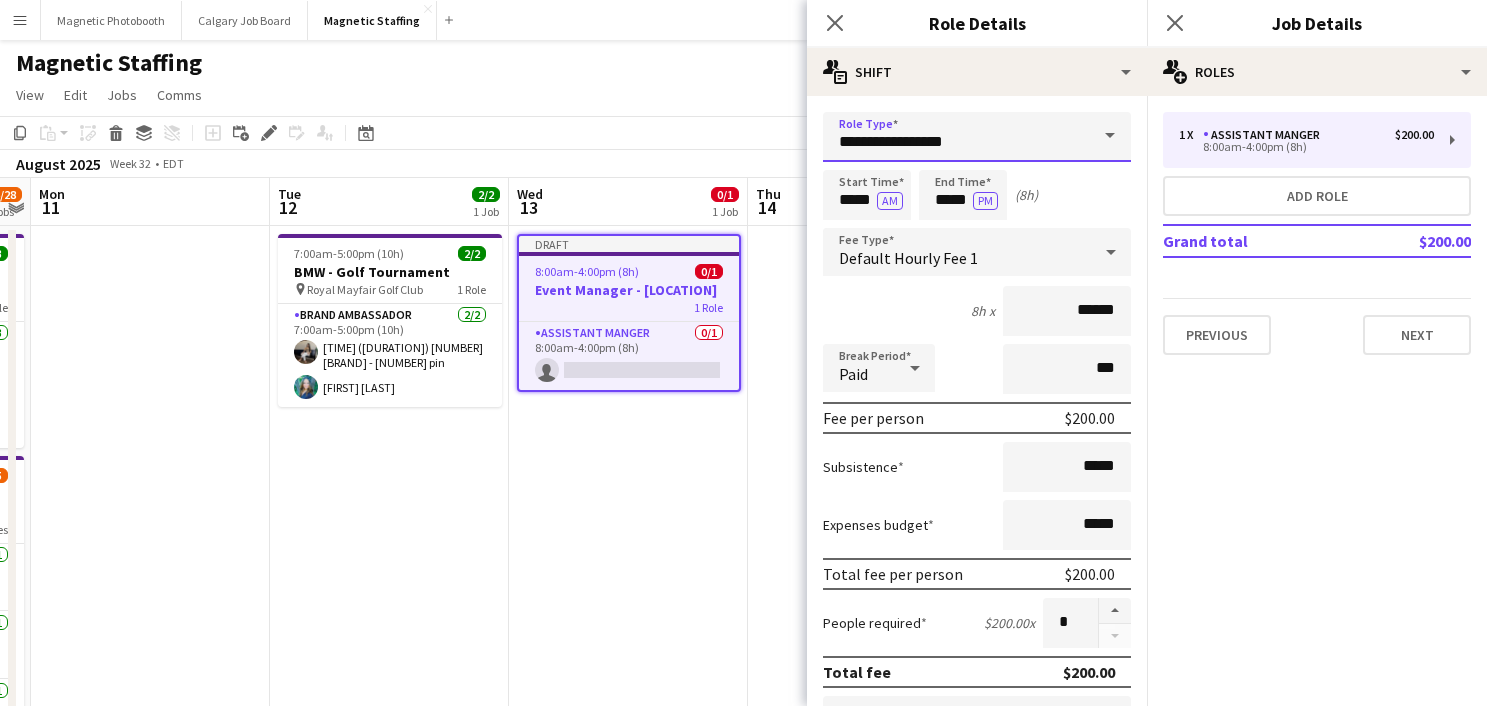 click on "Calgary Job Board
Close
Magnetic Staffing
Close
Add
Help
Notifications
5   Magnetic Staffing   View  Day view expanded Day view collapsed Month view Date picker Copy" at bounding box center [743, 978] 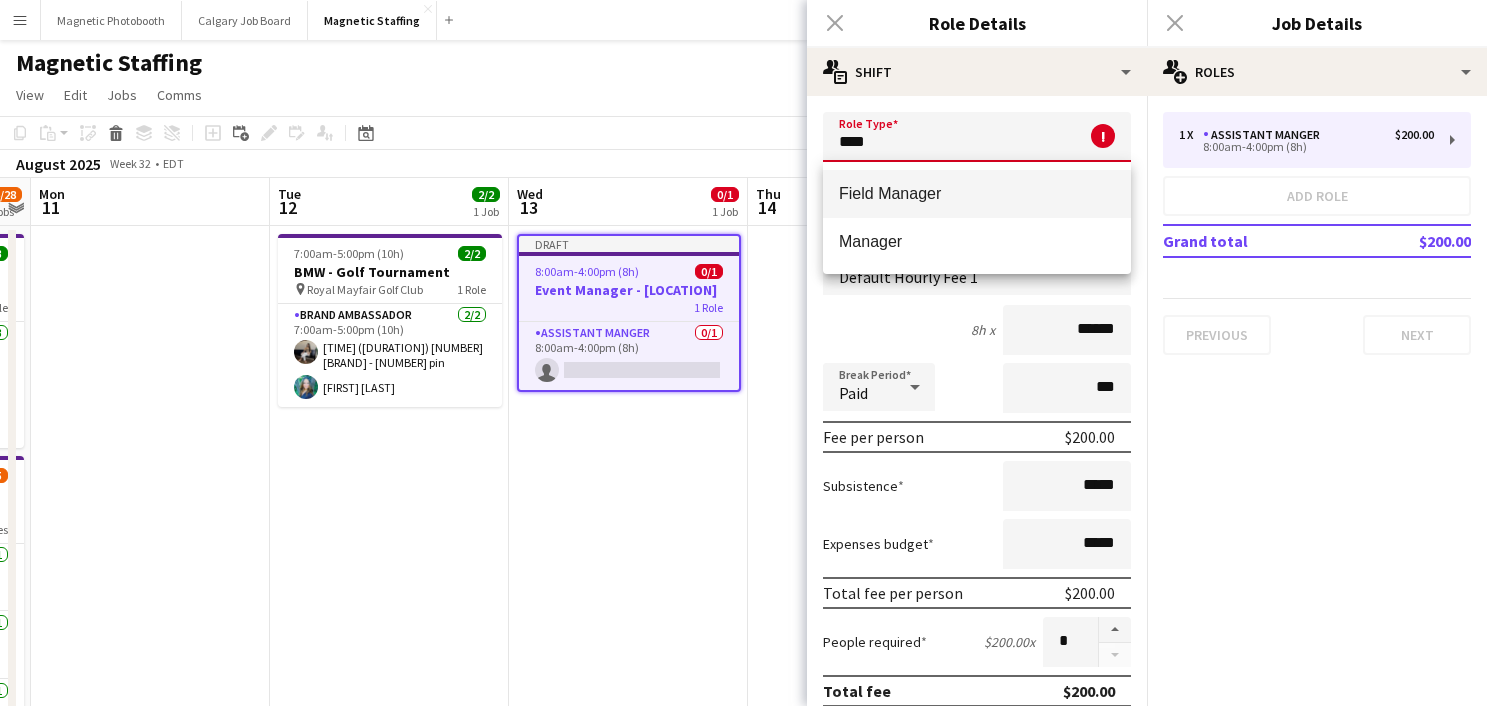 click on "Field Manager" at bounding box center (977, 193) 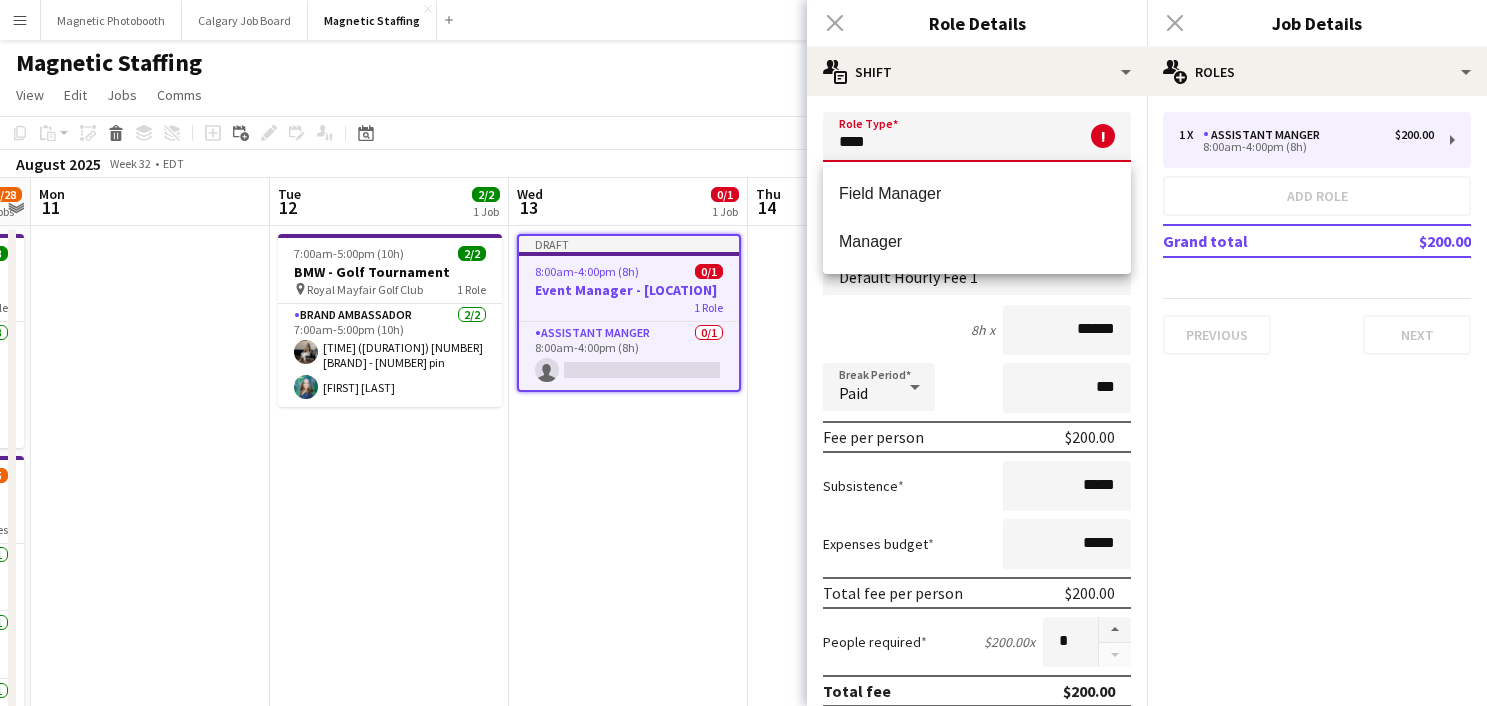 type on "**********" 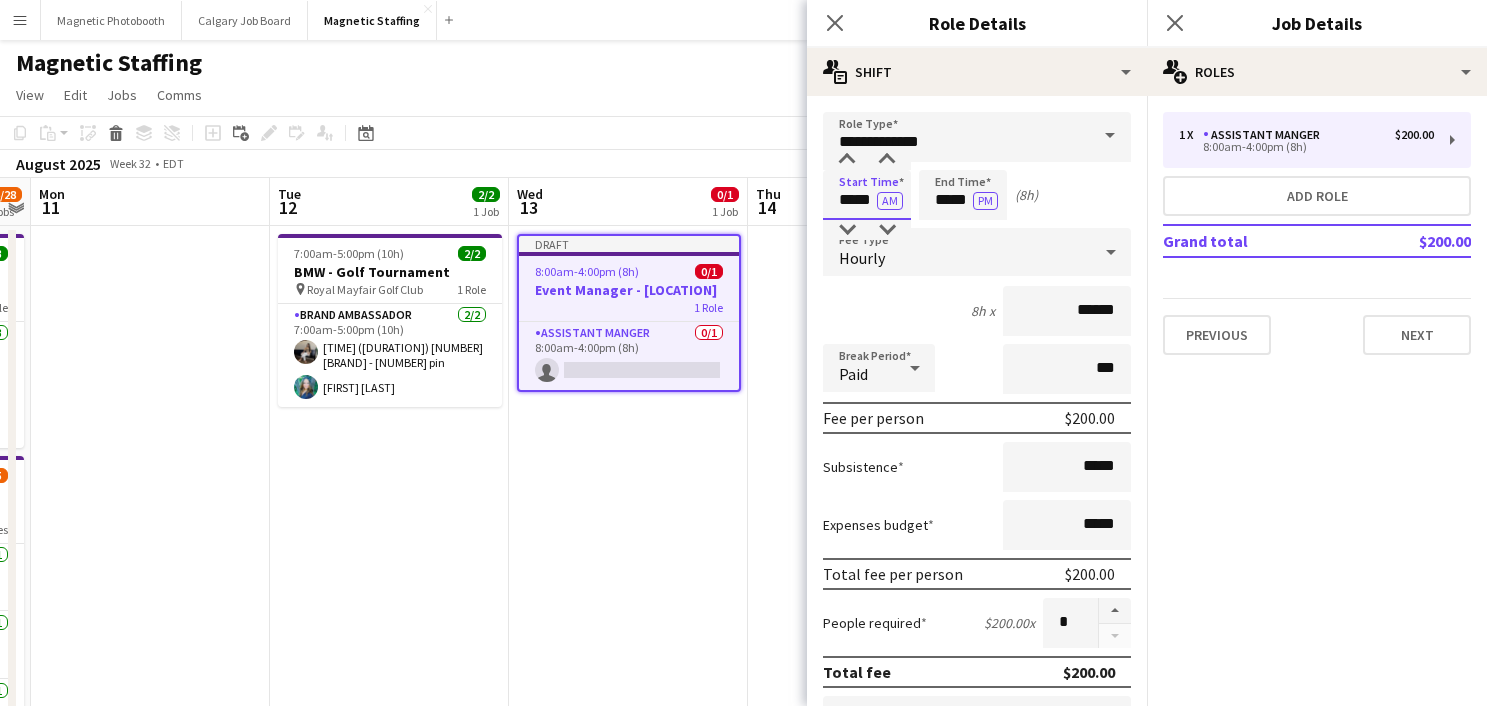 drag, startPoint x: 838, startPoint y: 199, endPoint x: 732, endPoint y: 191, distance: 106.30146 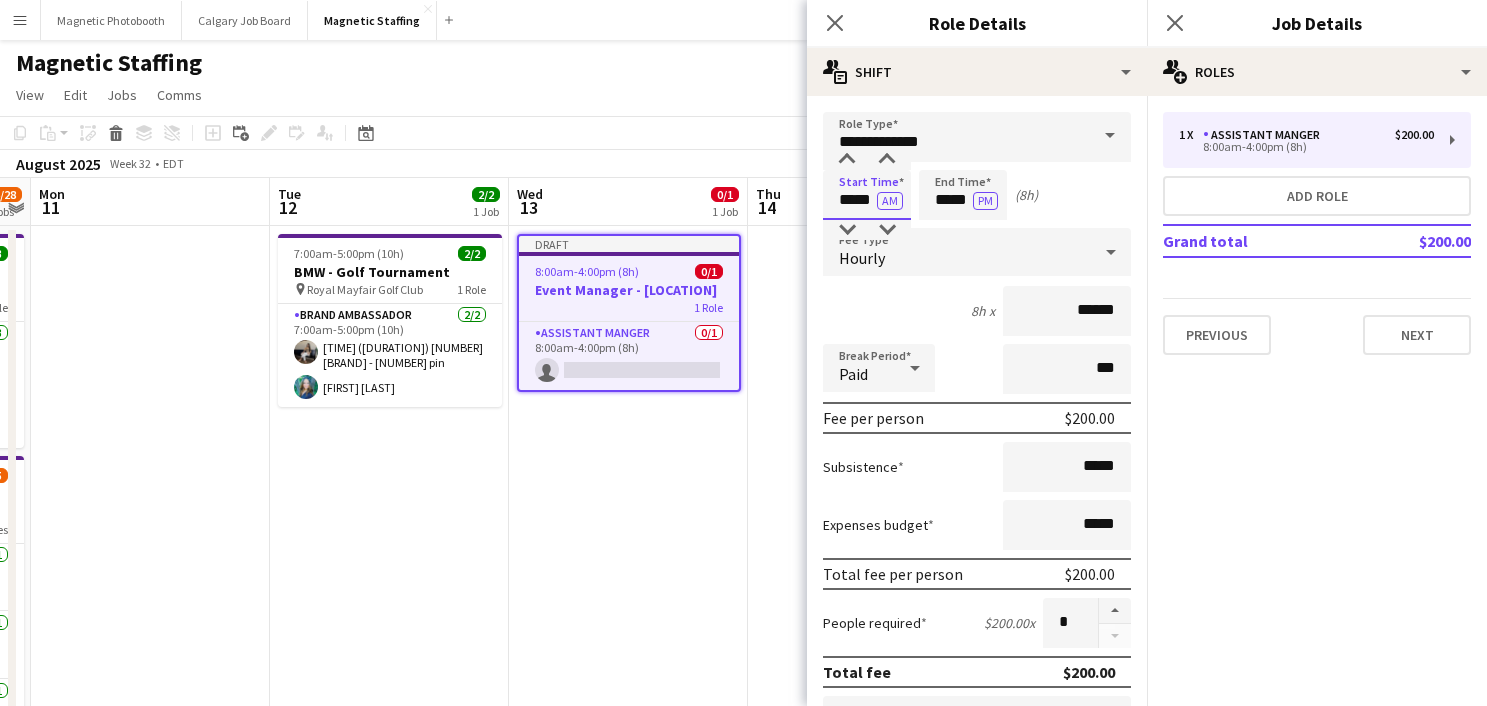 click on "Calgary Job Board
Close
Magnetic Staffing
Close
Add
Help
Notifications
5   Magnetic Staffing   View  Day view expanded Day view collapsed Month view Date picker Copy" at bounding box center (743, 978) 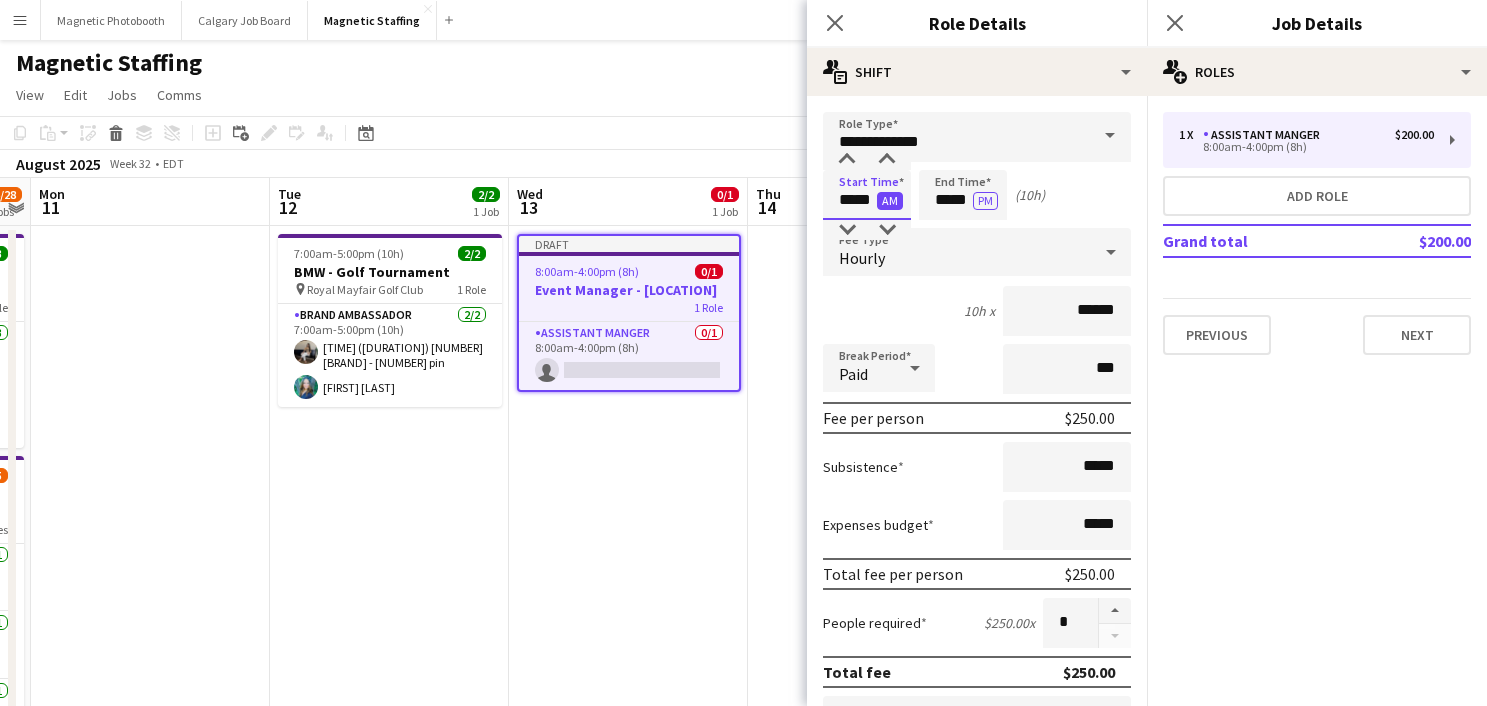 type on "*****" 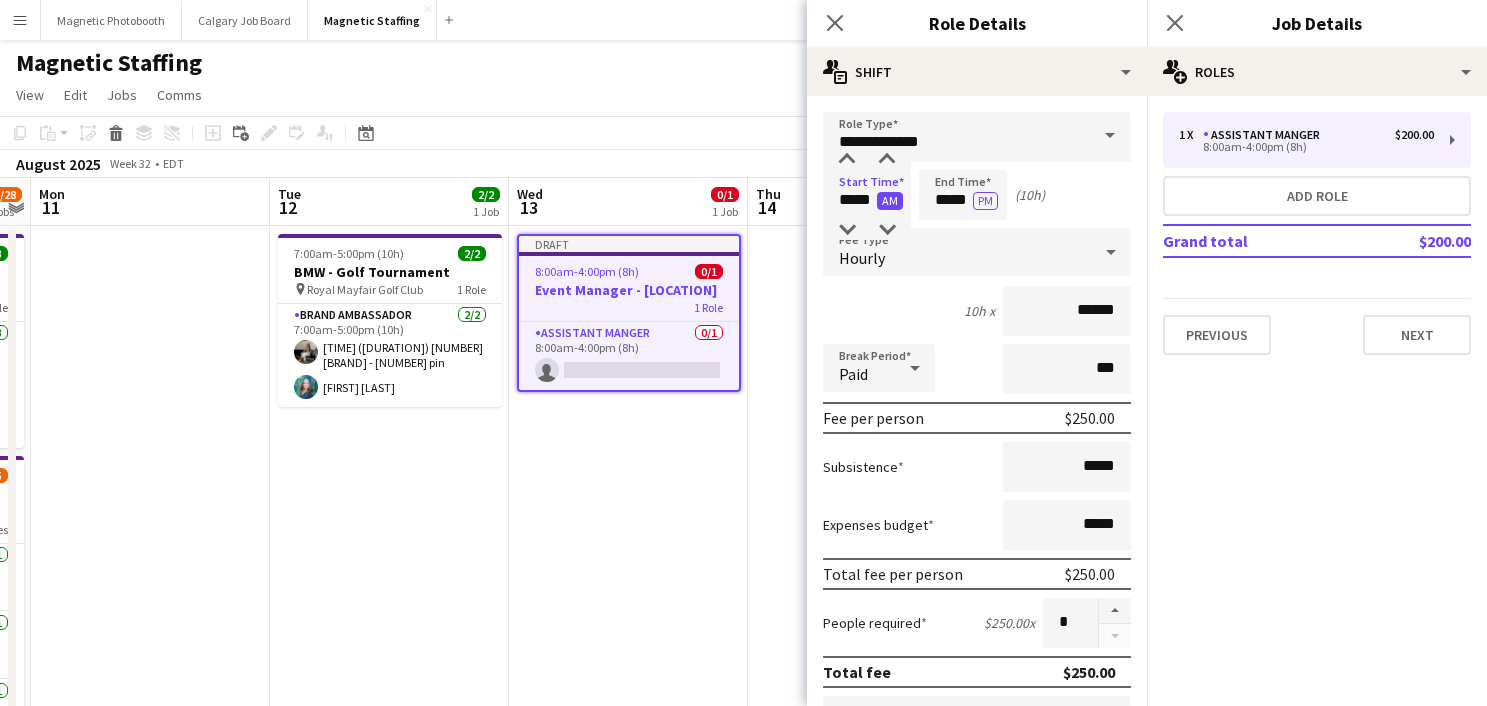 click on "AM" at bounding box center [890, 201] 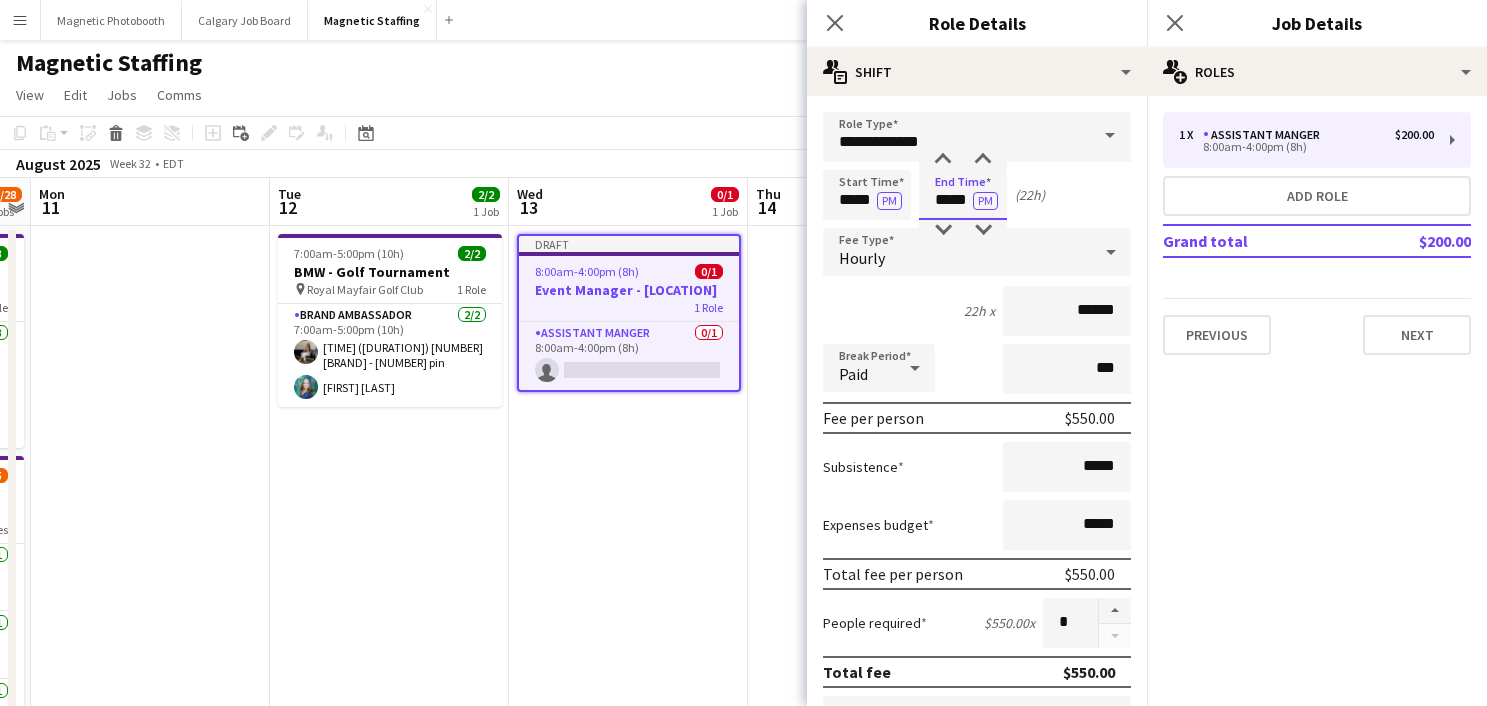 drag, startPoint x: 970, startPoint y: 200, endPoint x: 771, endPoint y: 193, distance: 199.12308 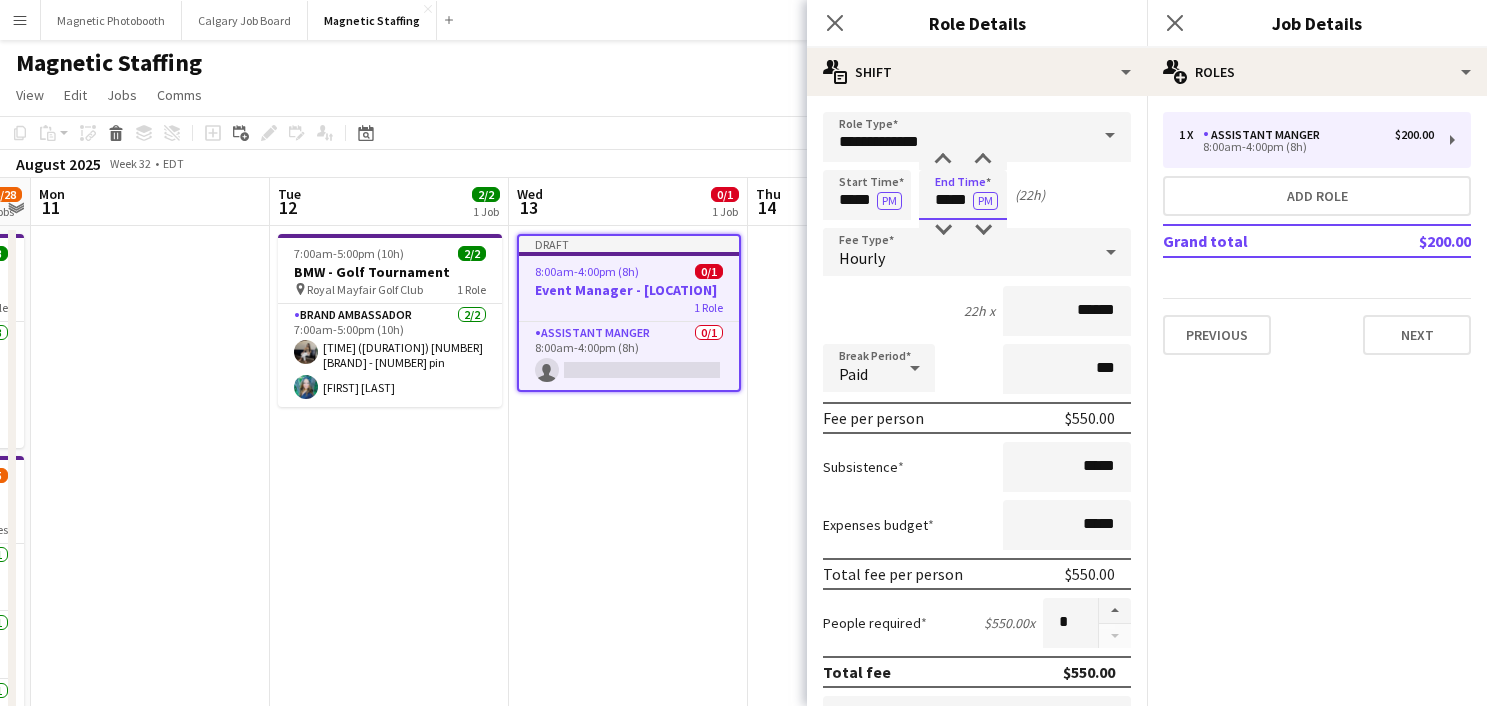 click on "Calgary Job Board
Close
Magnetic Staffing
Close
Add
Help
Notifications
5   Magnetic Staffing   View  Day view expanded Day view collapsed Month view Date picker Copy" at bounding box center [743, 978] 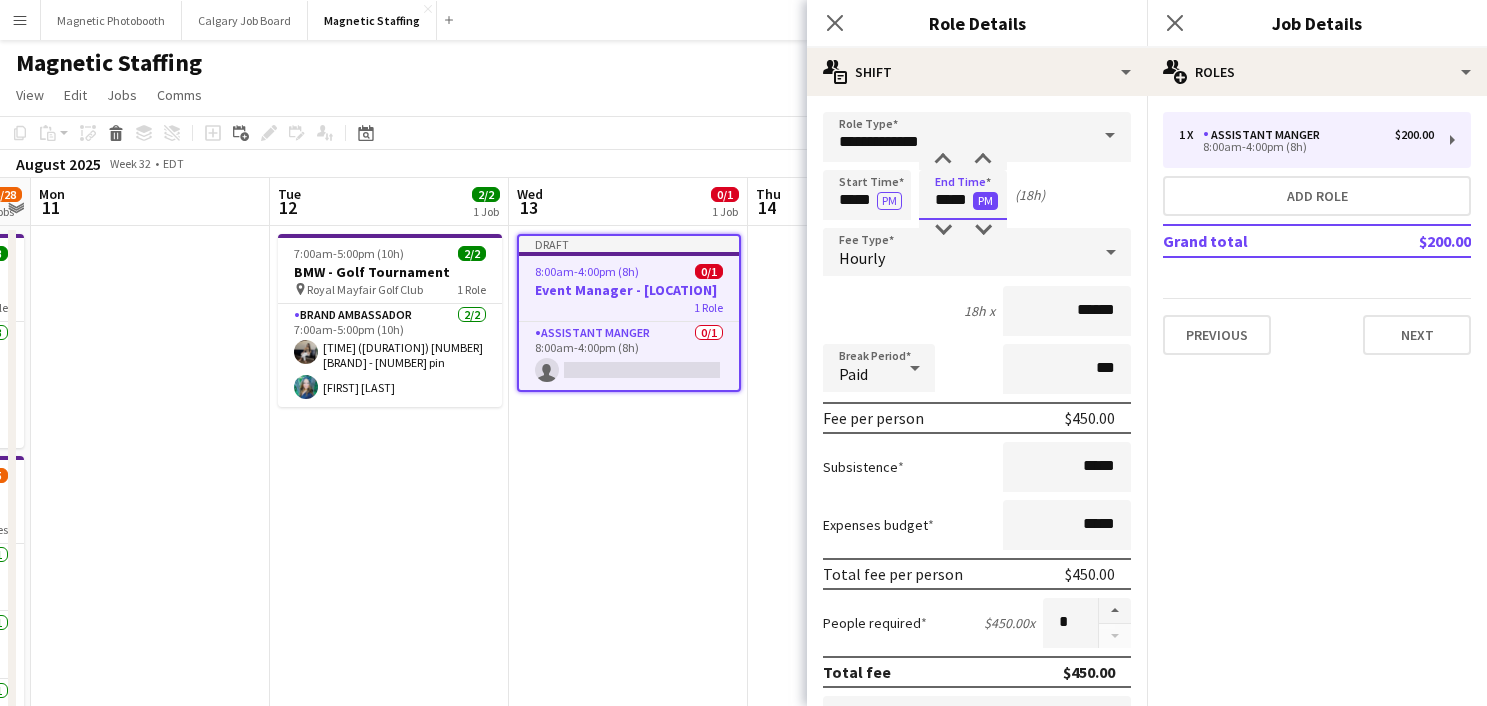 type on "*****" 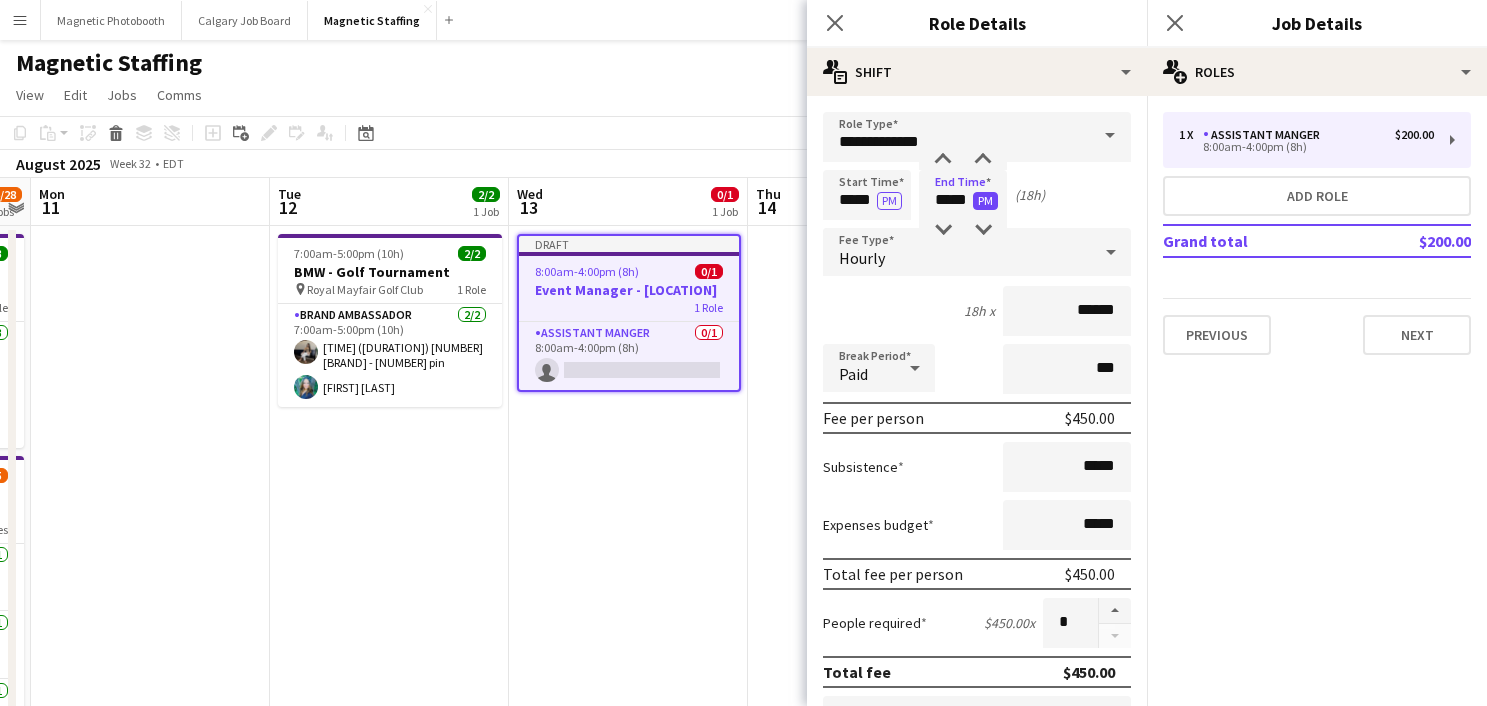 click on "PM" at bounding box center (985, 201) 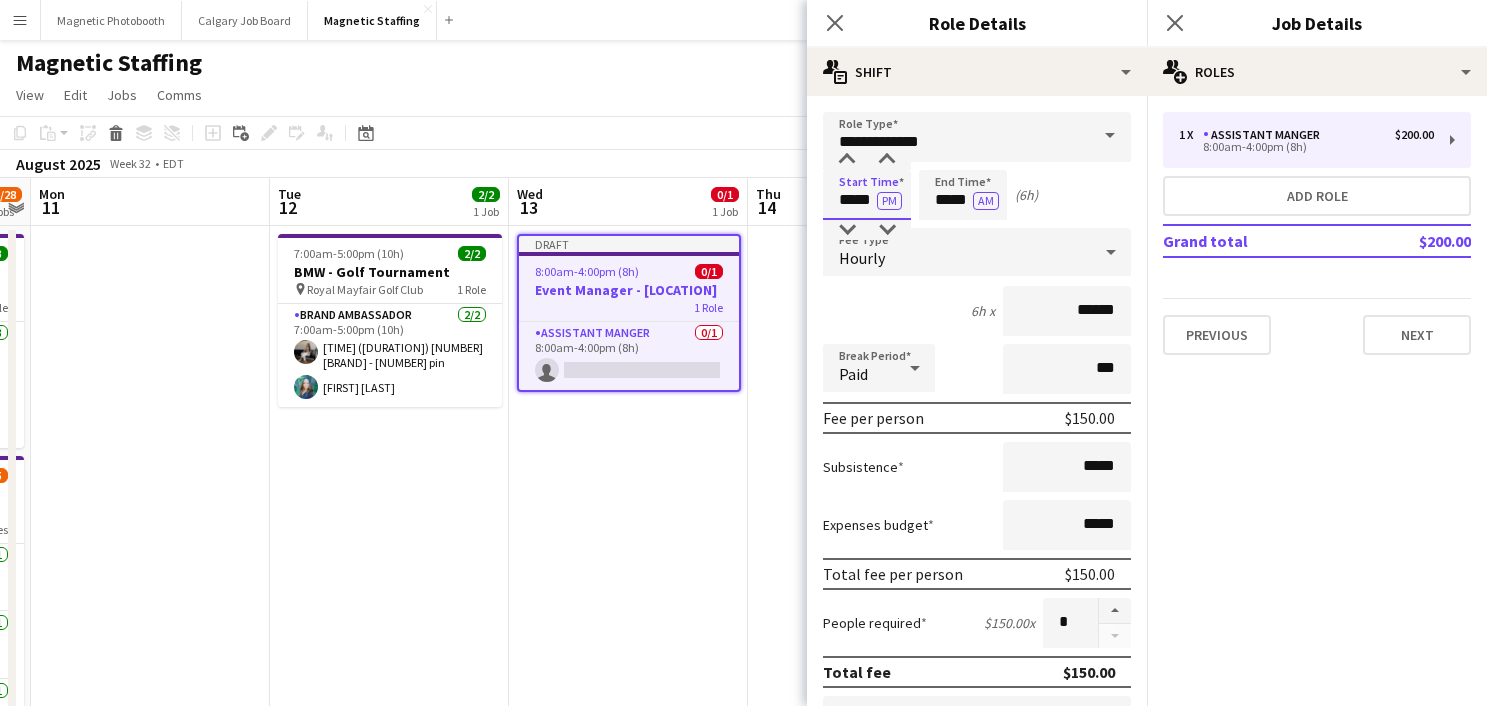 drag, startPoint x: 874, startPoint y: 202, endPoint x: 764, endPoint y: 193, distance: 110.36757 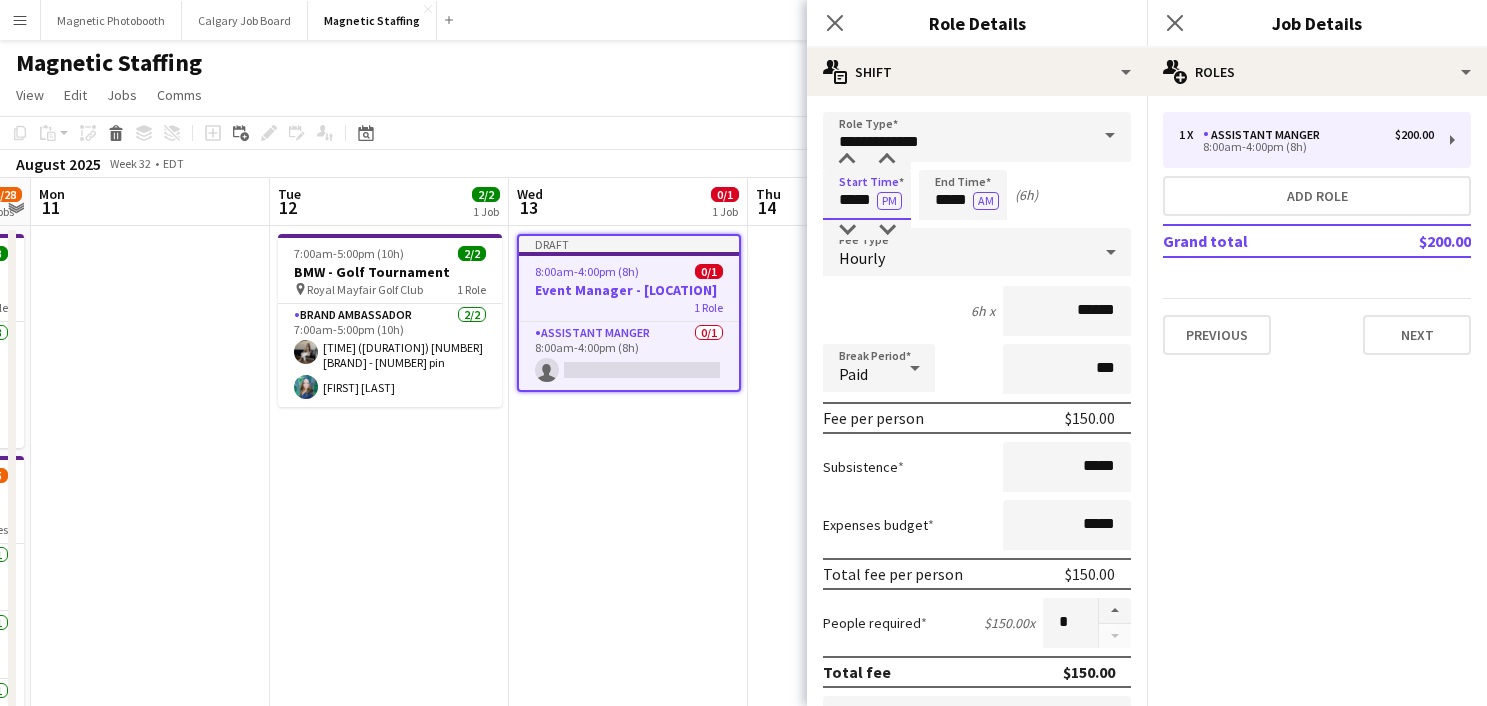 click on "Calgary Job Board
Close
Magnetic Staffing
Close
Add
Help
Notifications
5   Magnetic Staffing   View  Day view expanded Day view collapsed Month view Date picker Copy" at bounding box center [743, 978] 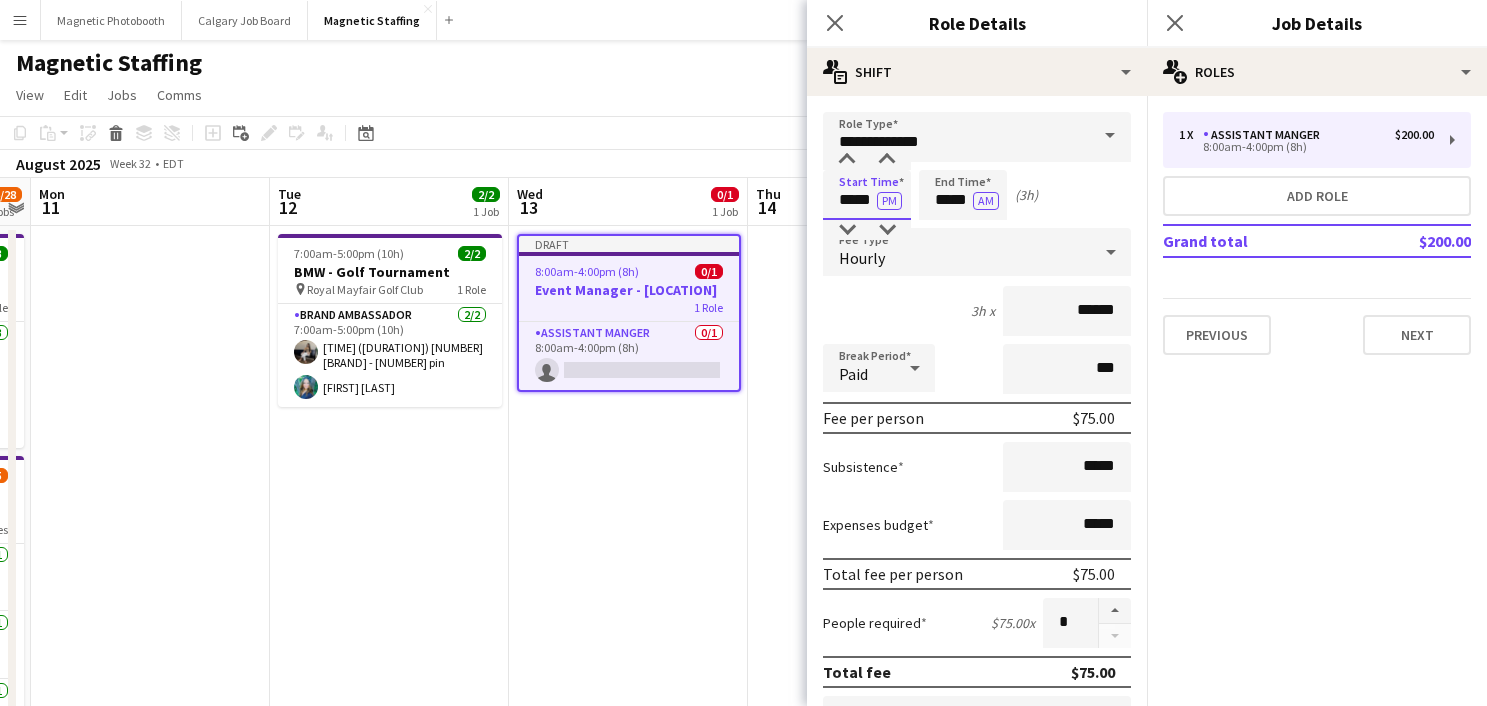 type on "*****" 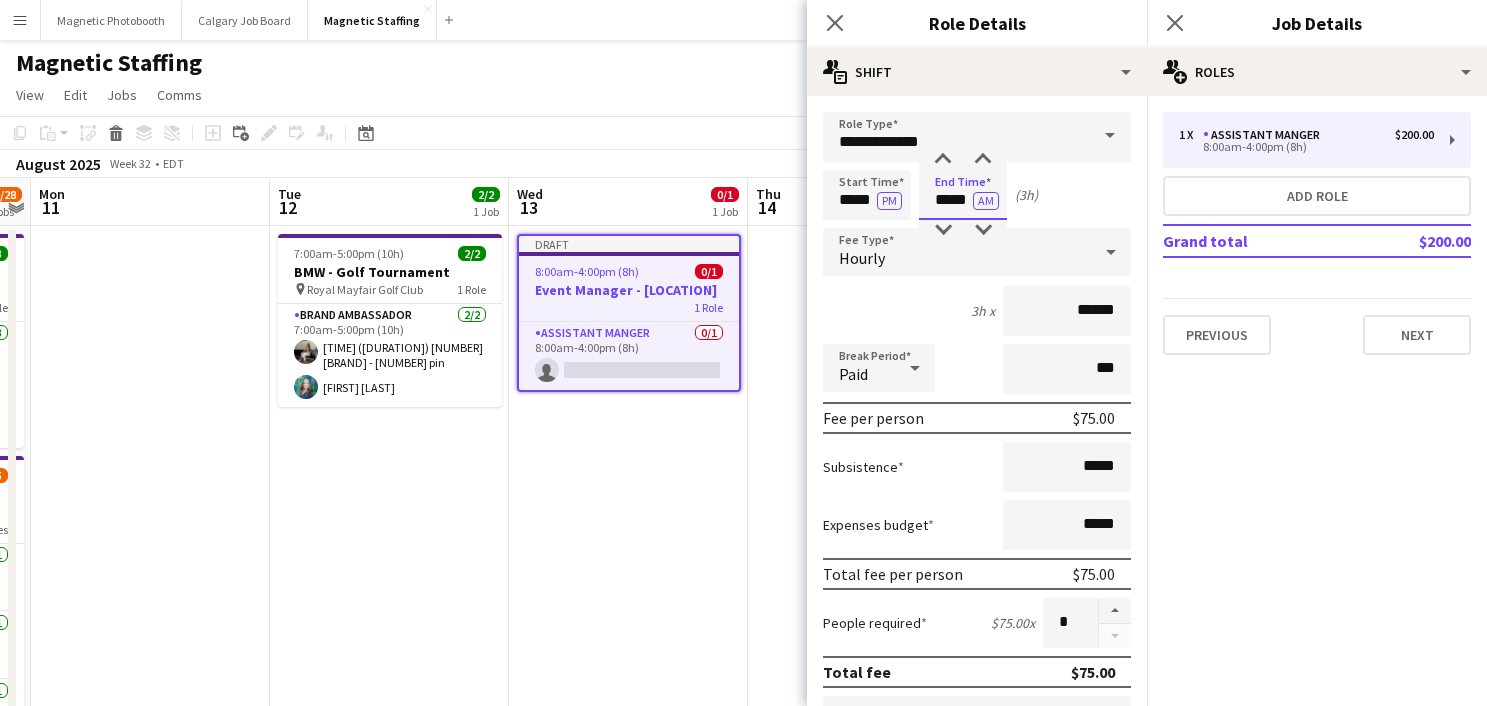 drag, startPoint x: 970, startPoint y: 204, endPoint x: 801, endPoint y: 197, distance: 169.14491 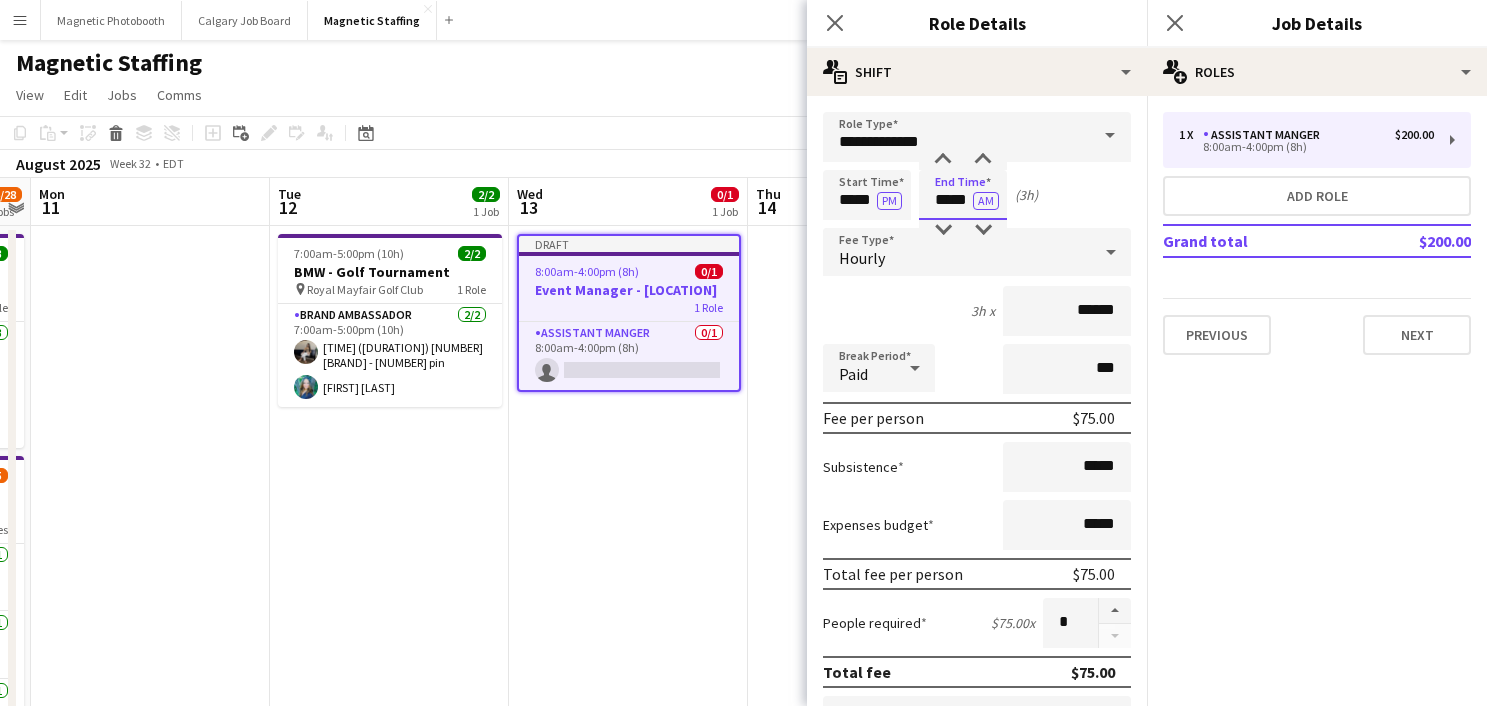 click on "Calgary Job Board
Close
Magnetic Staffing
Close
Add
Help
Notifications
5   Magnetic Staffing   View  Day view expanded Day view collapsed Month view Date picker Copy" at bounding box center (743, 978) 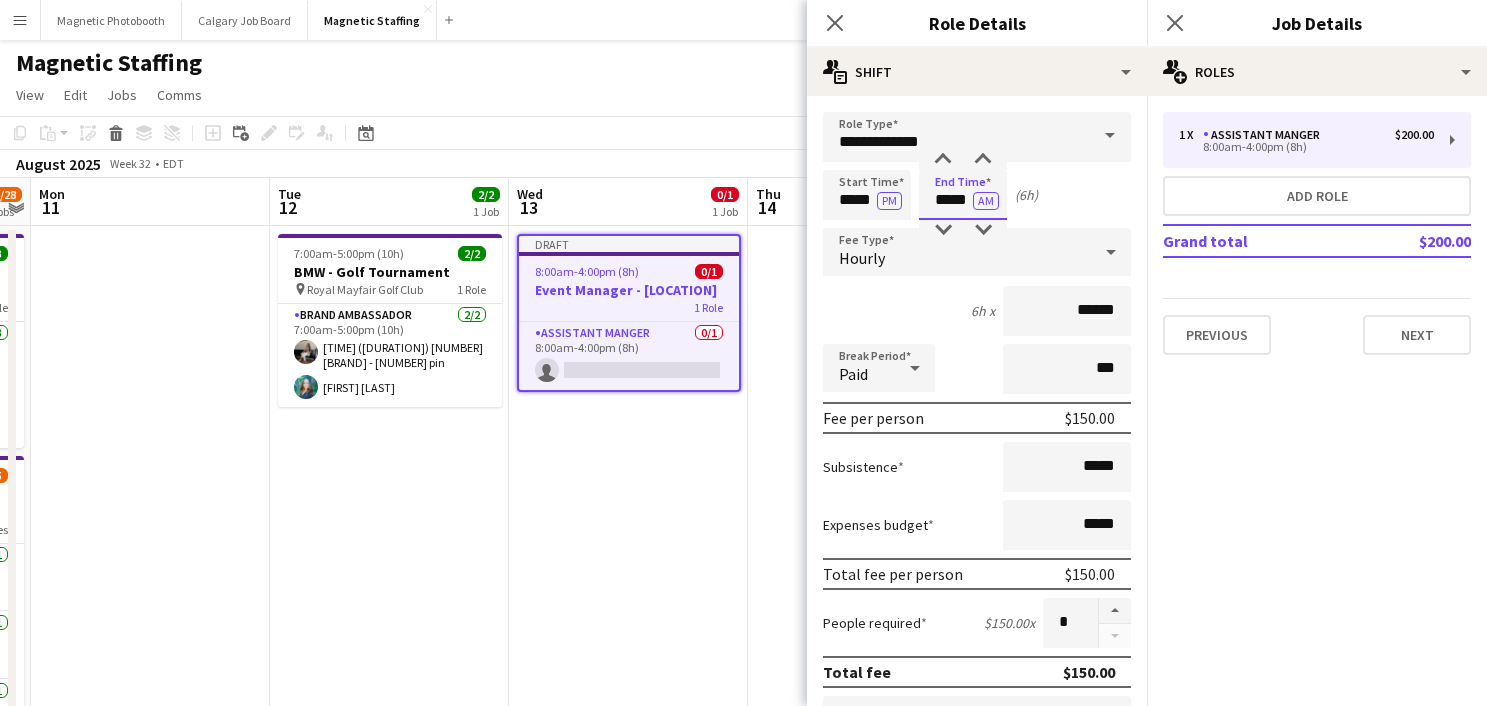 type on "*****" 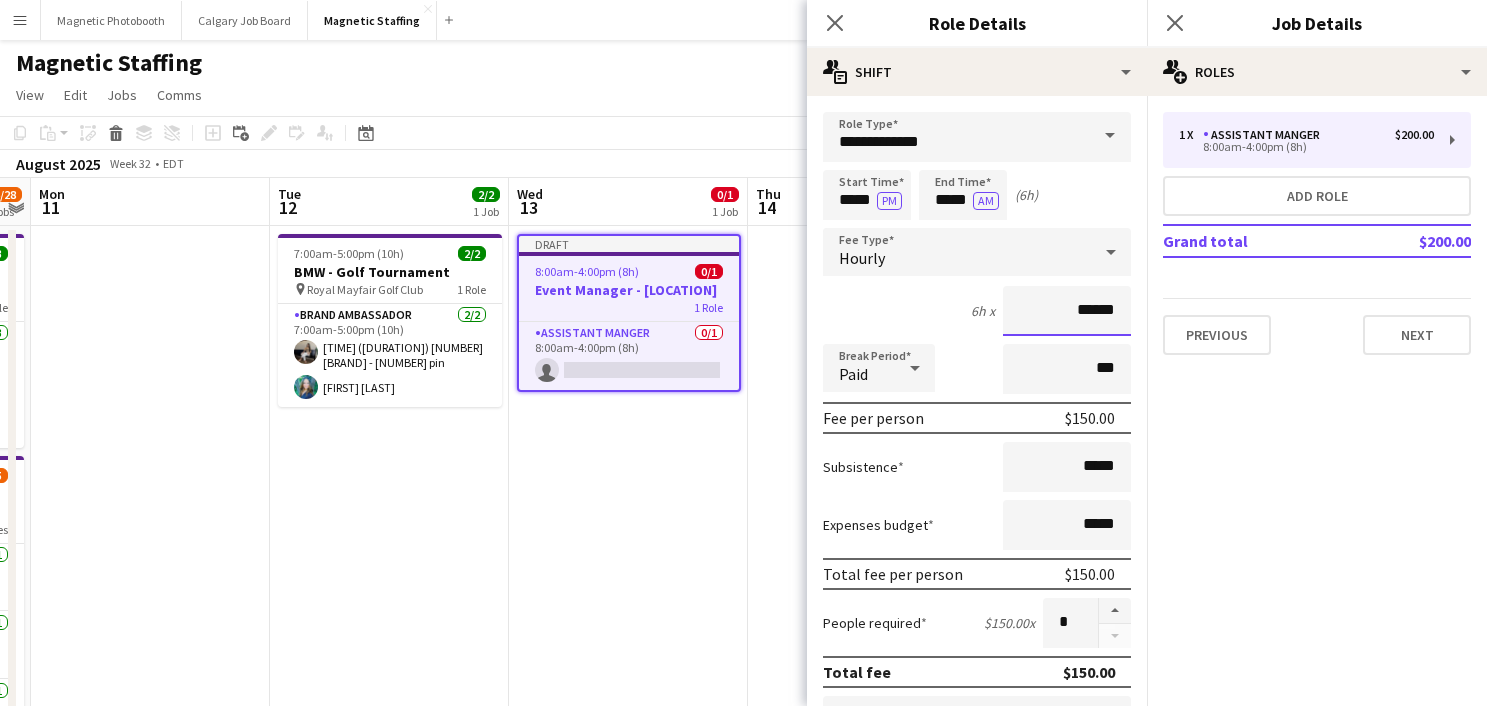 click on "******" at bounding box center [1067, 311] 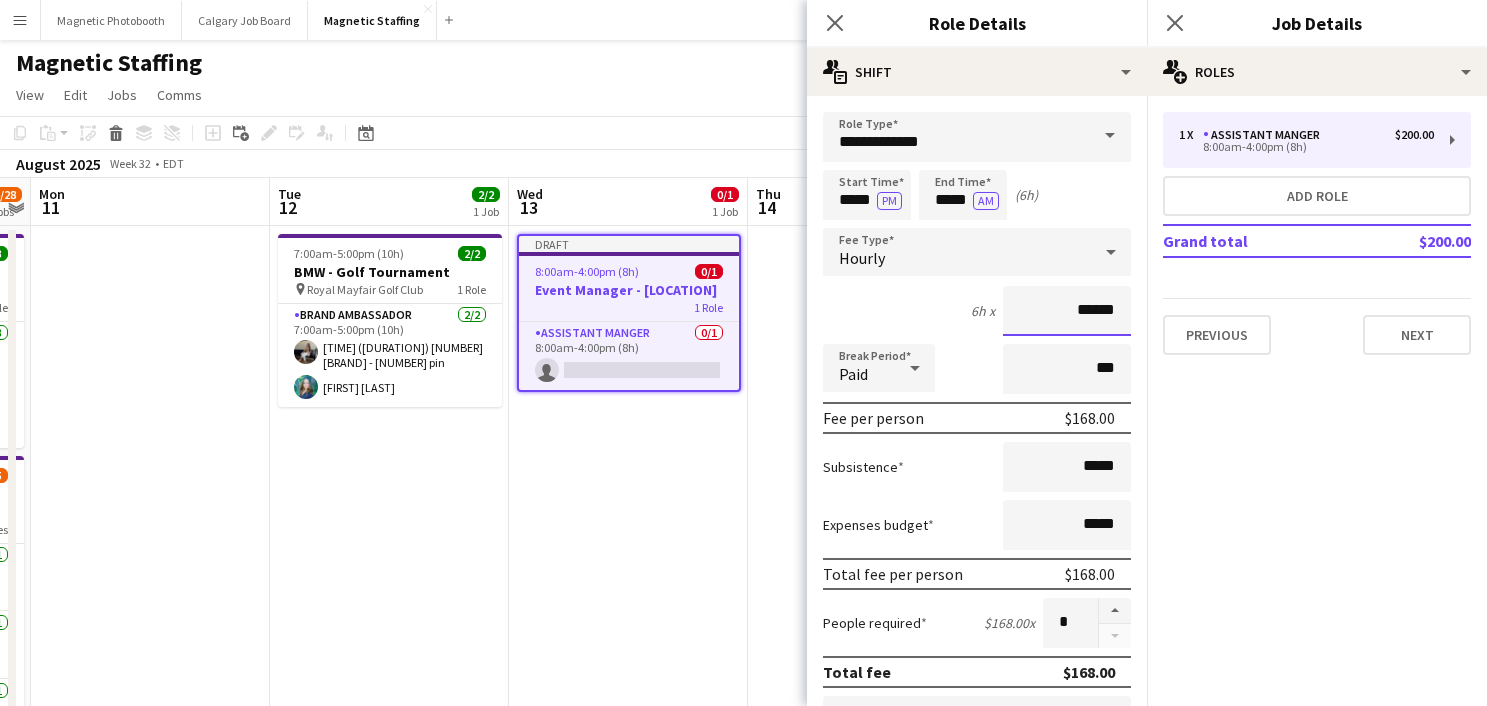 scroll, scrollTop: 363, scrollLeft: 0, axis: vertical 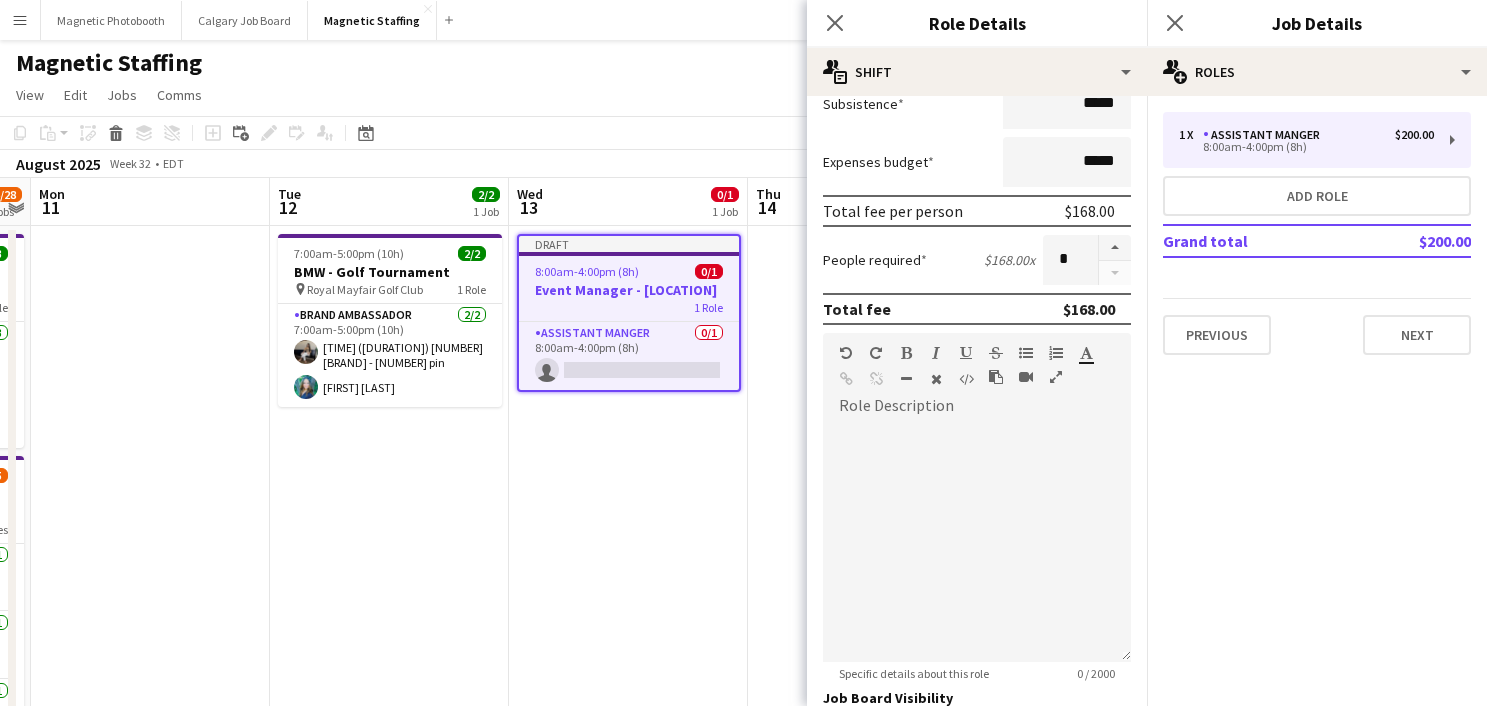 type on "******" 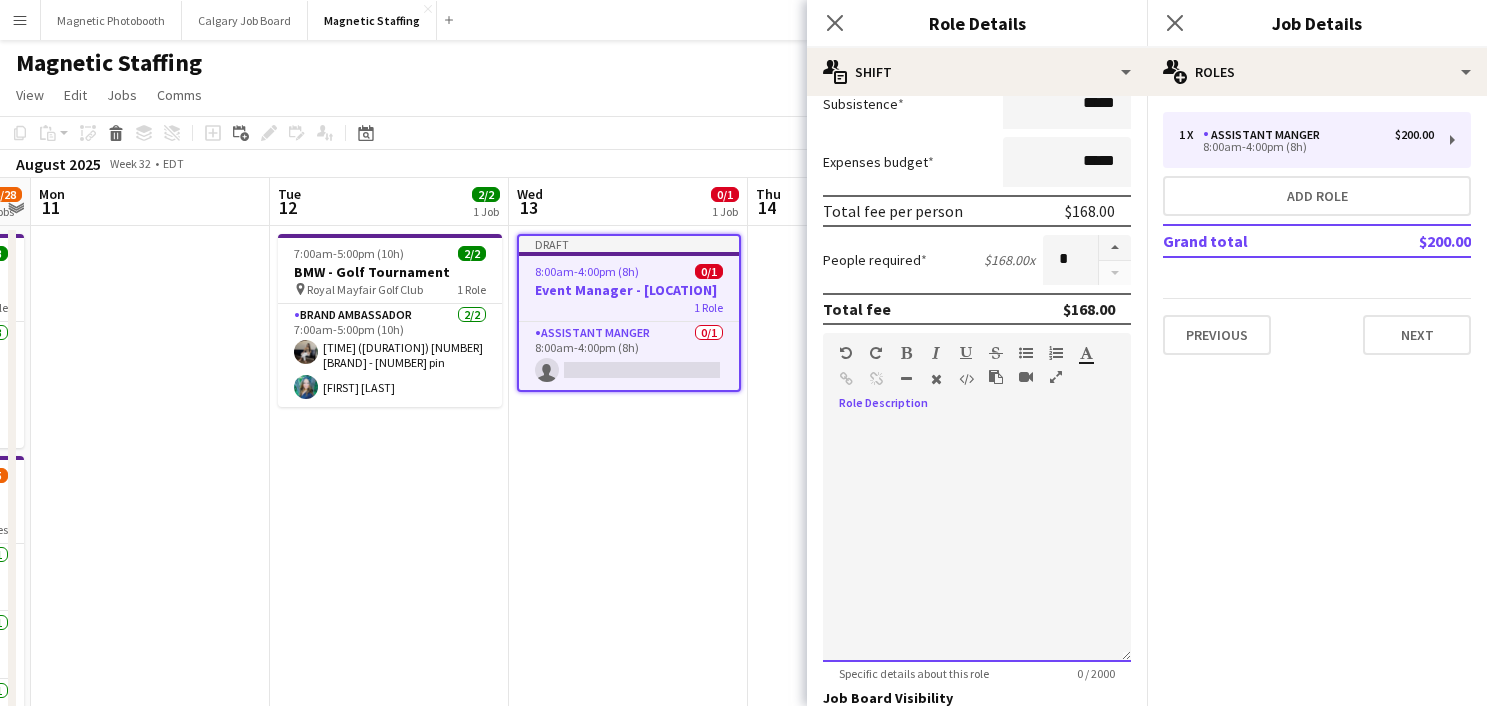 click at bounding box center (977, 542) 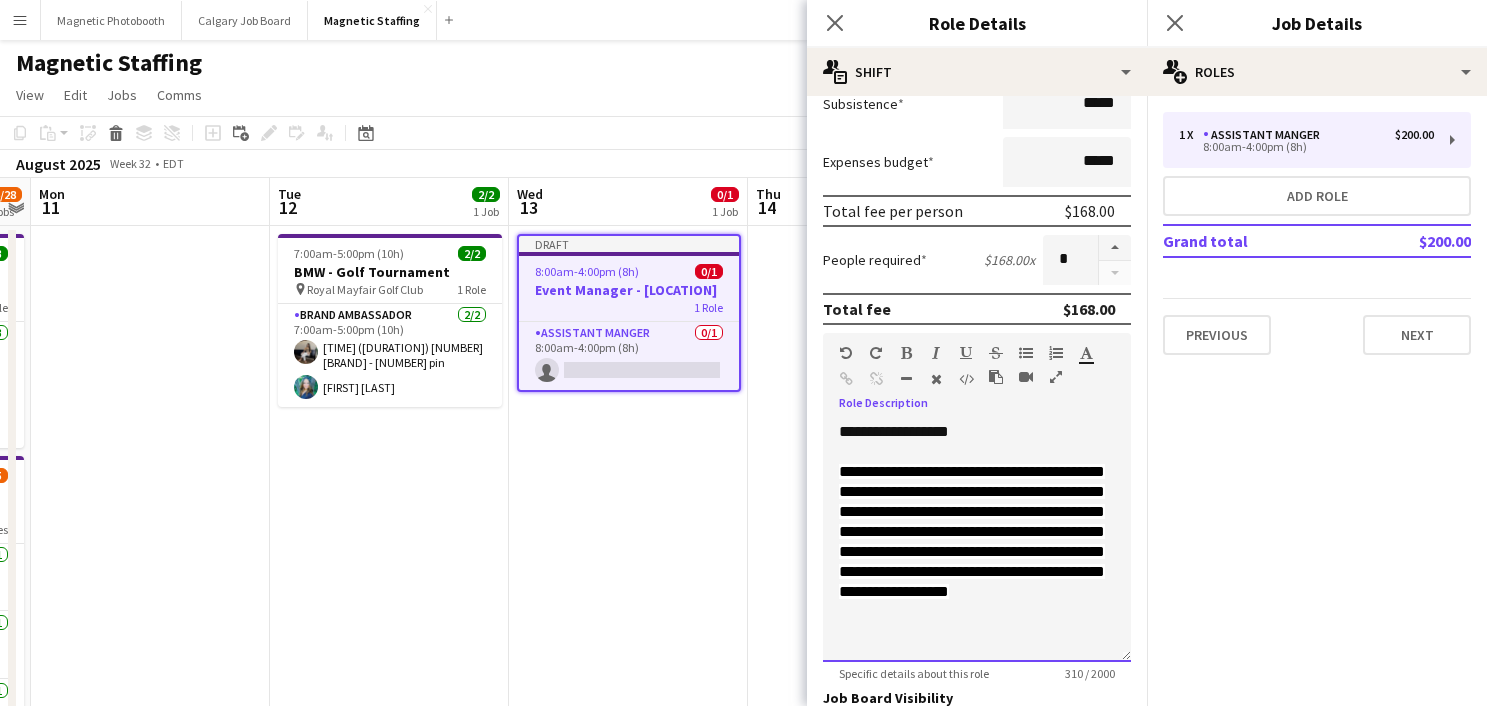 click on "**********" at bounding box center [972, 531] 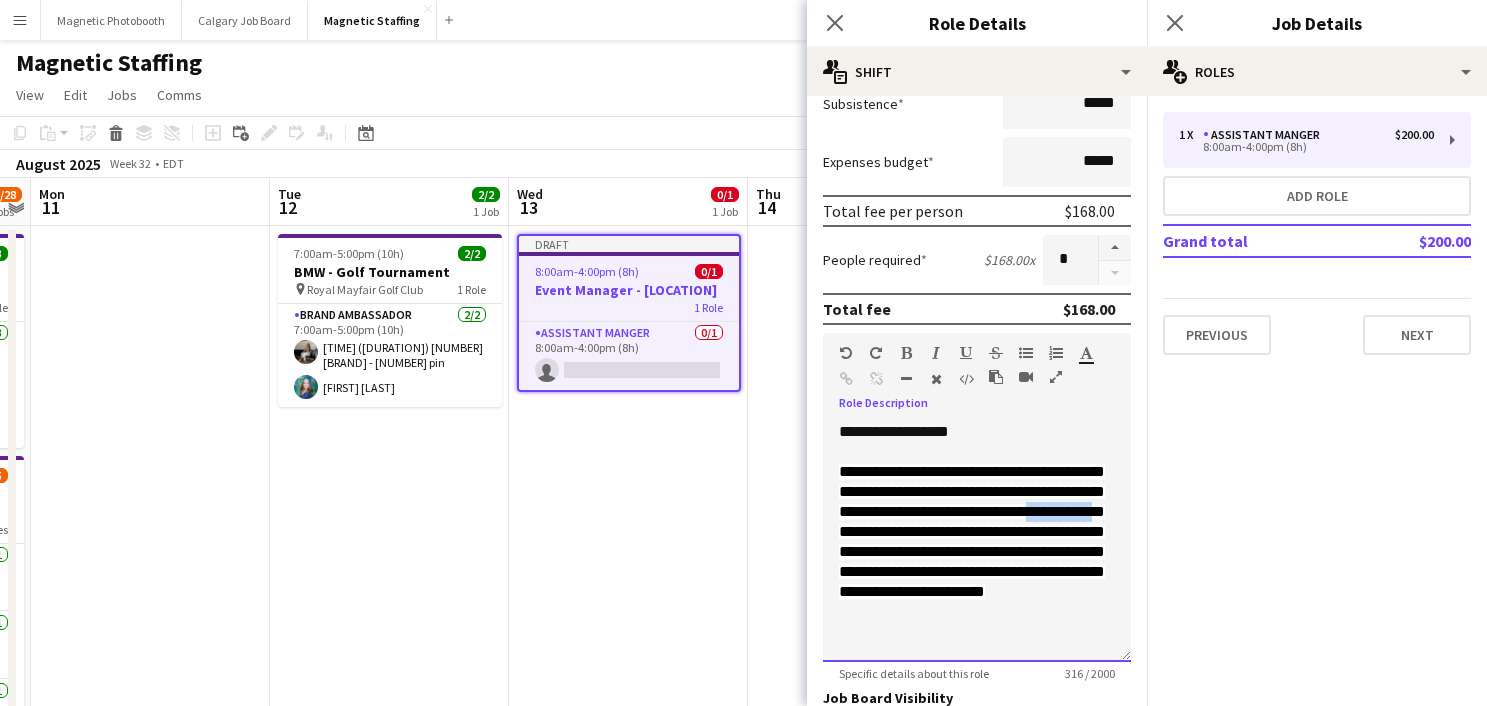drag, startPoint x: 916, startPoint y: 533, endPoint x: 999, endPoint y: 531, distance: 83.02409 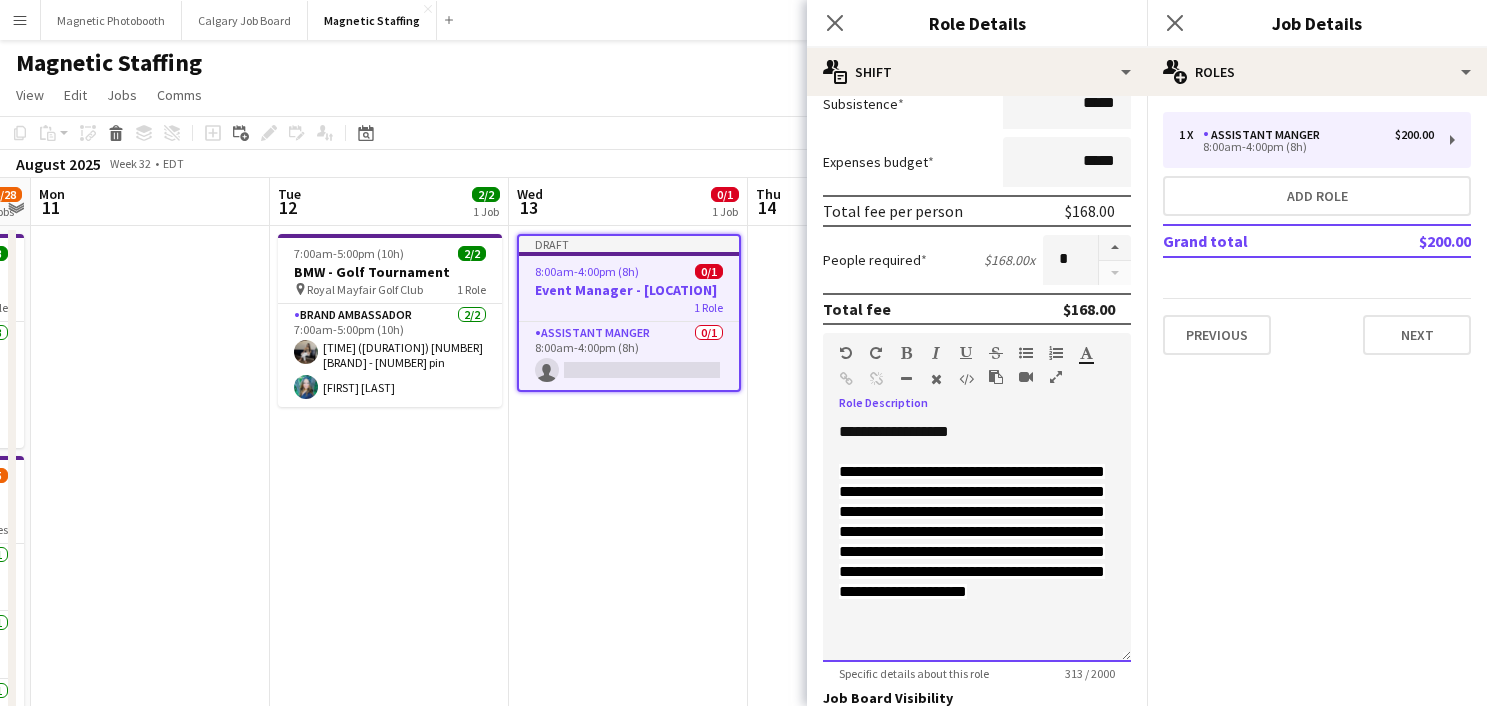 click on "**********" at bounding box center (972, 531) 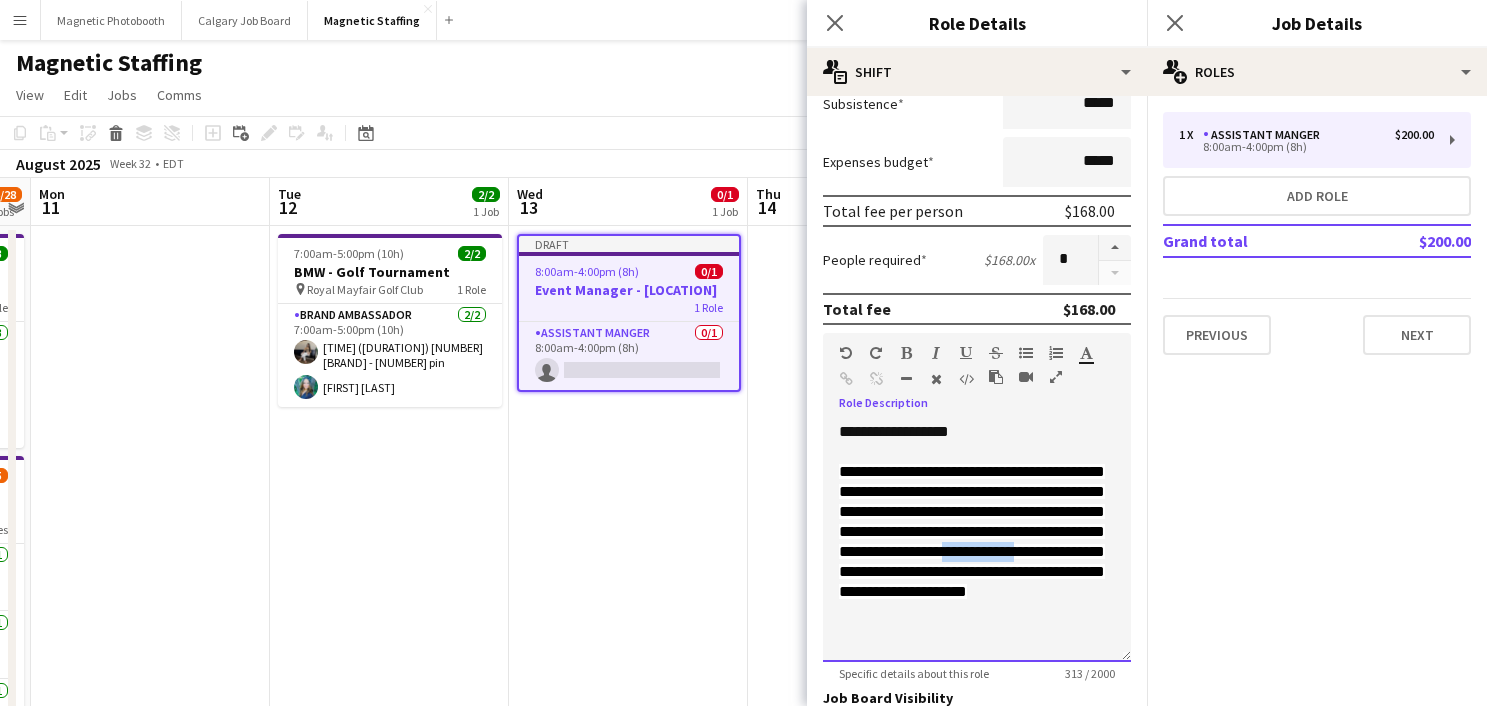 drag, startPoint x: 934, startPoint y: 569, endPoint x: 1017, endPoint y: 570, distance: 83.00603 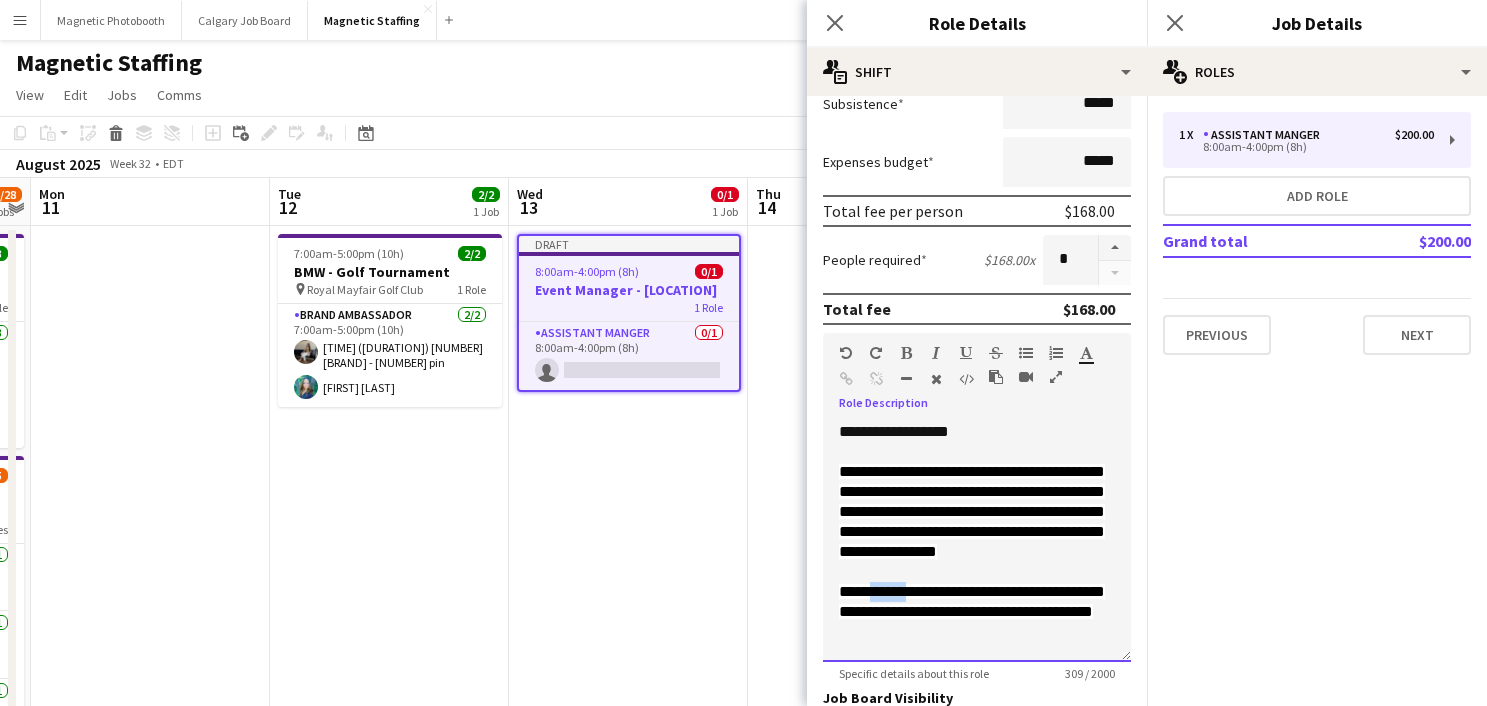 drag, startPoint x: 924, startPoint y: 615, endPoint x: 880, endPoint y: 615, distance: 44 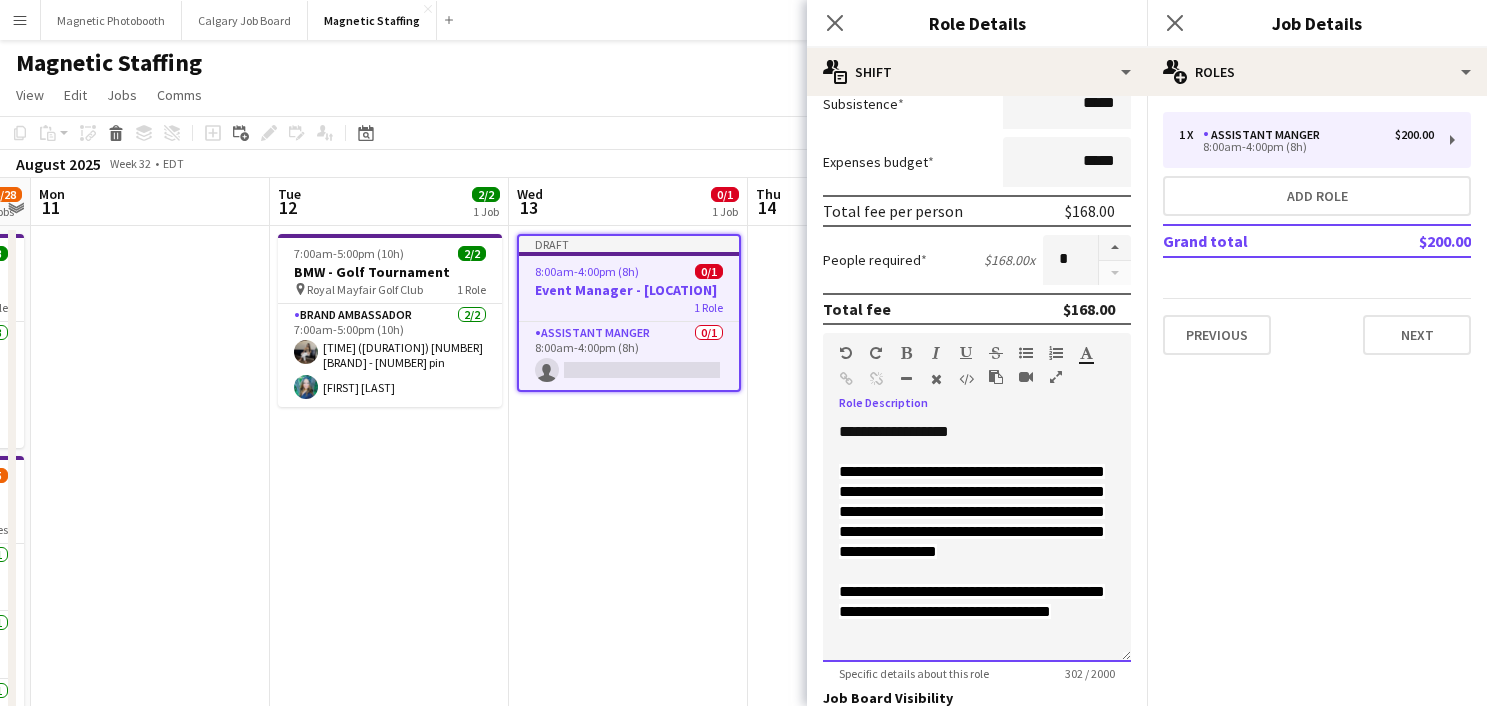 click on "**********" at bounding box center [972, 601] 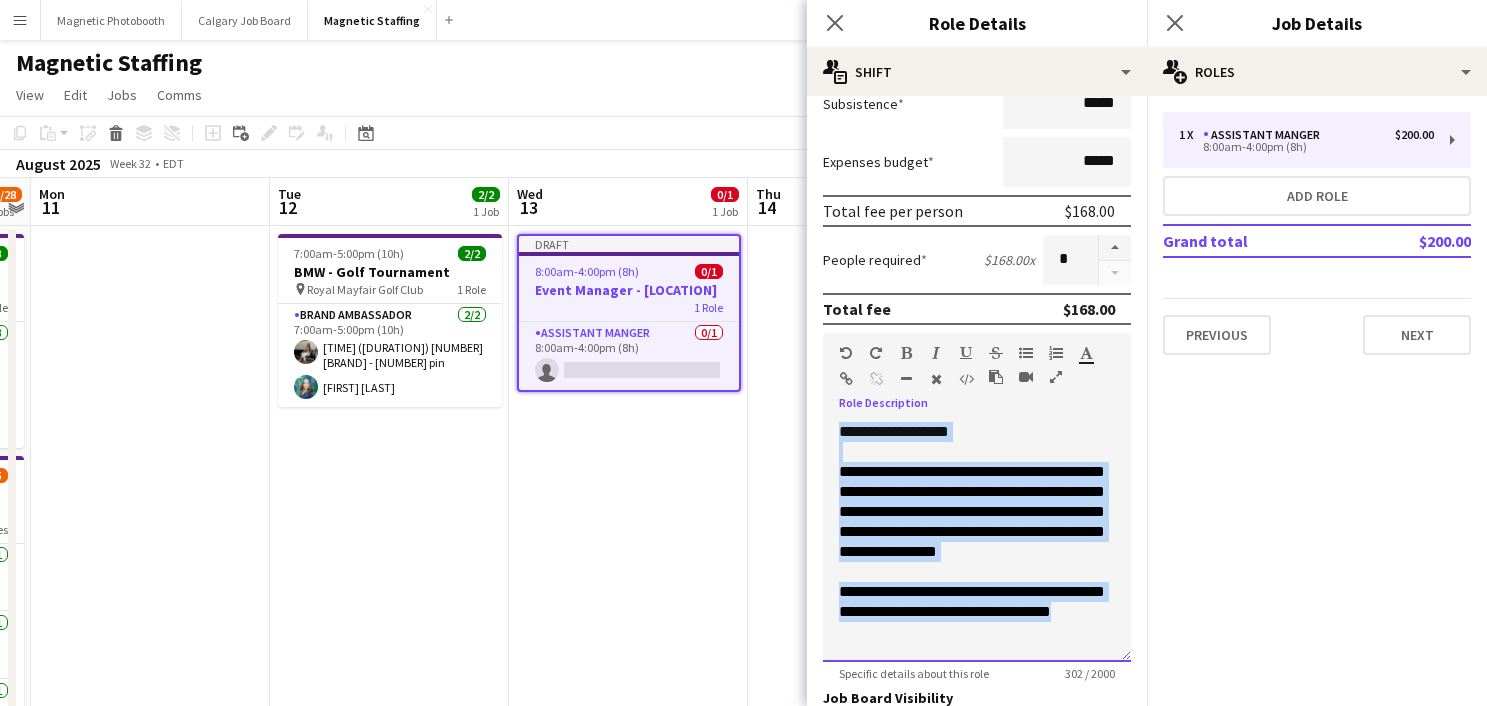 scroll, scrollTop: 0, scrollLeft: 0, axis: both 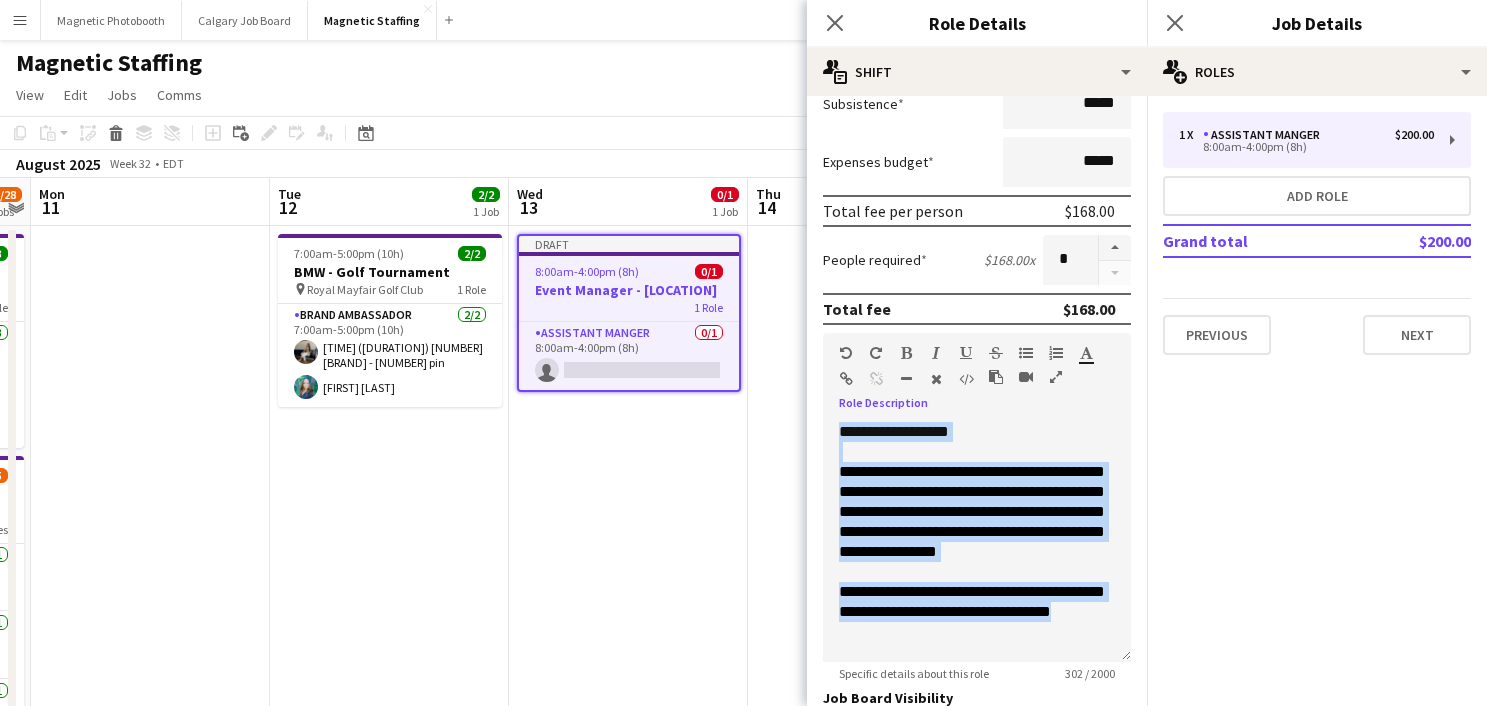 click at bounding box center (936, 379) 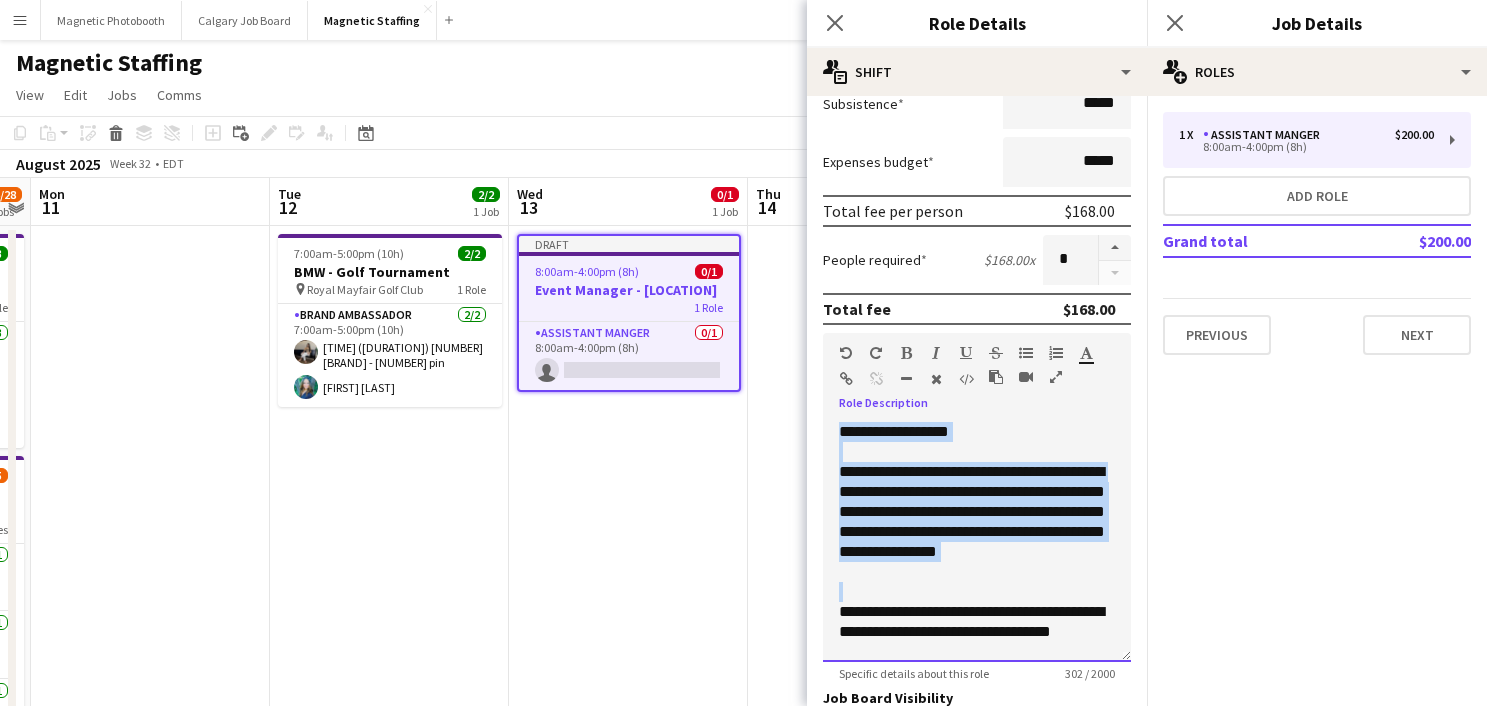 click on "**********" at bounding box center [977, 522] 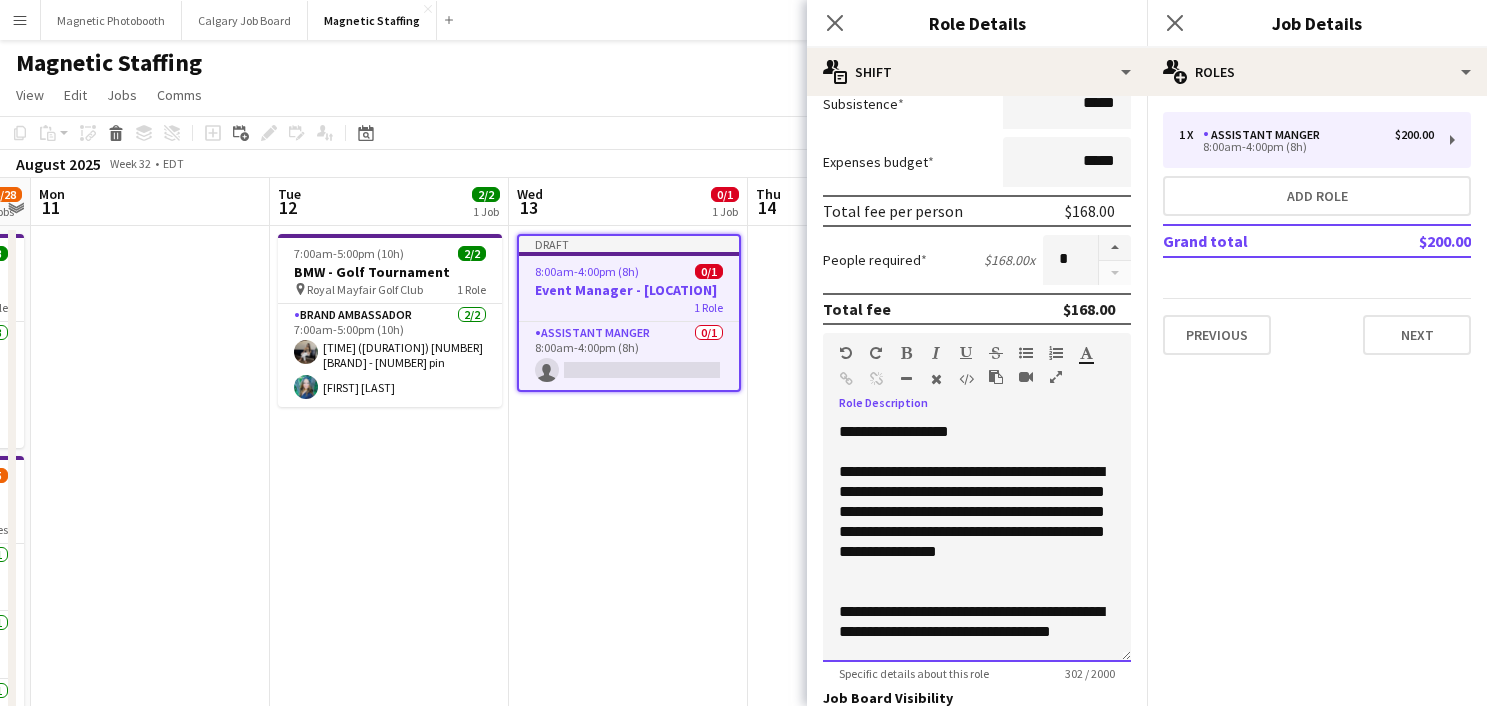 scroll, scrollTop: 16, scrollLeft: 0, axis: vertical 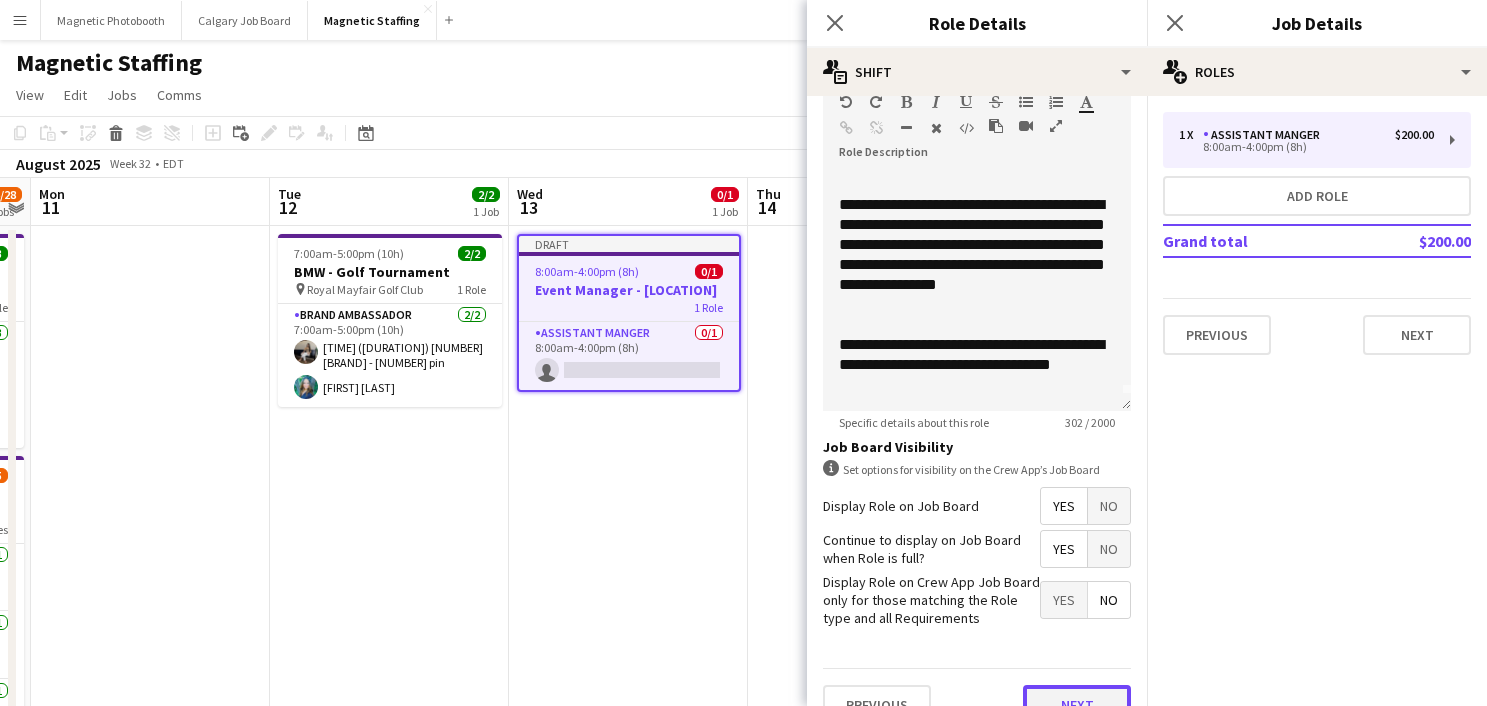 click on "Next" at bounding box center [1077, 705] 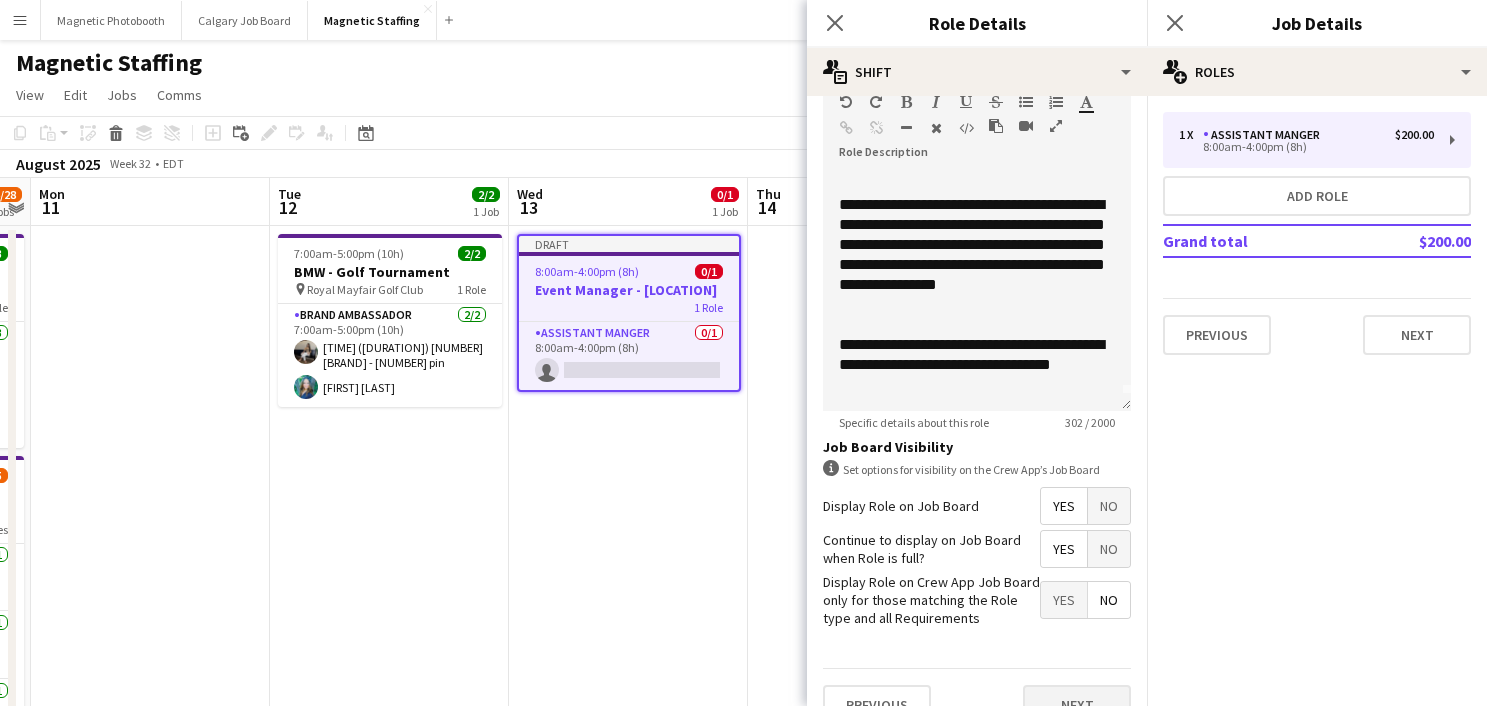 scroll, scrollTop: 0, scrollLeft: 0, axis: both 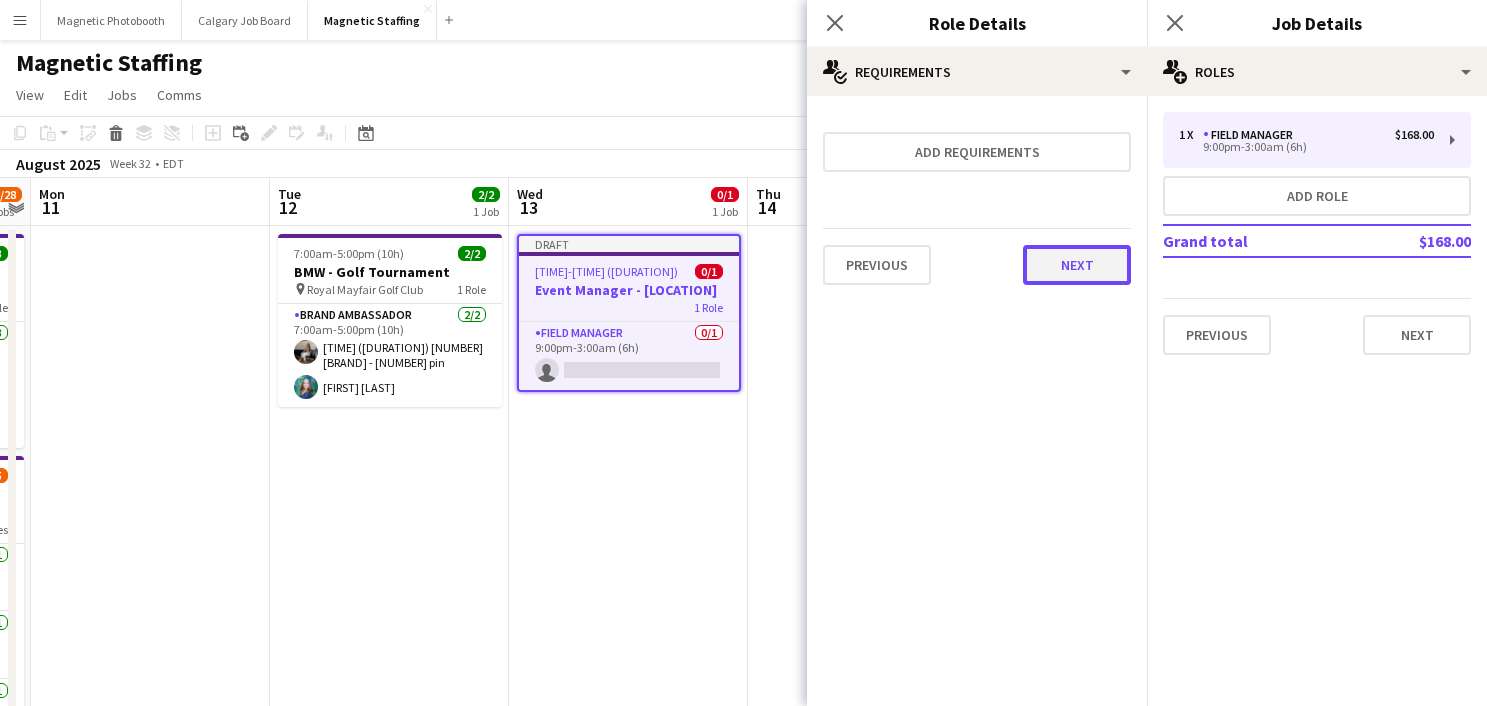 click on "Next" at bounding box center [1077, 265] 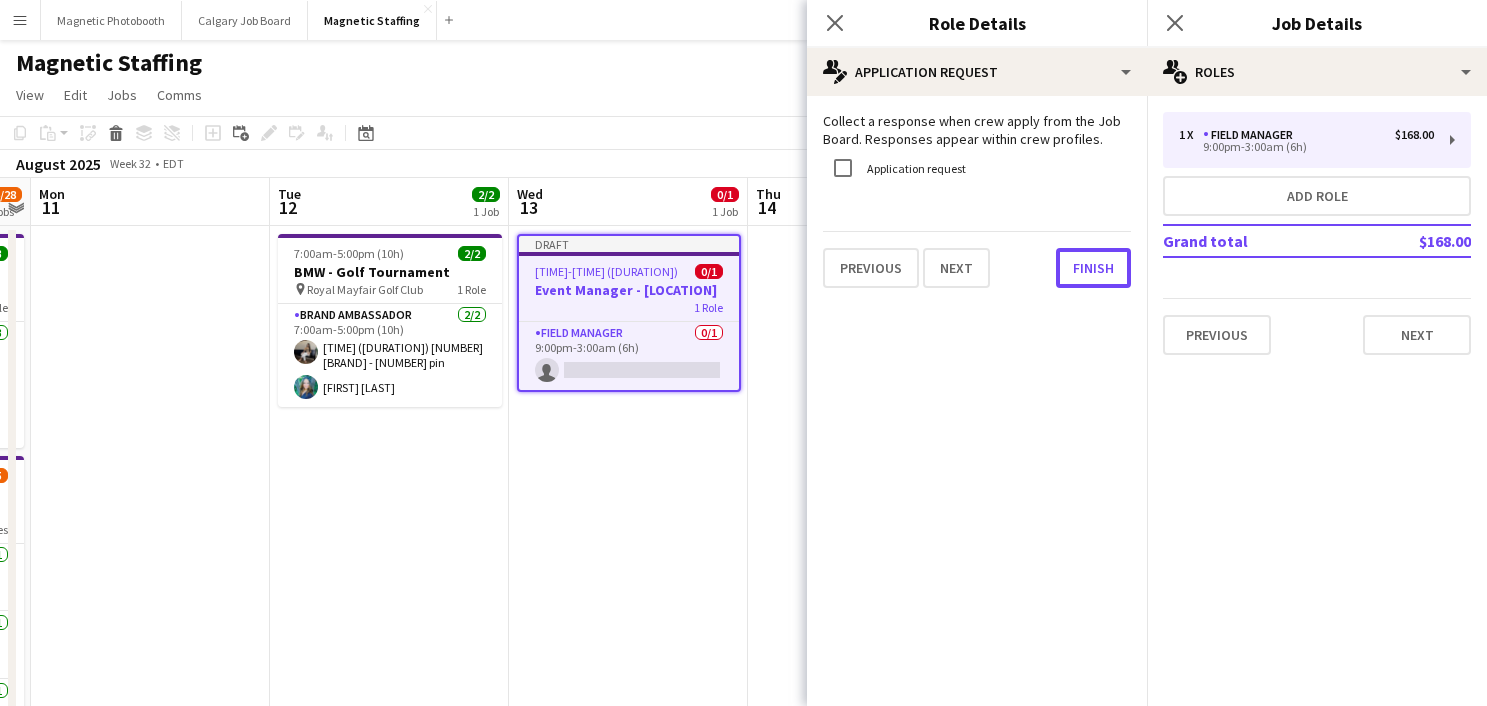 click on "Finish" at bounding box center (1093, 268) 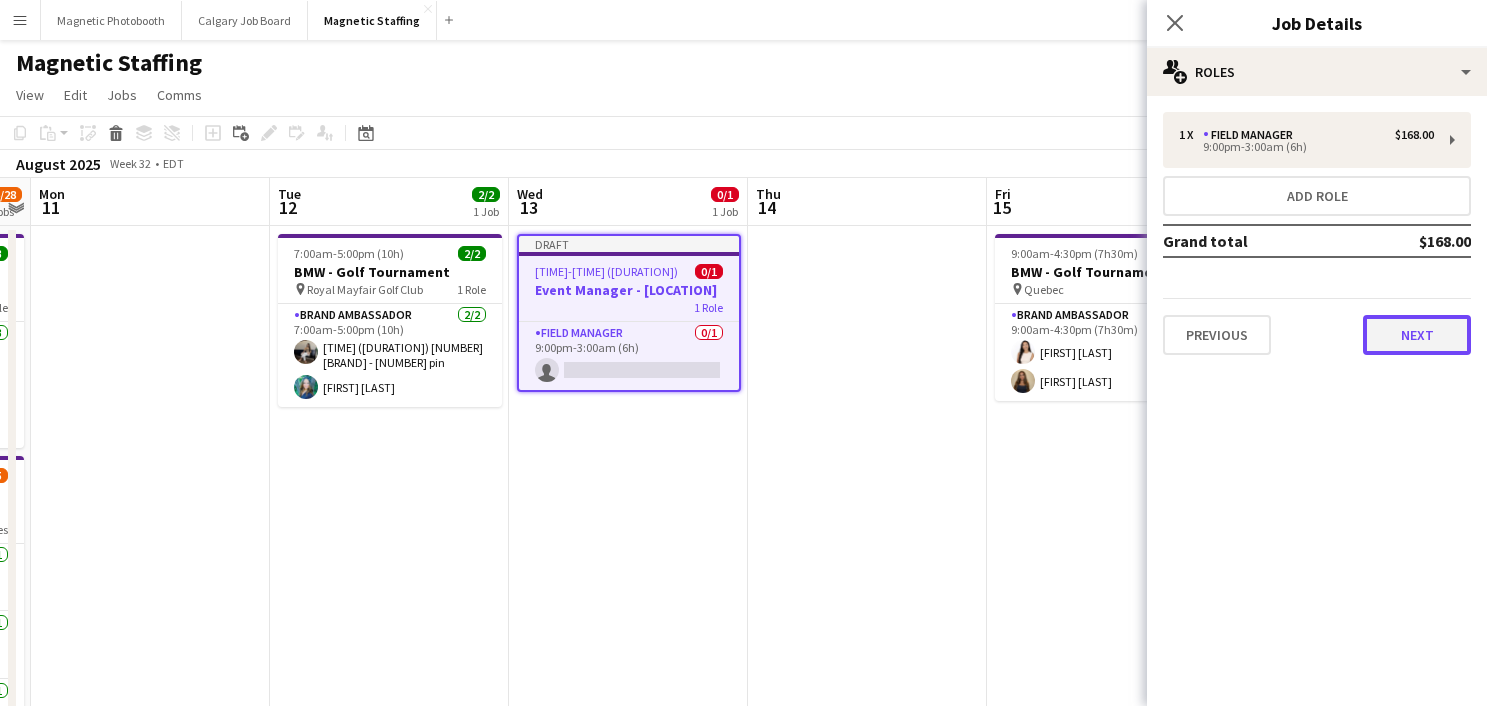 click on "Next" at bounding box center [1417, 335] 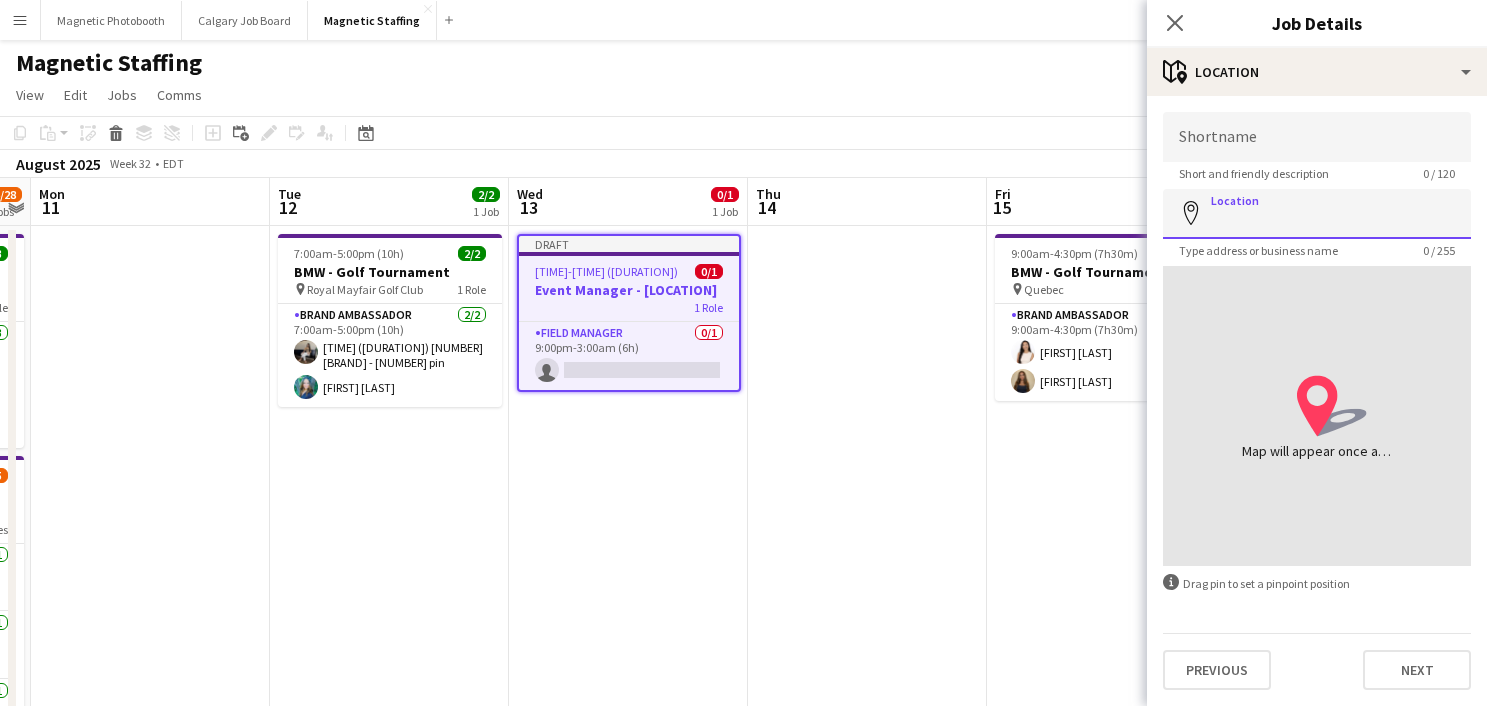 paste on "**********" 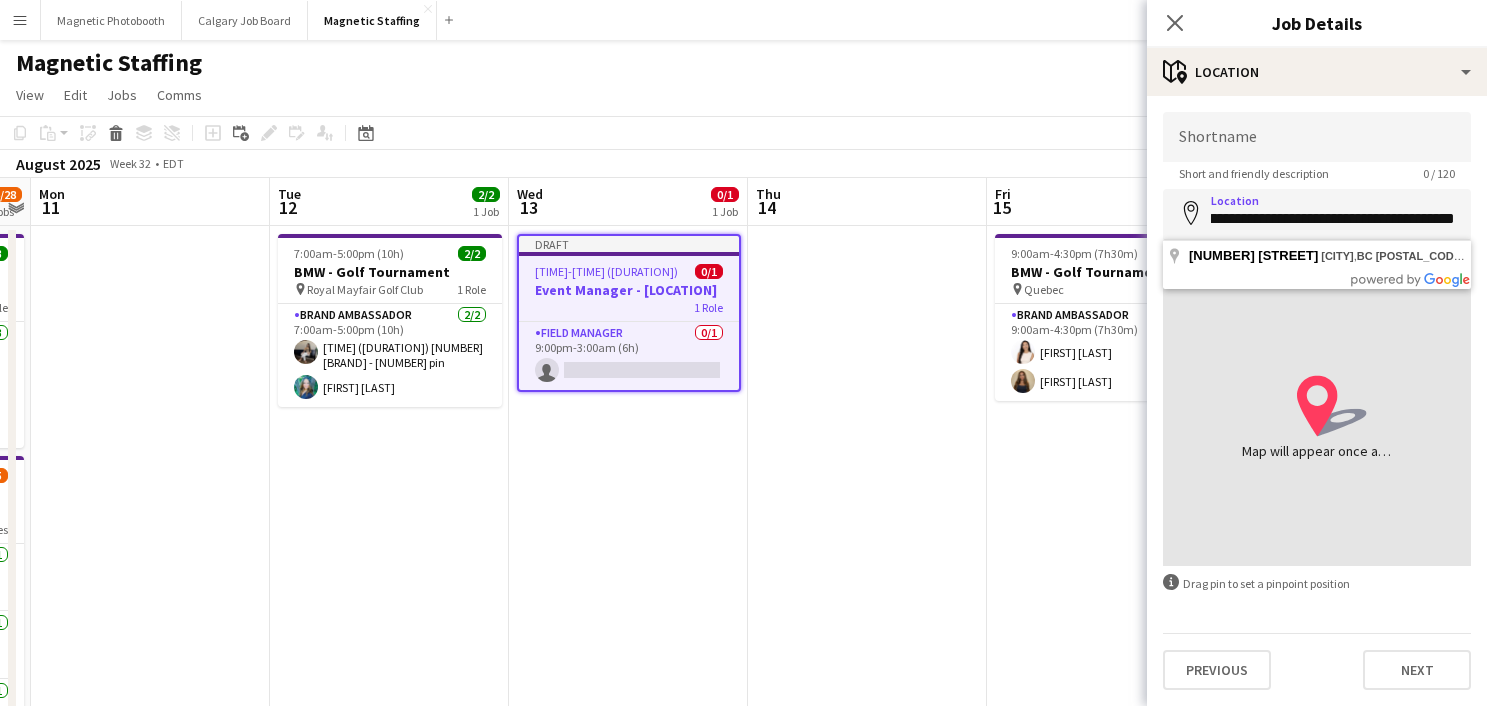 scroll, scrollTop: 0, scrollLeft: 0, axis: both 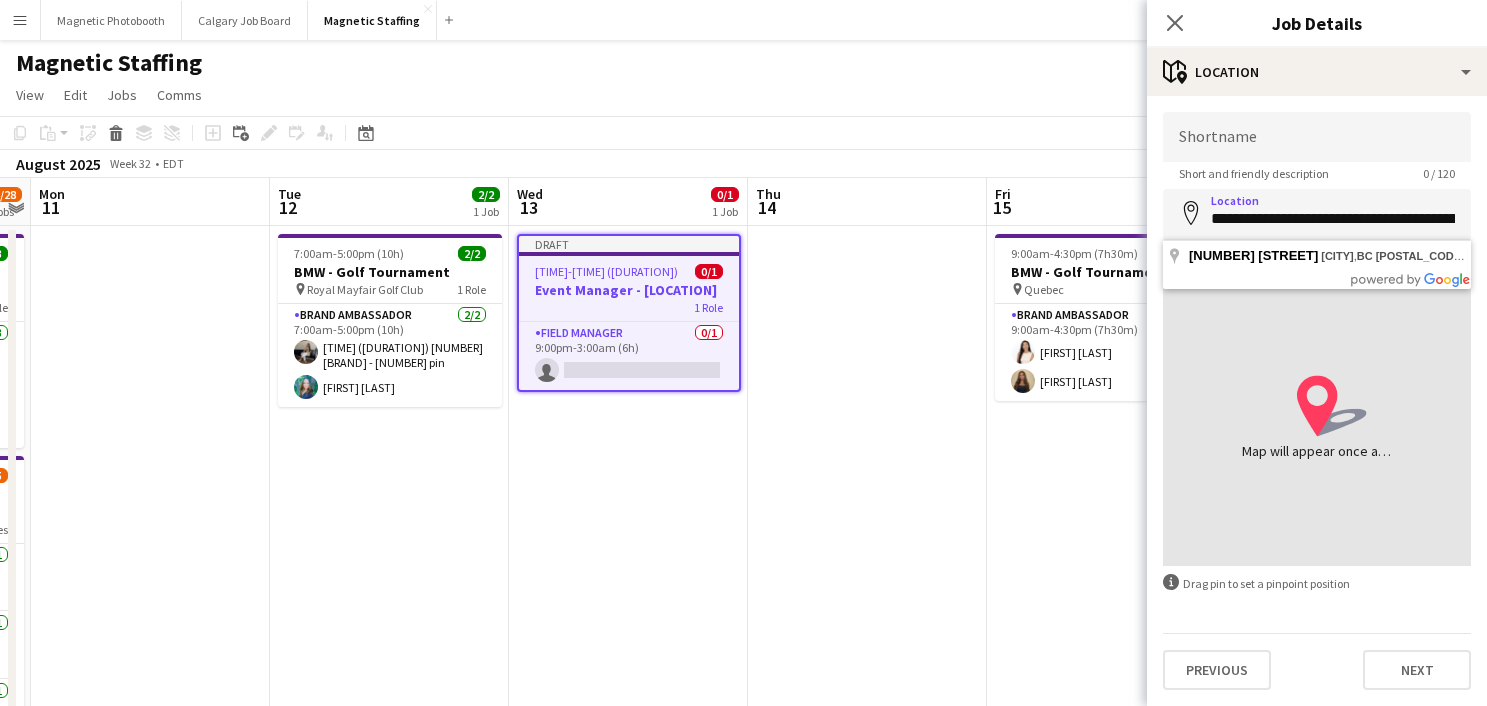 type on "**********" 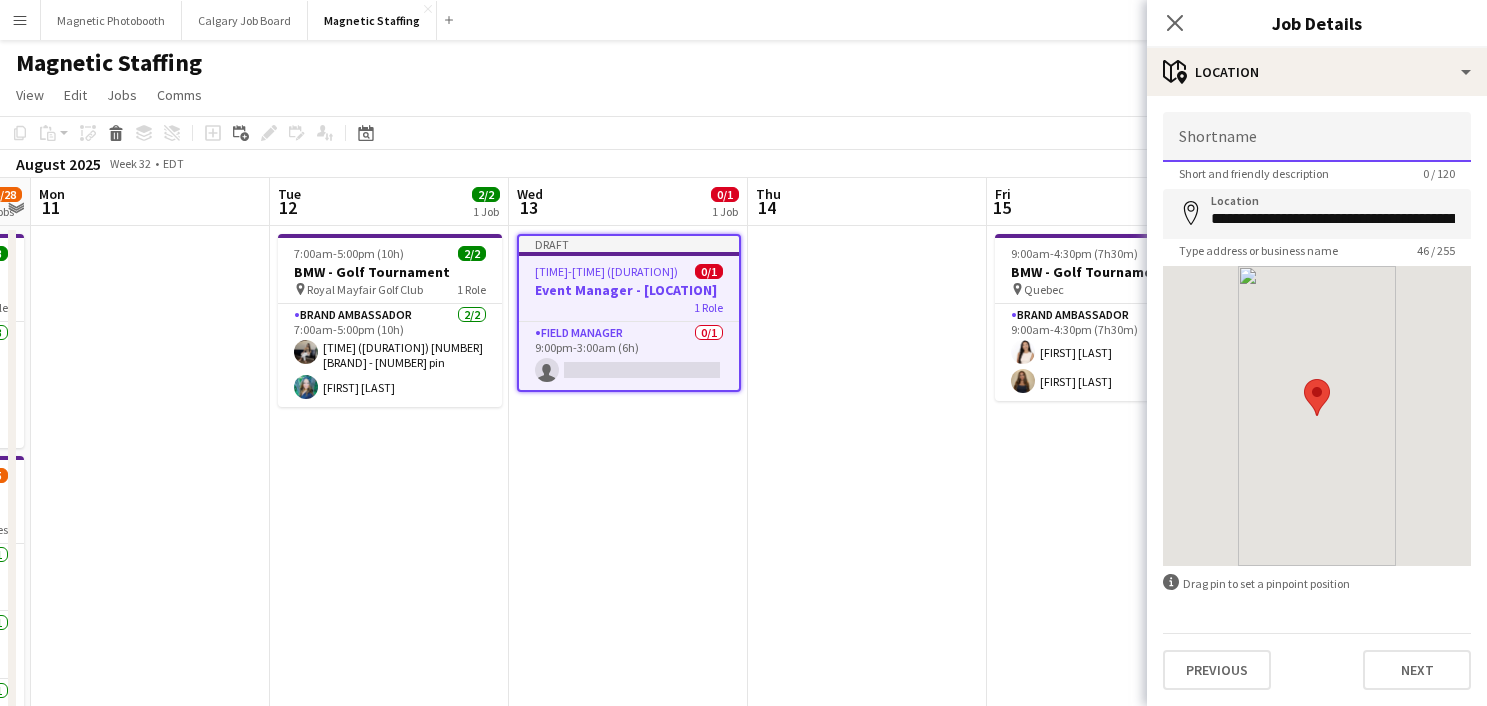 click on "Shortname" at bounding box center [1317, 137] 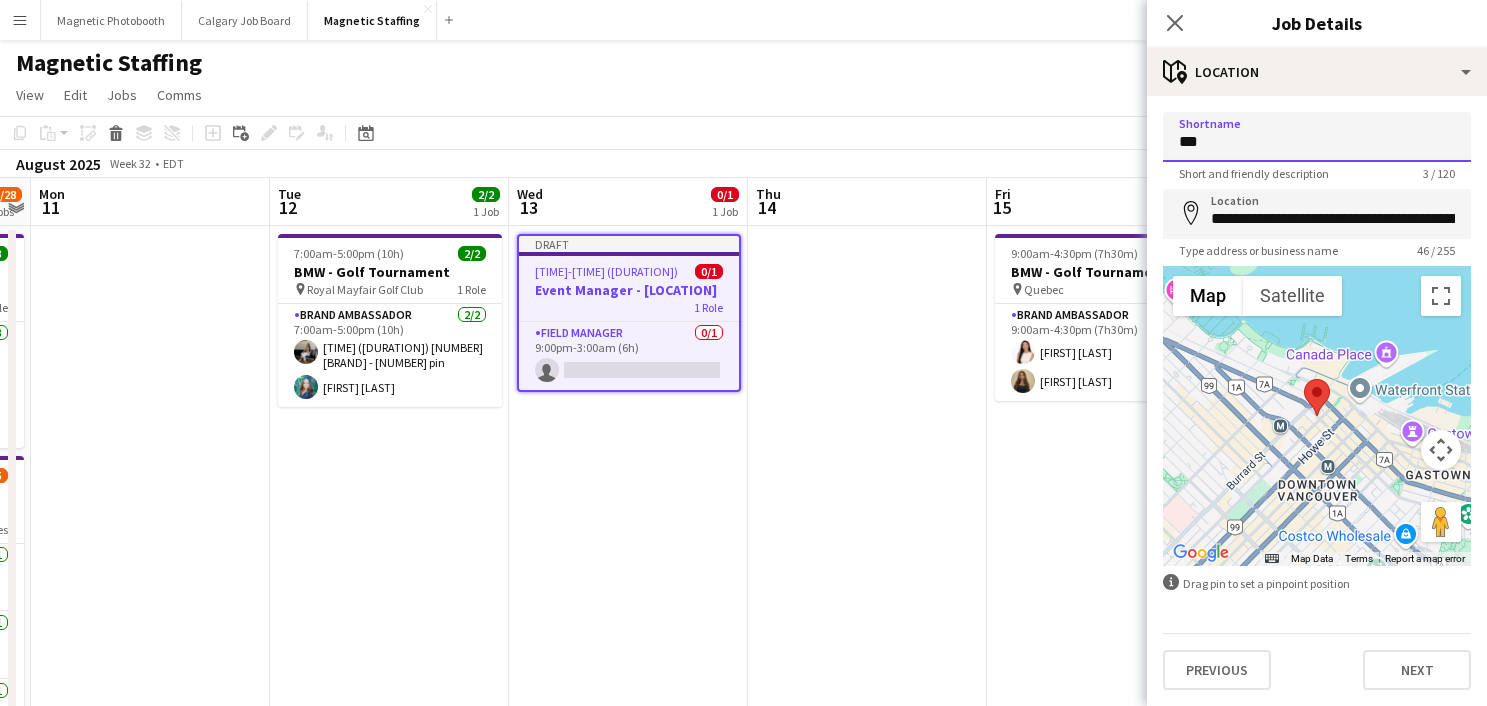 type on "*********" 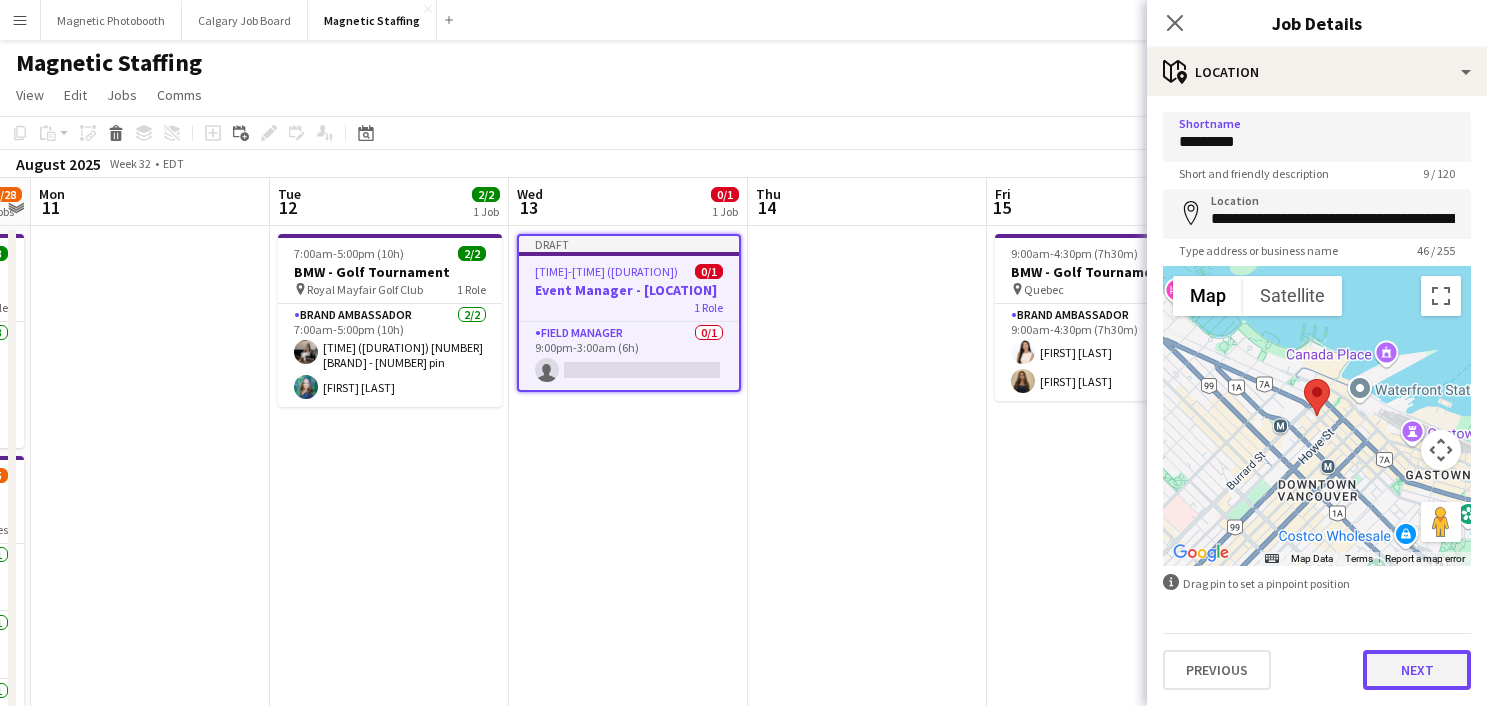 click on "Next" at bounding box center (1417, 670) 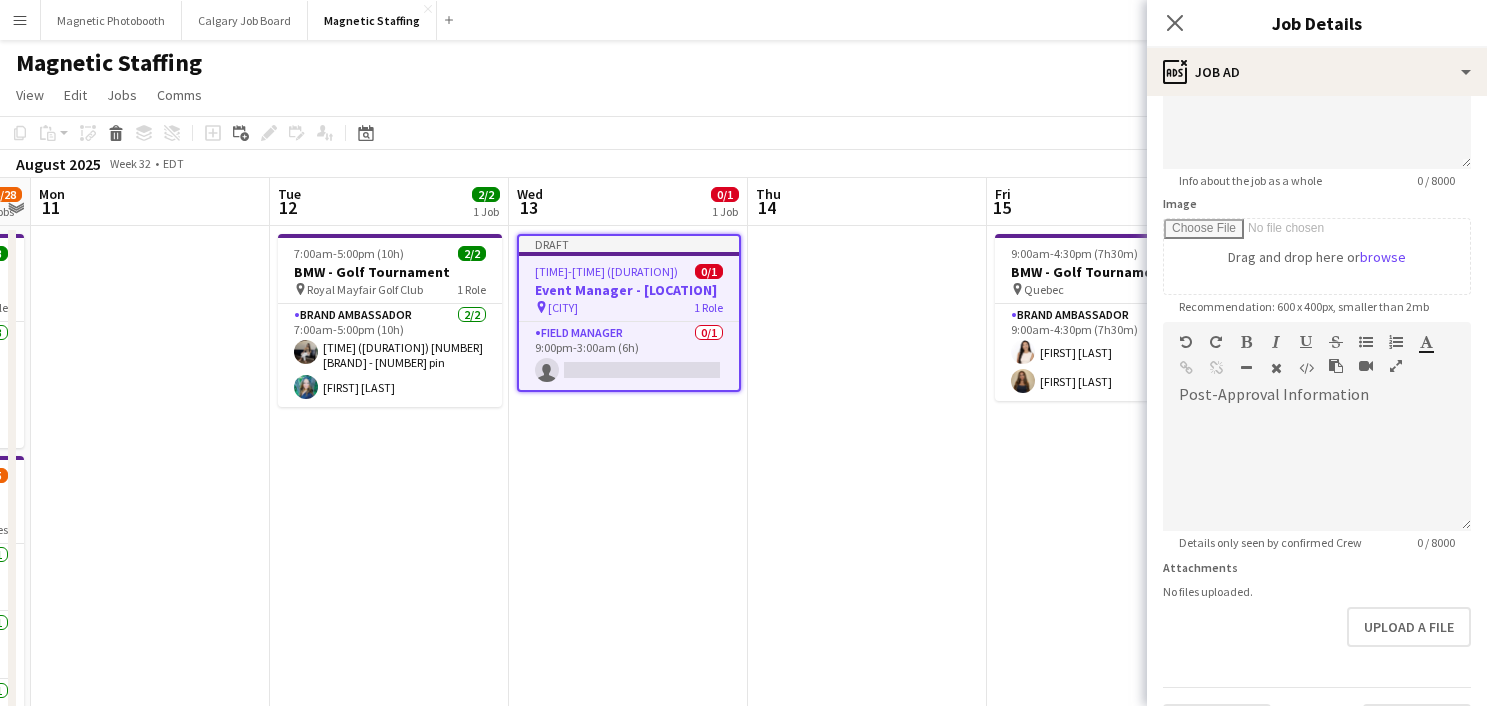scroll, scrollTop: 282, scrollLeft: 0, axis: vertical 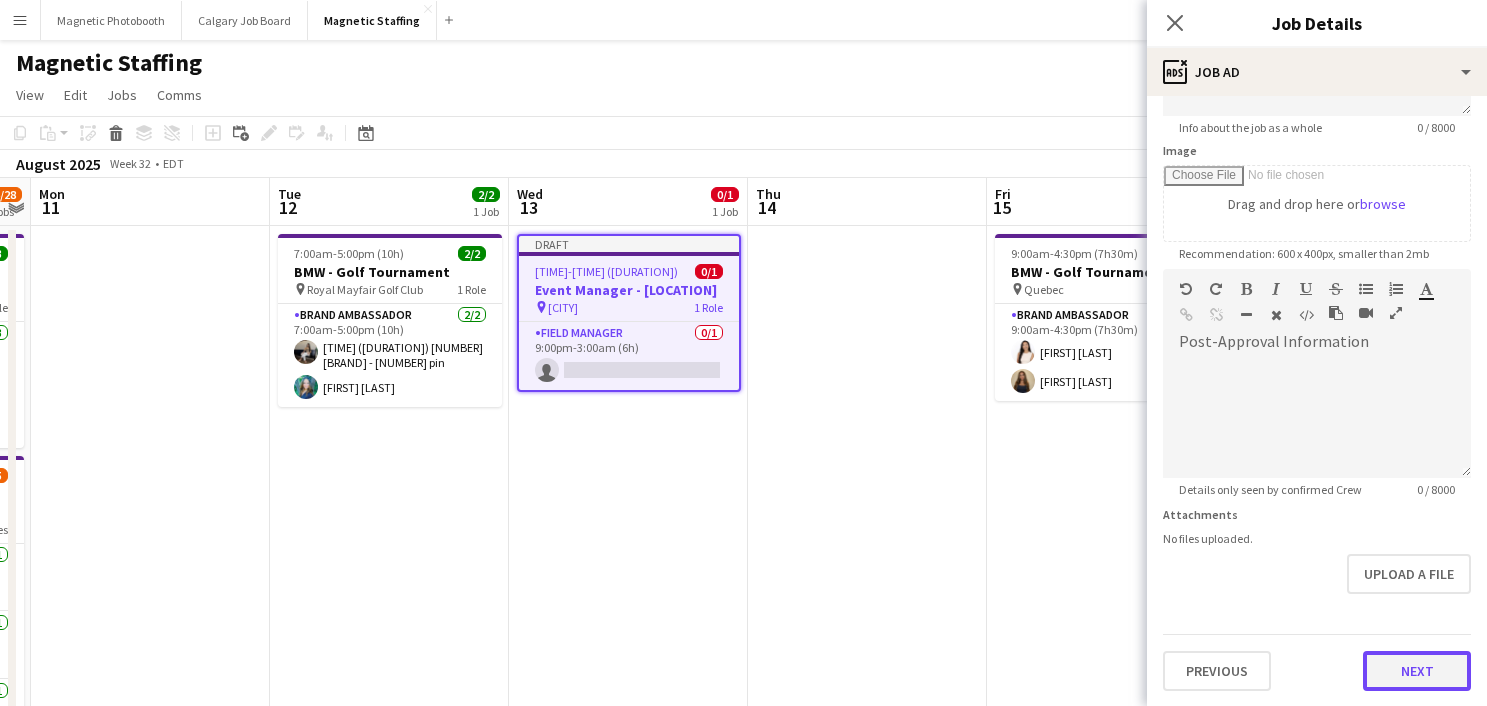 click on "Next" at bounding box center [1417, 671] 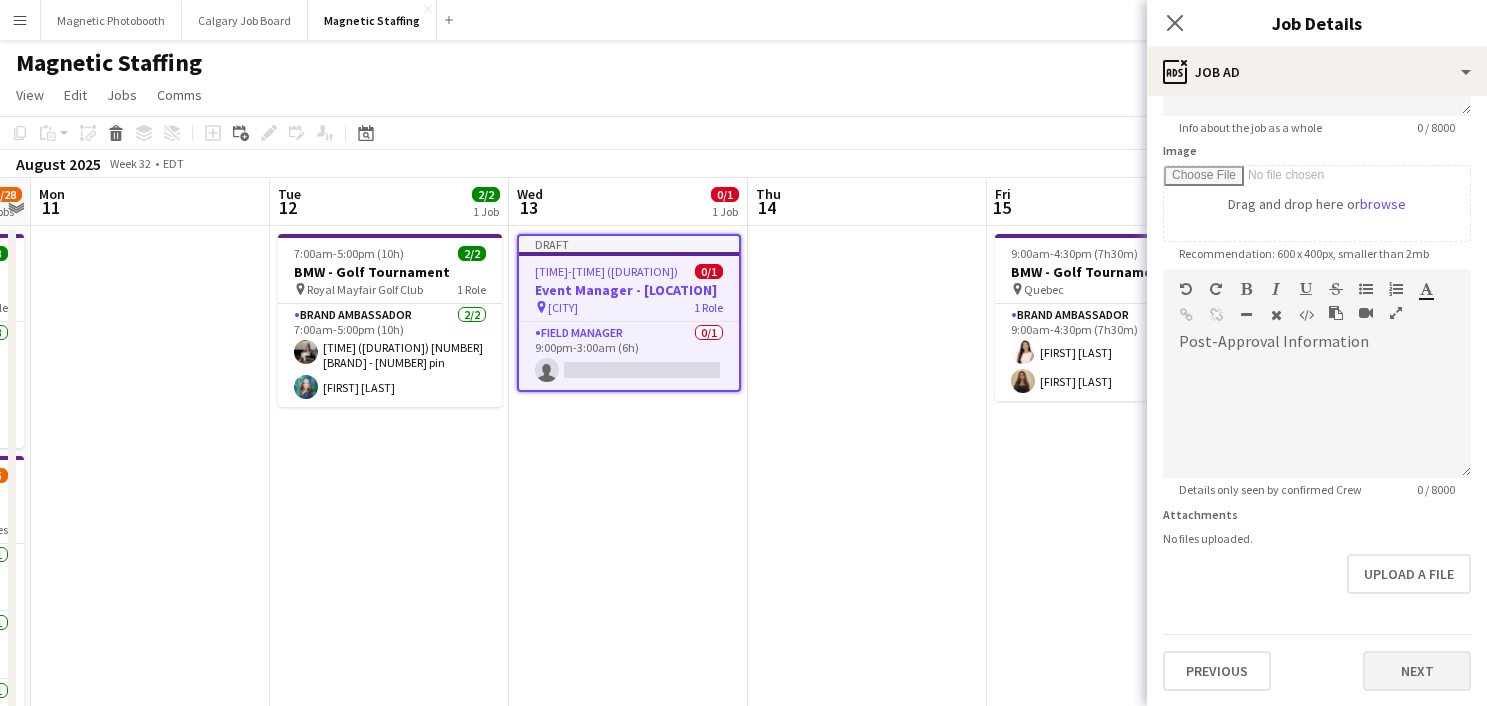 scroll, scrollTop: 0, scrollLeft: 0, axis: both 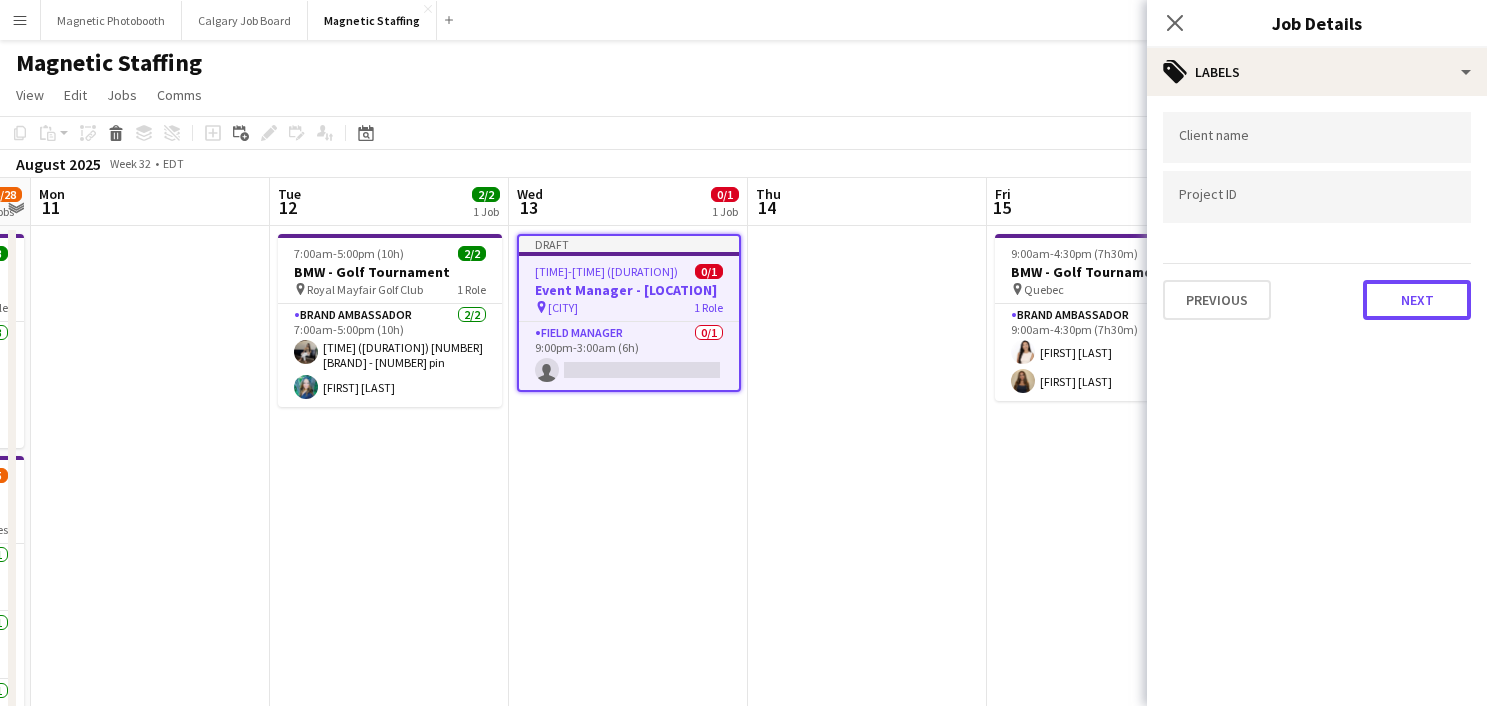 click on "Next" at bounding box center (1417, 300) 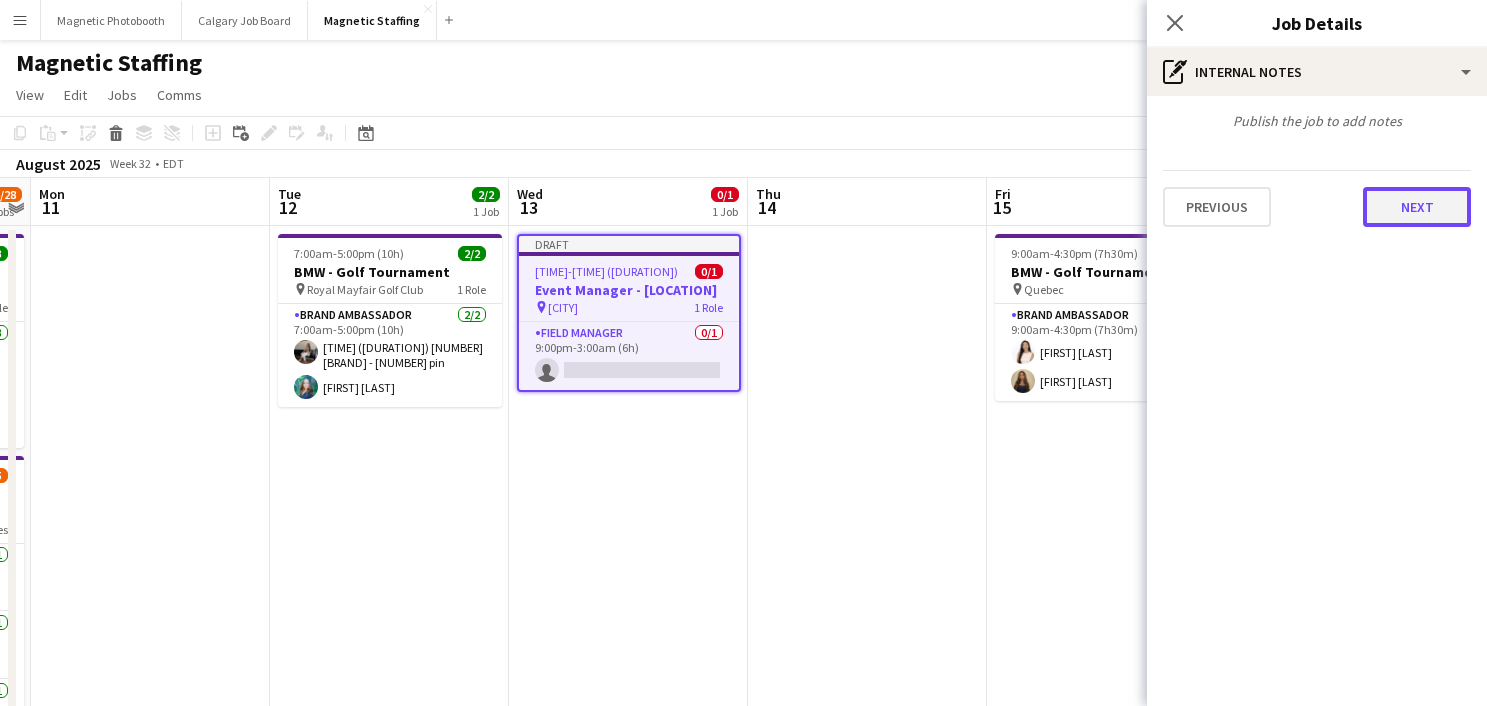 click on "Next" at bounding box center [1417, 207] 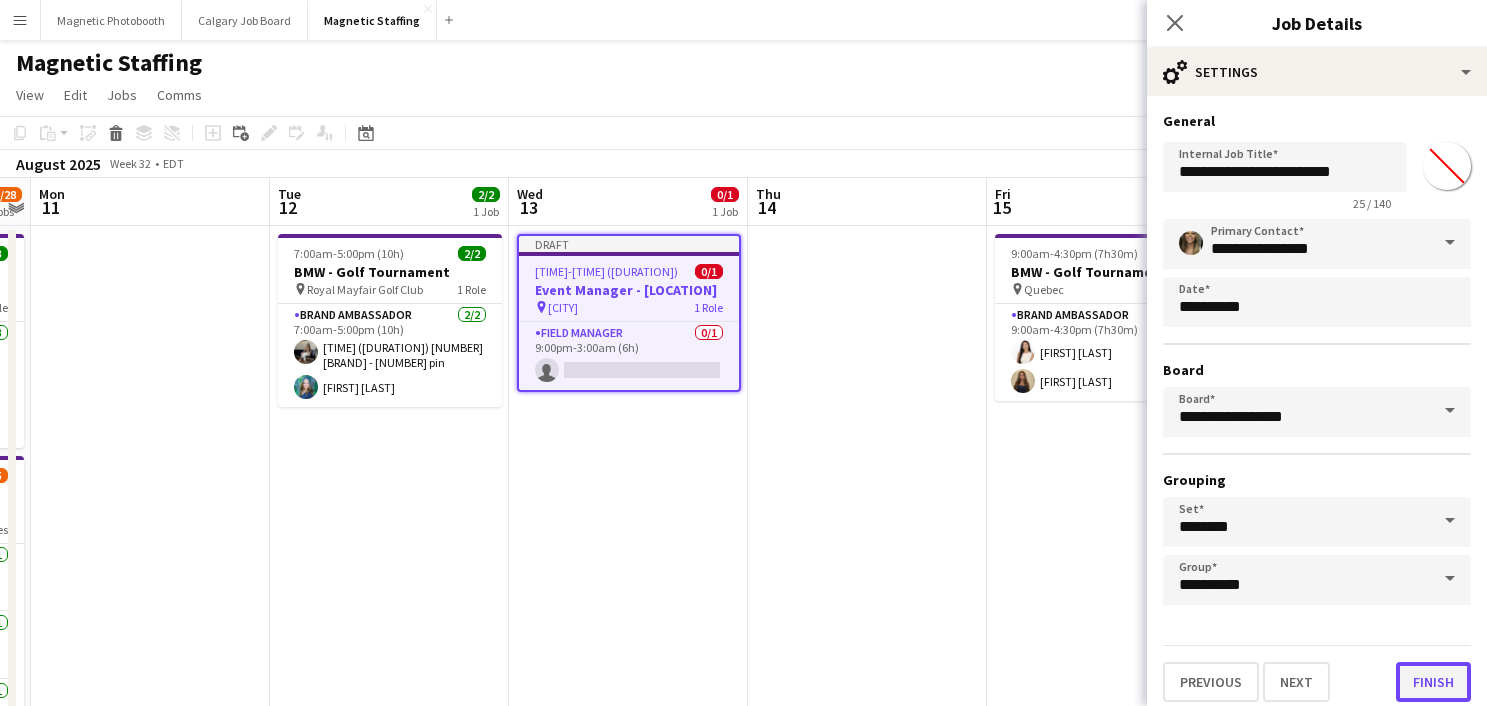 click on "Finish" at bounding box center [1433, 682] 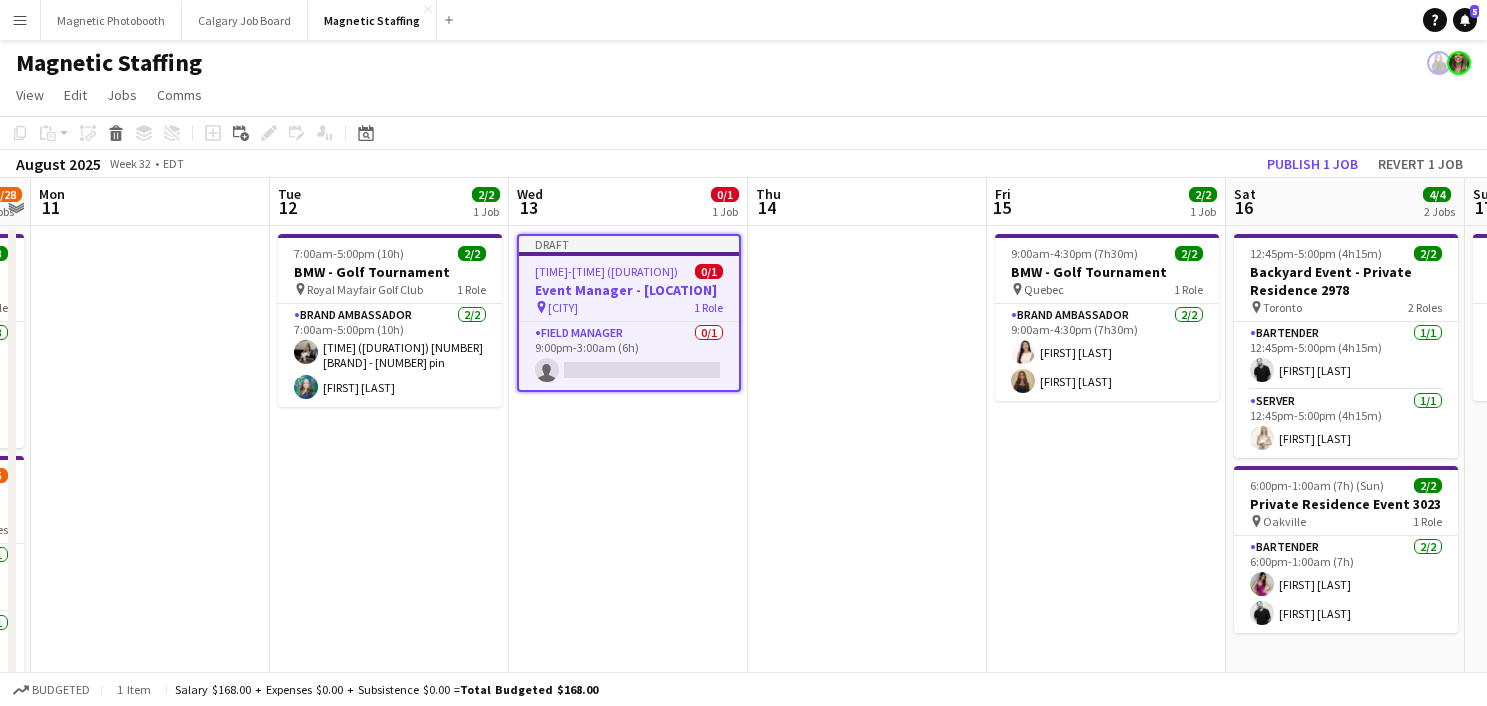 click on "[TIME]-[TIME] ([DURATION])    2/2   BMW - Golf Tournament
pin
Quebec   1 Role   Brand Ambassador   2/2   [TIME]-[TIME] ([DURATION])
[FIRST] [LAST] [FIRST] [LAST]" at bounding box center (1106, 1028) 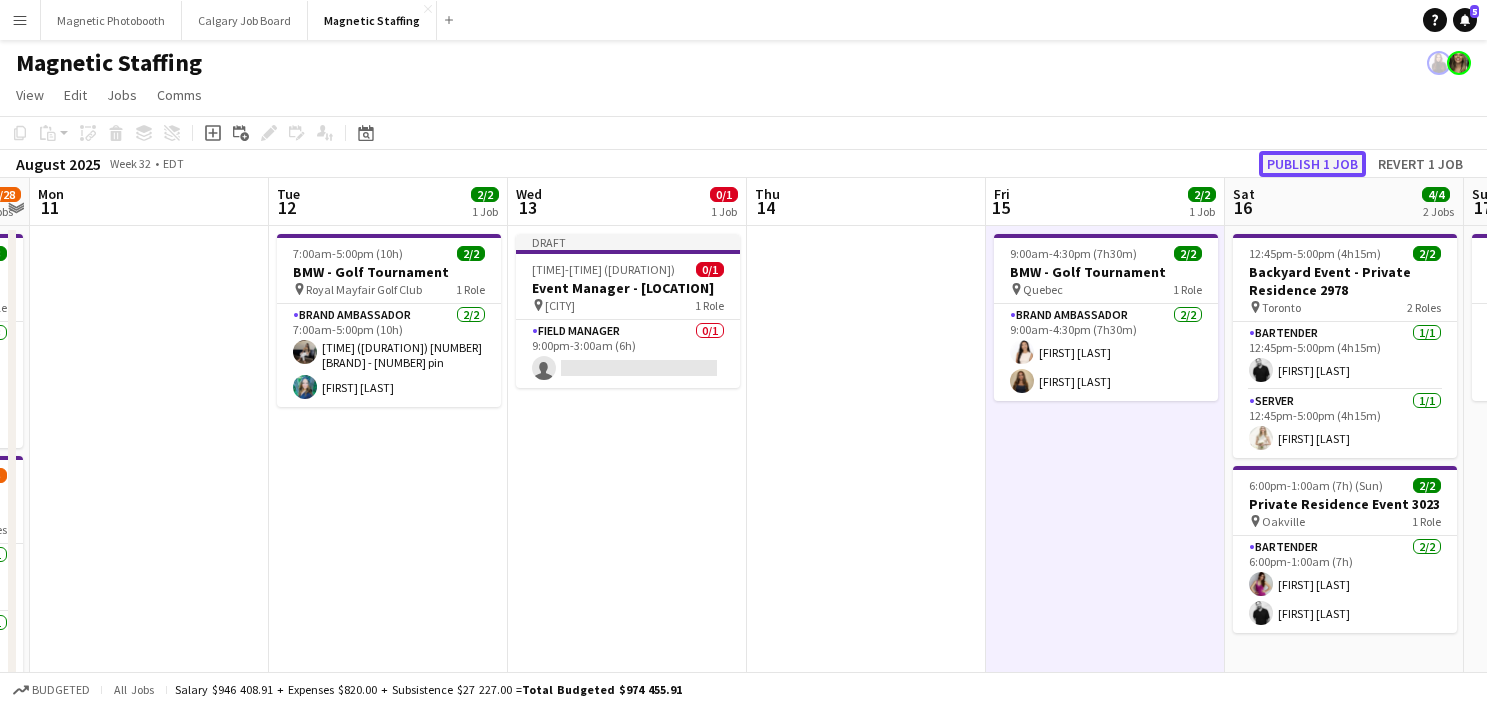 click on "Publish 1 job" 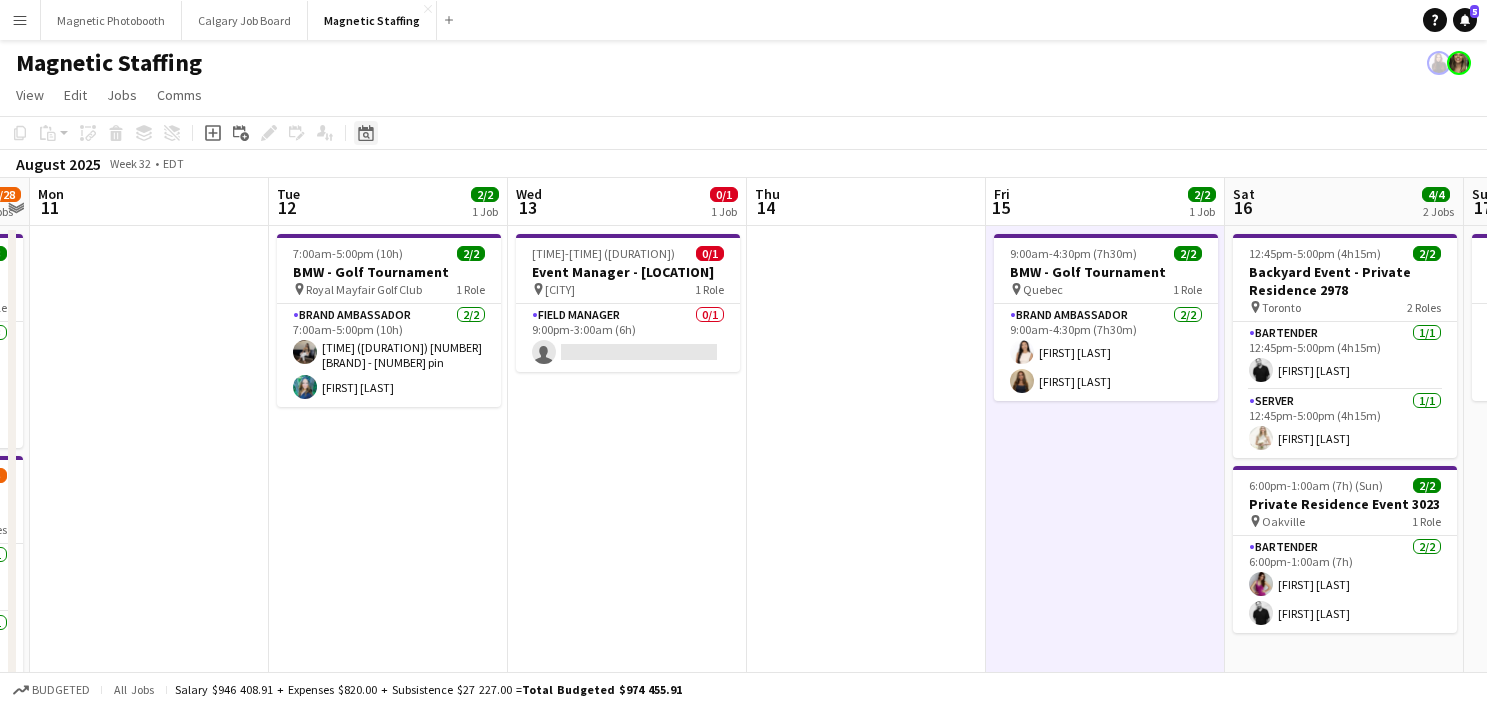 click on "Date picker" 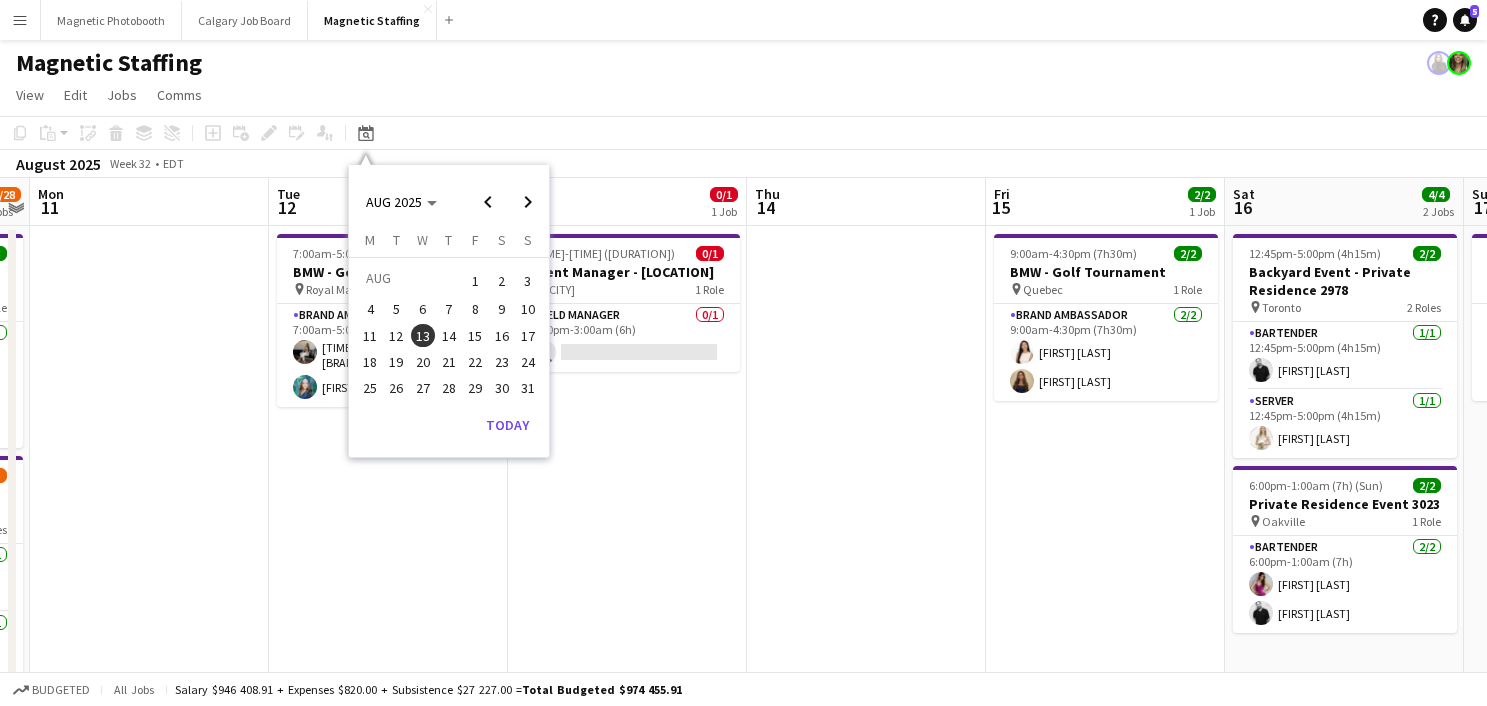 click on "Menu
Boards
Boards   Boards   All jobs   Status
Workforce
Workforce   My Workforce   Recruiting
Comms
Comms
Pay
Pay   Approvals   Payments   Reports
Platform Settings
Platform Settings   Your settings
Training Academy
Training Academy
Knowledge Base
Knowledge Base
Product Updates
Product Updates   Log Out   Privacy   Magnetic Photobooth
Close
Calgary Job Board
Close
Magnetic Staffing
Close
Add
Help
Notifications
[NUMBER]" at bounding box center [743, 20] 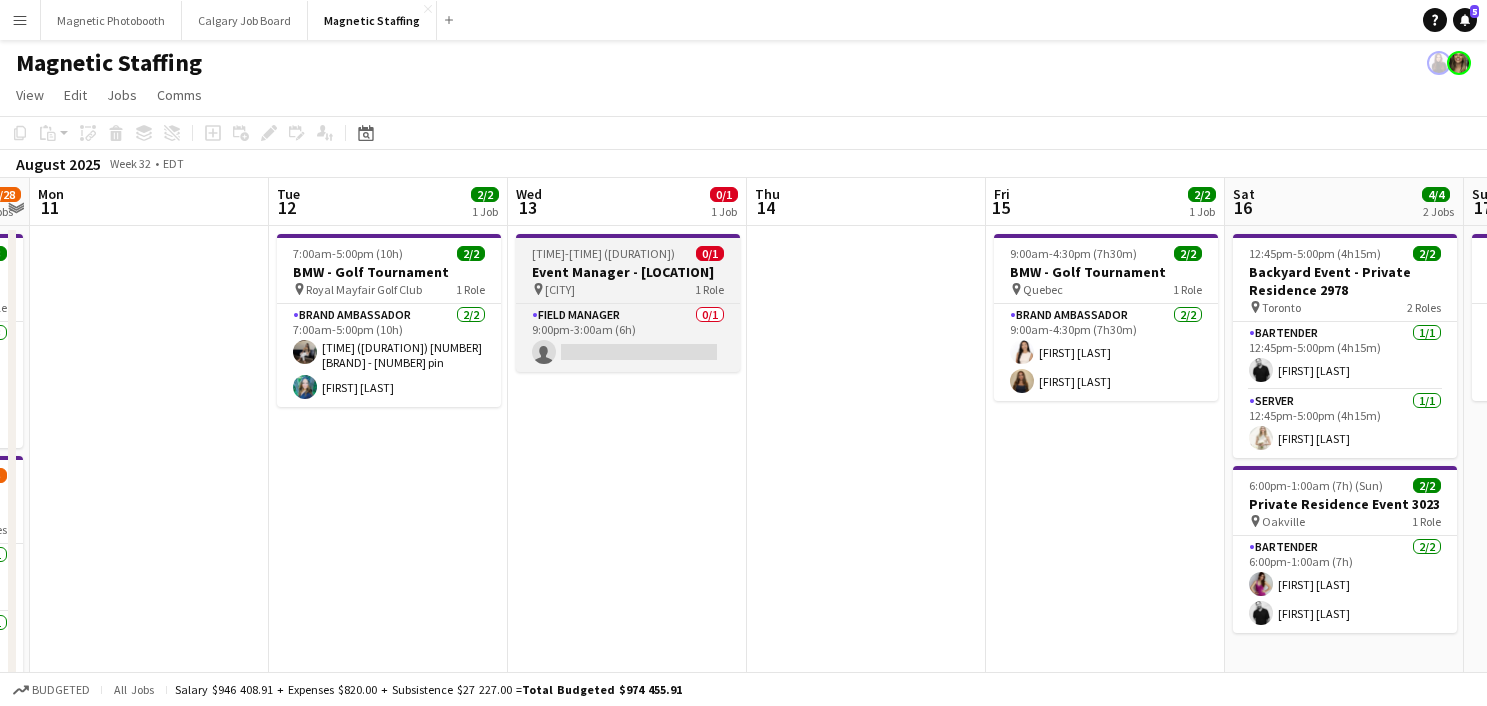 click on "[TIME]-[TIME] ([DURATION]) (Thu)" at bounding box center (614, 253) 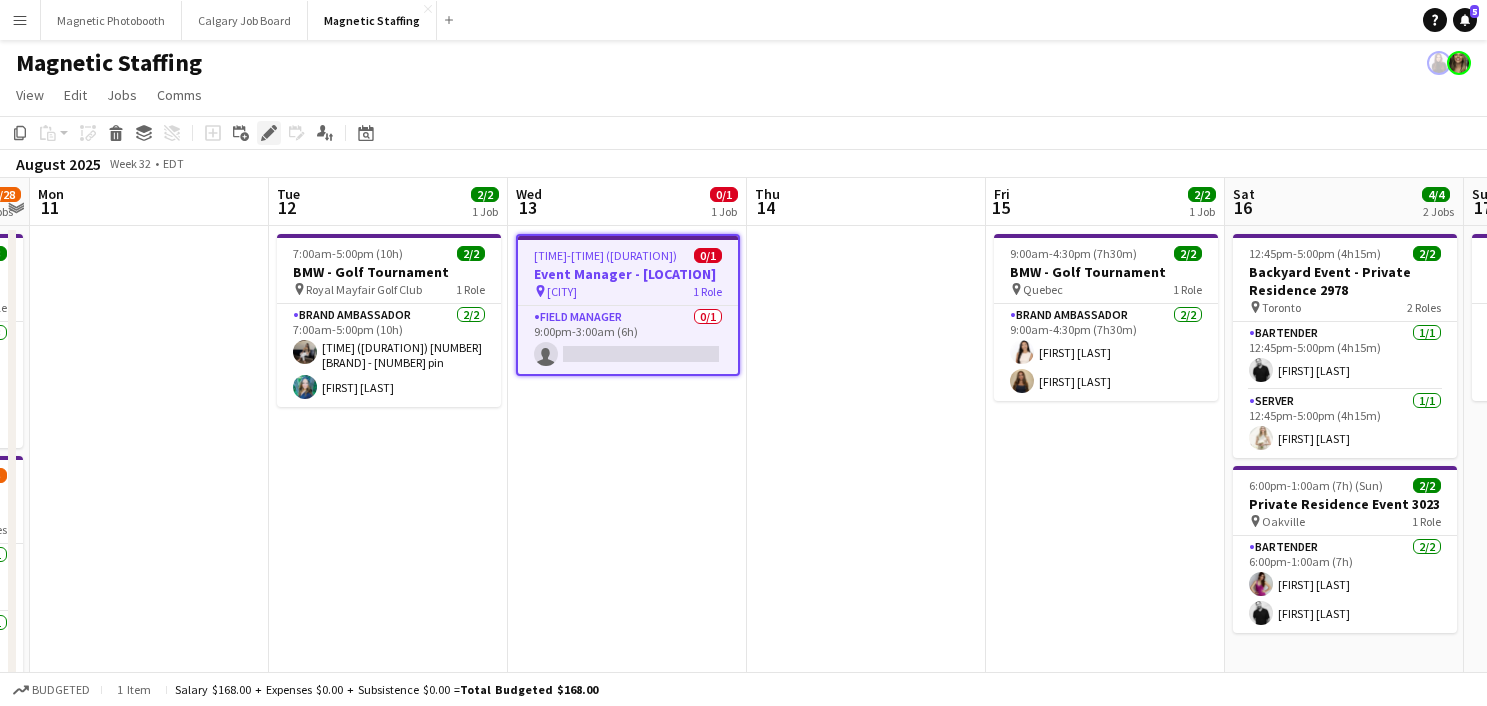 click on "Edit" 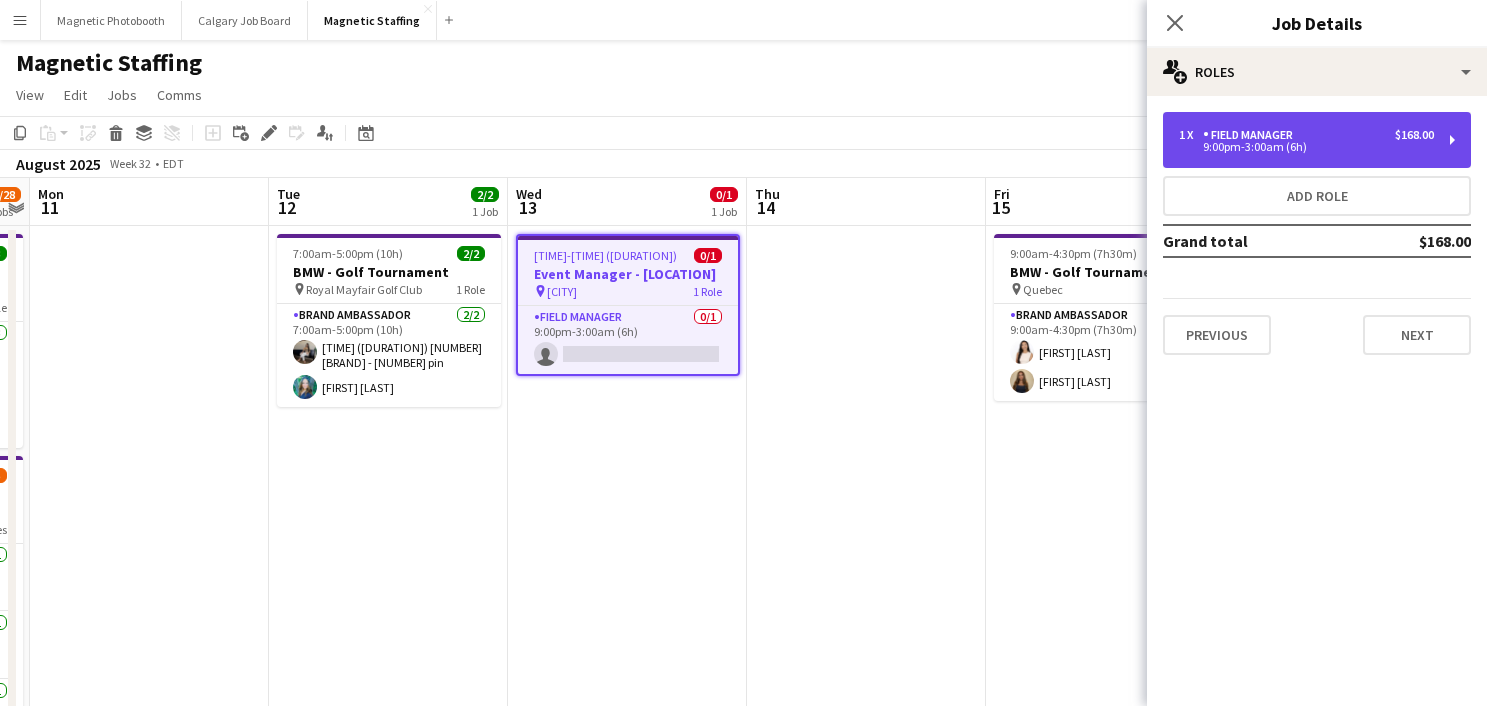 click on "9:00pm-3:00am (6h)" at bounding box center (1306, 147) 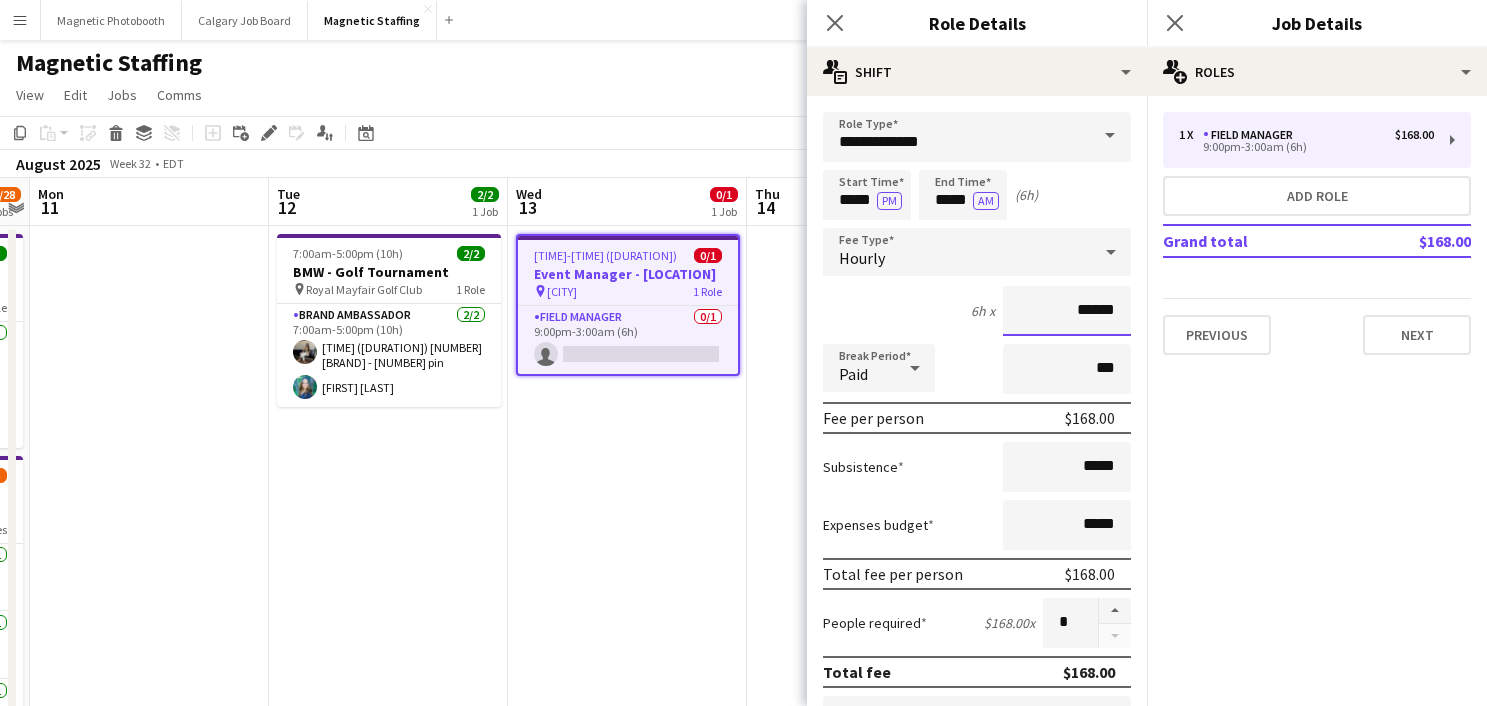 drag, startPoint x: 1112, startPoint y: 311, endPoint x: 846, endPoint y: 264, distance: 270.12033 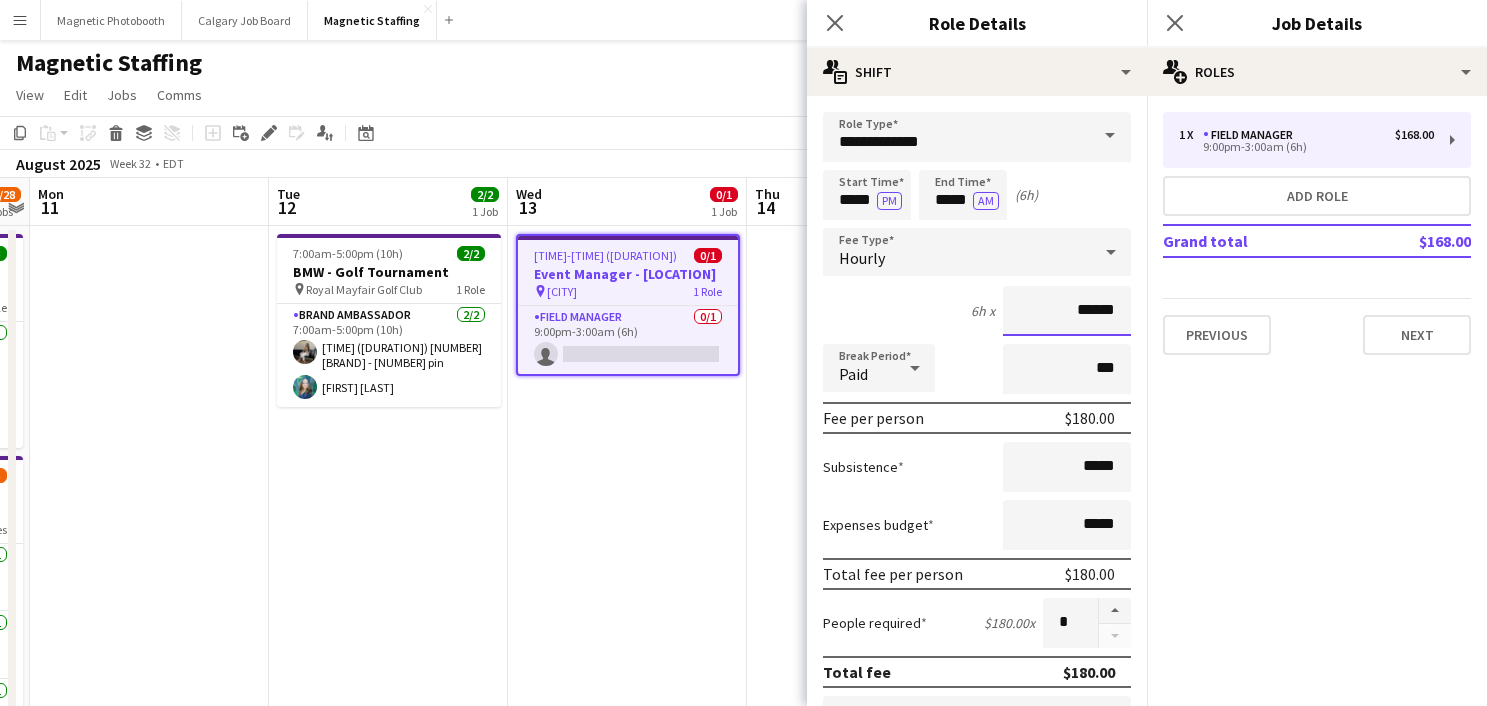 type on "******" 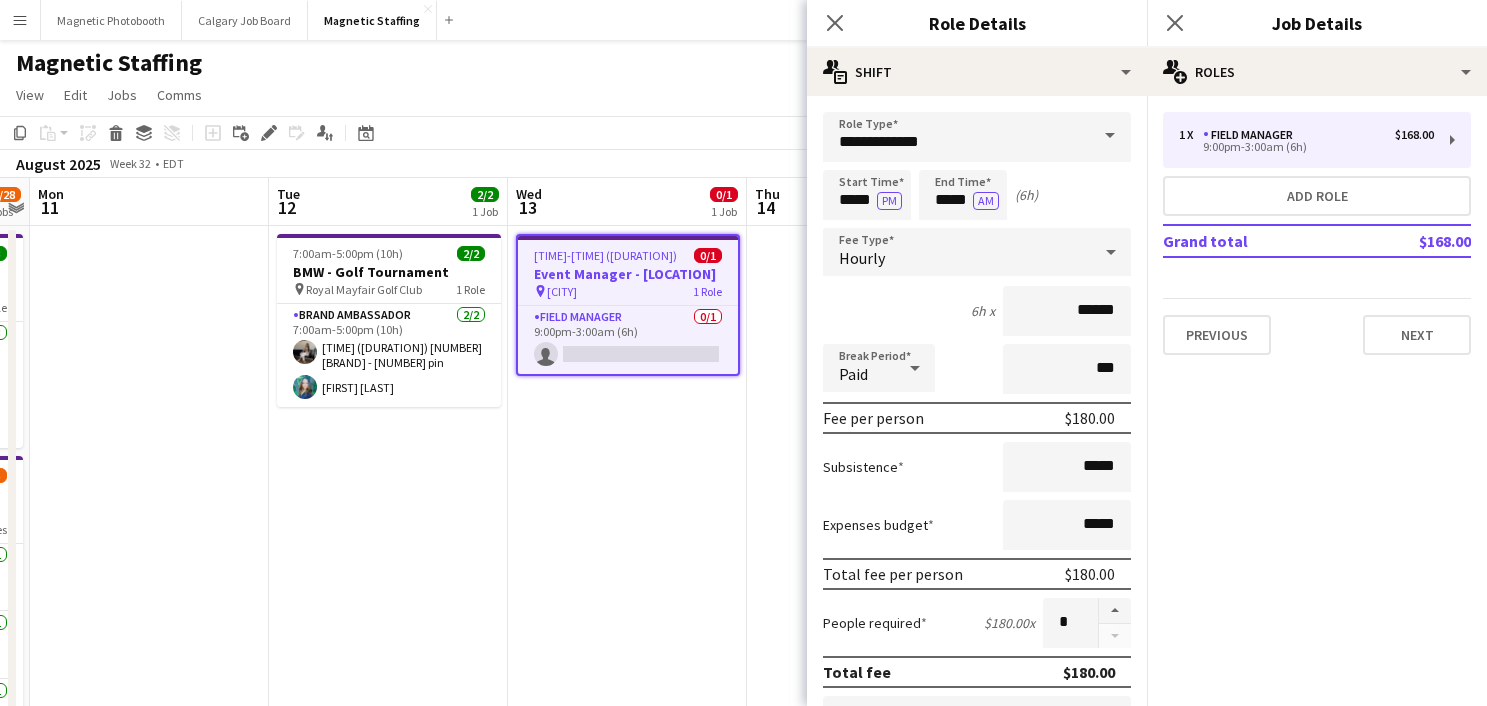 click on "**********" at bounding box center (977, 733) 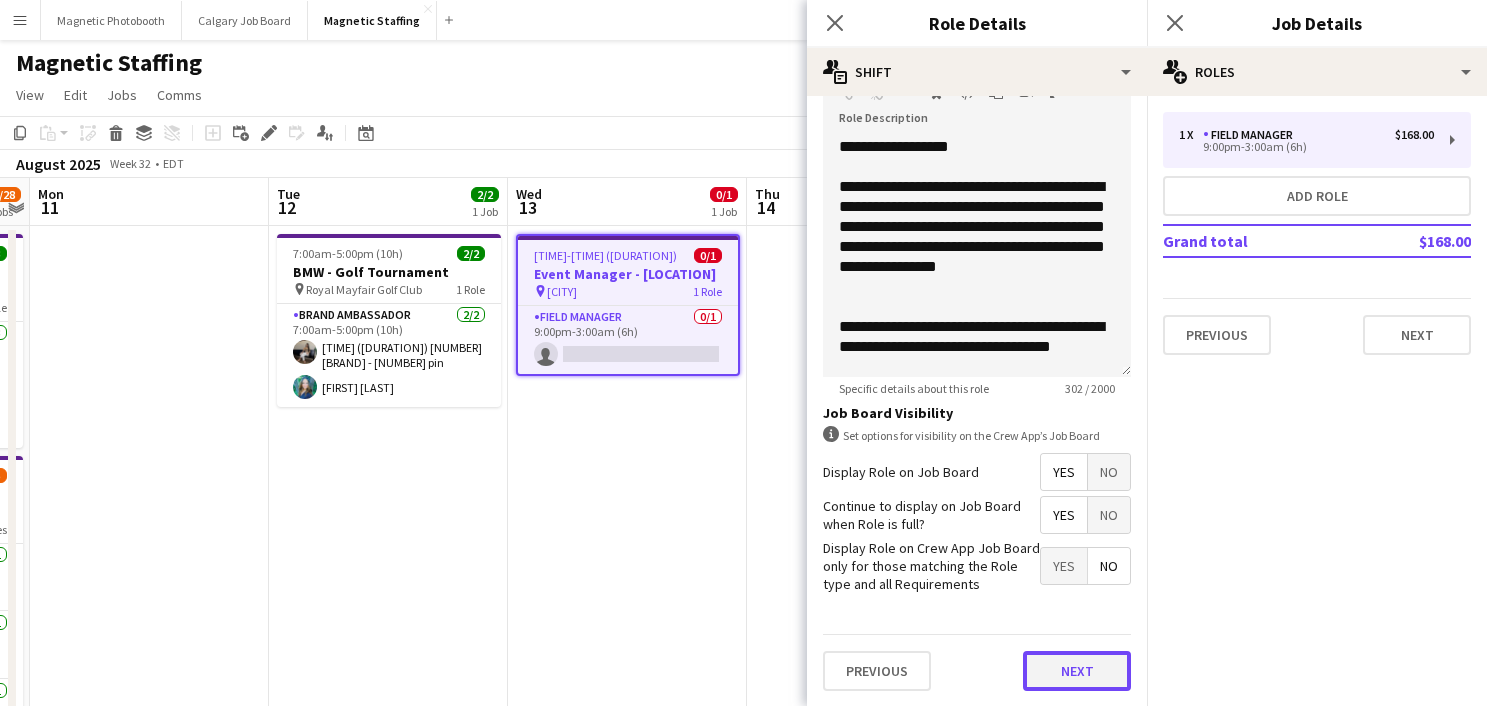 click on "Next" at bounding box center (1077, 671) 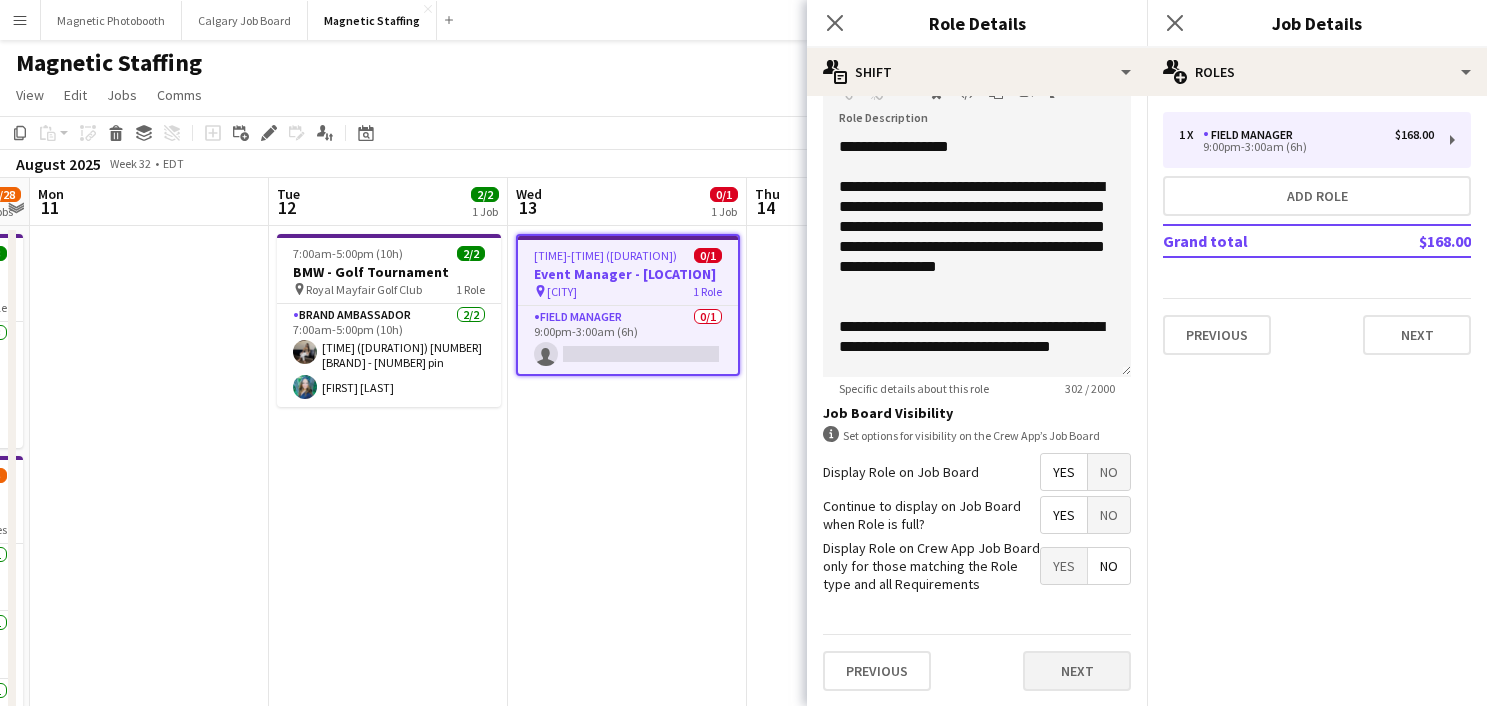 scroll, scrollTop: 0, scrollLeft: 0, axis: both 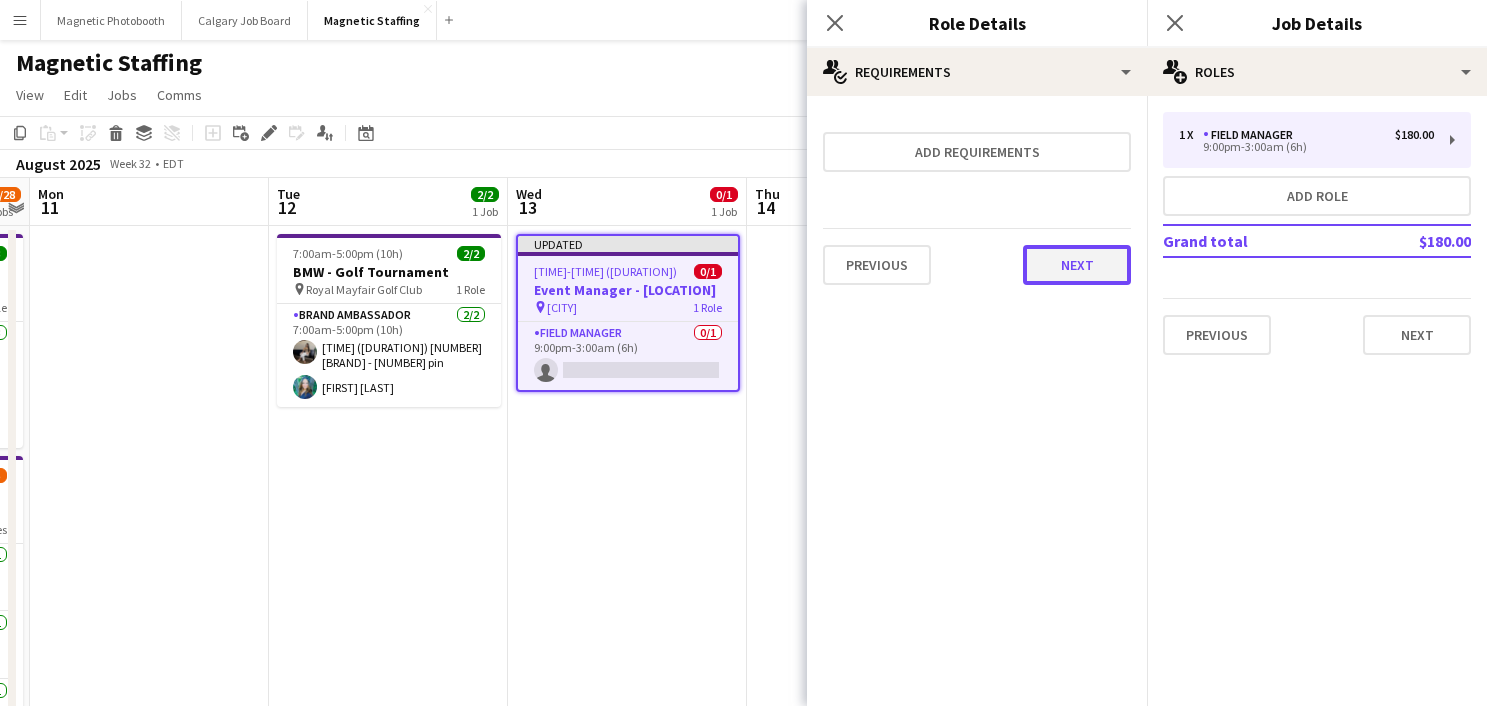 click on "Next" at bounding box center [1077, 265] 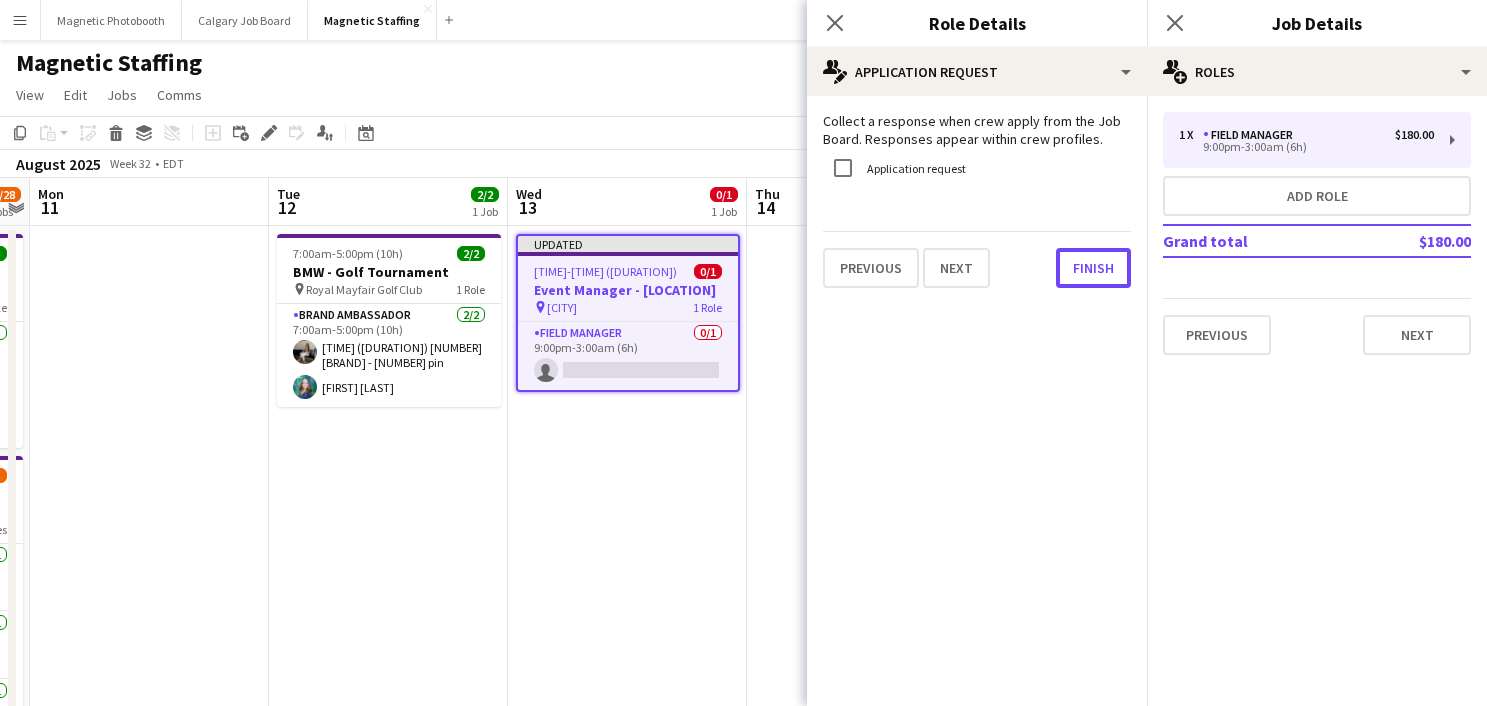 click on "Finish" at bounding box center (1093, 268) 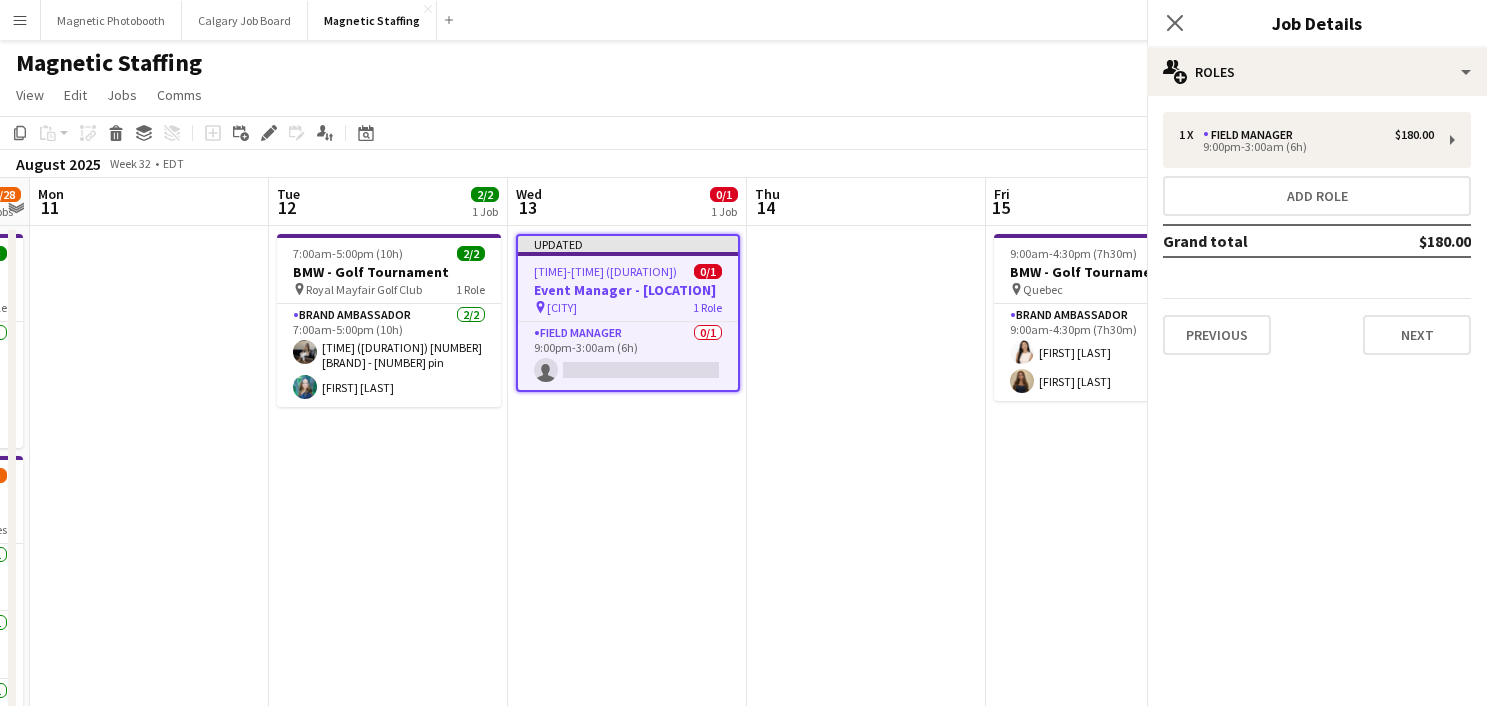 click at bounding box center (866, 1028) 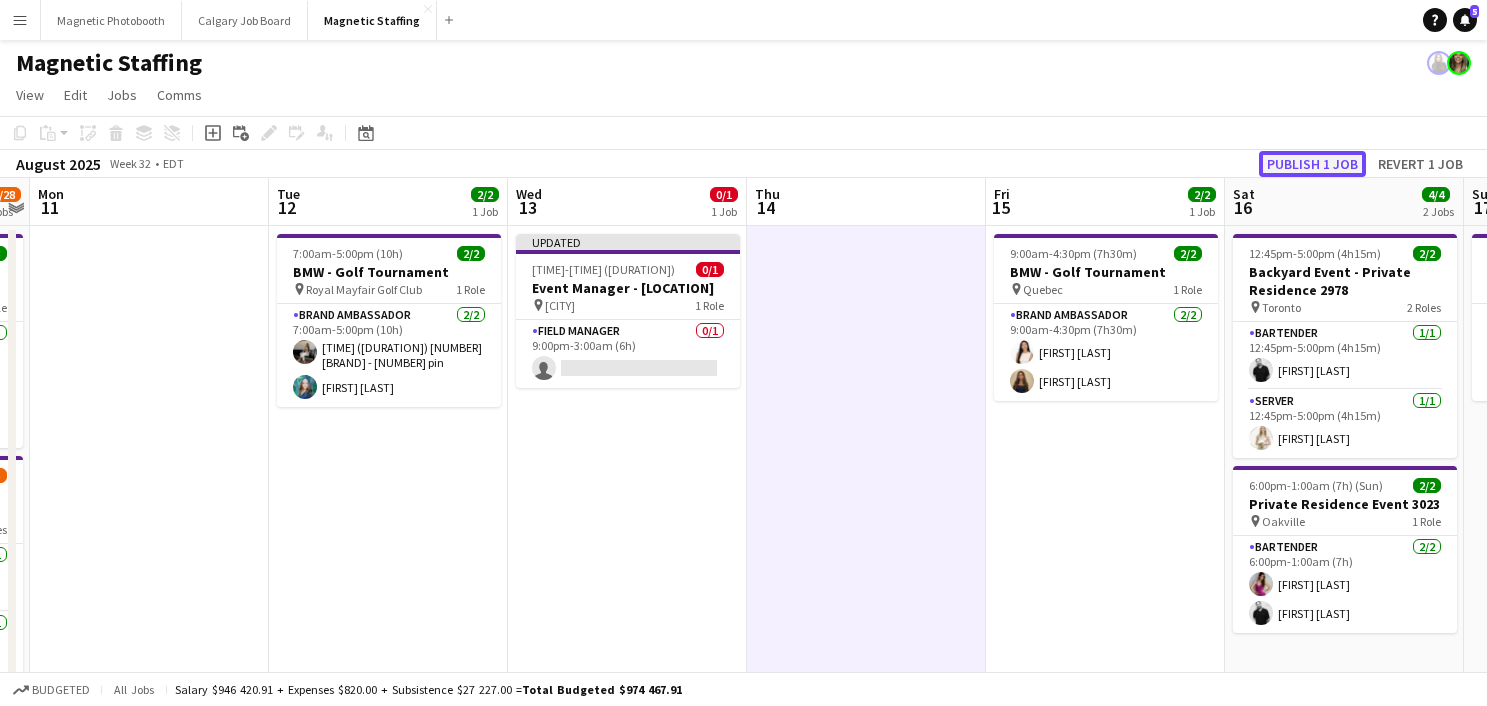click on "Publish 1 job" 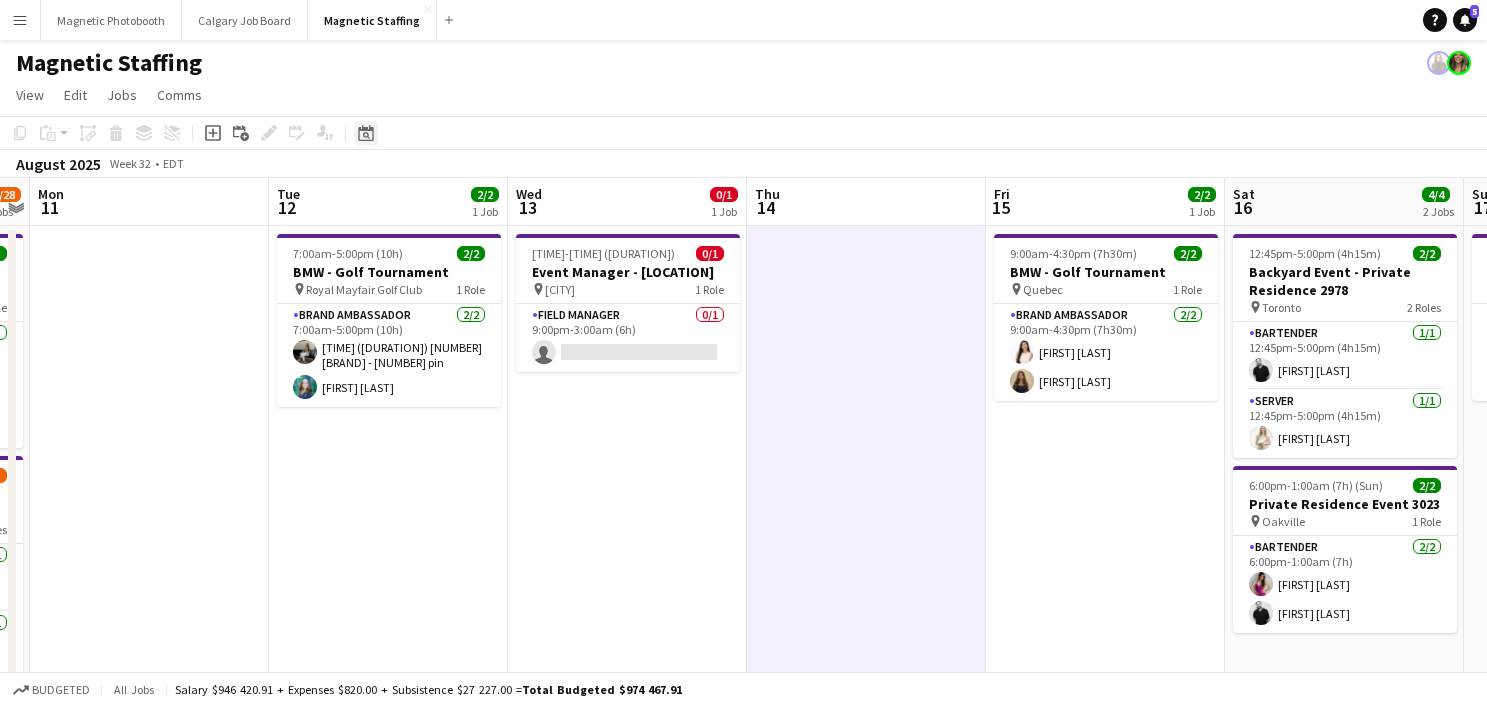 click on "Date picker" 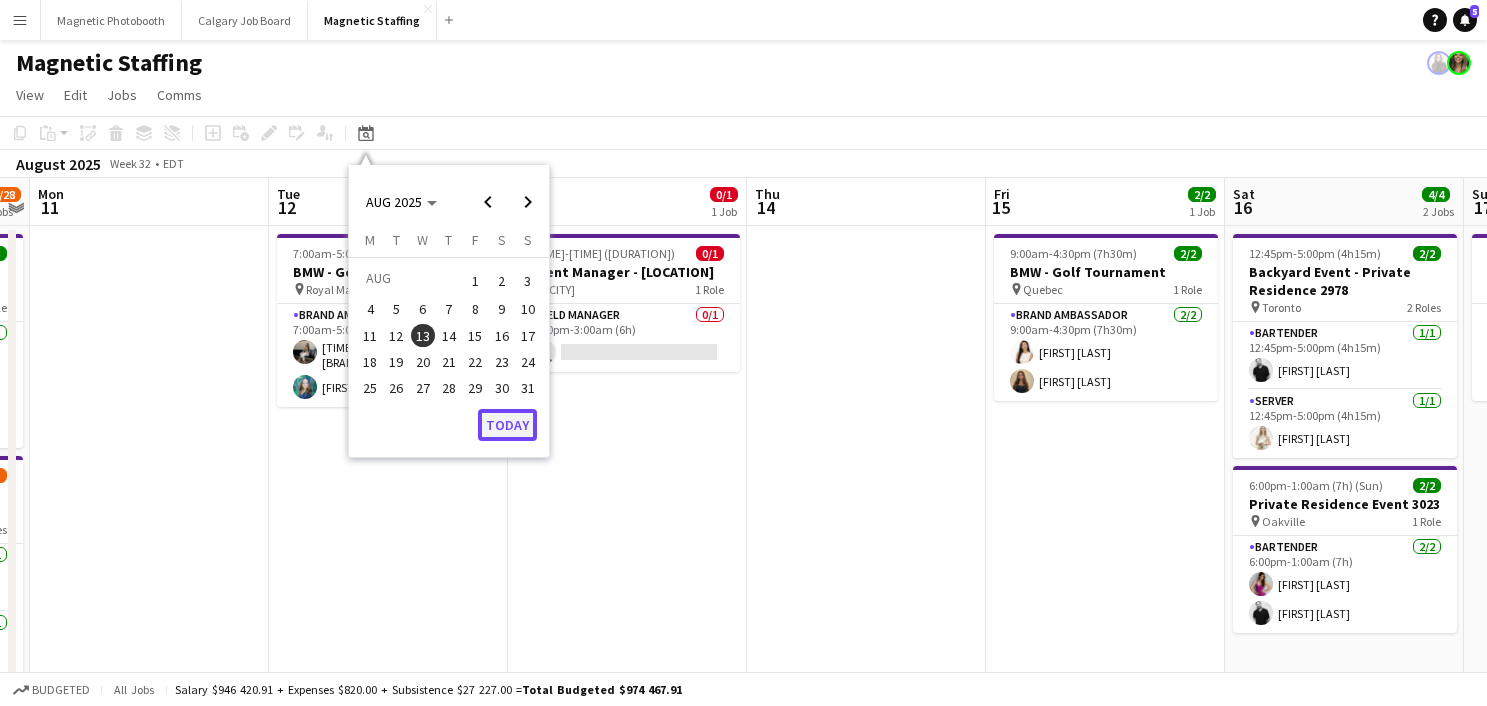 click on "Today" at bounding box center (507, 425) 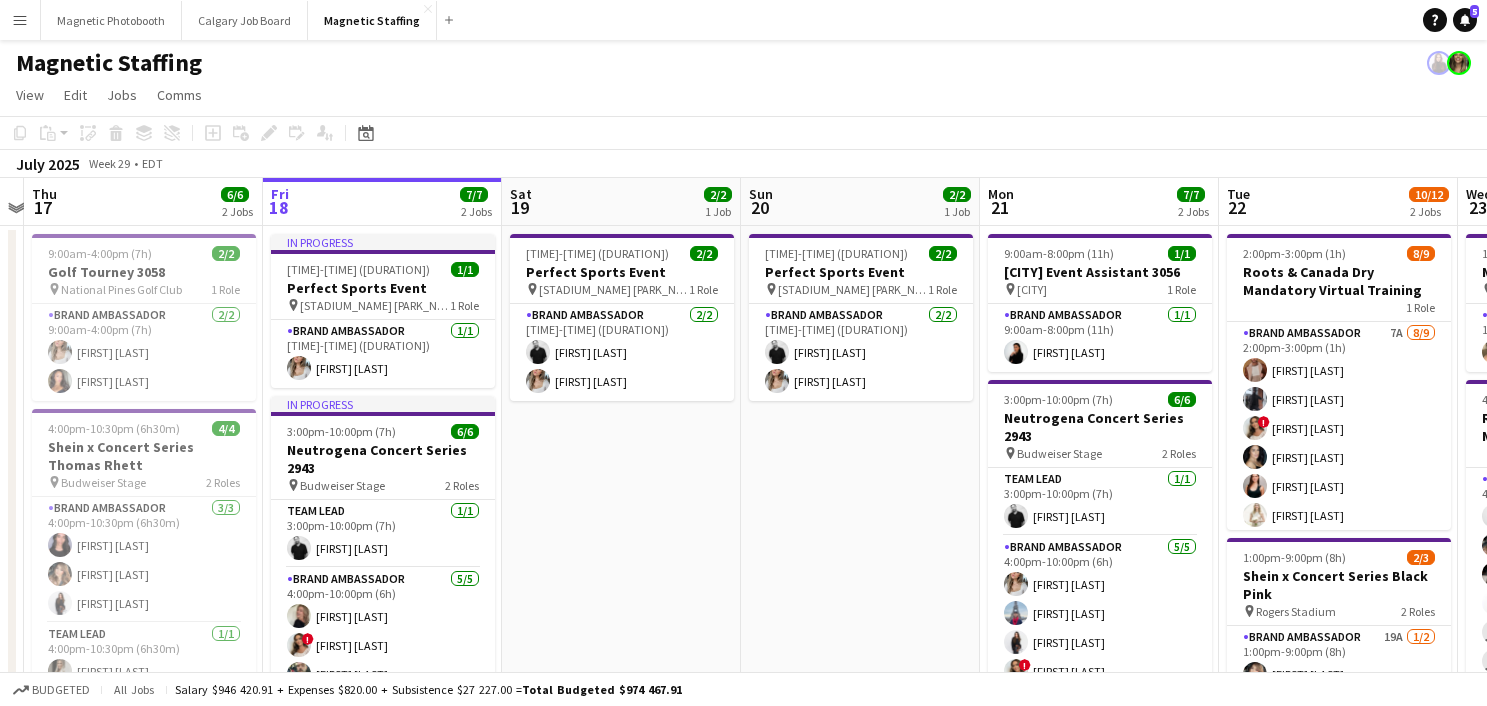 drag, startPoint x: 910, startPoint y: 509, endPoint x: 455, endPoint y: 523, distance: 455.21533 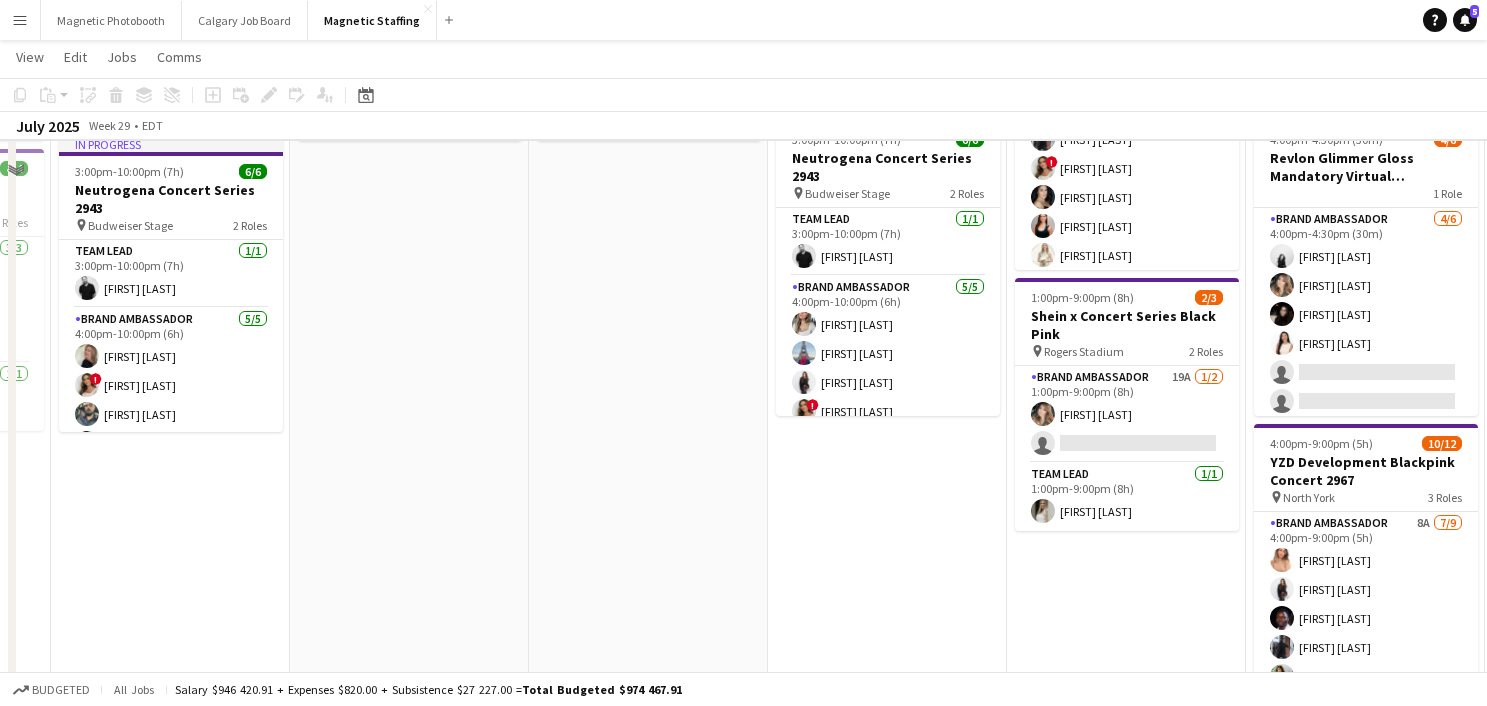 scroll, scrollTop: 211, scrollLeft: 0, axis: vertical 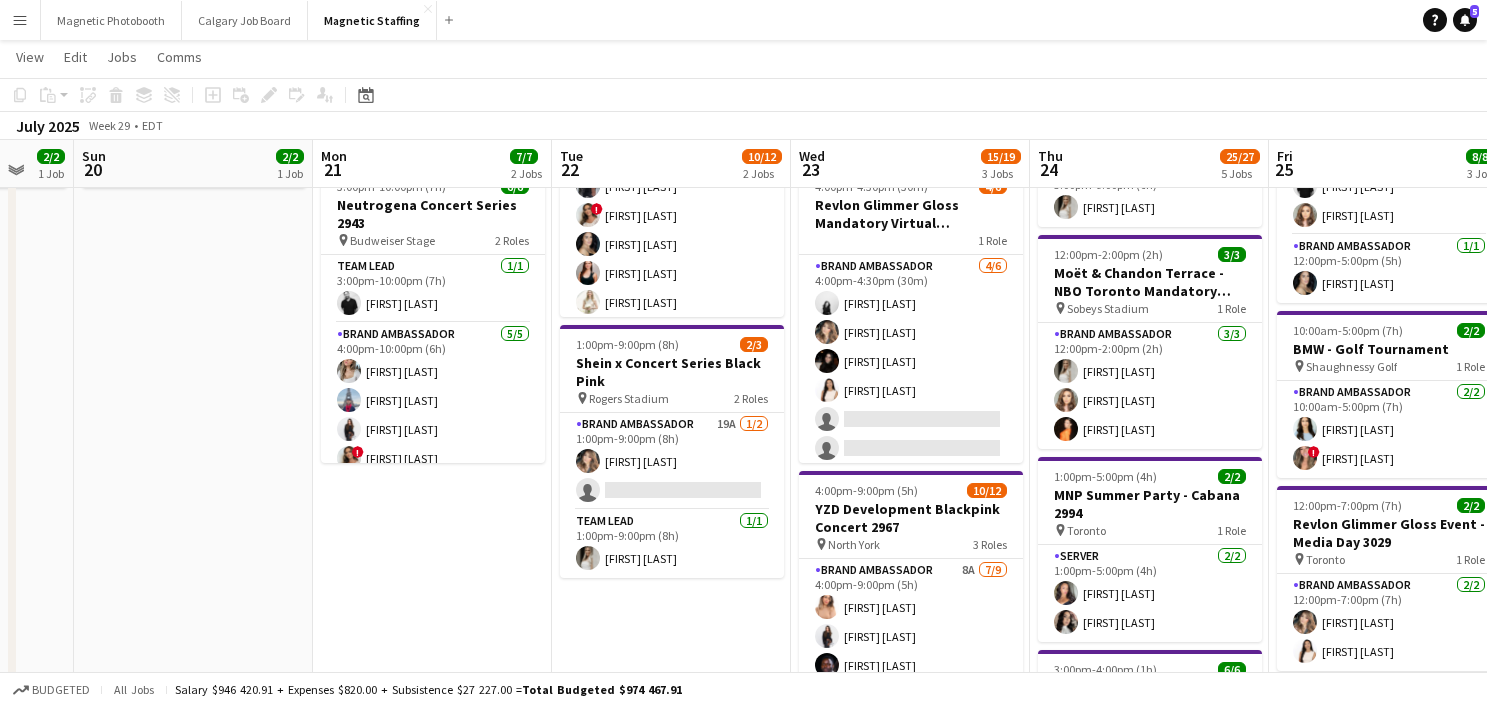 drag, startPoint x: 693, startPoint y: 517, endPoint x: 167, endPoint y: 527, distance: 526.09503 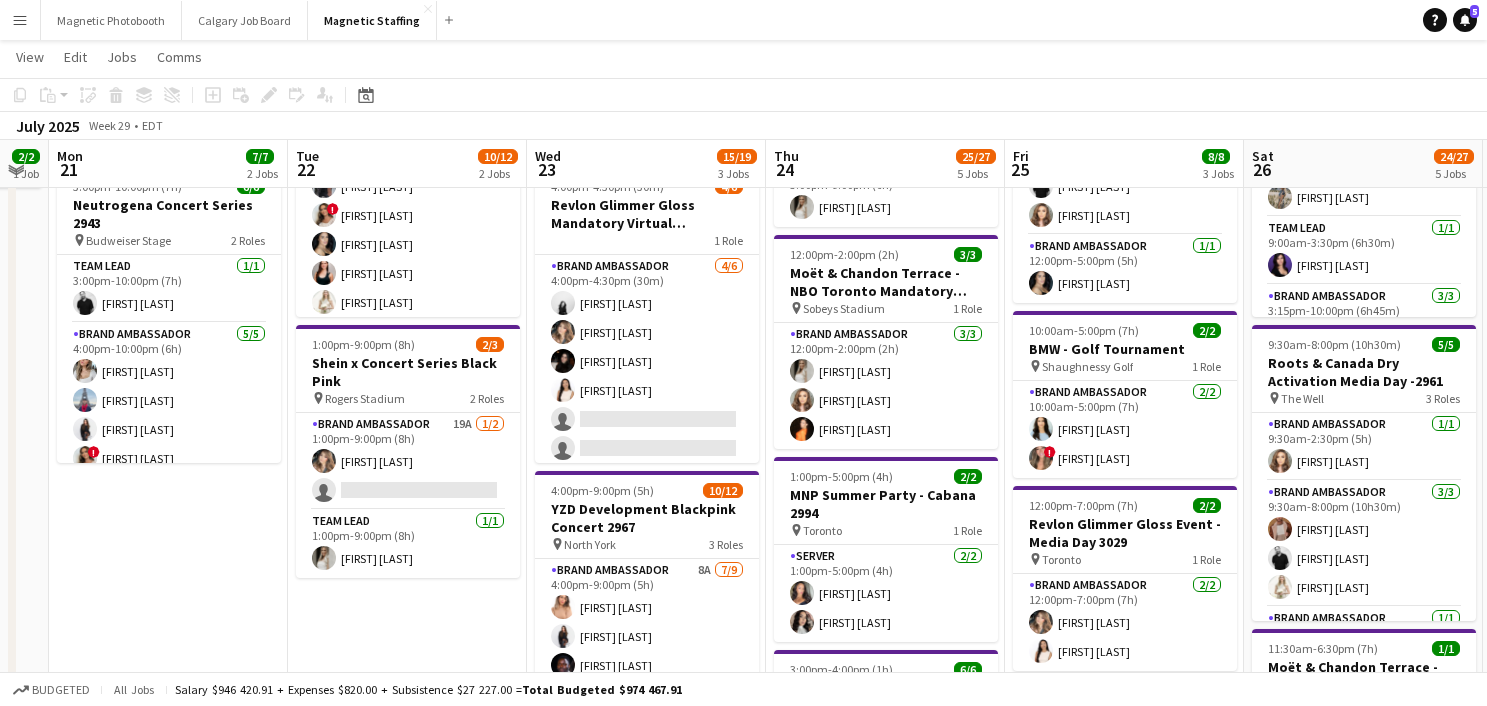 drag, startPoint x: 371, startPoint y: 561, endPoint x: 221, endPoint y: 561, distance: 150 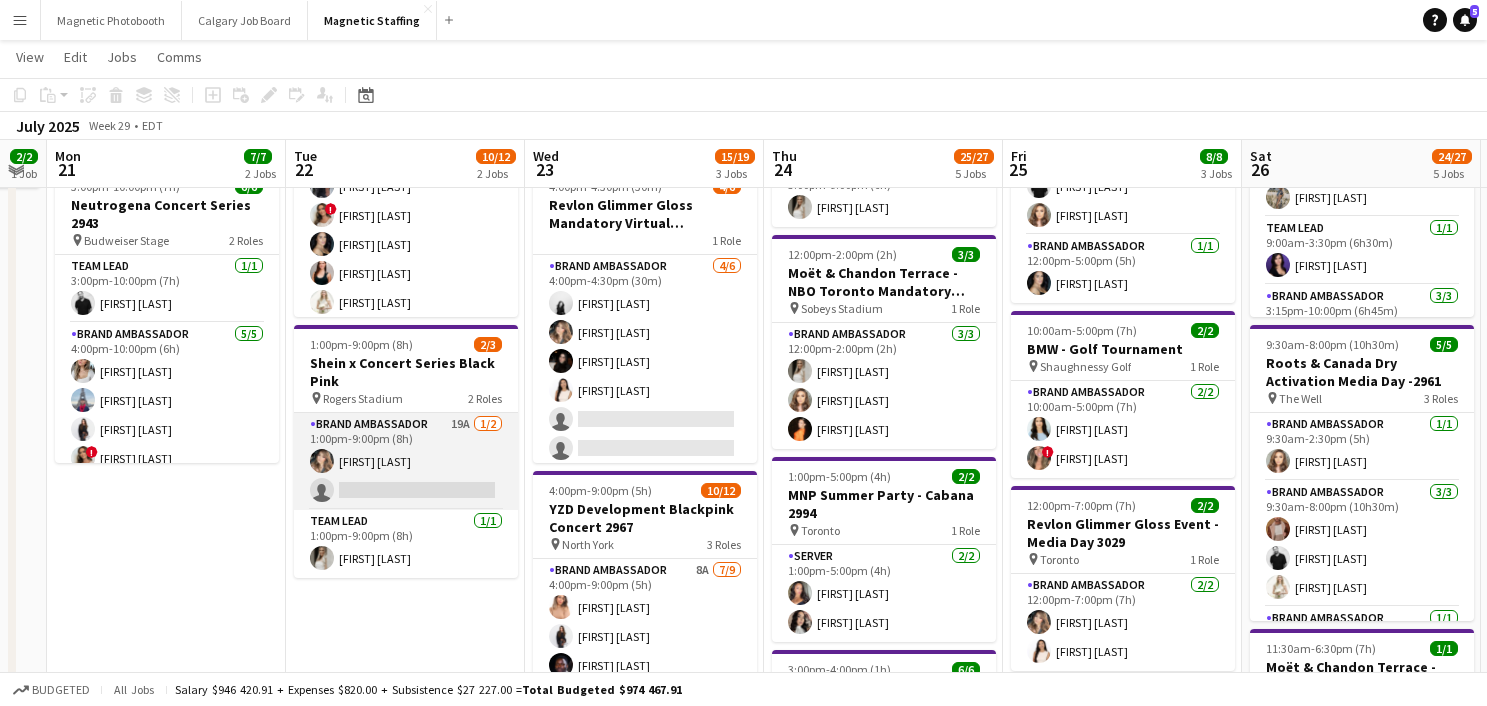 click on "Brand Ambassador   19A   1/2   1:00pm-9:00pm (8h)
[FIRST] [LAST]
single-neutral-actions" at bounding box center (406, 461) 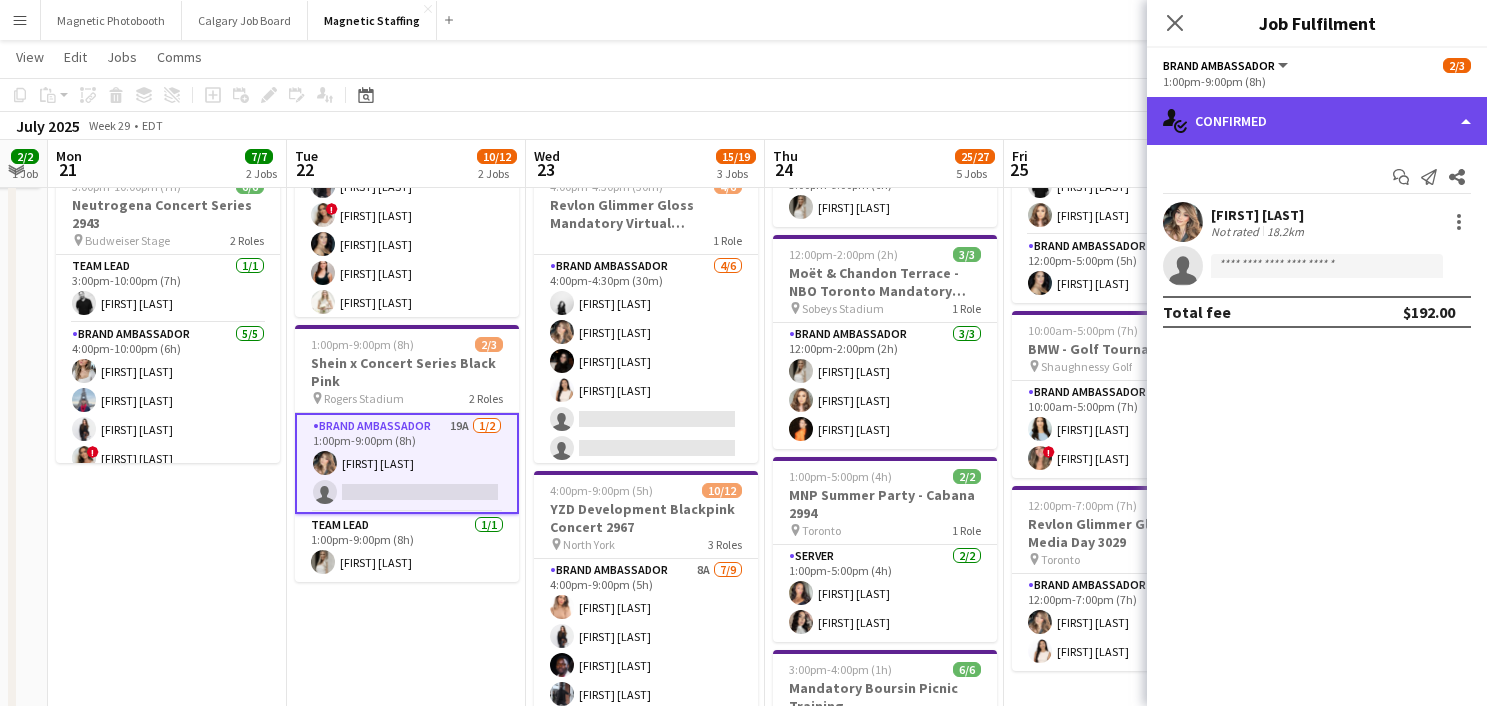 click on "single-neutral-actions-check-2
Confirmed" 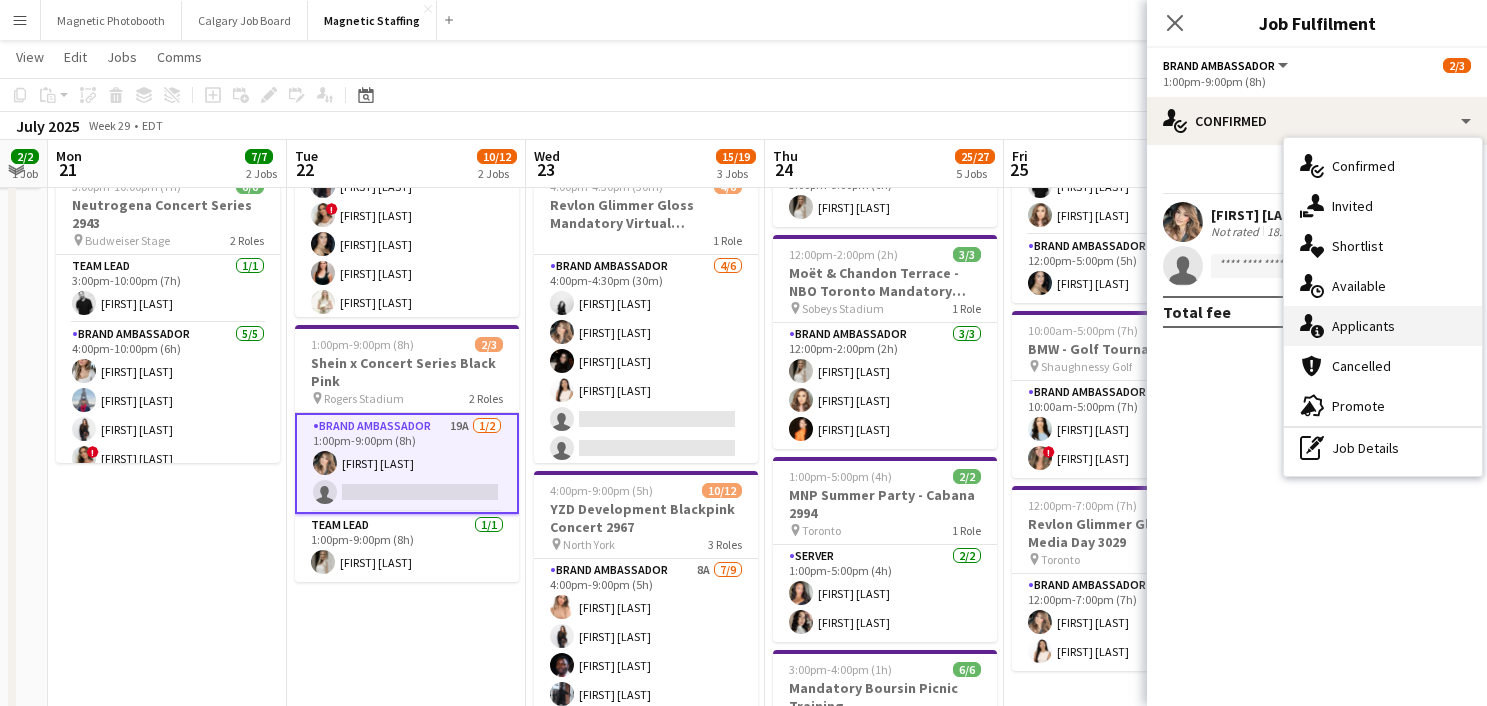 click 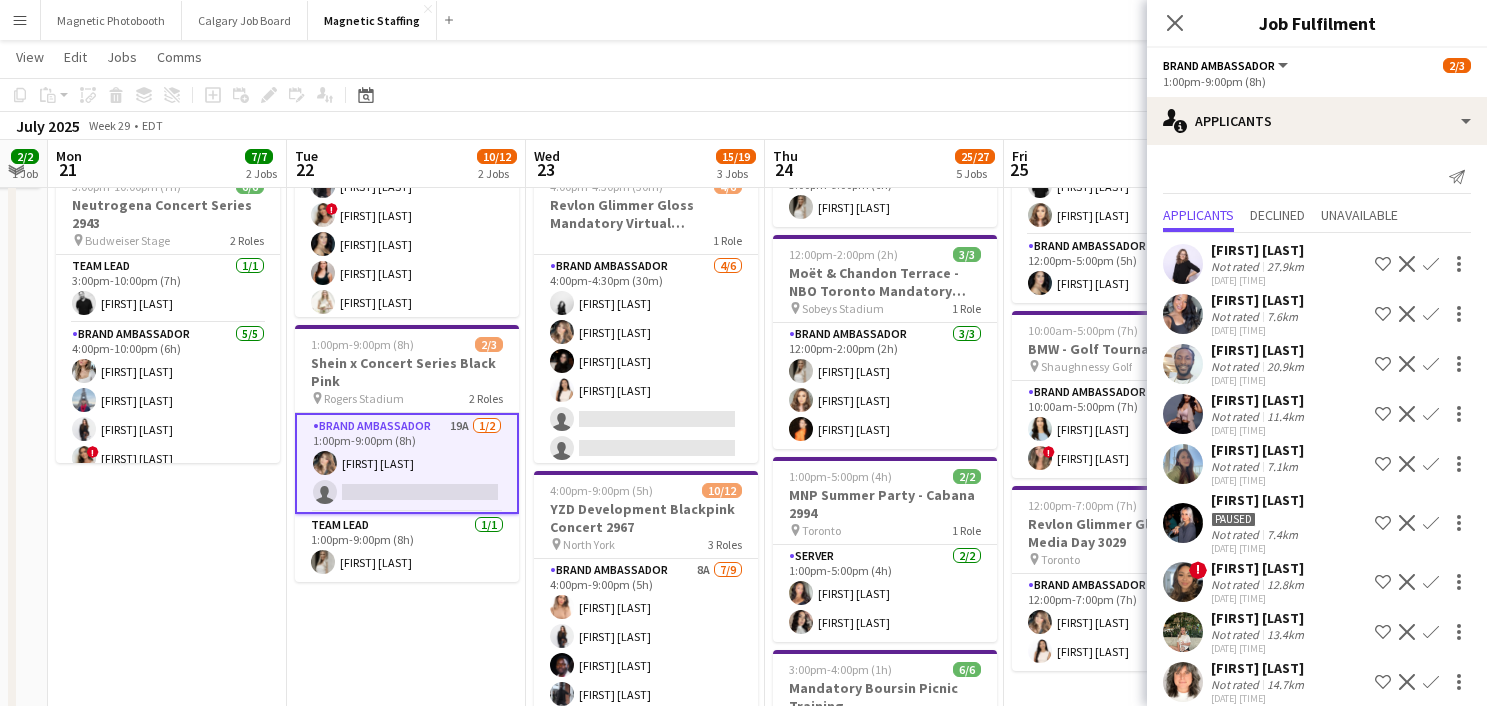 scroll, scrollTop: 519, scrollLeft: 0, axis: vertical 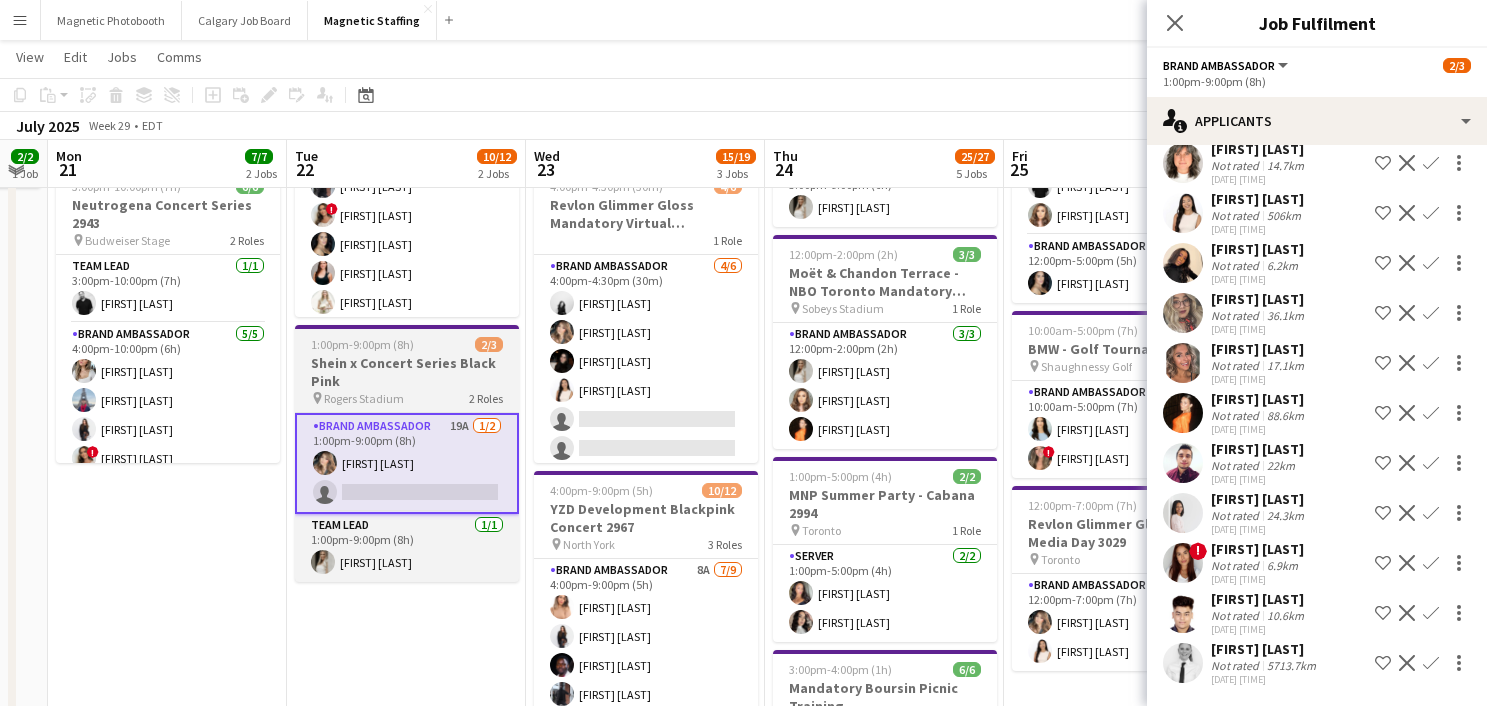 click on "Shein x Concert Series Black Pink" at bounding box center [407, 372] 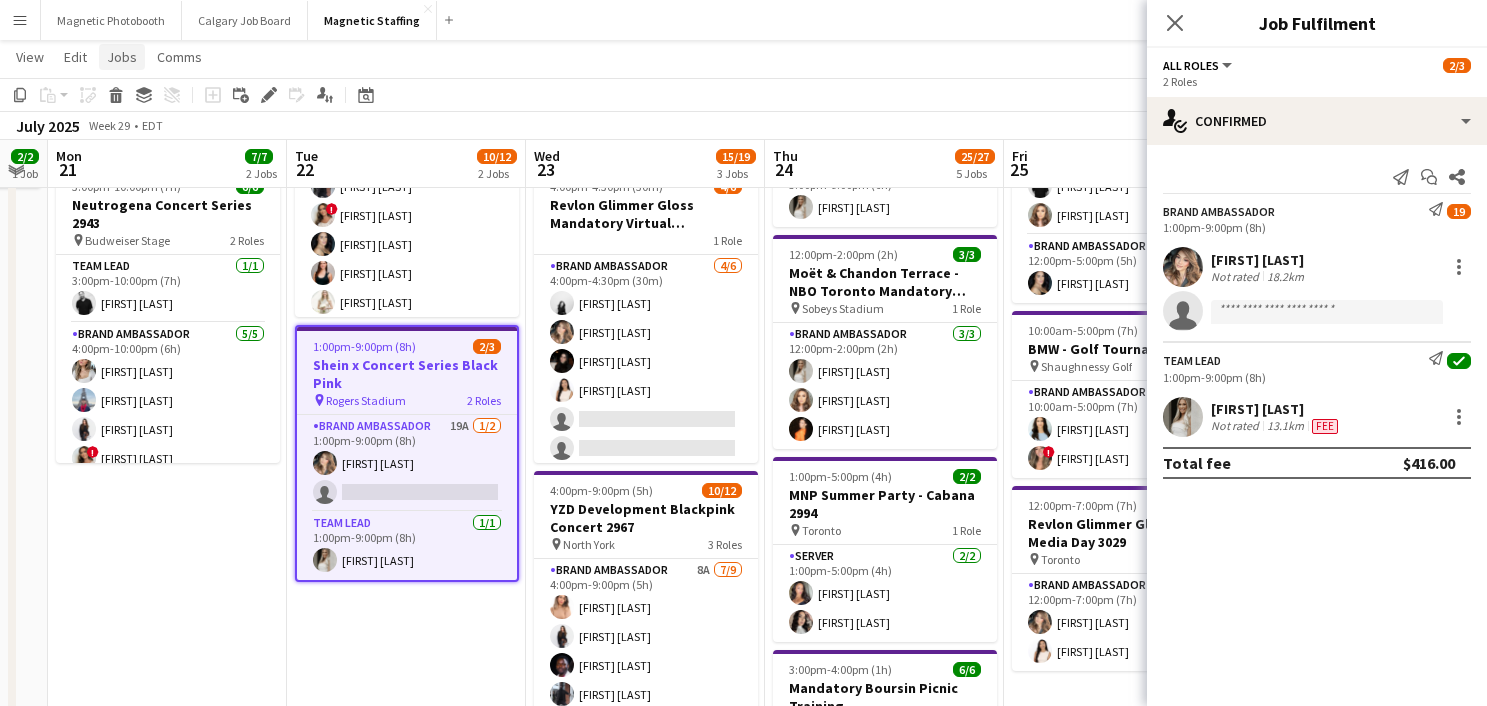 click on "Jobs" 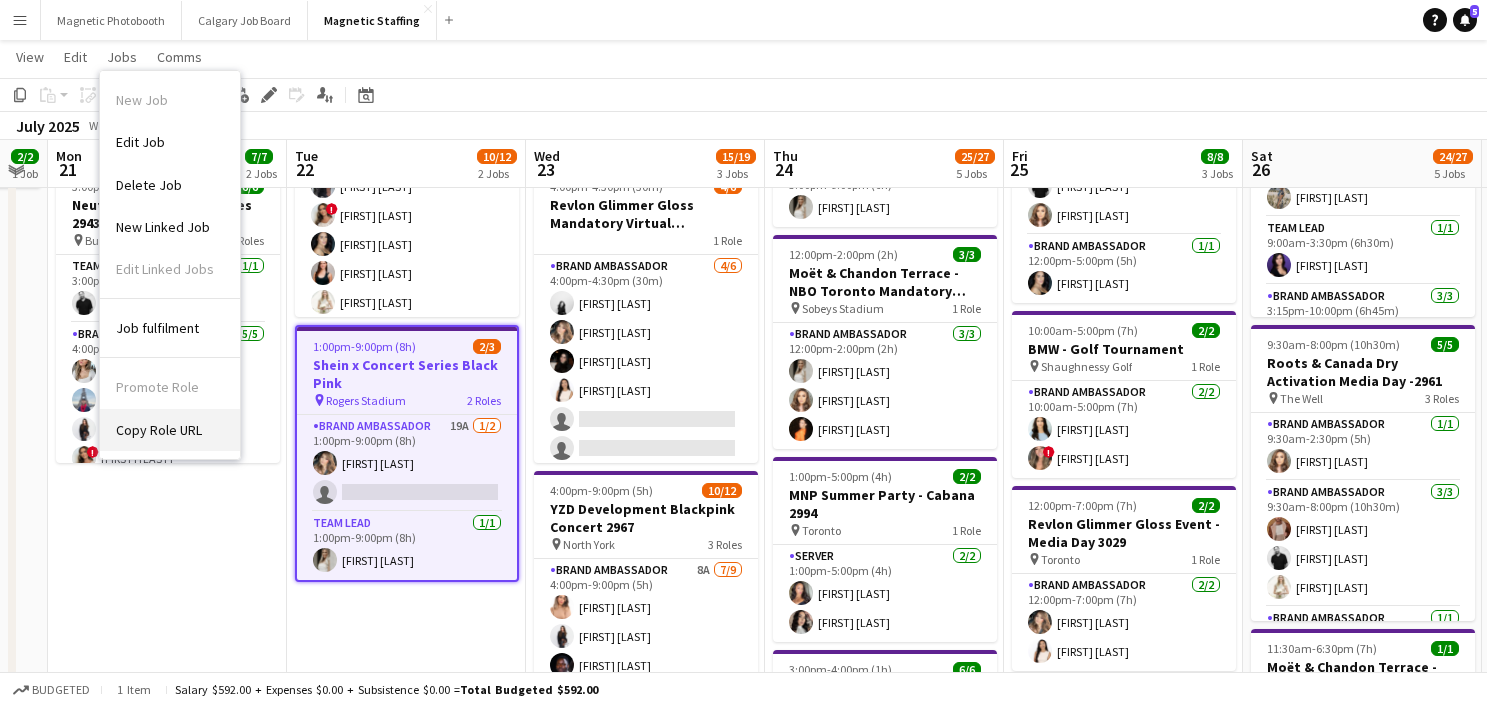 click on "Copy Role URL" at bounding box center (159, 430) 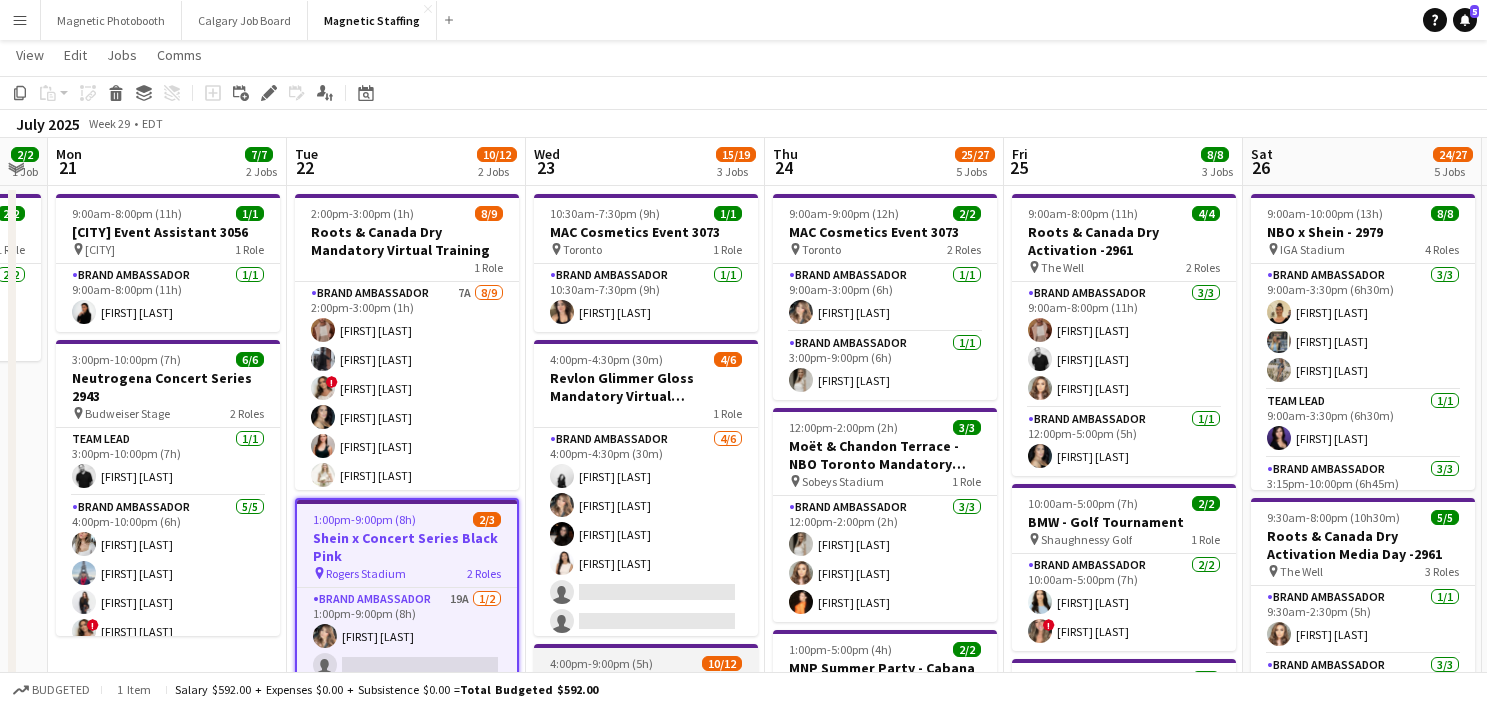 scroll, scrollTop: 0, scrollLeft: 0, axis: both 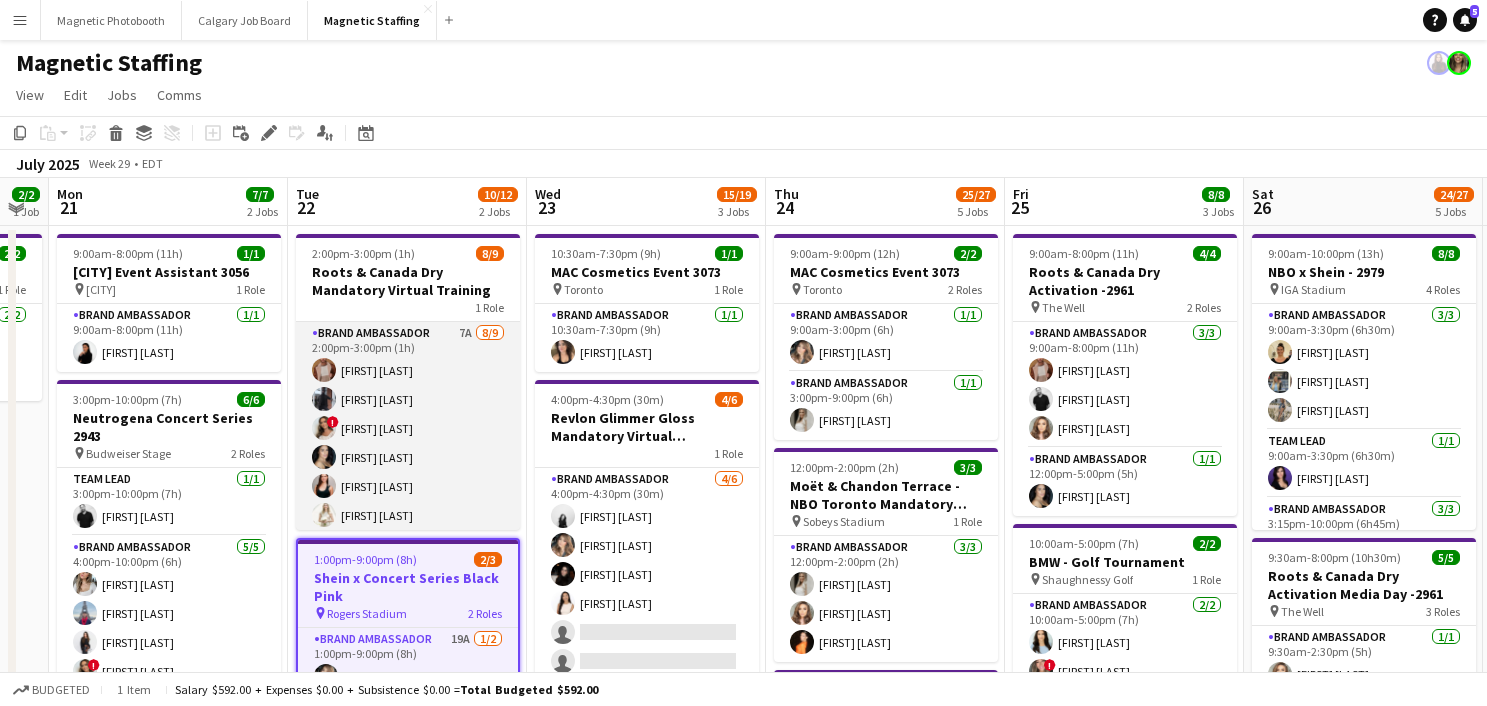 click on "Brand Ambassador   [NUMBER]A   [NUMBER]/[NUMBER]   [TIME]-[TIME] ([DURATION])
[FIRST] [LAST] [FIRST] [LAST] ! [FIRST] [LAST] [FIRST] [LAST] [FIRST] [LAST] [FIRST] [LAST] [FIRST] [LAST] [FIRST] [LAST]
single-neutral-actions" at bounding box center (408, 472) 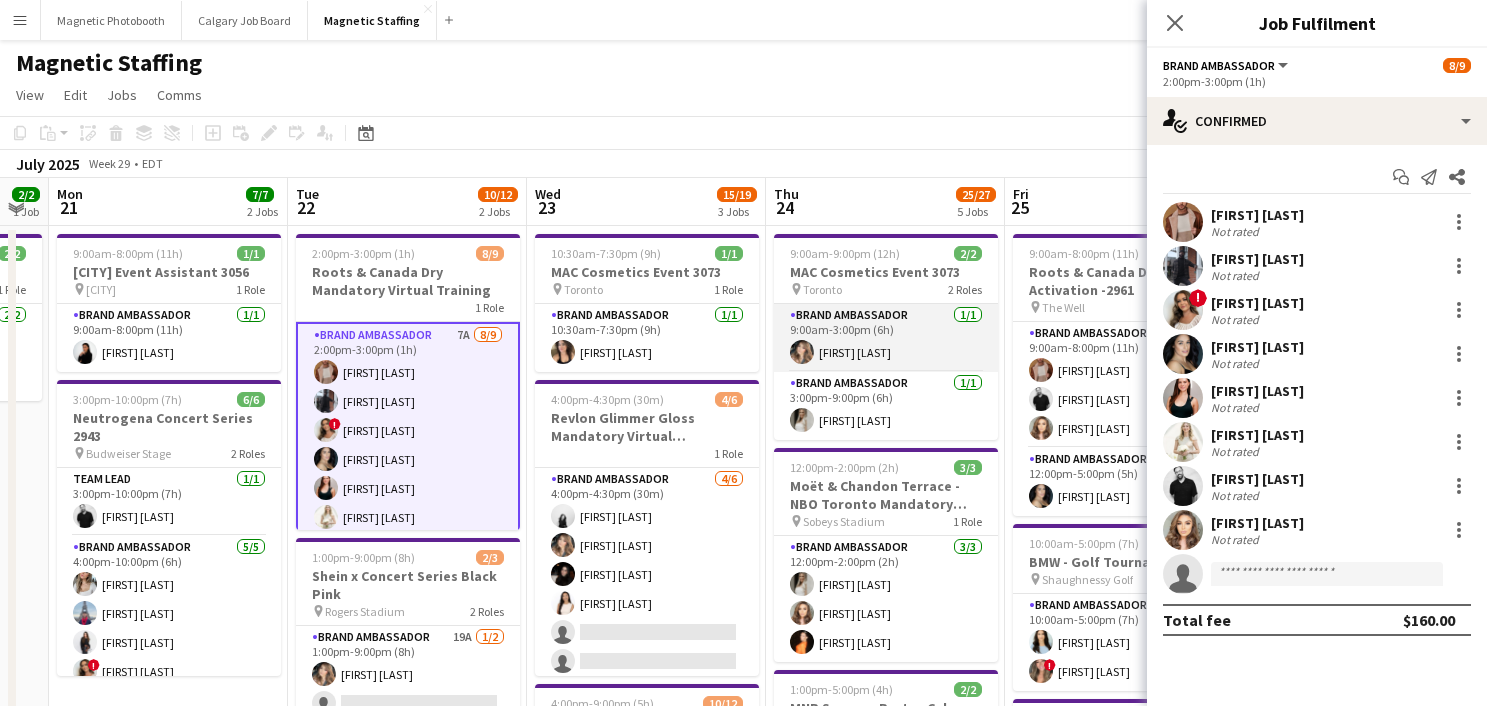 click on "Brand Ambassador   1/1   9:00am-3:00pm (6h)
[FIRST] [LAST]" at bounding box center [886, 338] 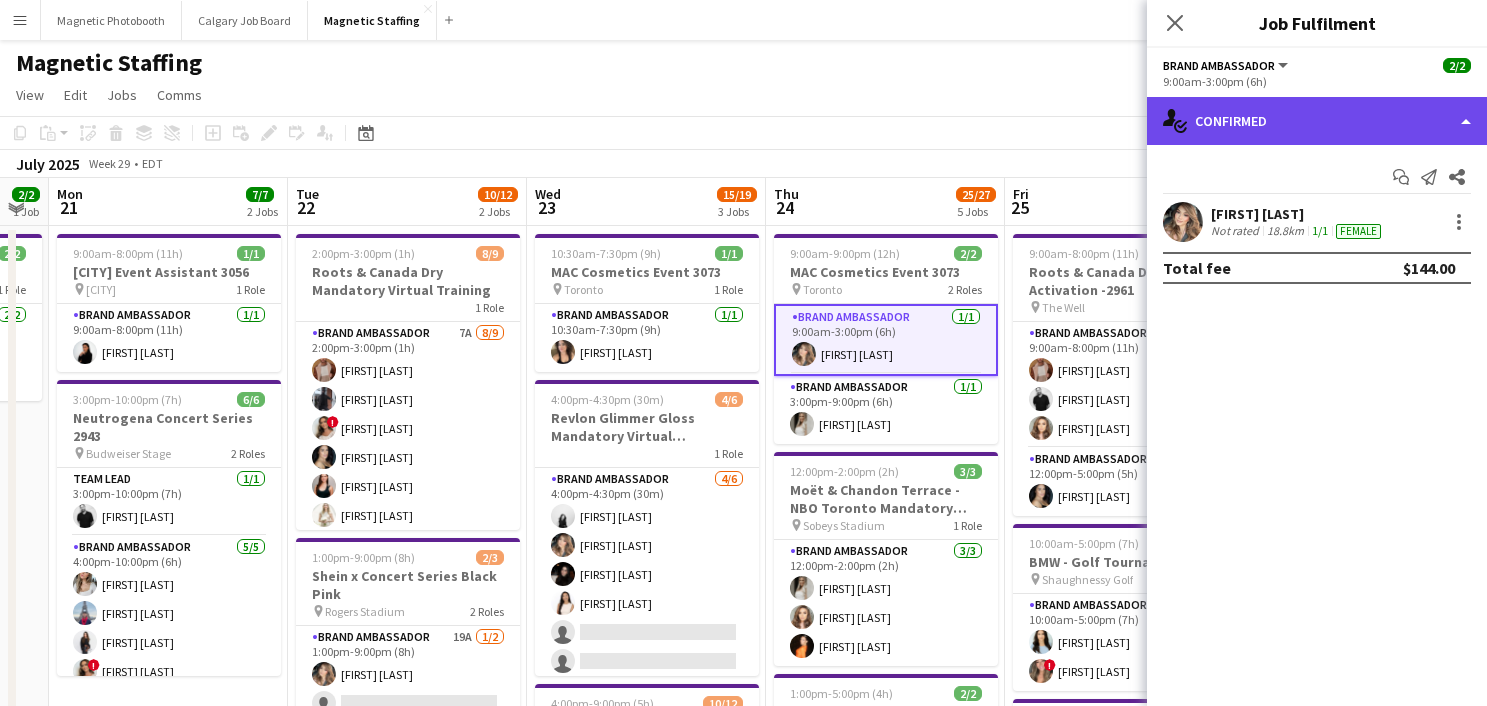 click on "single-neutral-actions-check-2
Confirmed" 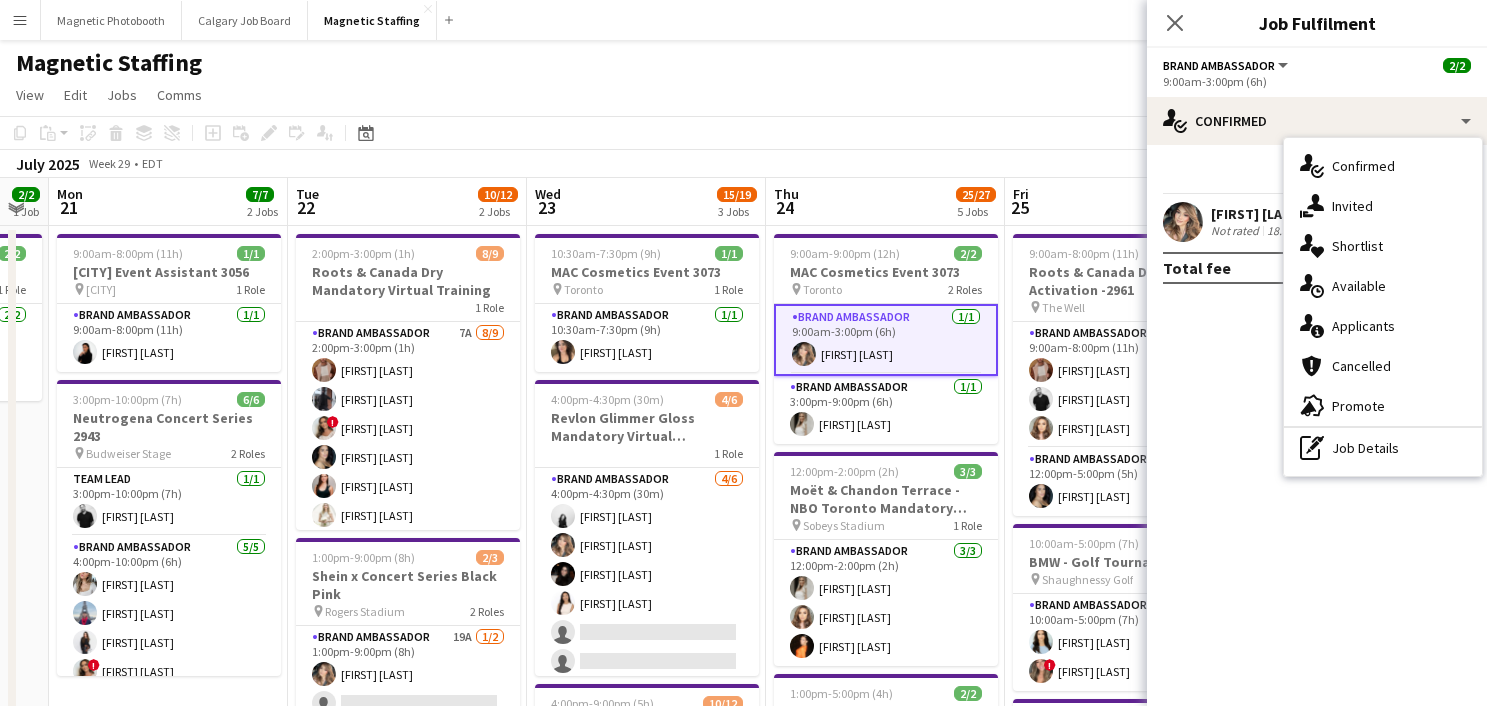 click on "single-neutral-actions-information
Applicants" at bounding box center [1383, 326] 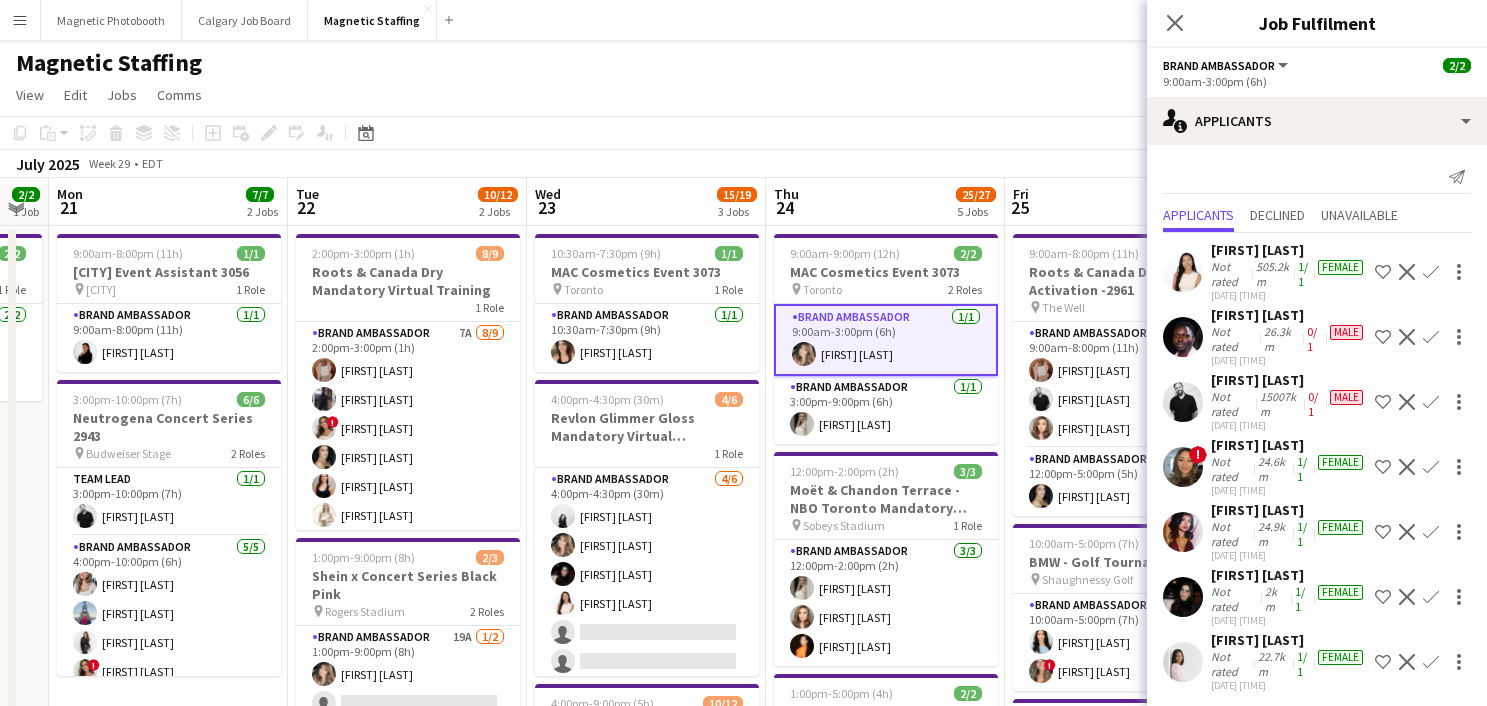 scroll, scrollTop: 6, scrollLeft: 0, axis: vertical 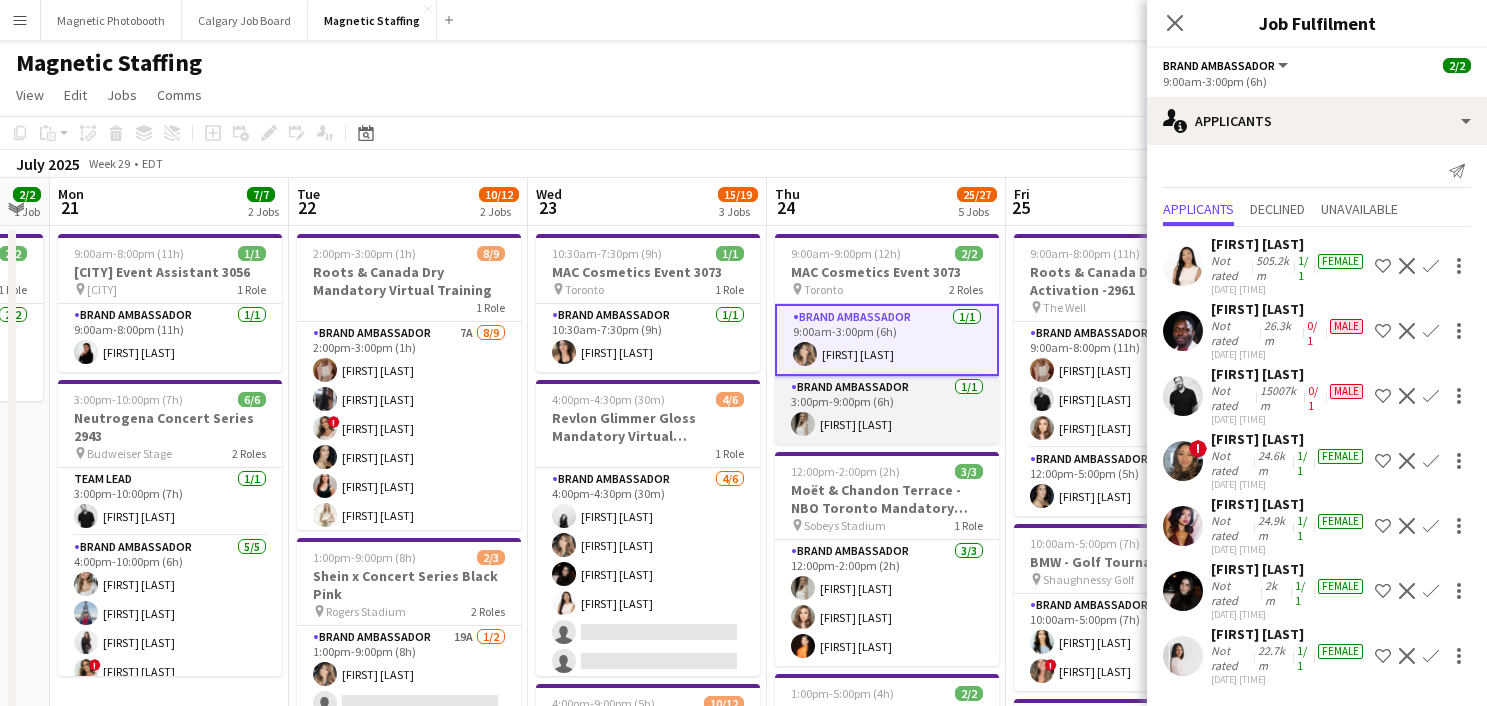 click on "Brand Ambassador   1/1   3:00pm-9:00pm (6h)
[FIRST] [LAST]" at bounding box center [887, 410] 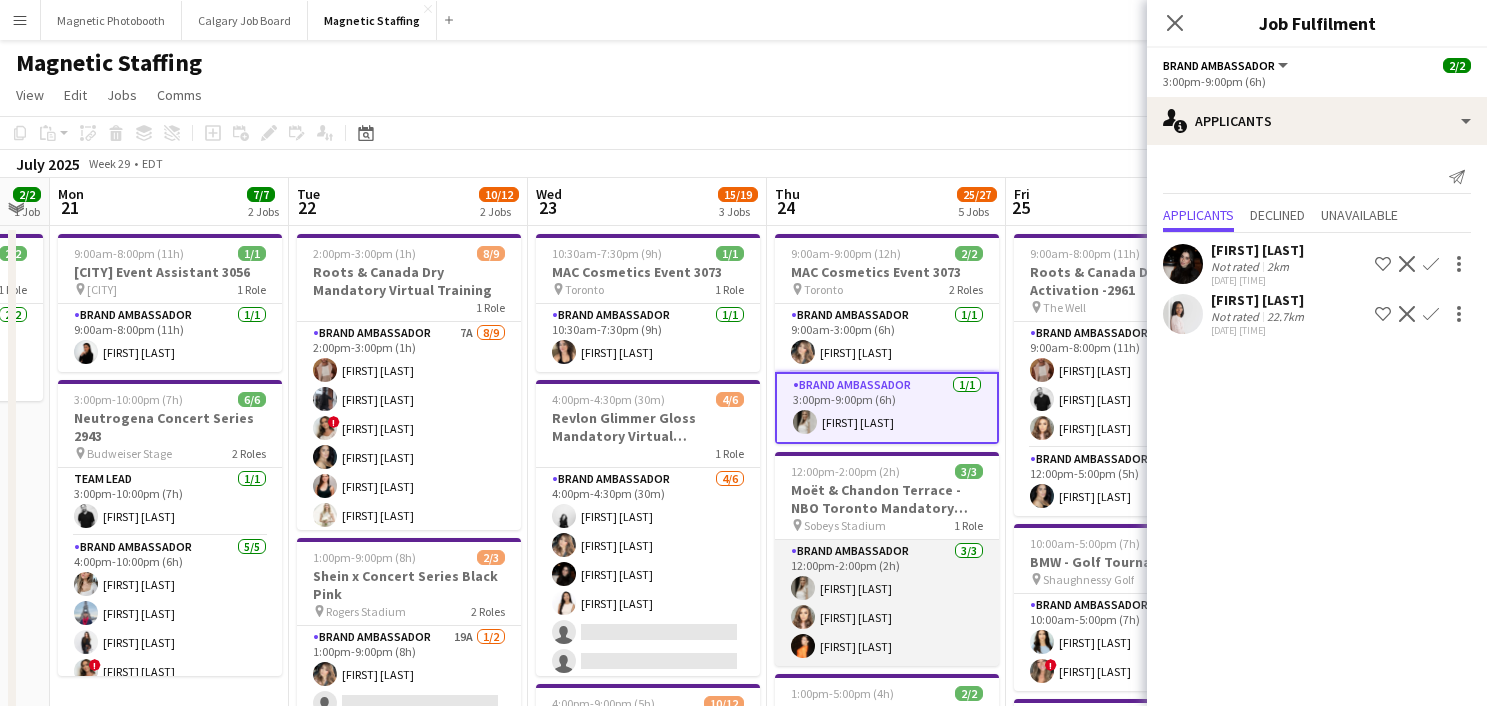 click on "Brand Ambassador   3/3   12:00pm-2:00pm (2h)
[FIRST] [LAST] [FIRST] [LAST] [FIRST] [LAST]" at bounding box center [887, 603] 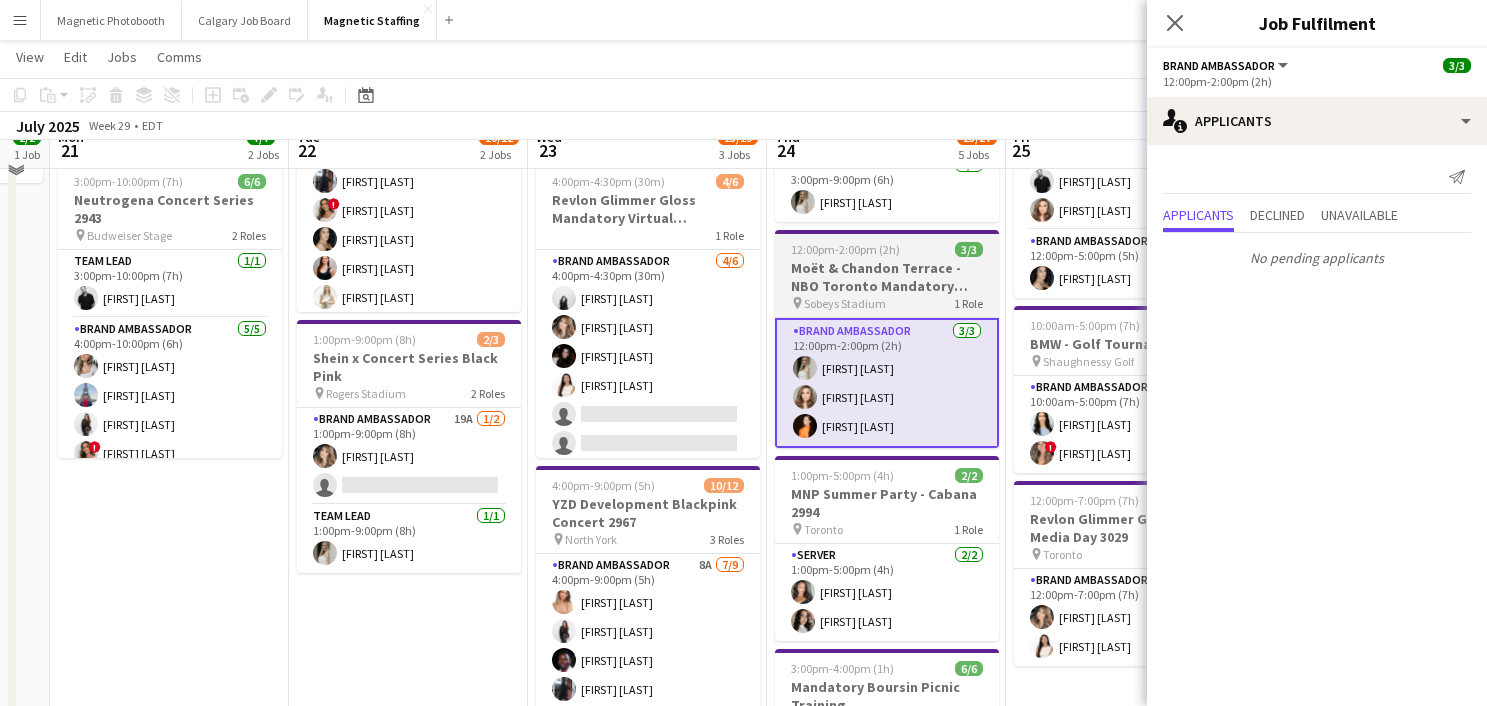 scroll, scrollTop: 217, scrollLeft: 0, axis: vertical 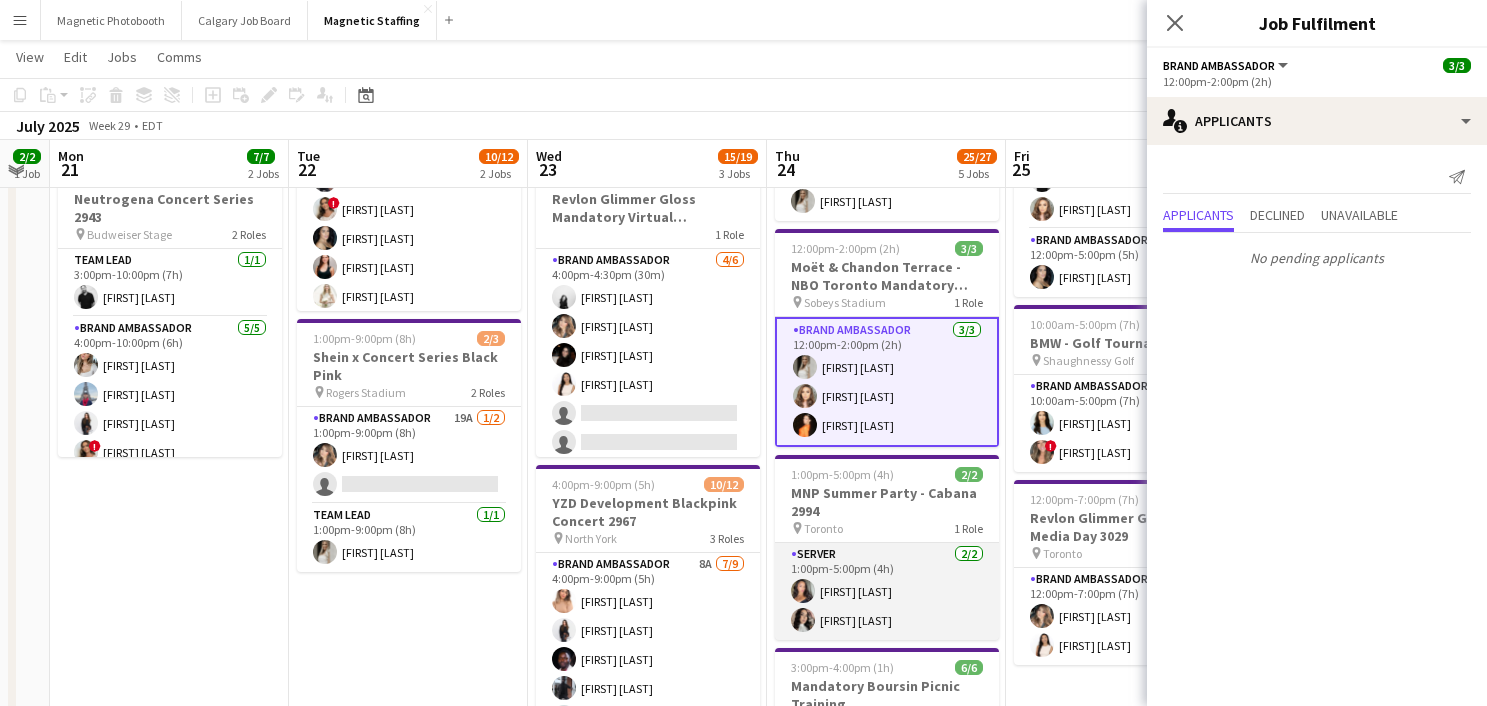 click on "Server   [NUMBER]/[NUMBER]   [TIME]-[TIME] ([DURATION])
[FIRST] [LAST] [FIRST] [LAST]" at bounding box center (887, 591) 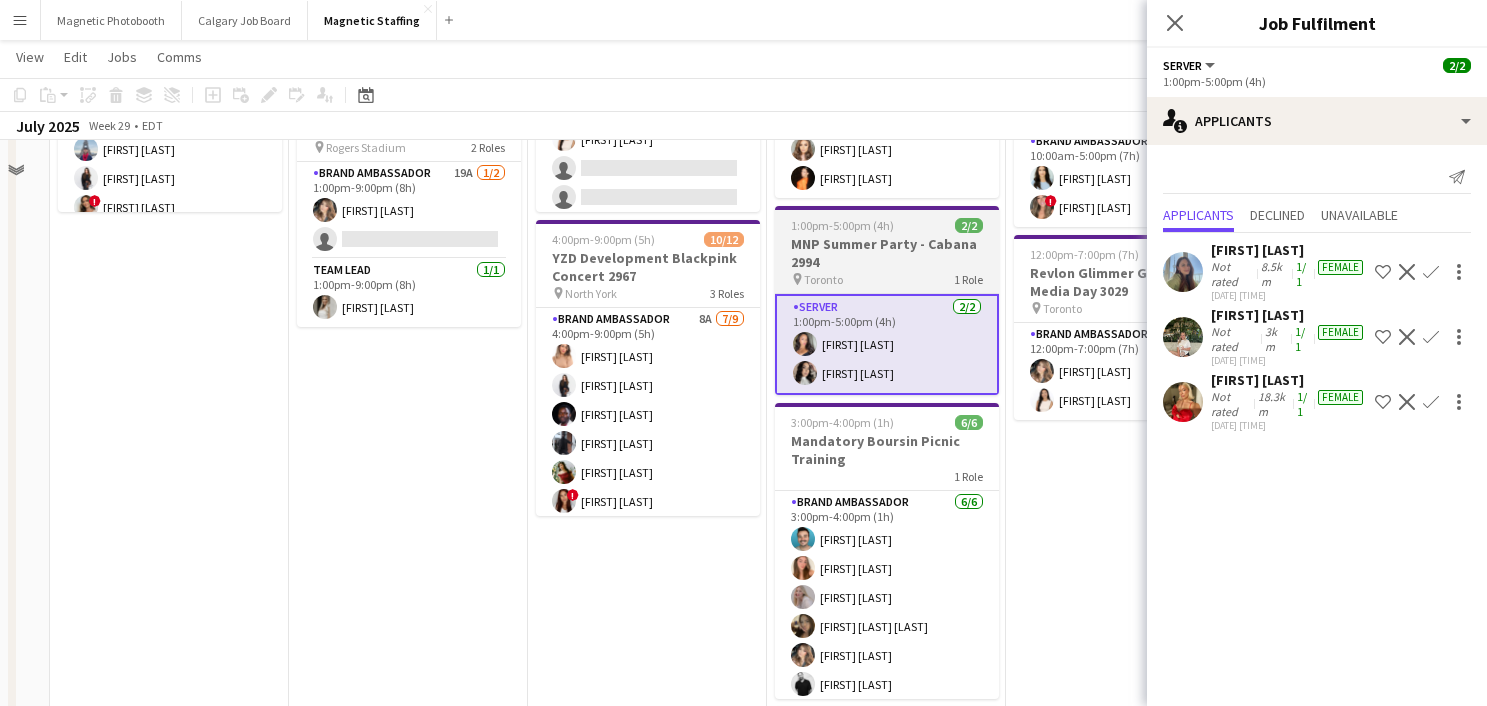 scroll, scrollTop: 464, scrollLeft: 0, axis: vertical 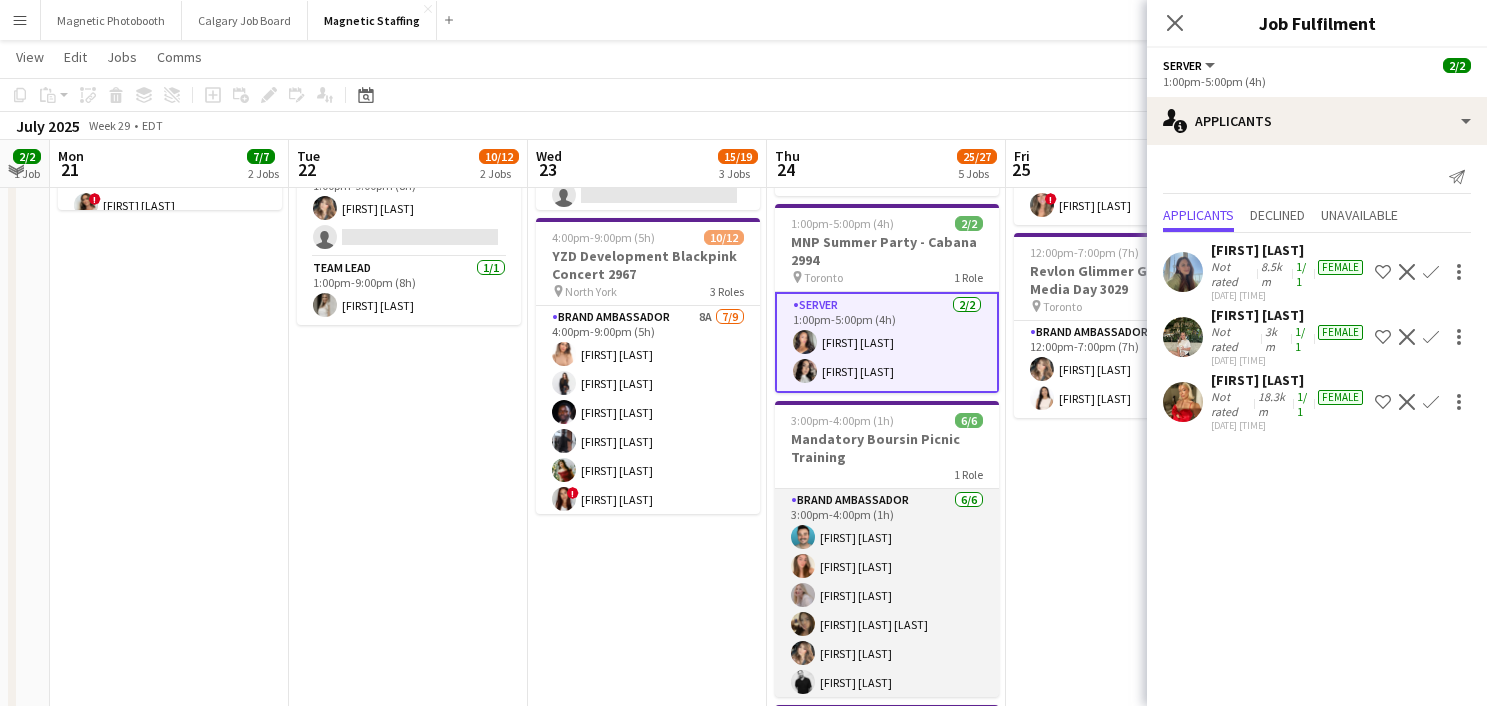 click on "Brand Ambassador   6/6   3:00pm-4:00pm (1h)
[FIRST] [LAST] [FIRST] [LAST] [FIRST] [LAST] [FIRST] [LAST] [FIRST] [LAST] [FIRST] [LAST]" at bounding box center (887, 595) 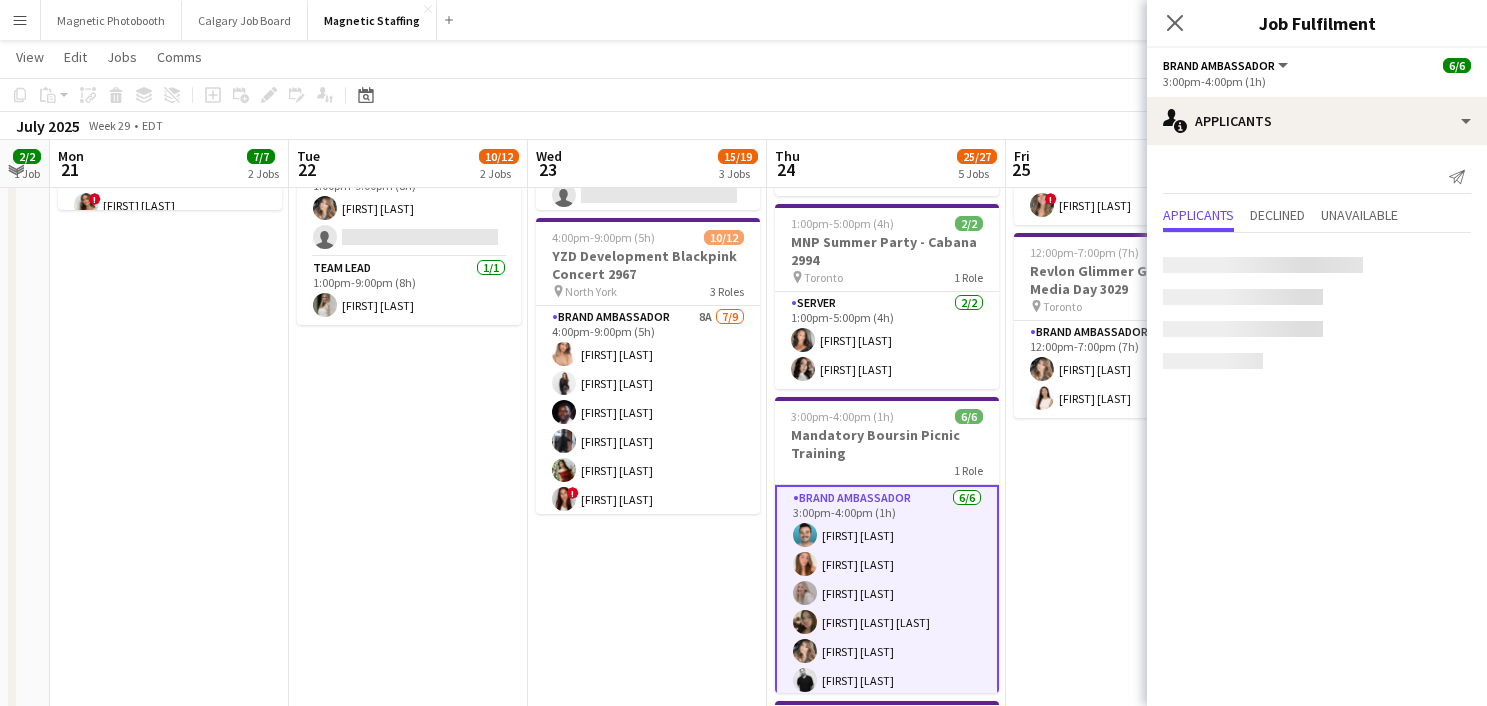 scroll, scrollTop: 0, scrollLeft: 0, axis: both 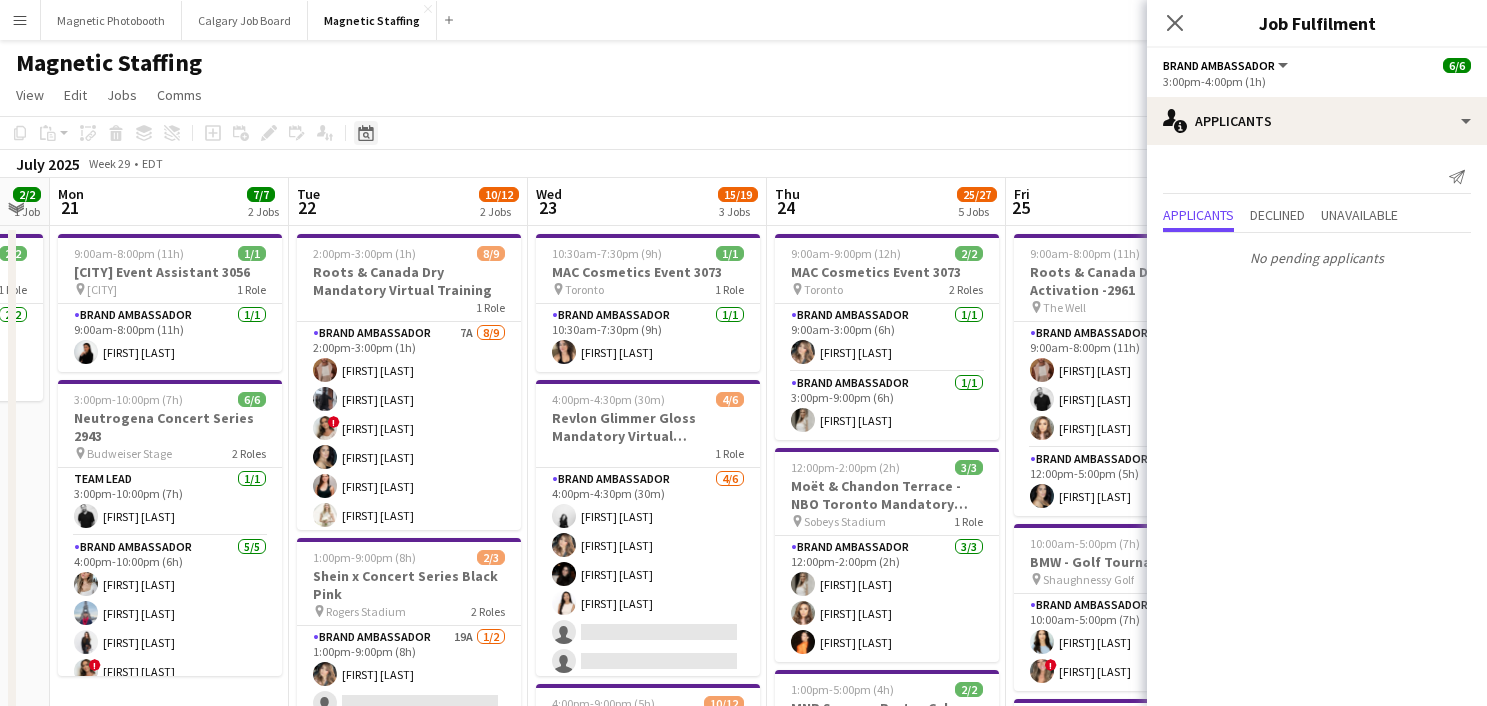 click on "Date picker" 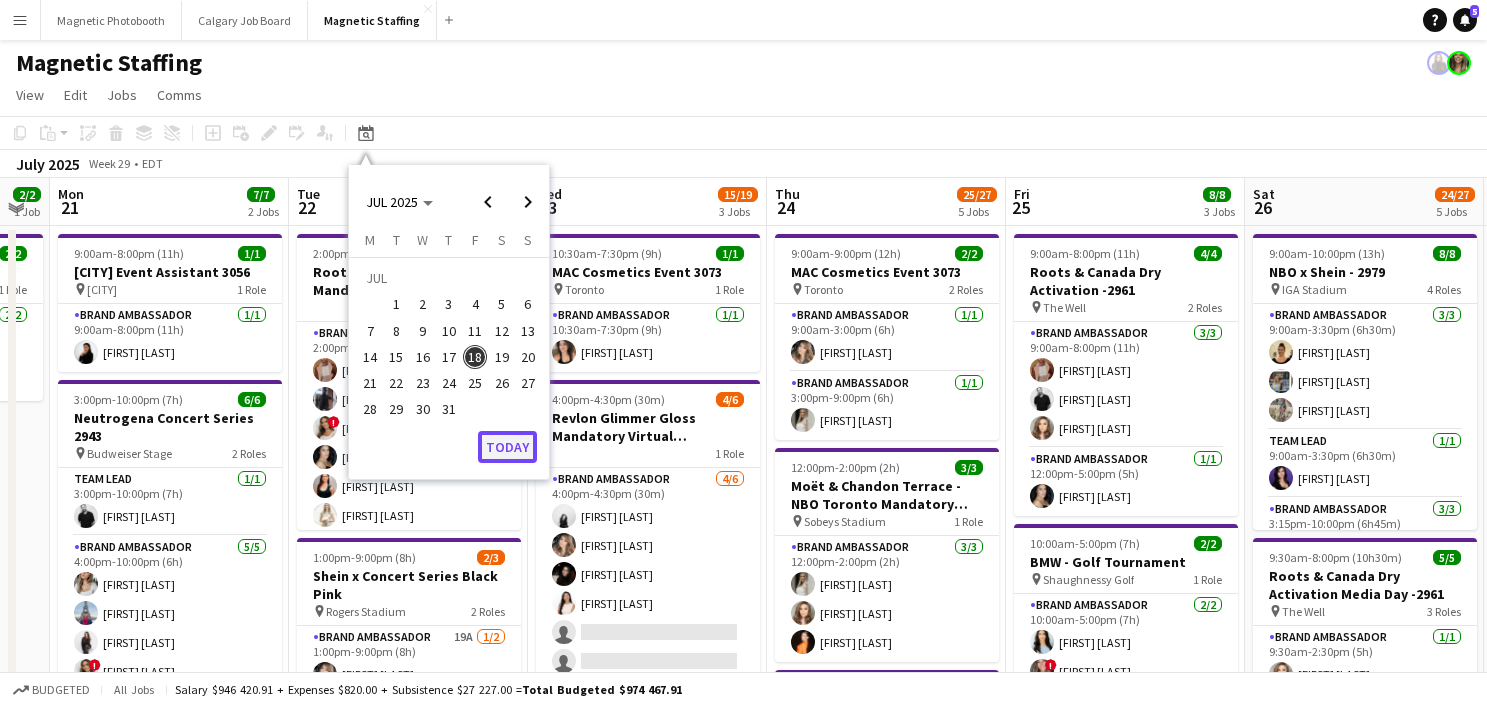 click on "Today" at bounding box center (507, 447) 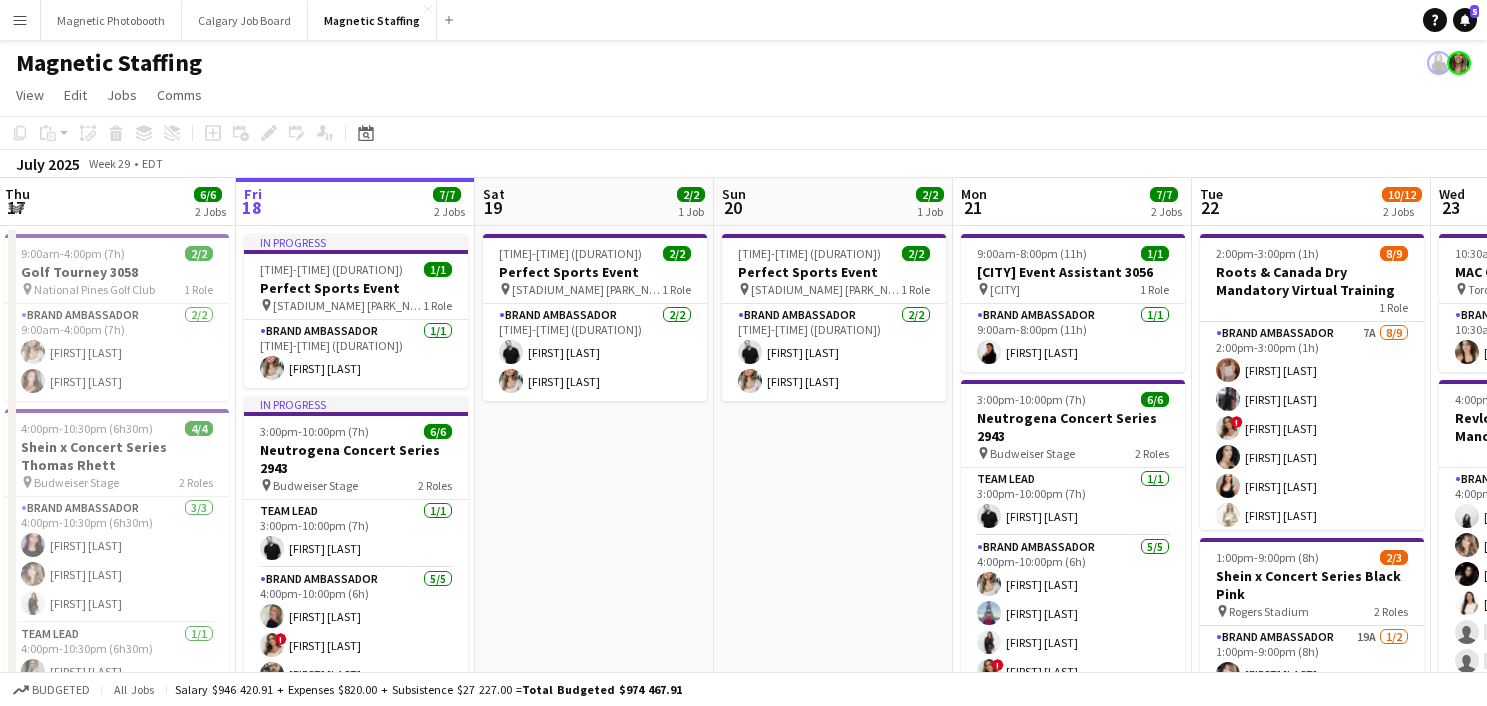 scroll, scrollTop: 0, scrollLeft: 957, axis: horizontal 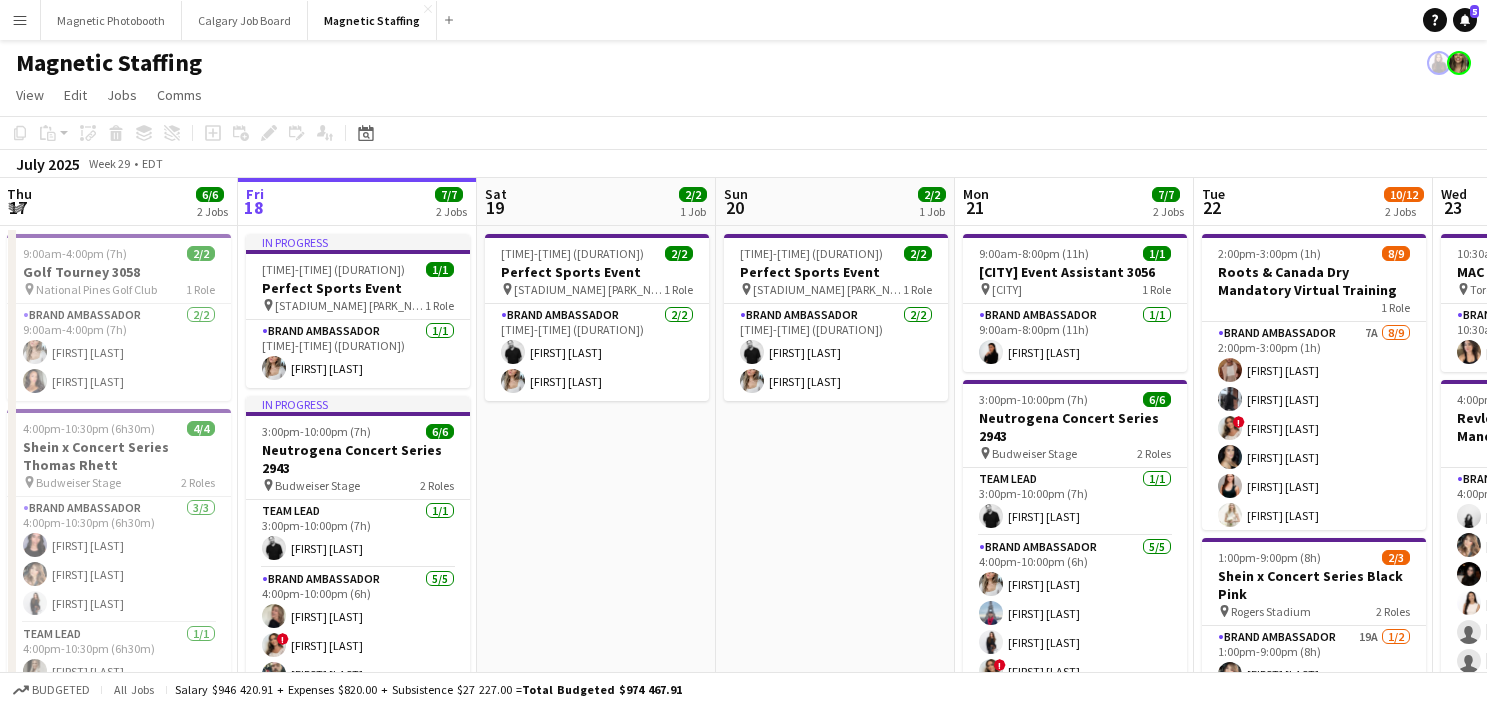 drag, startPoint x: 879, startPoint y: 505, endPoint x: 628, endPoint y: 507, distance: 251.00797 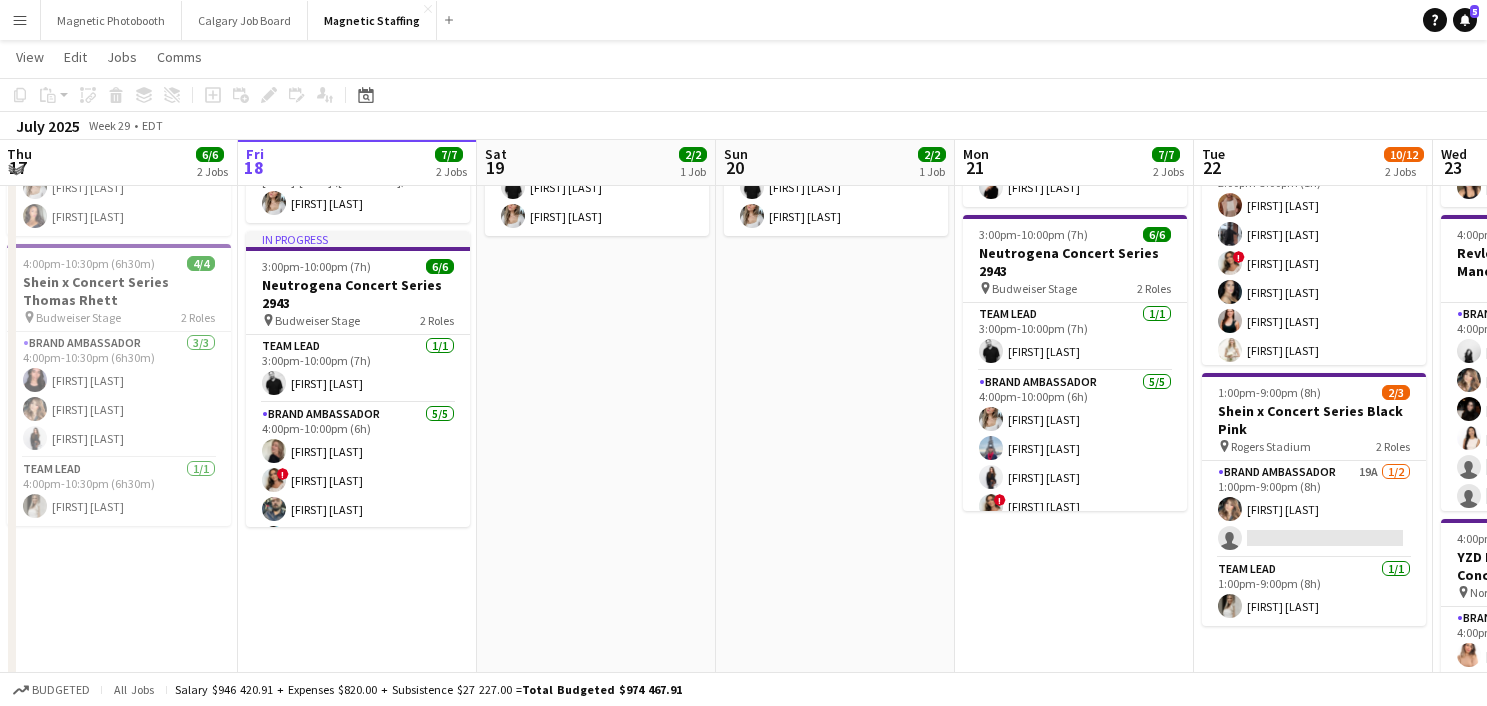 scroll, scrollTop: 159, scrollLeft: 0, axis: vertical 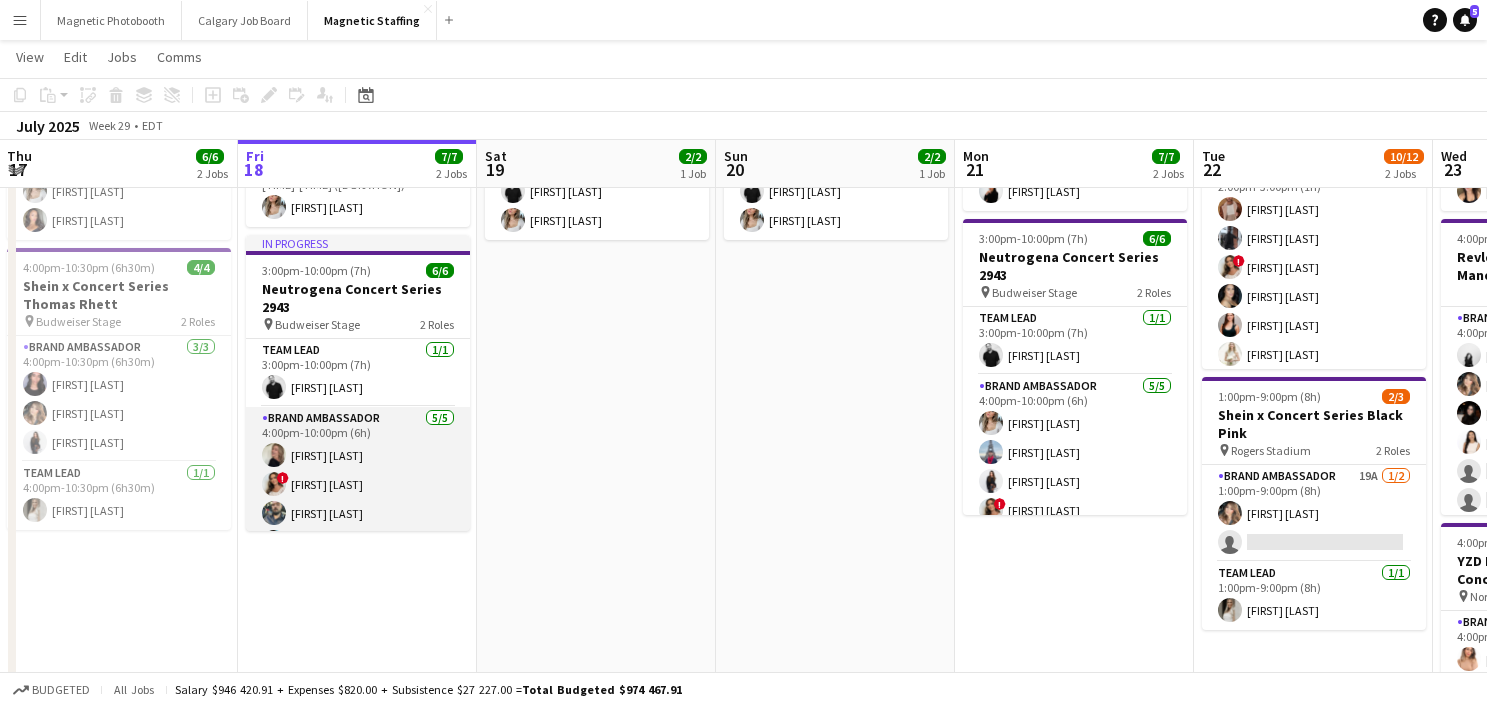 click on "Brand Ambassador   [NUMBER]/[NUMBER]   [TIME]-[TIME] ([DURATION])
[FIRST] [LAST] ! [FIRST] [LAST] [FIRST] [LAST] [FIRST] [LAST]" at bounding box center (358, 499) 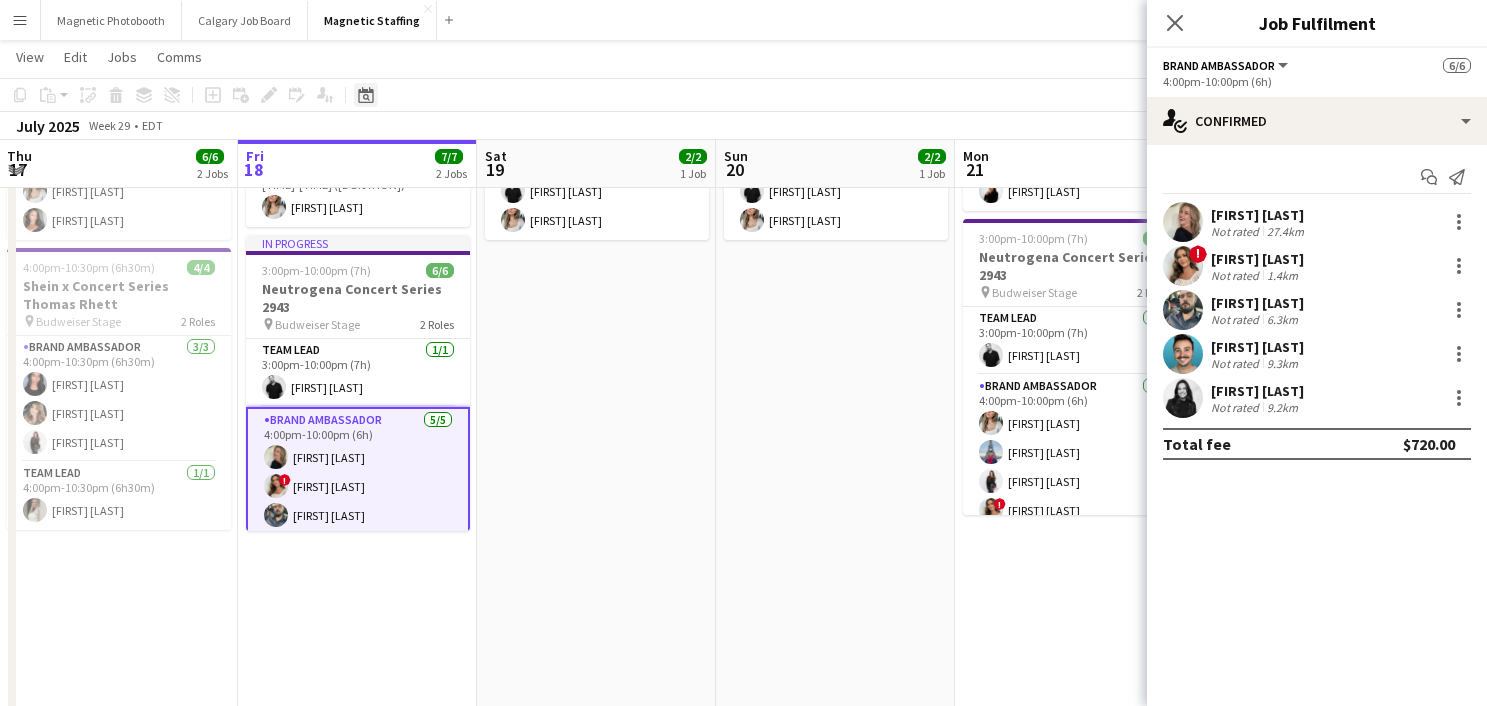 click on "Date picker" 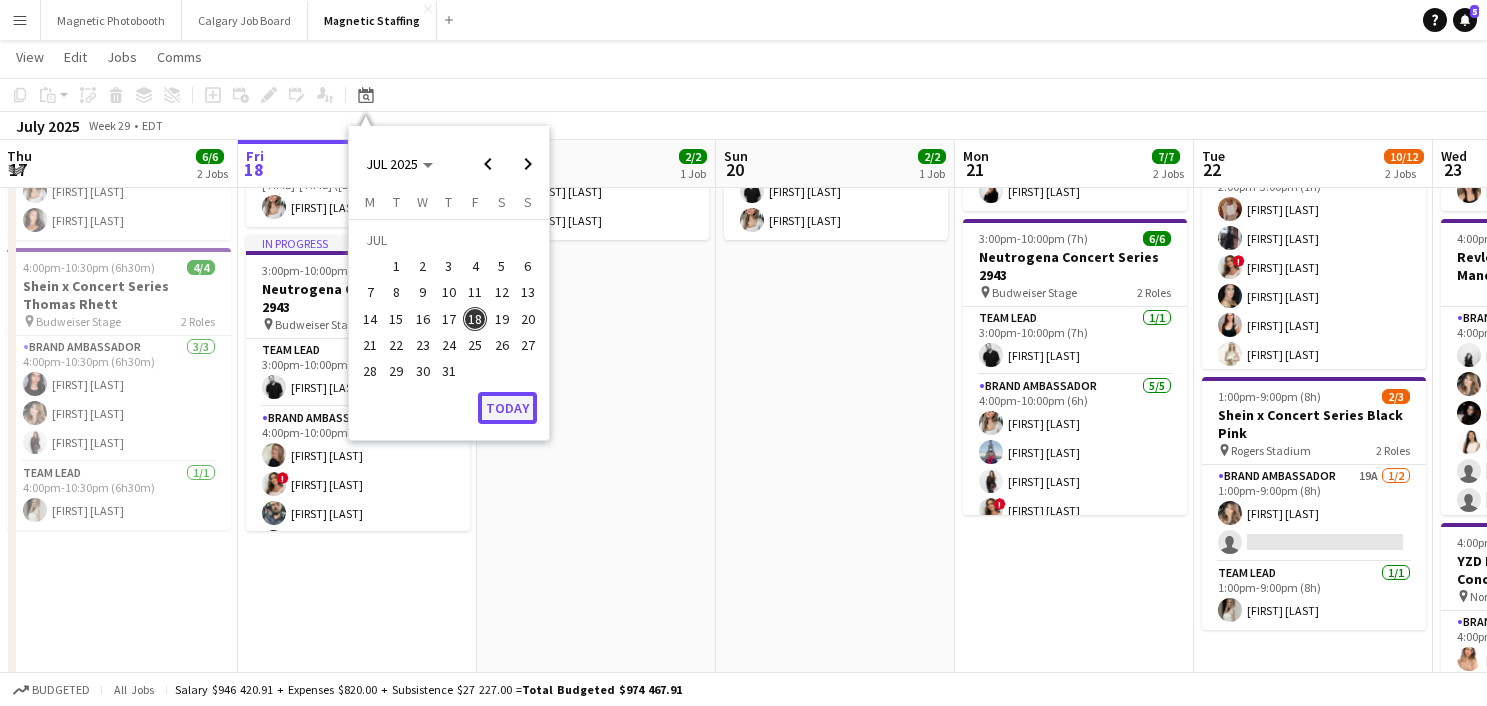 click on "Today" at bounding box center (507, 408) 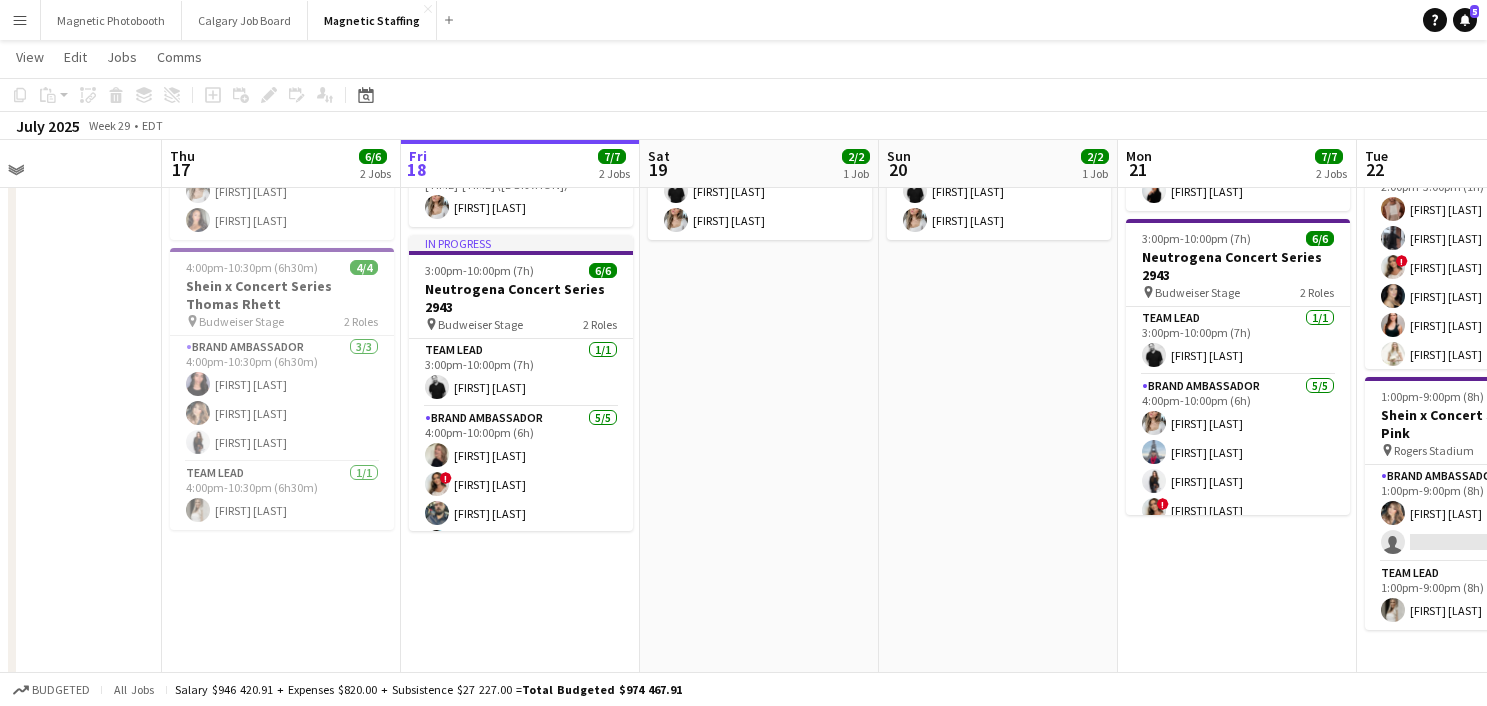 scroll, scrollTop: 0, scrollLeft: 902, axis: horizontal 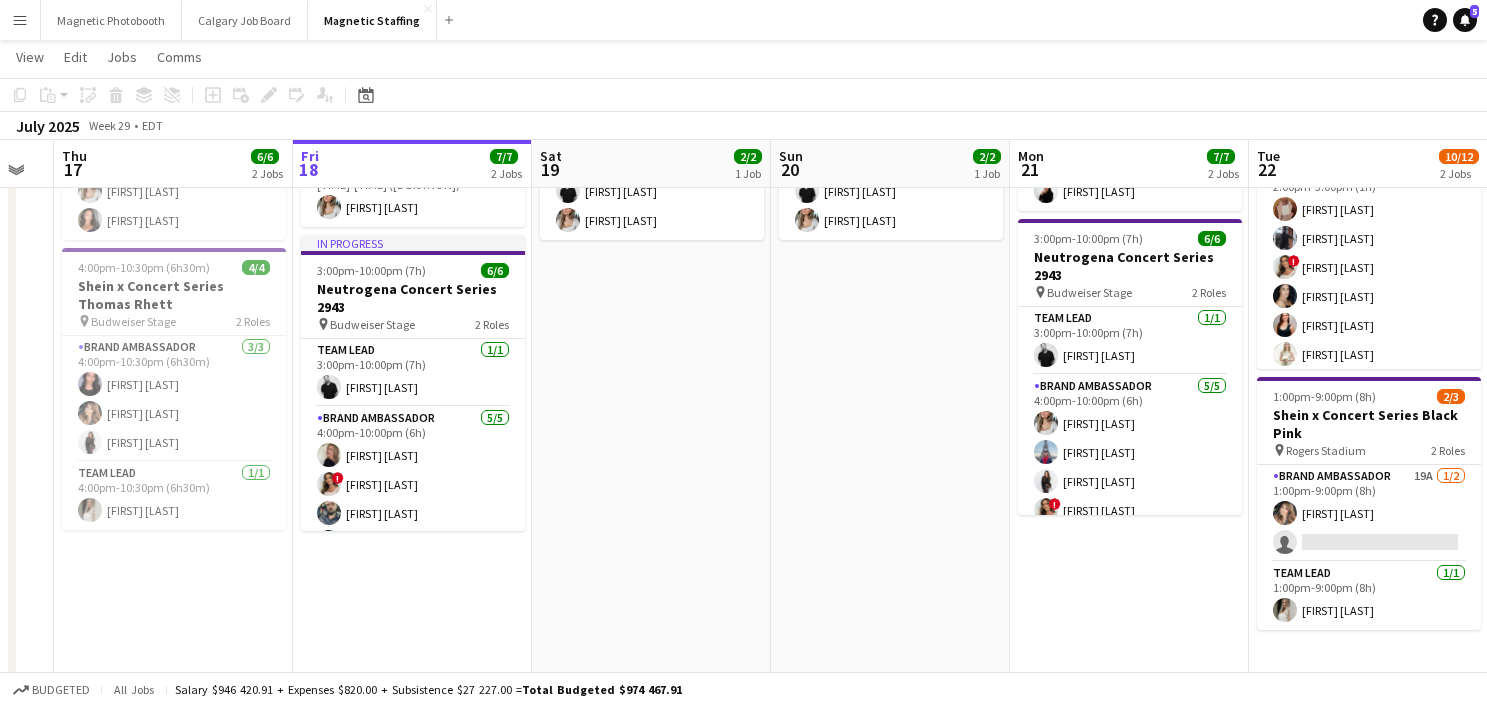 drag, startPoint x: 641, startPoint y: 480, endPoint x: 427, endPoint y: 479, distance: 214.00233 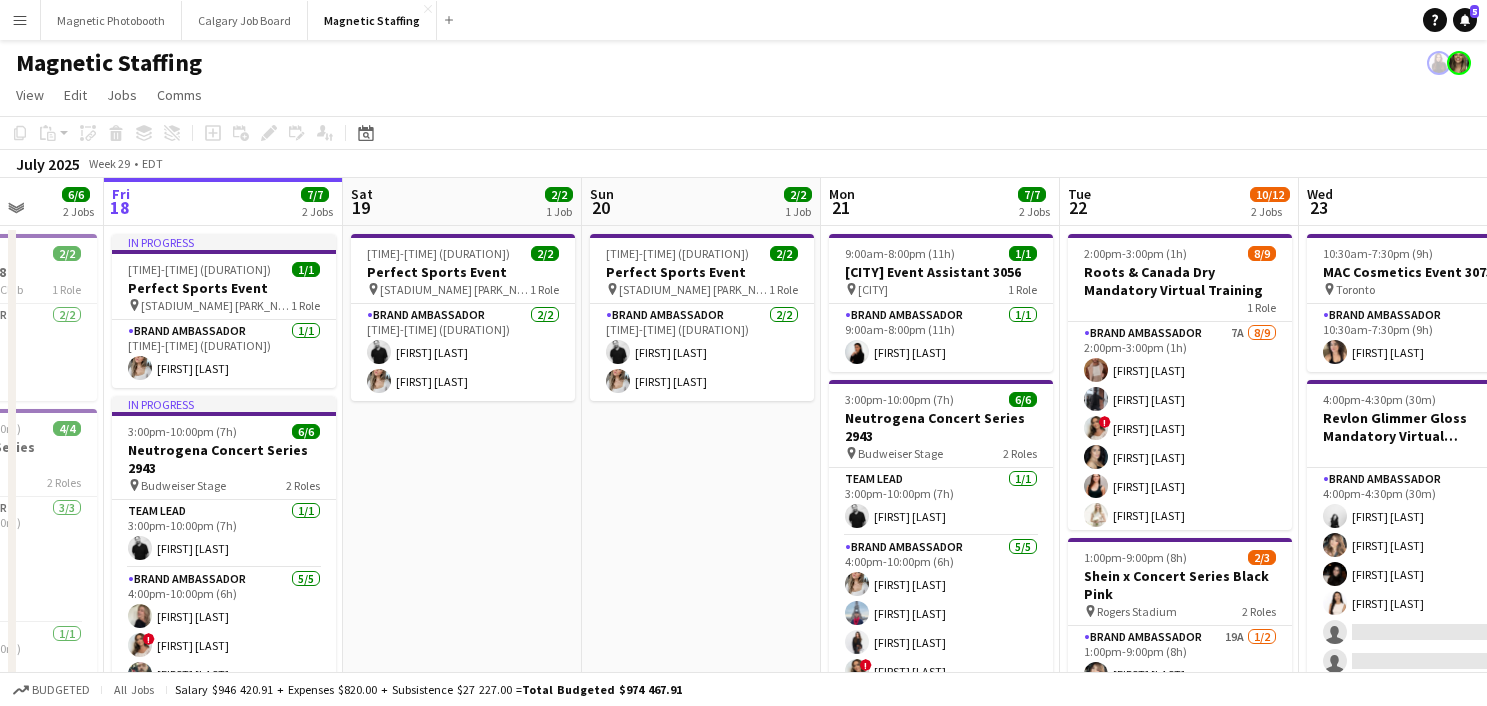 drag, startPoint x: 501, startPoint y: 514, endPoint x: 130, endPoint y: 519, distance: 371.0337 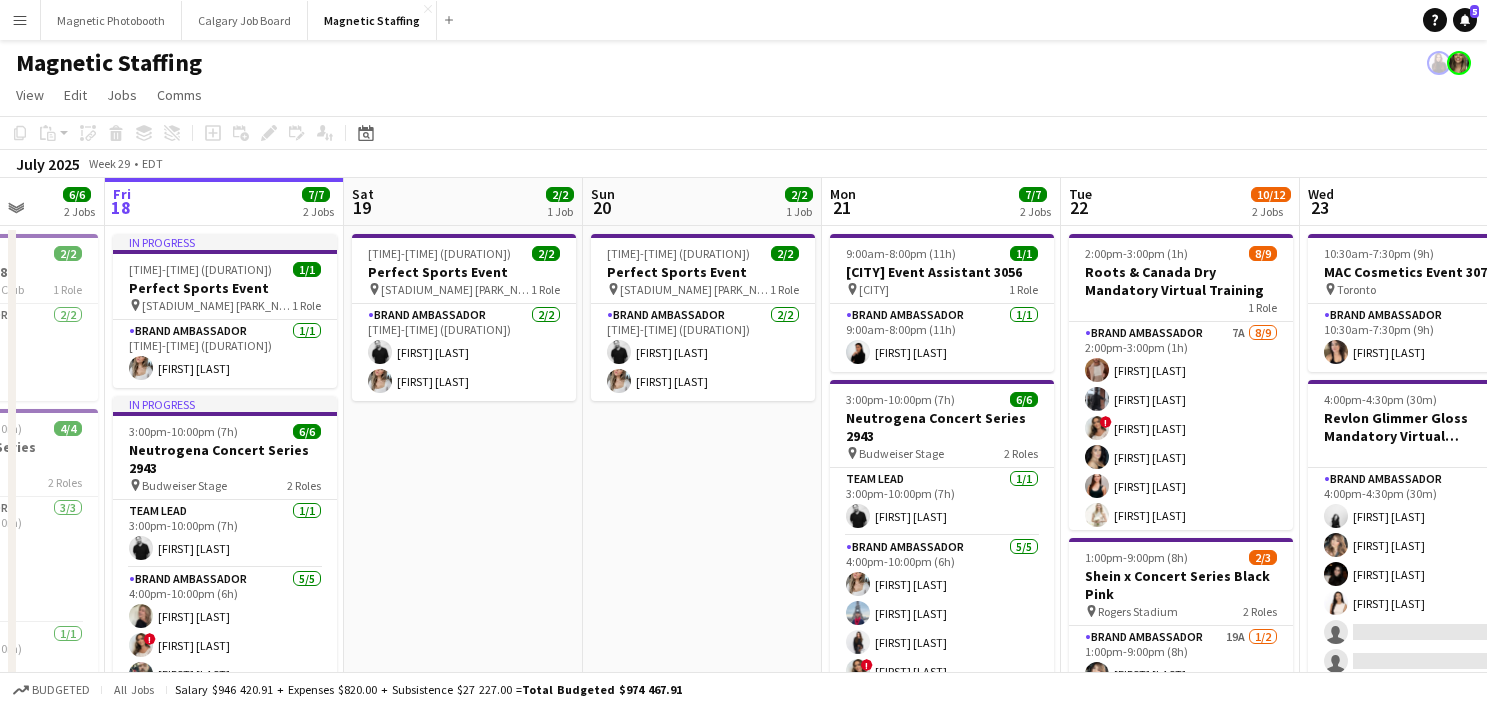 click on "Tue   15   2/2   1 Job   Wed   16   Thu   17   6/6   2 Jobs   Fri   18   7/7   2 Jobs   Sat   19   2/2   1 Job   Sun   20   2/2   1 Job   Mon   21   7/7   2 Jobs   Tue   22   10/12   2 Jobs   Wed   23   15/19   3 Jobs   Thu   24   25/27   5 Jobs   Fri   25   8/8   3 Jobs   Sat   26   24/27   5 Jobs      9:00am-4:30pm (7h30m)    2/2   BMW - Golf Tournaments 3064
pin
Coppinwood Golf Club   1 Role   Brand Ambassador   2/2   9:00am-4:30pm (7h30m)
[FIRST] [LAST] [FIRST] [LAST]     9:00am-4:00pm (7h)    2/2   Golf Tourney 3058
pin
National Pines Golf Club   1 Role   Brand Ambassador   2/2   9:00am-4:00pm (7h)
[FIRST] [LAST] [FIRST] [LAST]     4:00pm-10:30pm (6h30m)    4/4   Shein x Concert Series Thomas Rhett
pin
Budweiser Stage   2 Roles   Brand Ambassador   3/3   4:00pm-10:30pm (6h30m)
[FIRST] [LAST] [FIRST] [LAST] [FIRST] [LAST]  Team Lead   1/1   4:00pm-10:30pm (6h30m)
1/1" at bounding box center [743, 1050] 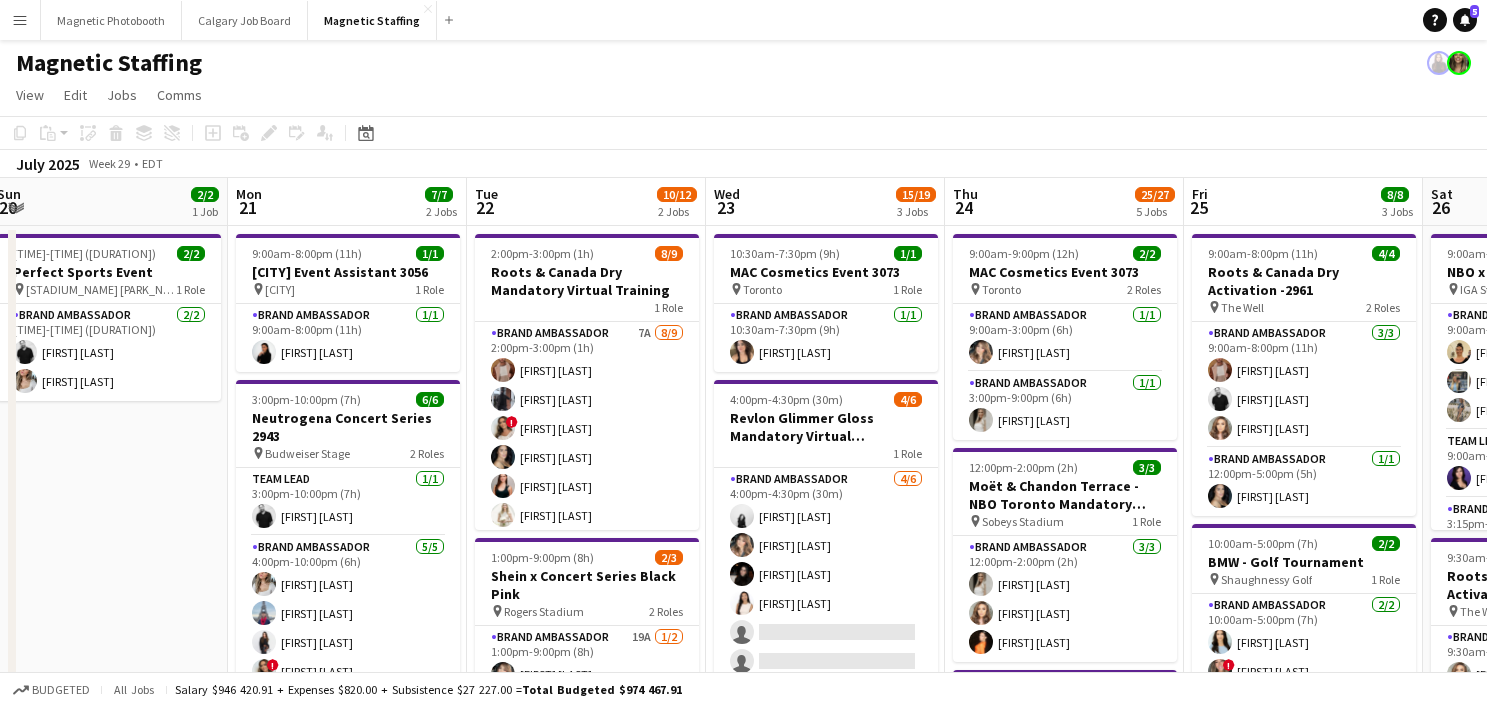 drag, startPoint x: 308, startPoint y: 533, endPoint x: 222, endPoint y: 535, distance: 86.023254 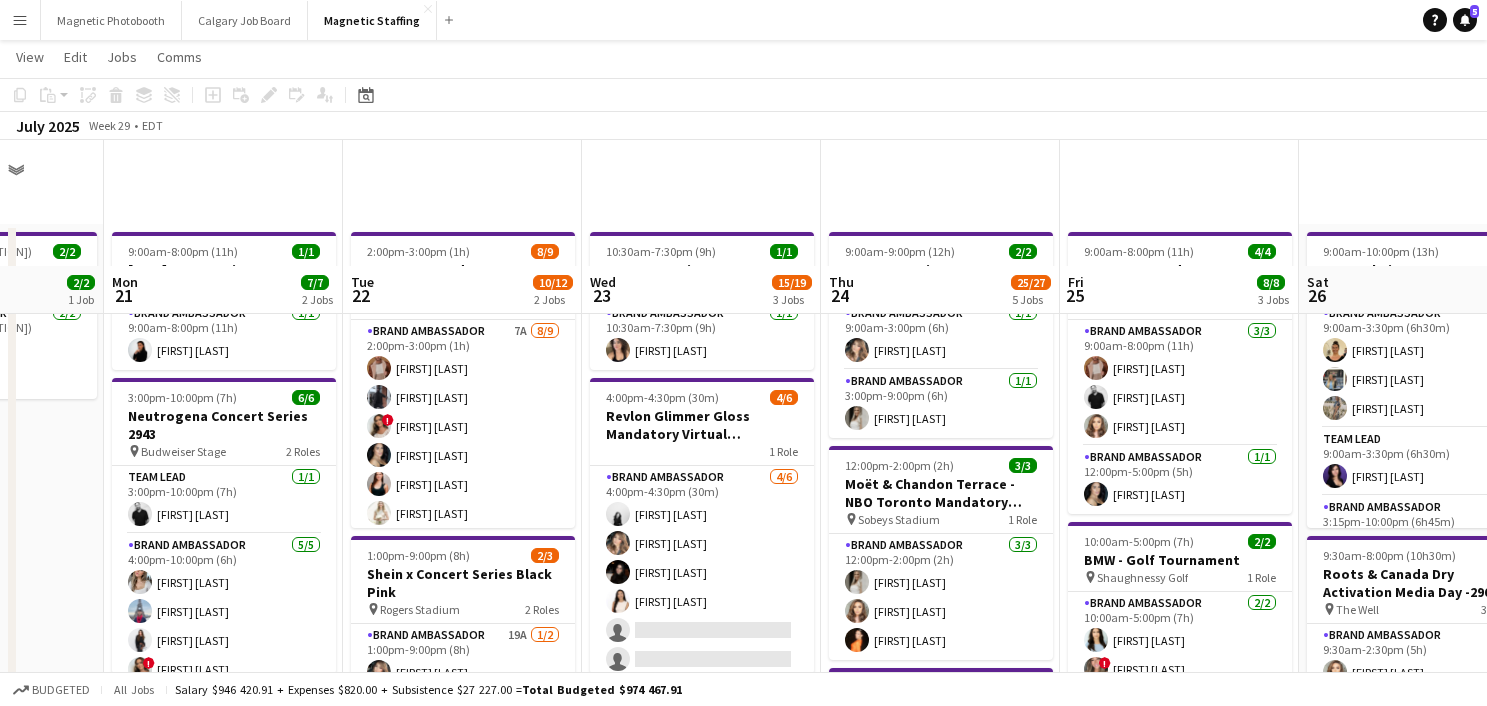 scroll, scrollTop: 180, scrollLeft: 0, axis: vertical 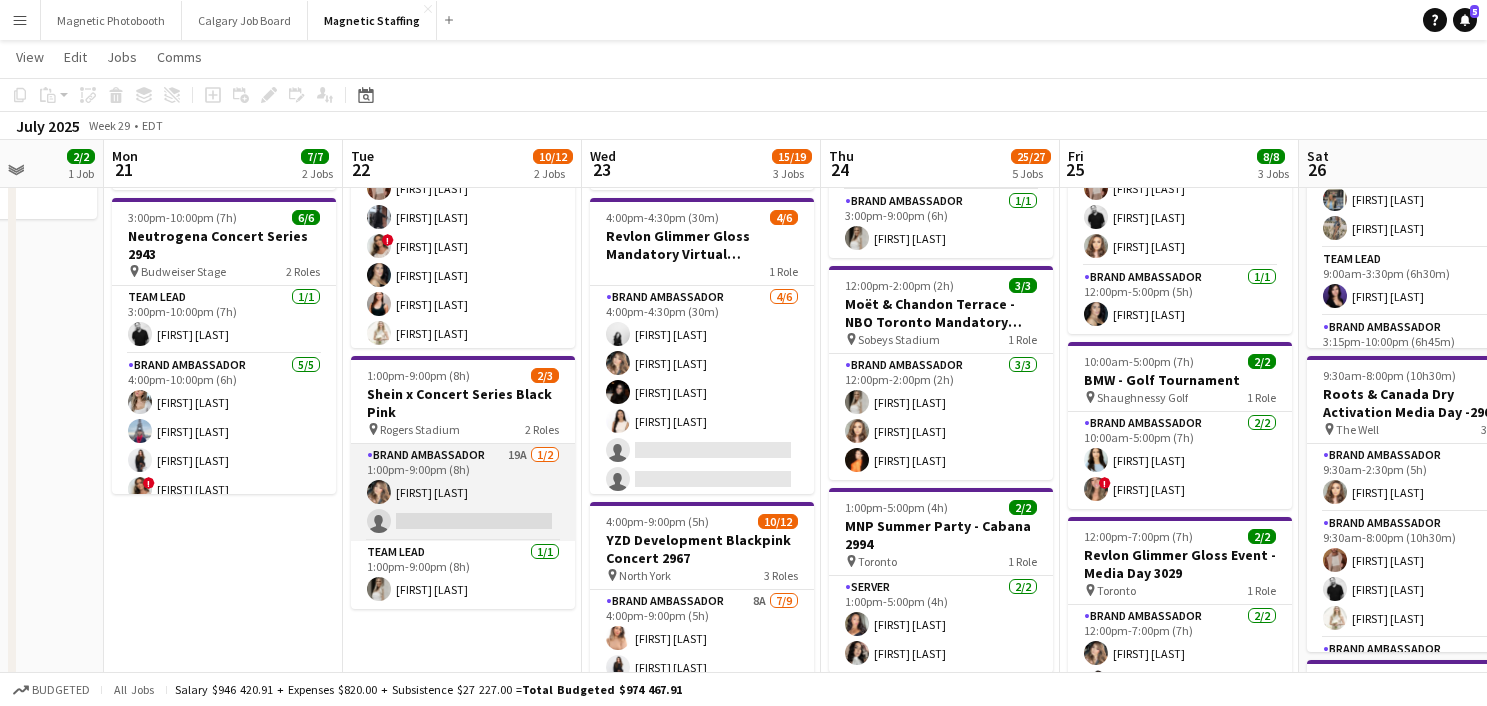 click on "Brand Ambassador   19A   1/2   1:00pm-9:00pm (8h)
[FIRST] [LAST]
single-neutral-actions" at bounding box center [463, 492] 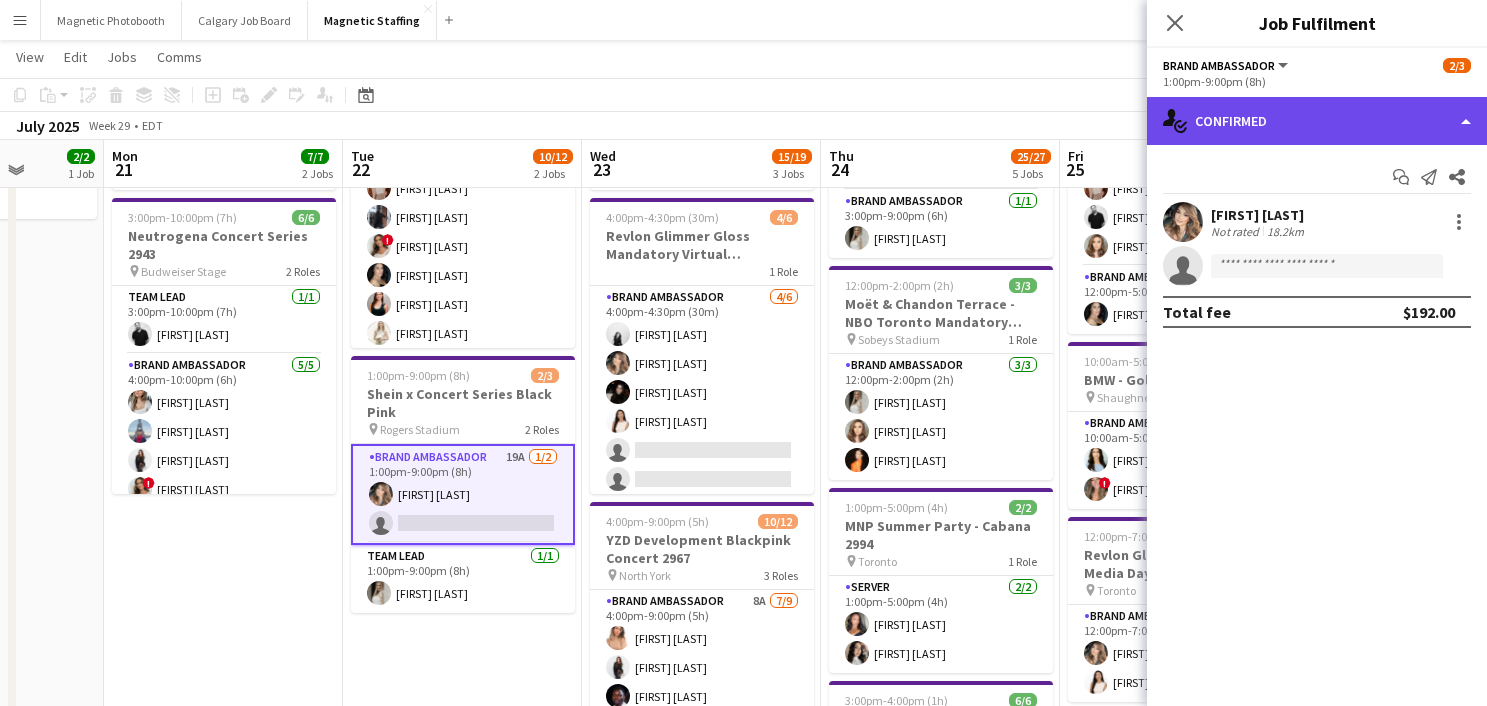 click on "single-neutral-actions-check-2
Confirmed" 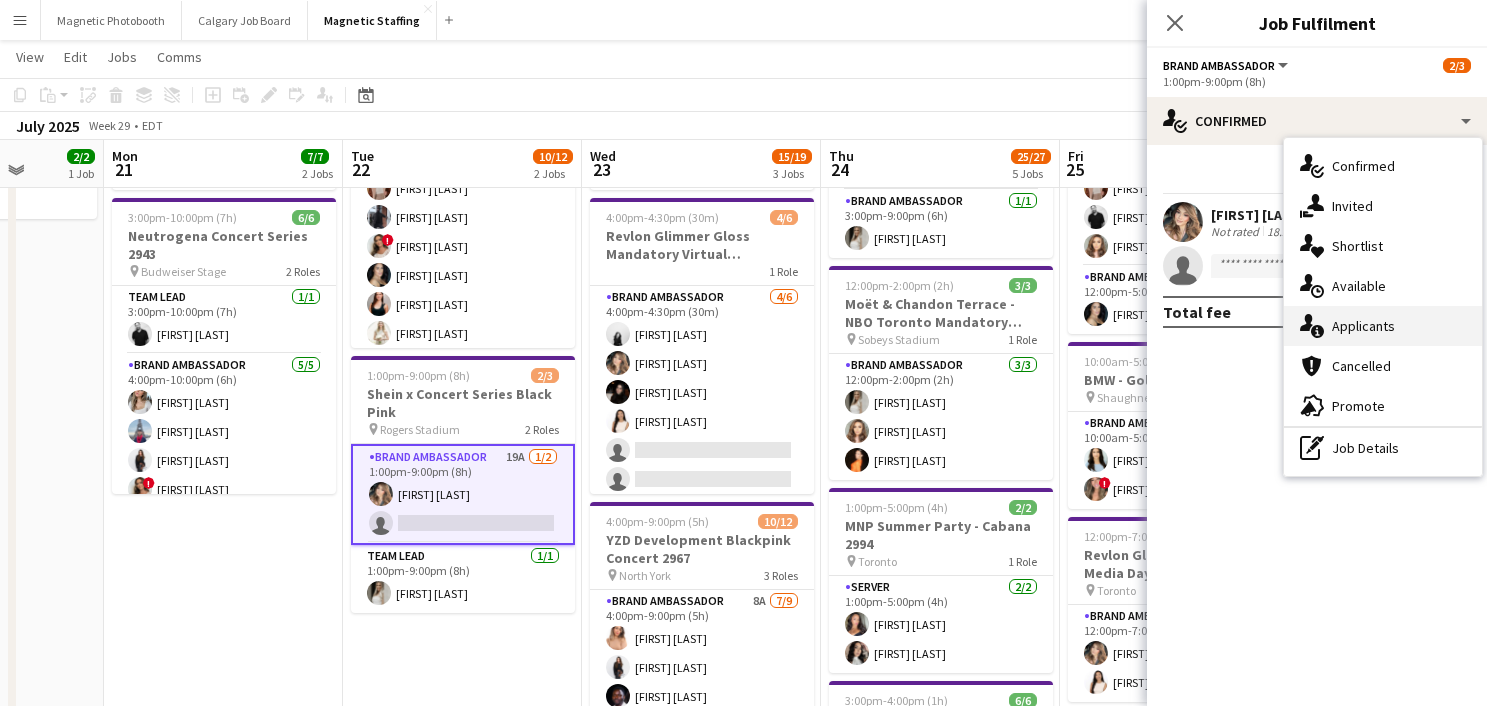 click 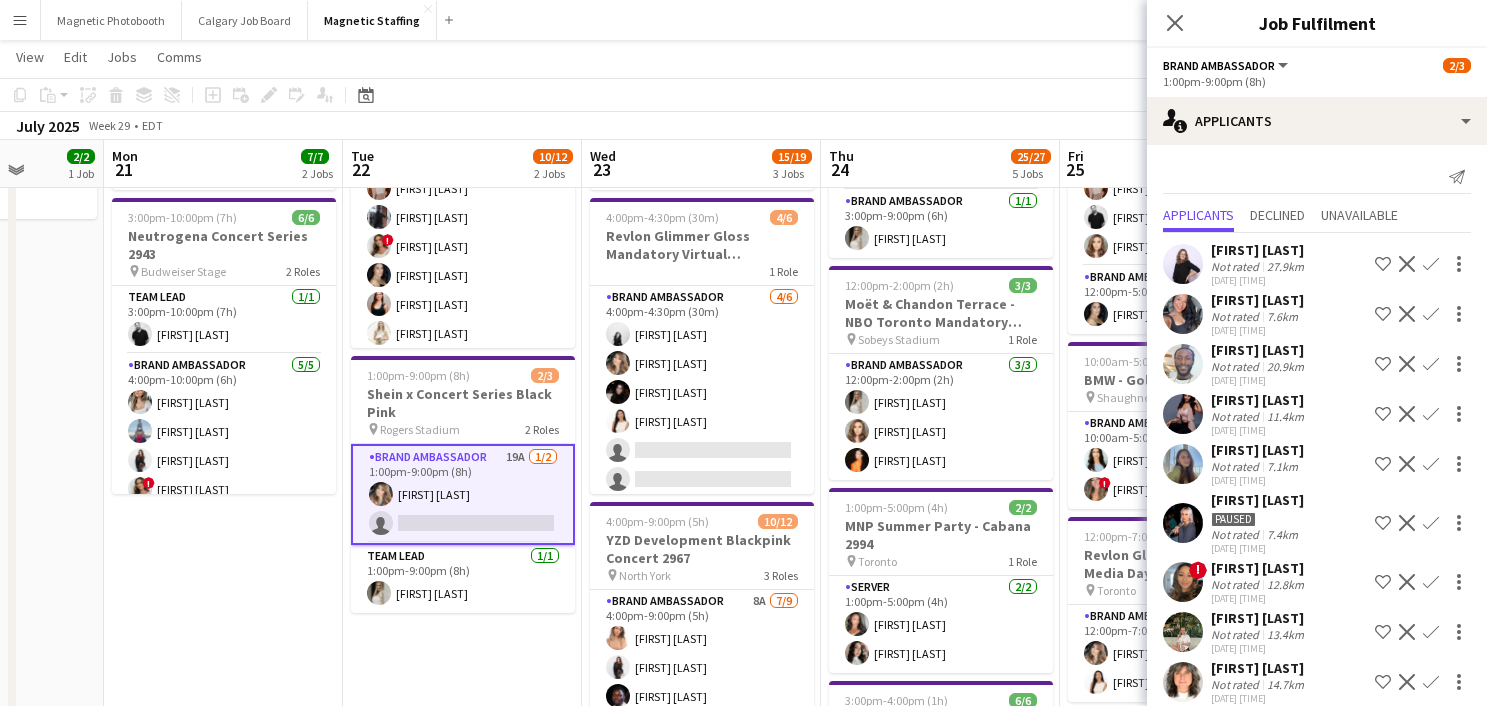 scroll, scrollTop: 519, scrollLeft: 0, axis: vertical 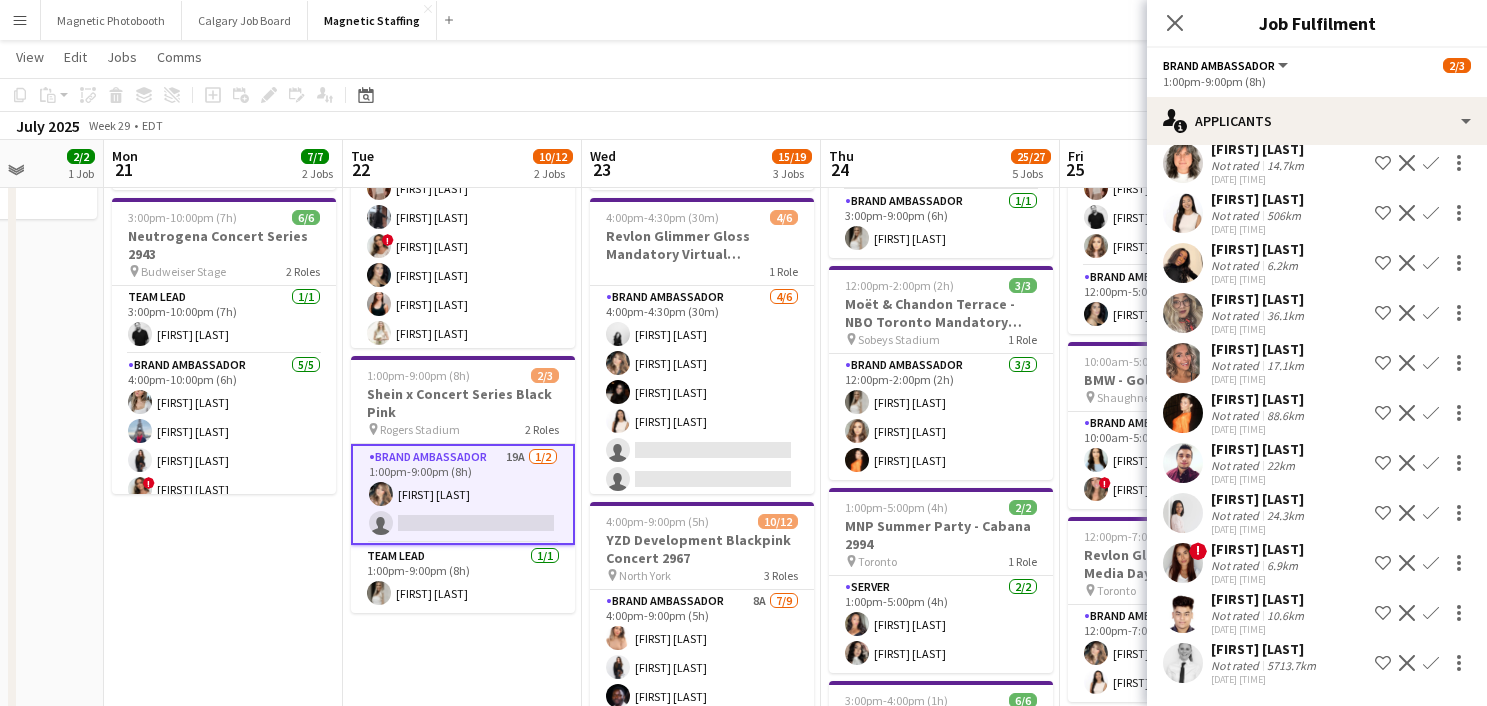 click at bounding box center (1183, 463) 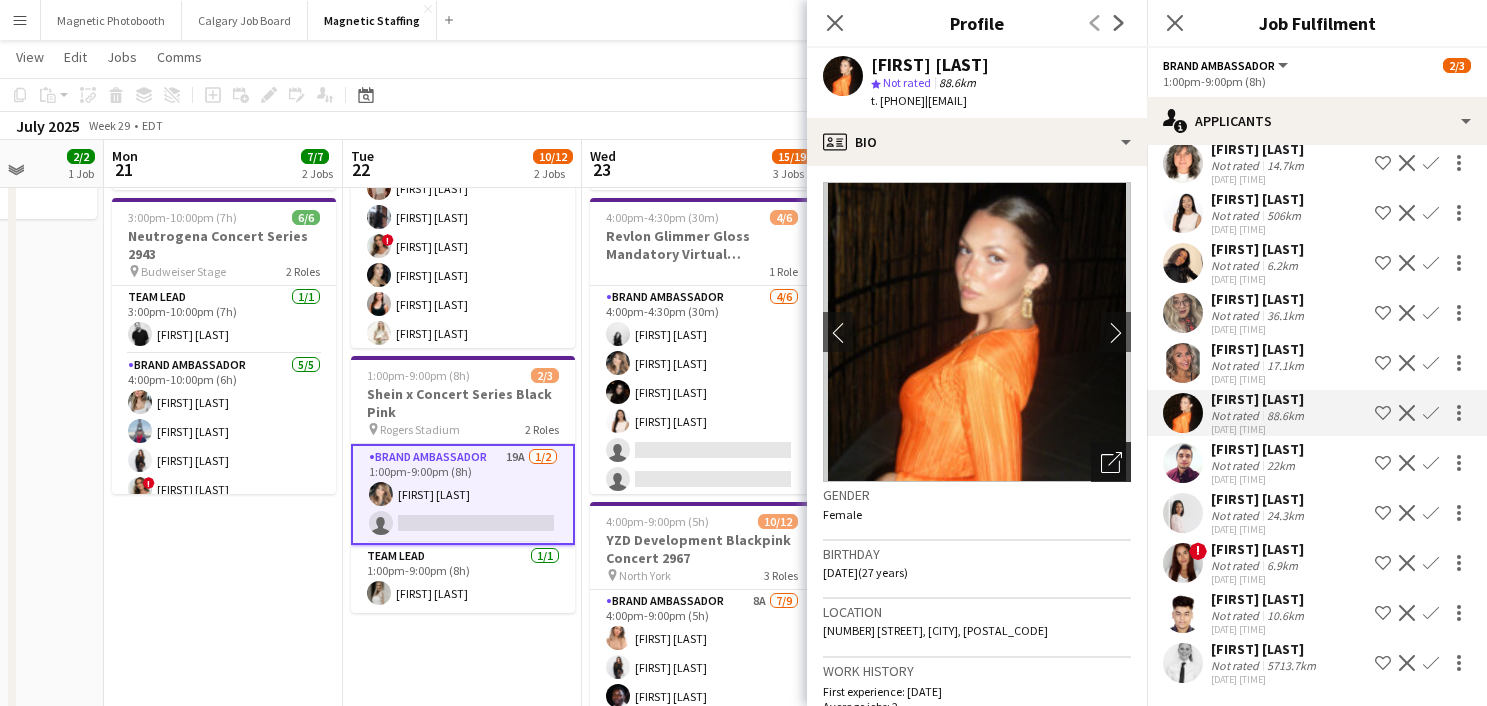 click on "Open photos pop-in" 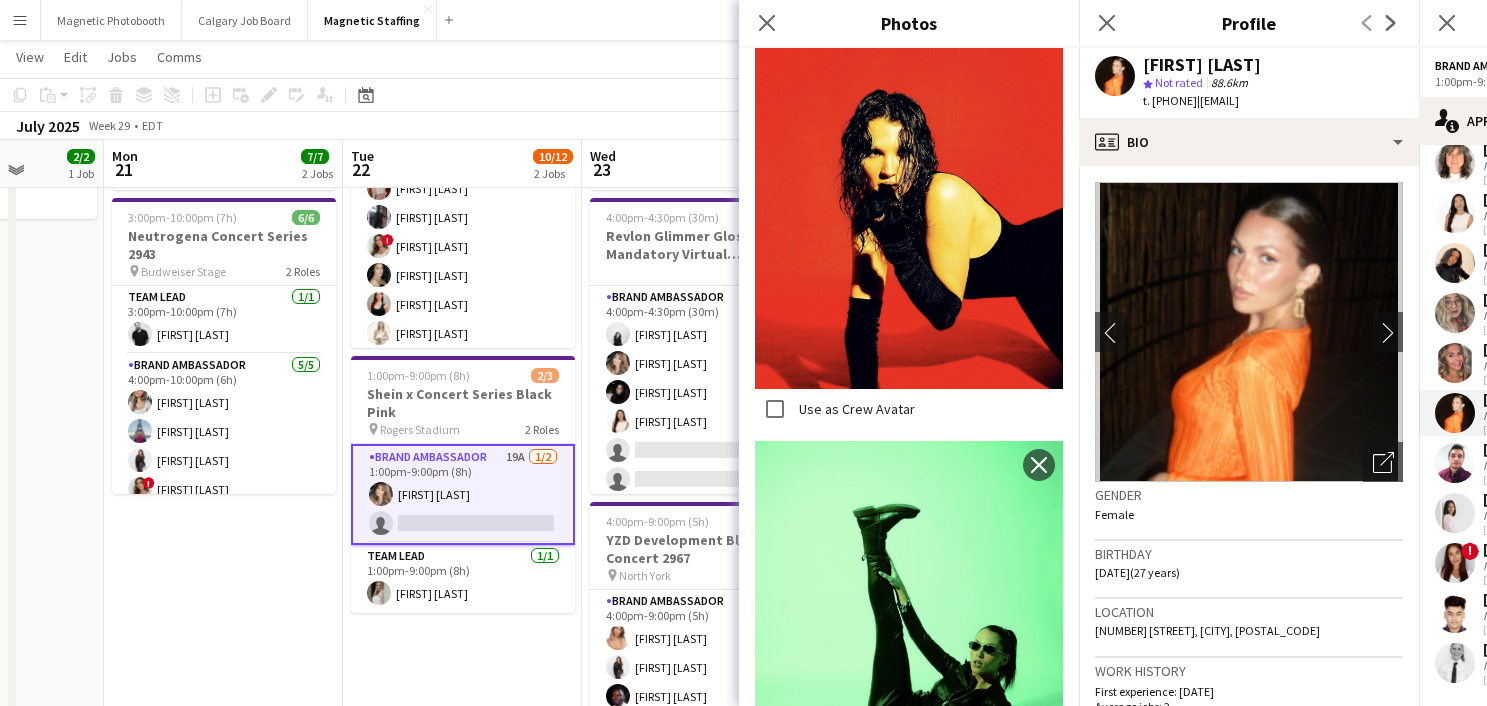 scroll, scrollTop: 3418, scrollLeft: 0, axis: vertical 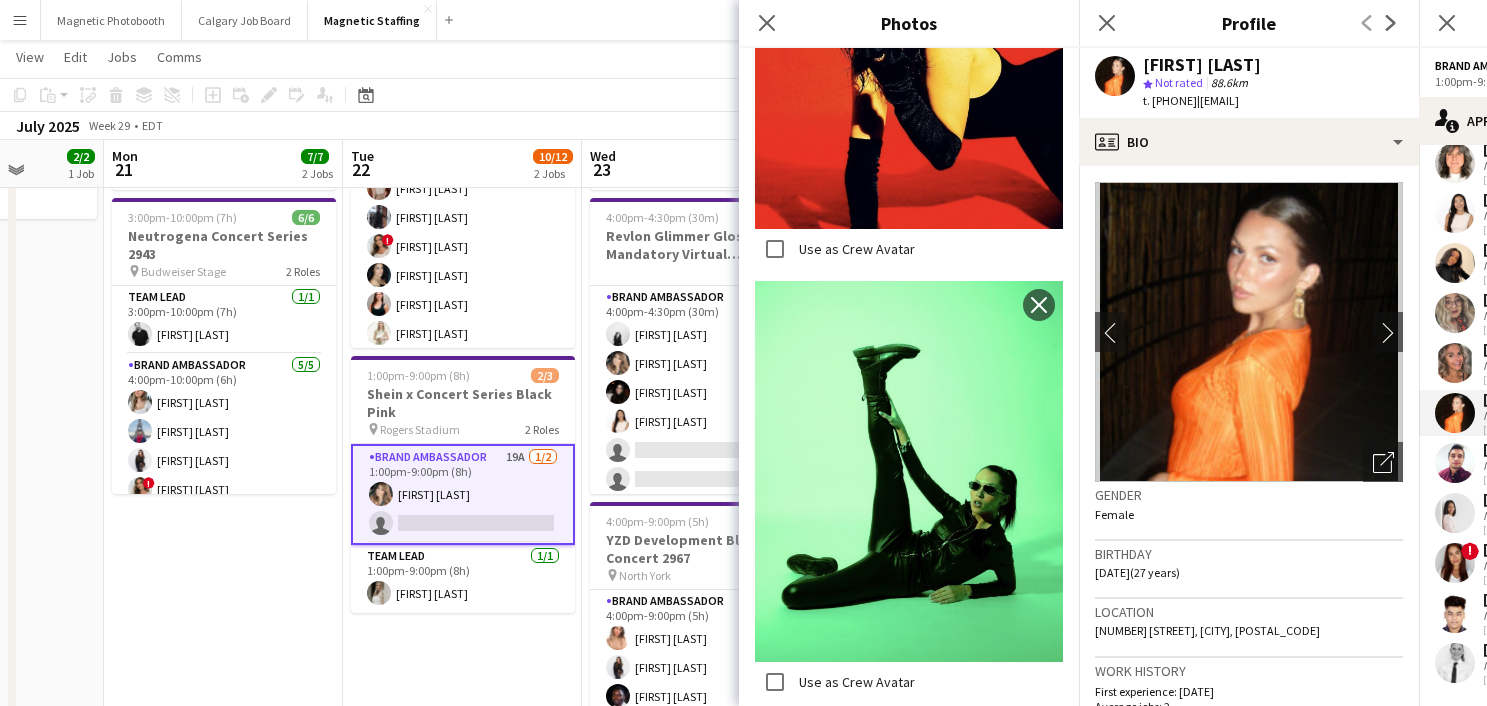 click on "Gender" 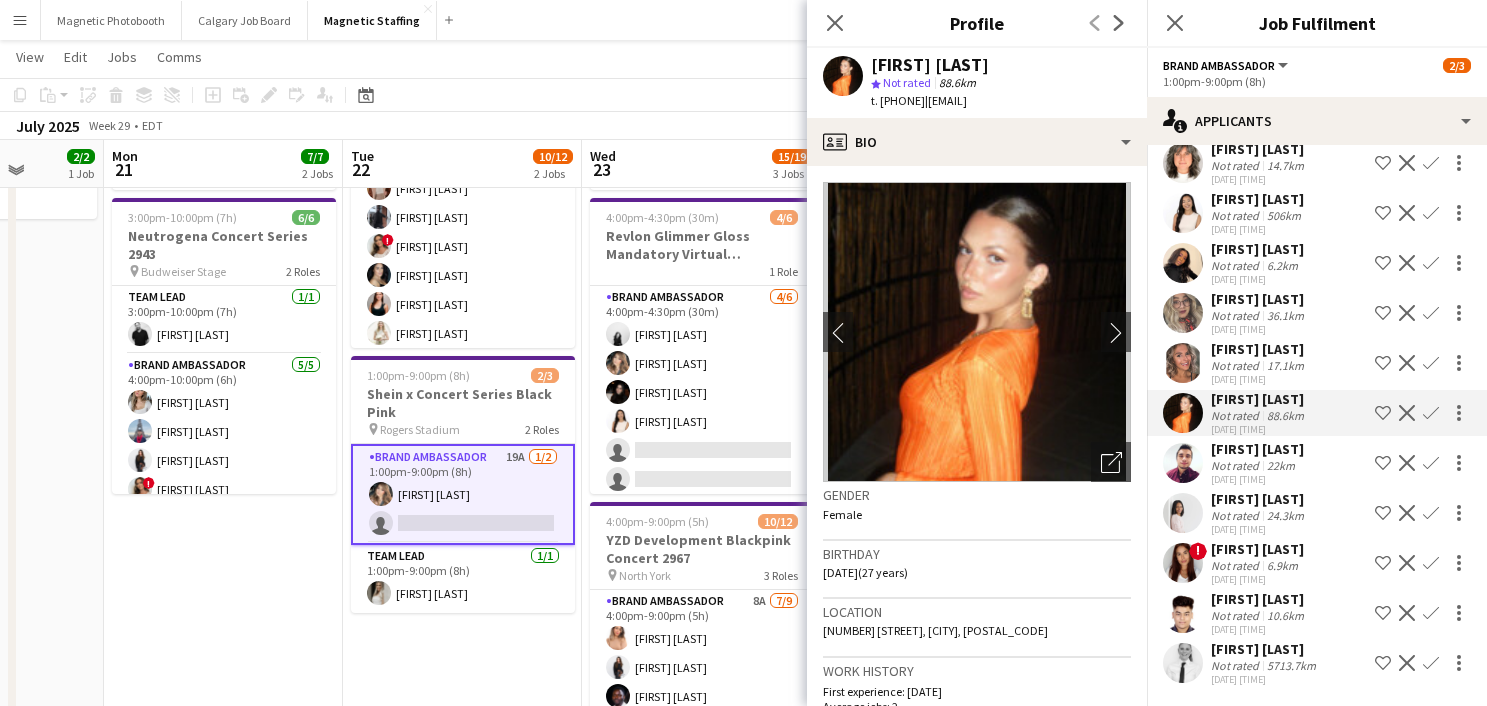 click at bounding box center (1183, 413) 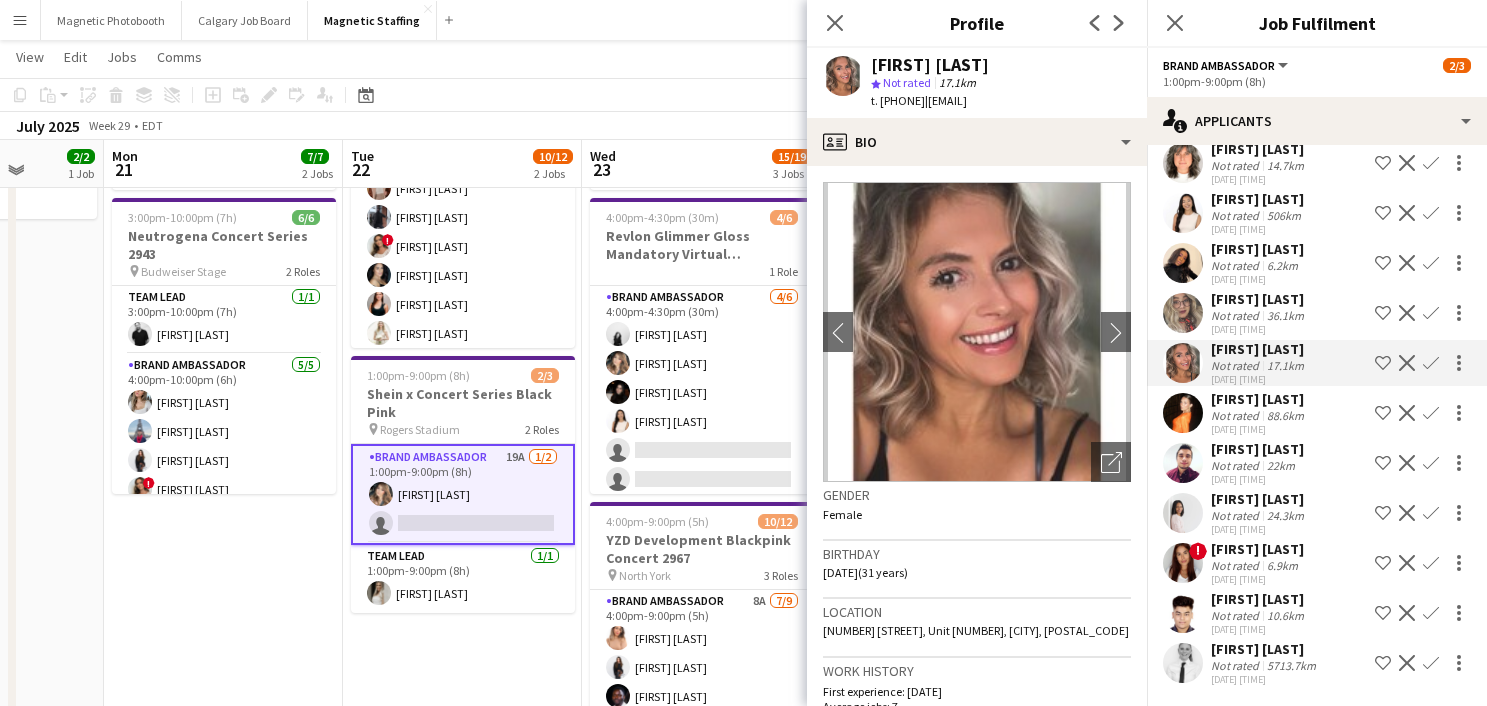 click at bounding box center [1183, 363] 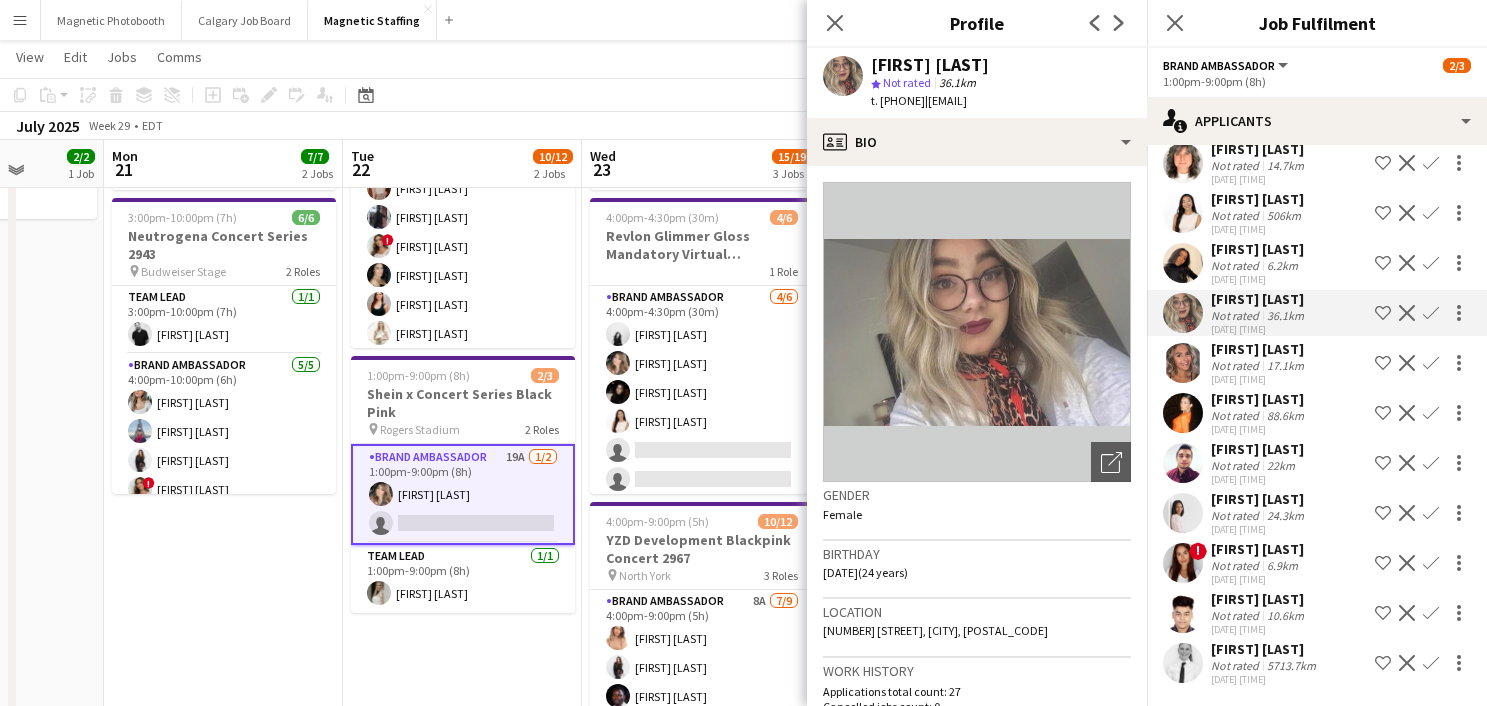 click at bounding box center (1183, 313) 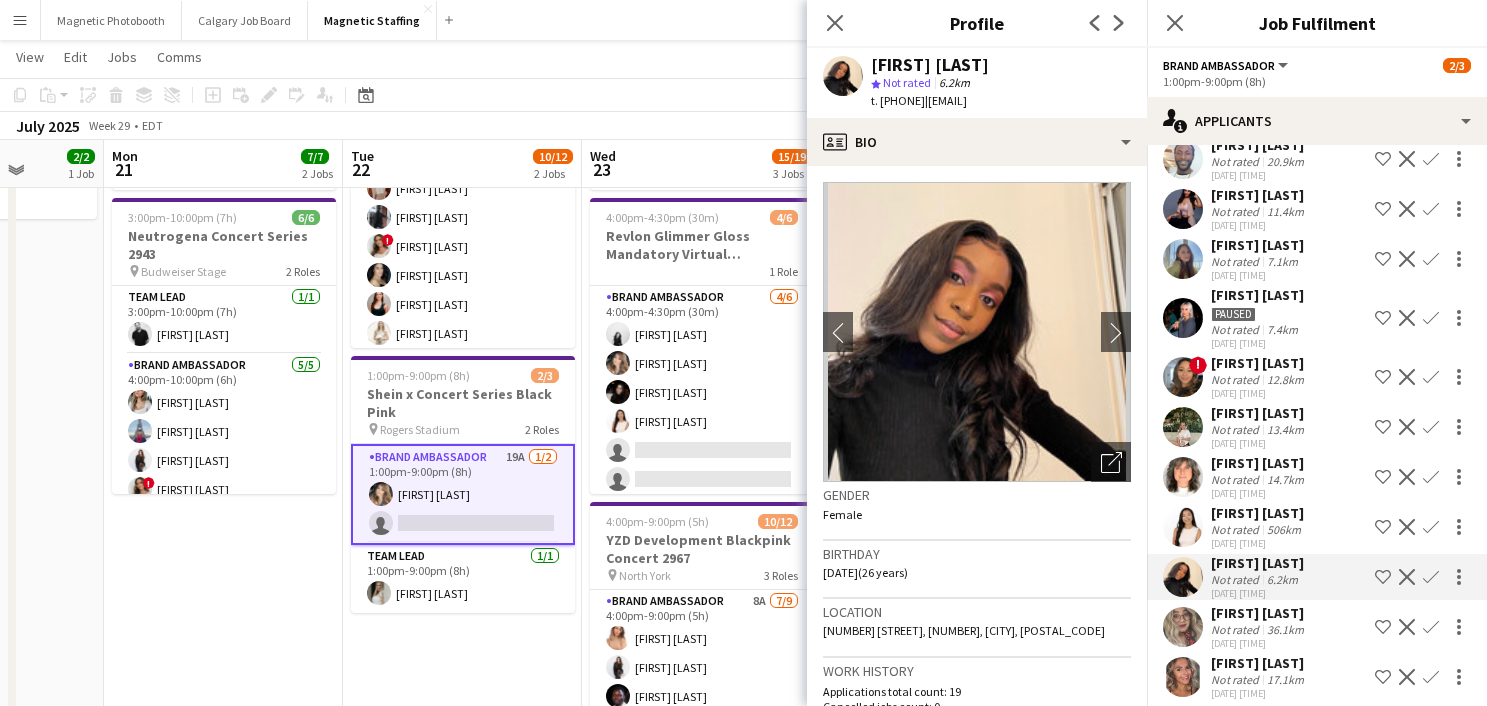 scroll, scrollTop: 0, scrollLeft: 0, axis: both 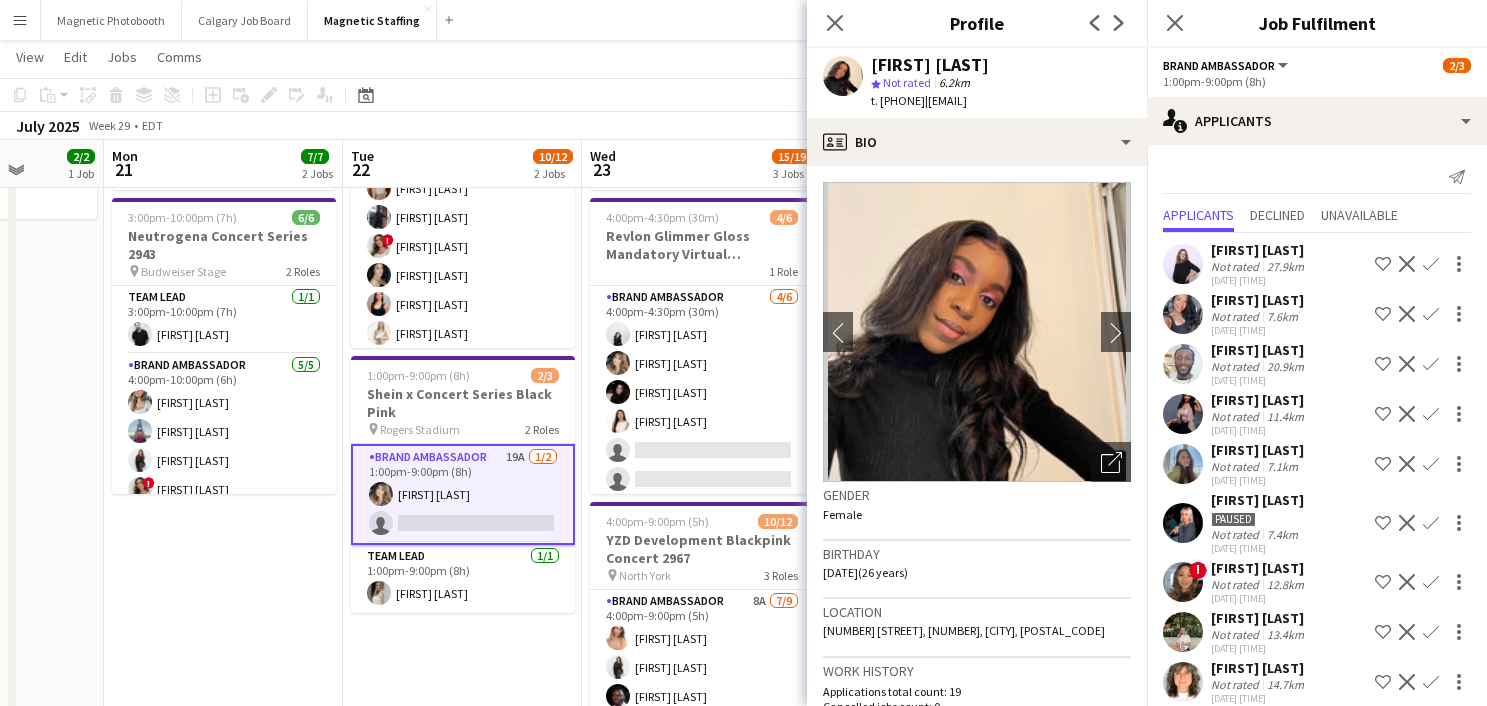 click on "View  Day view expanded Day view collapsed Month view Date picker Jump to today Expand Linked Jobs Collapse Linked Jobs  Edit  Copy
Command
C  Paste  Without Crew
Command
V With Crew
Command
Shift
V Paste as linked job  Group  Group Ungroup  Jobs  New Job Edit Job Delete Job New Linked Job Edit Linked Jobs Job fulfilment Promote Role Copy Role URL  Comms  Notify confirmed crew Create chat" 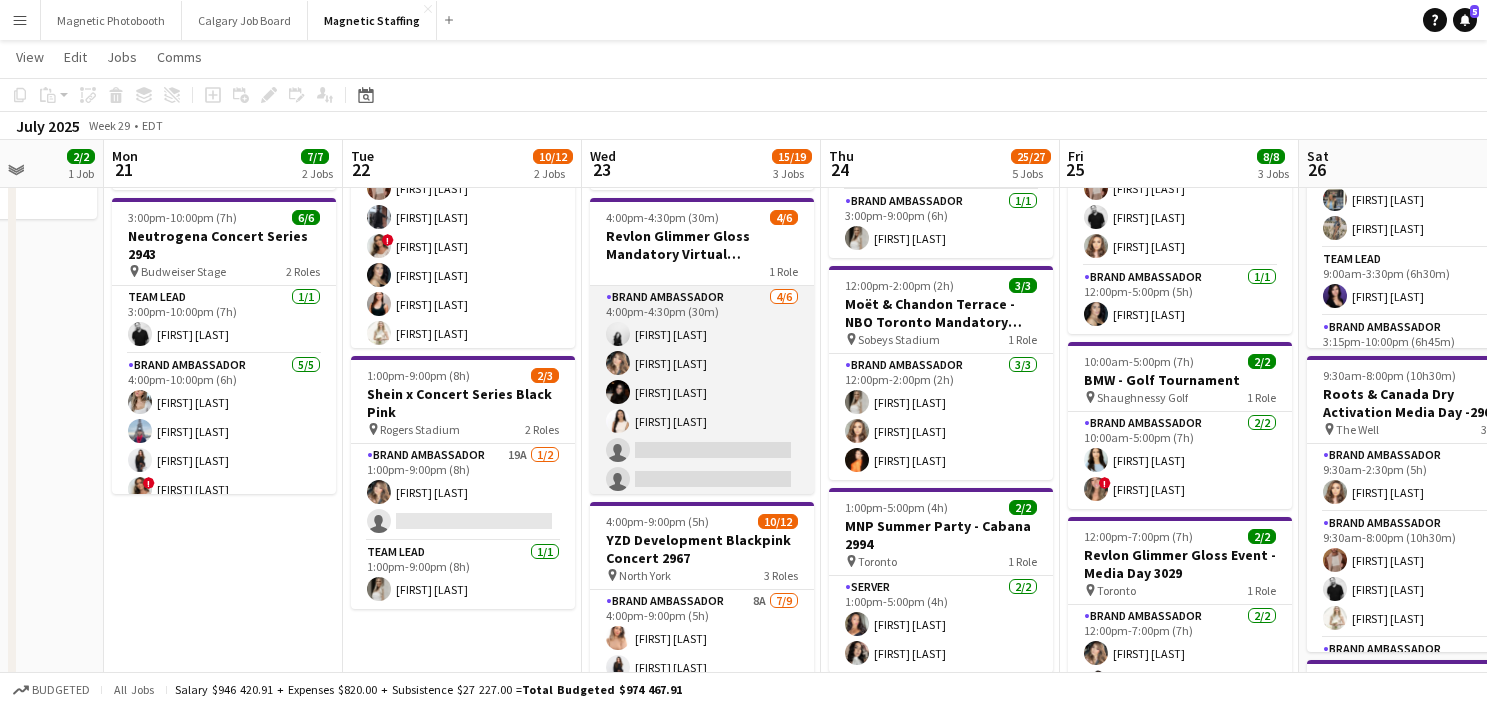 click on "Brand Ambassador   4/6   4:00pm-4:30pm (30m)
[FIRST] [LAST] [FIRST] [LAST] [FIRST] [LAST] [FIRST] [LAST]
single-neutral-actions
single-neutral-actions" at bounding box center [702, 392] 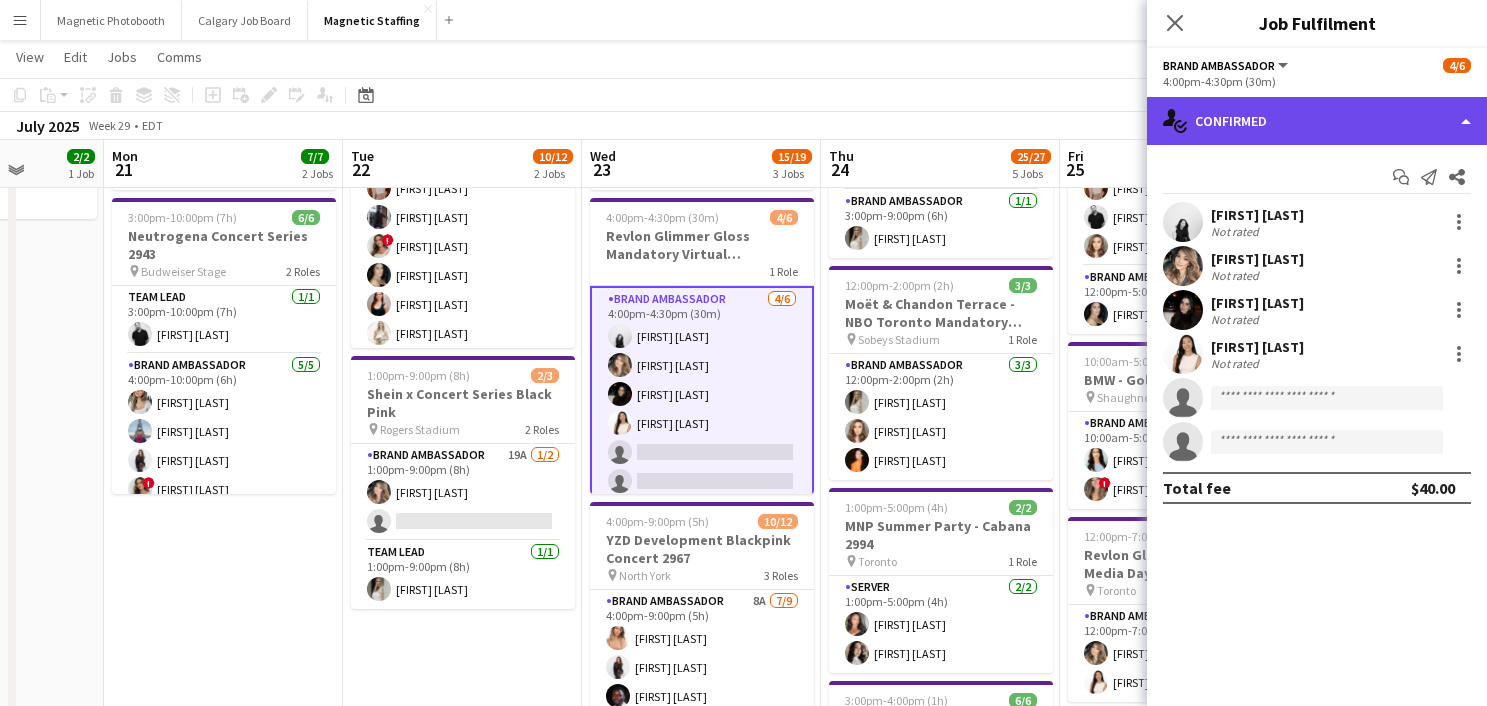 click on "single-neutral-actions-check-2
Confirmed" 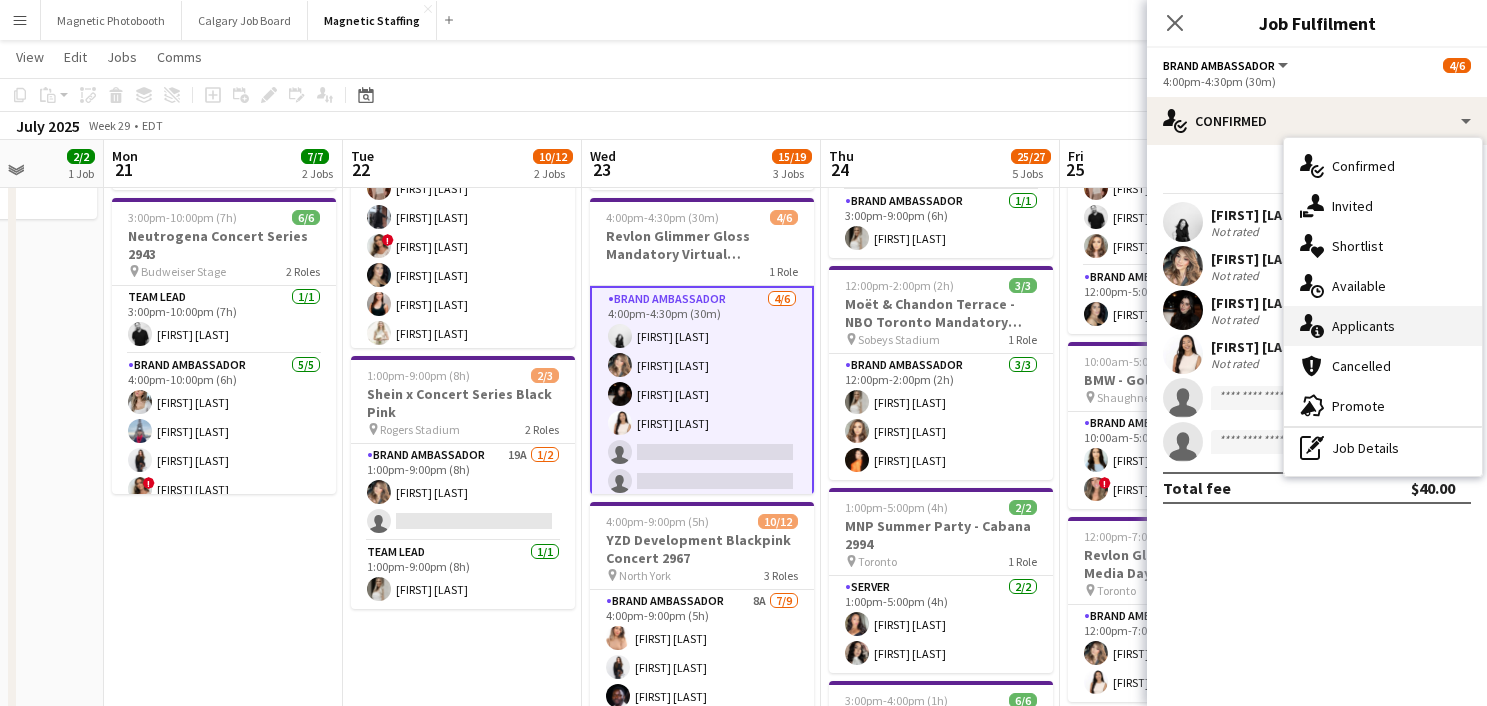click on "single-neutral-actions-information
Applicants" at bounding box center (1383, 326) 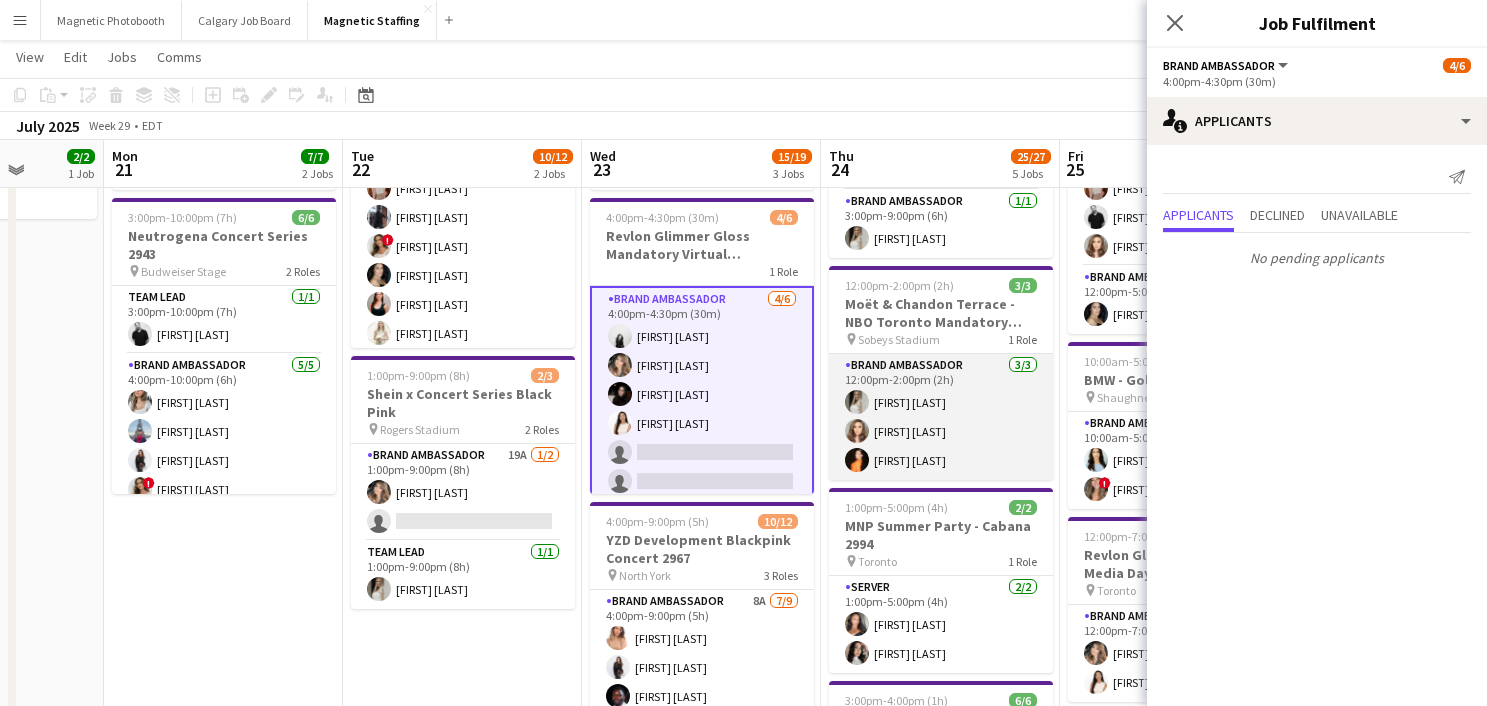 click on "Brand Ambassador   3/3   12:00pm-2:00pm (2h)
[FIRST] [LAST] [FIRST] [LAST] [FIRST] [LAST]" at bounding box center [941, 417] 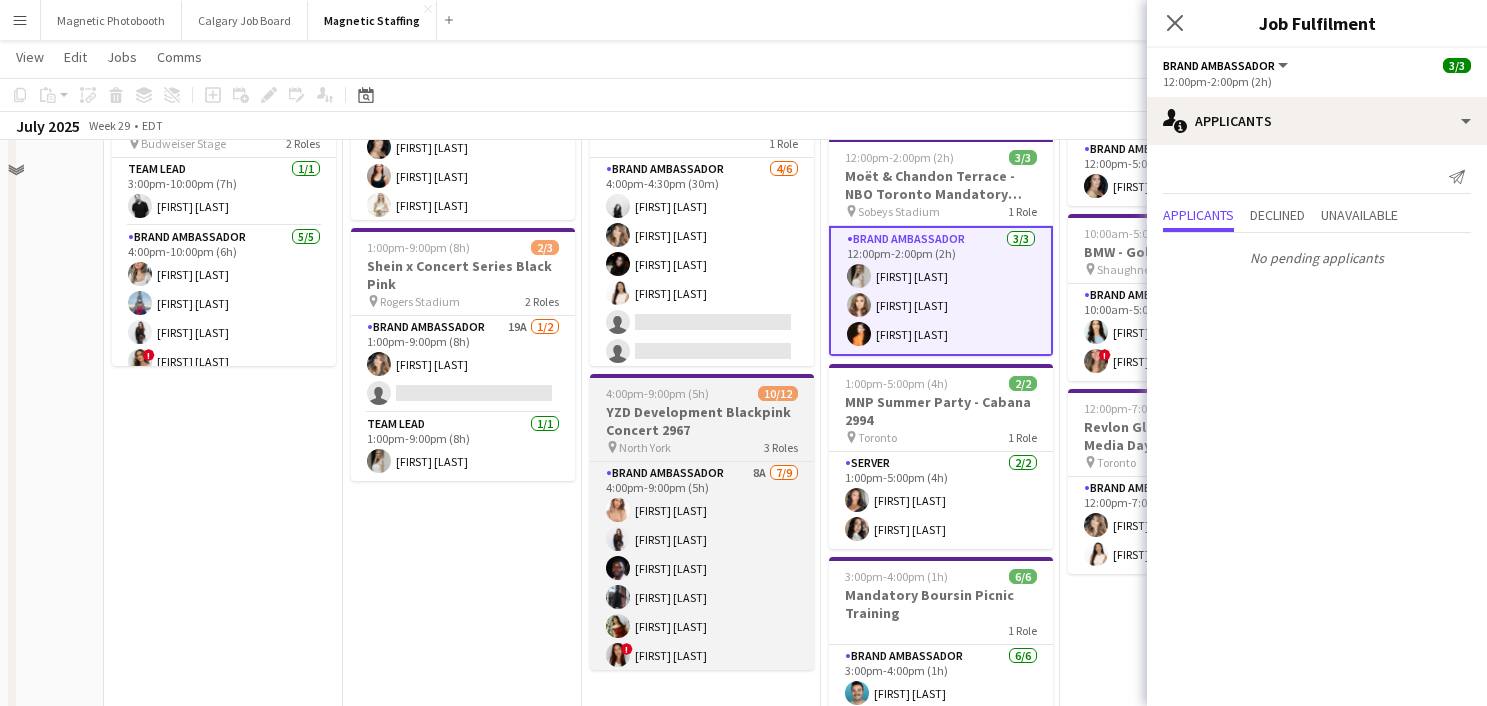 scroll, scrollTop: 334, scrollLeft: 0, axis: vertical 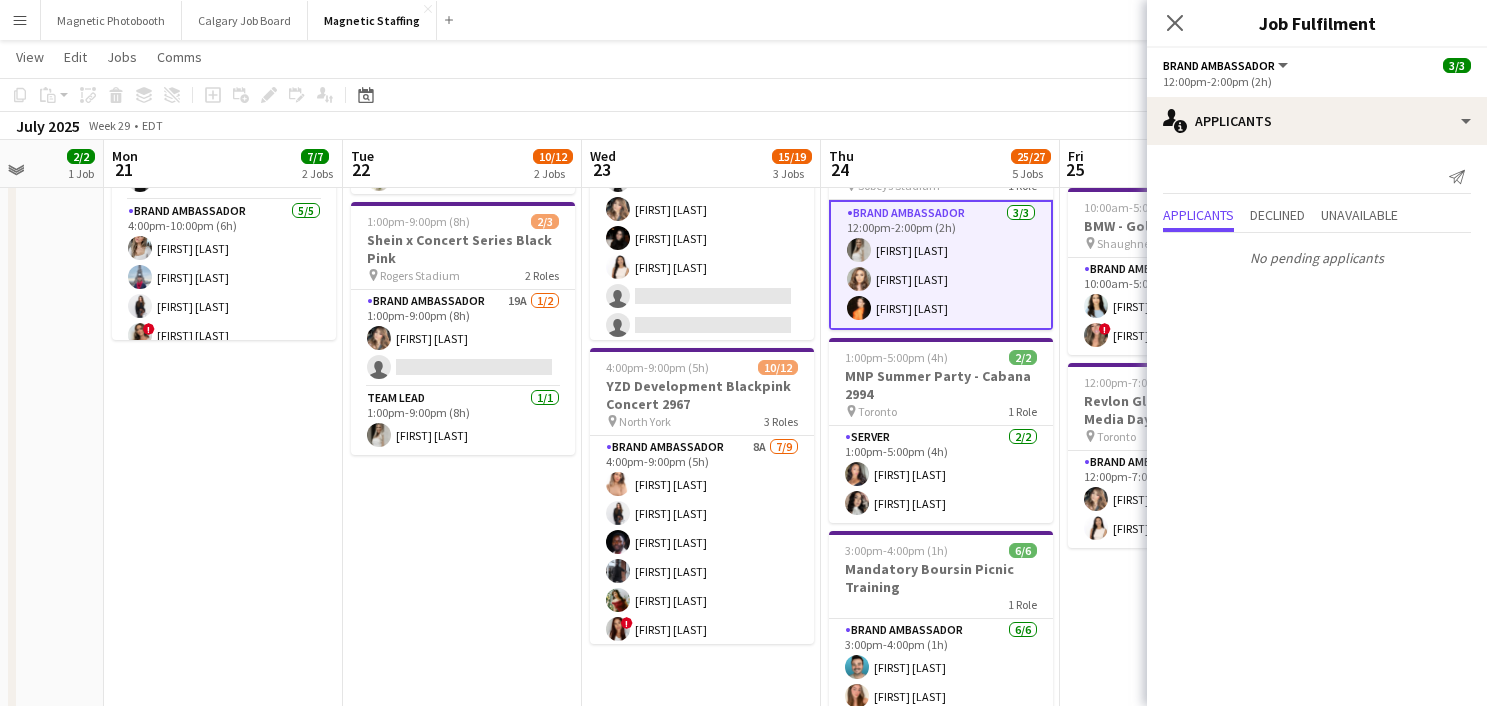 click on "Brand Ambassador   8A   7/9   [TIME]-[TIME] ([DURATION])
[FIRST] [LAST] [FIRST] [LAST] [FIRST] [LAST] [FIRST] [LAST] ! [FIRST] [LAST] [FIRST] [LAST]
single-neutral-actions
single-neutral-actions" at bounding box center (702, 586) 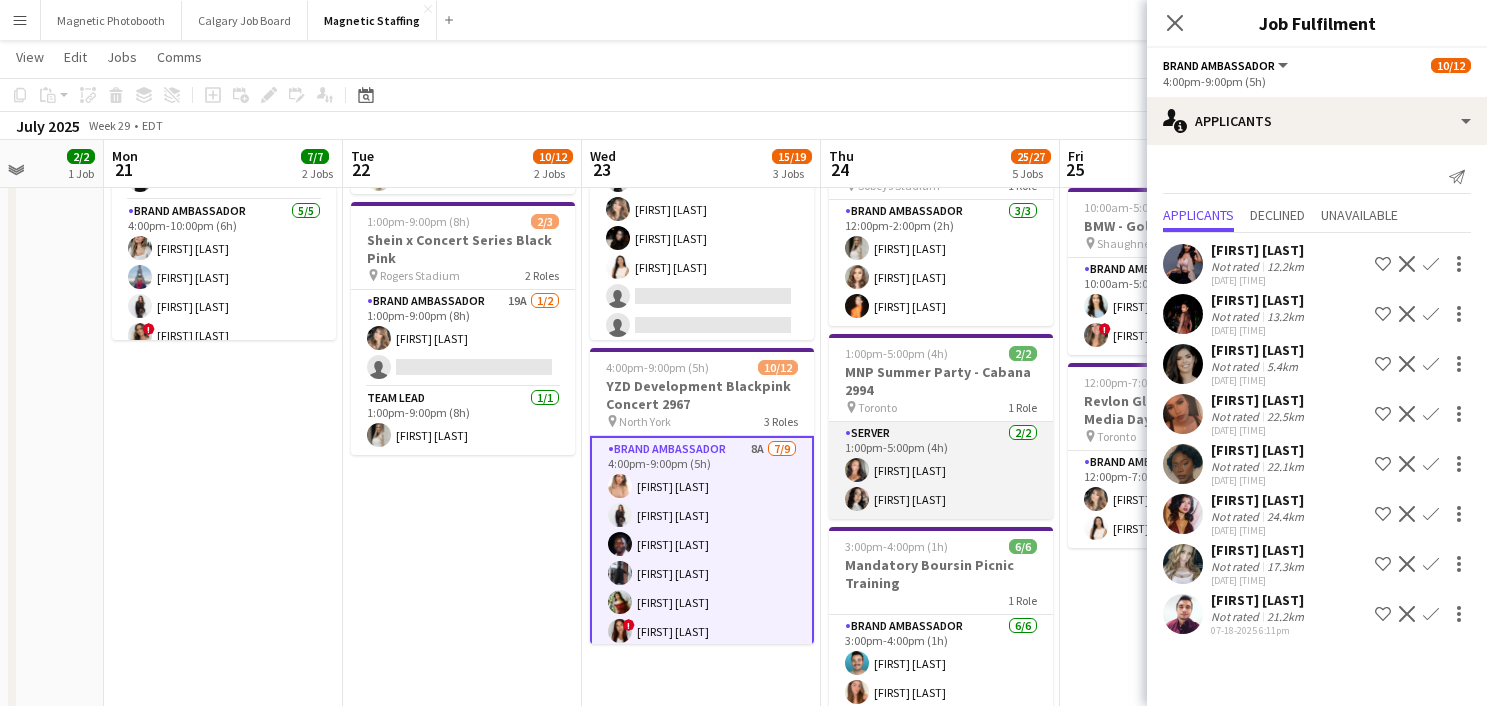 click on "Server   [NUMBER]/[NUMBER]   [TIME]-[TIME] ([DURATION])
[FIRST] [LAST] [FIRST] [LAST]" at bounding box center (941, 470) 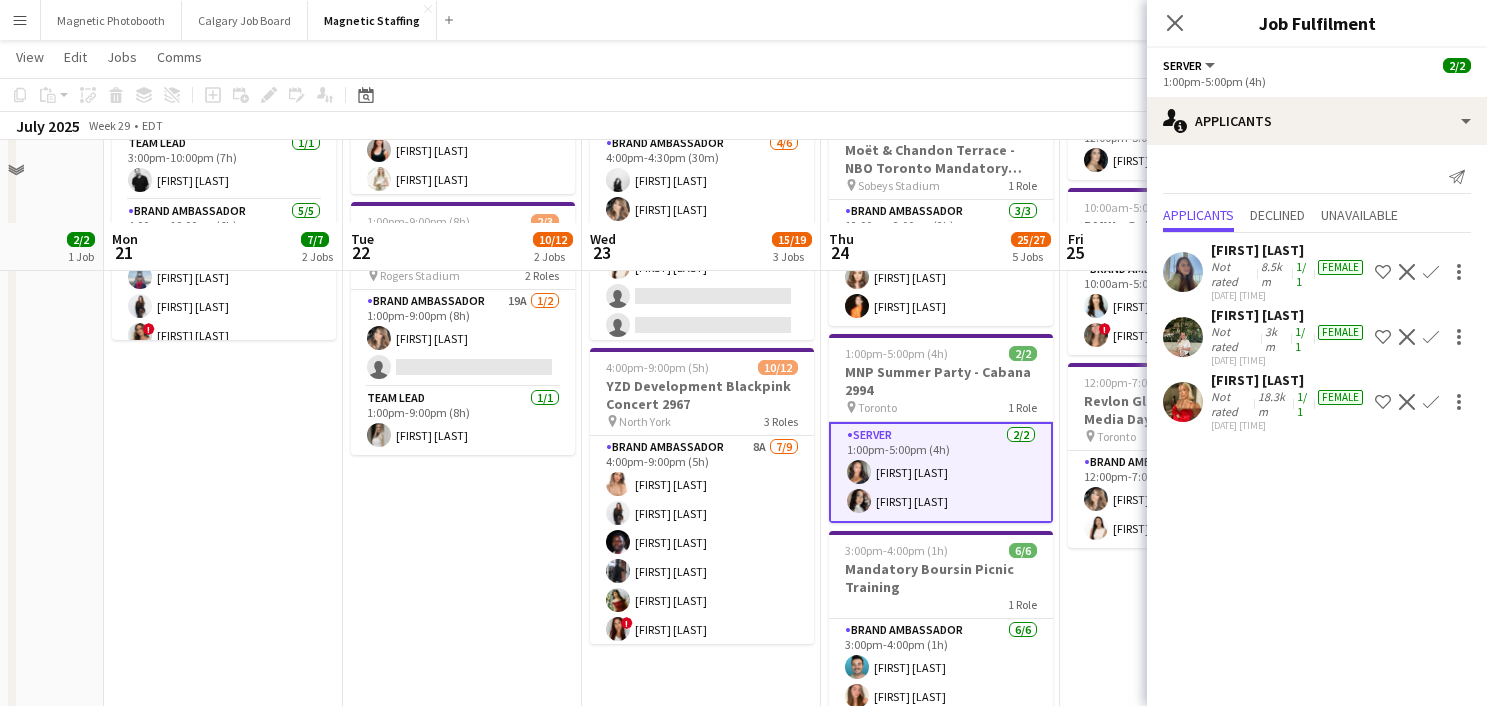 scroll, scrollTop: 432, scrollLeft: 0, axis: vertical 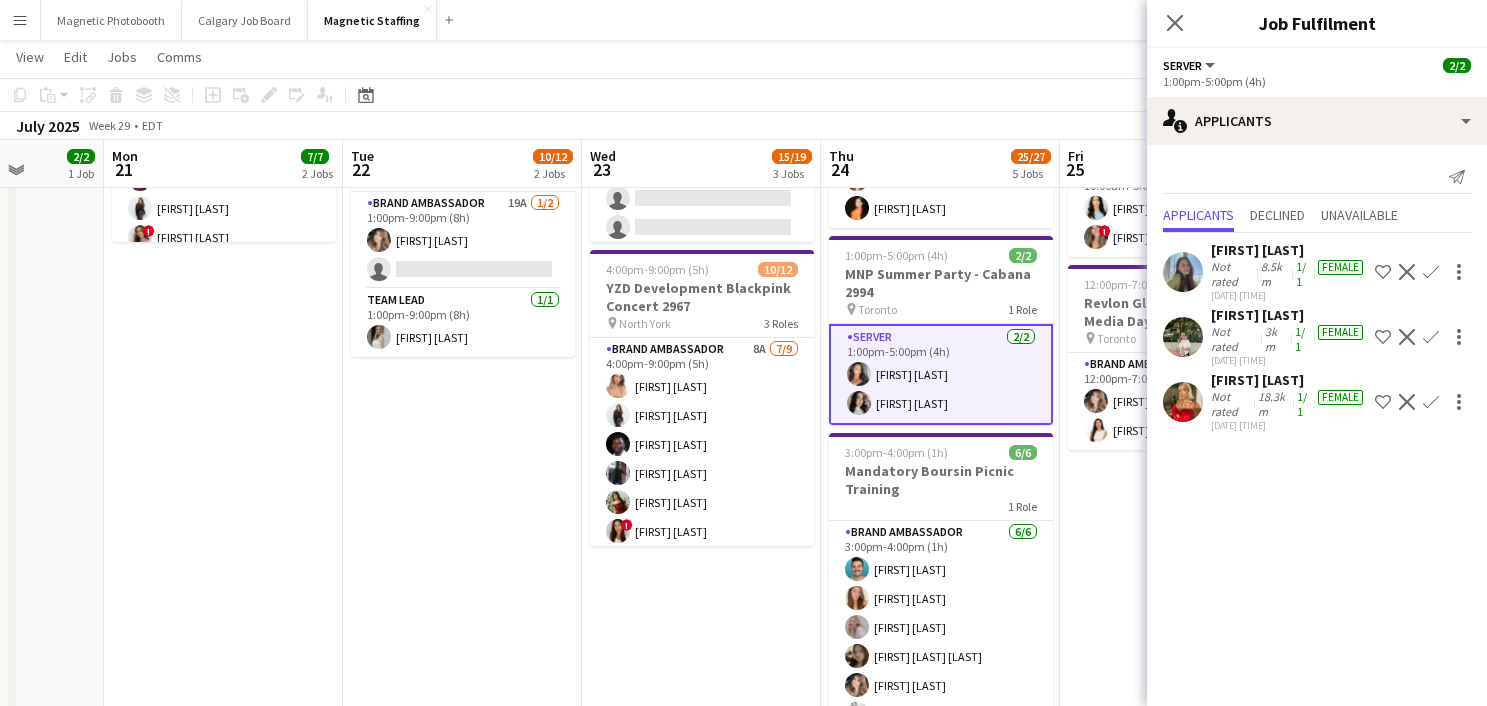 click on "Brand Ambassador   6/6   3:00pm-4:00pm (1h)
[FIRST] [LAST] [FIRST] [LAST] [FIRST] [LAST] [FIRST] [LAST] [FIRST] [LAST] [FIRST] [LAST]" at bounding box center (941, 627) 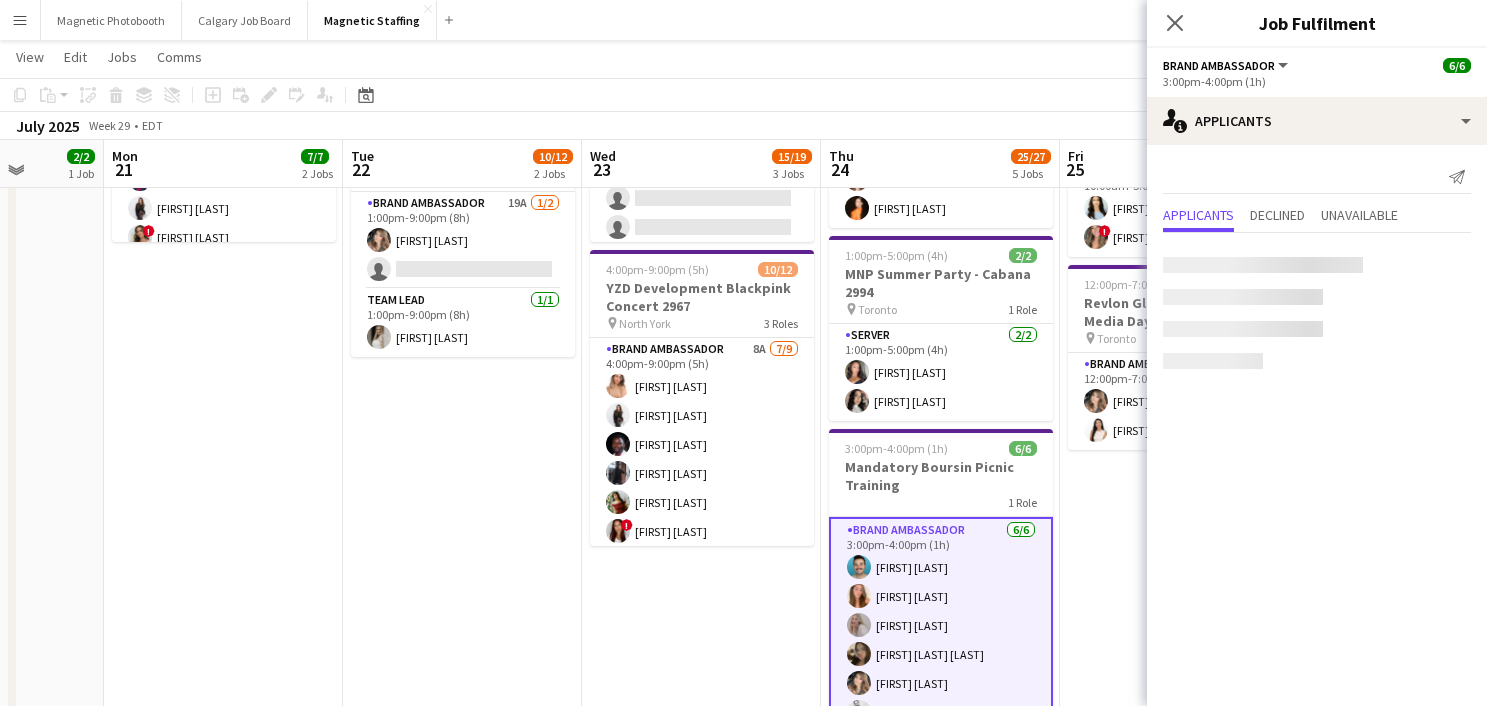 scroll, scrollTop: 0, scrollLeft: 0, axis: both 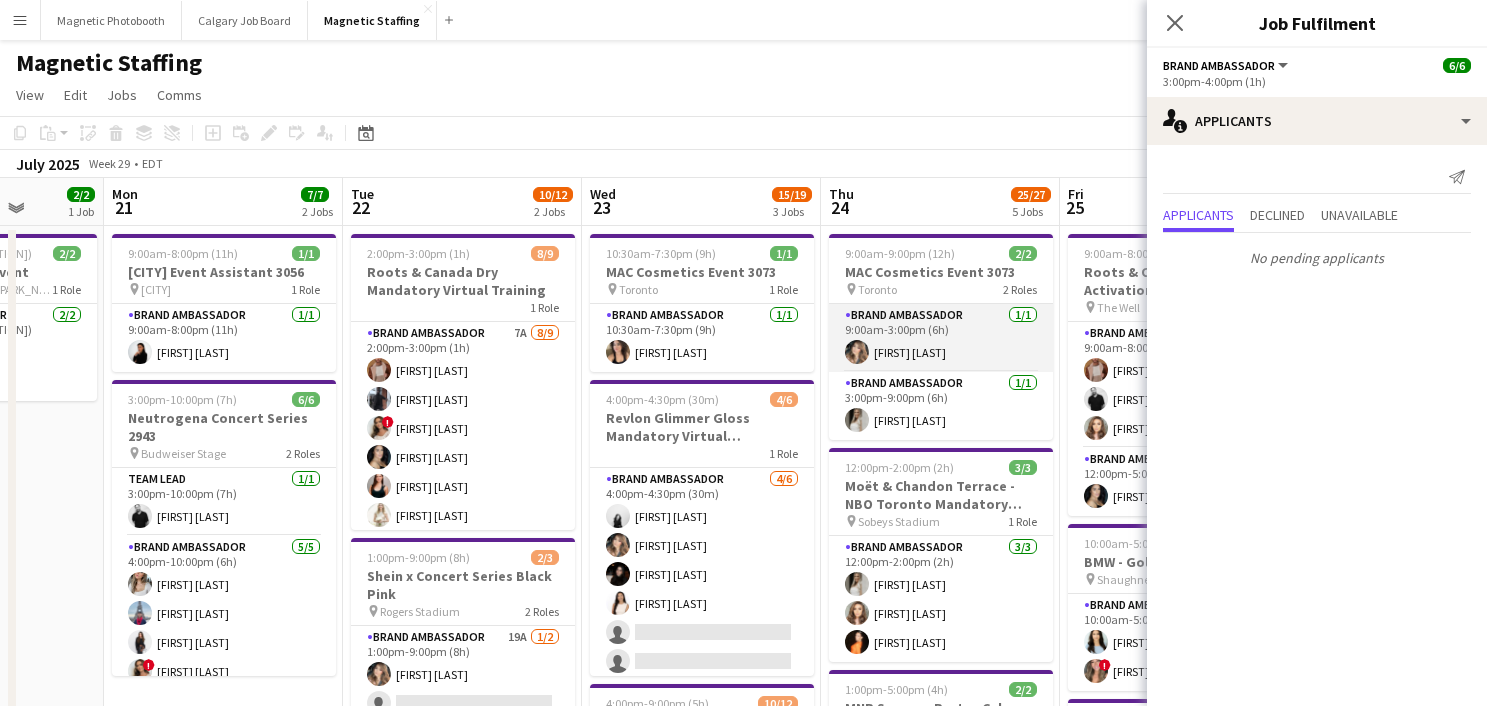 click on "Brand Ambassador   1/1   9:00am-3:00pm (6h)
[FIRST] [LAST]" at bounding box center [941, 338] 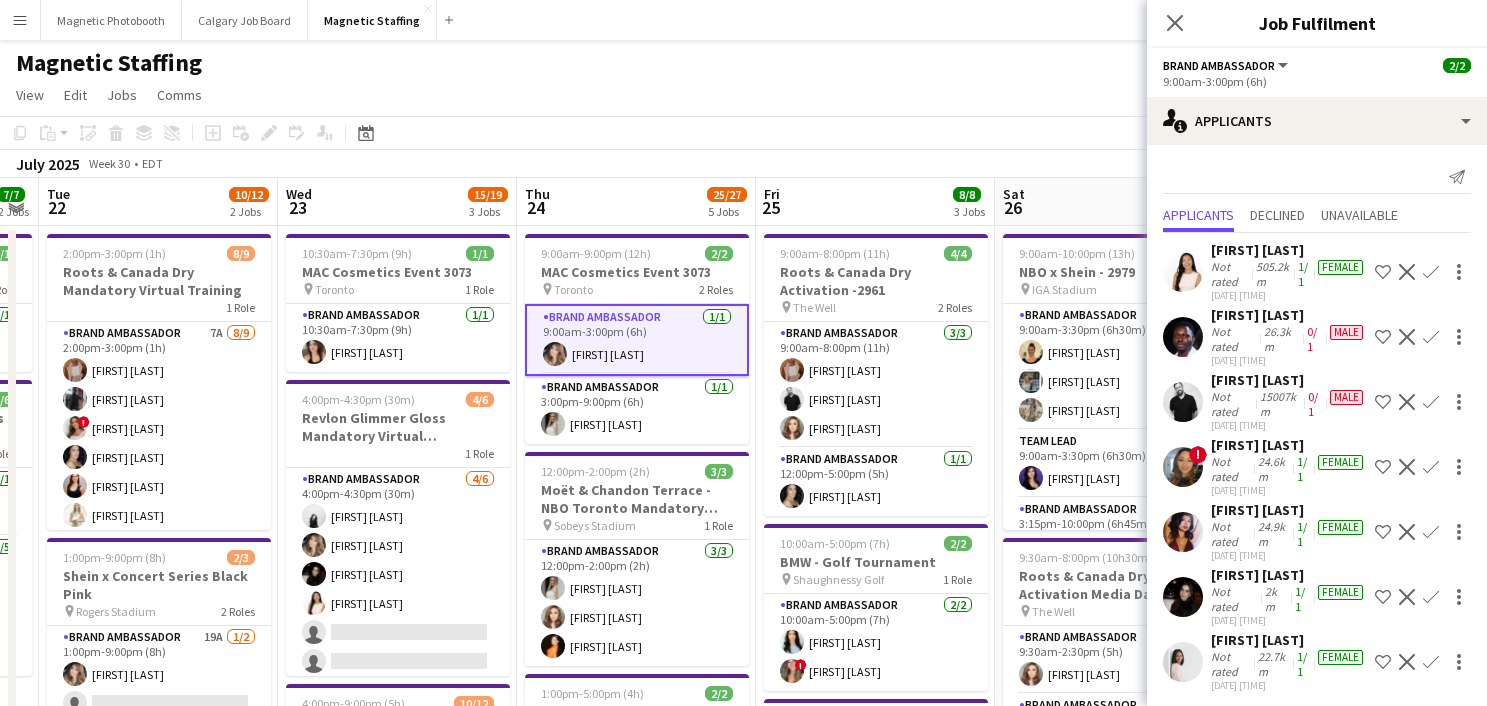drag, startPoint x: 939, startPoint y: 354, endPoint x: 564, endPoint y: 362, distance: 375.08533 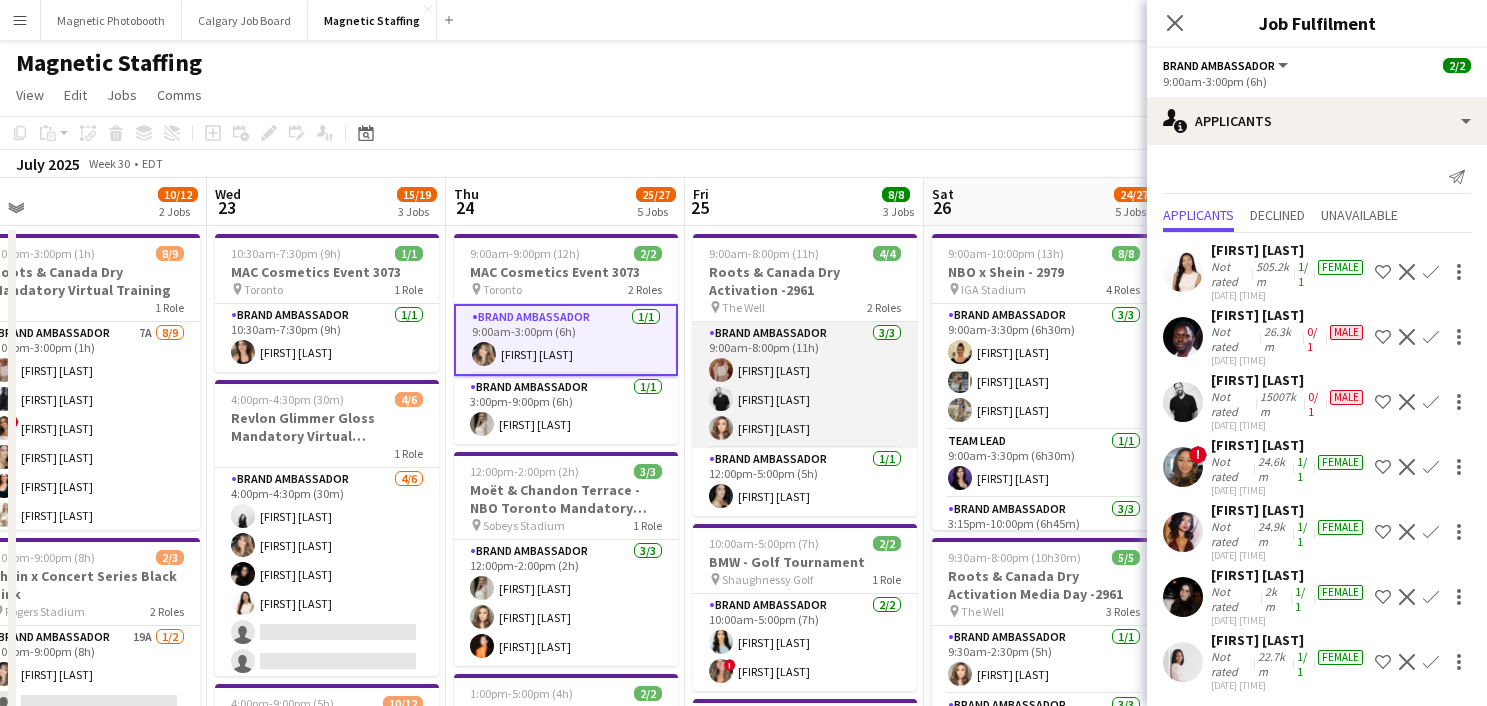 click on "Brand Ambassador   3/3   9:00am-8:00pm (11h)
[FIRST] [LAST] [FIRST] [LAST] [FIRST] [LAST]" at bounding box center (805, 385) 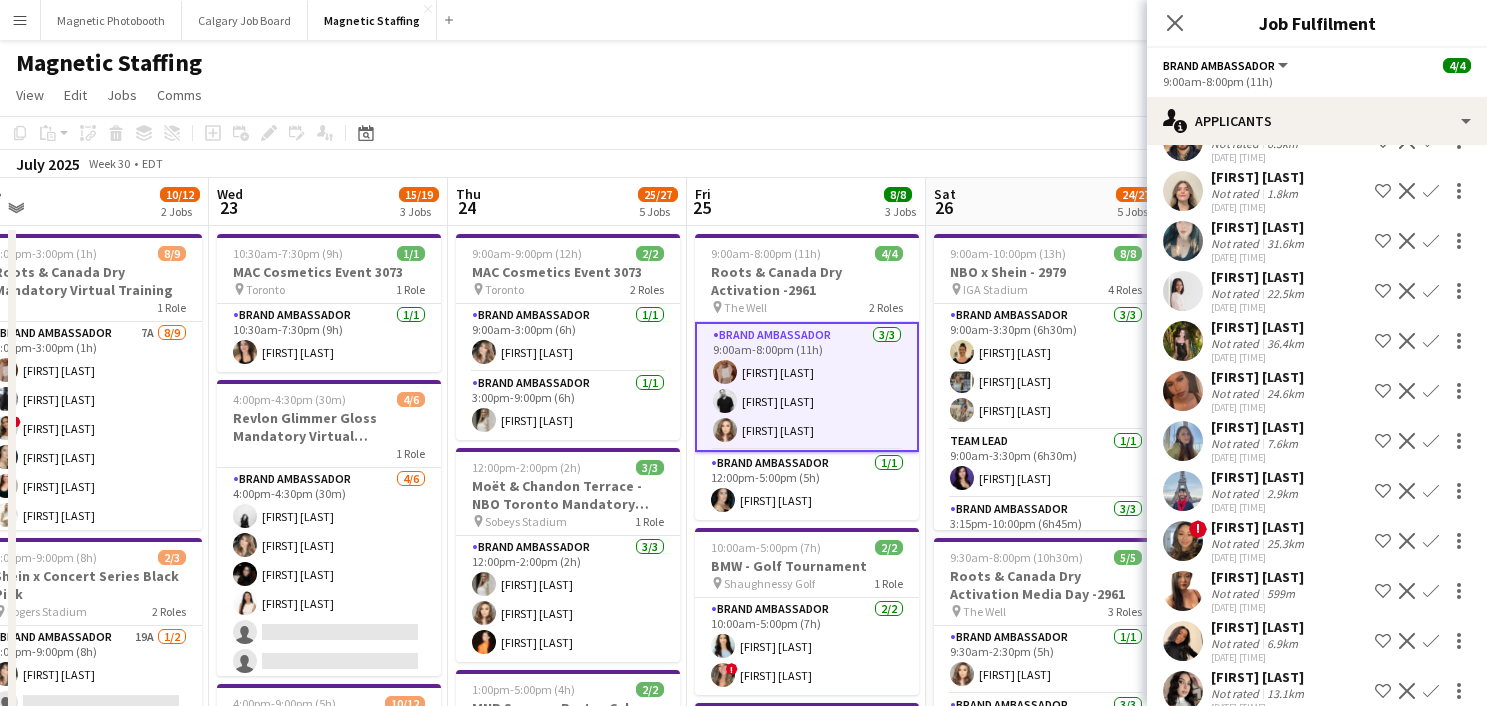 scroll, scrollTop: 703, scrollLeft: 0, axis: vertical 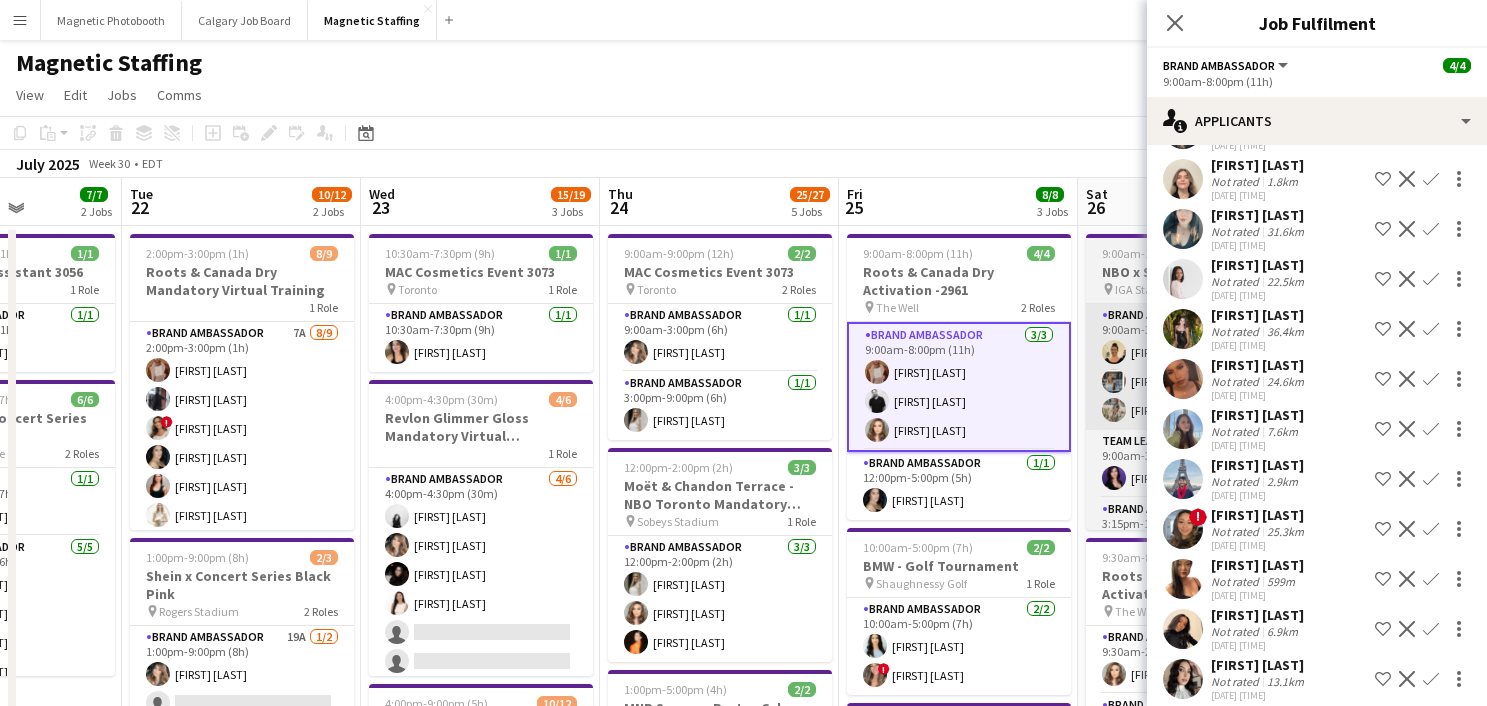 drag, startPoint x: 933, startPoint y: 405, endPoint x: 592, endPoint y: 405, distance: 341 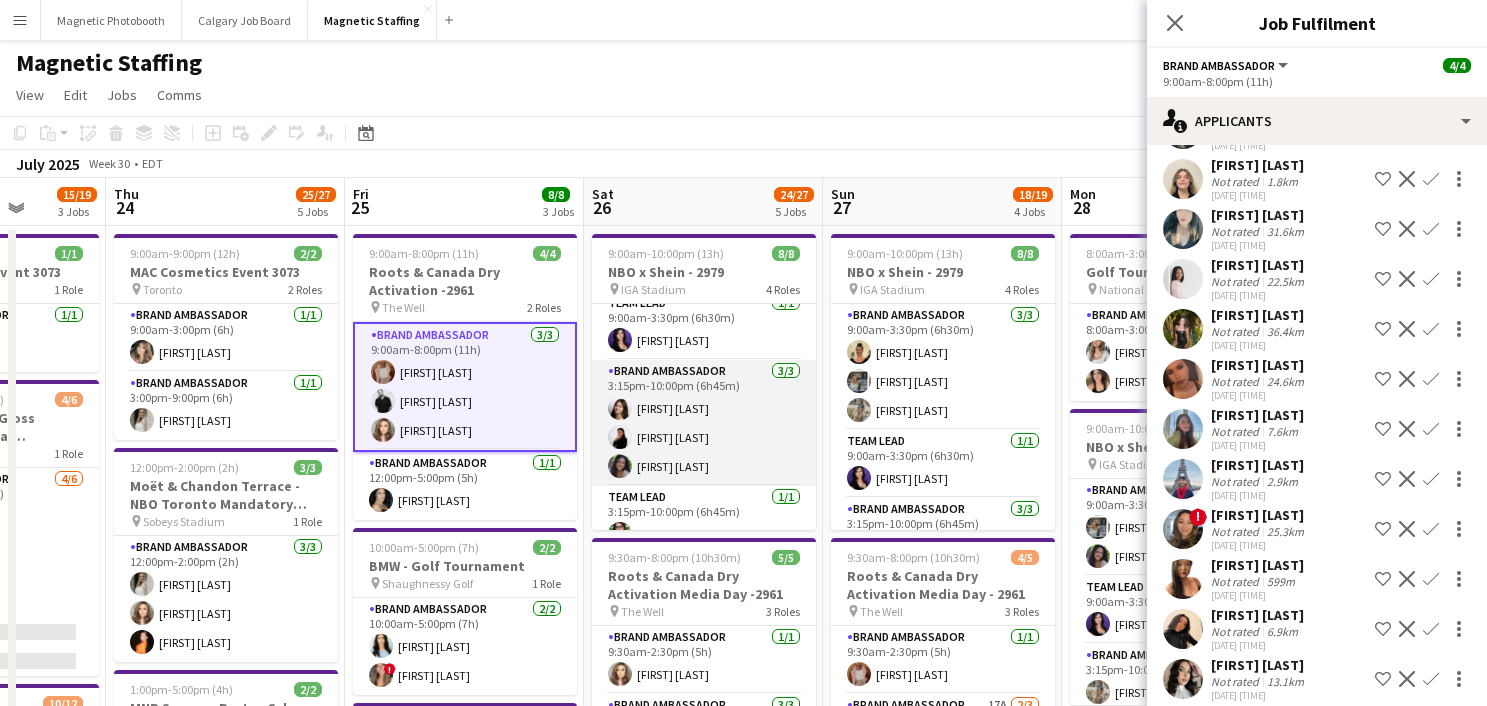 scroll, scrollTop: 162, scrollLeft: 0, axis: vertical 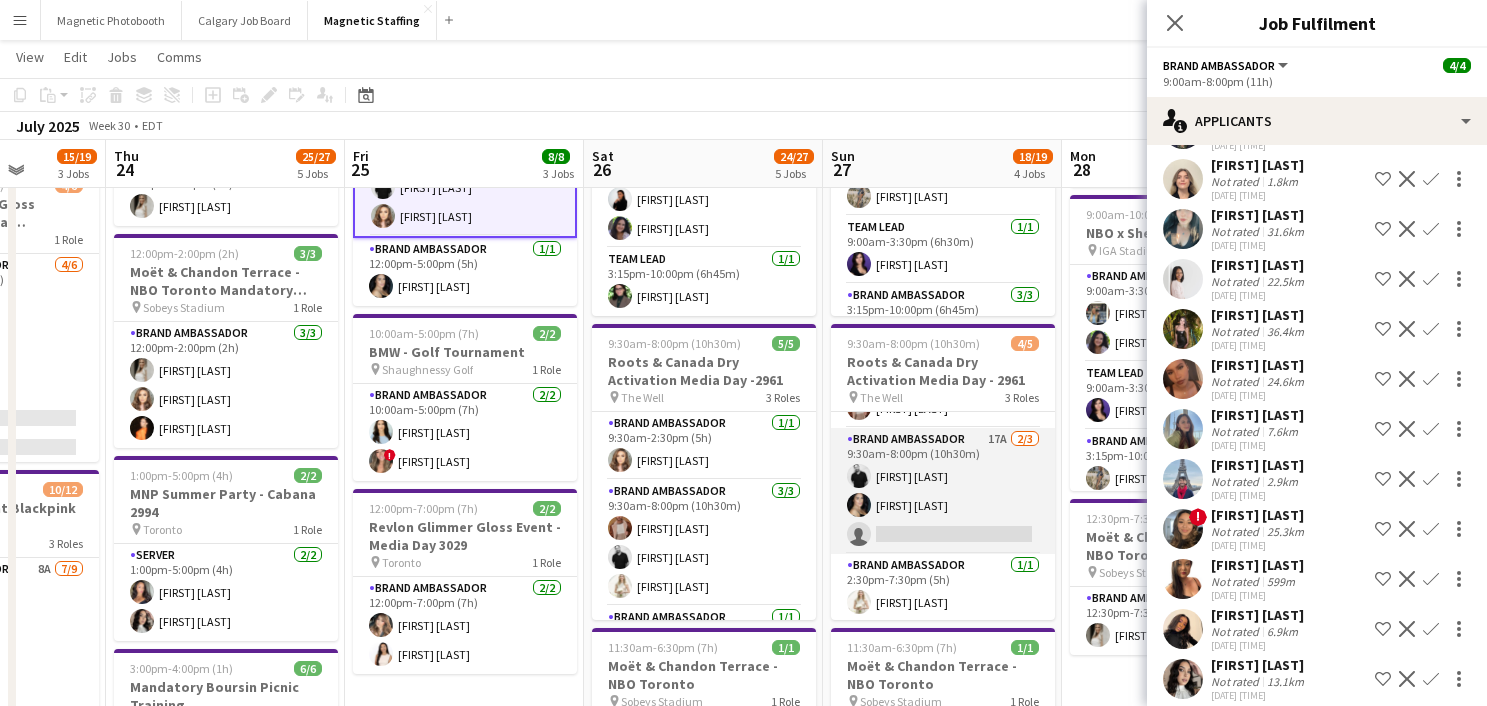 click on "Brand Ambassador   17A   2/3   [TIME]-[TIME] ([DURATION])
[FIRST] [LAST] [FIRST] [LAST]
single-neutral-actions" at bounding box center (943, 491) 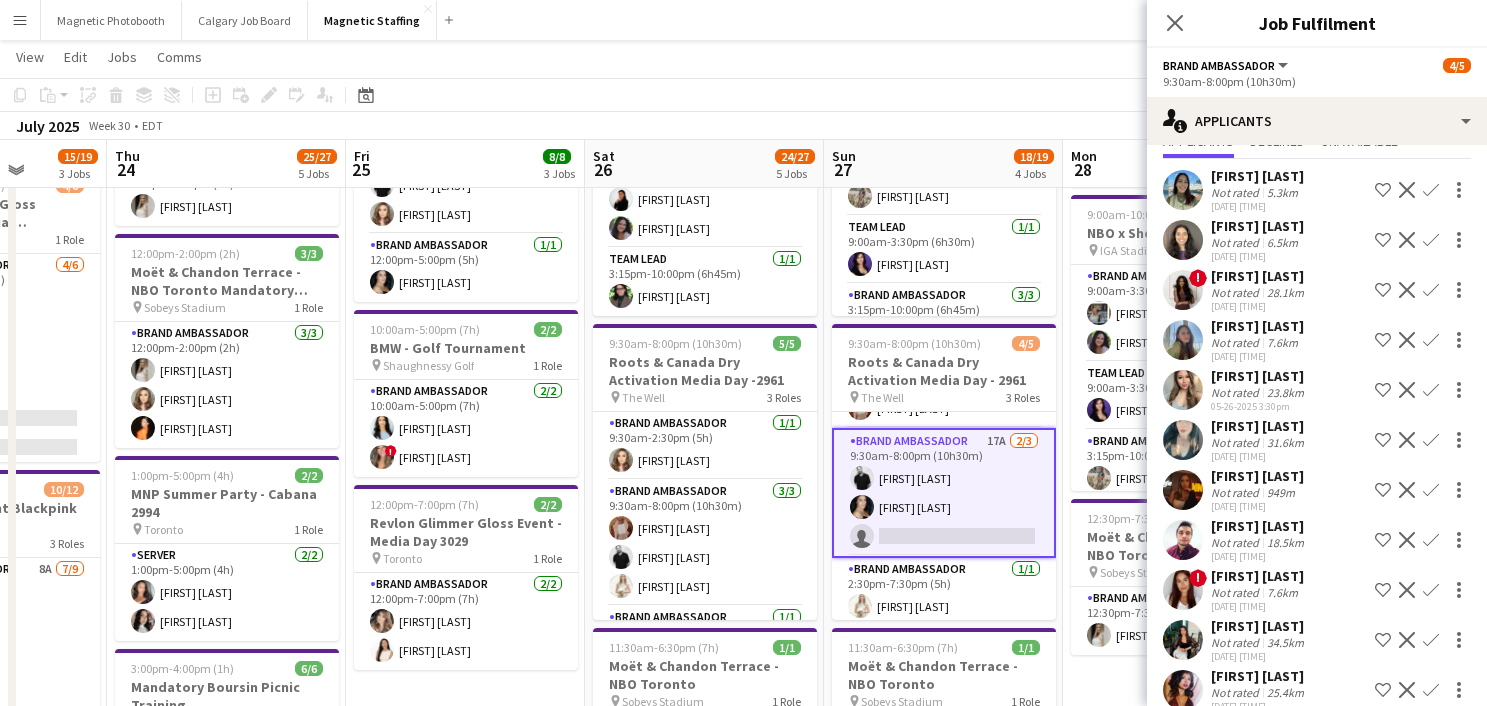 scroll, scrollTop: 75, scrollLeft: 0, axis: vertical 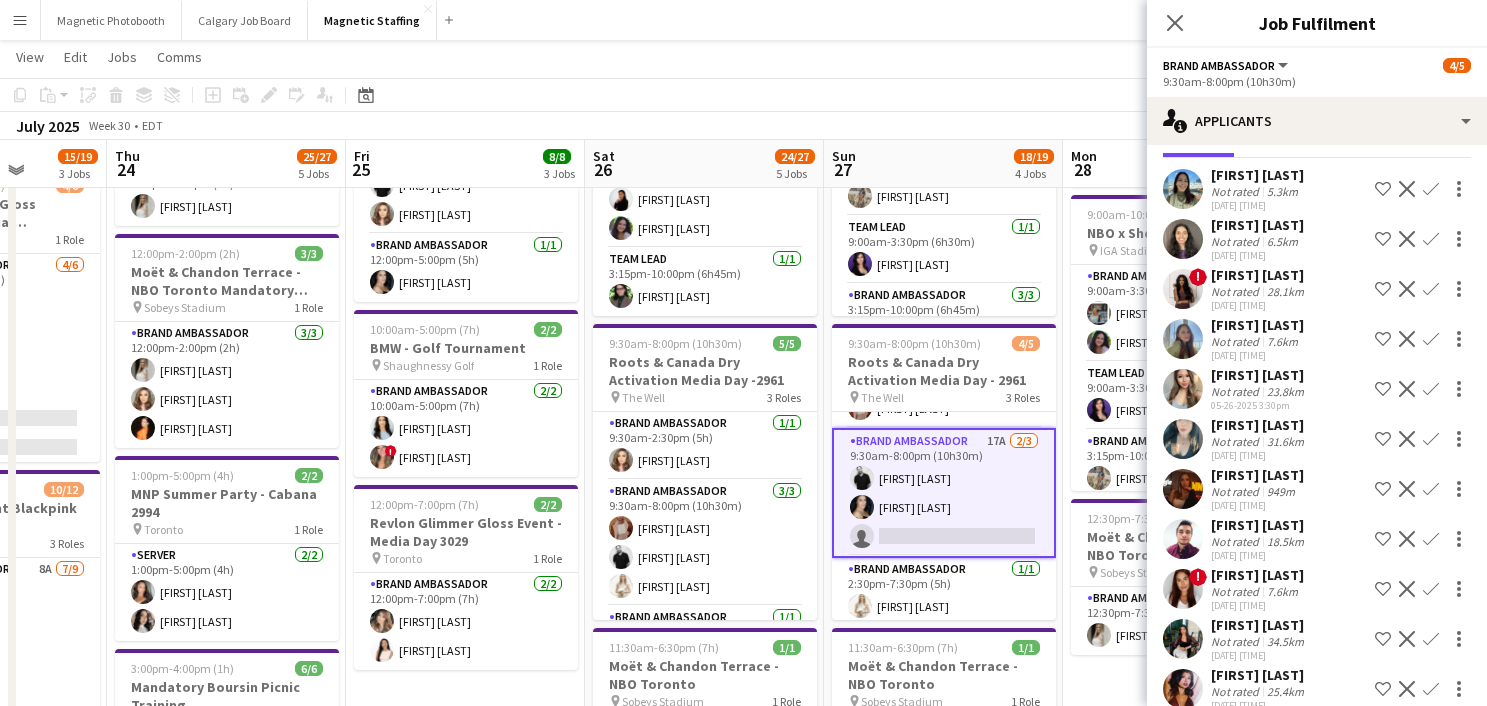 click on "Decline" at bounding box center [1407, 289] 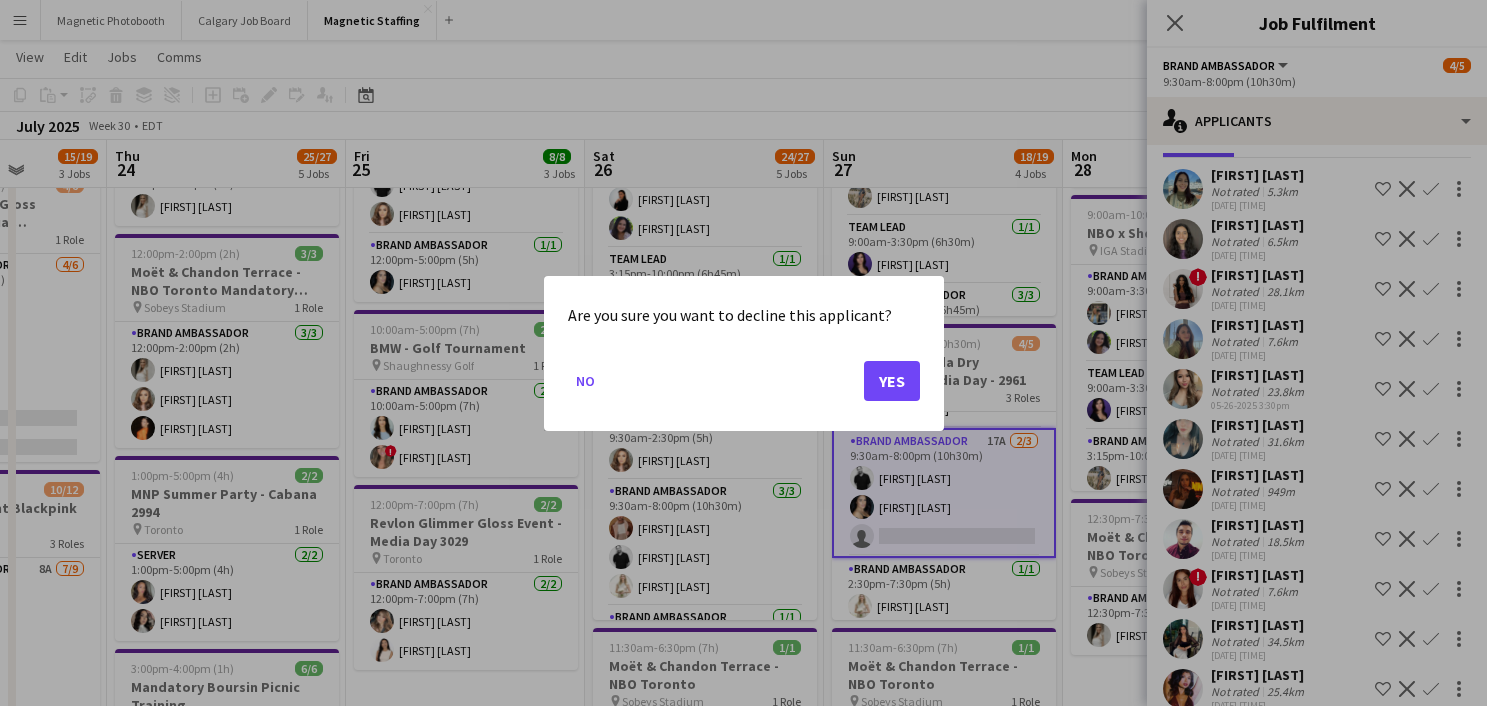 scroll, scrollTop: 0, scrollLeft: 0, axis: both 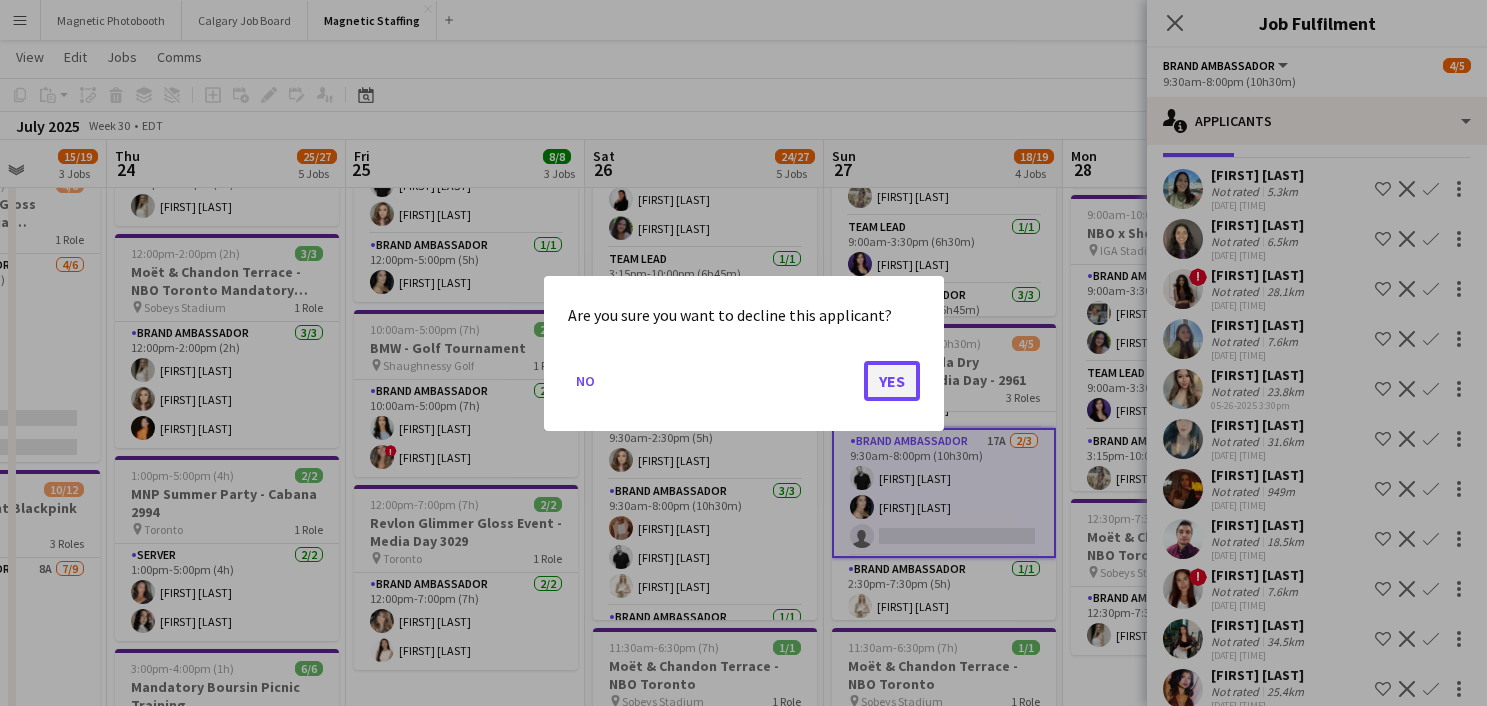 click on "Yes" 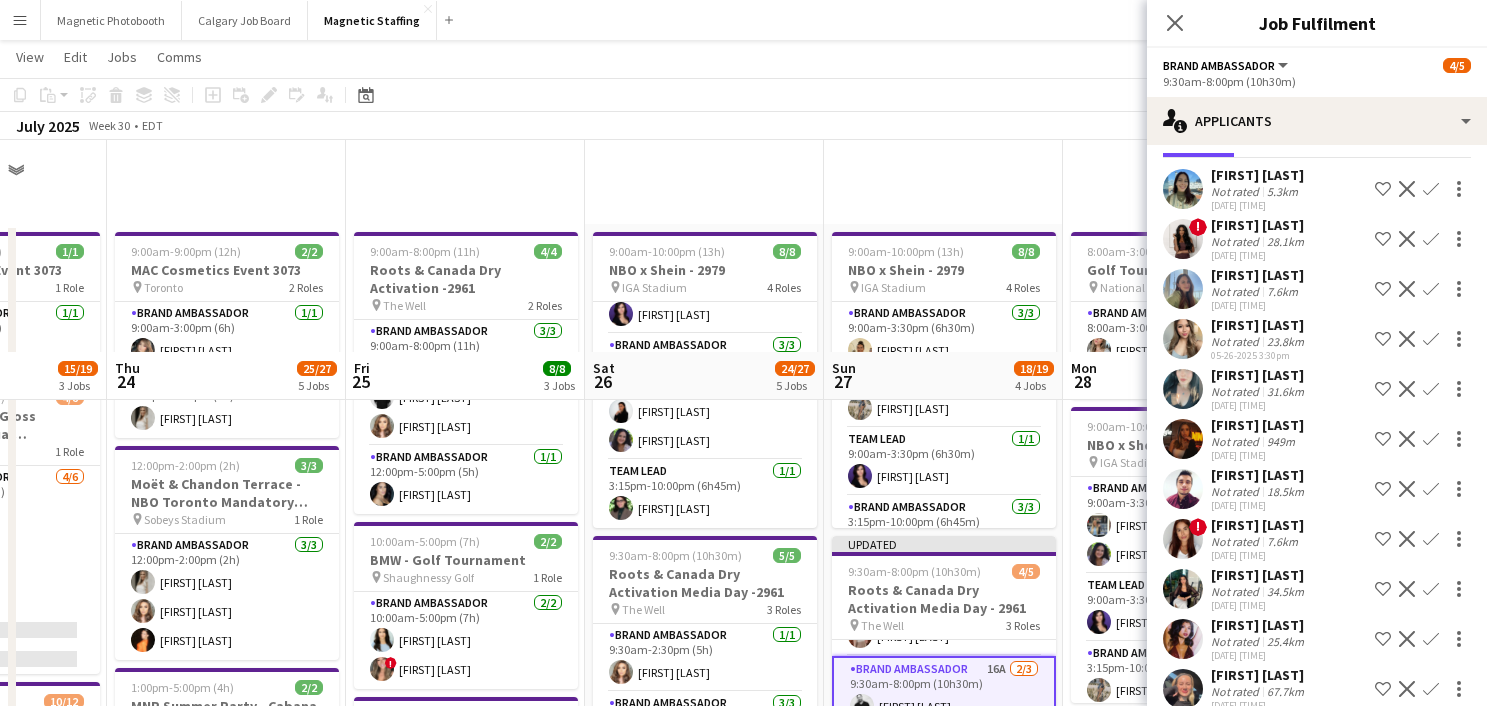 scroll, scrollTop: 212, scrollLeft: 0, axis: vertical 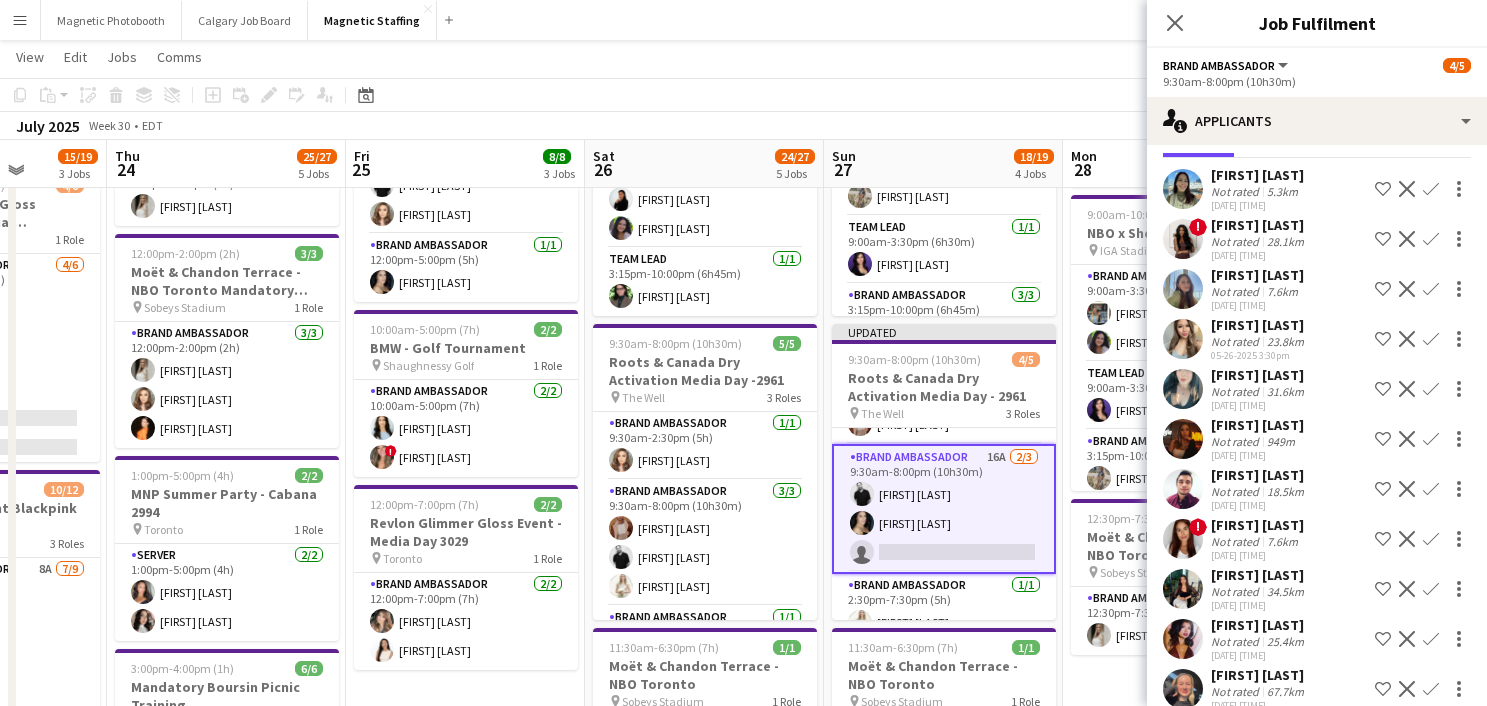 click on "Decline" at bounding box center [1407, 439] 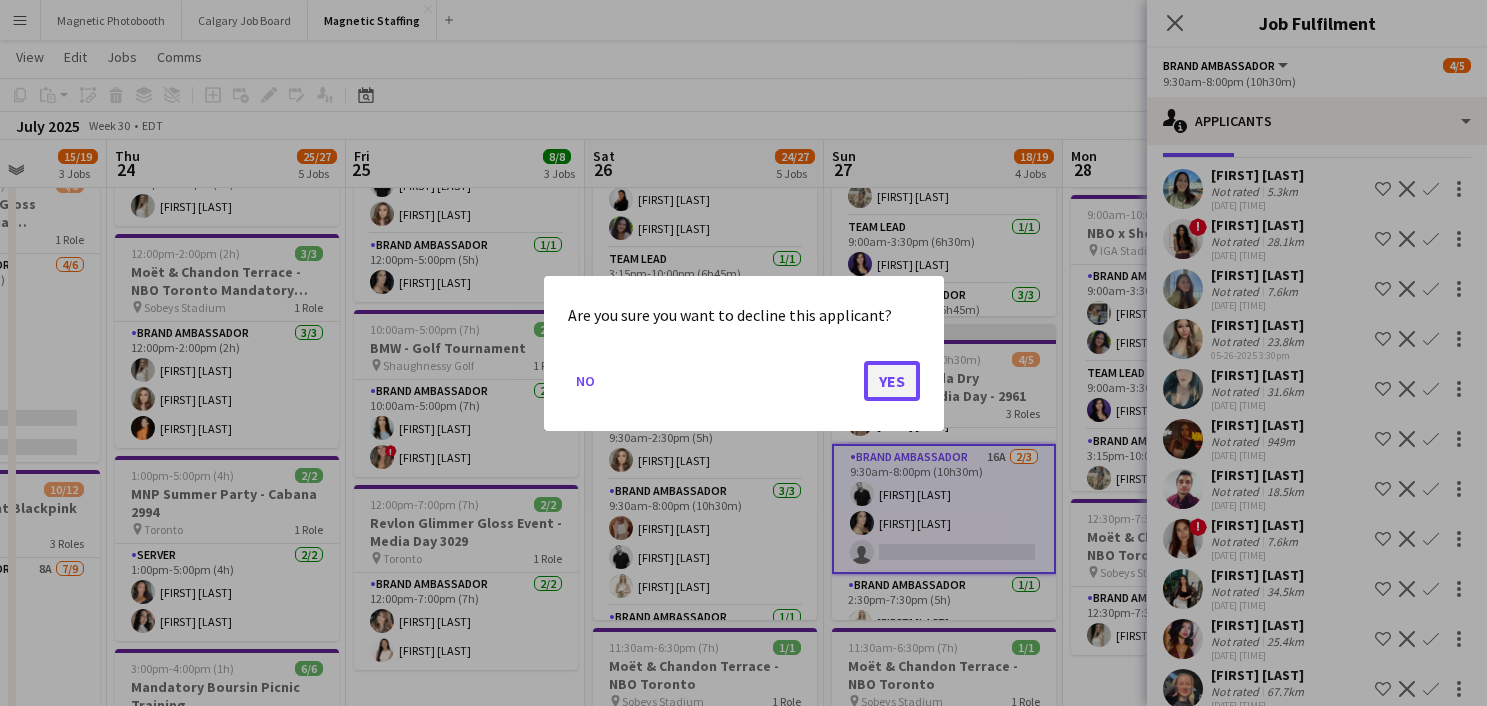 click on "Yes" 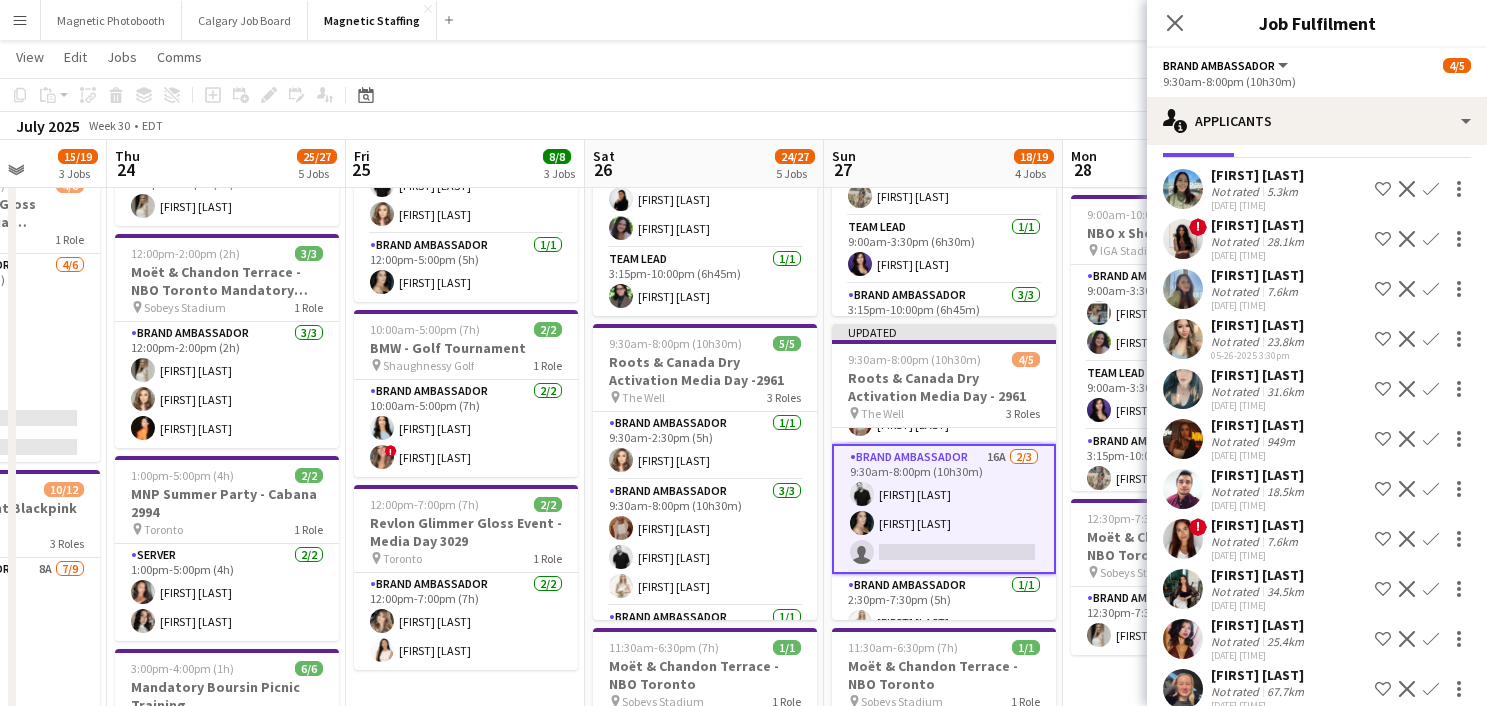 scroll, scrollTop: 212, scrollLeft: 0, axis: vertical 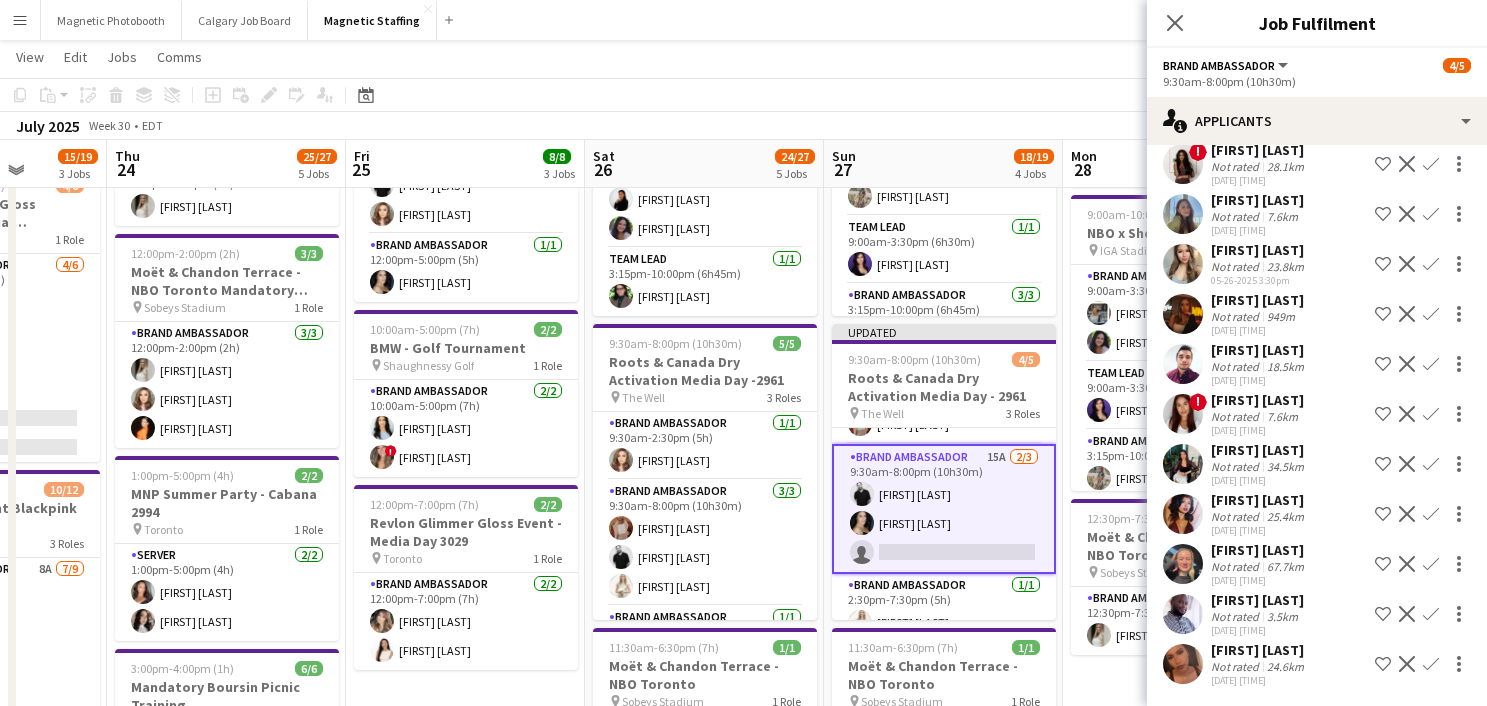 click on "Menu
Boards
Boards   Boards   All jobs   Status
Workforce
Workforce   My Workforce   Recruiting
Comms
Comms
Pay
Pay   Approvals   Payments   Reports
Platform Settings
Platform Settings   Your settings
Training Academy
Training Academy
Knowledge Base
Knowledge Base
Product Updates
Product Updates   Log Out   Privacy   Magnetic Photobooth
Close
Calgary Job Board
Close
Magnetic Staffing
Close
Add
Help
Notifications
[NUMBER]" at bounding box center [743, 20] 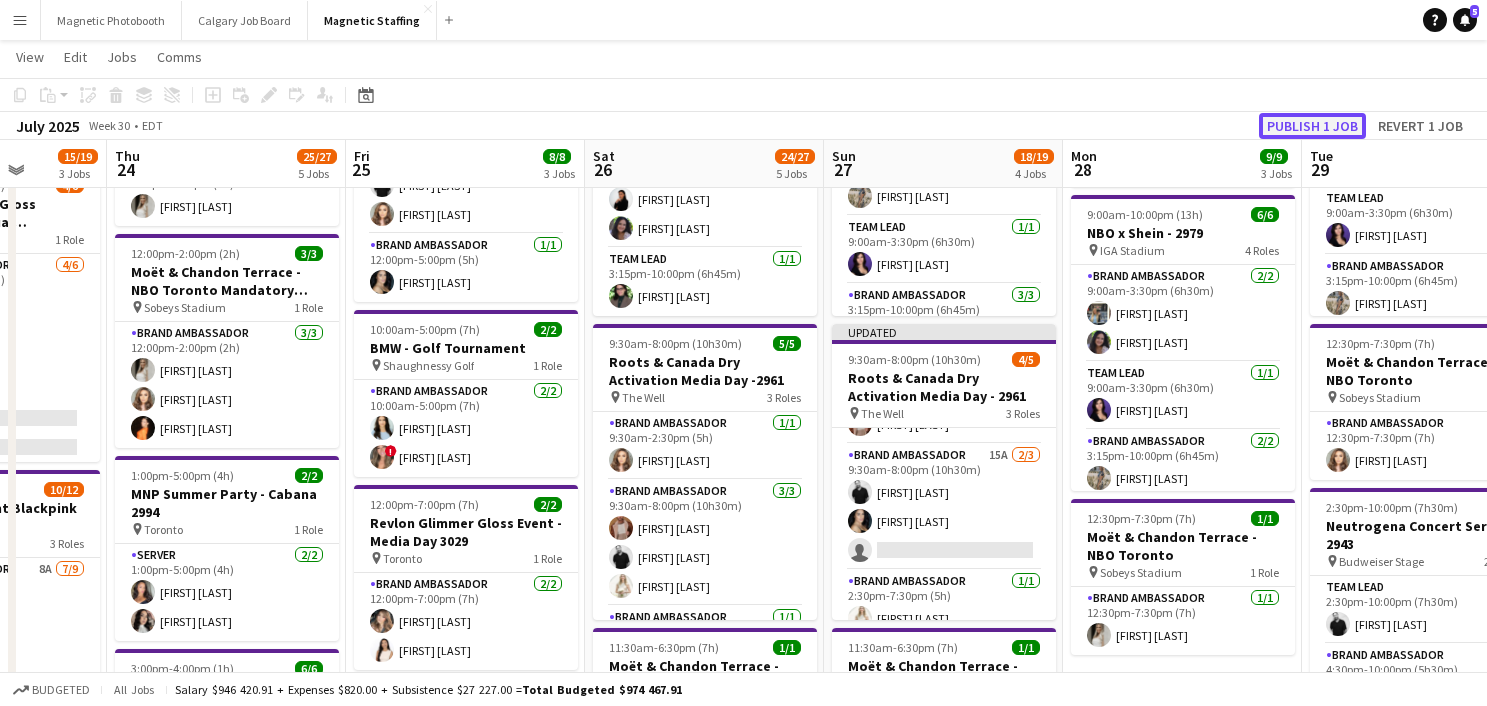 click on "Publish 1 job" 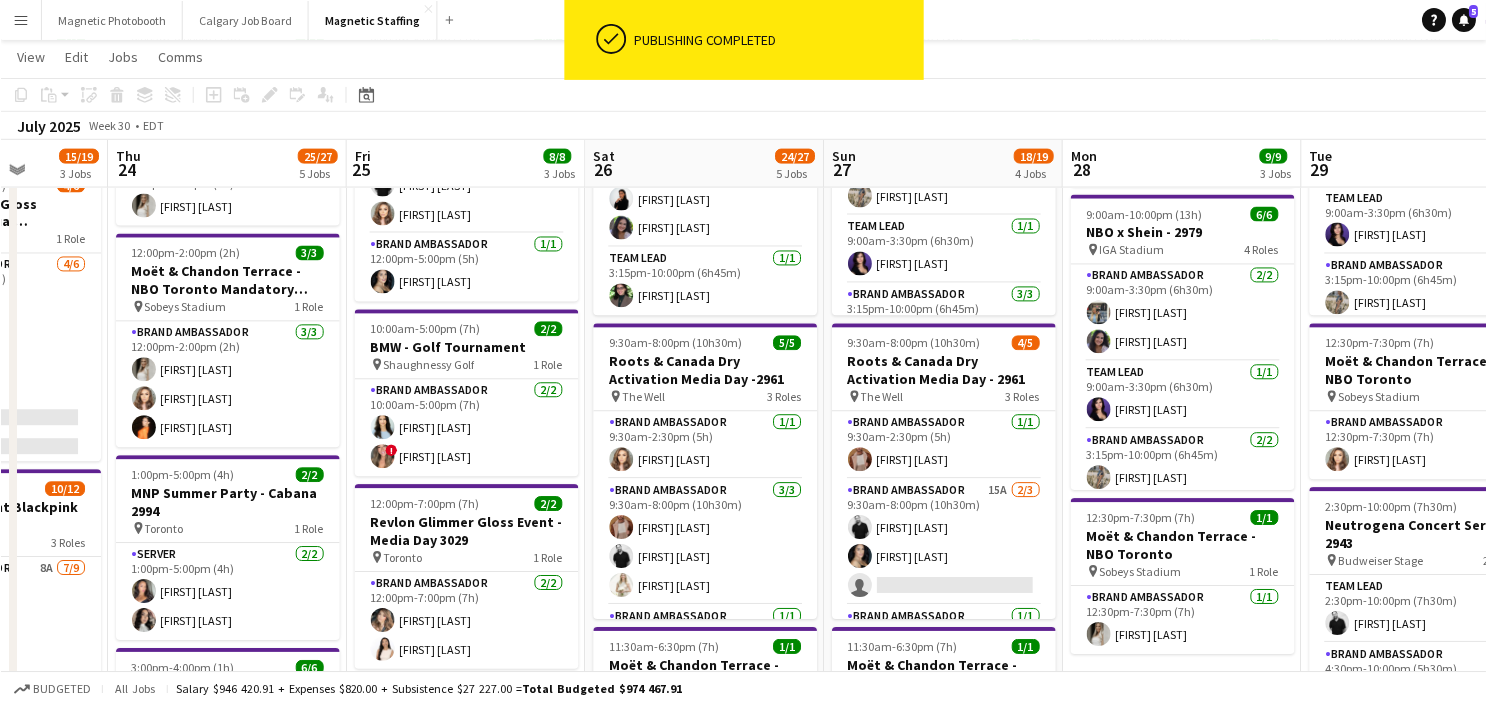 scroll, scrollTop: 54, scrollLeft: 0, axis: vertical 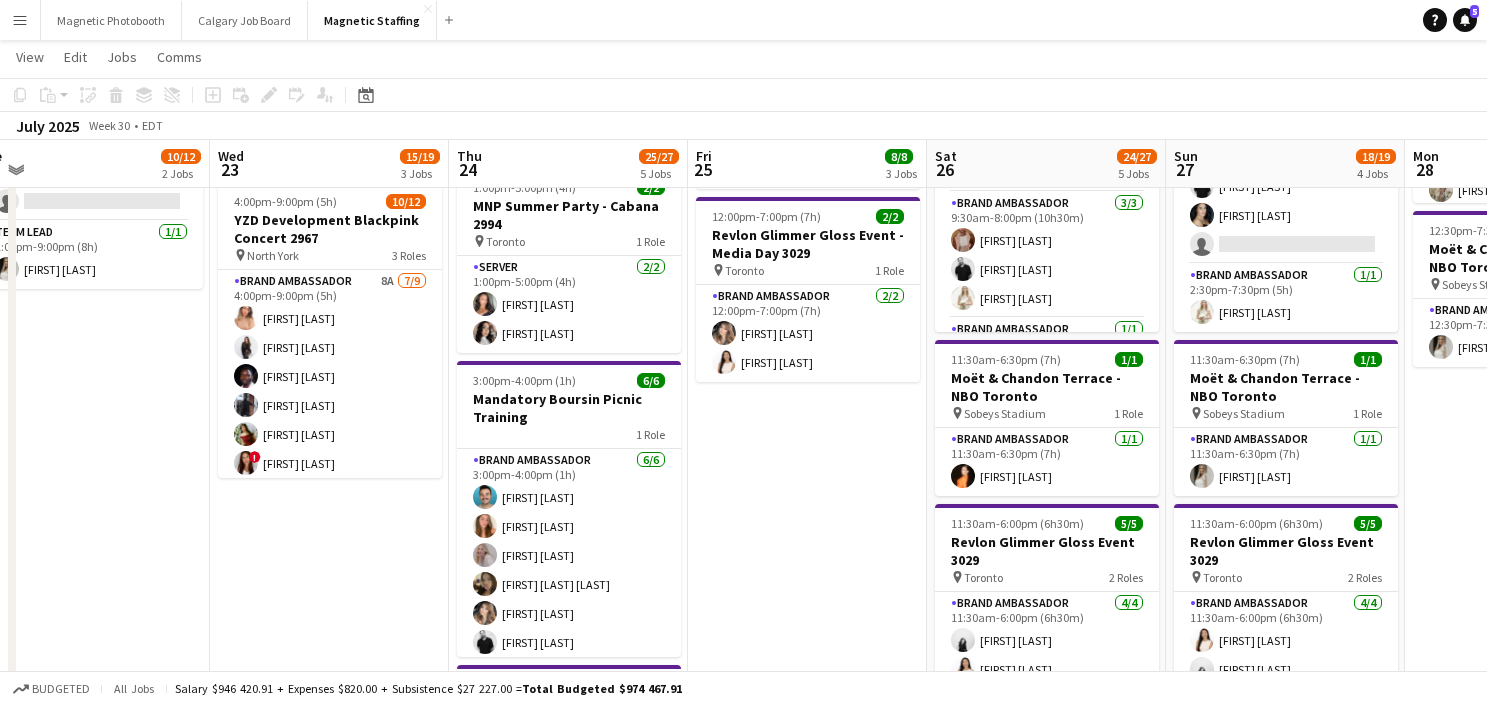 drag, startPoint x: 445, startPoint y: 497, endPoint x: 906, endPoint y: 476, distance: 461.47806 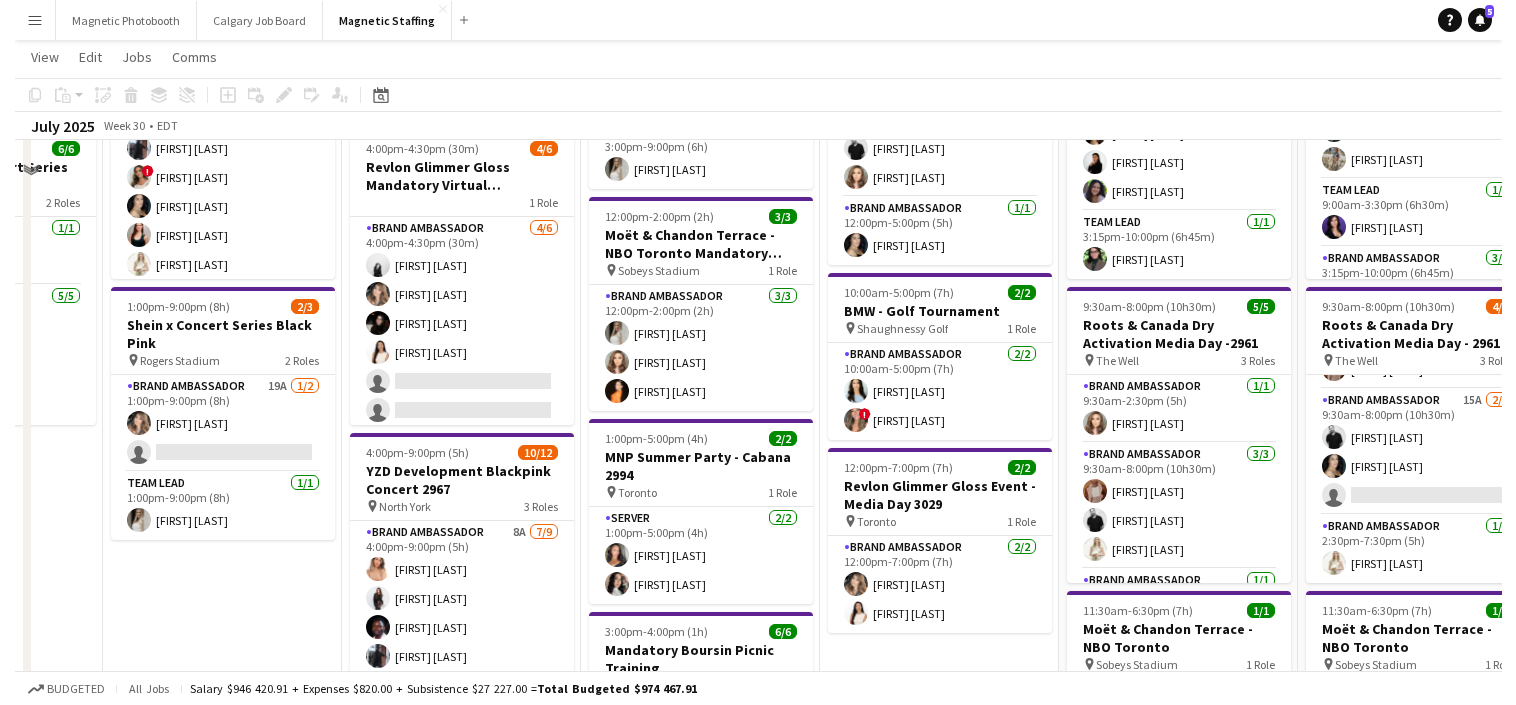scroll, scrollTop: 43, scrollLeft: 0, axis: vertical 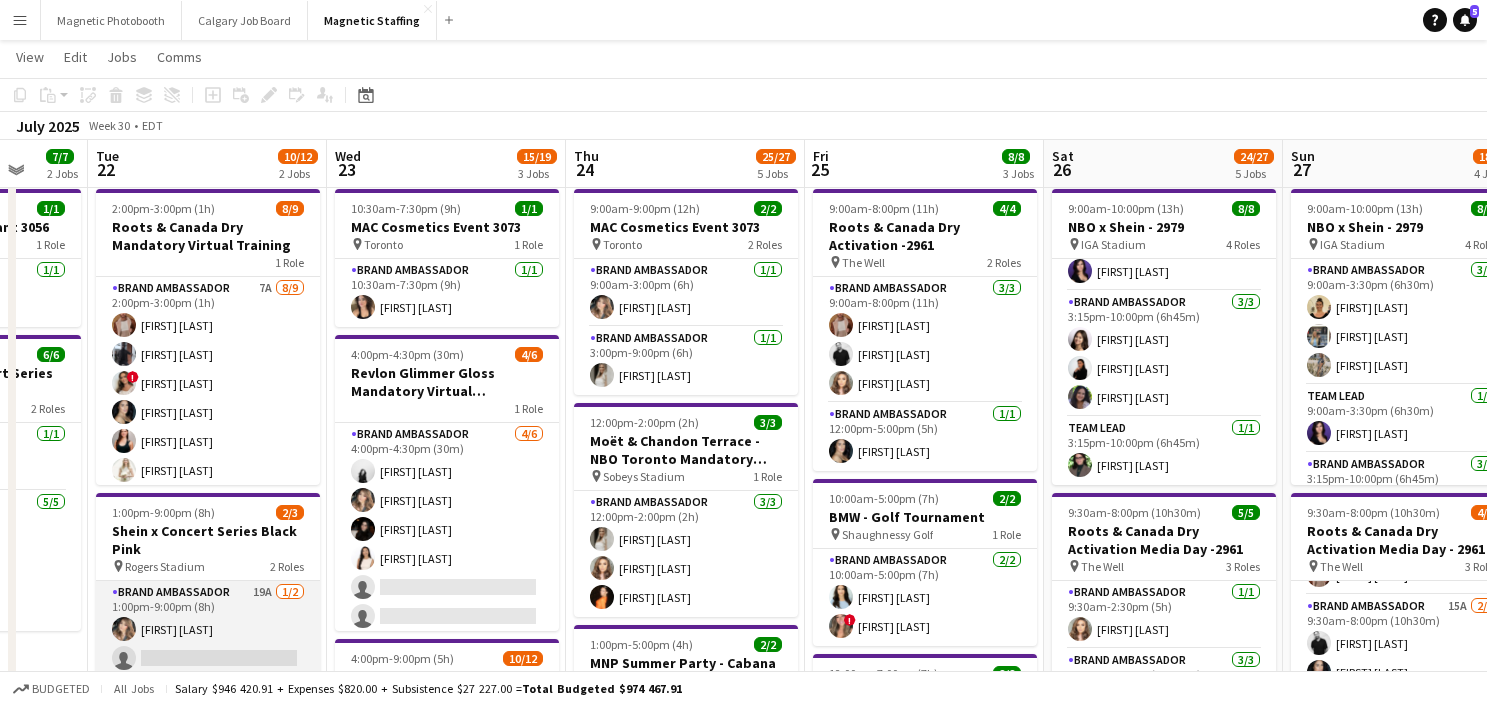click on "Brand Ambassador   19A   1/2   1:00pm-9:00pm (8h)
[FIRST] [LAST]
single-neutral-actions" at bounding box center [208, 629] 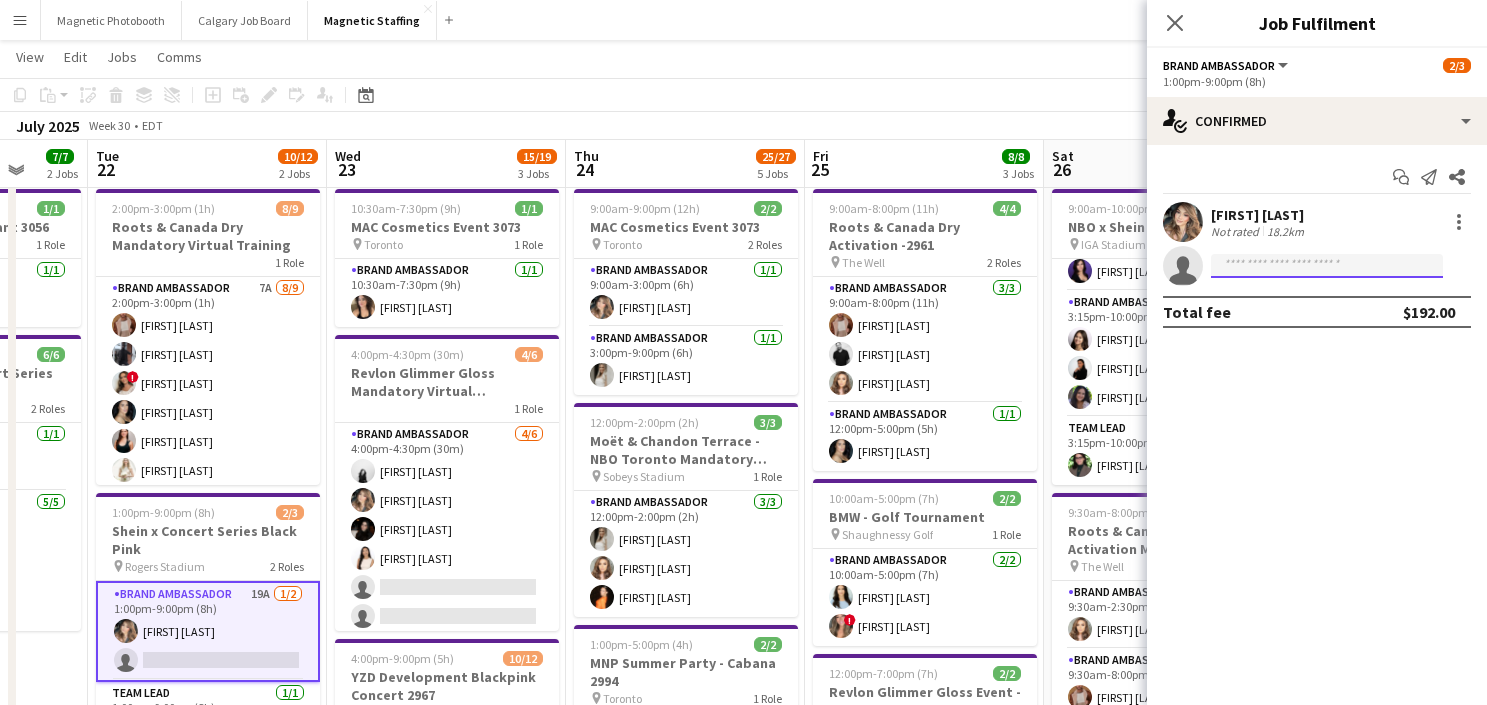 click 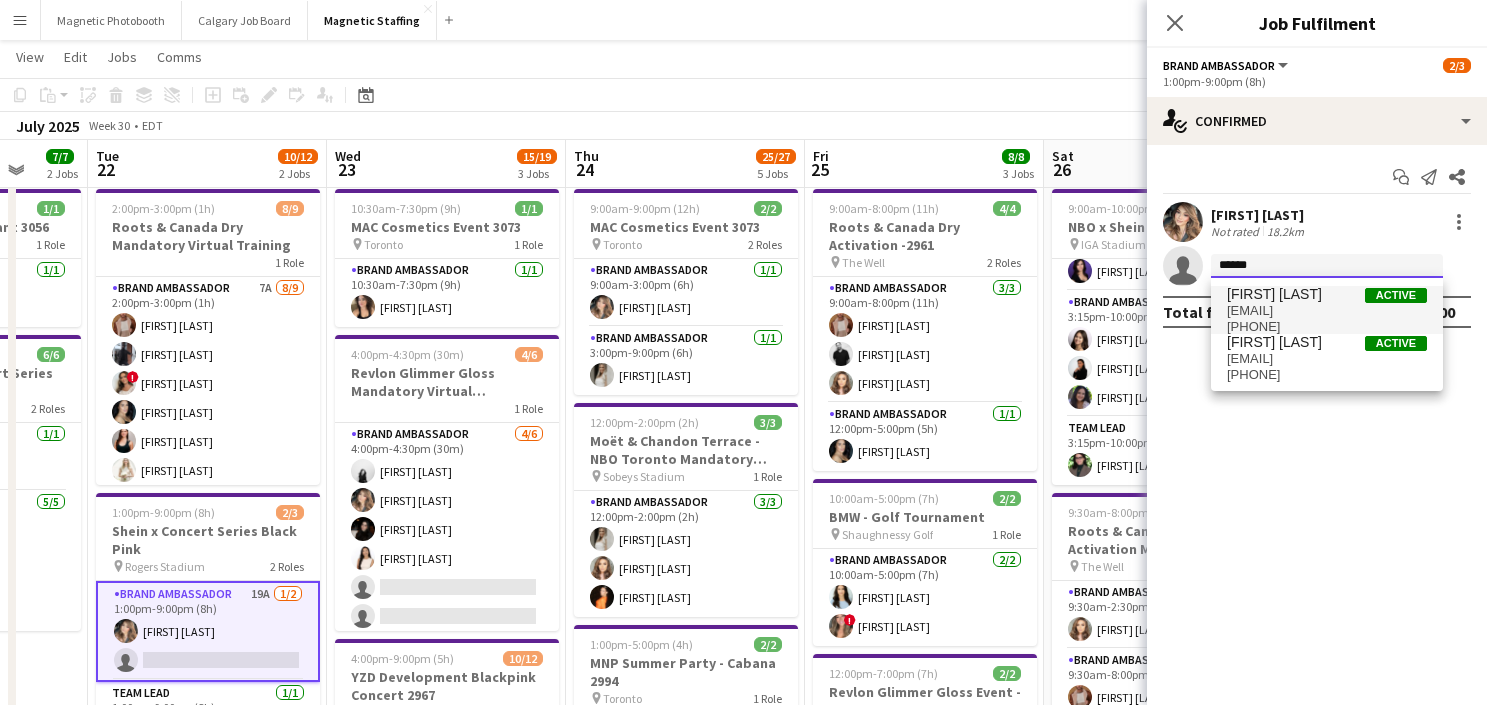 type on "******" 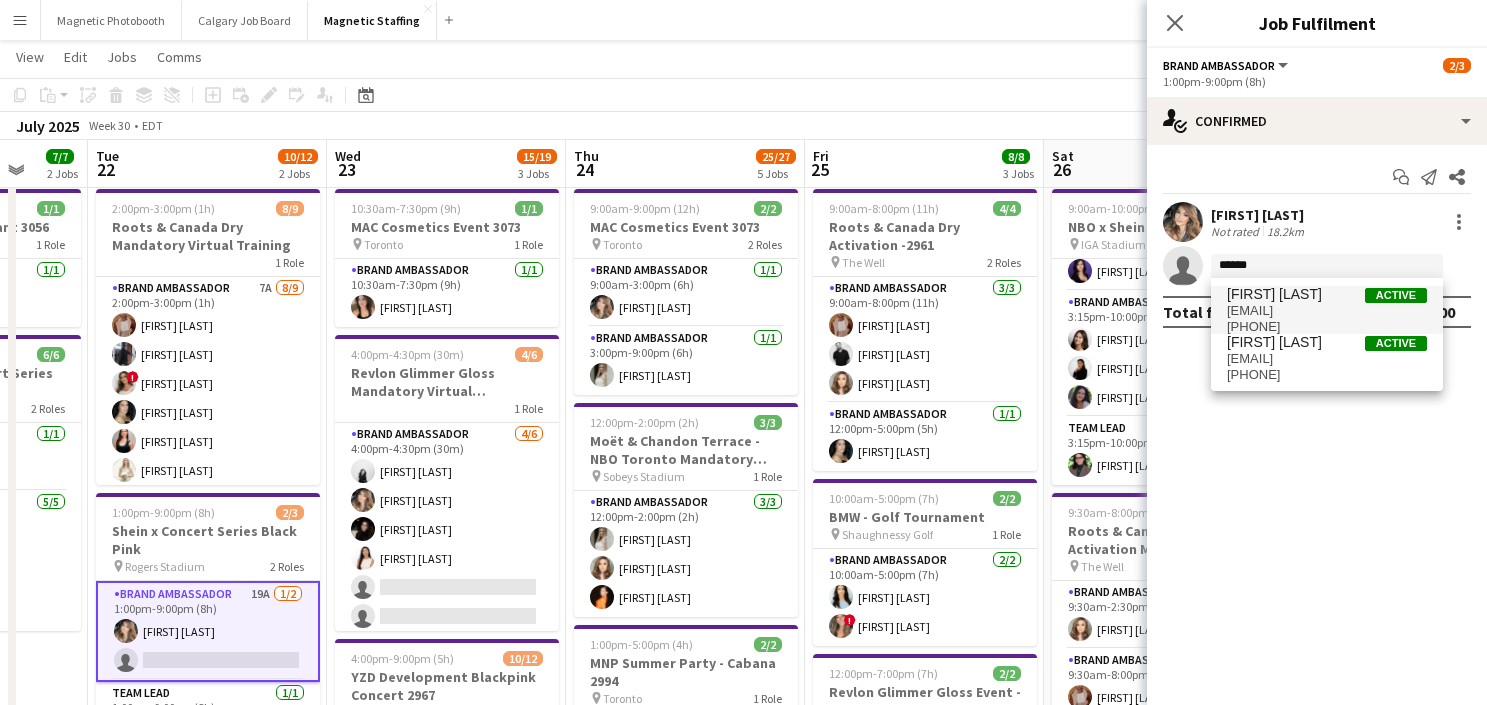 click on "[EMAIL]" at bounding box center (1327, 311) 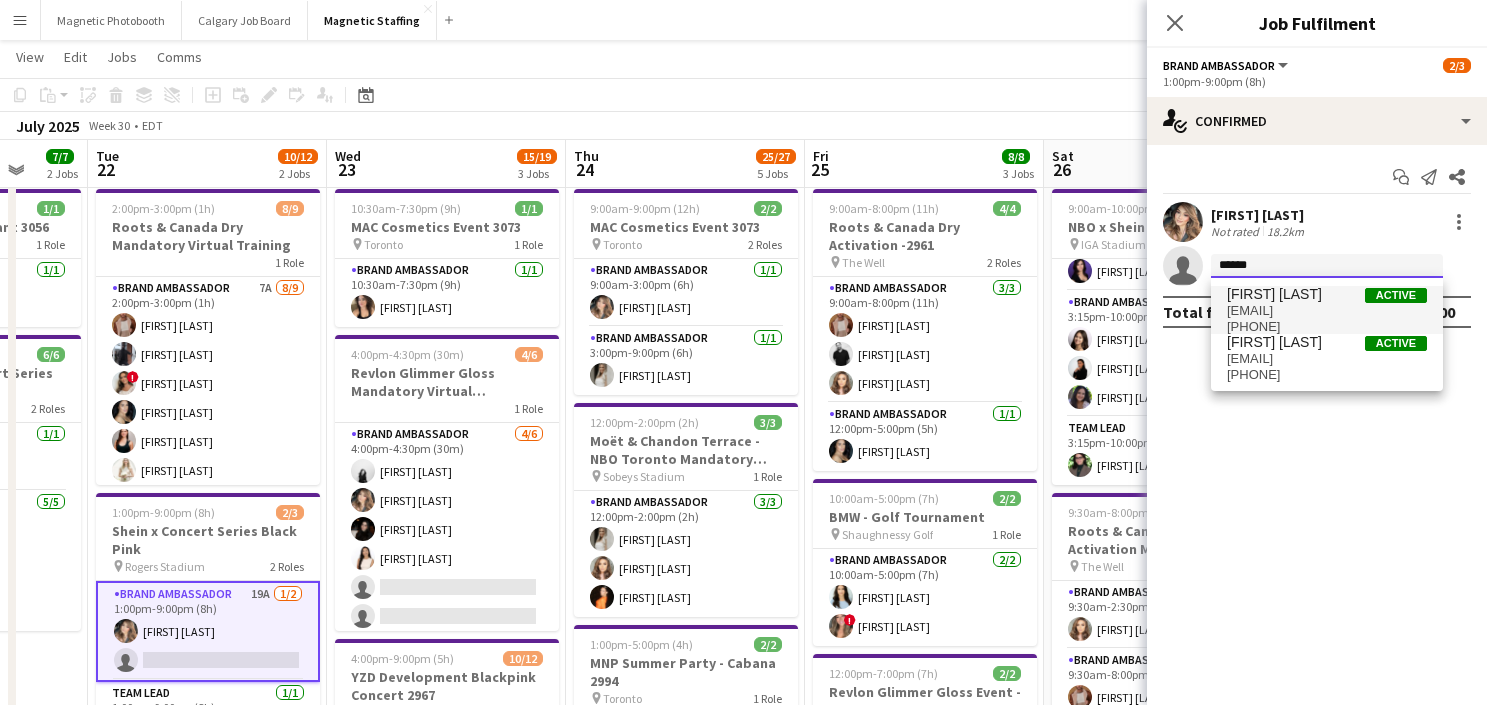 type 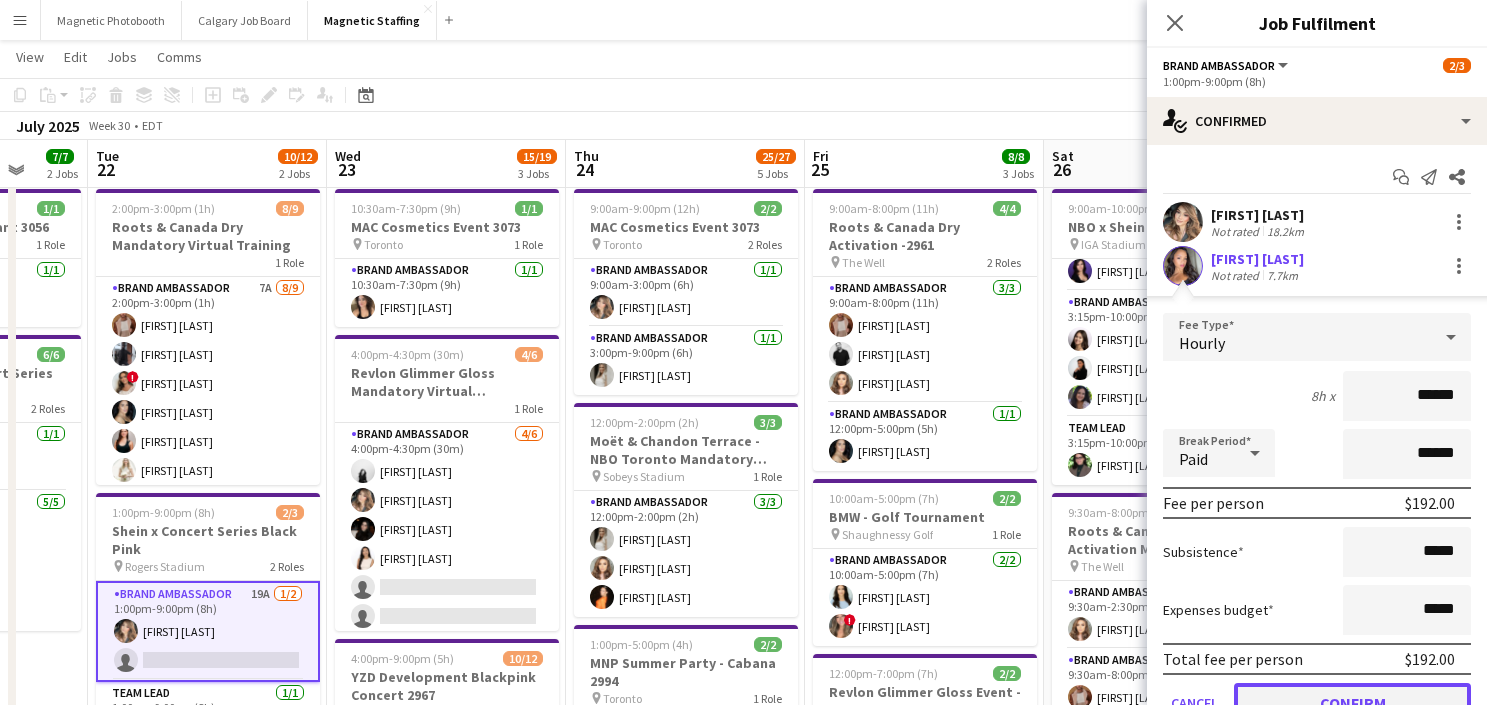 click on "Confirm" at bounding box center (1352, 703) 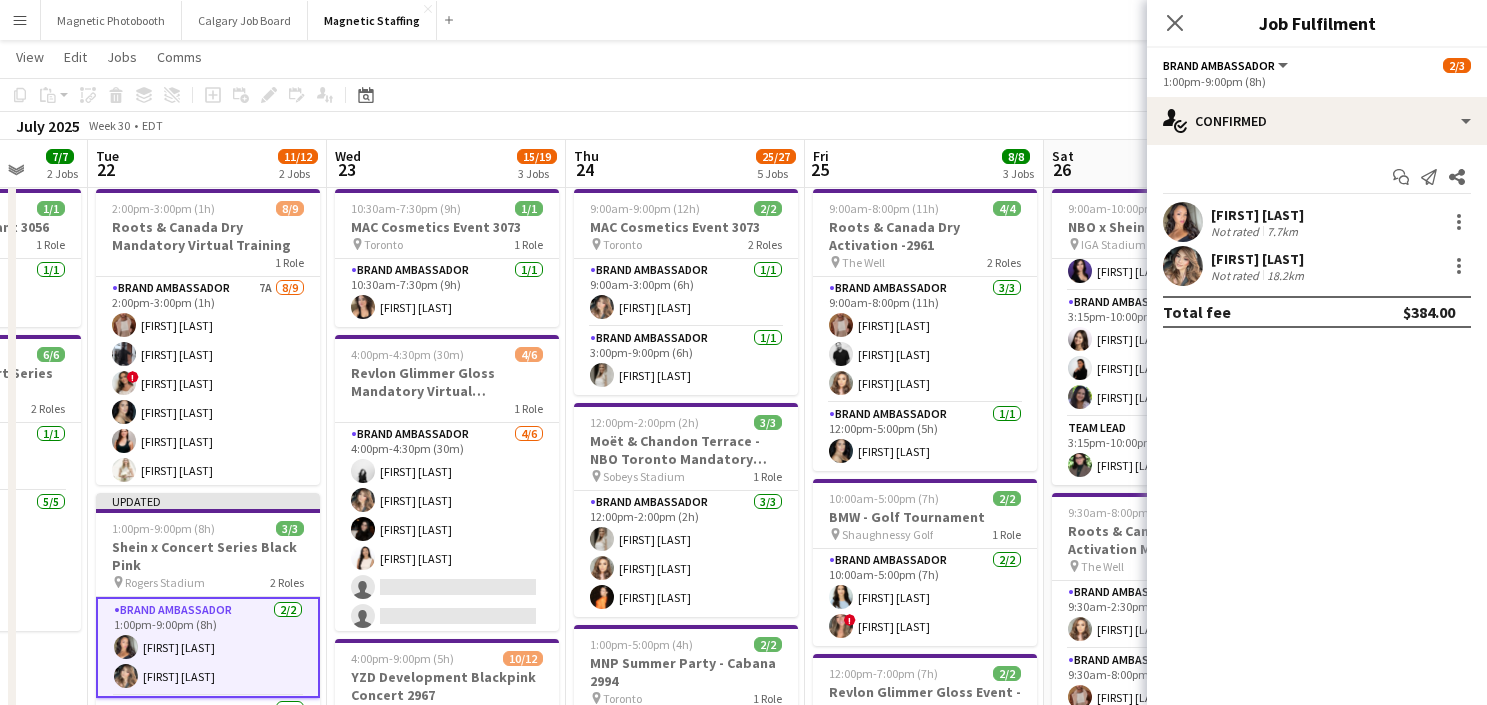 click on "View  Day view expanded Day view collapsed Month view Date picker Jump to today Expand Linked Jobs Collapse Linked Jobs  Edit  Copy
Command
C  Paste  Without Crew
Command
V With Crew
Command
Shift
V Paste as linked job  Group  Group Ungroup  Jobs  New Job Edit Job Delete Job New Linked Job Edit Linked Jobs Job fulfilment Promote Role Copy Role URL  Comms  Notify confirmed crew Create chat" 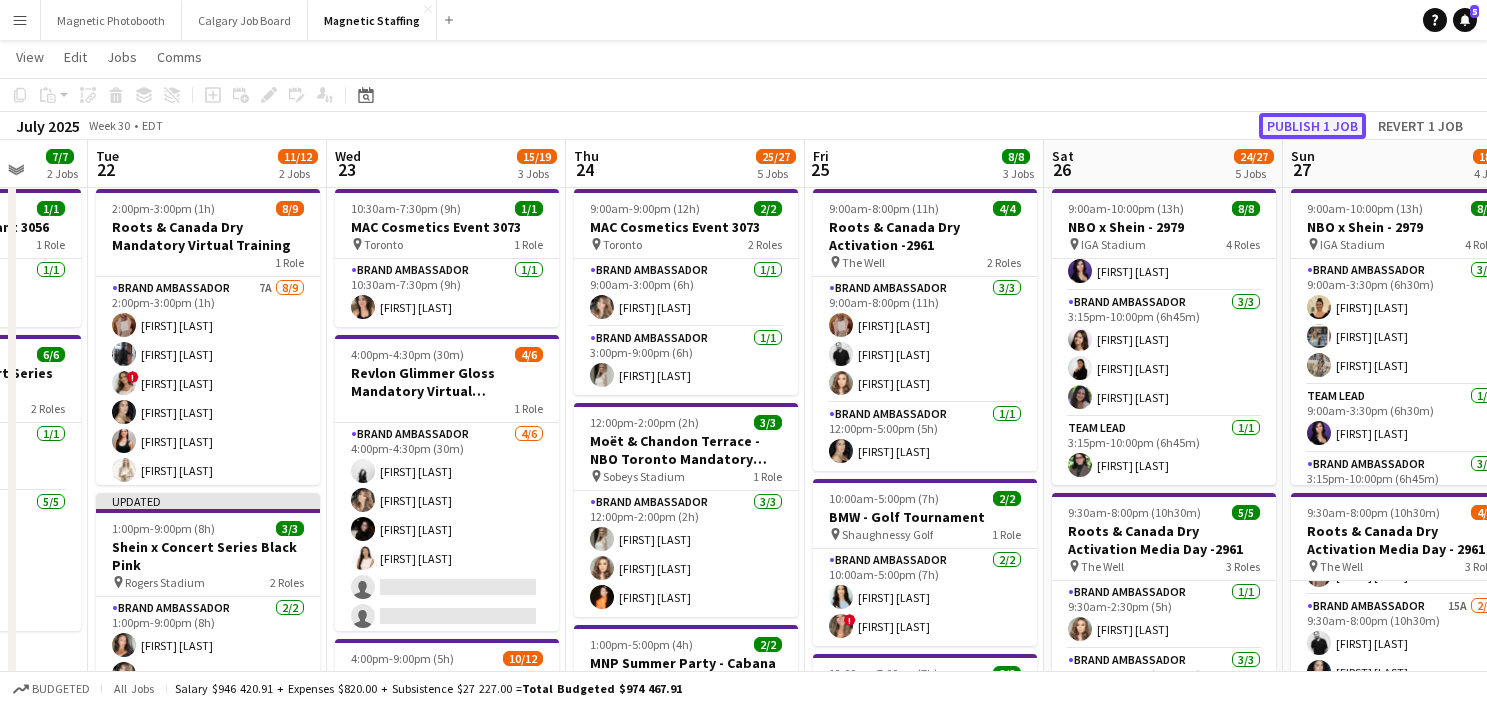 click on "Publish 1 job" 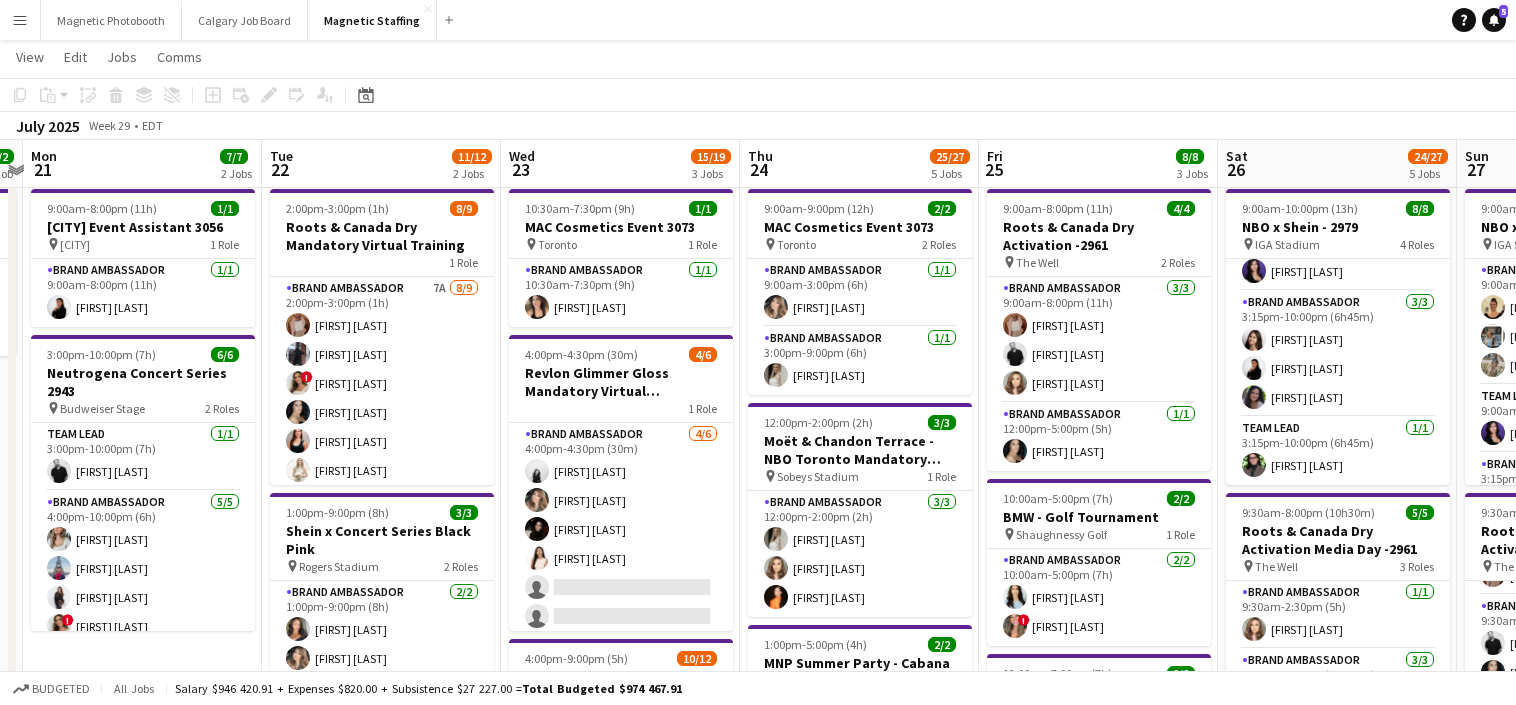 drag, startPoint x: 597, startPoint y: 514, endPoint x: 767, endPoint y: 513, distance: 170.00294 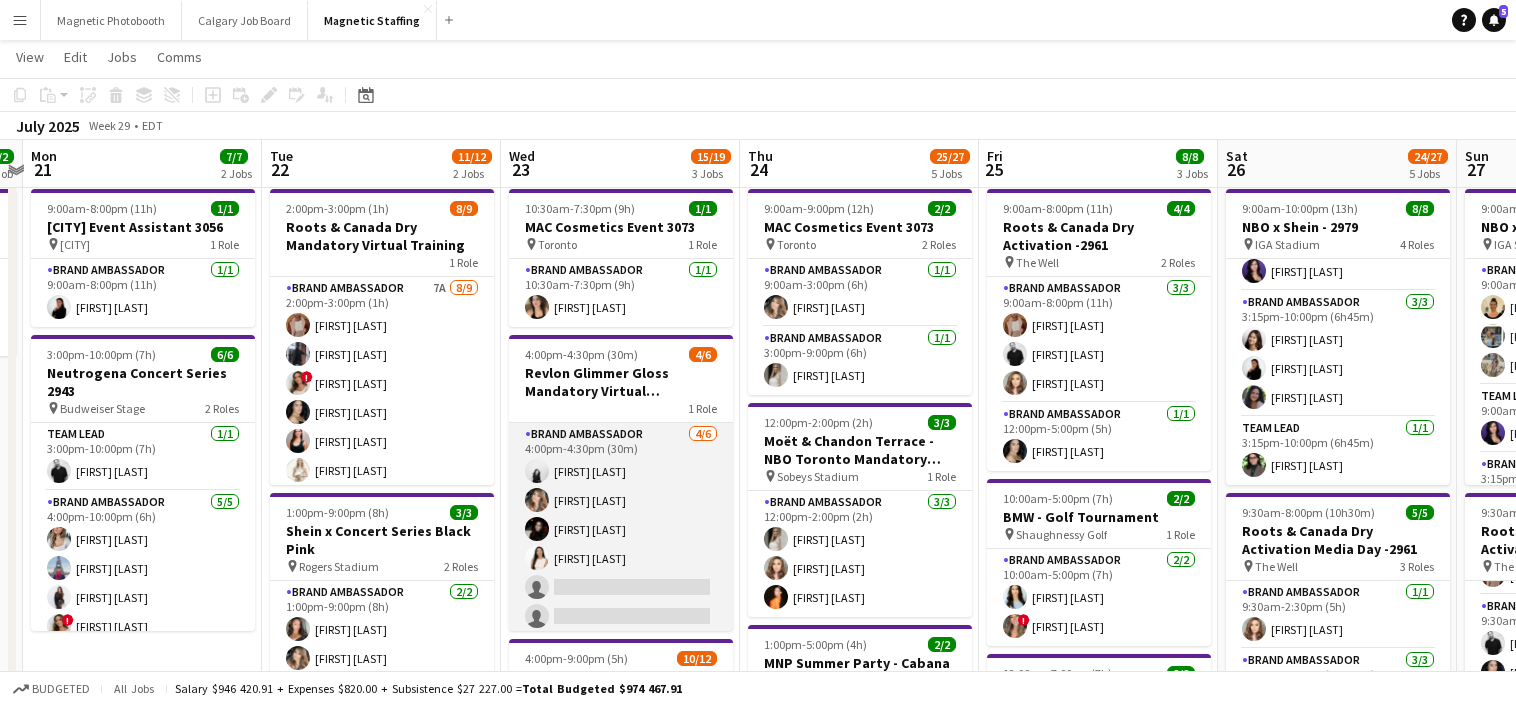 scroll, scrollTop: 0, scrollLeft: 454, axis: horizontal 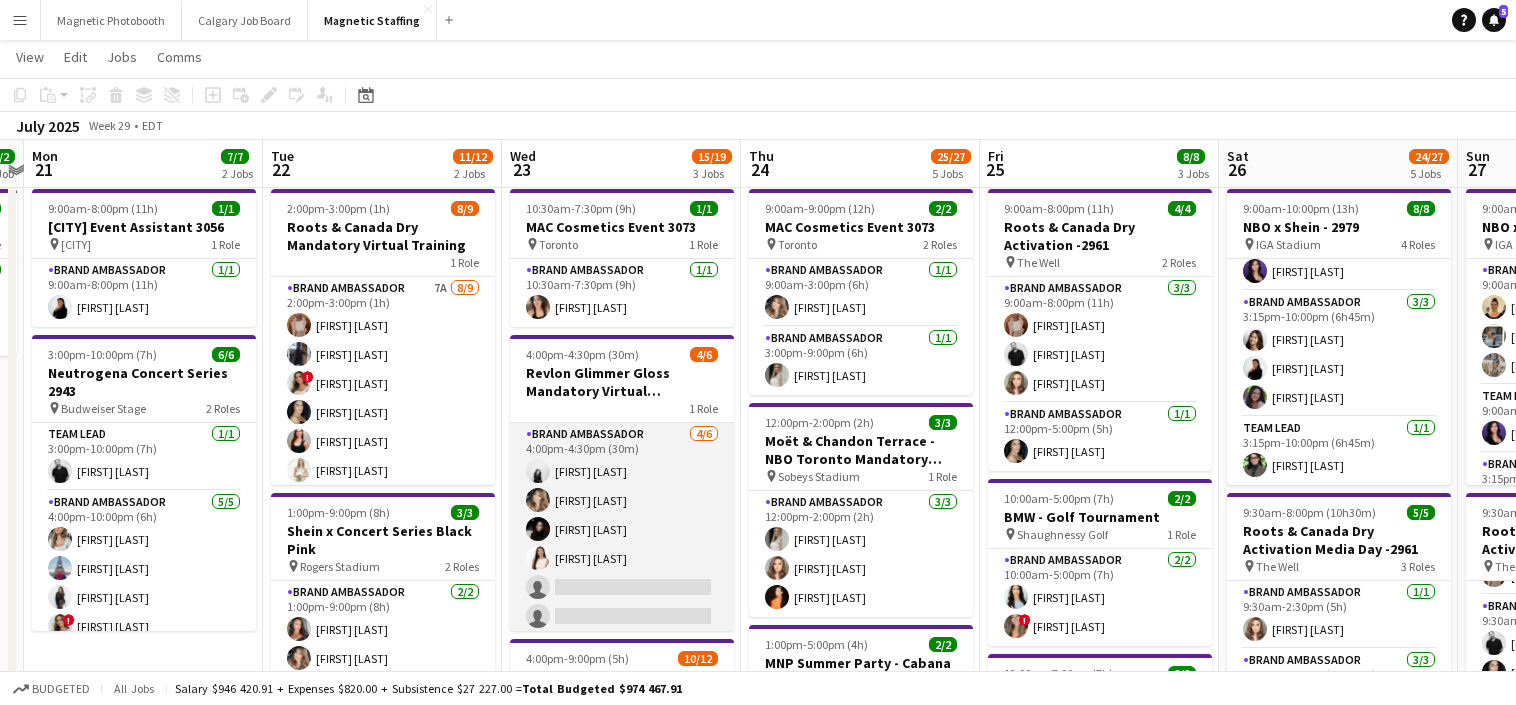 click on "Brand Ambassador   4/6   4:00pm-4:30pm (30m)
[FIRST] [LAST] [FIRST] [LAST] [FIRST] [LAST] [FIRST] [LAST]
single-neutral-actions
single-neutral-actions" at bounding box center [622, 529] 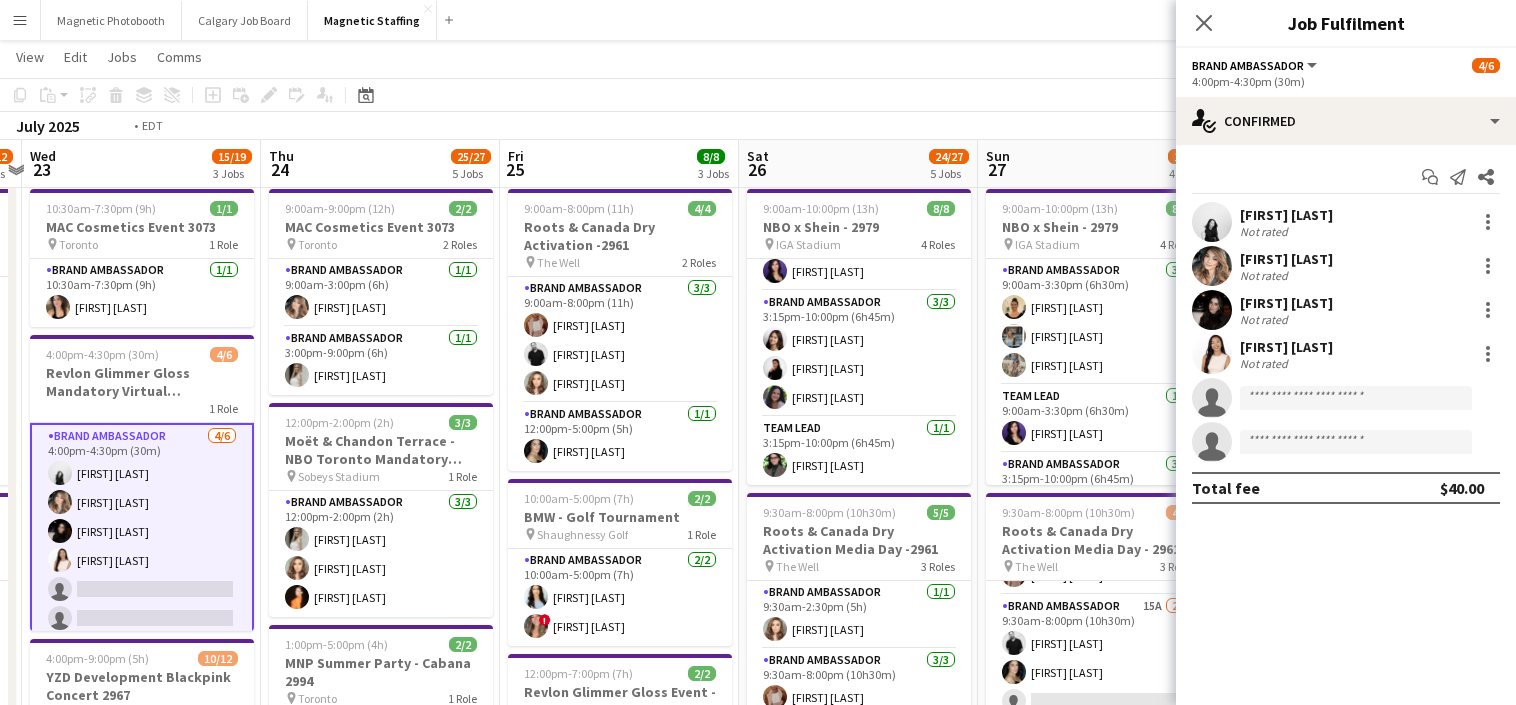 drag, startPoint x: 1029, startPoint y: 458, endPoint x: 417, endPoint y: 463, distance: 612.02045 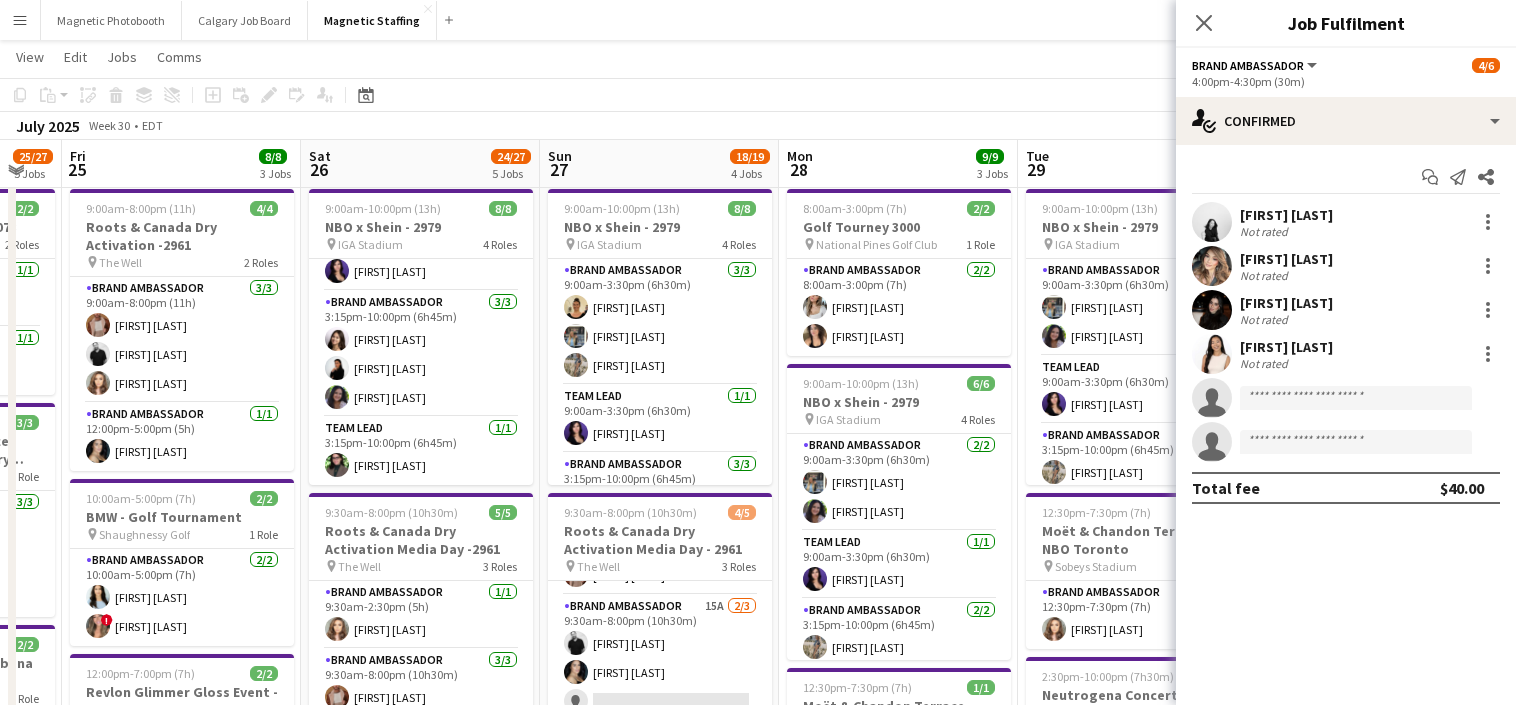 drag, startPoint x: 863, startPoint y: 484, endPoint x: 424, endPoint y: 491, distance: 439.05582 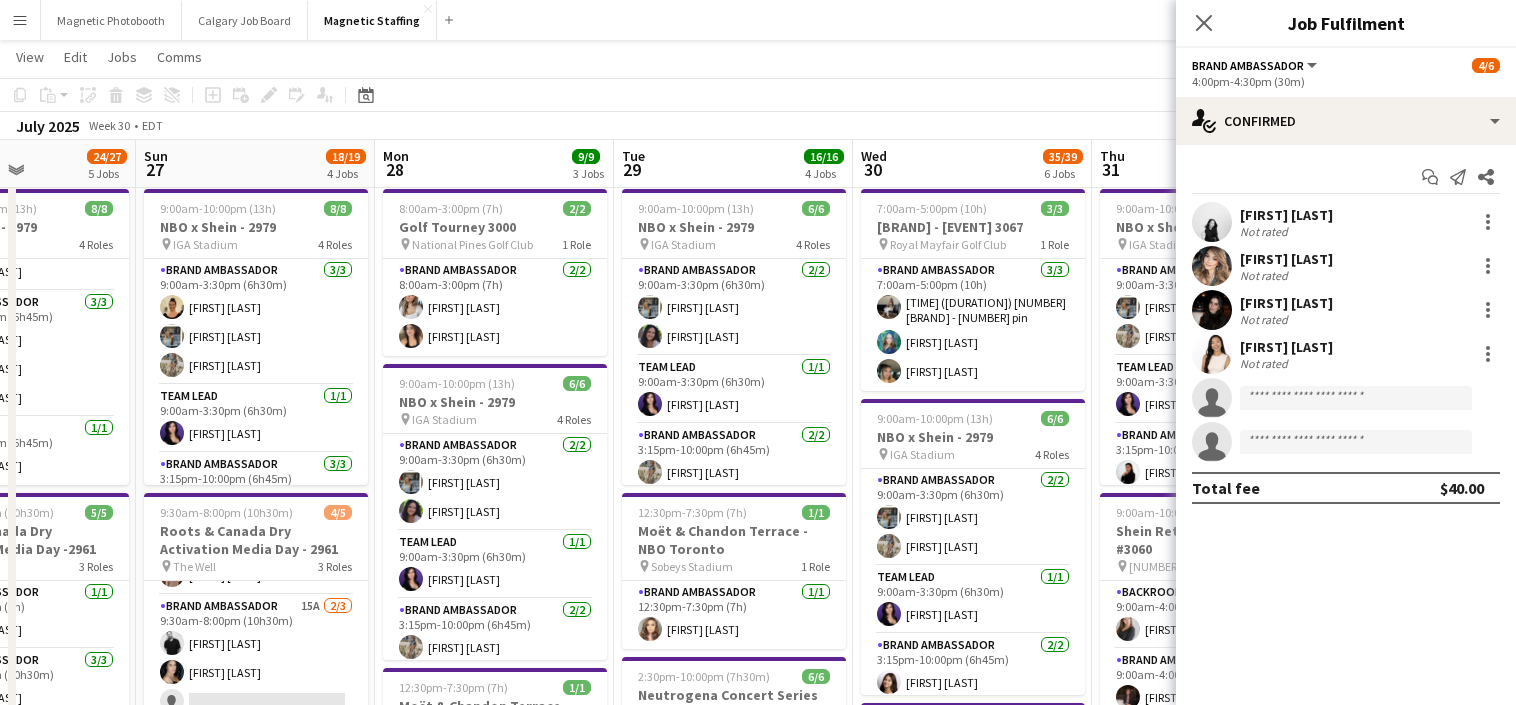 drag, startPoint x: 839, startPoint y: 508, endPoint x: 213, endPoint y: 610, distance: 634.2555 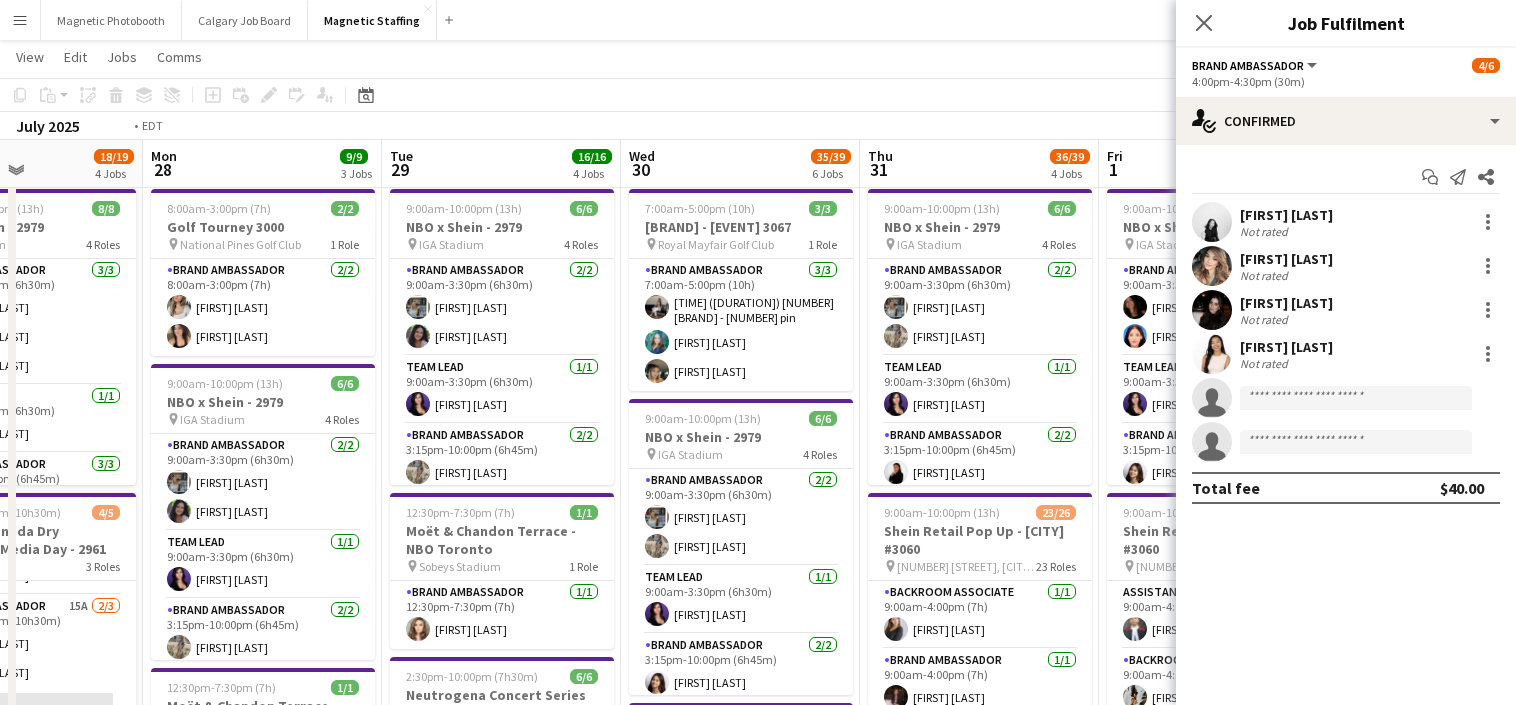 drag, startPoint x: 749, startPoint y: 576, endPoint x: 116, endPoint y: 629, distance: 635.2149 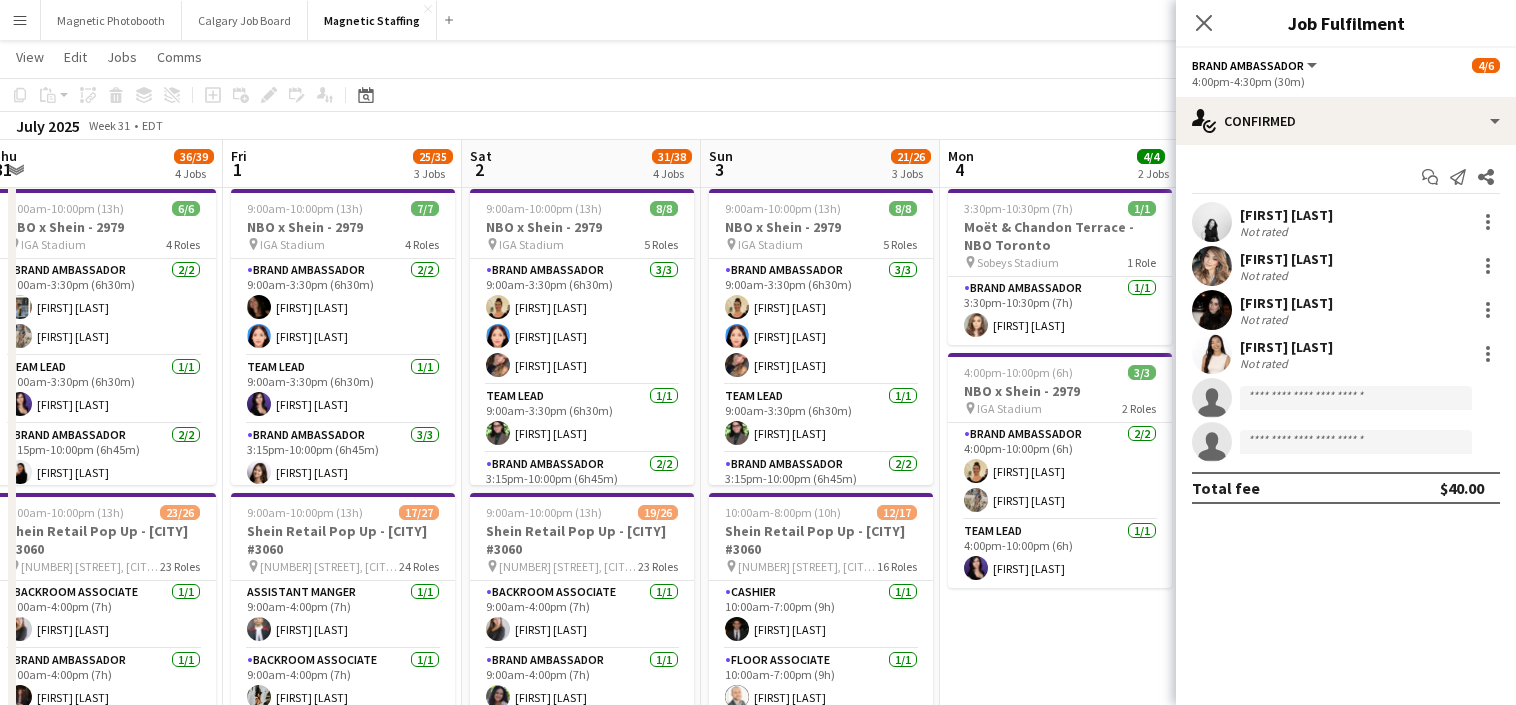 drag, startPoint x: 852, startPoint y: 597, endPoint x: 232, endPoint y: 632, distance: 620.9871 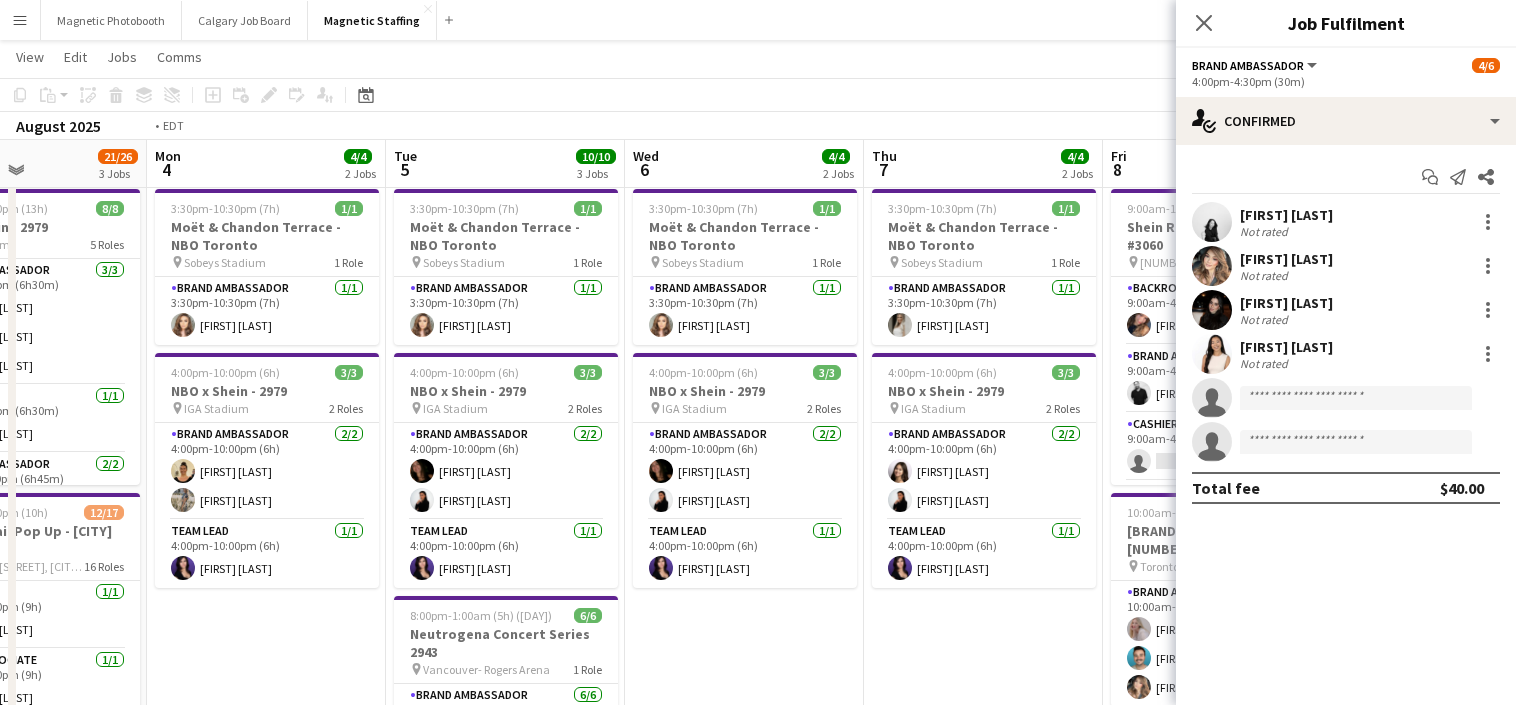 drag, startPoint x: 851, startPoint y: 581, endPoint x: 256, endPoint y: 597, distance: 595.2151 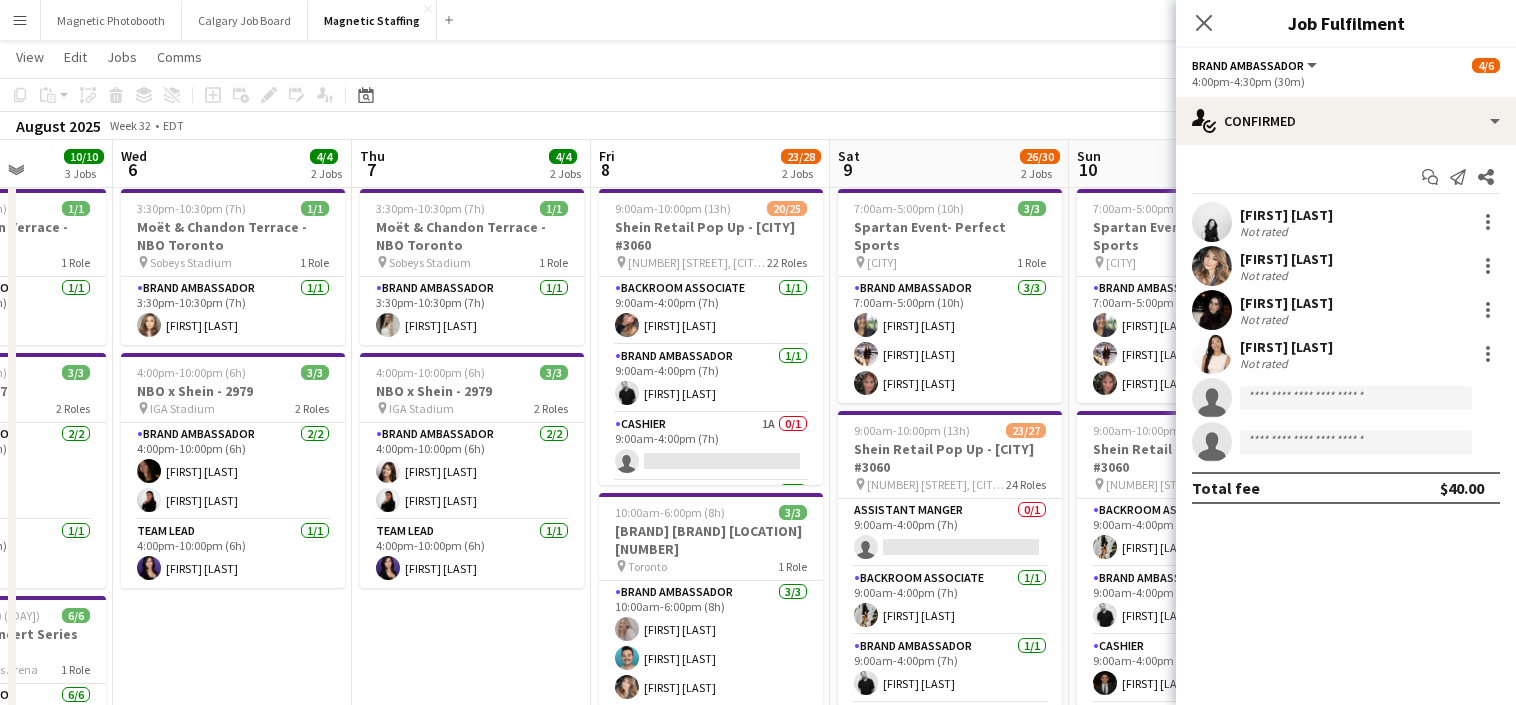 drag, startPoint x: 844, startPoint y: 567, endPoint x: 620, endPoint y: 567, distance: 224 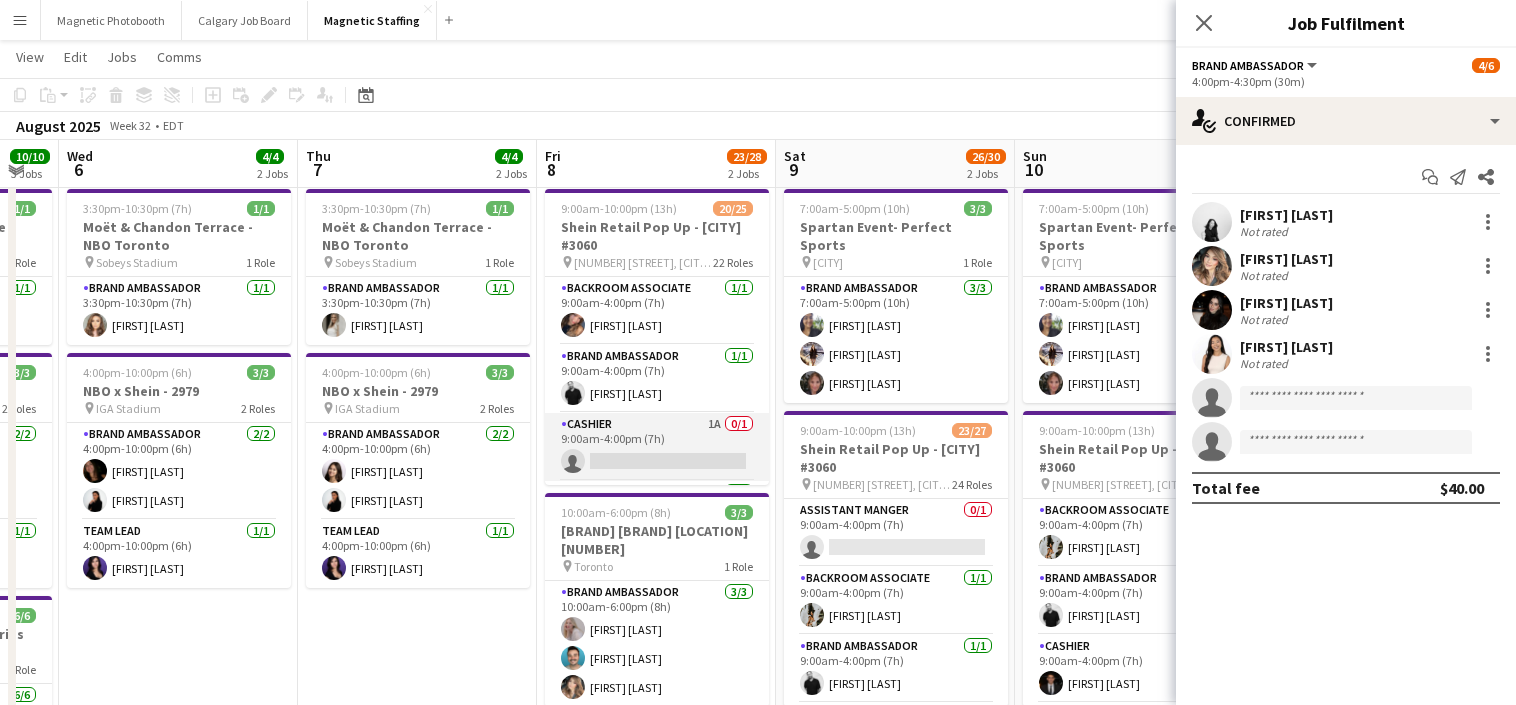 click on "Cashier   1A   0/1   9:00am-4:00pm (7h)
single-neutral-actions" at bounding box center [657, 447] 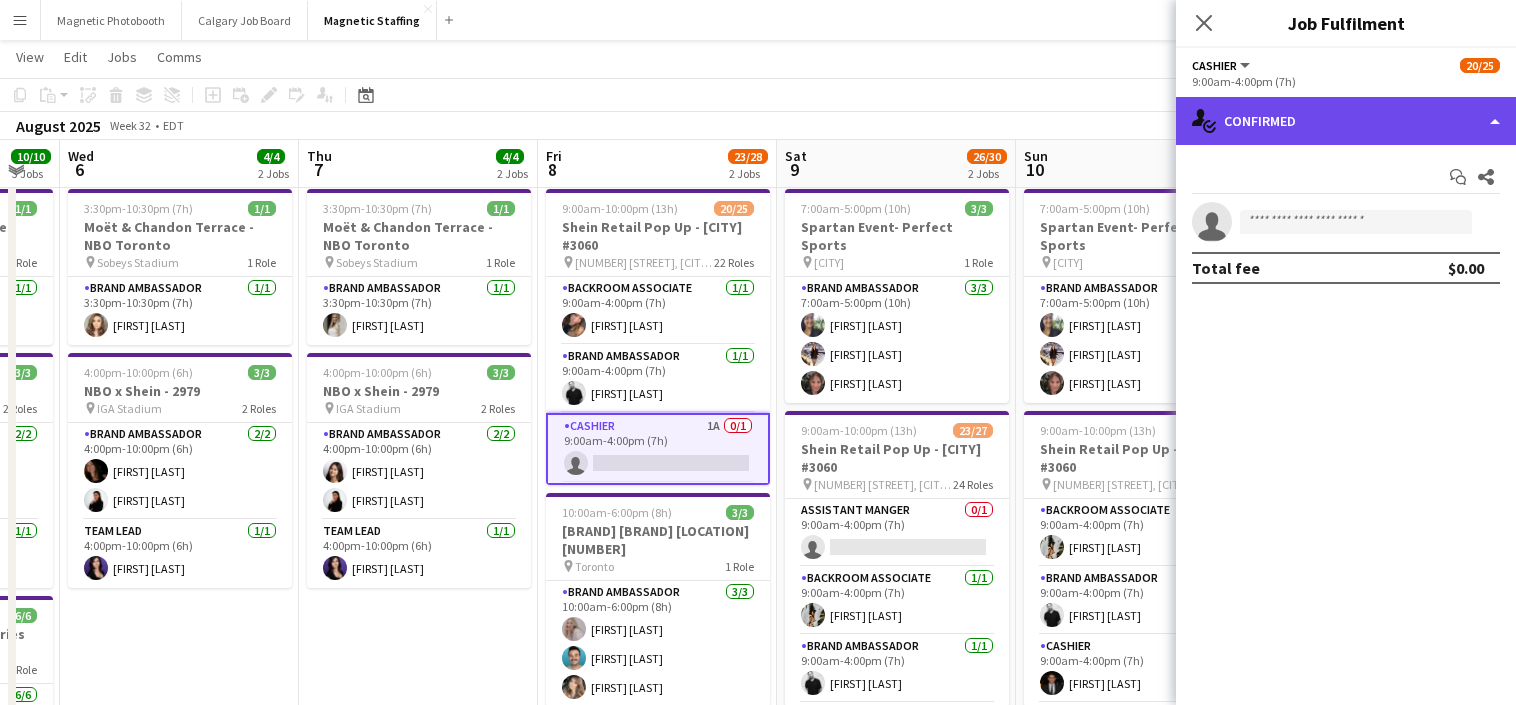 click on "single-neutral-actions-check-2
Confirmed" 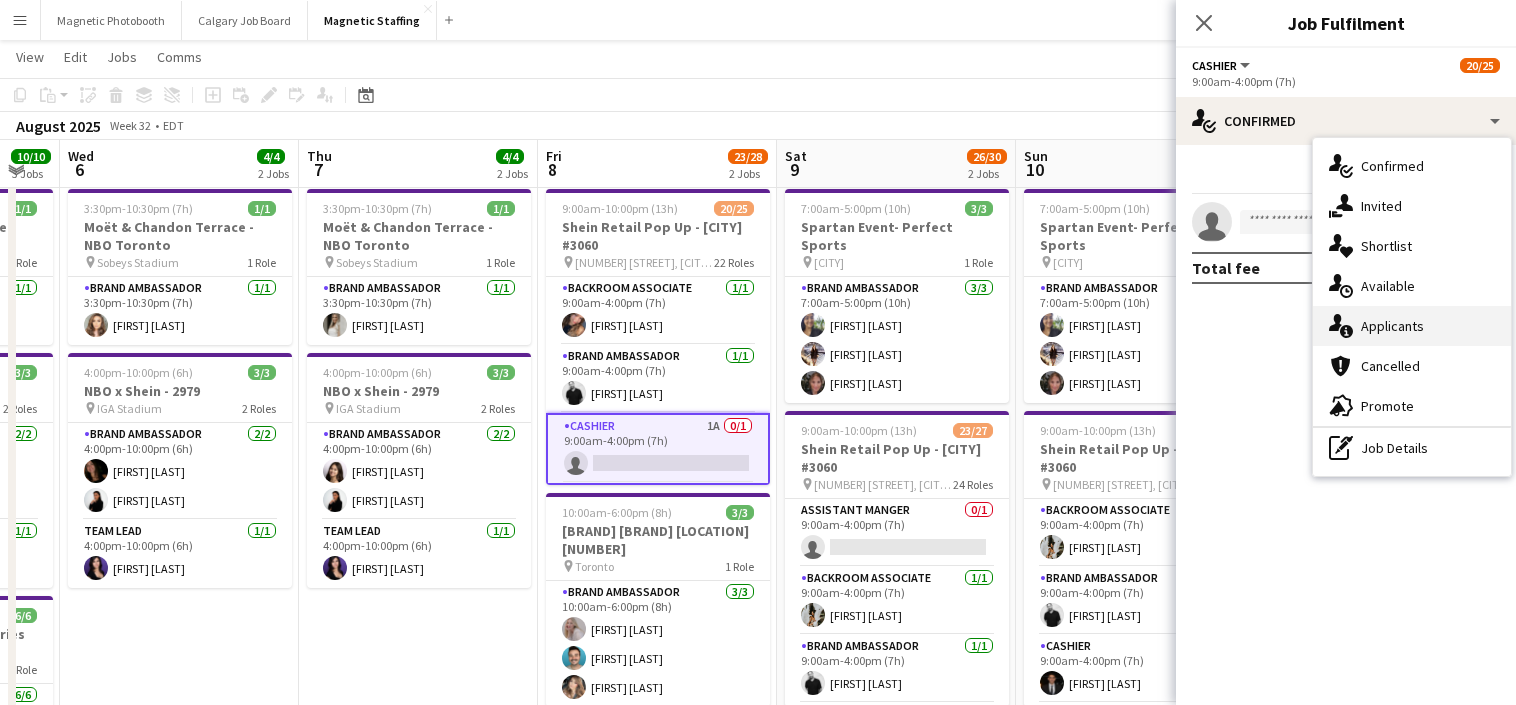 click on "single-neutral-actions-information
Applicants" at bounding box center (1412, 326) 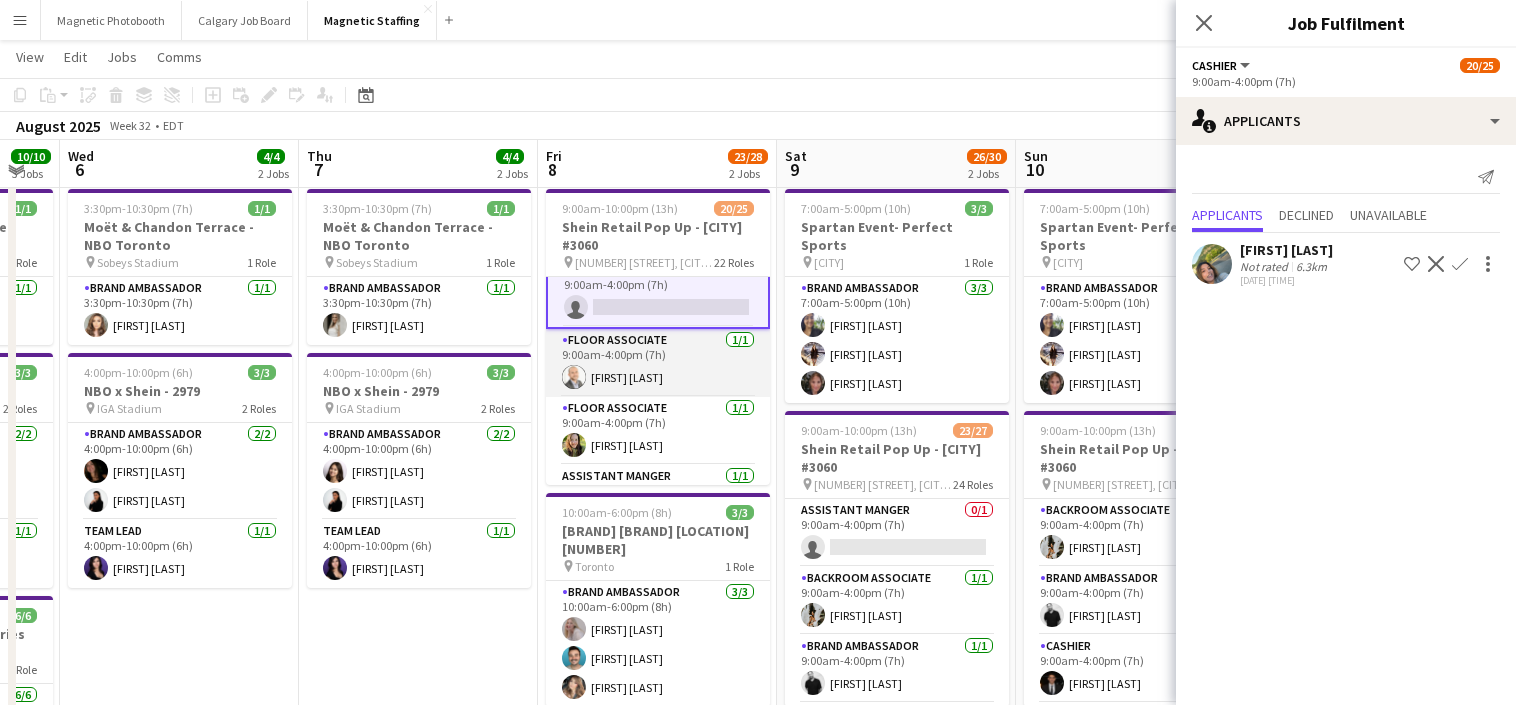 click on "Floor Associate   1/1   9:00am-4:00pm (7h)
[FIRST] [LAST]" at bounding box center (658, 363) 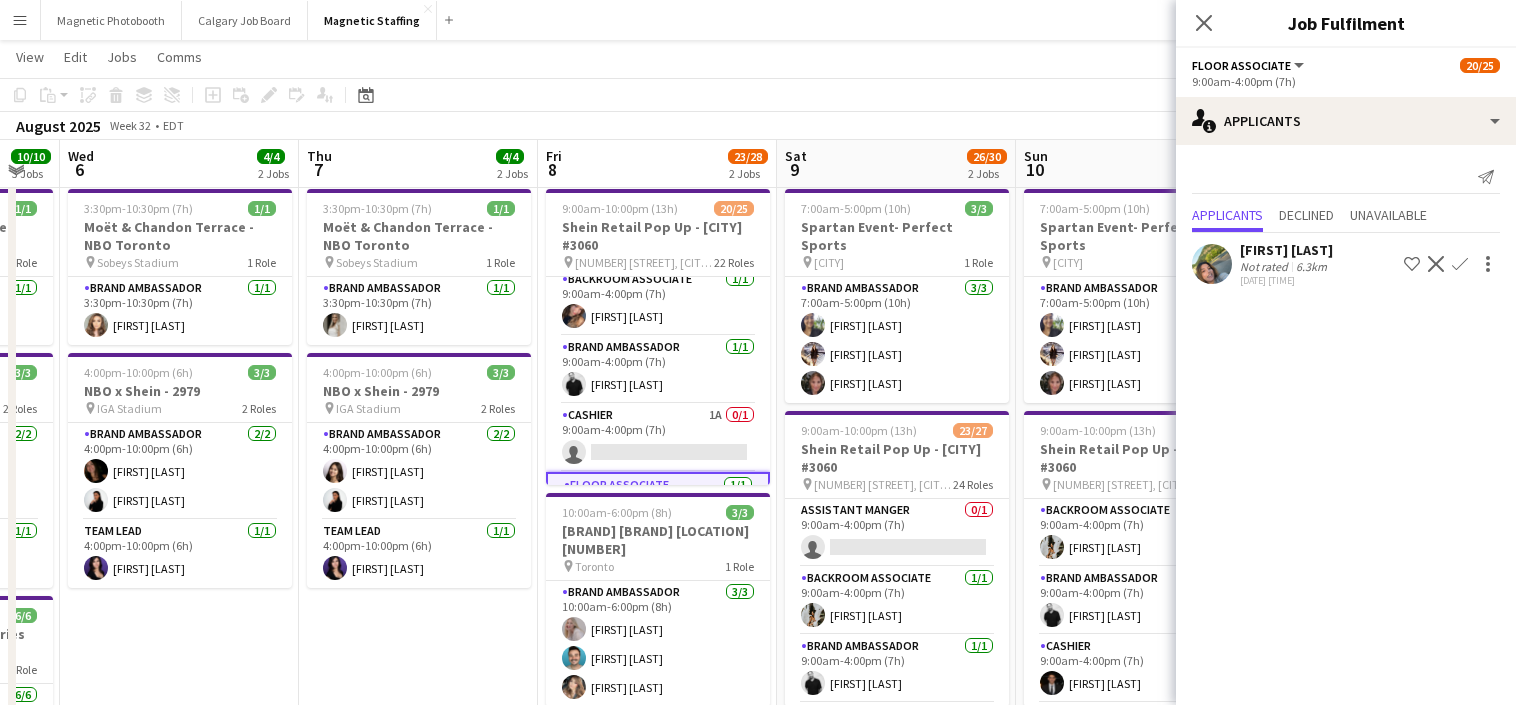 scroll, scrollTop: 6, scrollLeft: 0, axis: vertical 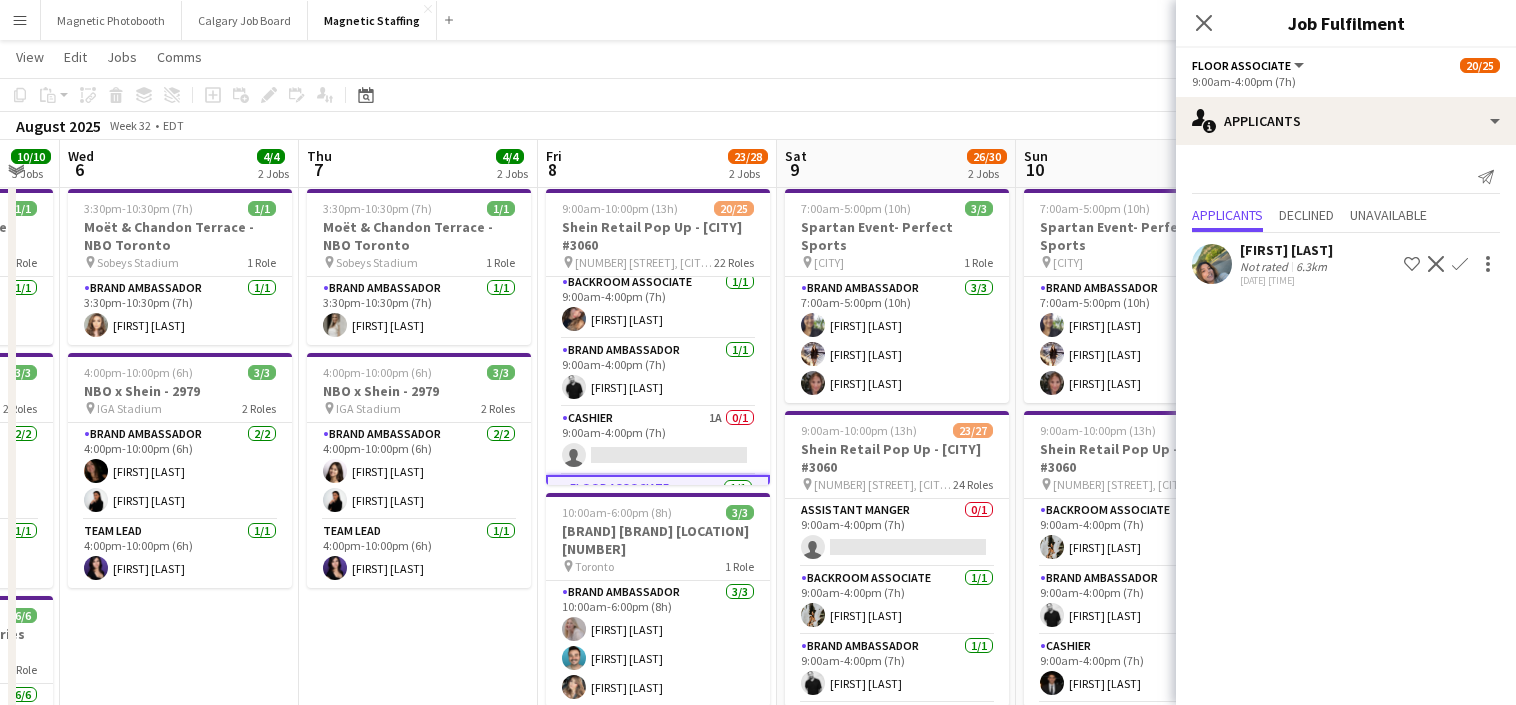 click on "Brand Ambassador   1/1   [TIME]-[TIME] ([DURATION])
[FIRST] [LAST]" at bounding box center [658, 373] 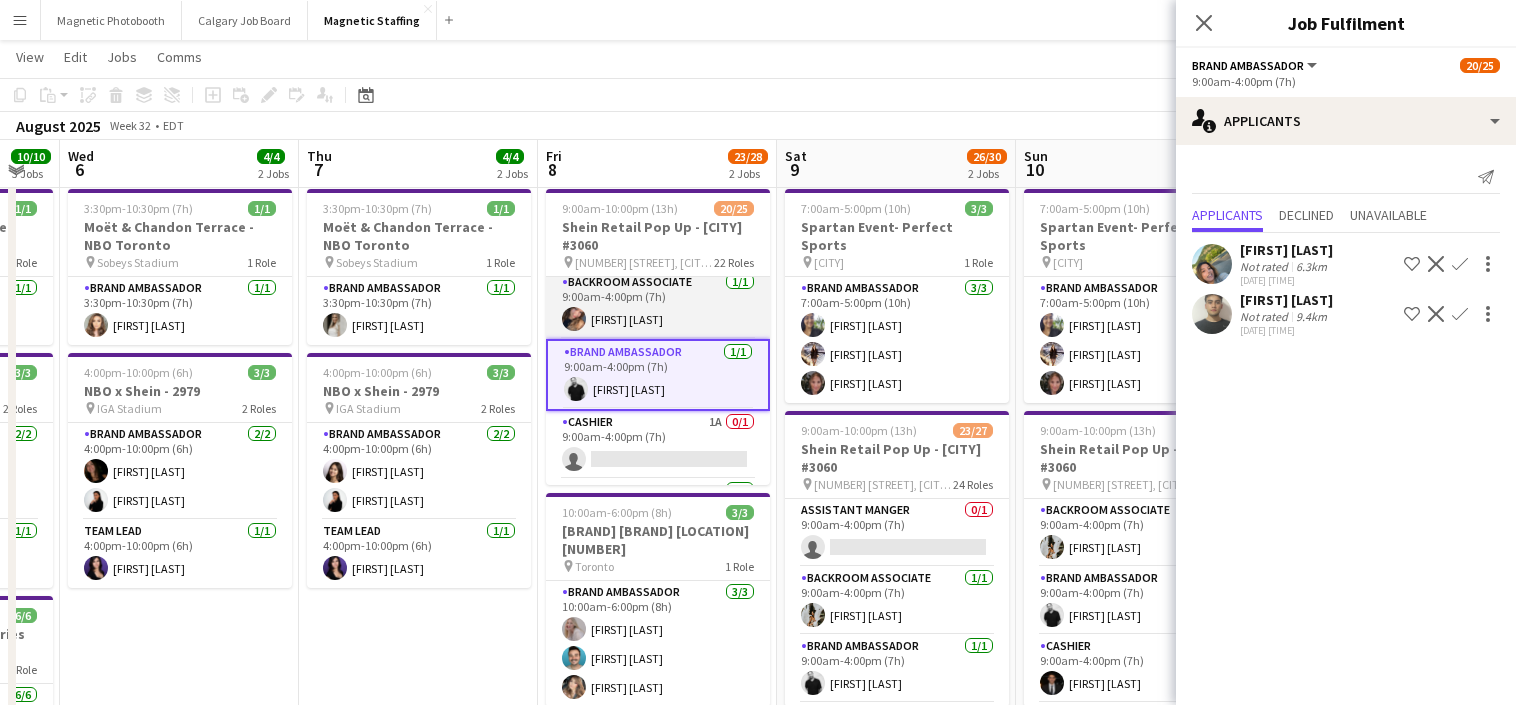 click on "Backroom Associate   1/1   9:00am-4:00pm (7h)
[FIRST] [LAST]" at bounding box center (658, 305) 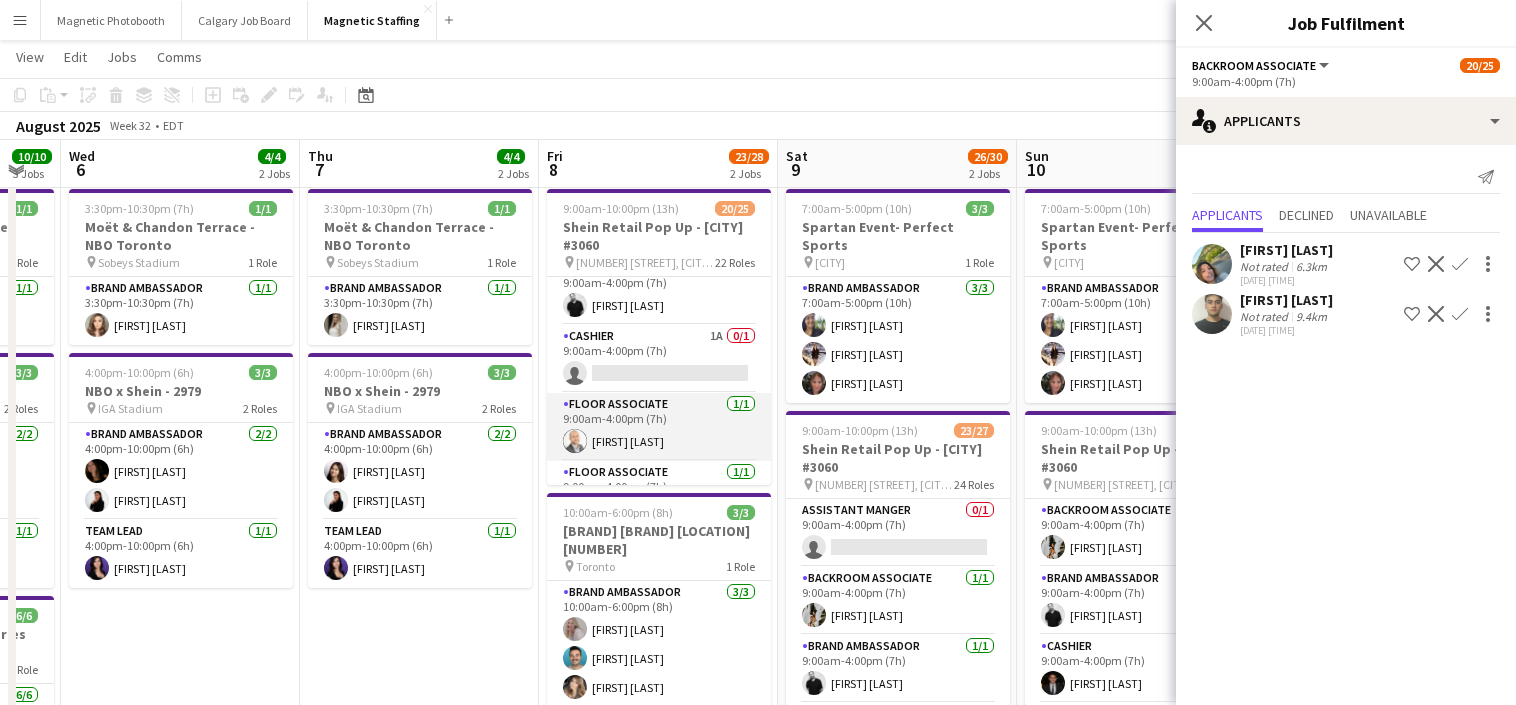 click on "Floor Associate   1/1   9:00am-4:00pm (7h)
[FIRST] [LAST]" at bounding box center [659, 427] 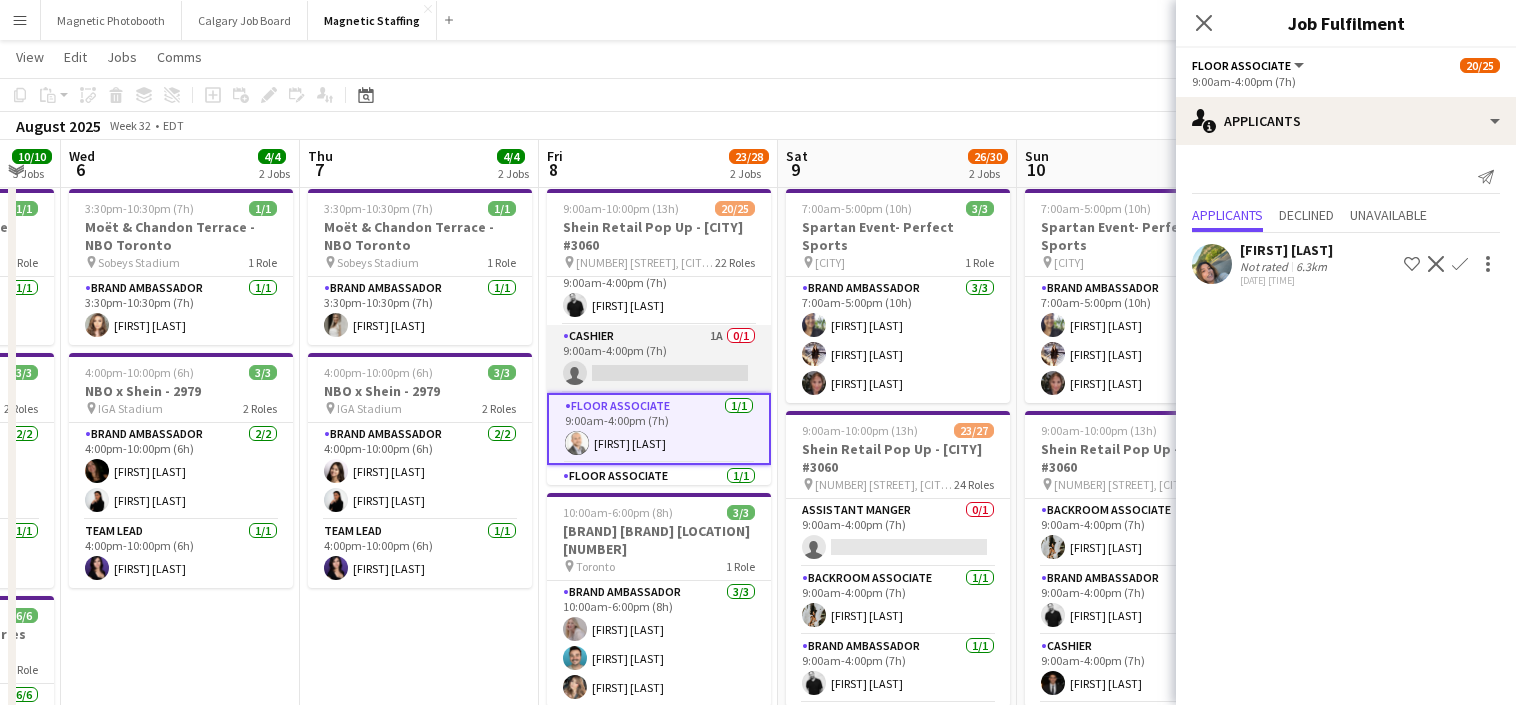 click on "Cashier   1A   0/1   9:00am-4:00pm (7h)
single-neutral-actions" at bounding box center (659, 359) 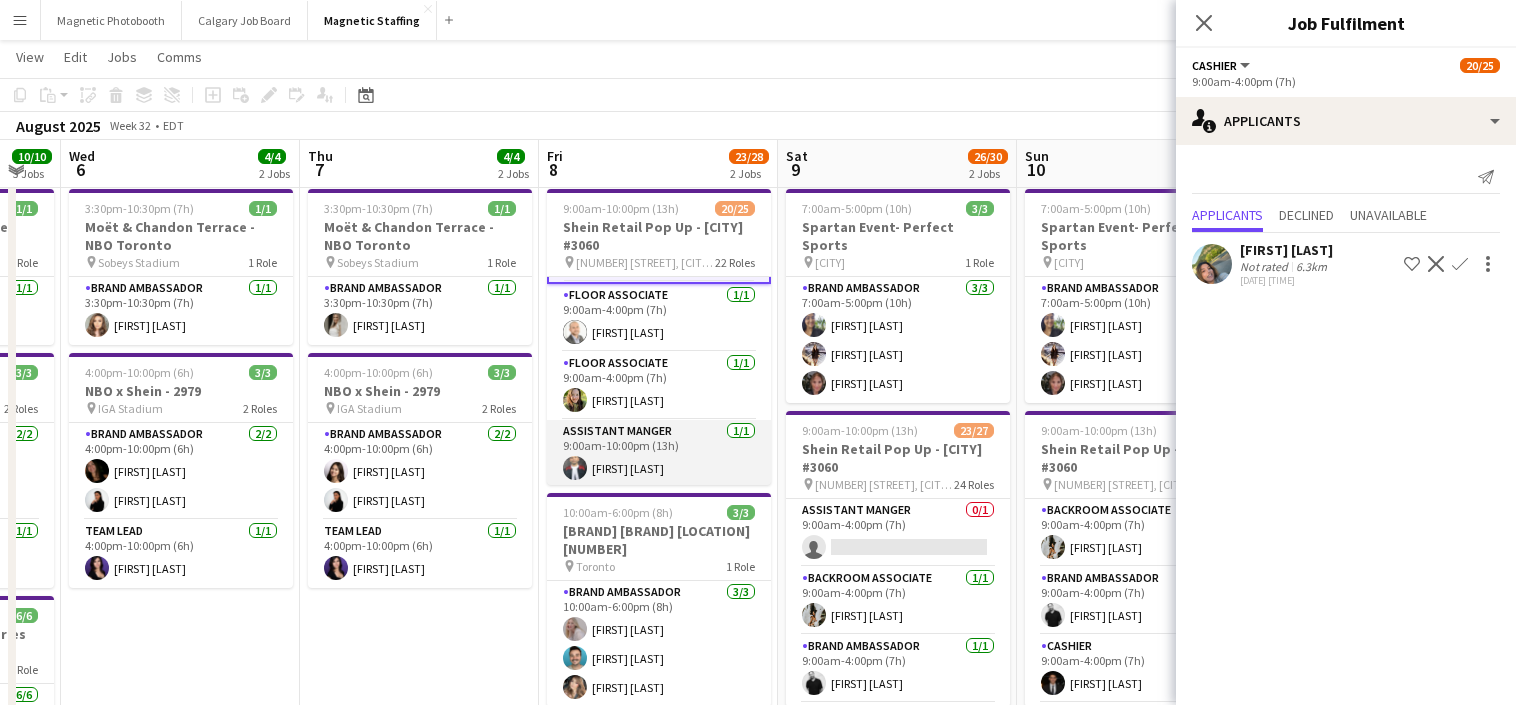 click on "Assistant Manger    1/1   [TIME]-[TIME] ([DURATION])
[FIRST] [LAST]" at bounding box center [659, 454] 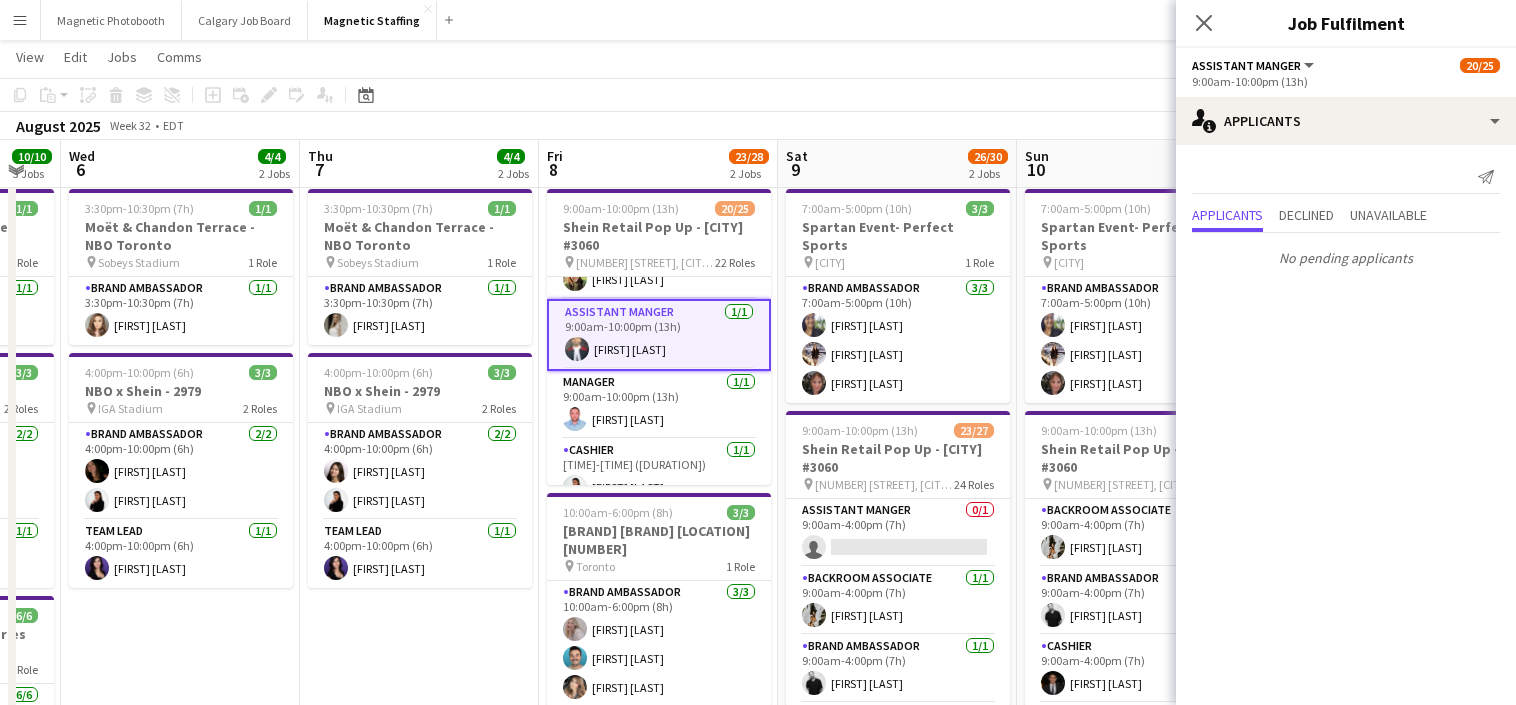 click on "Manager   1/1   9:00am-10:00pm (13h)
[FIRST] [LAST]" at bounding box center [659, 405] 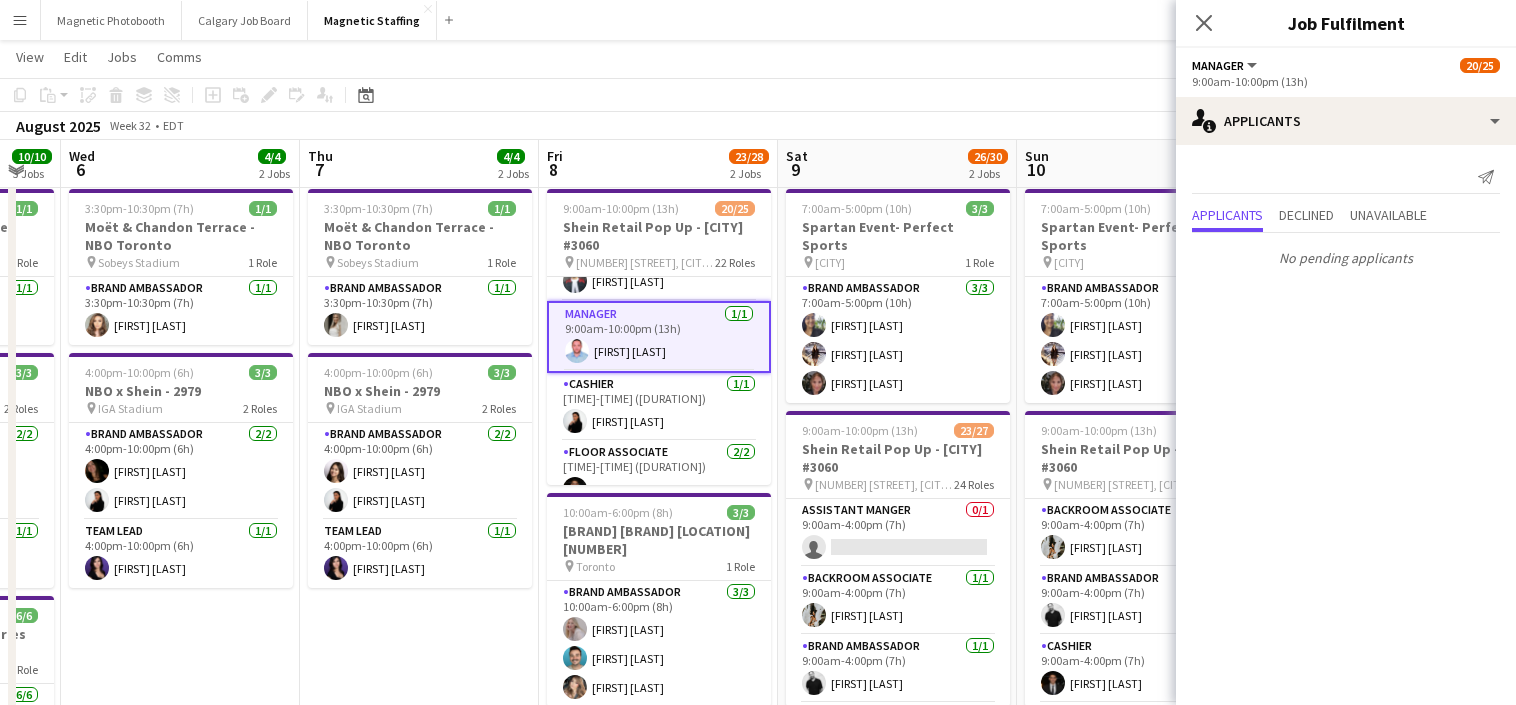 click on "Cashier   1/1   9:30am-3:30pm (6h)
[FIRST] [LAST]" at bounding box center (659, 407) 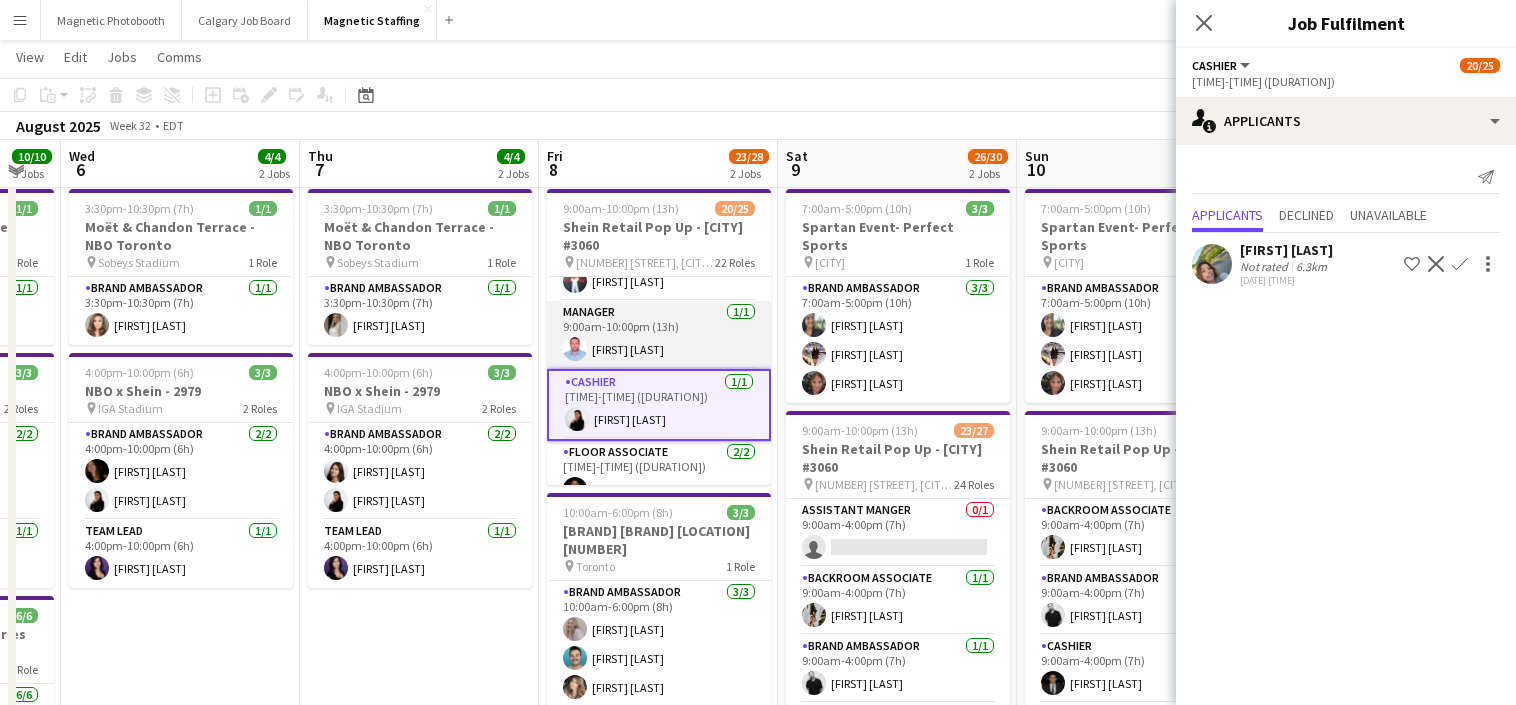 scroll, scrollTop: 468, scrollLeft: 0, axis: vertical 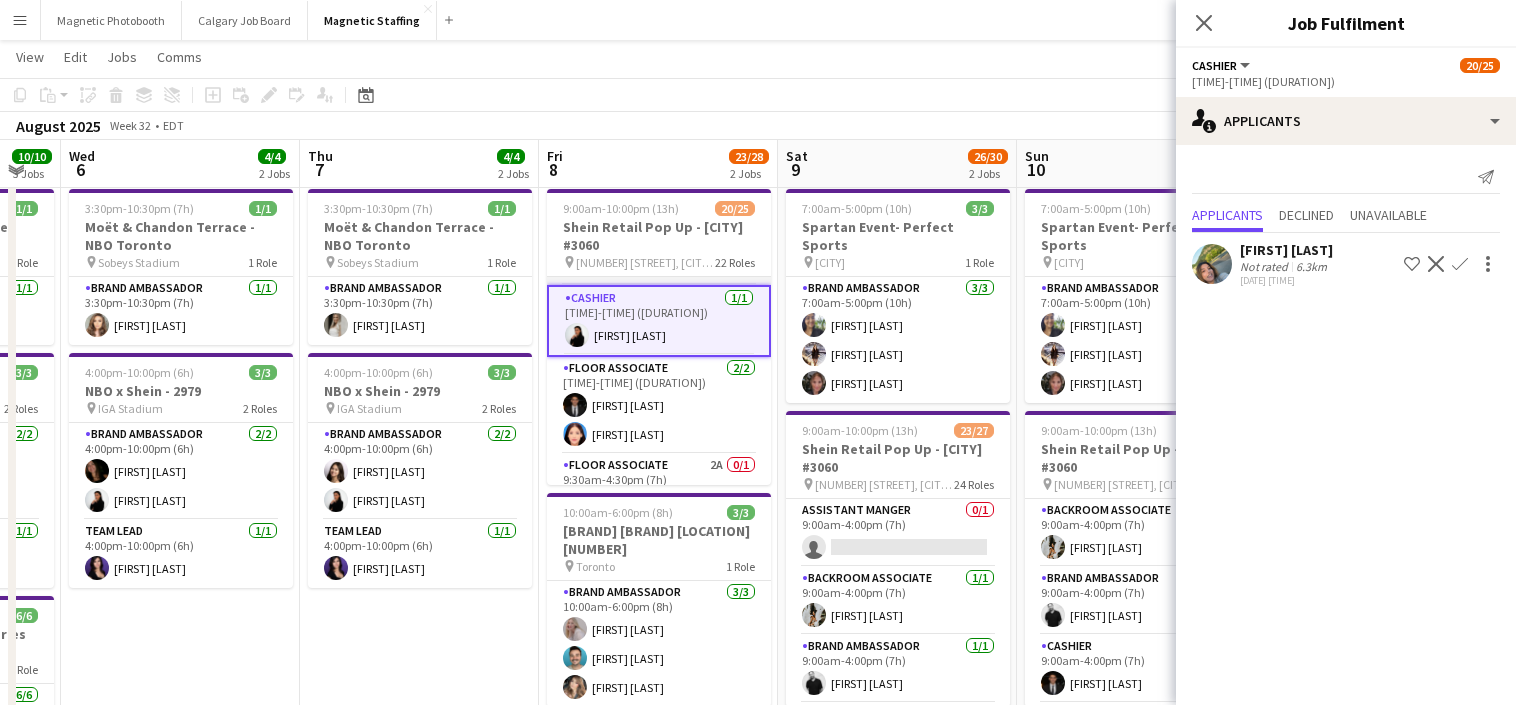click on "Floor Associate   2/2   9:30am-3:30pm (6h)
[FIRST] [LAST] [FIRST] [LAST]" at bounding box center (659, 405) 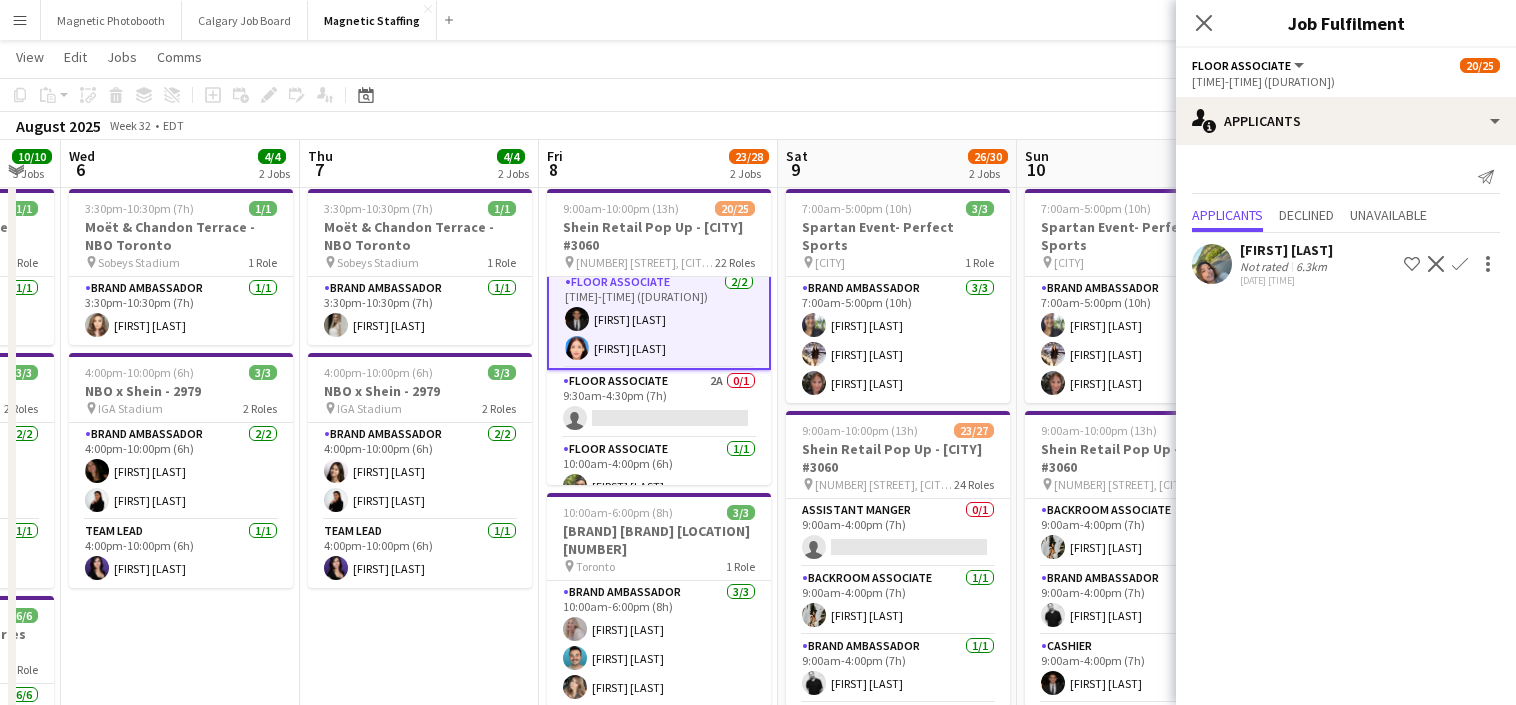 click on "Floor Associate   2A   0/1   9:30am-4:30pm (7h)
single-neutral-actions" at bounding box center (659, 404) 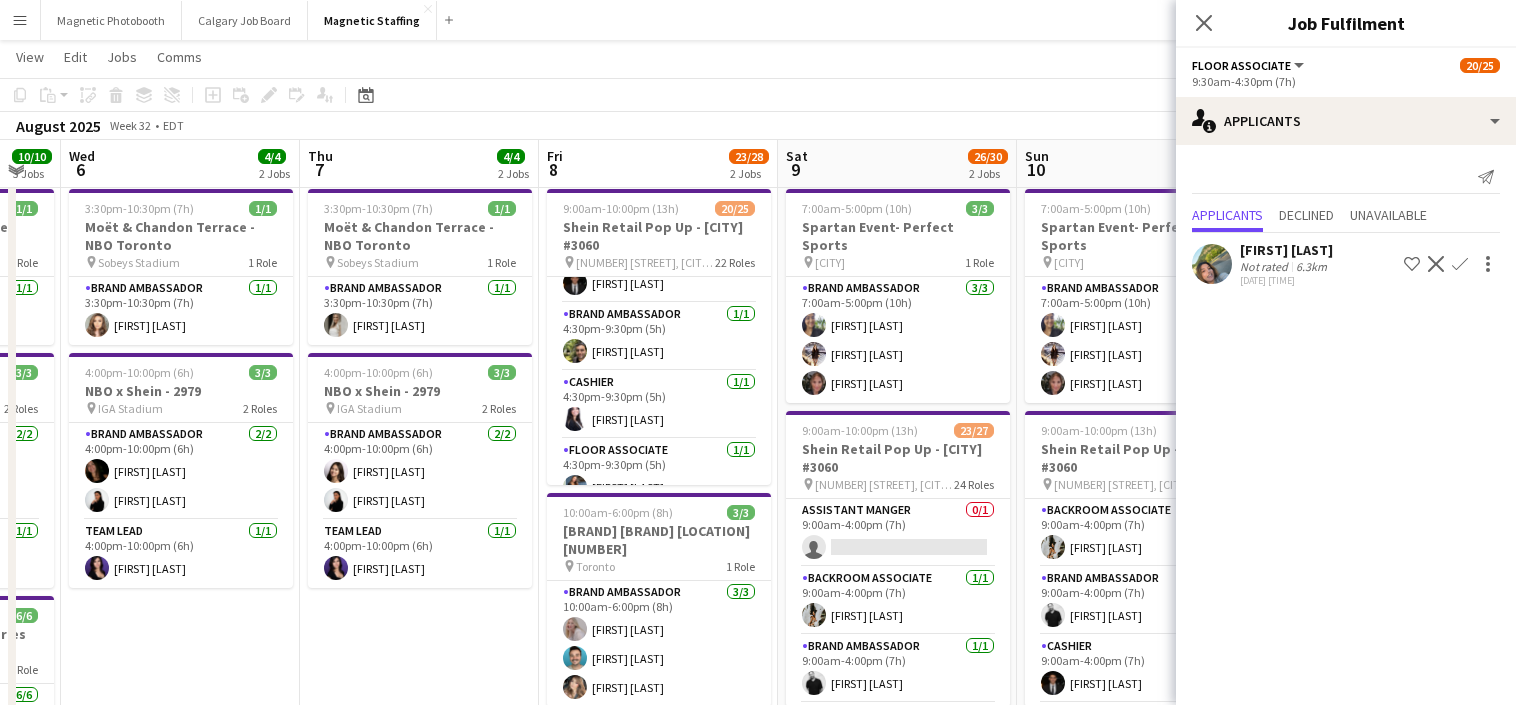 scroll, scrollTop: 1379, scrollLeft: 0, axis: vertical 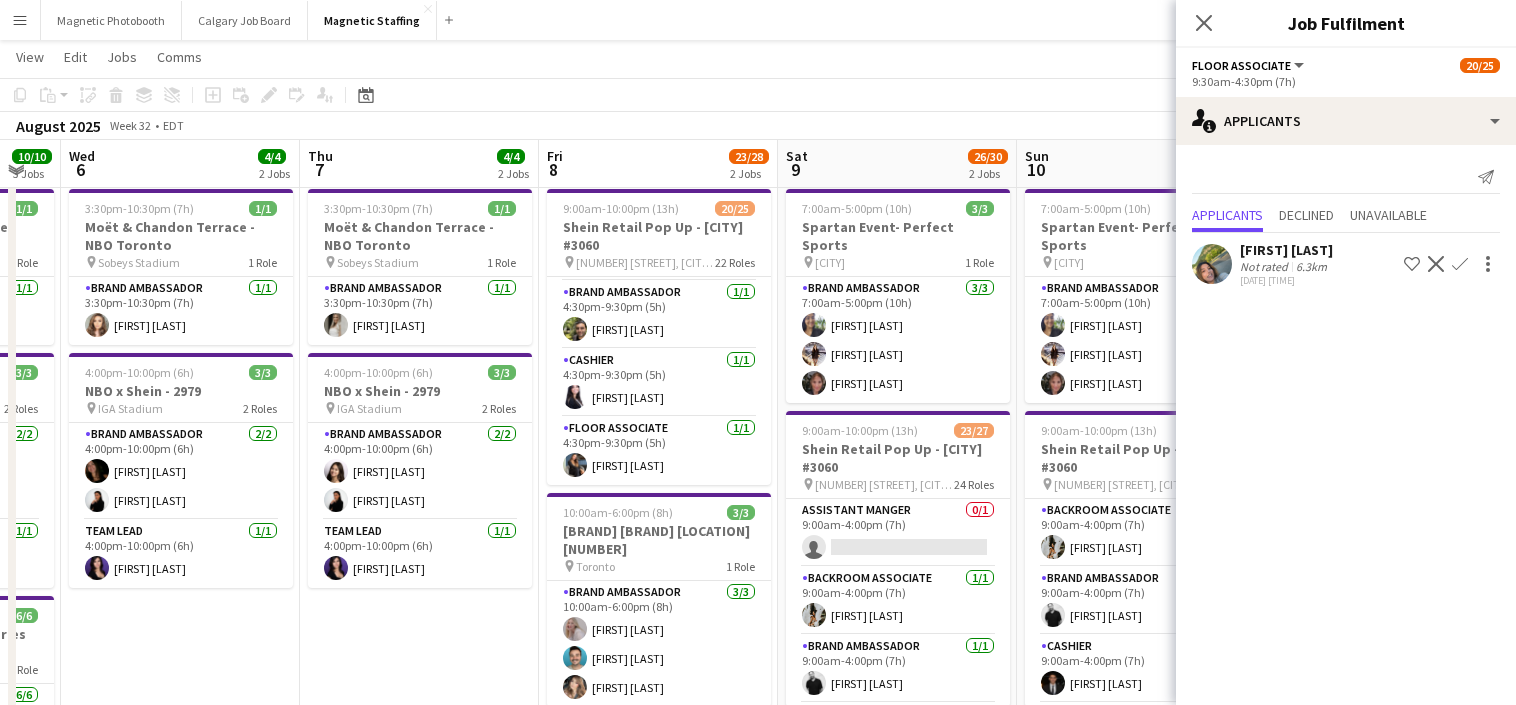 click on "Confirm" 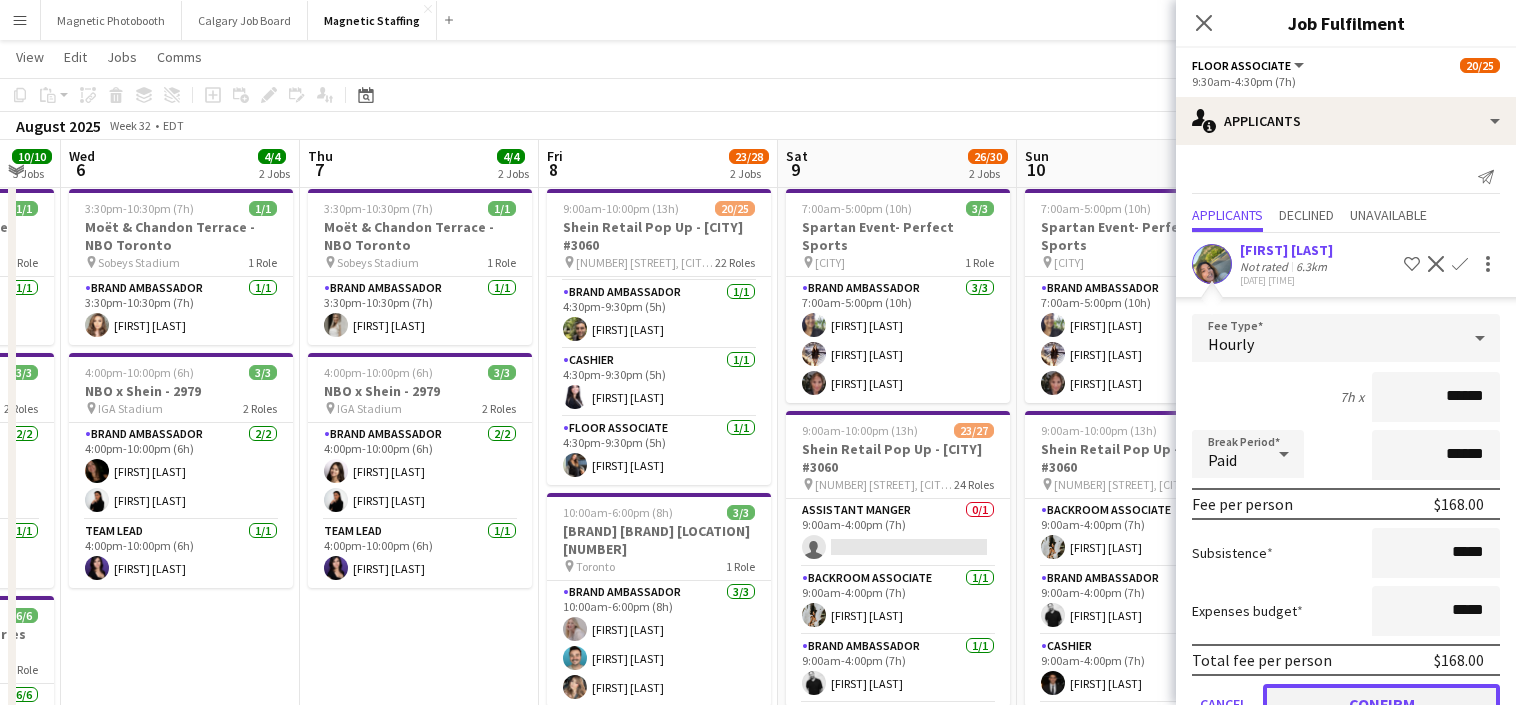 click on "Confirm" 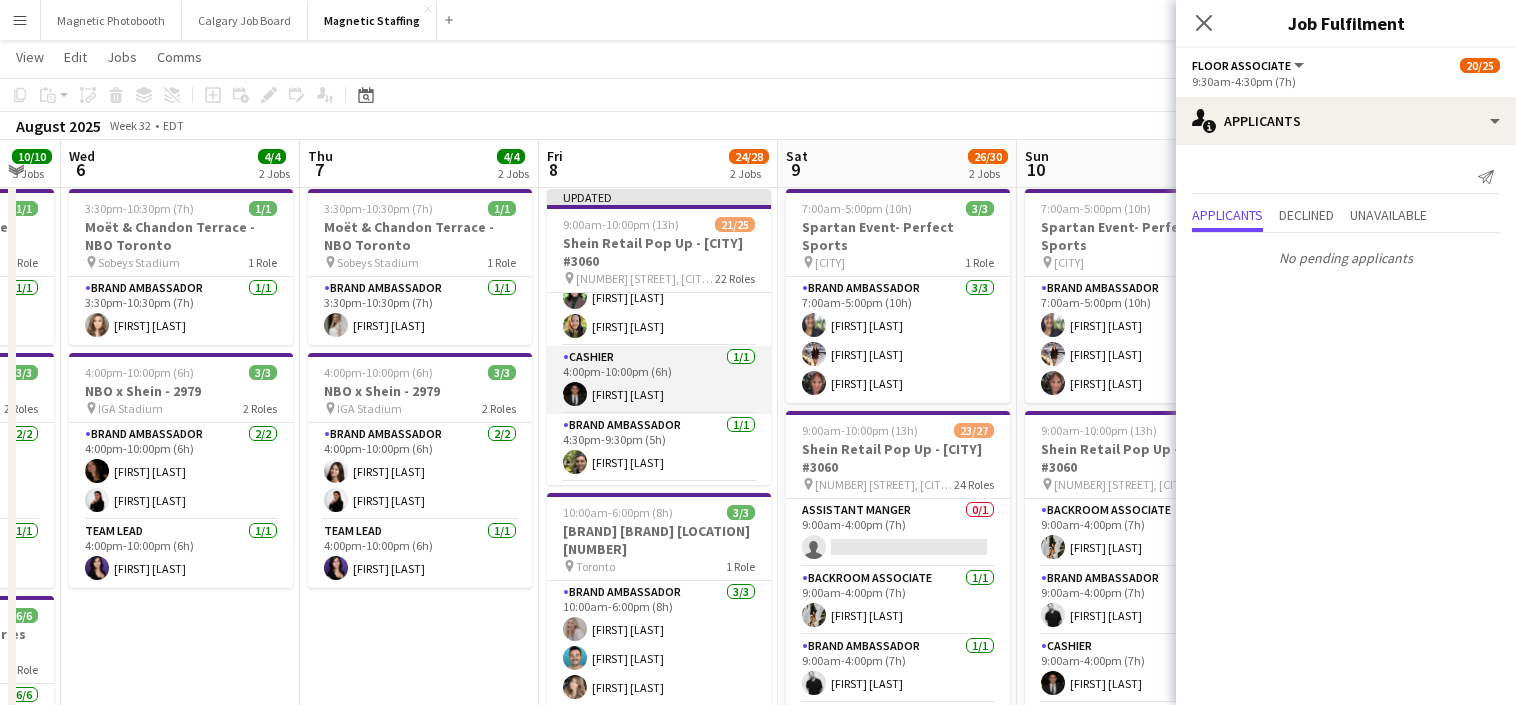 click on "Cashier   1/1   4:00pm-10:00pm (6h)
[FIRST] [LAST]" at bounding box center (659, 380) 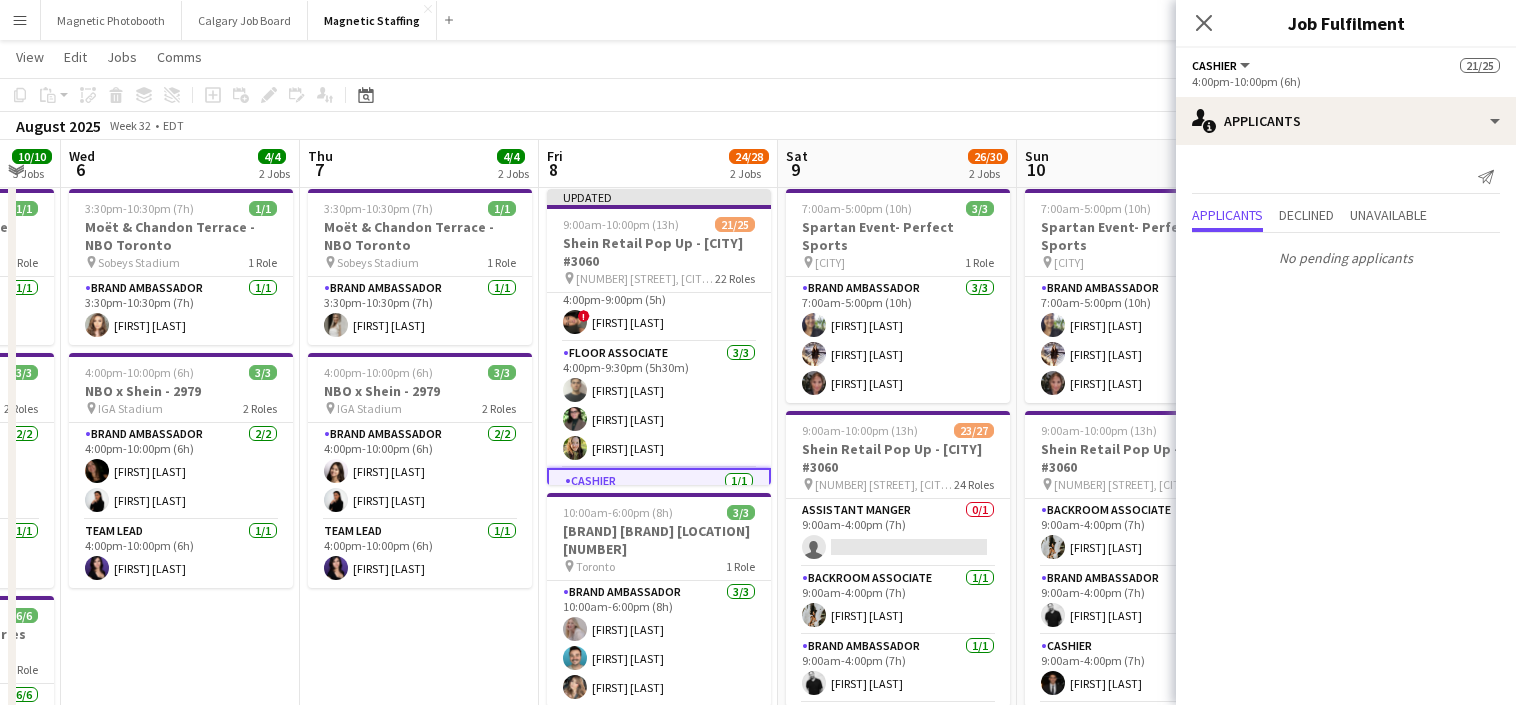 click on "Floor Associate   3/3   [TIME]-[TIME] ([DURATION])
[FIRST] [LAST] [FIRST] [LAST] [FIRST] [LAST]" at bounding box center (659, 405) 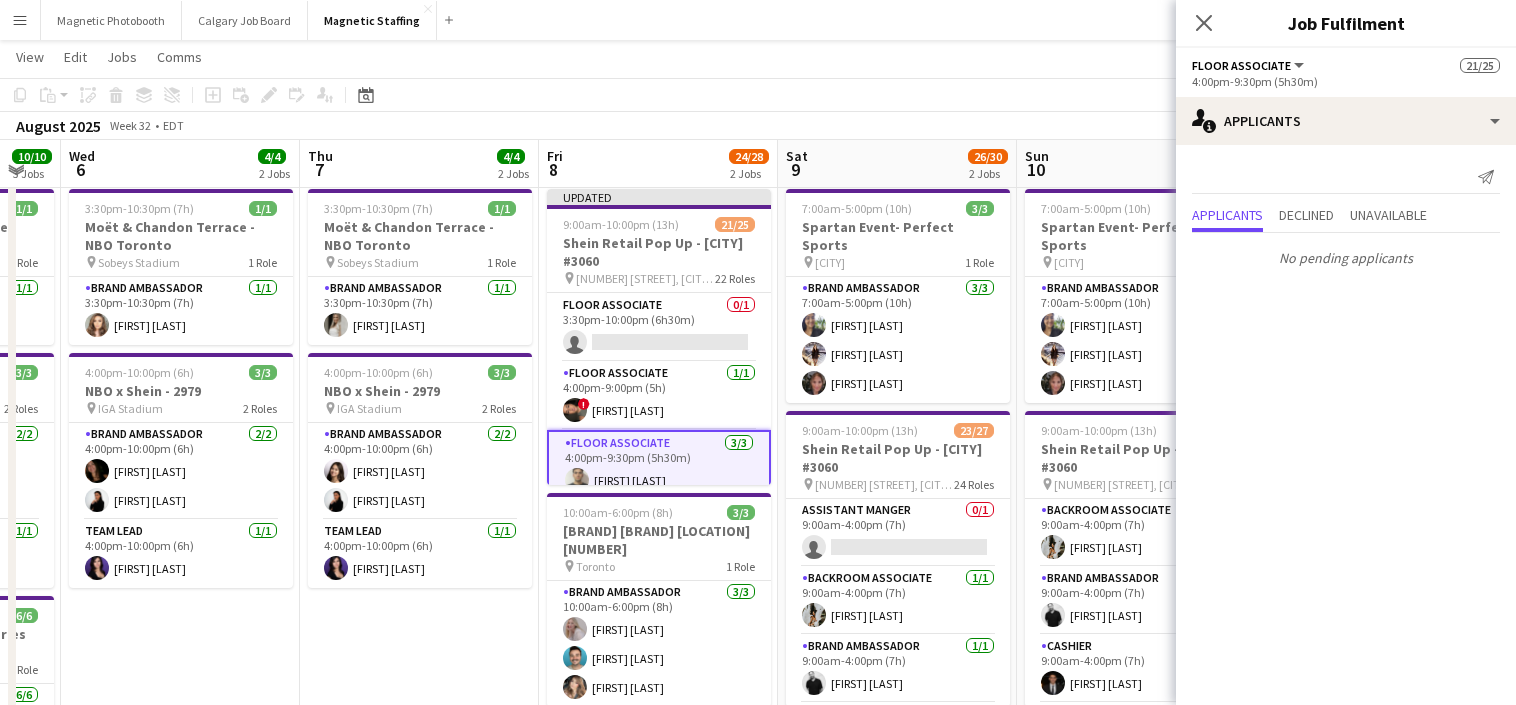 scroll, scrollTop: 1038, scrollLeft: 0, axis: vertical 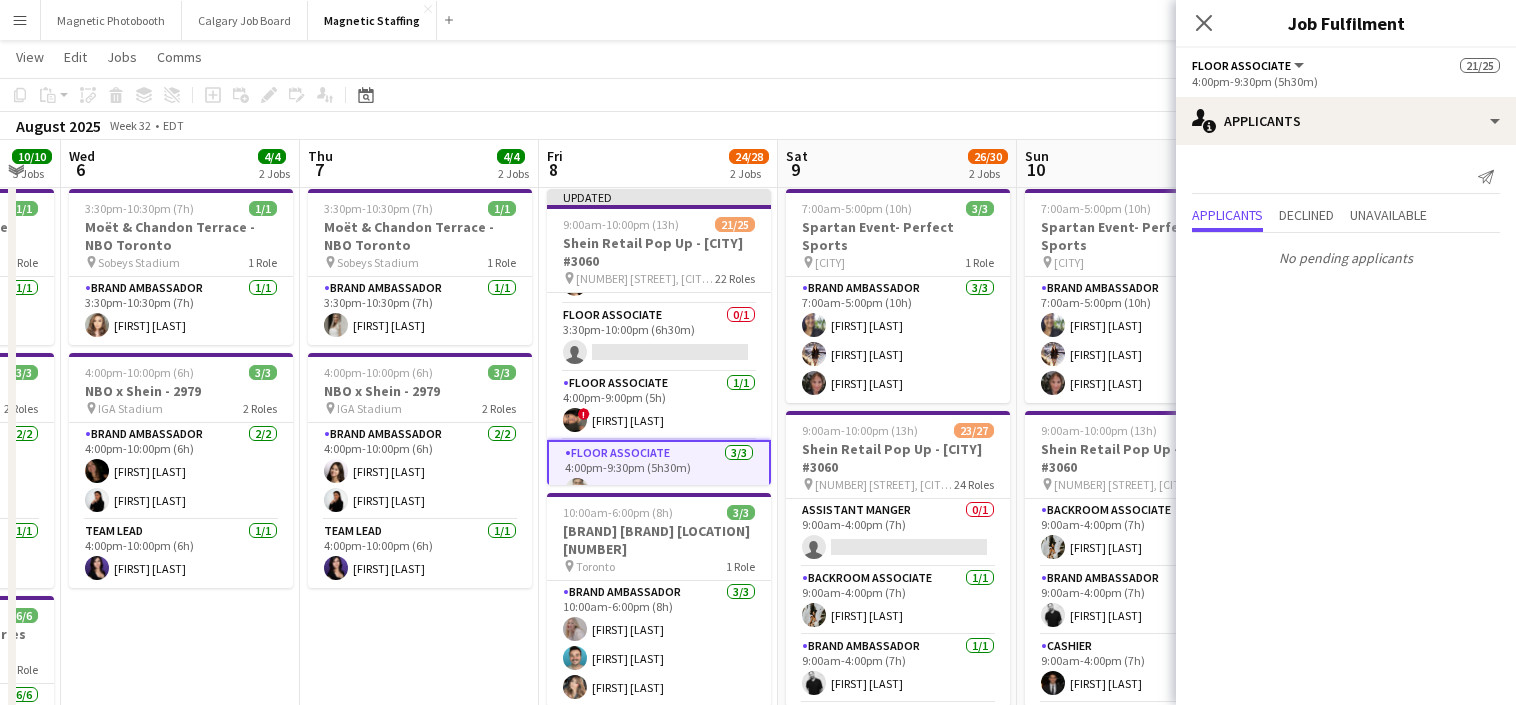 click on "Floor Associate   1/1   4:00pm-9:00pm (5h)
! [FIRST] [LAST]" at bounding box center [659, 406] 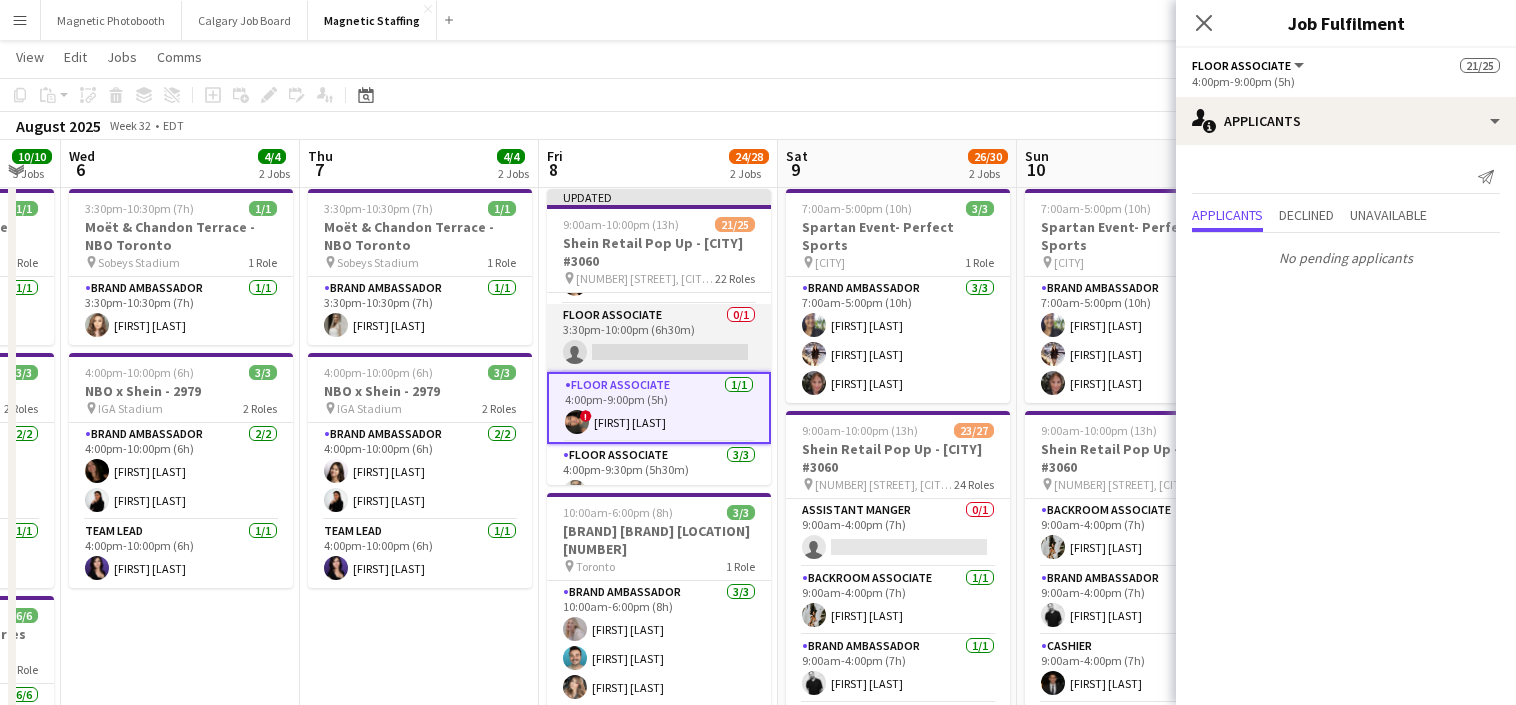 click on "Floor Associate   0/1   3:30pm-10:00pm (6h30m)
single-neutral-actions" at bounding box center [659, 338] 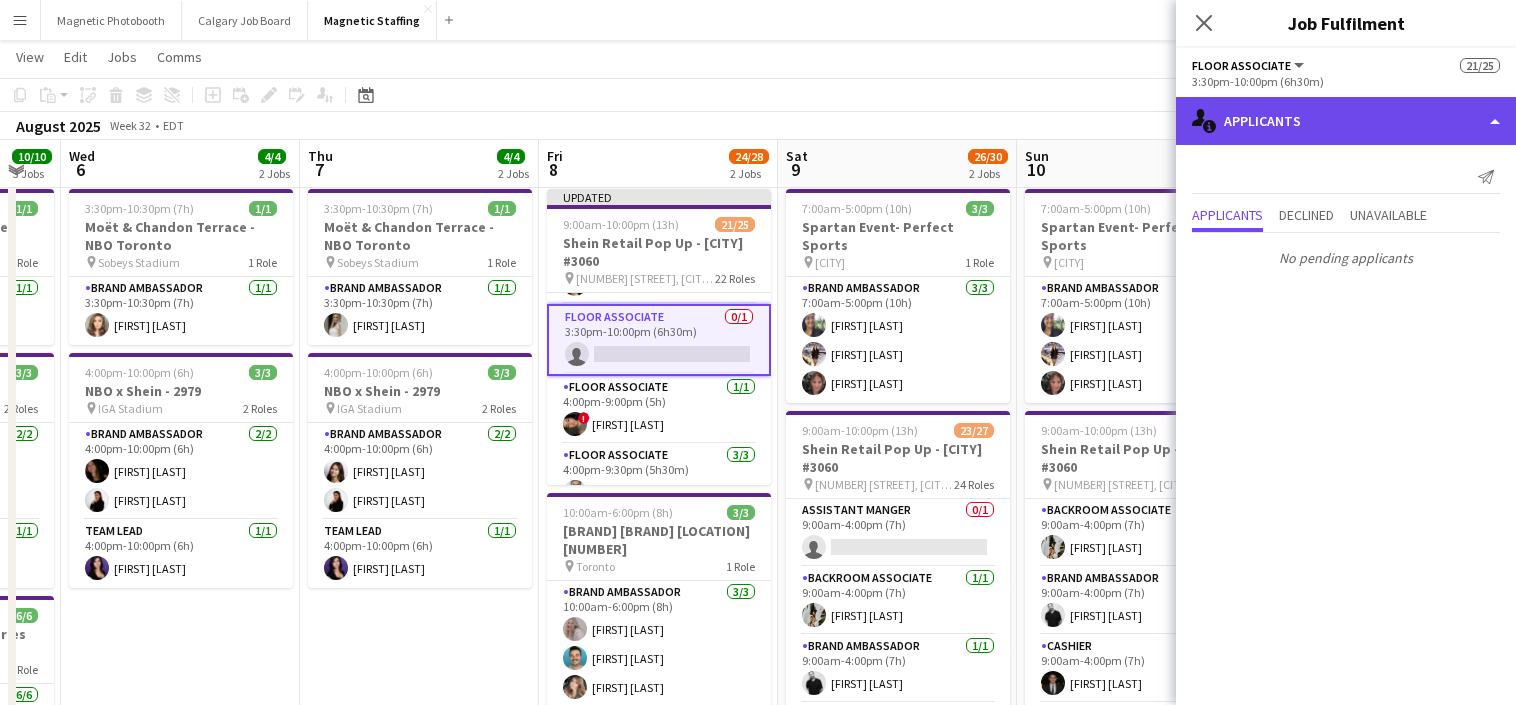click on "single-neutral-actions-information
Applicants" 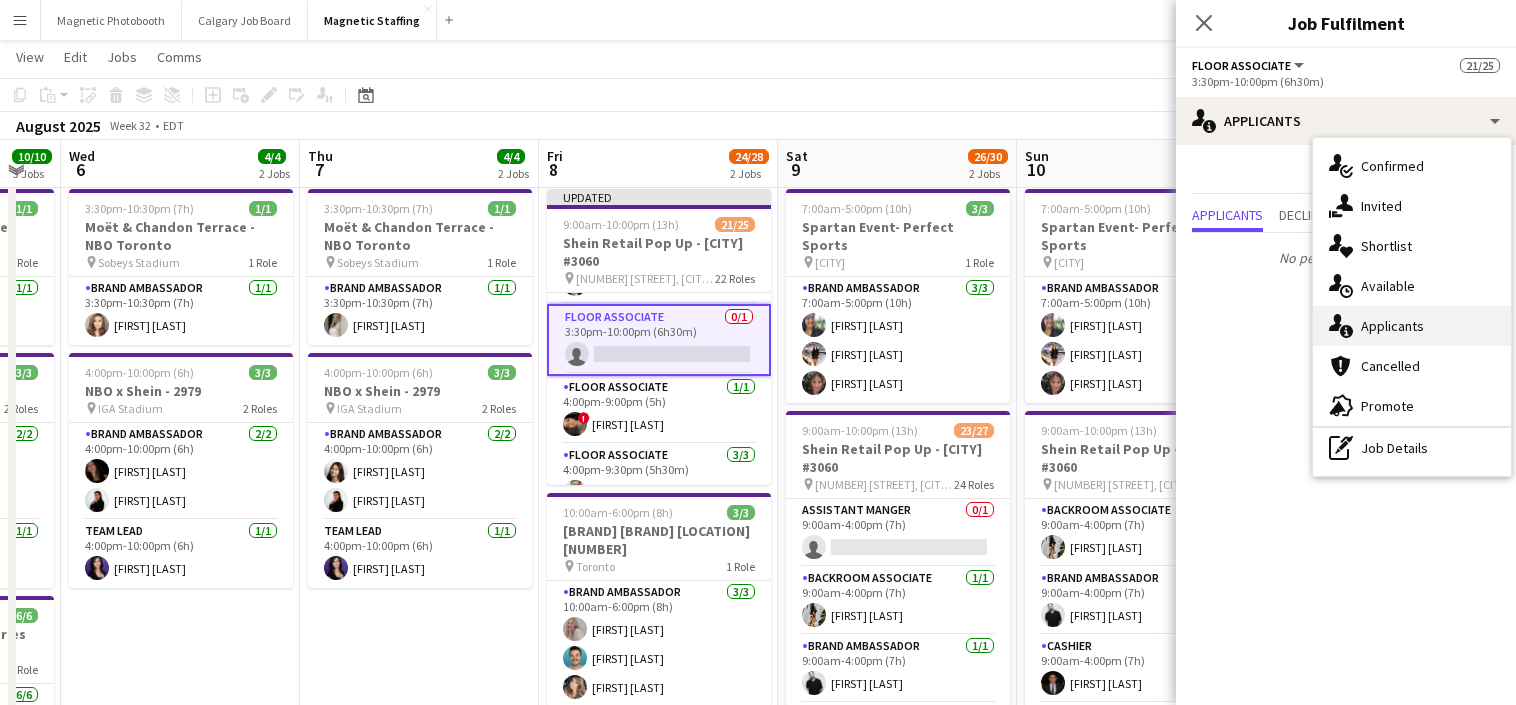 click on "single-neutral-actions-information
Applicants" at bounding box center [1412, 326] 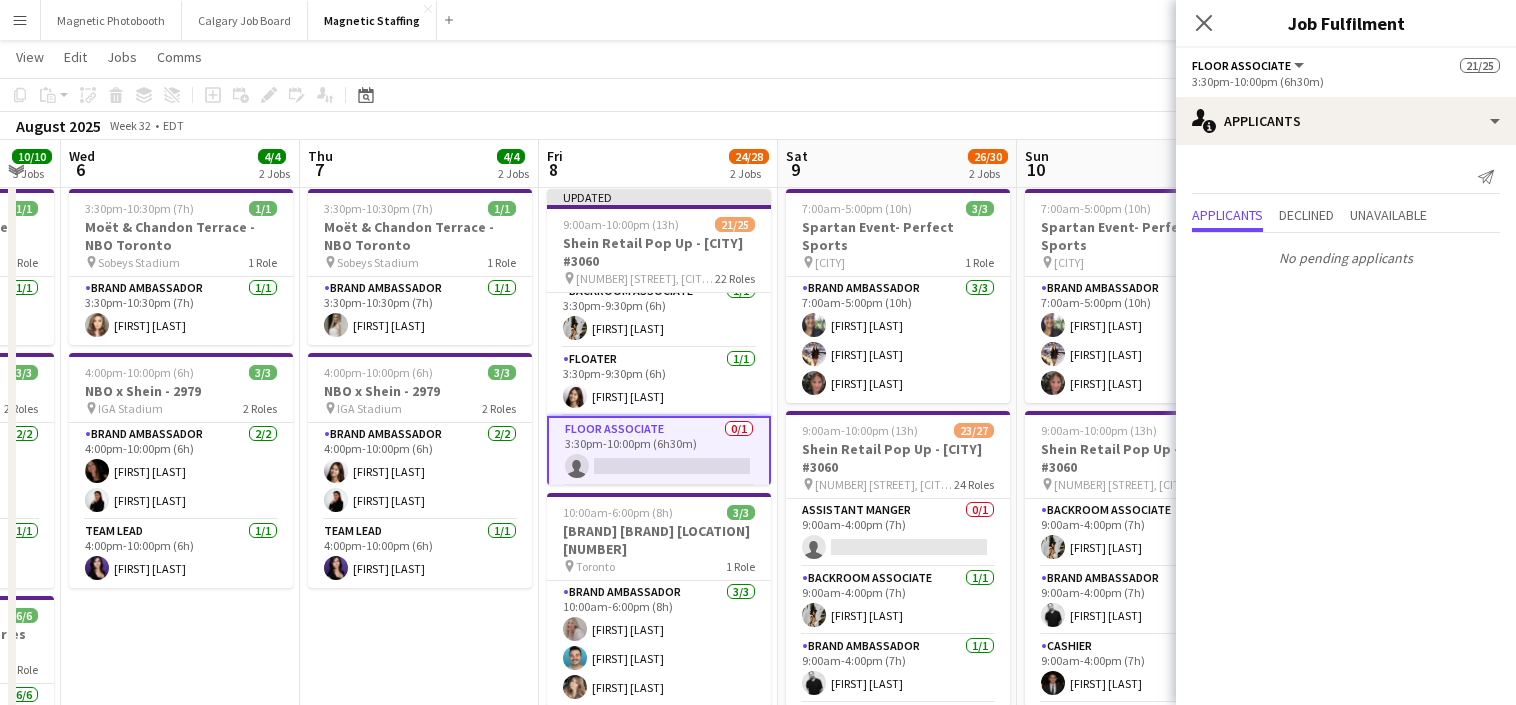 scroll, scrollTop: 910, scrollLeft: 0, axis: vertical 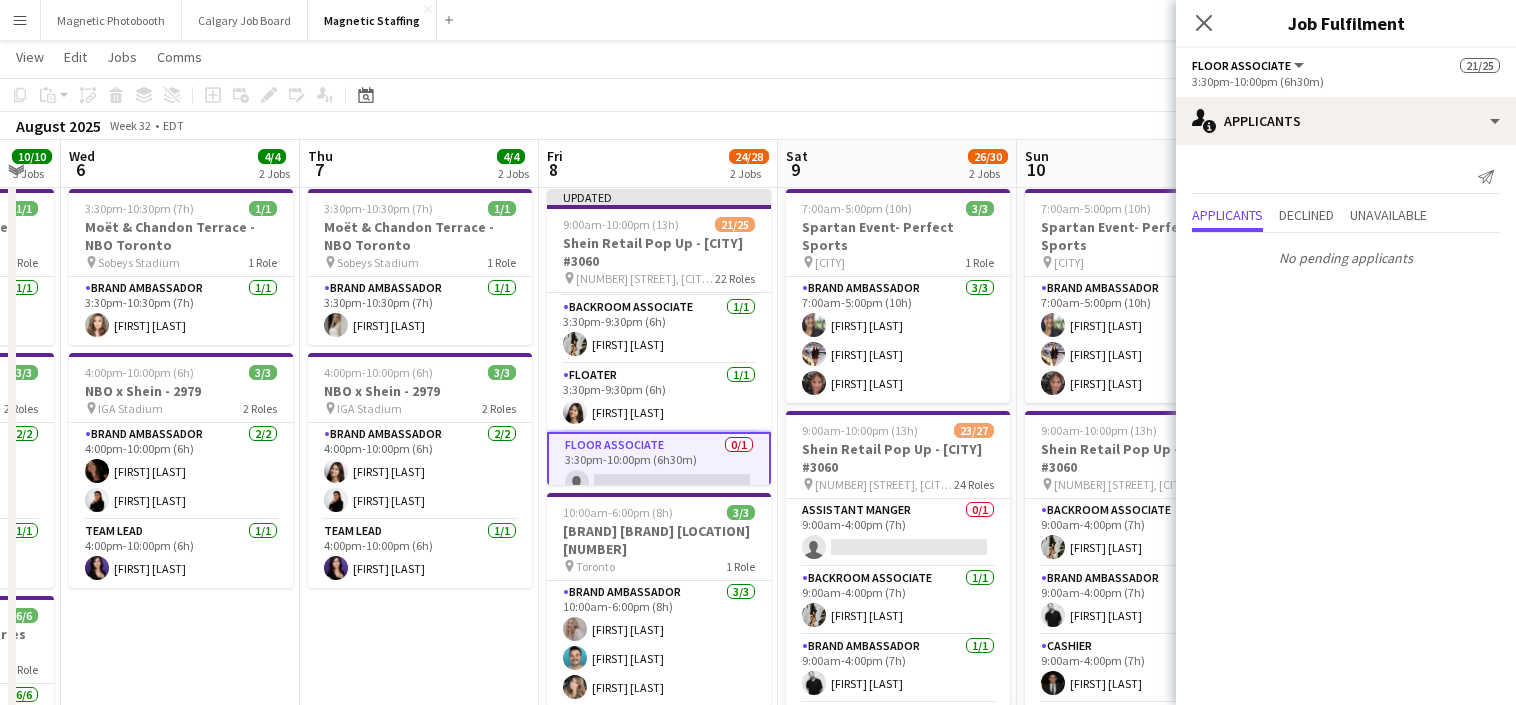 click on "Backroom Associate   1/1   3:30pm-9:30pm (6h)
[FIRST] [LAST]" at bounding box center [659, 330] 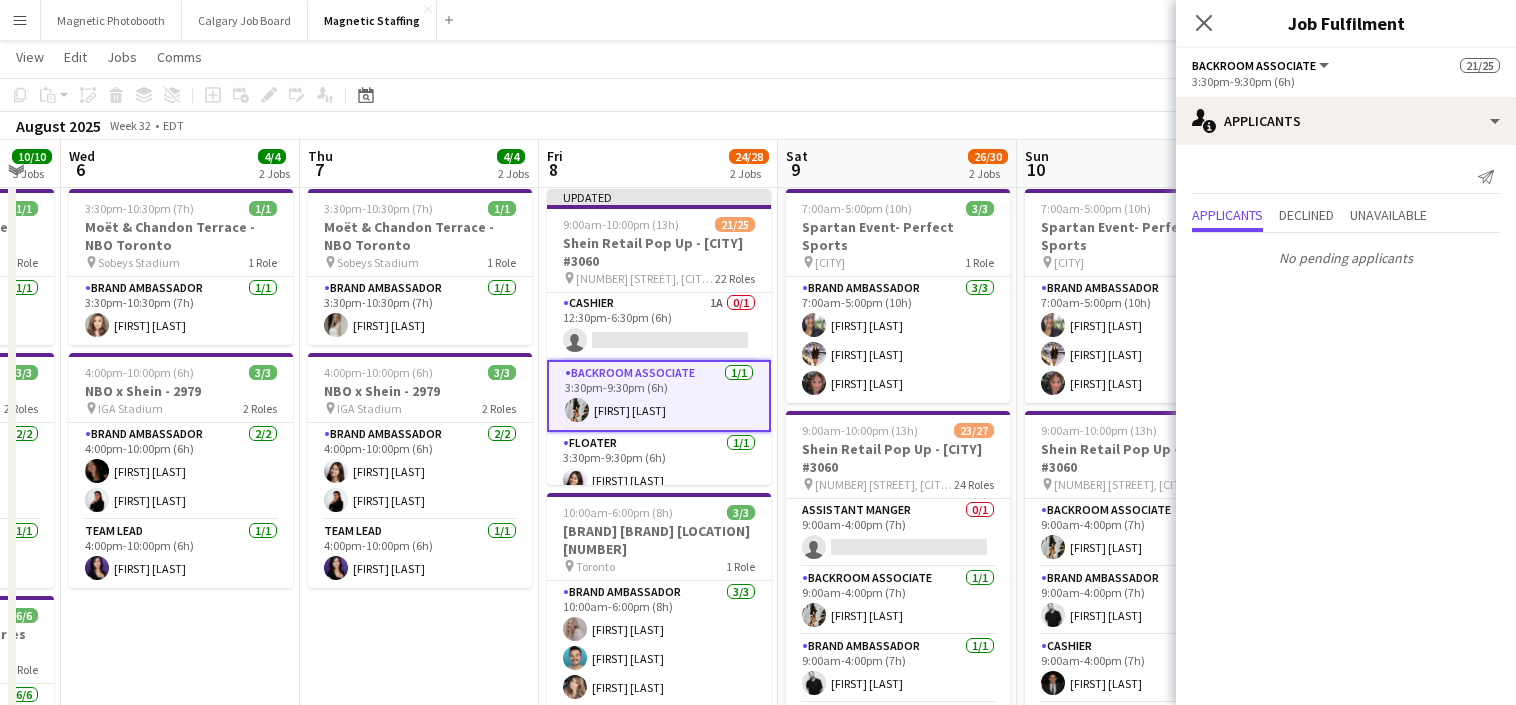 scroll, scrollTop: 826, scrollLeft: 0, axis: vertical 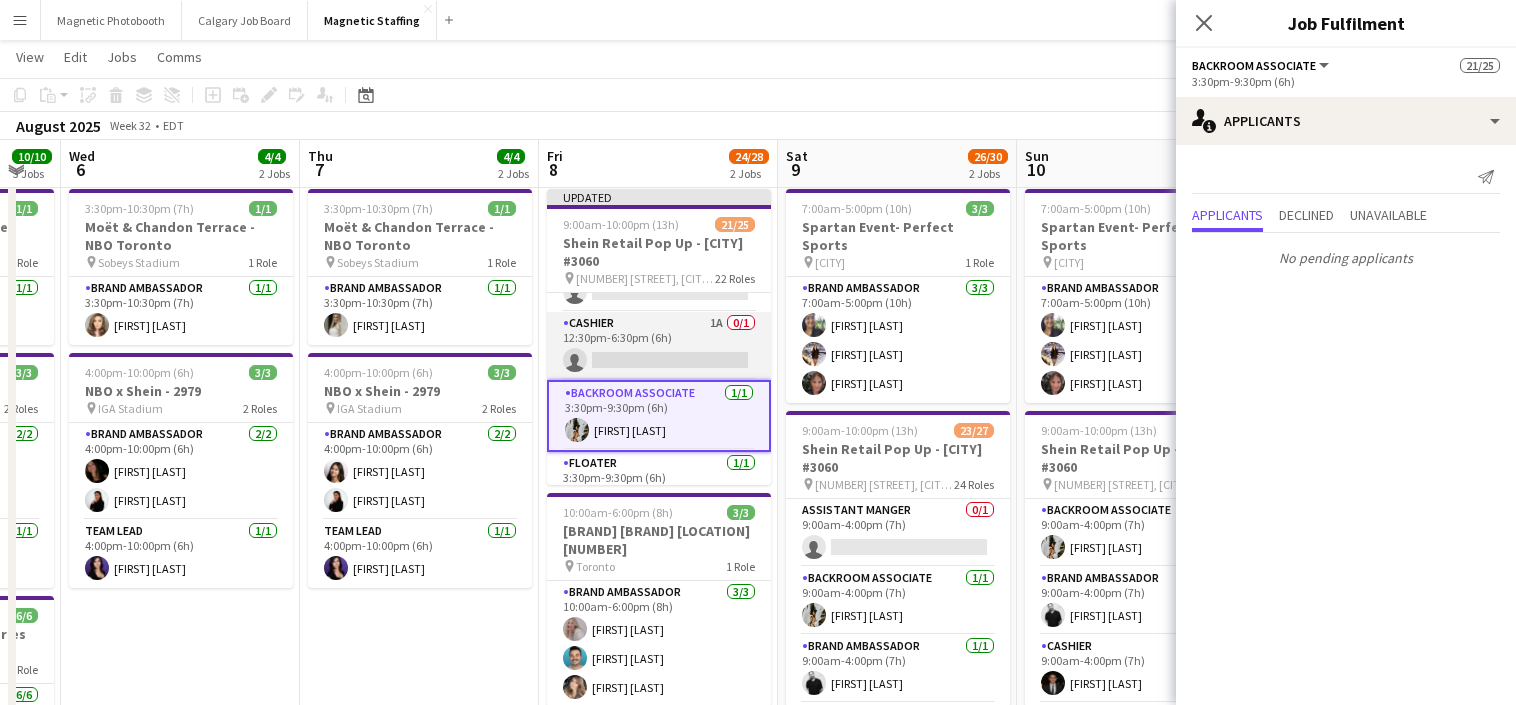 click on "Cashier   1A   0/1   12:30pm-6:30pm (6h)
single-neutral-actions" at bounding box center (659, 346) 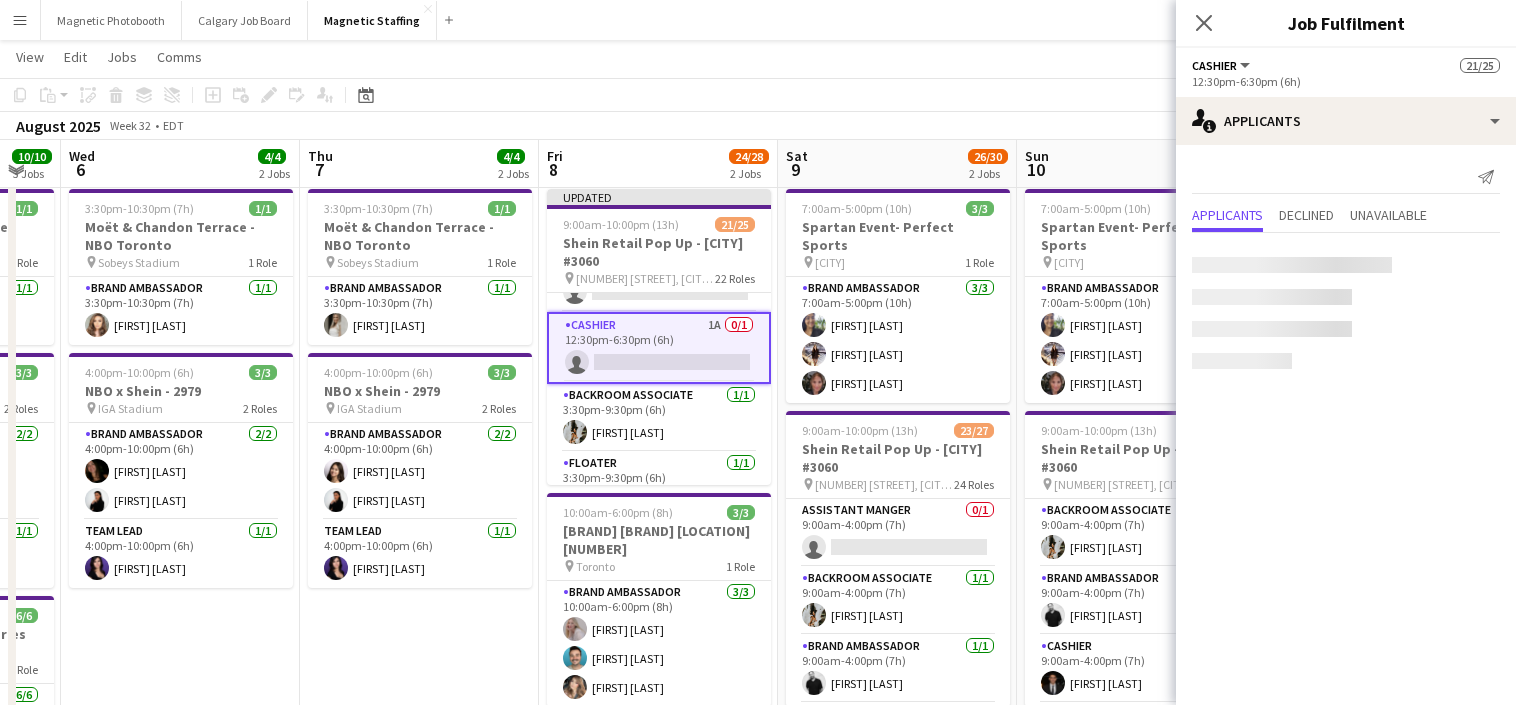 scroll, scrollTop: 0, scrollLeft: 894, axis: horizontal 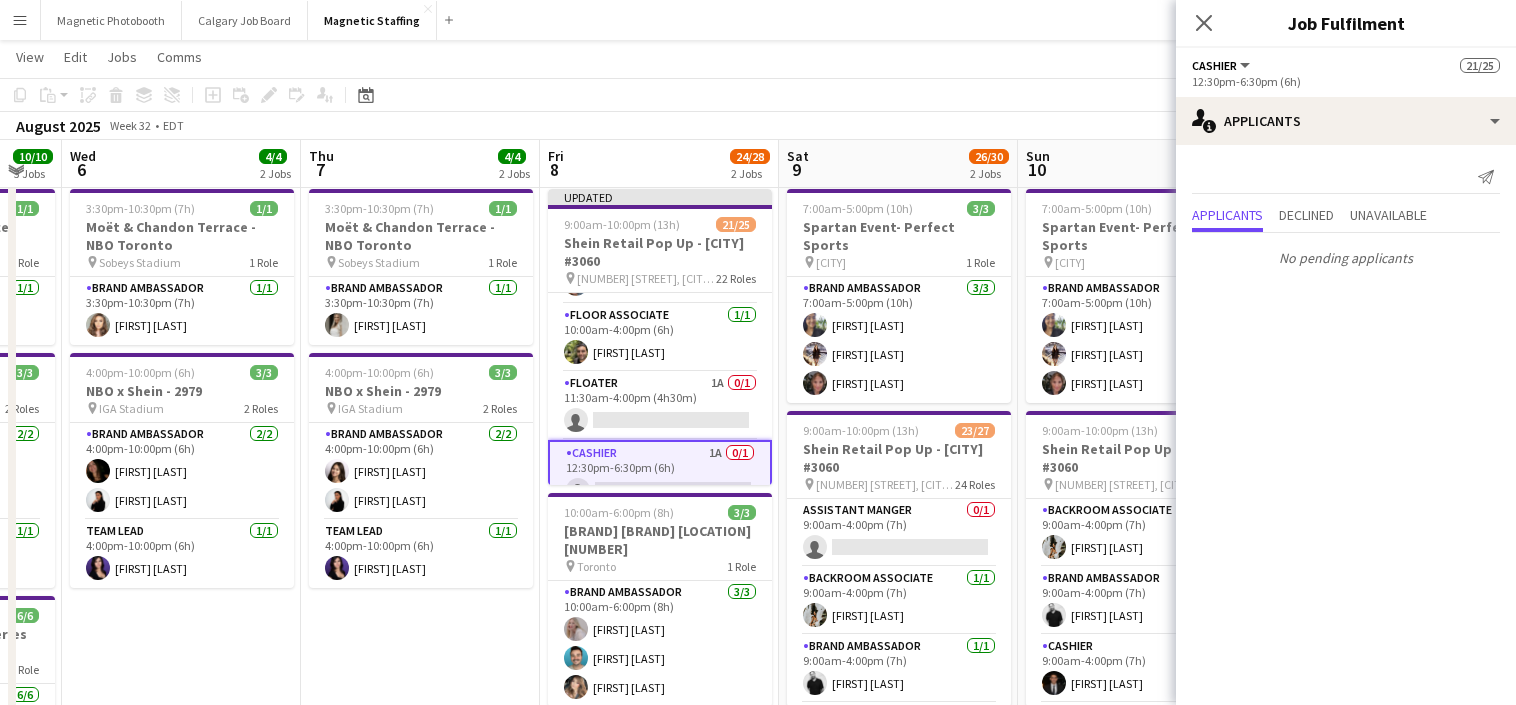 click on "Floor Associate   1/1   10:00am-4:00pm (6h)
[FIRST] [LAST]" at bounding box center (660, 338) 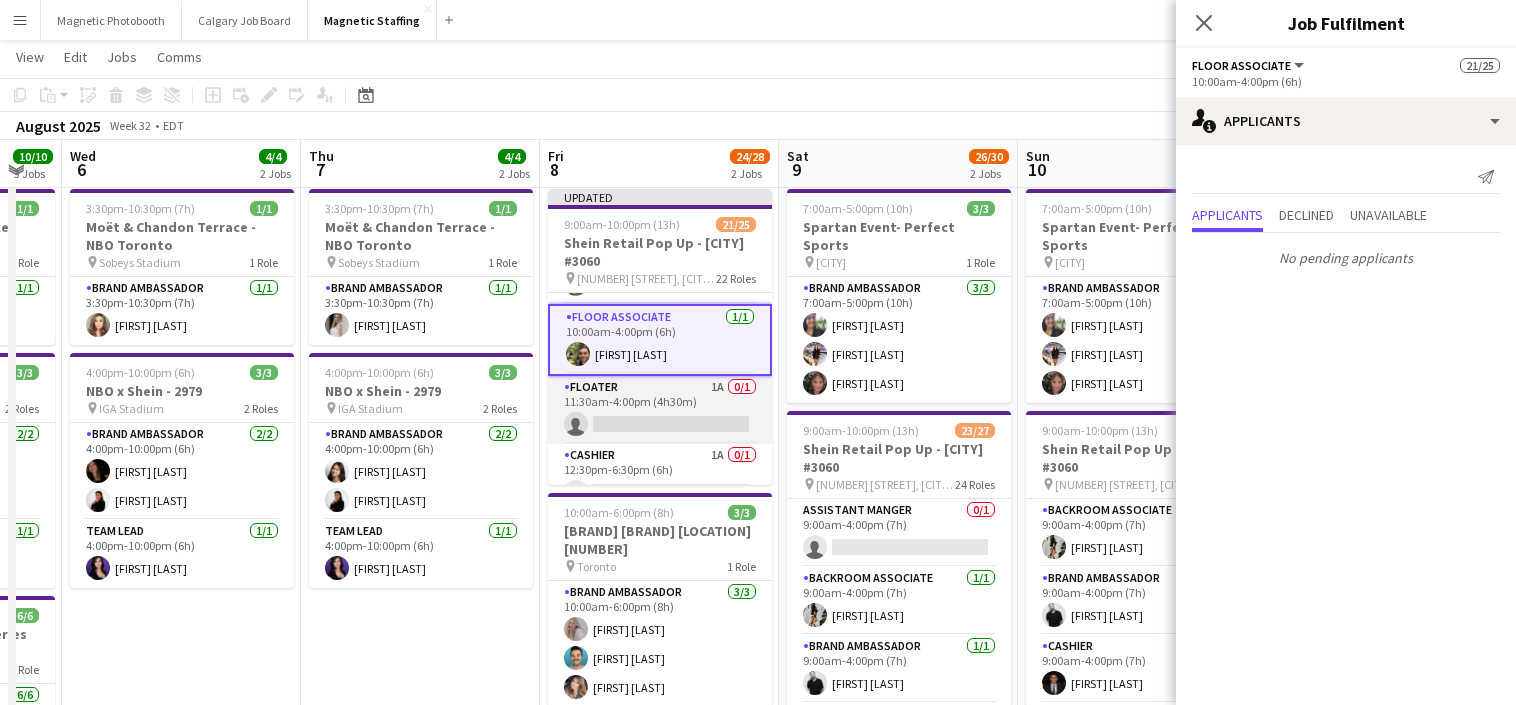 click on "Floater   1A   0/1   11:30am-4:00pm (4h30m)
single-neutral-actions" at bounding box center (660, 410) 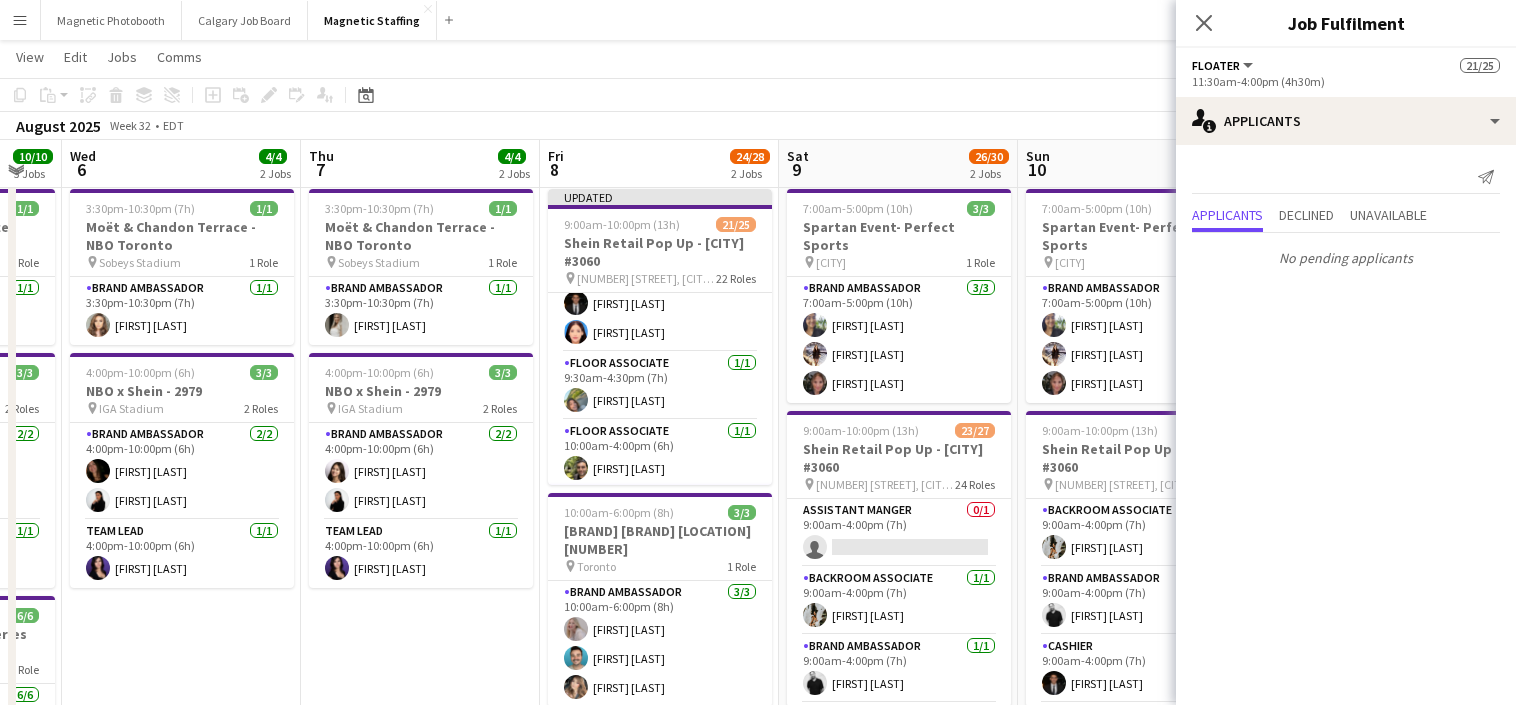 scroll, scrollTop: 580, scrollLeft: 0, axis: vertical 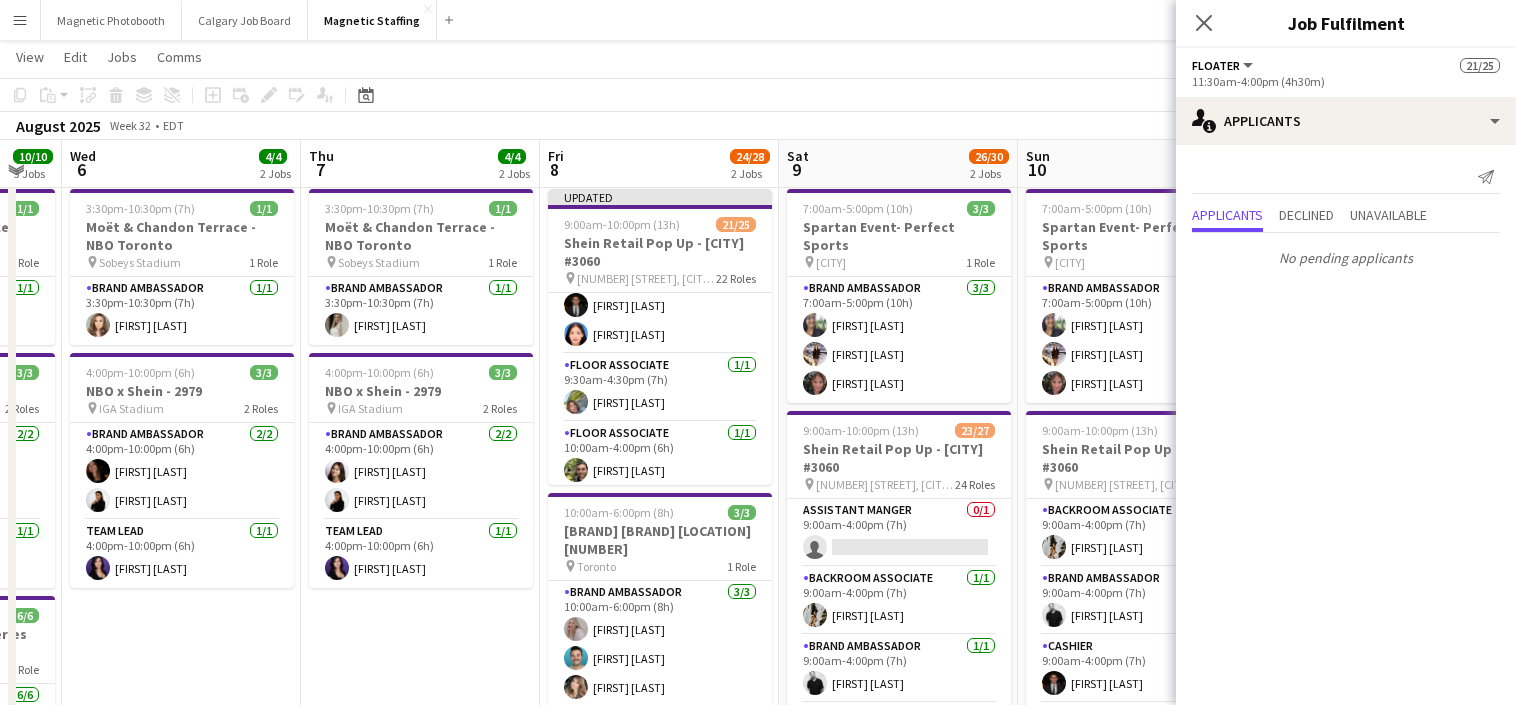 click on "Floor Associate   [NUMBER]/[NUMBER]   [TIME]-[TIME] ([DURATION])
[FIRST] [LAST]" at bounding box center (660, 388) 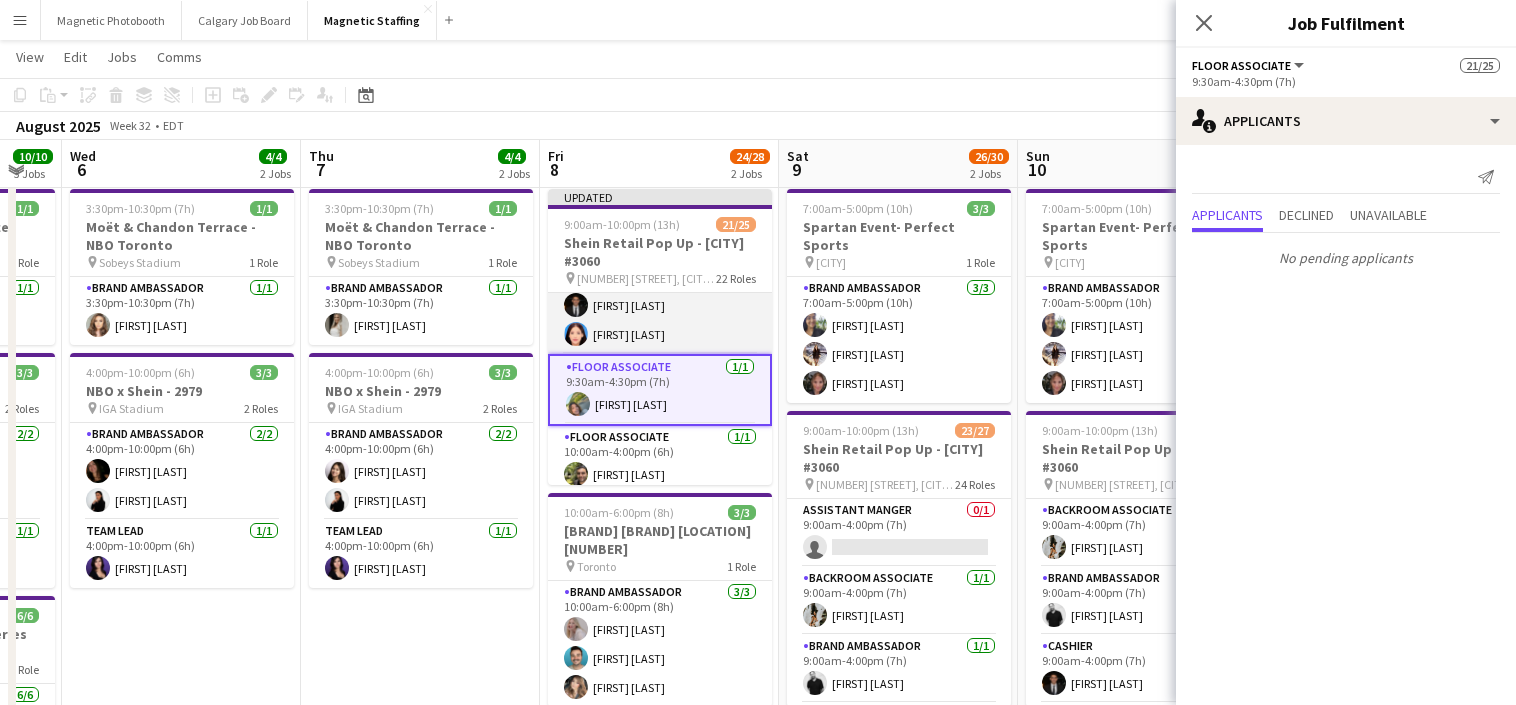 click on "Floor Associate   2/2   9:30am-3:30pm (6h)
[FIRST] [LAST] [FIRST] [LAST]" at bounding box center [660, 305] 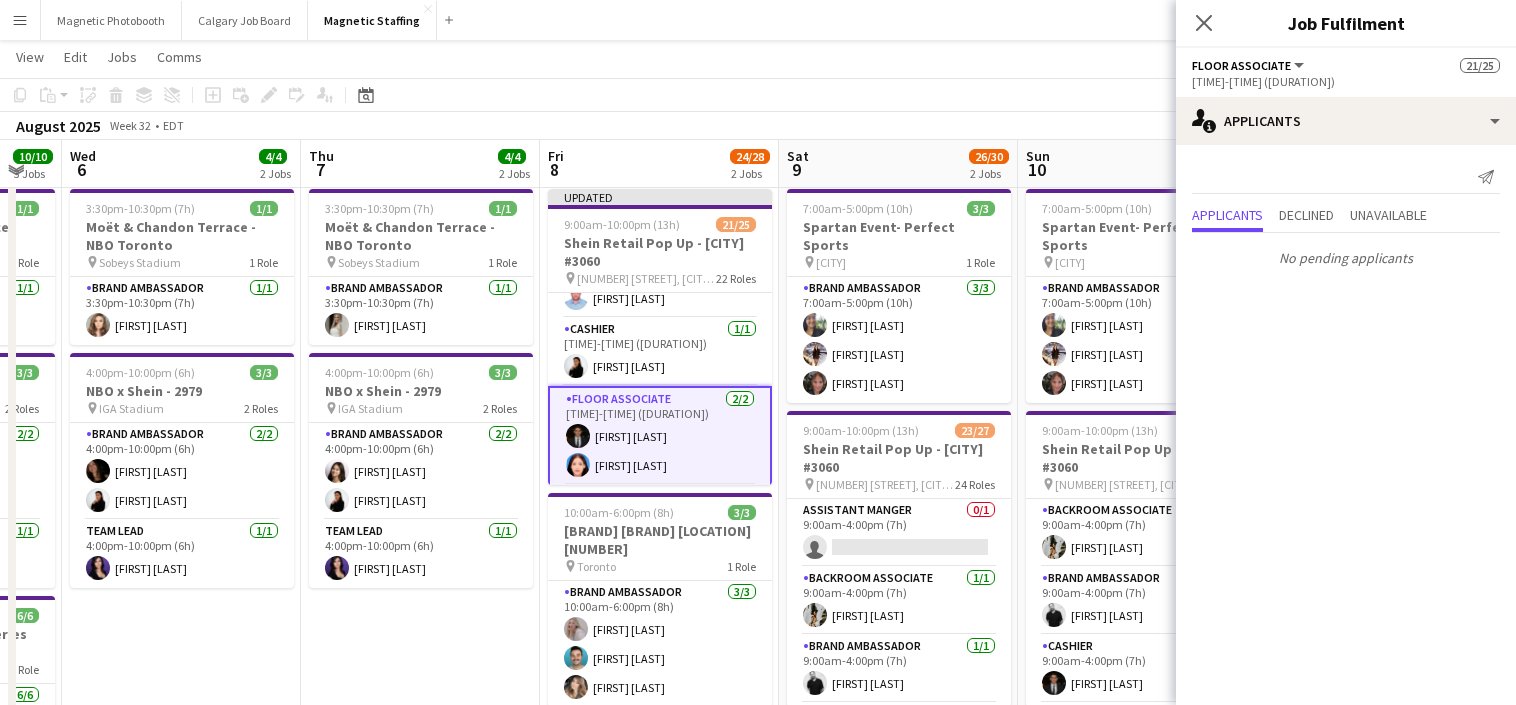 click on "Cashier   1/1   9:30am-3:30pm (6h)
[FIRST] [LAST]" at bounding box center [660, 352] 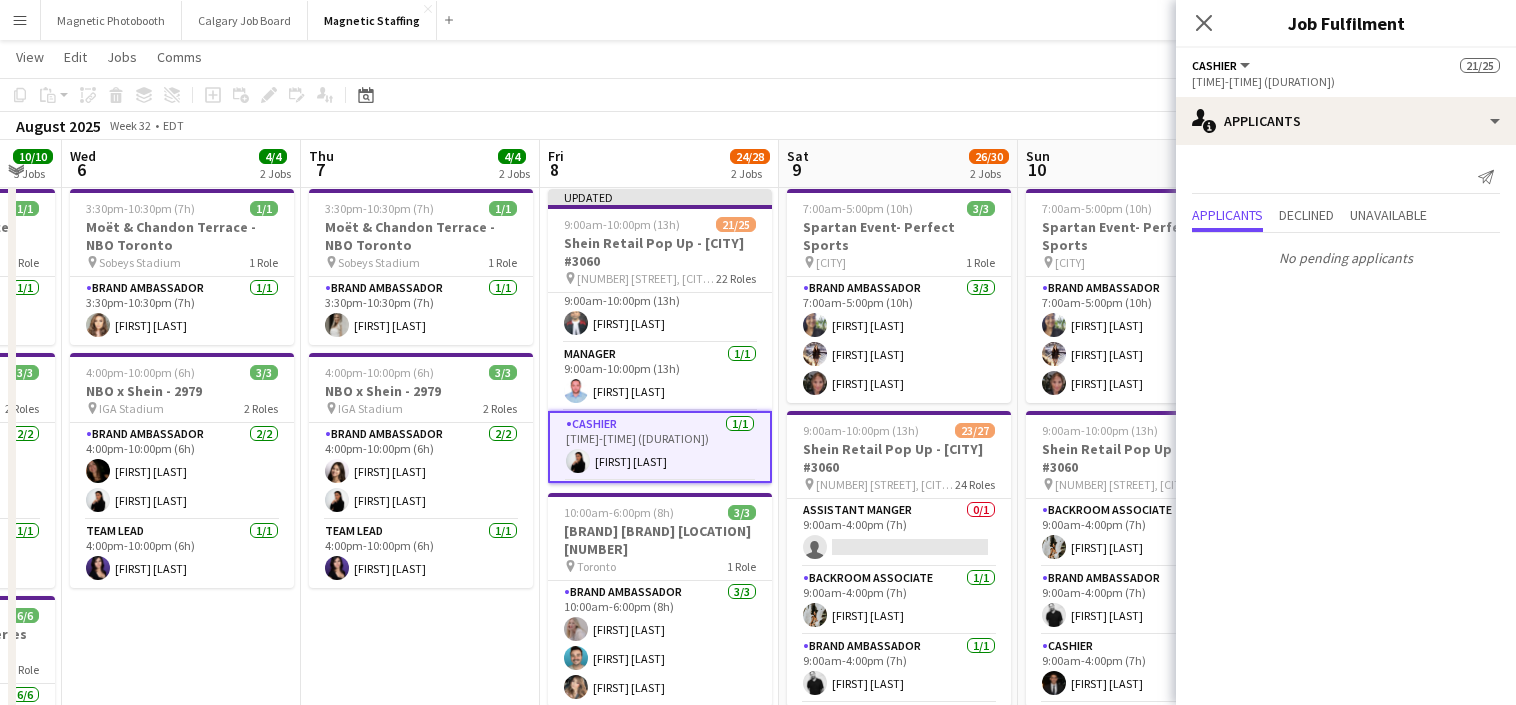 click on "Assistant Manger    1/1   [TIME]-[TIME] ([DURATION])
[FIRST] [LAST]" at bounding box center (660, 309) 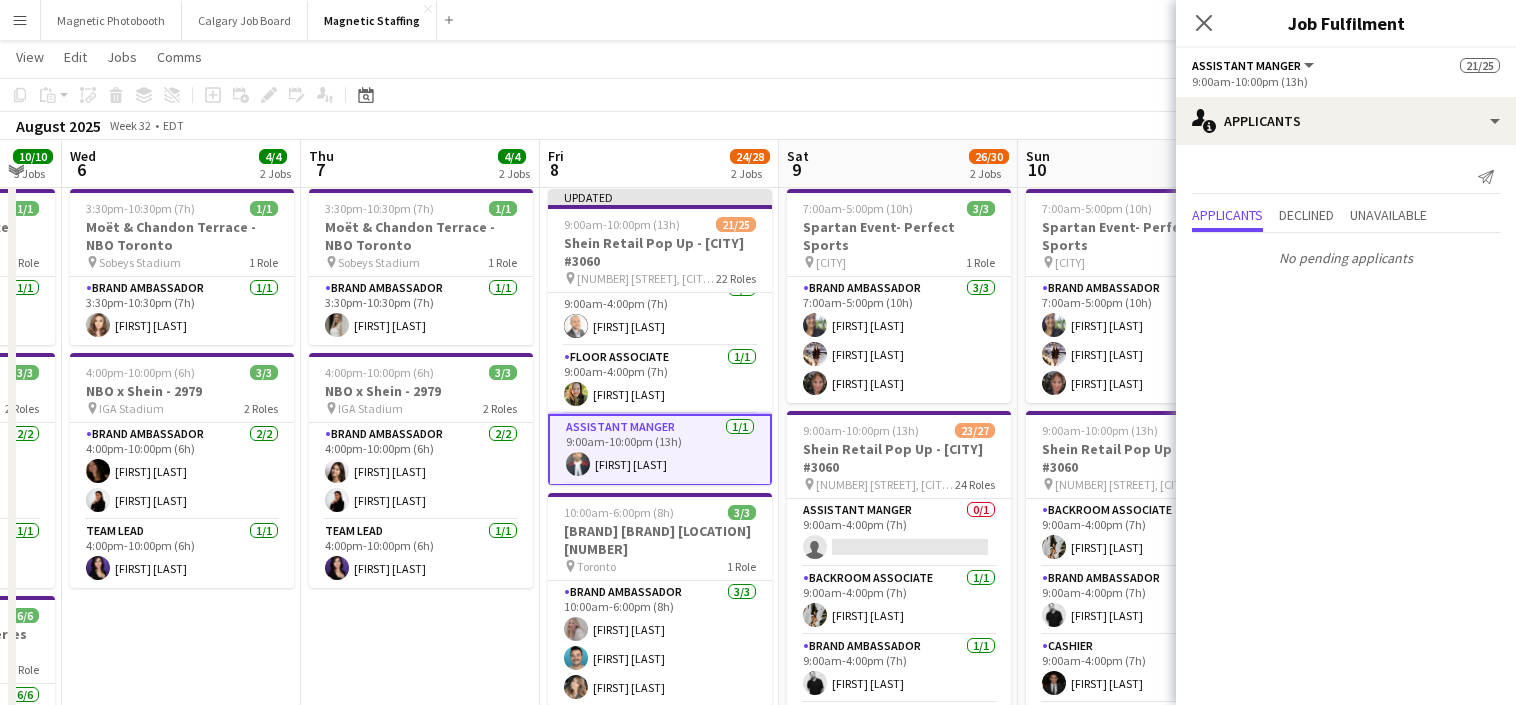 click on "Floor Associate   1/1   9:00am-4:00pm (7h)
[FIRST] [LAST]" at bounding box center (660, 312) 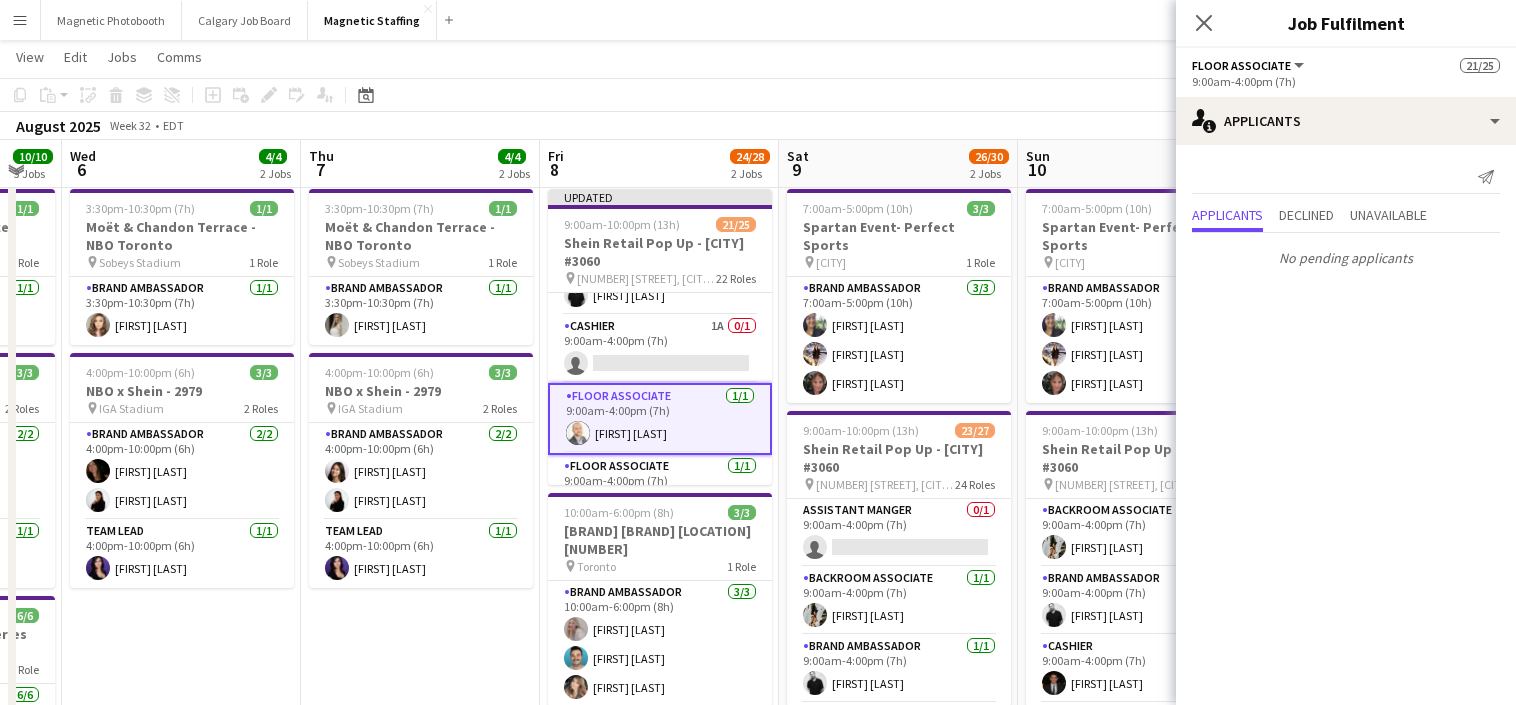 scroll, scrollTop: 112, scrollLeft: 0, axis: vertical 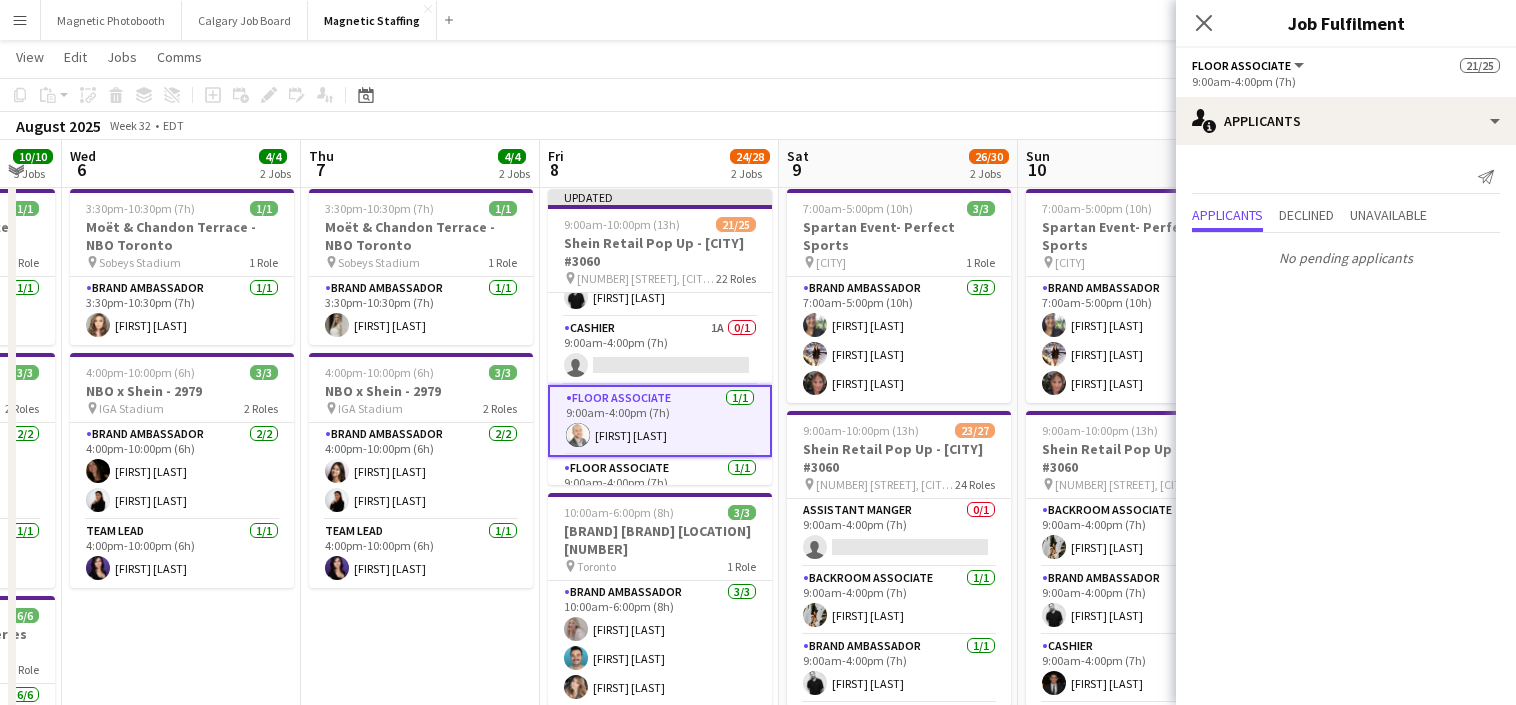 click on "Cashier   1A   0/1   9:00am-4:00pm (7h)
single-neutral-actions" at bounding box center [660, 351] 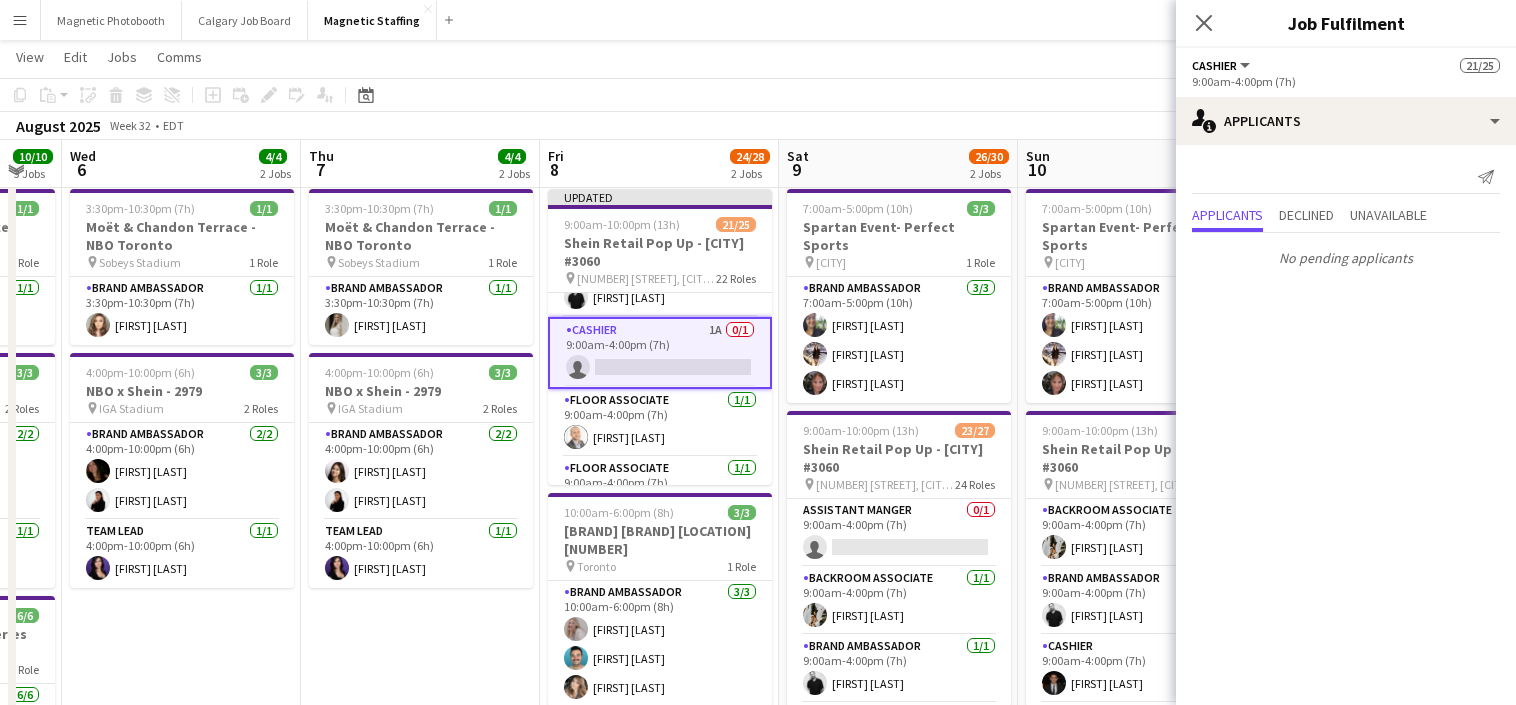 scroll, scrollTop: 0, scrollLeft: 0, axis: both 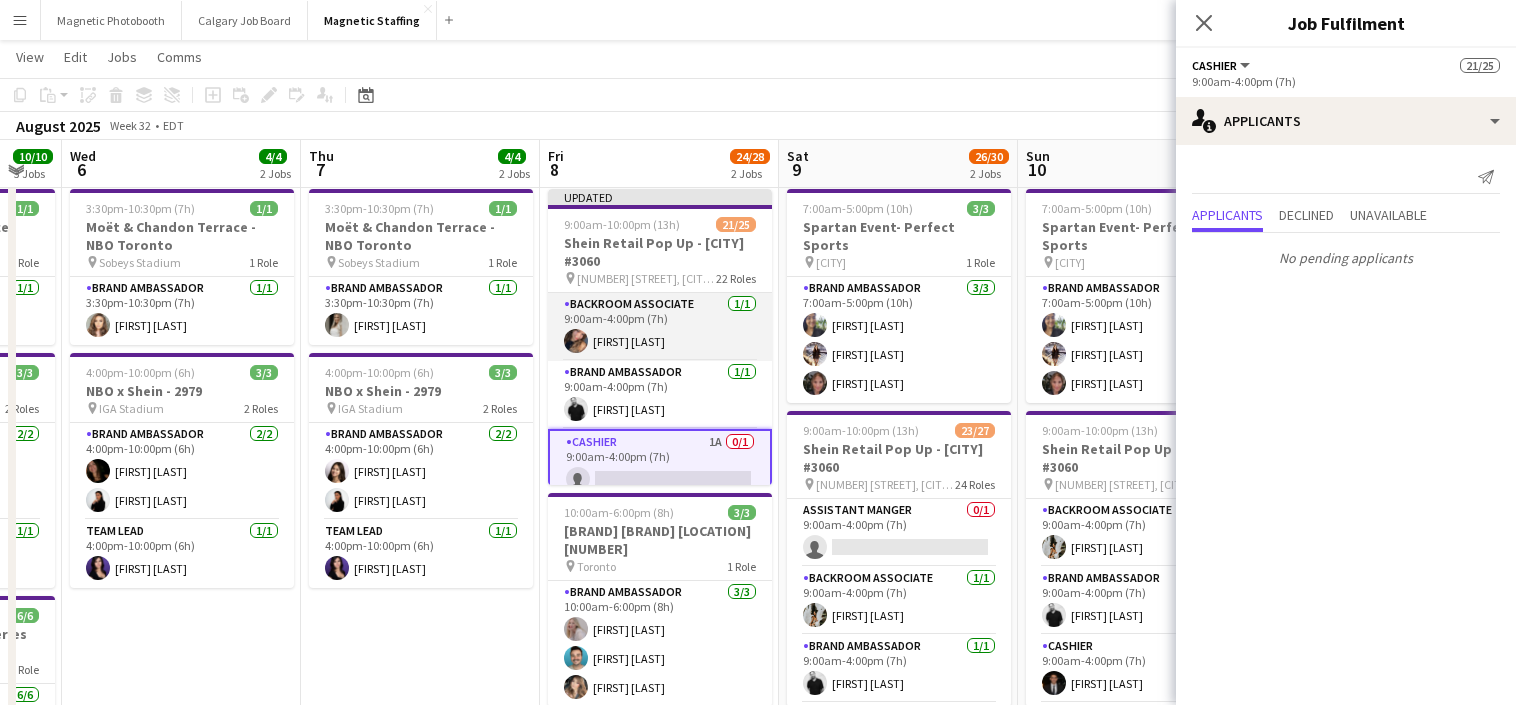 click on "Backroom Associate   1/1   9:00am-4:00pm (7h)
[FIRST] [LAST]" at bounding box center [660, 327] 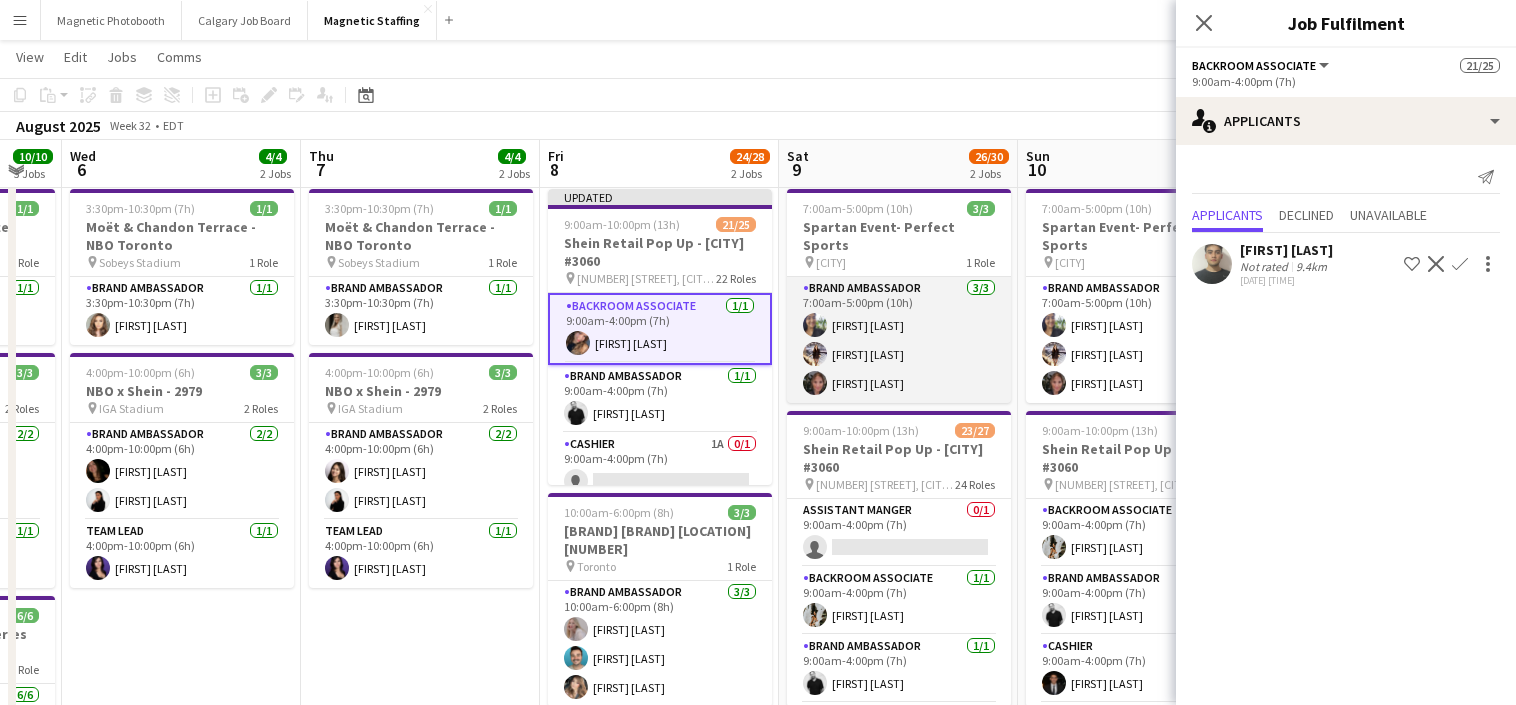 click on "Brand Ambassador   3/3   7:00am-5:00pm (10h)
[FIRST] [LAST] [FIRST] [LAST] [FIRST] [LAST]" at bounding box center [899, 340] 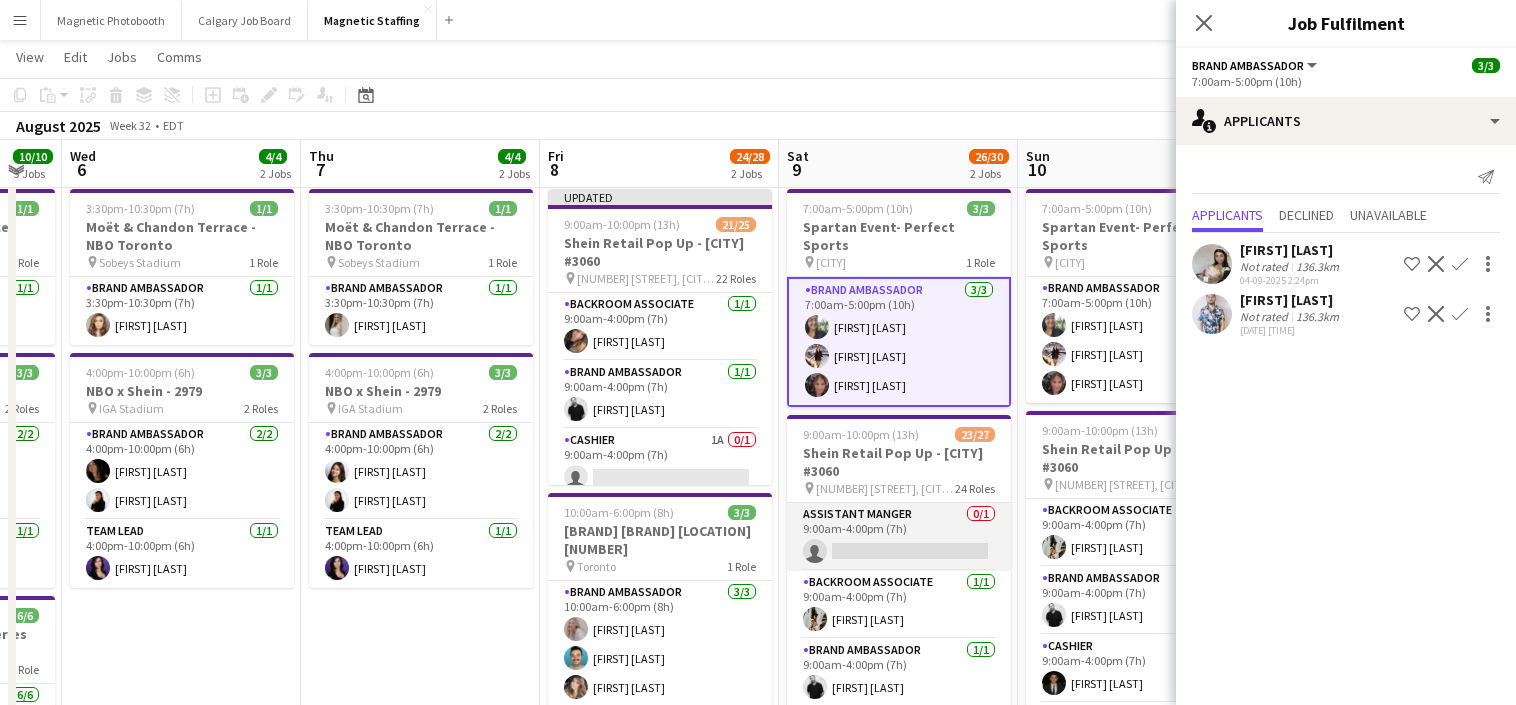 click on "Assistant Manger    0/1   9:00am-4:00pm (7h)
single-neutral-actions" at bounding box center (899, 537) 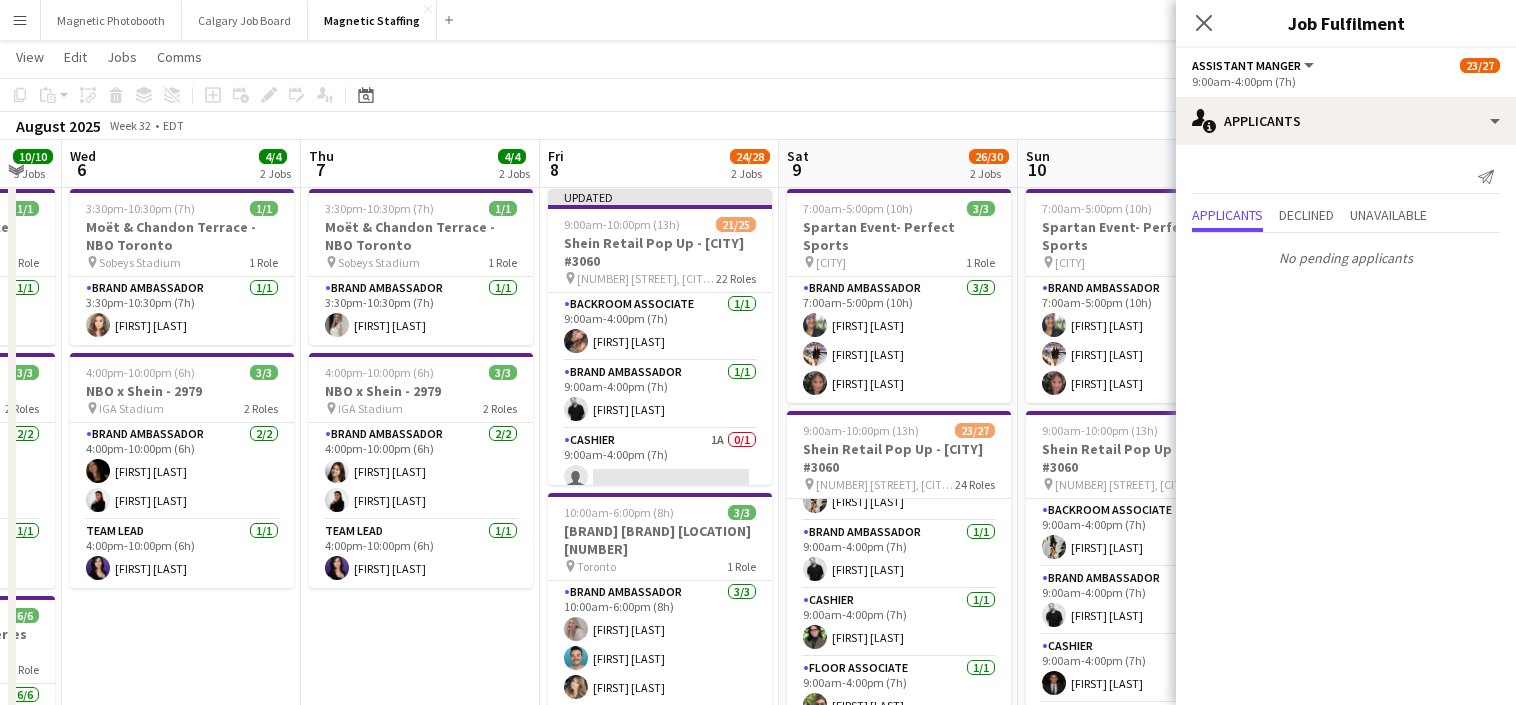click on "Brand Ambassador   1/1   [TIME]-[TIME] ([DURATION])
[FIRST] [LAST]" at bounding box center [899, 555] 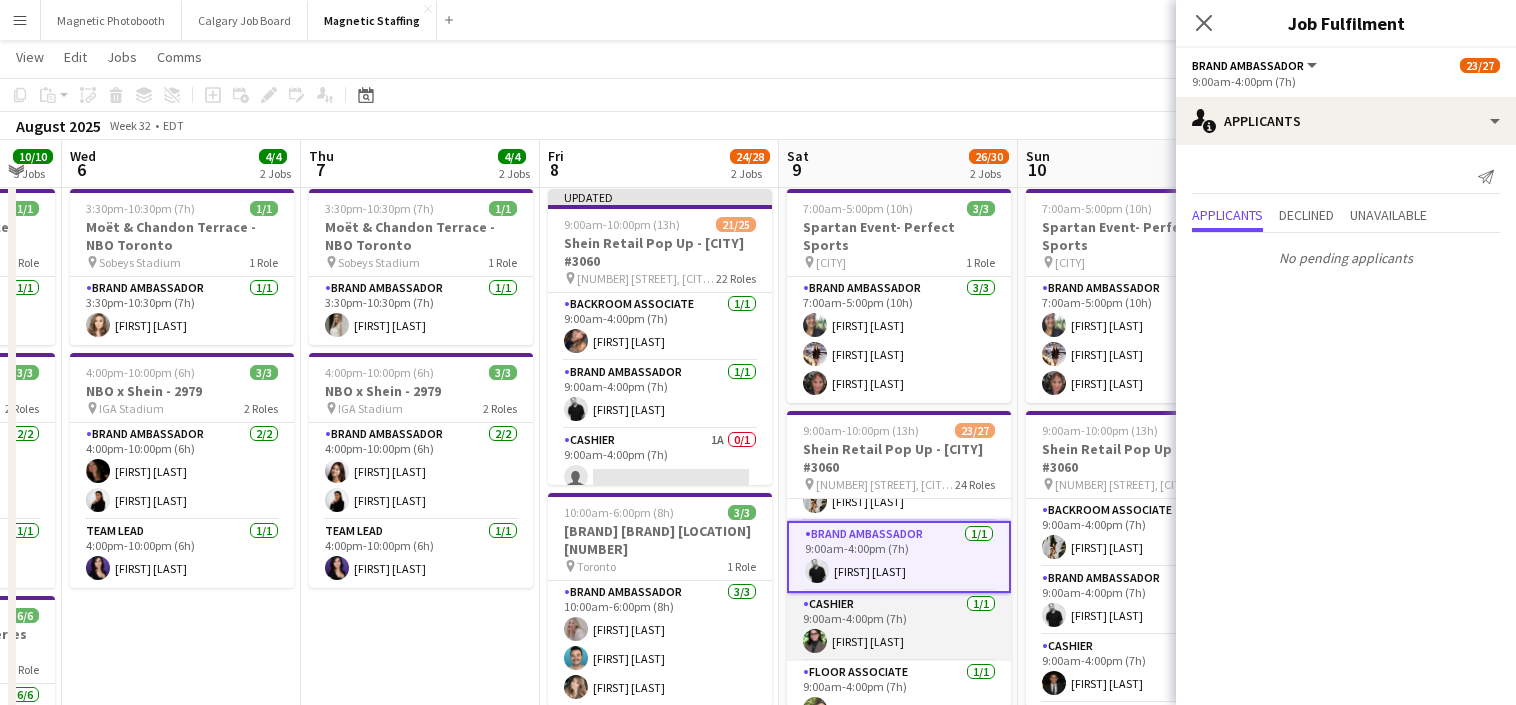click on "Cashier   1/1   9:00am-4:00pm (7h)
[FIRST] [LAST]" at bounding box center [899, 627] 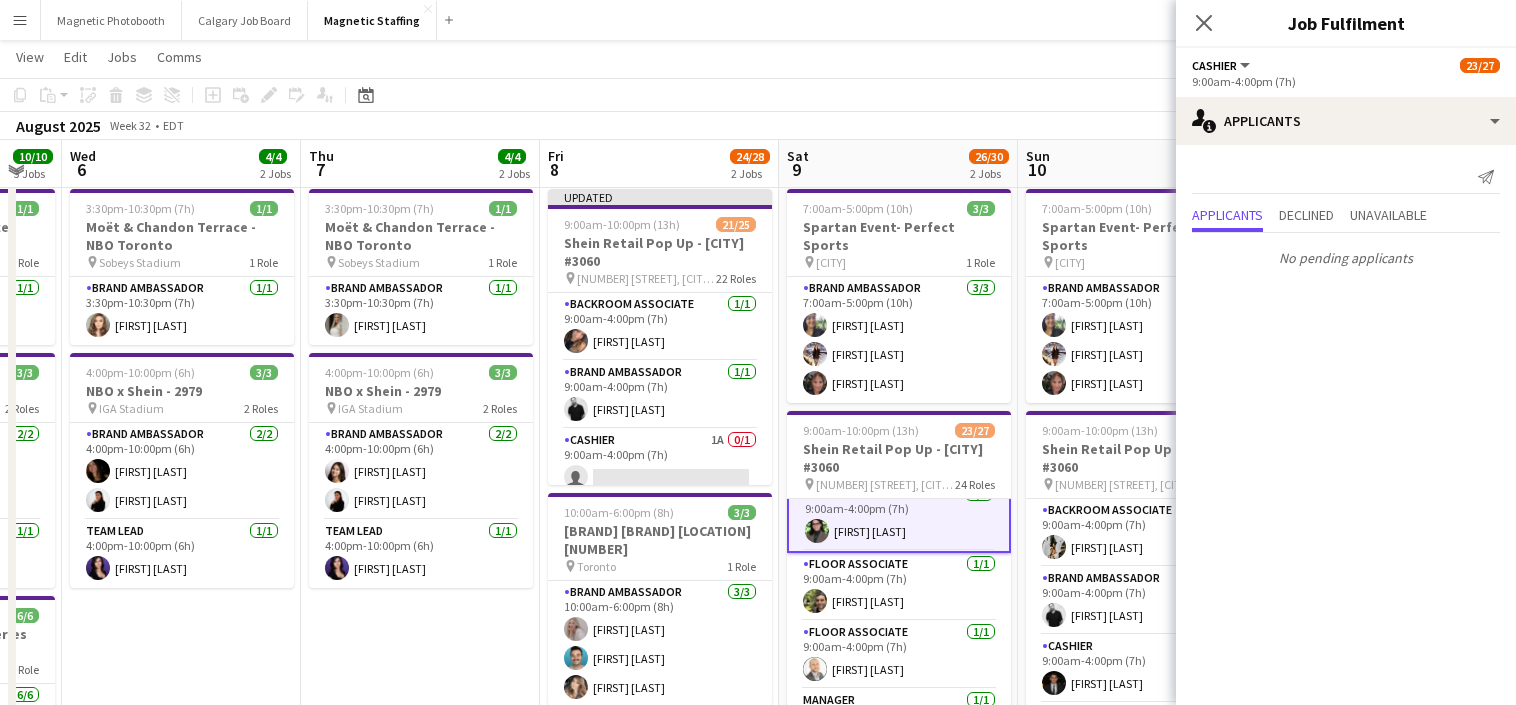 click on "Floor Associate   1/1   9:00am-4:00pm (7h)
[FIRST] [LAST]" at bounding box center [899, 655] 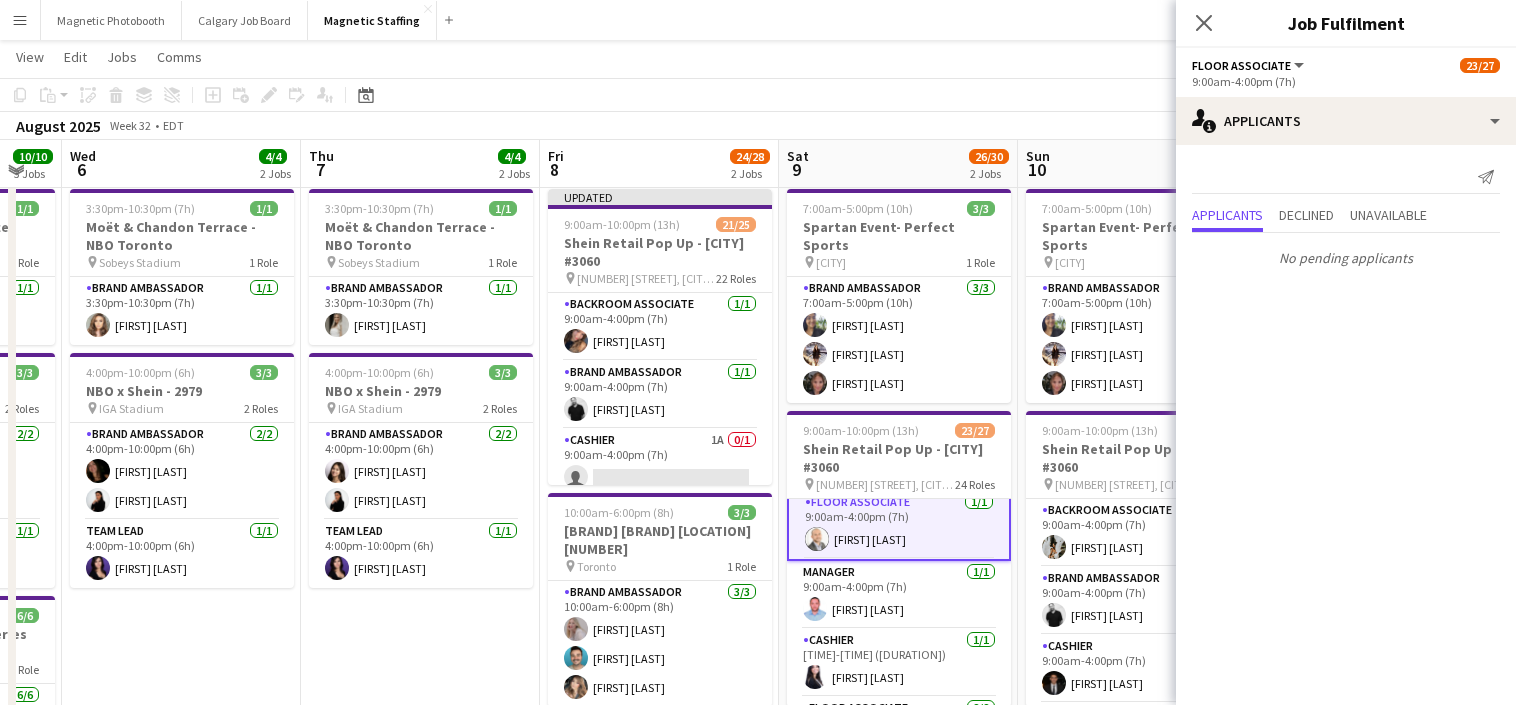click on "Cashier   1/1   [TIME]-[TIME] ([DURATION])
[FIRST] [LAST]" at bounding box center (899, 663) 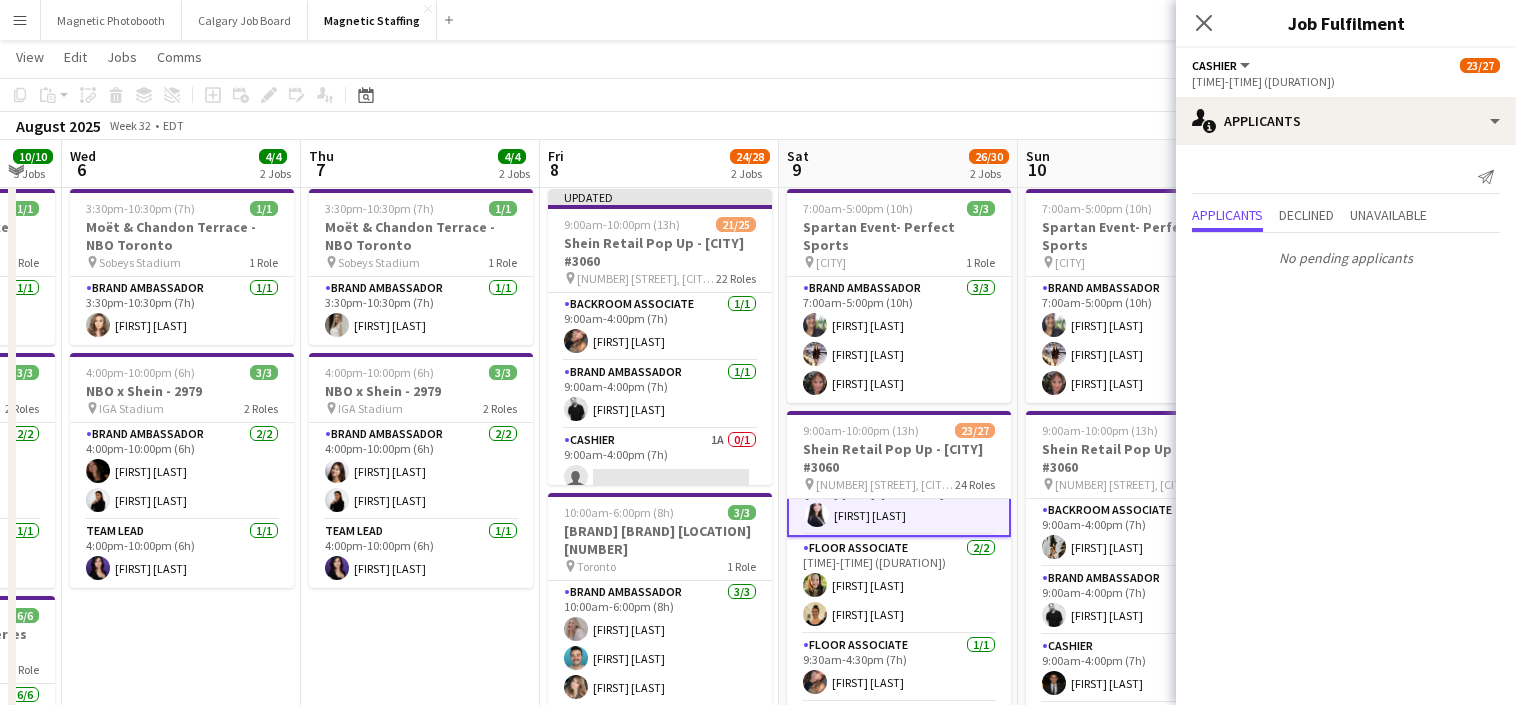 click on "Floor Associate   2/2   9:30am-3:30pm (6h)
[FIRST] [LAST] [FIRST] [LAST]" at bounding box center [899, 585] 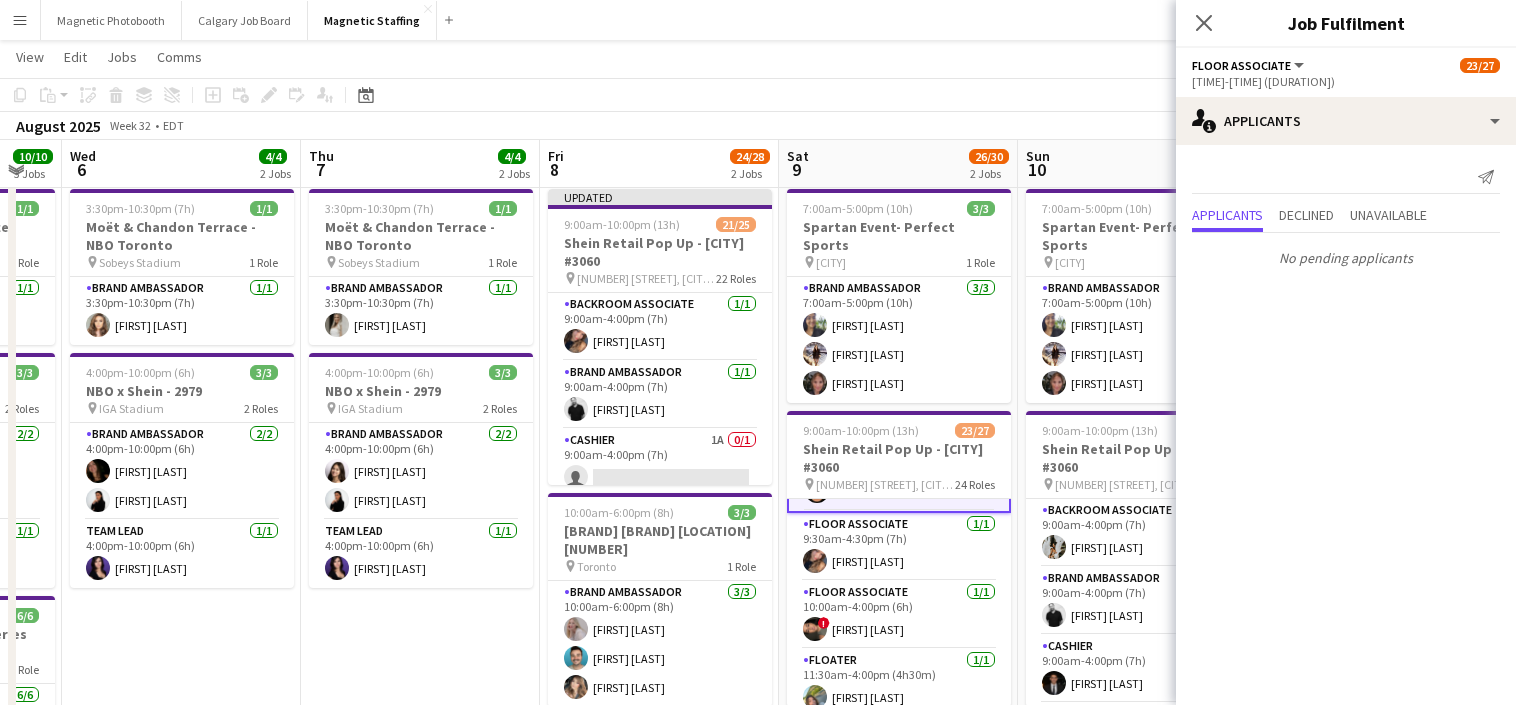 click on "Floor Associate   1/1   [TIME]-[TIME] ([DURATION])
! [FIRST] [LAST]" at bounding box center (899, 615) 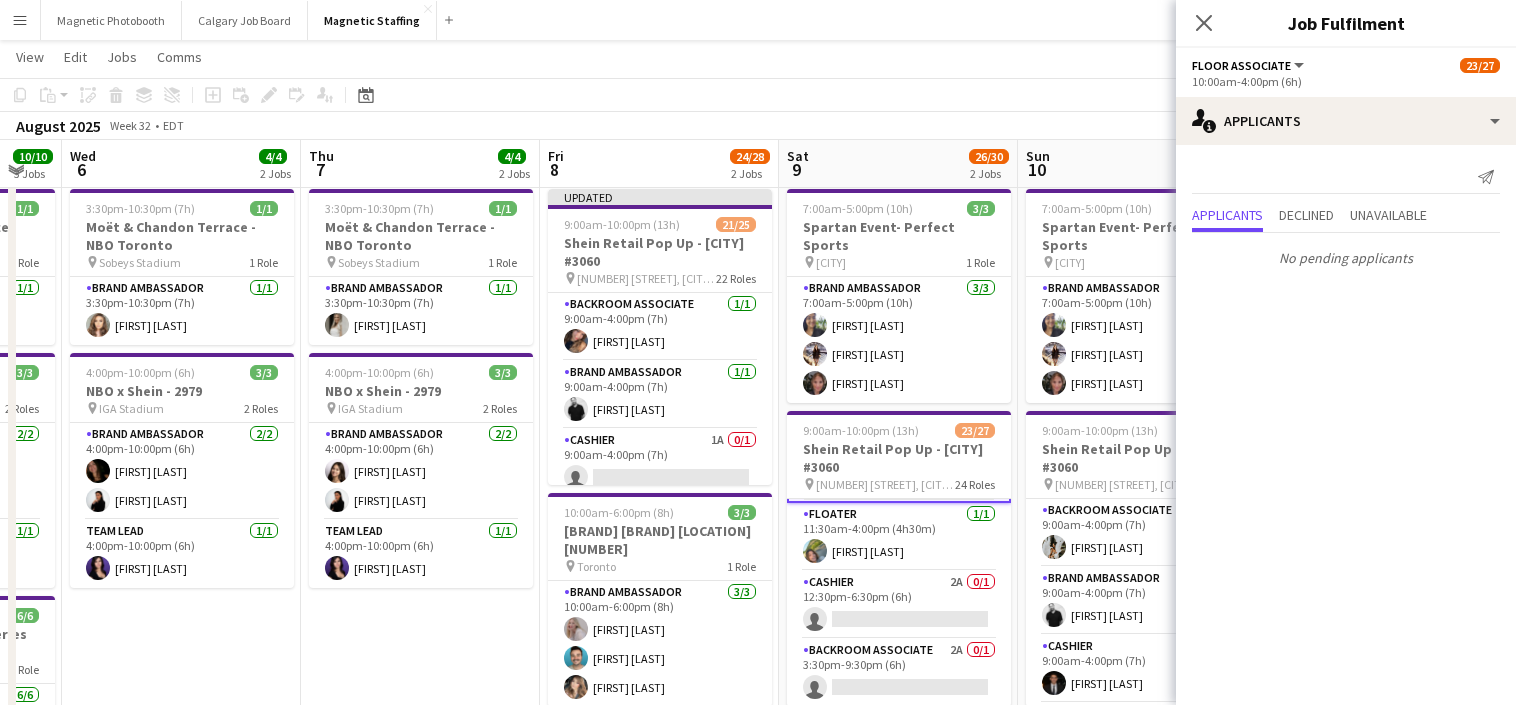 click on "Cashier   2A   0/1   12:30pm-6:30pm (6h)
single-neutral-actions" at bounding box center (899, 605) 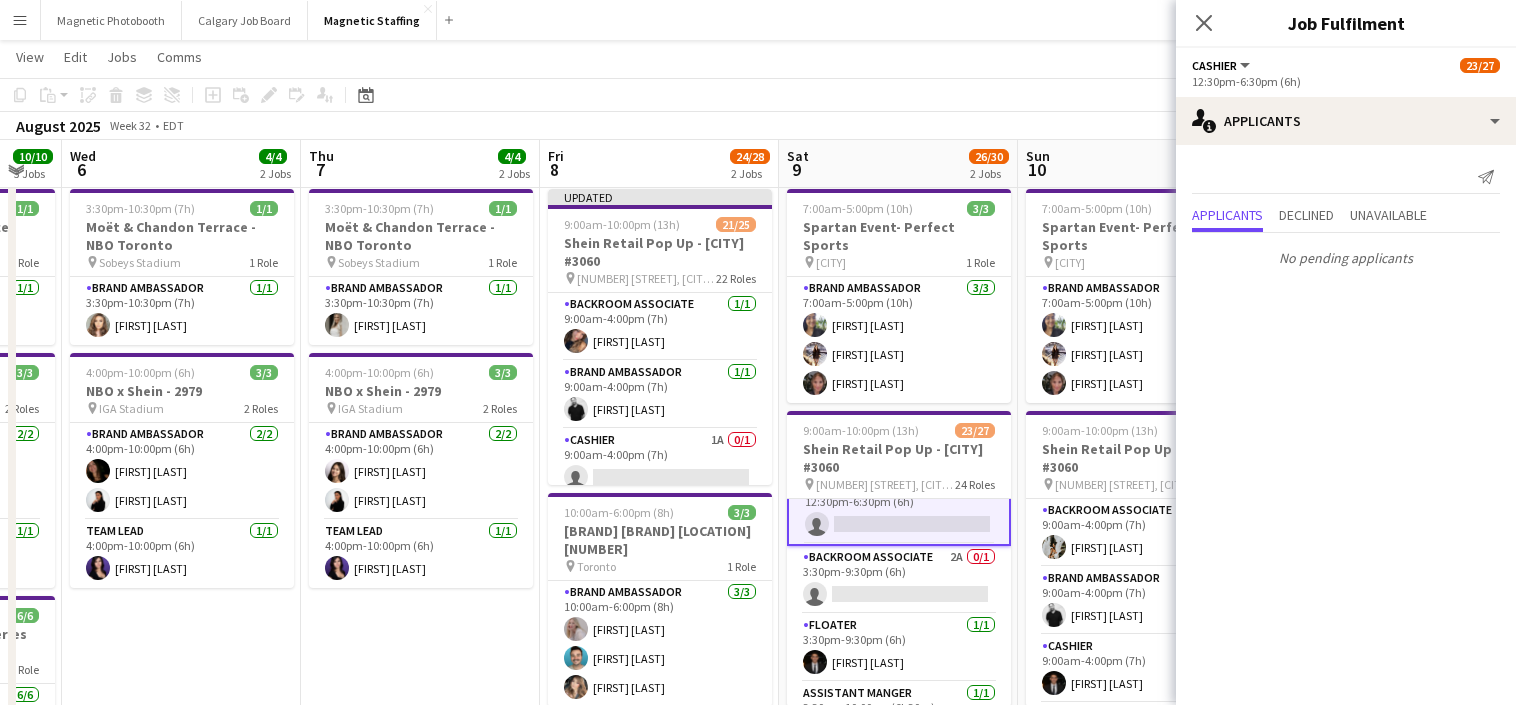 click on "Floater   1/1   3:30pm-9:30pm (6h)
[FIRST] [LAST]" at bounding box center (899, 648) 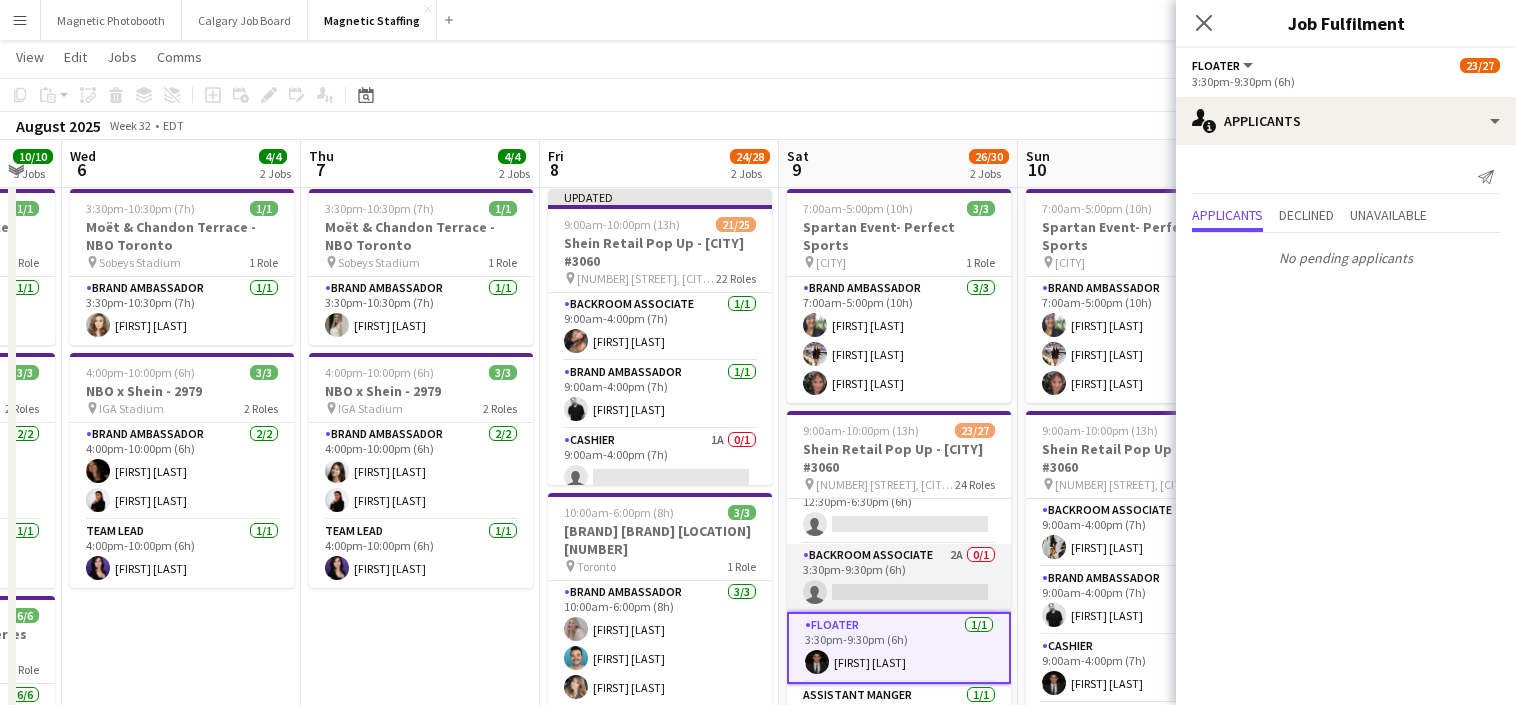 click on "Backroom Associate   2A   0/1   3:30pm-9:30pm (6h)
single-neutral-actions" at bounding box center (899, 578) 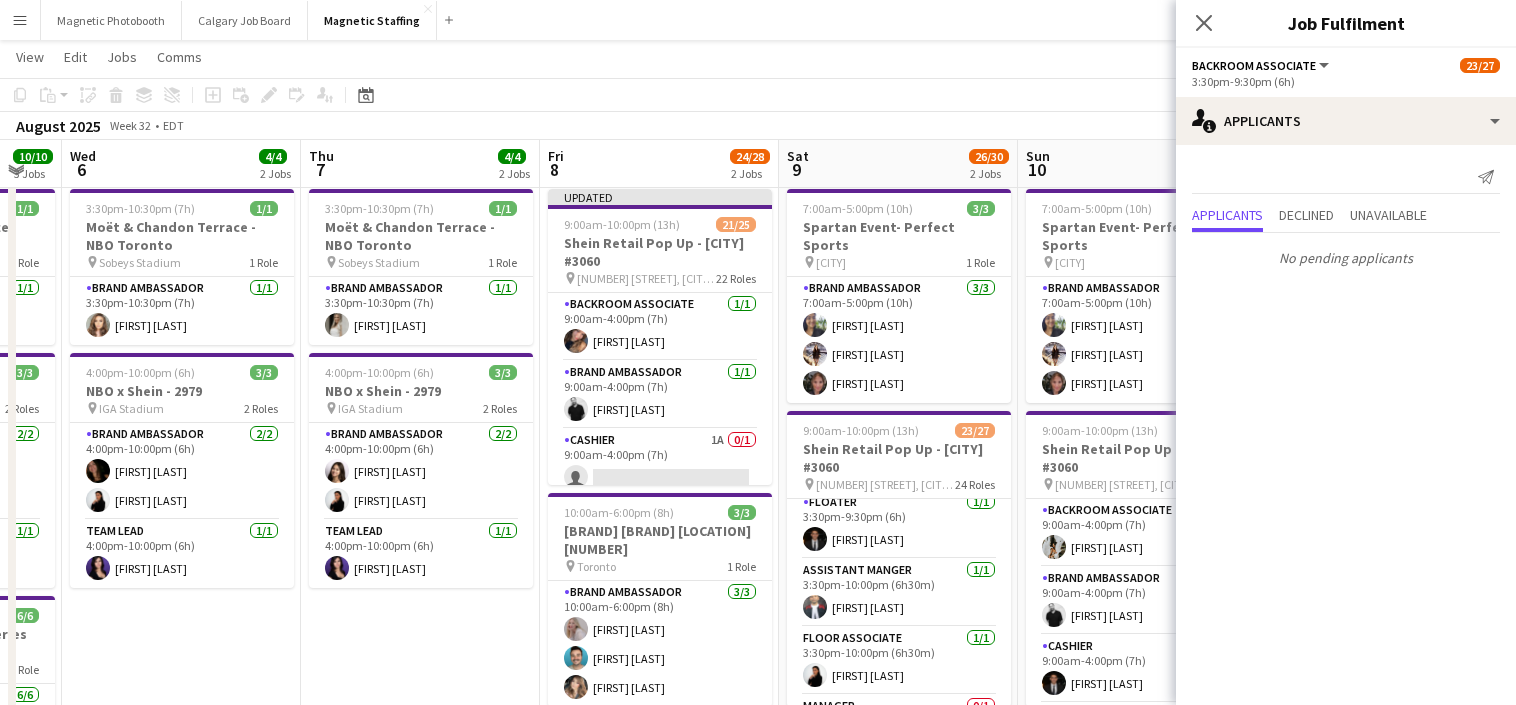 click on "Floater   1/1   3:30pm-9:30pm (6h)
[FIRST] [LAST]" at bounding box center (899, 525) 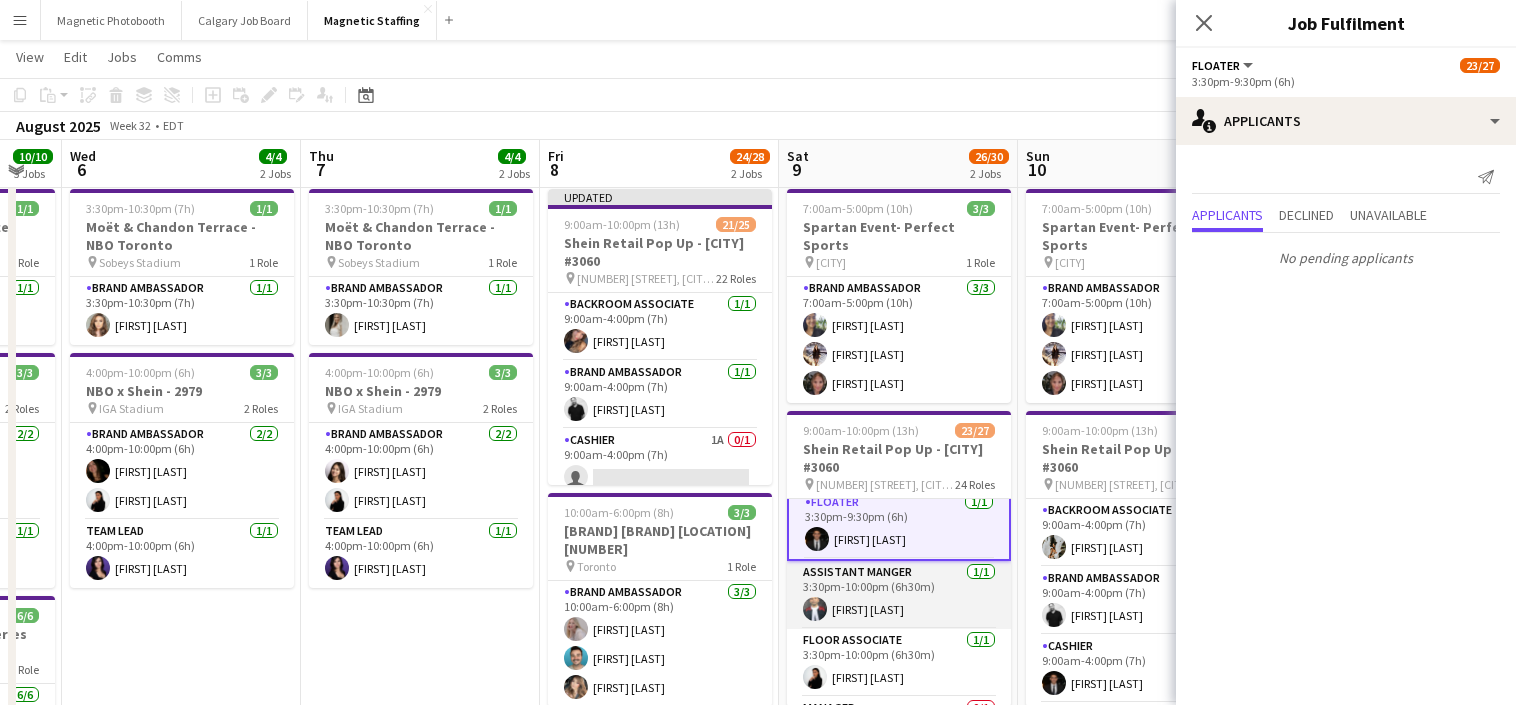 click on "Assistant Manger    1/1   3:30pm-10:00pm (6h30m)
[FIRST] [LAST]" at bounding box center [899, 595] 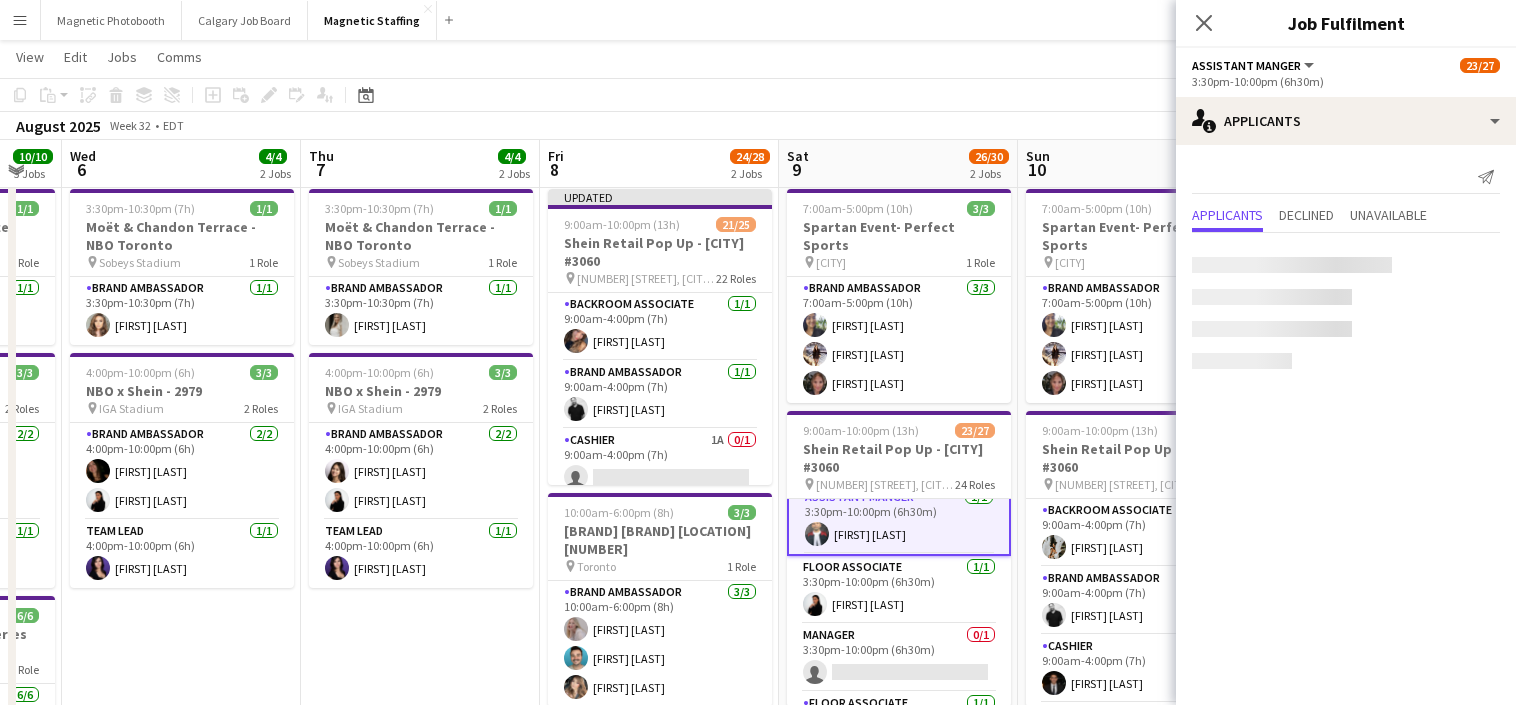 click on "Floor Associate   [NUMBER]/[NUMBER]   [TIME]-[TIME] ([DURATION])
[FIRST] [LAST]" at bounding box center (899, 590) 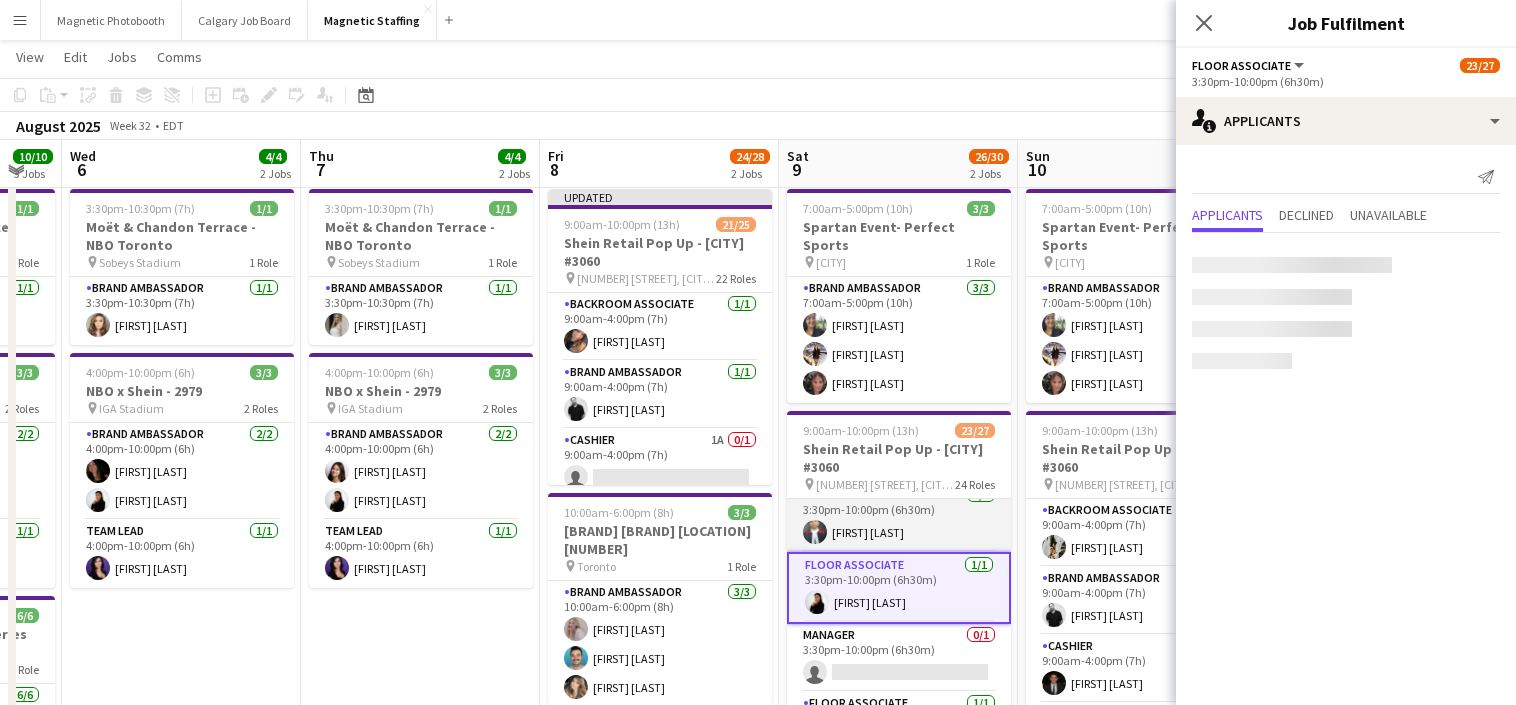 scroll, scrollTop: 1062, scrollLeft: 0, axis: vertical 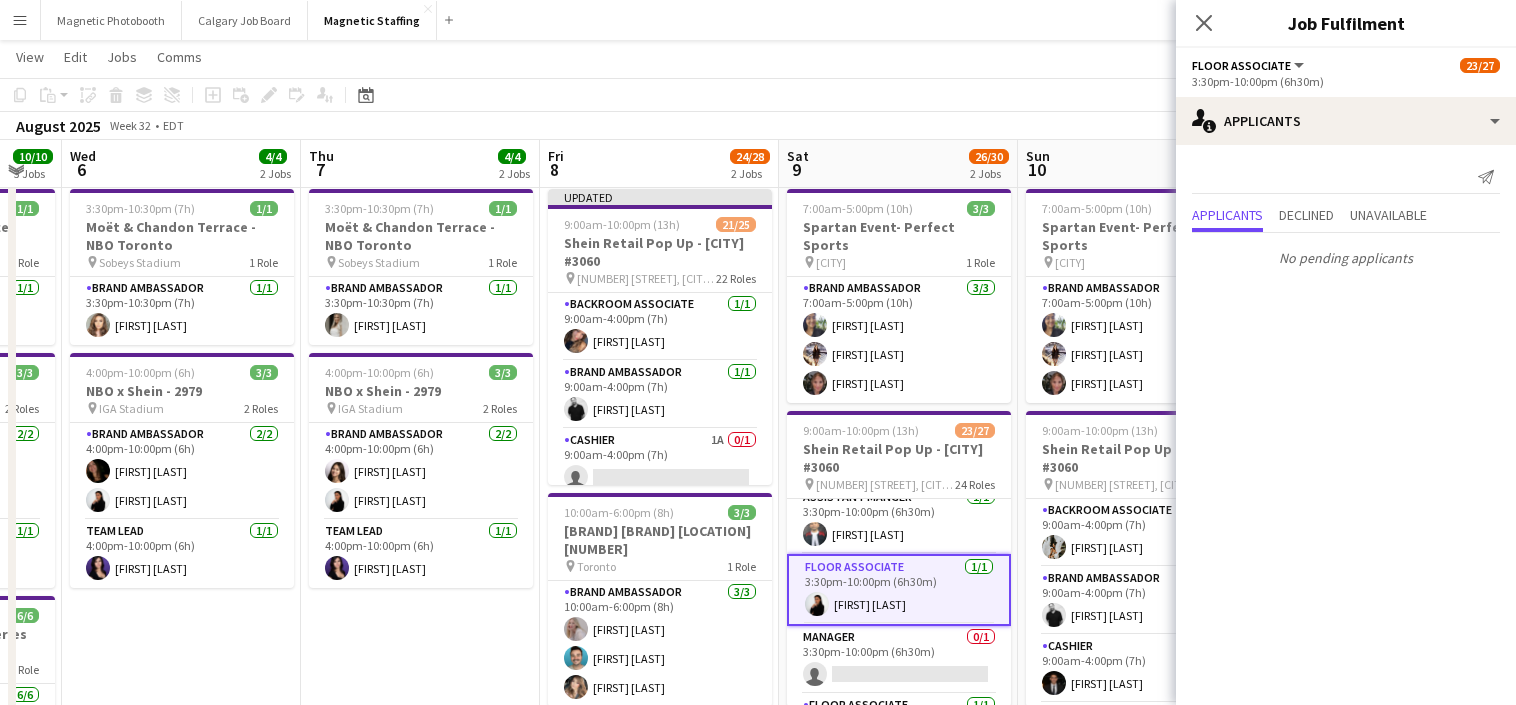click on "Floor Associate   [NUMBER]/[NUMBER]   [TIME]-[TIME] ([DURATION])
[FIRST] [LAST]" at bounding box center (899, 590) 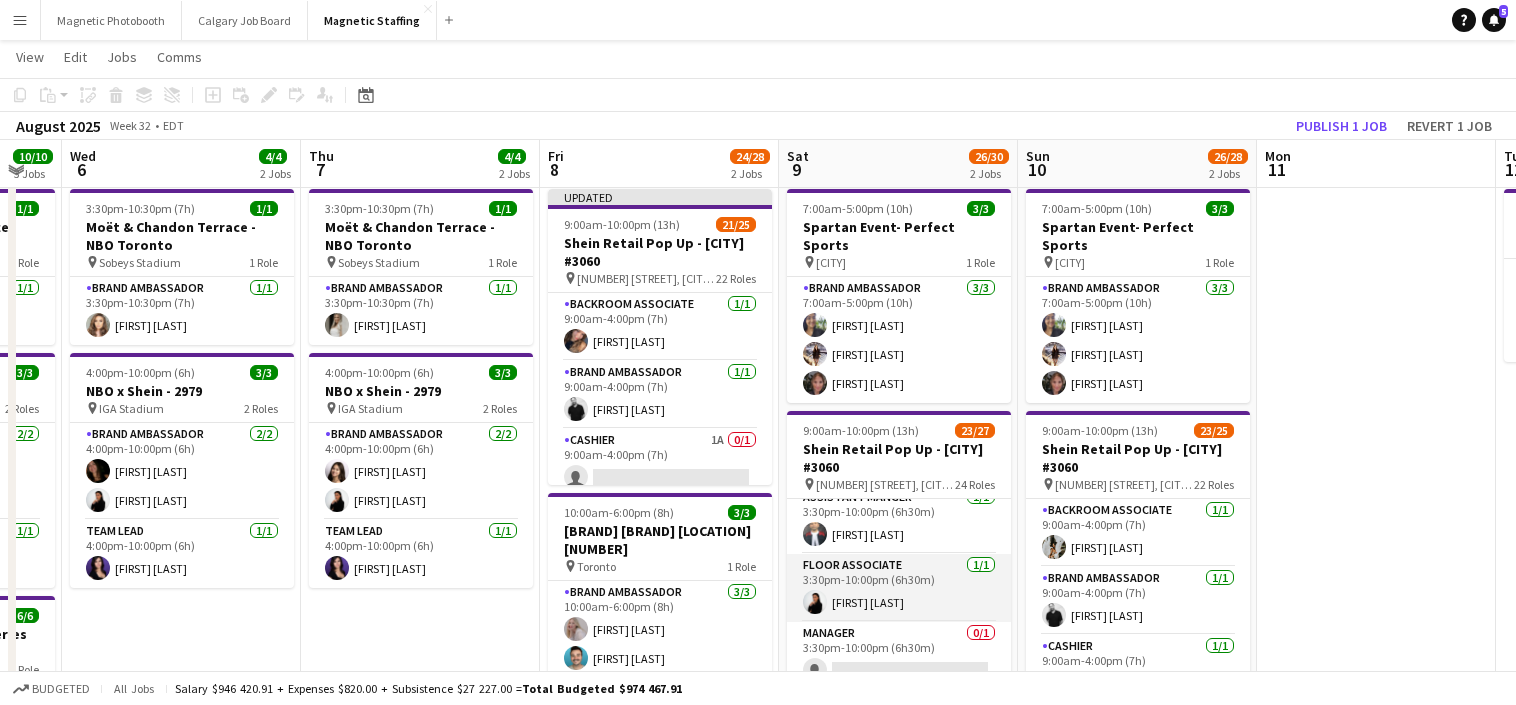 click on "Floor Associate   [NUMBER]/[NUMBER]   [TIME]-[TIME] ([DURATION])
[FIRST] [LAST]" at bounding box center [899, 588] 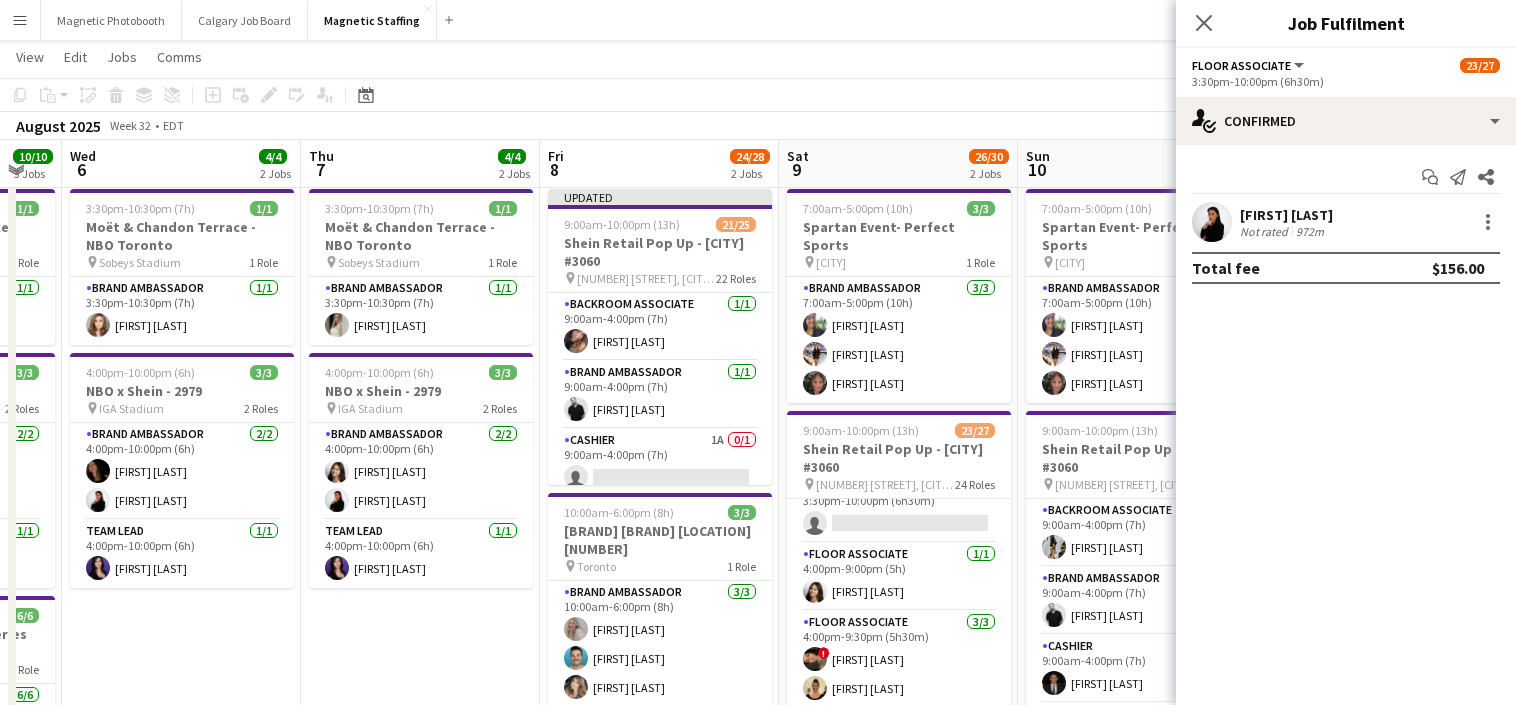 click on "Floor Associate   3/3   4:00pm-9:30pm (5h30m)
! [FIRST] [LAST] [FIRST] [LAST] [FIRST] [LAST]" at bounding box center [899, 674] 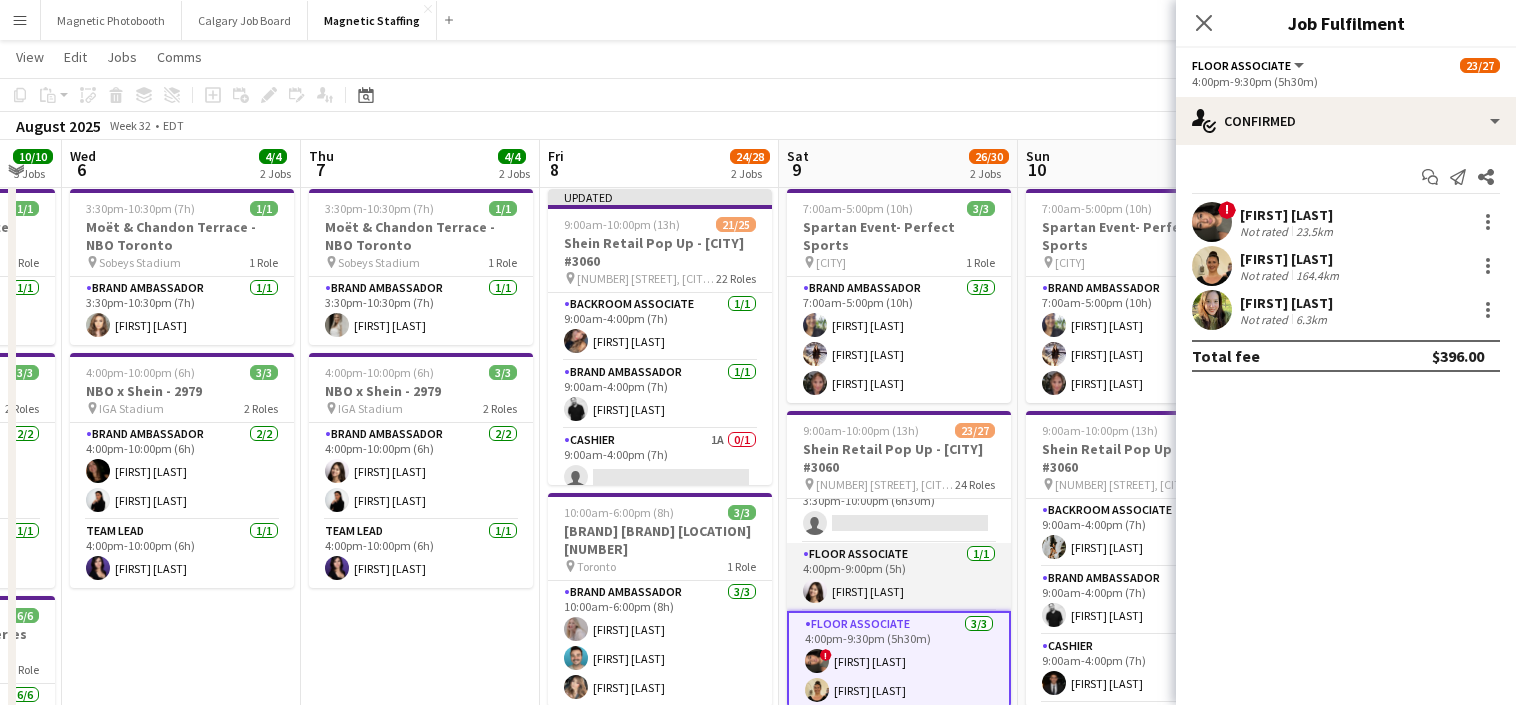 click on "Floor Associate   1/1   [TIME]-[TIME] ([DURATION])
[FIRST] [LAST]" at bounding box center [899, 577] 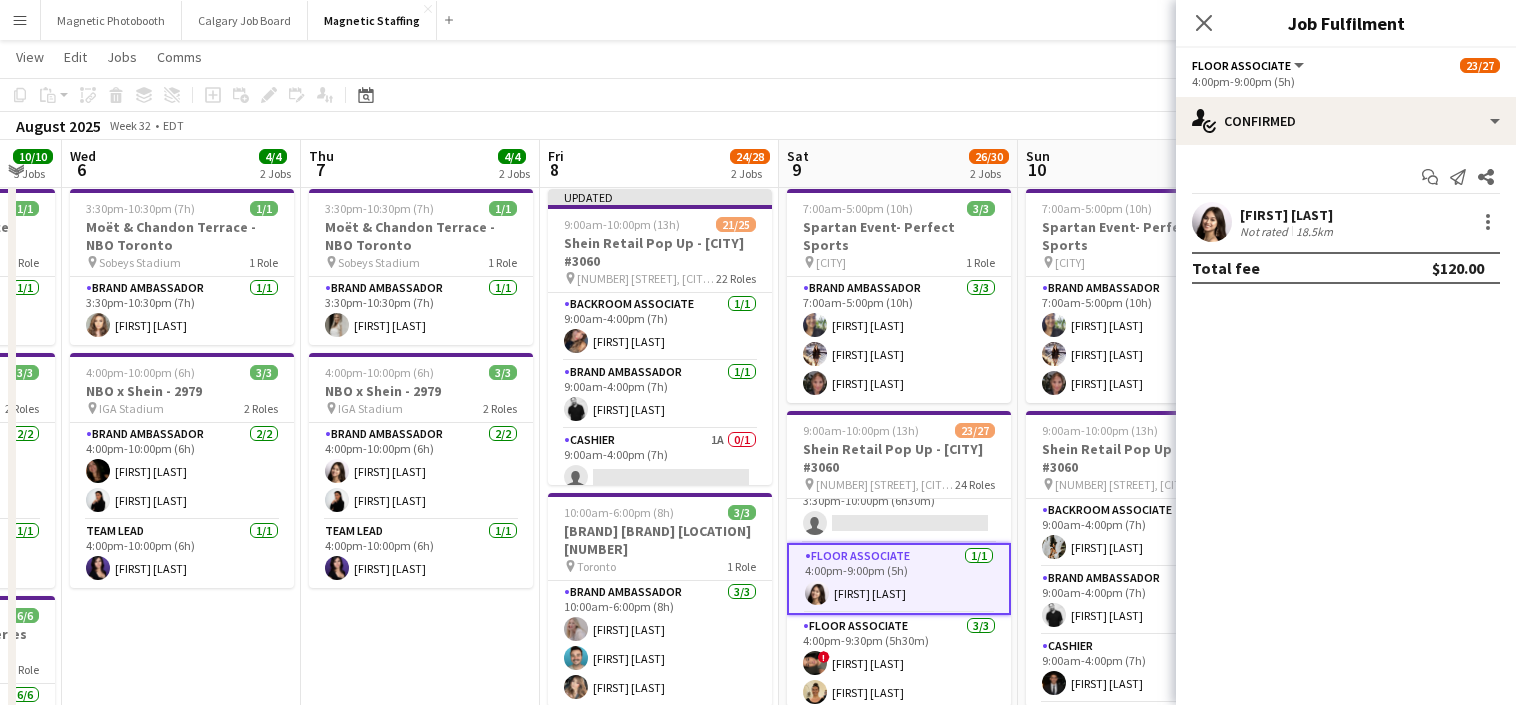 scroll, scrollTop: 0, scrollLeft: 893, axis: horizontal 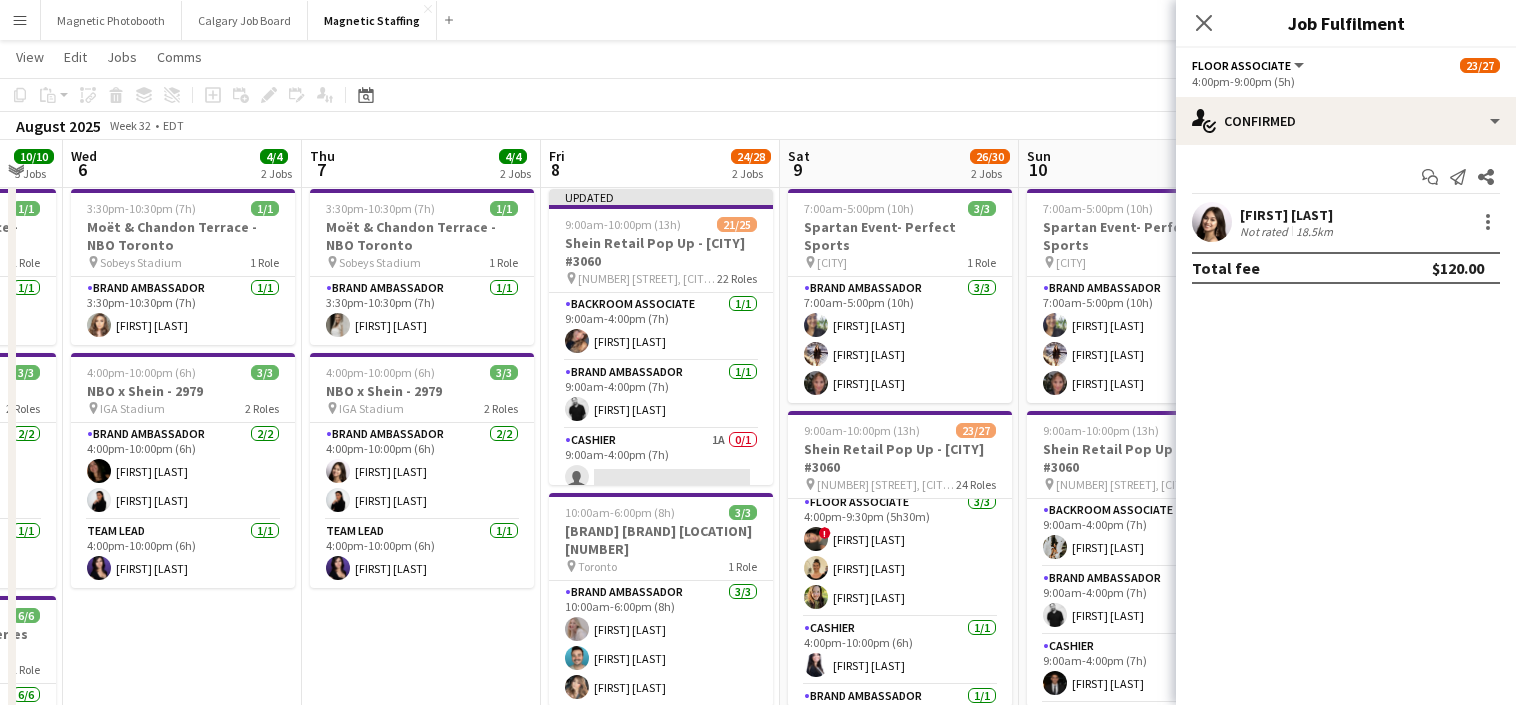 click on "Floor Associate   3/3   4:00pm-9:30pm (5h30m)
! [FIRST] [LAST] [FIRST] [LAST] [FIRST] [LAST]" at bounding box center (900, 554) 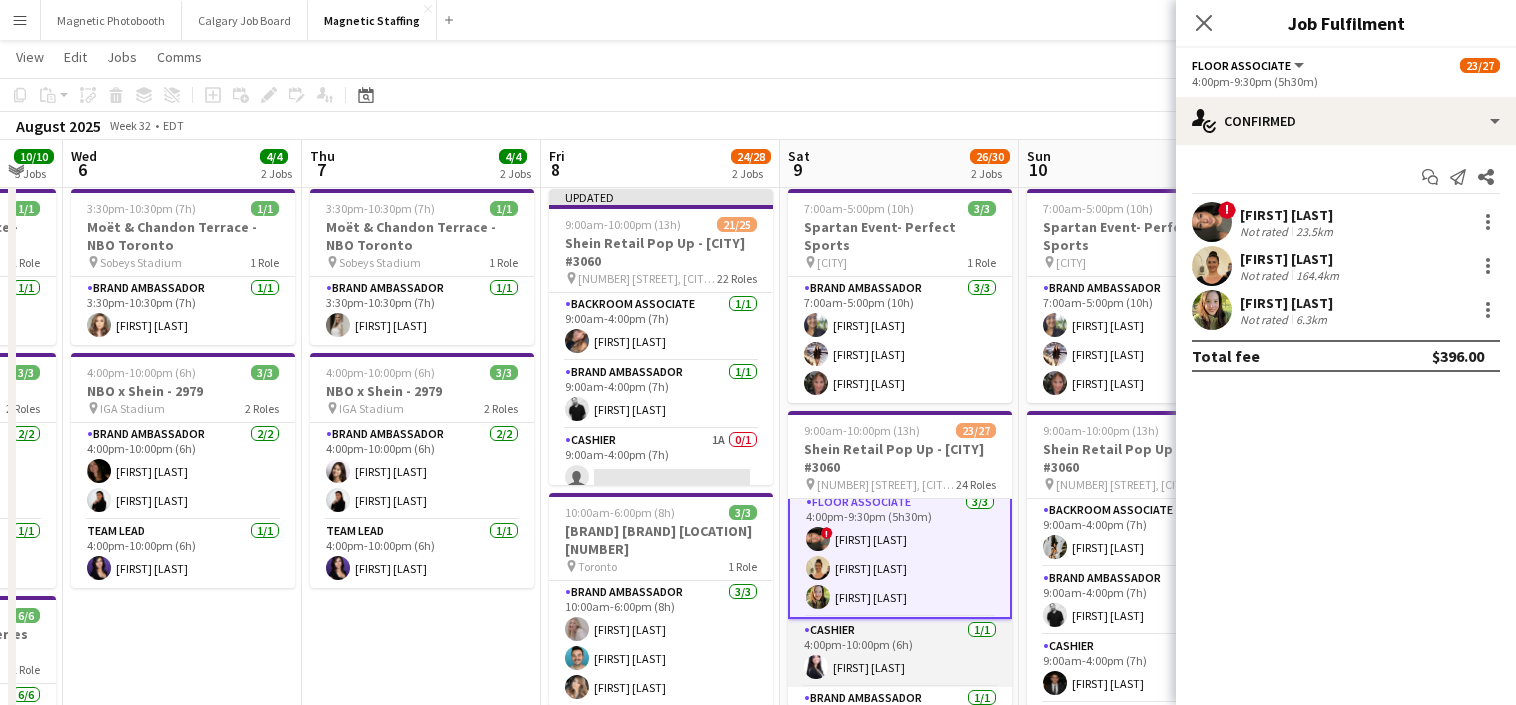 click on "Cashier   1/1   [TIME]-[TIME] ([DURATION])
[FIRST] [LAST]" at bounding box center [900, 653] 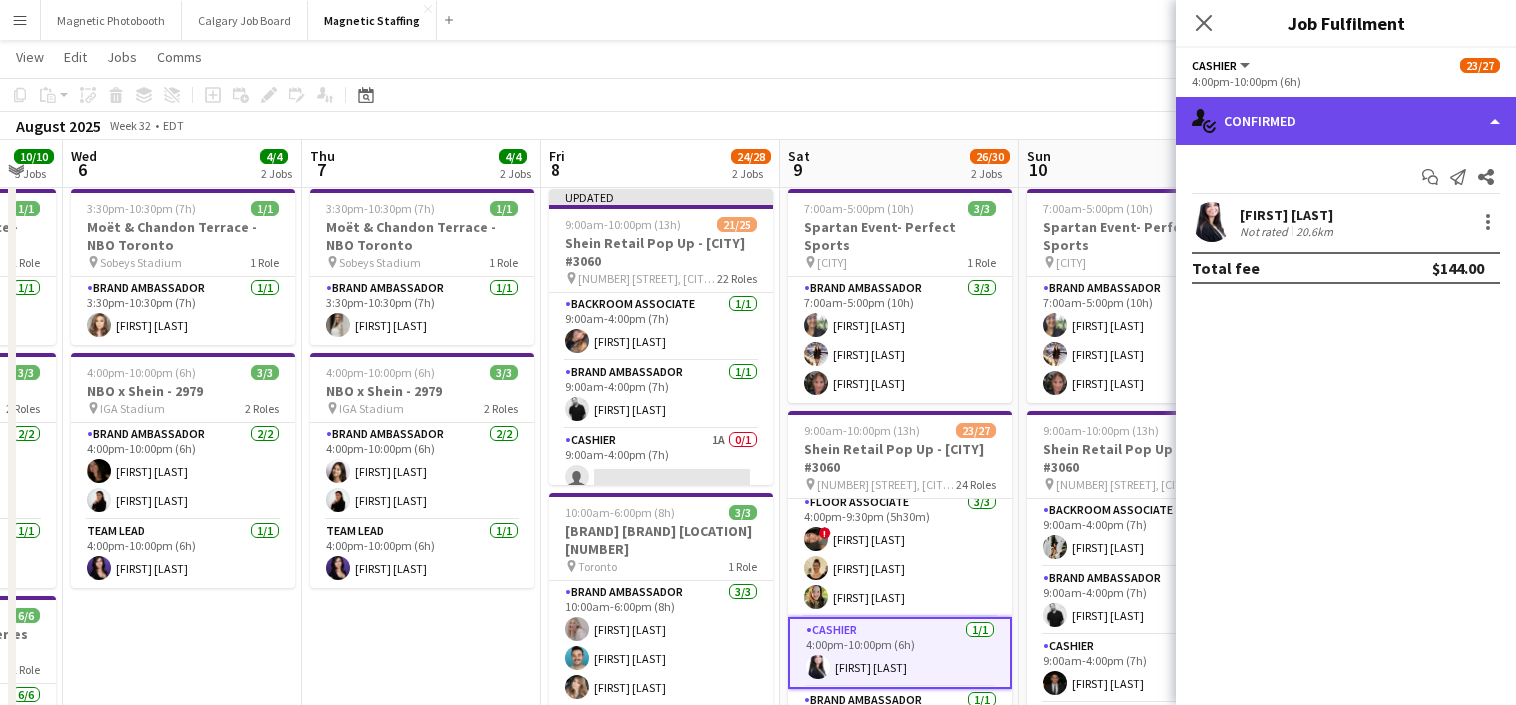 click on "single-neutral-actions-check-2
Confirmed" 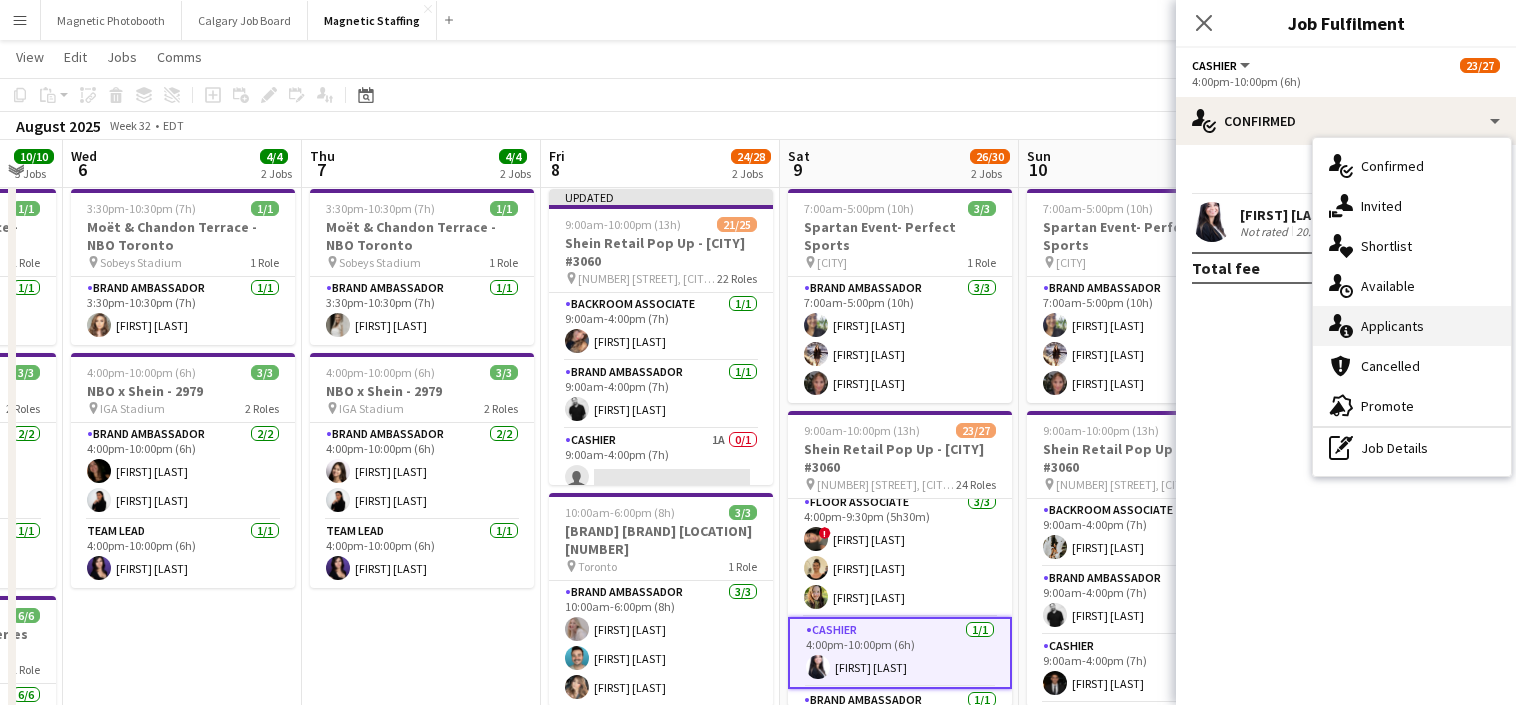 click on "single-neutral-actions-information
Applicants" at bounding box center [1412, 326] 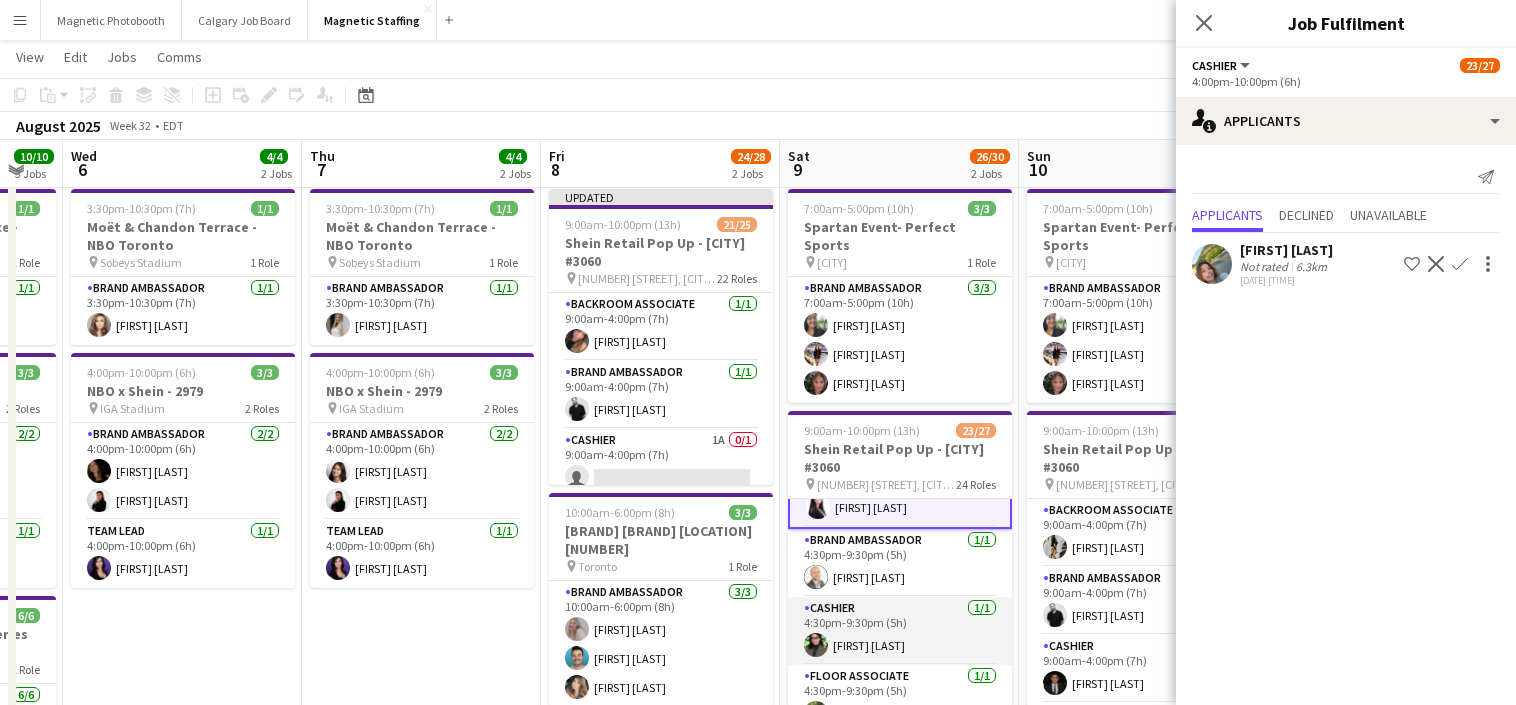 click on "Cashier   1/1   4:30pm-9:30pm (5h)
[FIRST] [LAST]" at bounding box center [900, 631] 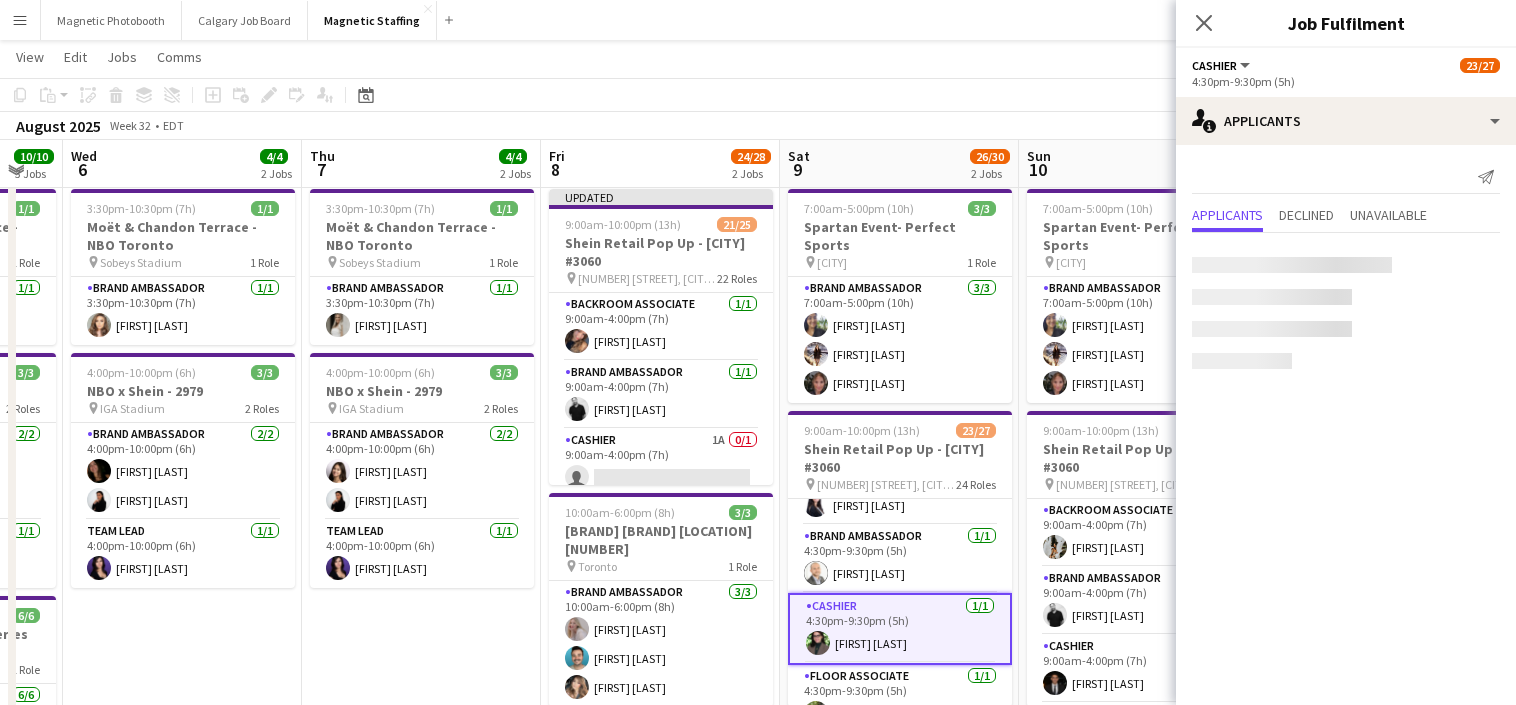 scroll, scrollTop: 1487, scrollLeft: 0, axis: vertical 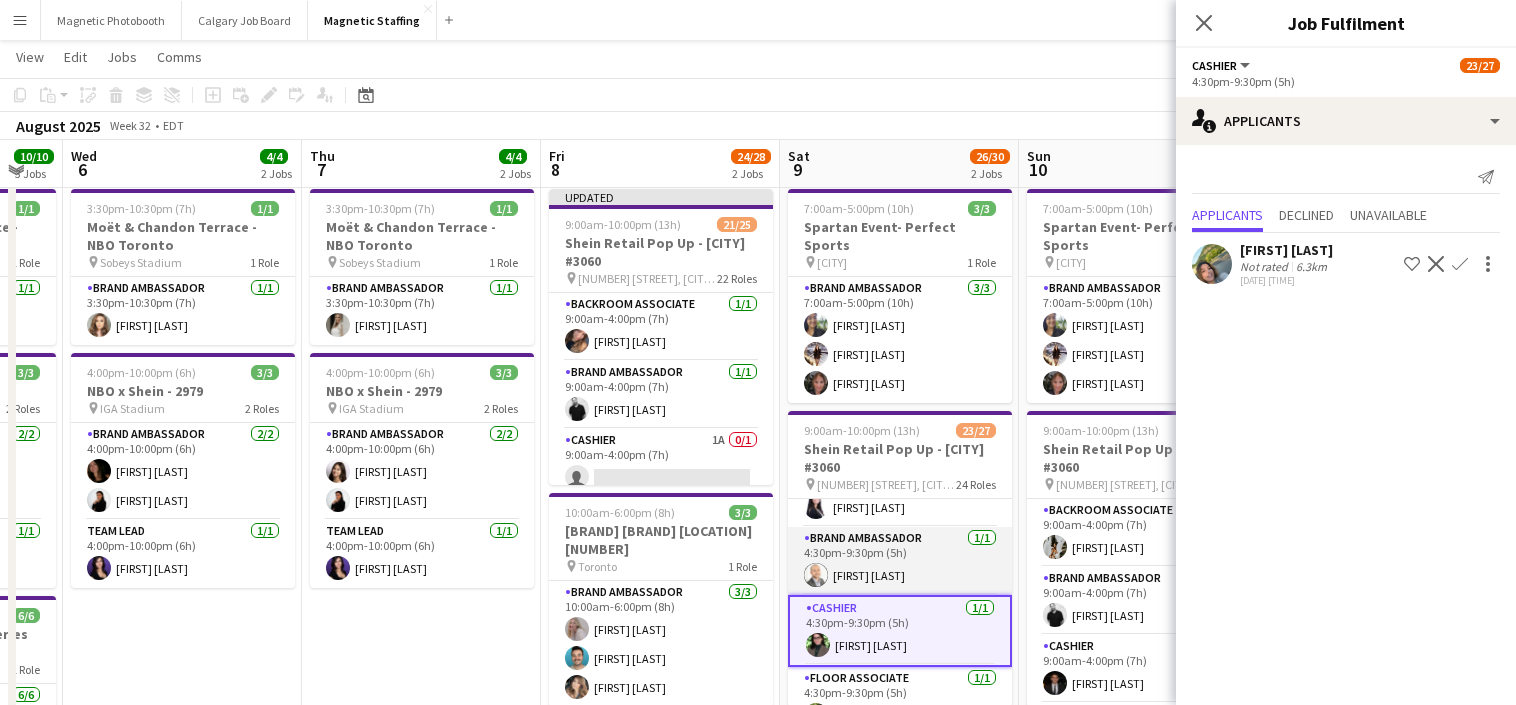 click on "Brand Ambassador   1/1   4:30pm-9:30pm (5h)
[FIRST] [LAST]" at bounding box center [900, 561] 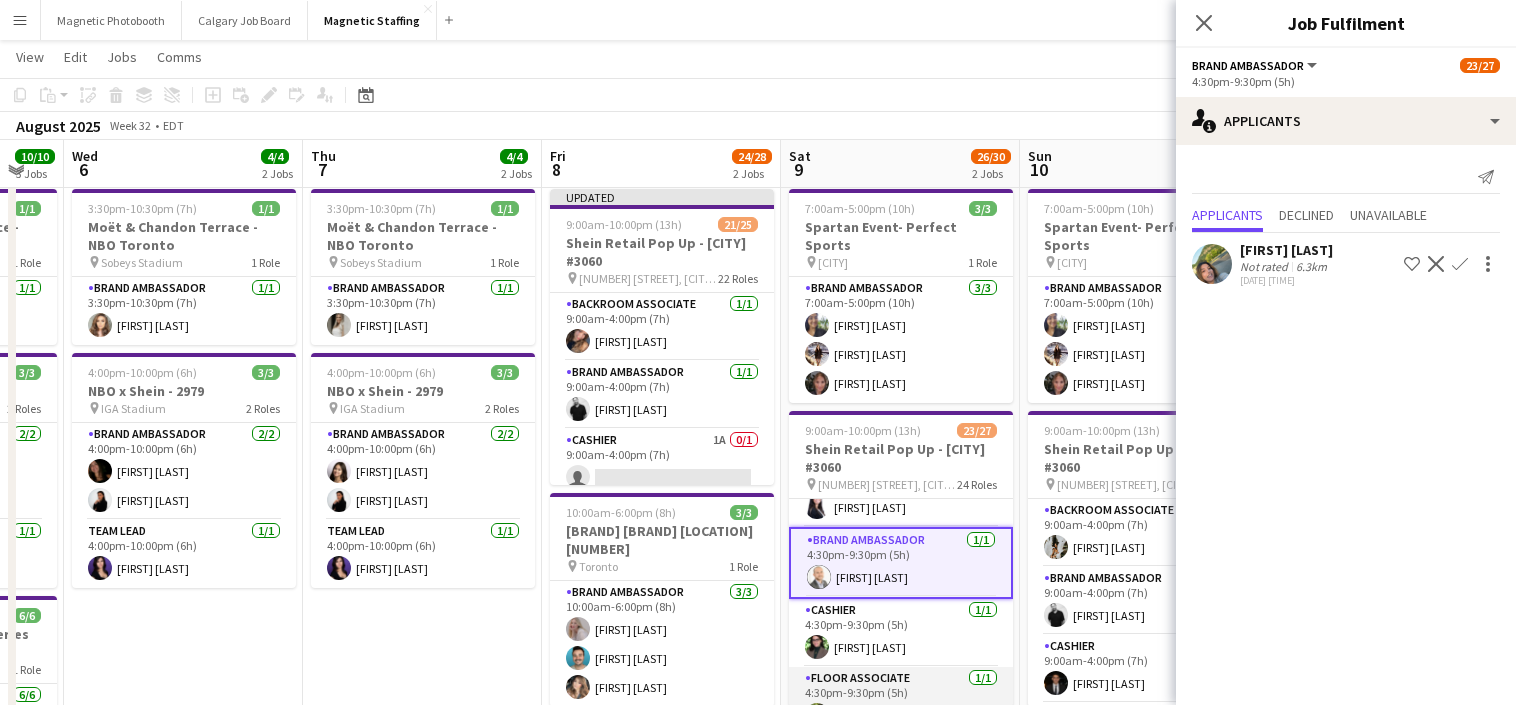 scroll, scrollTop: 1515, scrollLeft: 0, axis: vertical 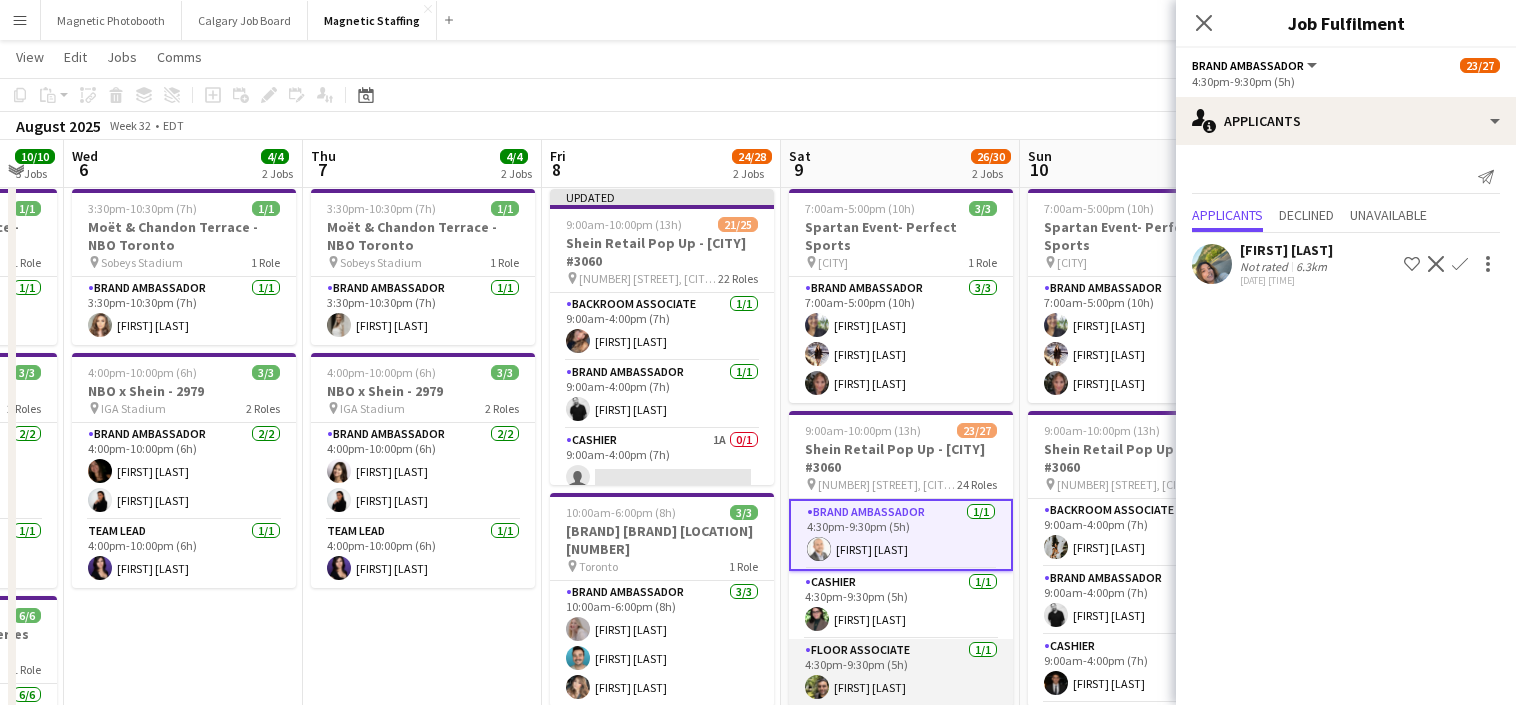 click on "Floor Associate   1/1   4:30pm-9:30pm (5h)
[FIRST] [LAST]" at bounding box center [901, 673] 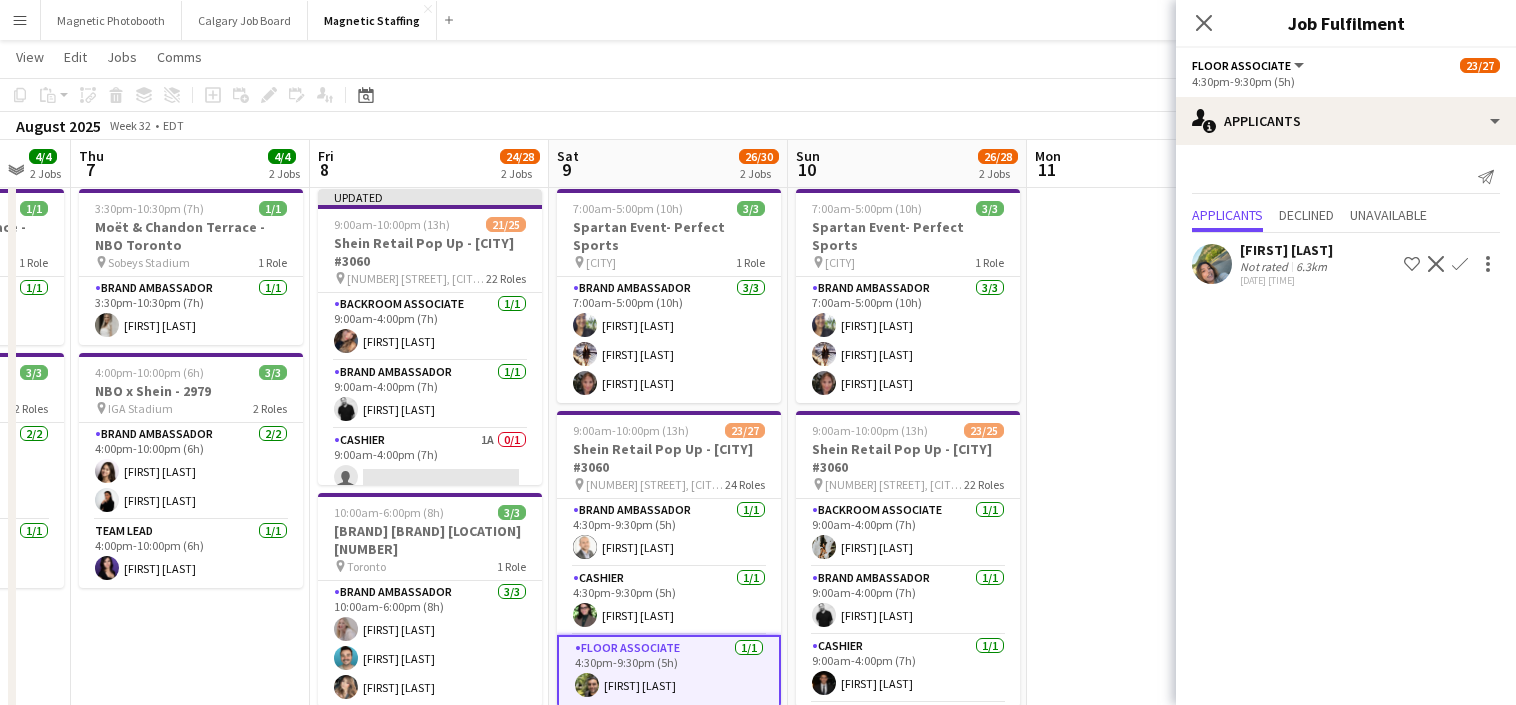 drag, startPoint x: 1111, startPoint y: 574, endPoint x: 882, endPoint y: 577, distance: 229.01965 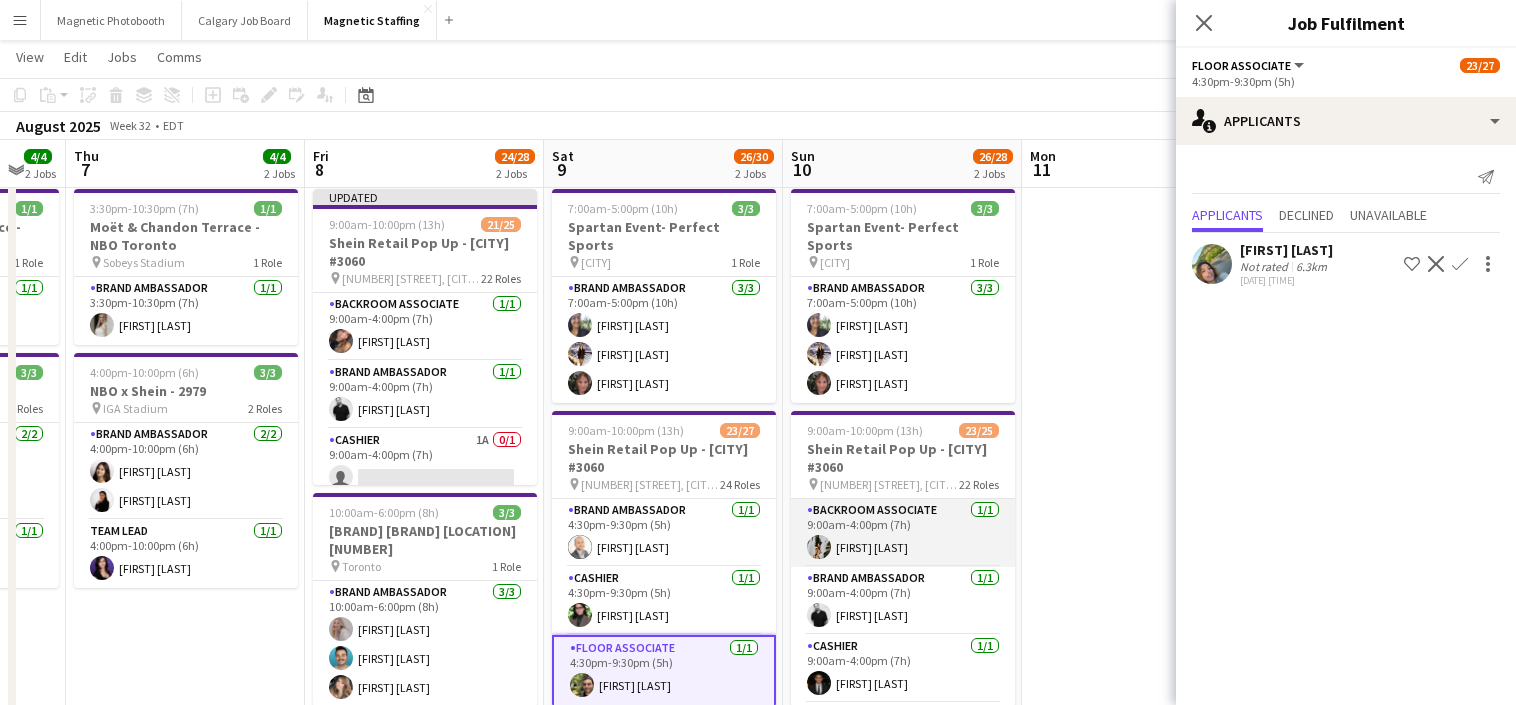 click on "Backroom Associate   1/1   9:00am-4:00pm (7h)
[FIRST] [LAST]" at bounding box center [903, 533] 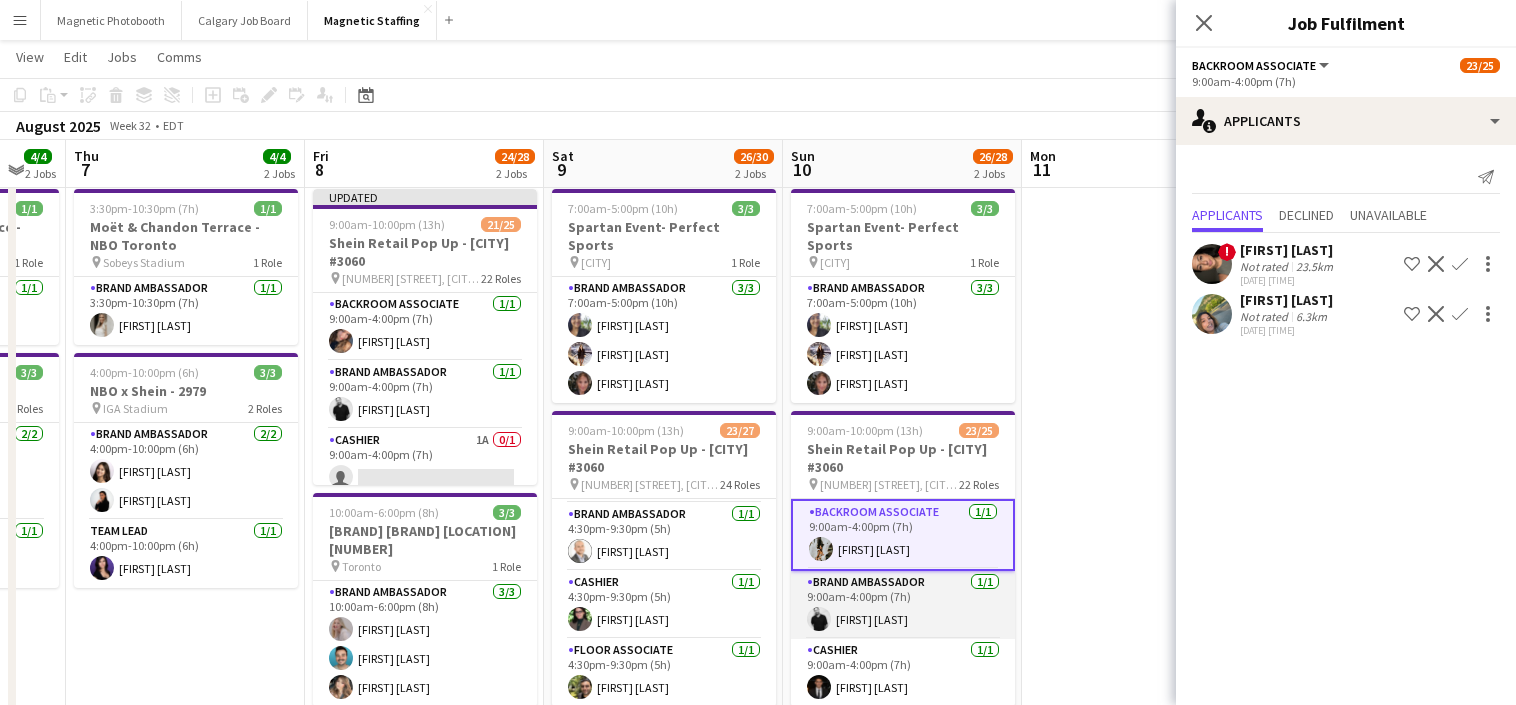 click on "Brand Ambassador   1/1   [TIME]-[TIME] ([DURATION])
[FIRST] [LAST]" at bounding box center [903, 605] 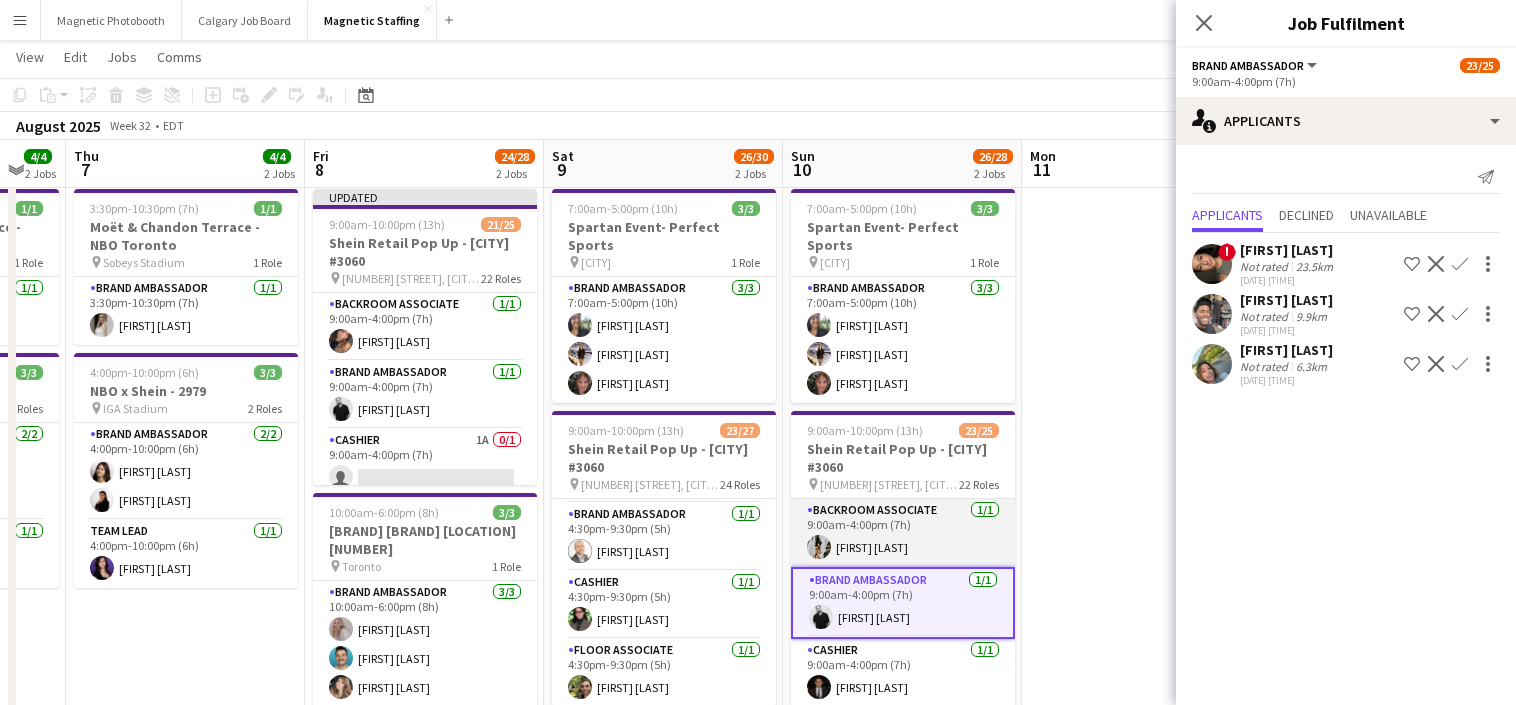 click on "Backroom Associate   1/1   9:00am-4:00pm (7h)
[FIRST] [LAST]" at bounding box center [903, 533] 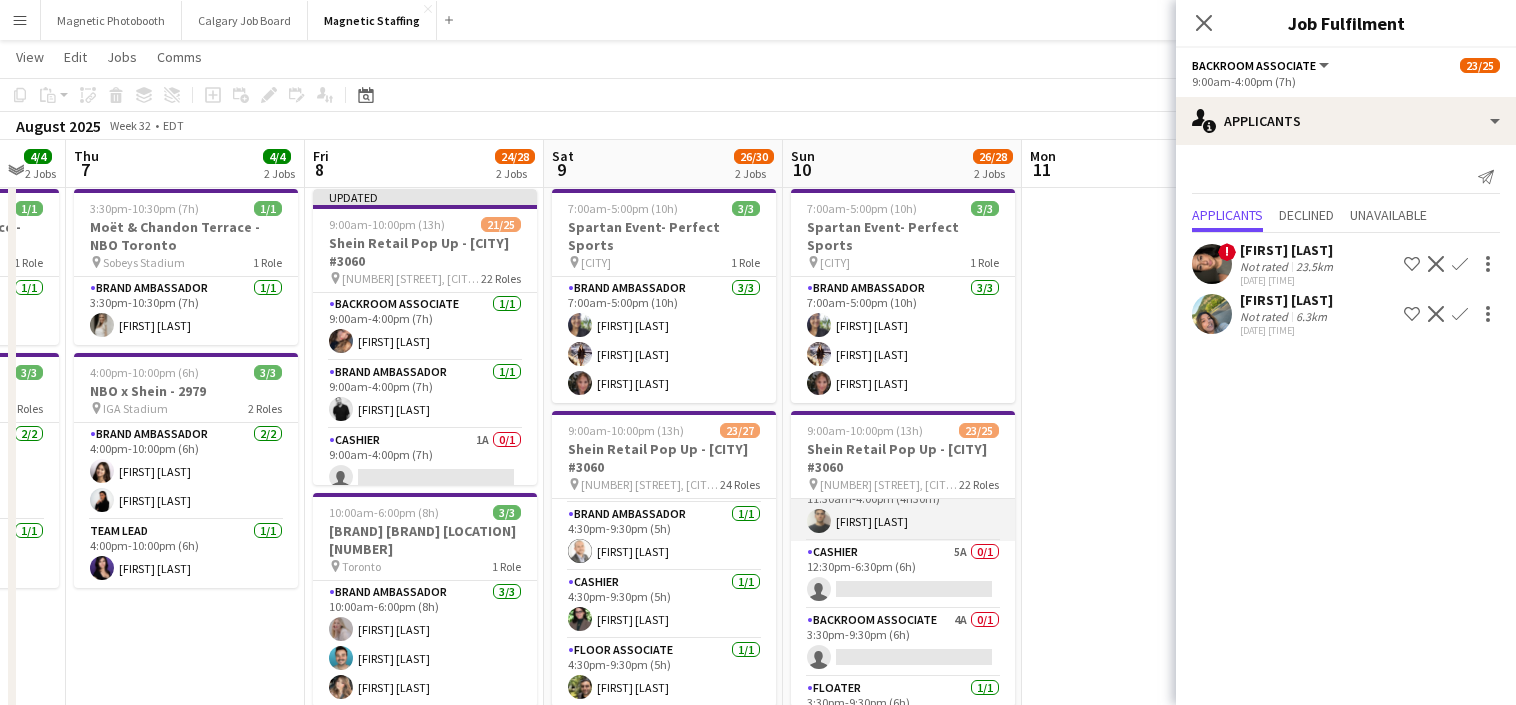 scroll, scrollTop: 823, scrollLeft: 0, axis: vertical 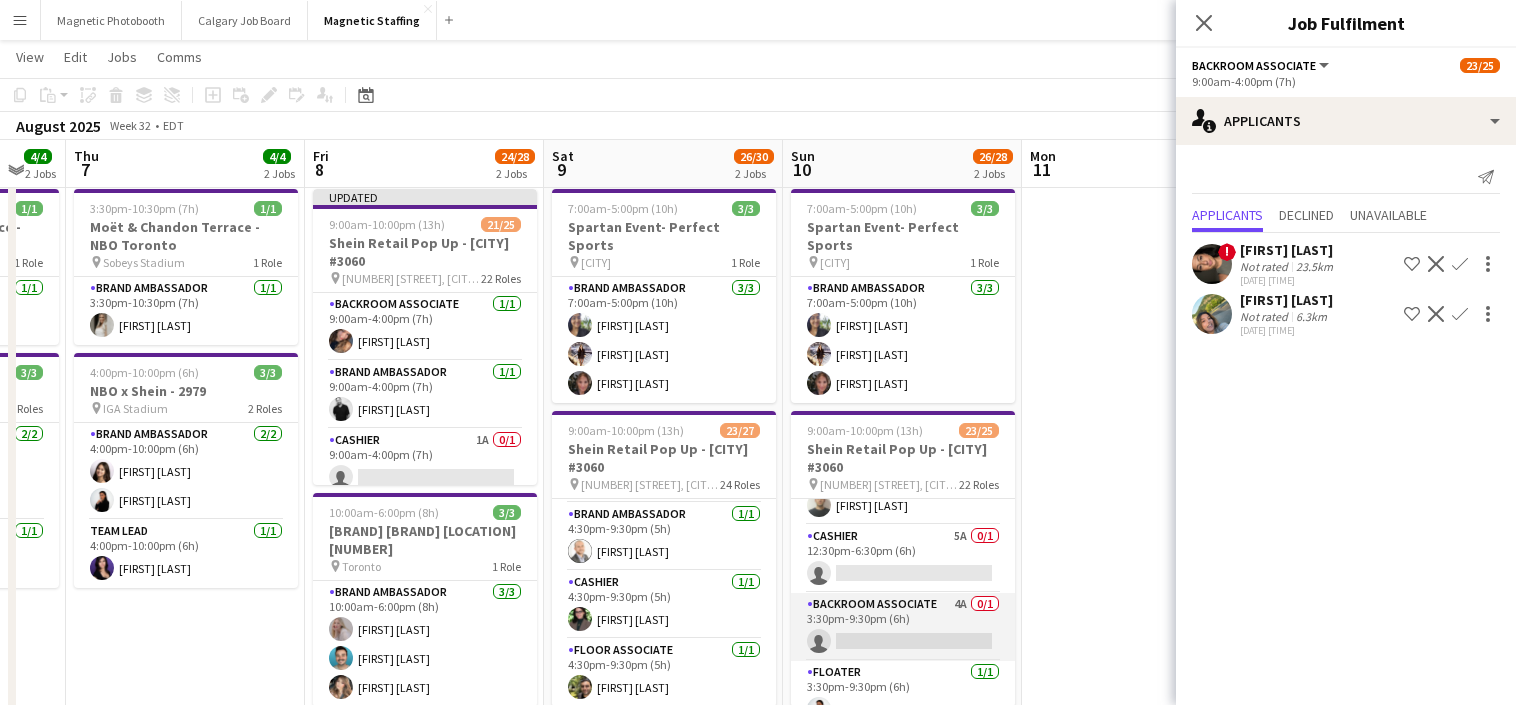 click on "Backroom Associate   [NUMBER]A   [NUMBER]/[NUMBER]   [TIME]-[TIME] ([DURATION])
single-neutral-actions" at bounding box center (903, 627) 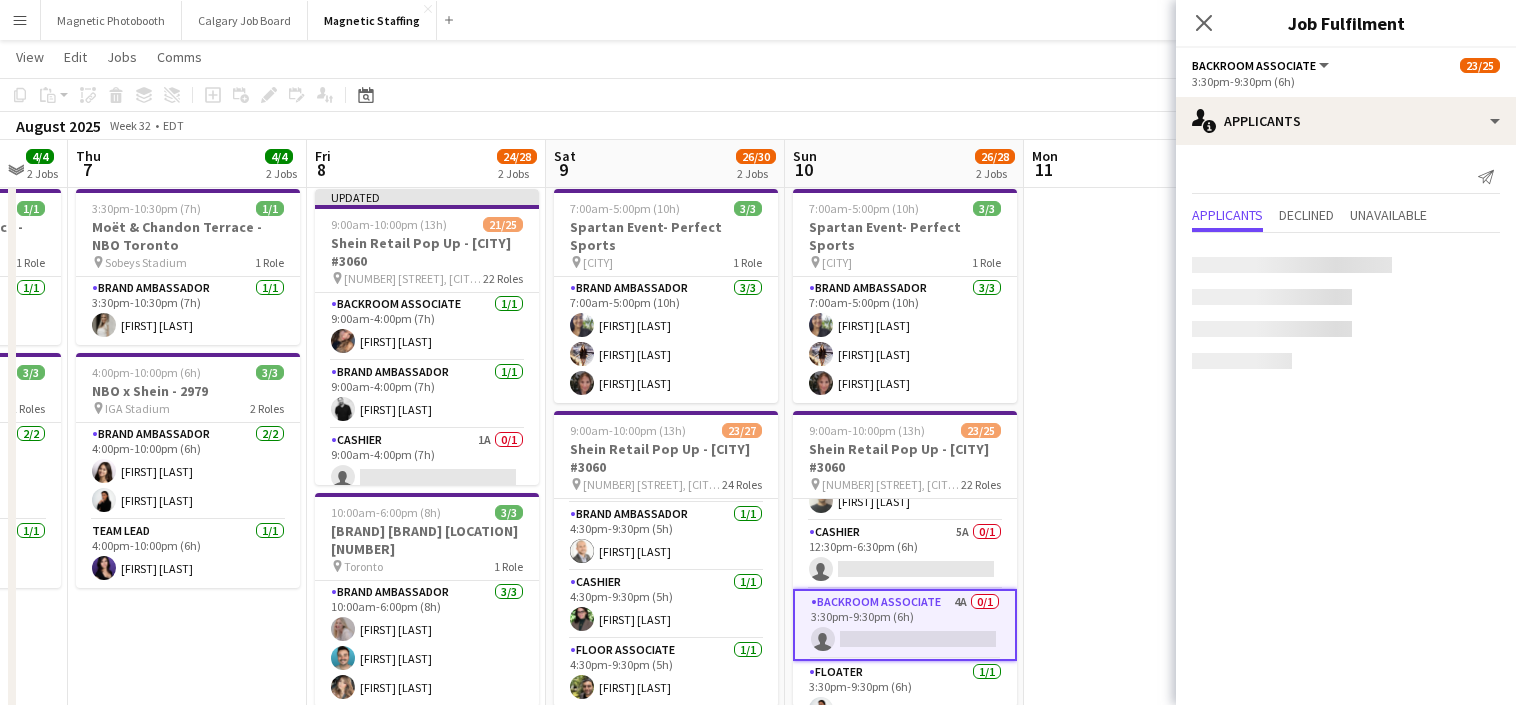 scroll, scrollTop: 819, scrollLeft: 0, axis: vertical 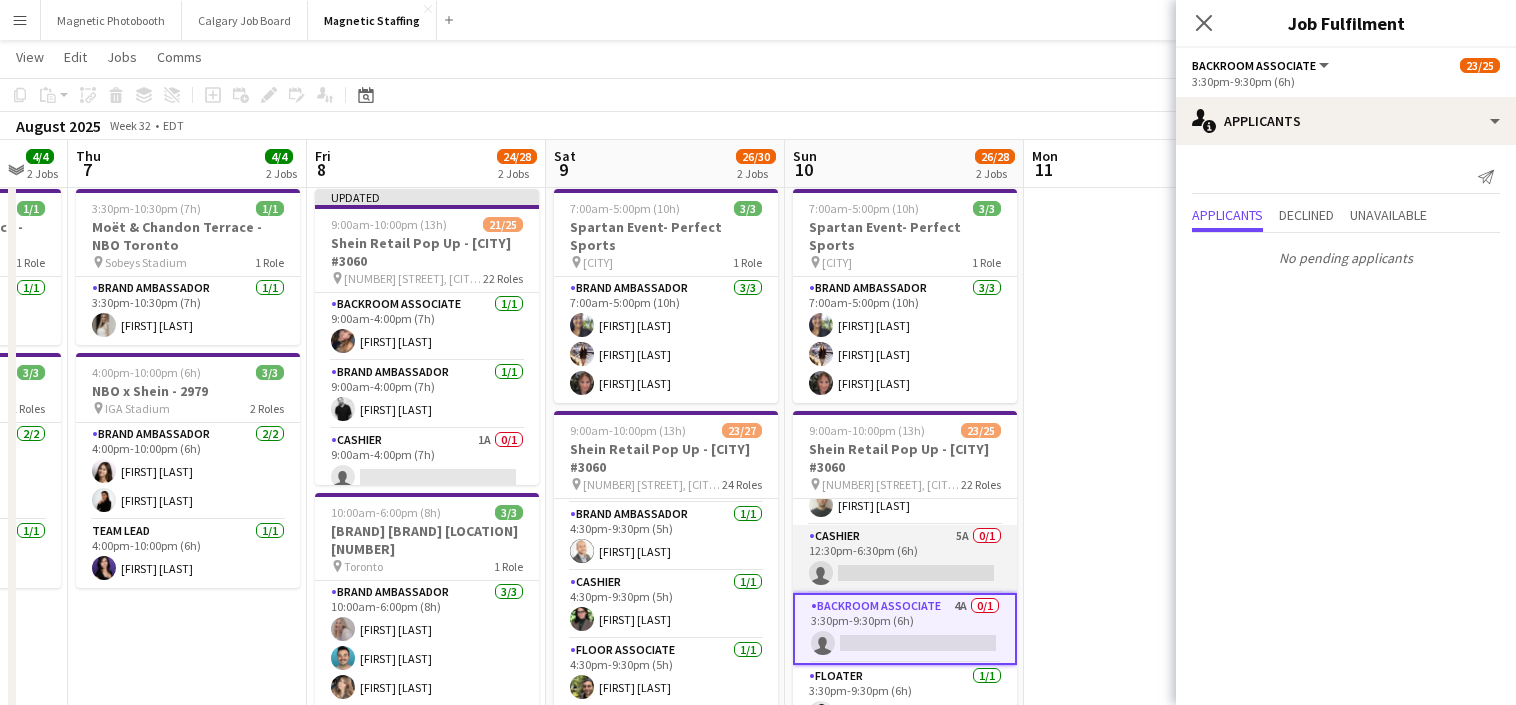 click on "Cashier   5A   0/1   12:30pm-6:30pm (6h)
single-neutral-actions" at bounding box center (905, 559) 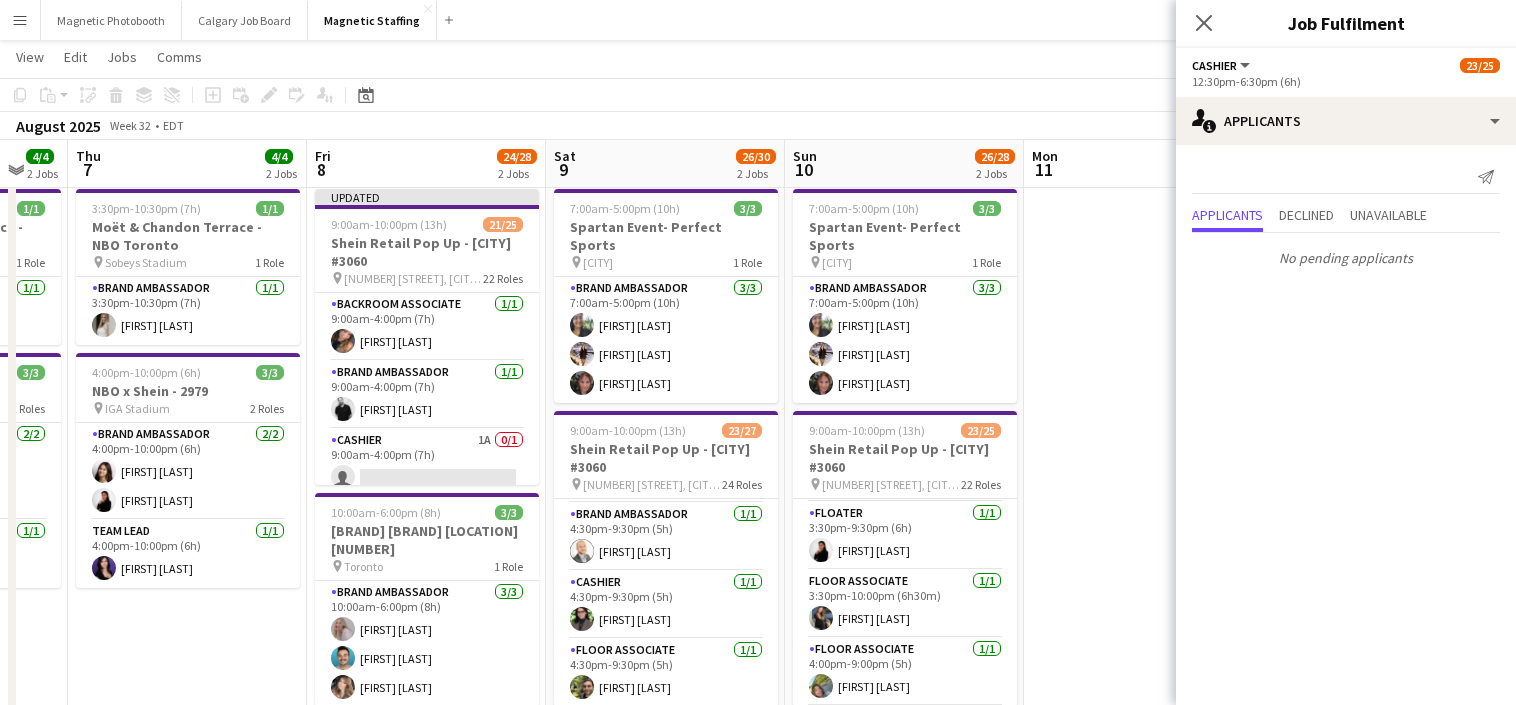 click on "Floater   1/1   3:30pm-9:30pm (6h)
[FIRST] [LAST]" at bounding box center (905, 536) 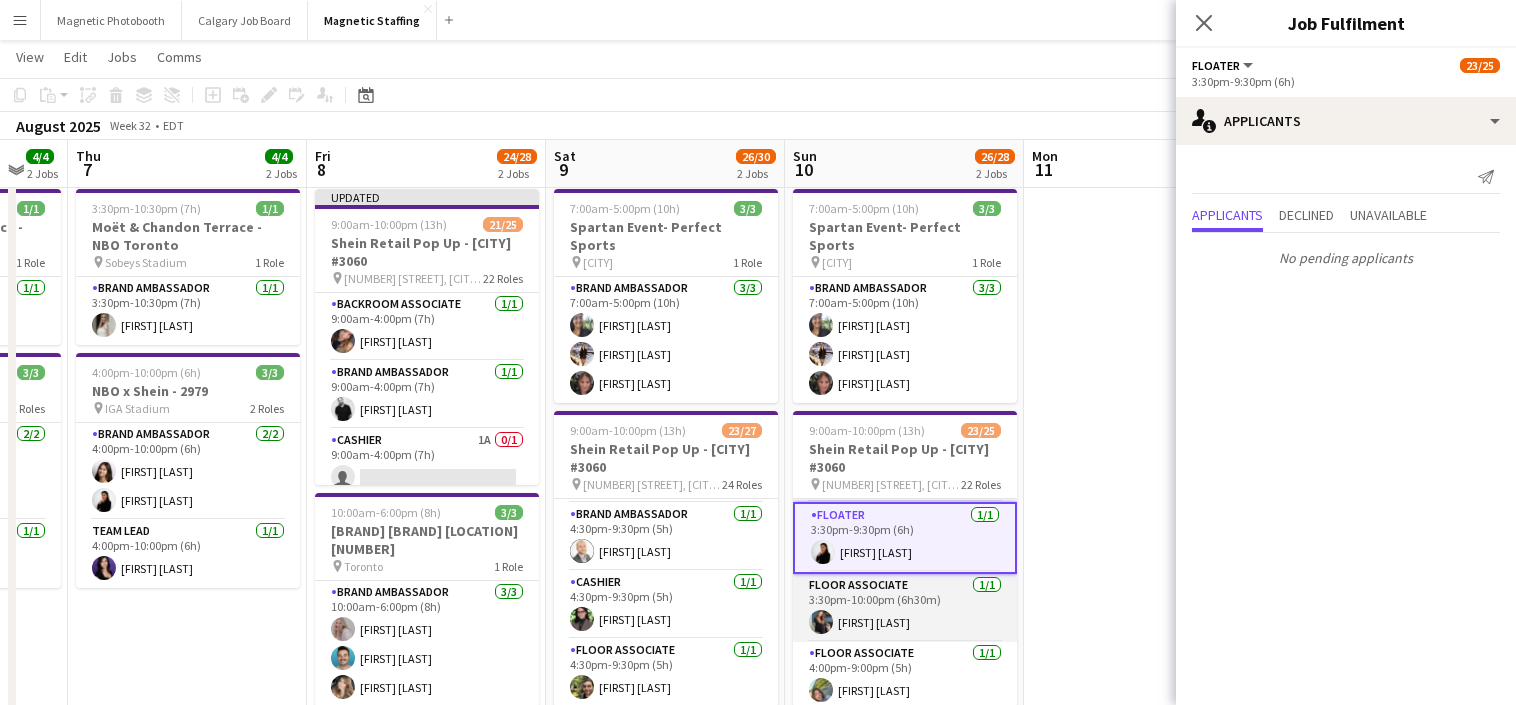click on "Floor Associate   1/1   3:30pm-10:00pm (6h30m)
[FIRST] [LAST]" at bounding box center [905, 608] 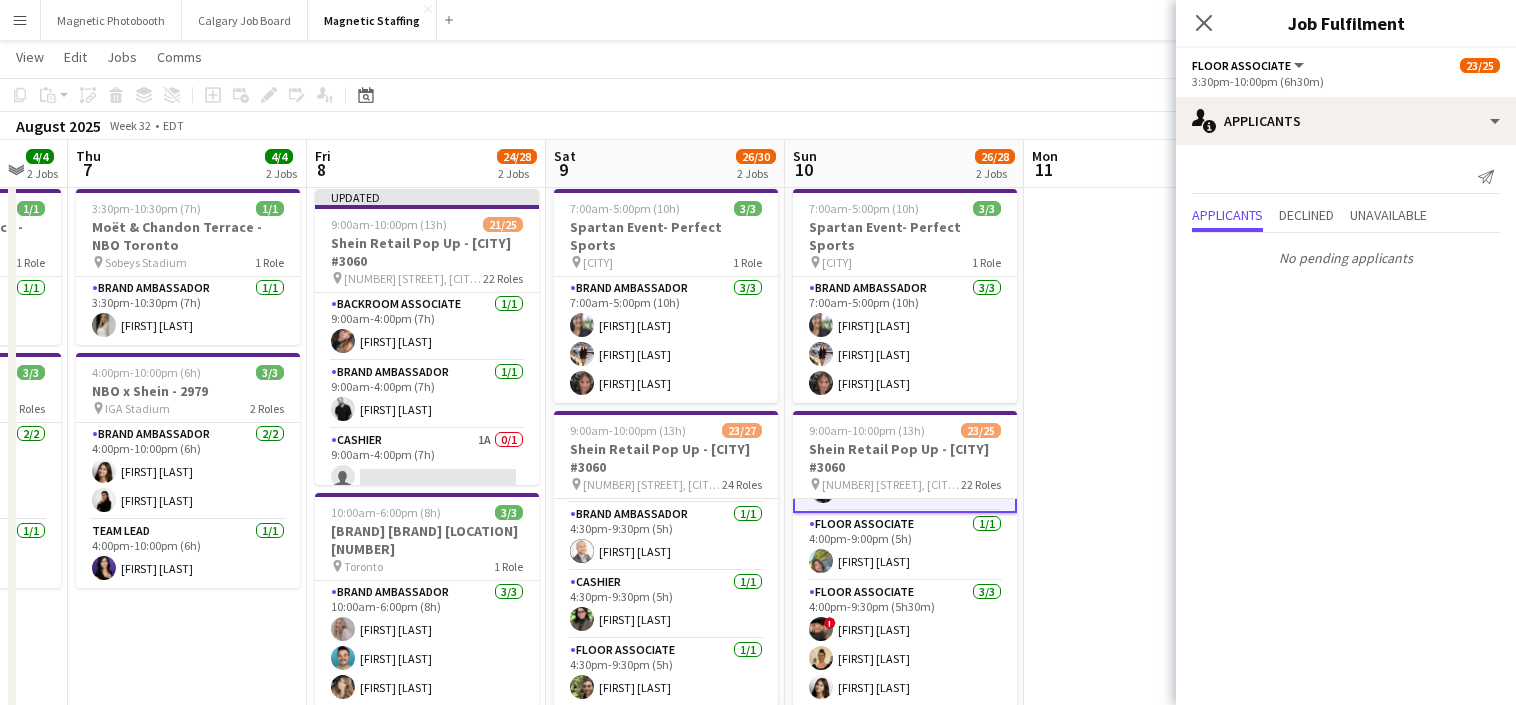 click on "Floor Associate   3/3   4:00pm-9:30pm (5h30m)
! [FIRST] [LAST] [FIRST] [LAST] [FIRST] [LAST]" at bounding box center [905, 644] 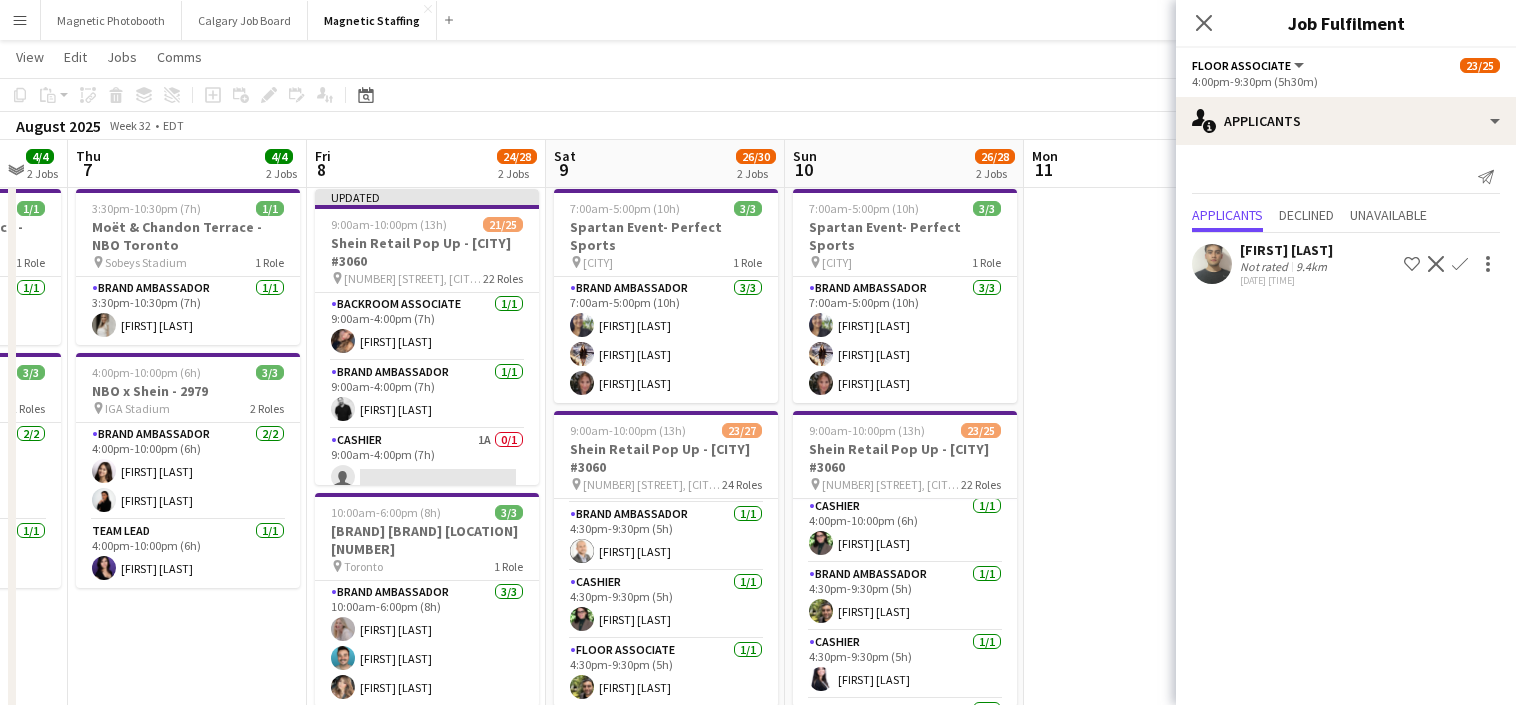 click on "Brand Ambassador   [NUMBER]/[NUMBER]   [TIME]-[TIME] ([DURATION])
[FIRST] [LAST]" at bounding box center [905, 597] 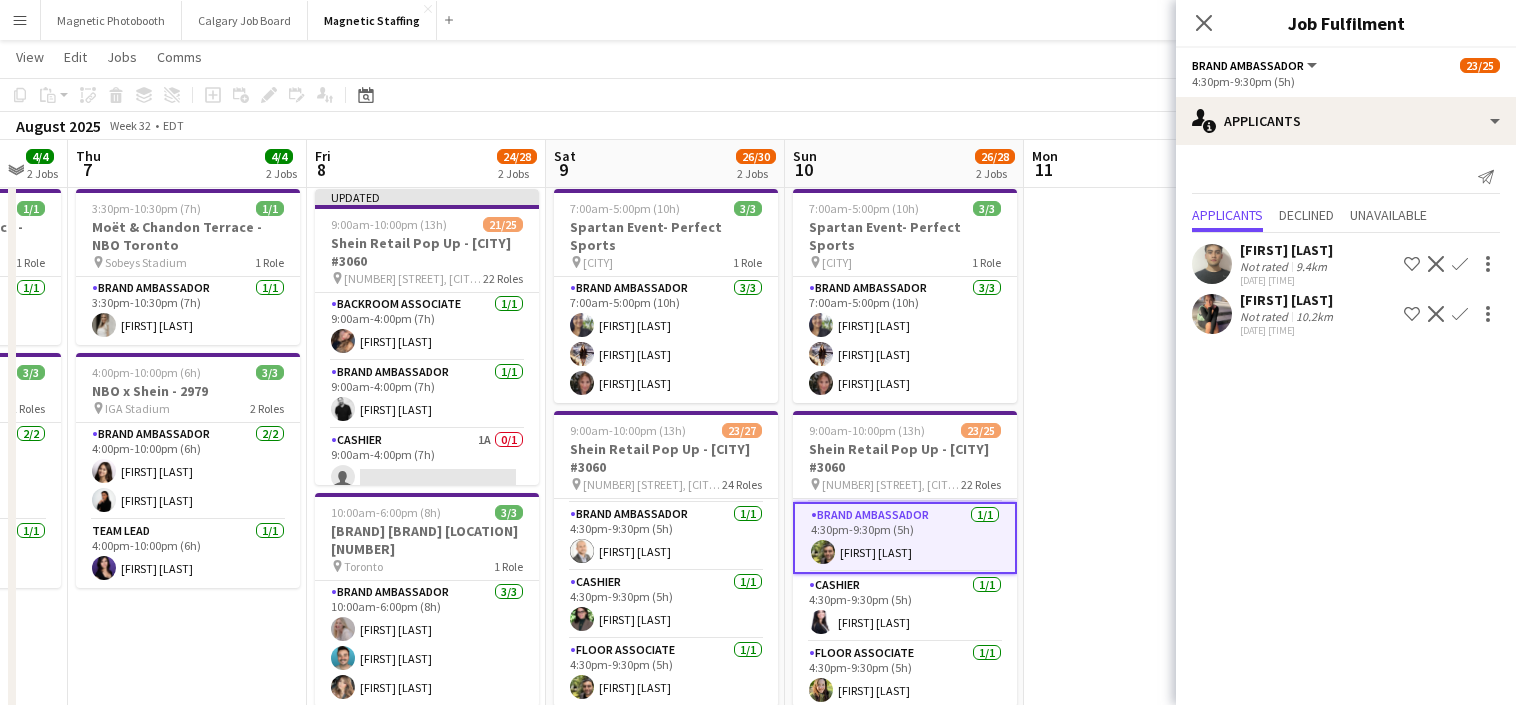 scroll, scrollTop: 1379, scrollLeft: 0, axis: vertical 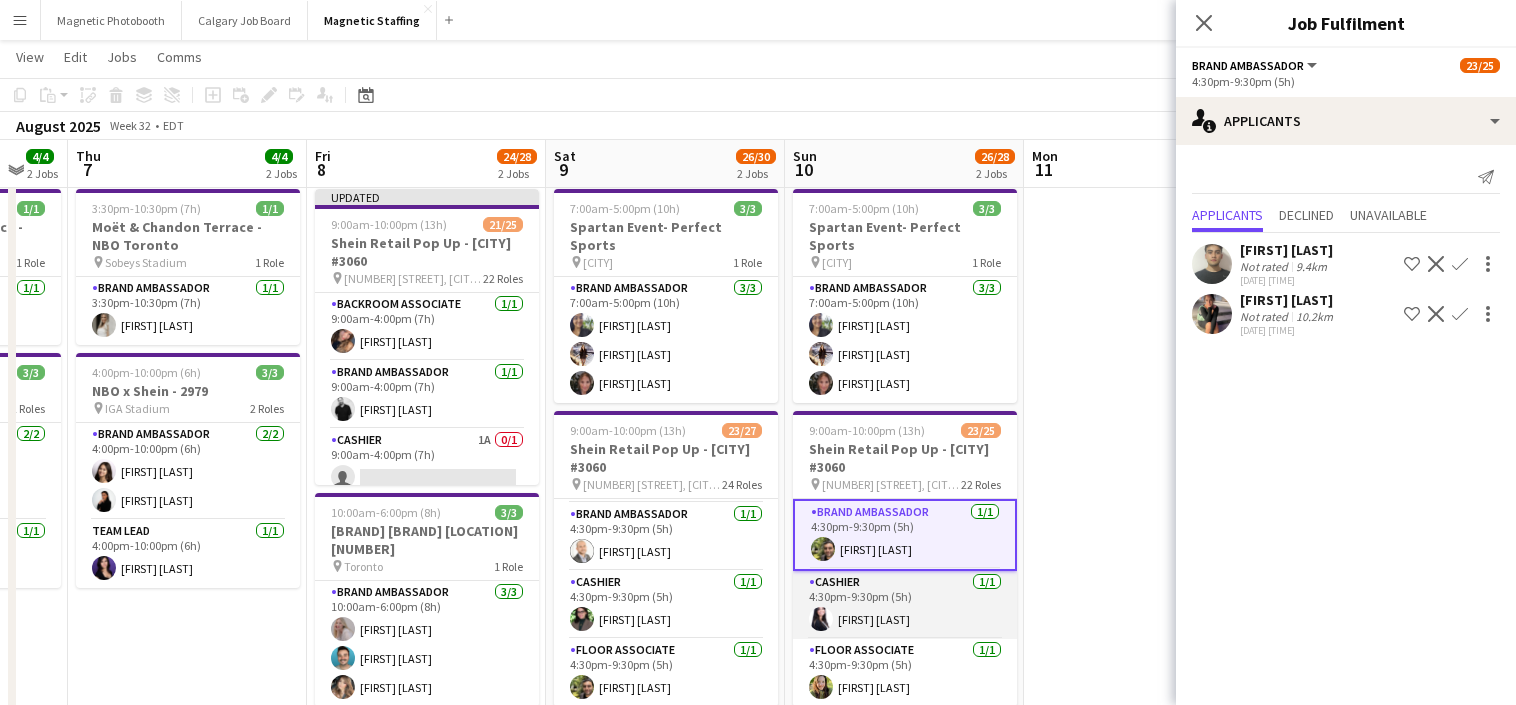 click on "Cashier   1/1   [TIME]-[TIME] ([DURATION])
[FIRST] [LAST]" at bounding box center [905, 605] 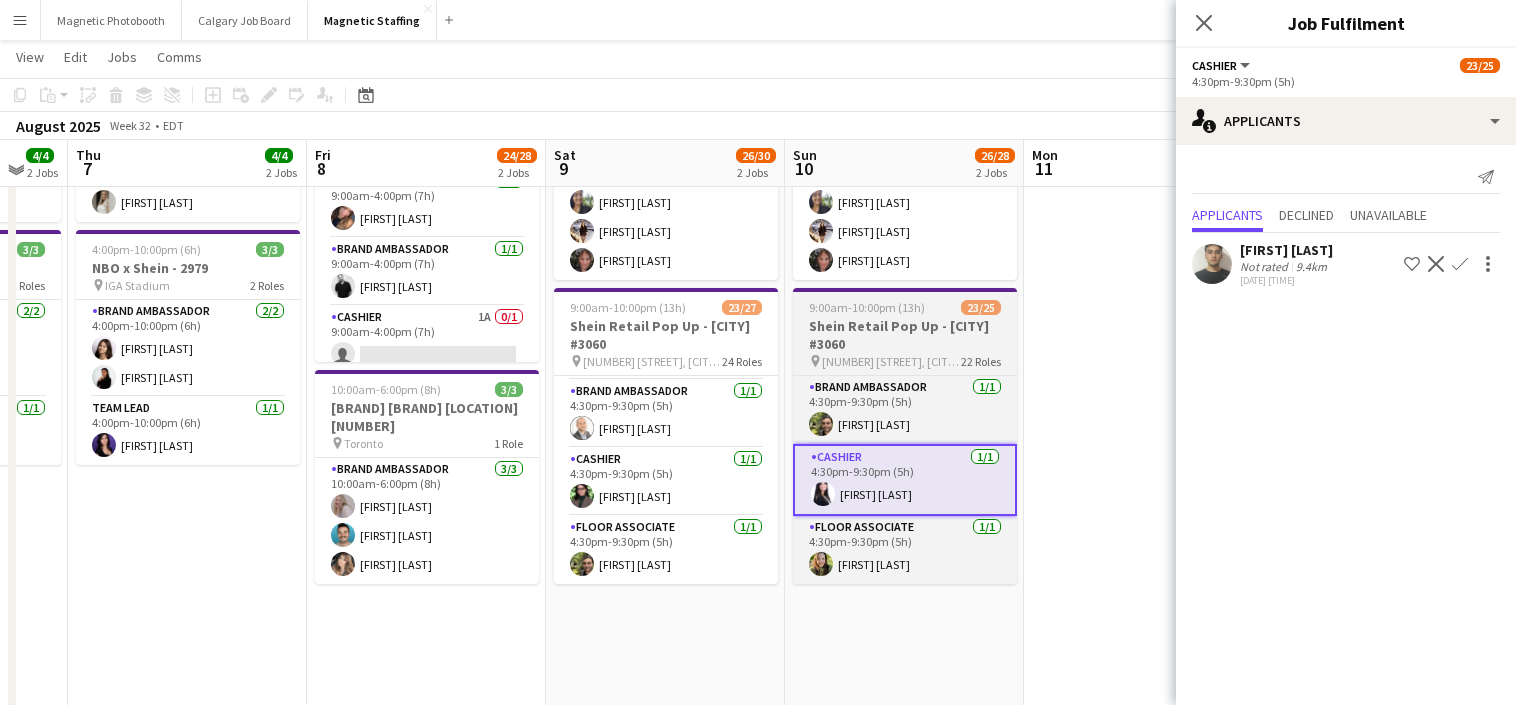 scroll, scrollTop: 165, scrollLeft: 0, axis: vertical 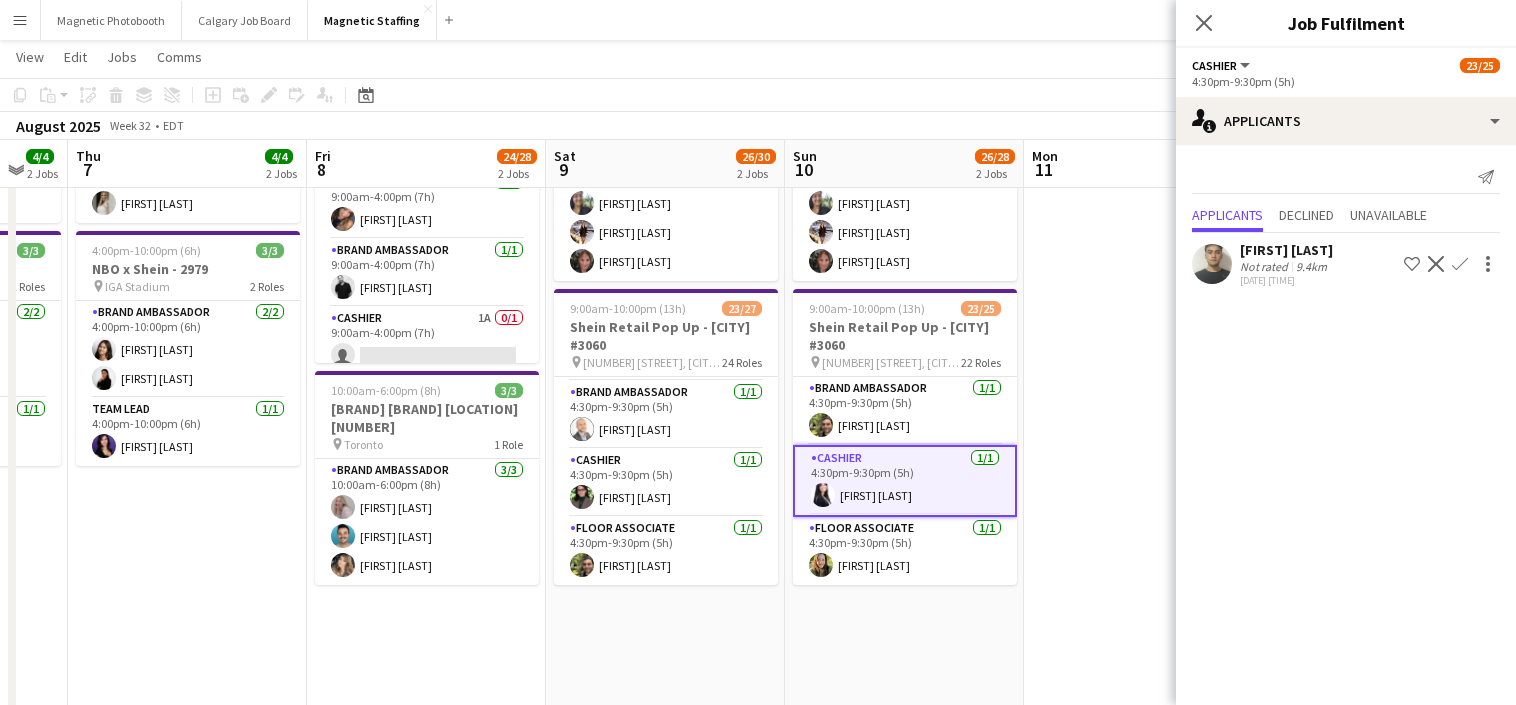 click at bounding box center [1143, 861] 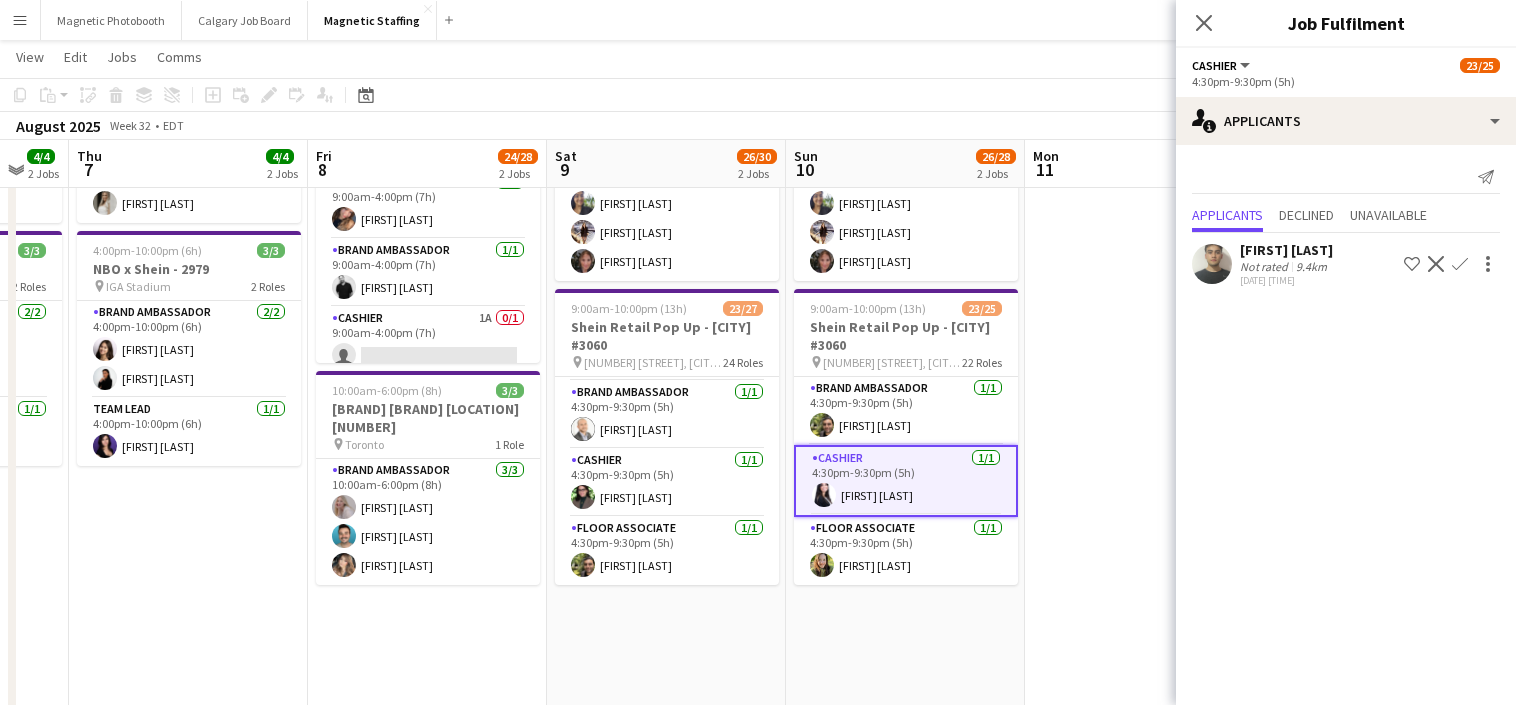 scroll, scrollTop: 1375, scrollLeft: 0, axis: vertical 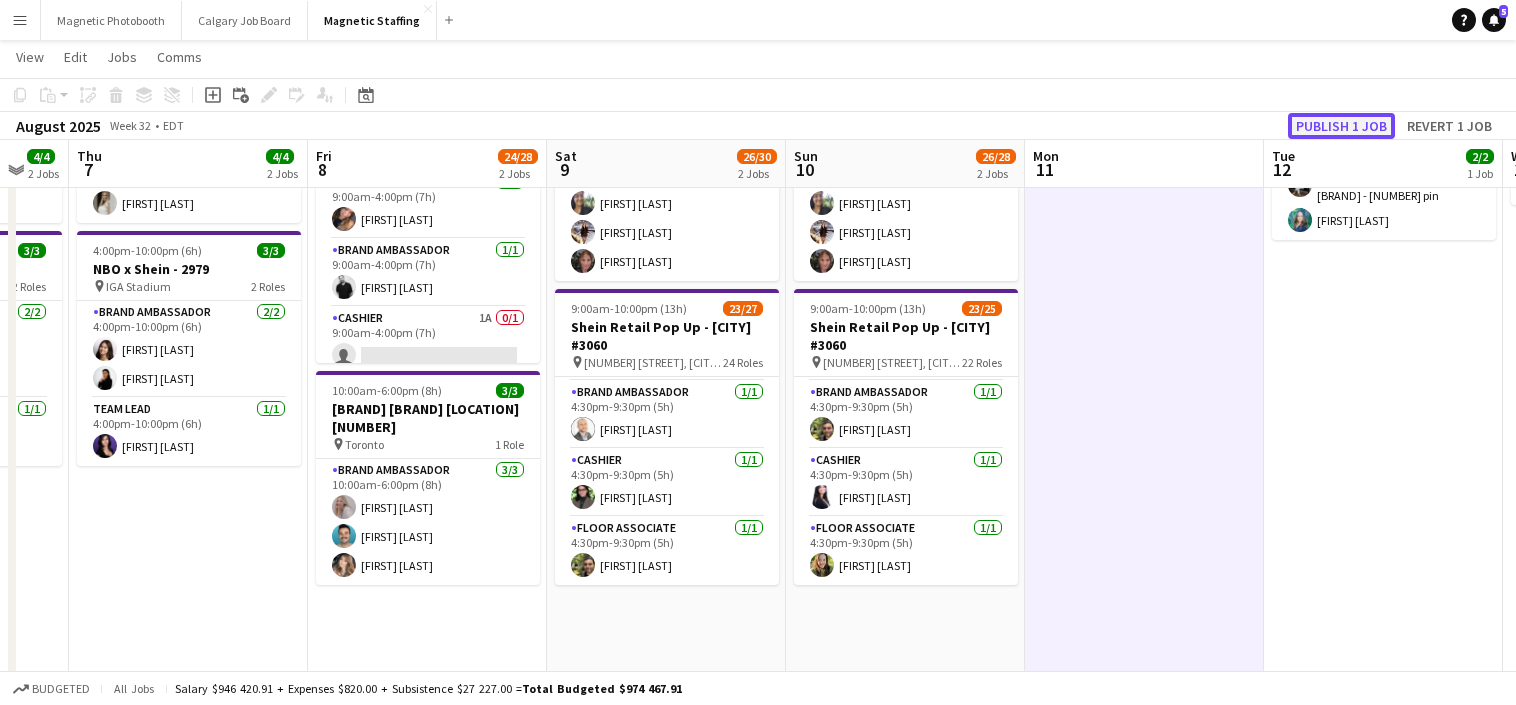 click on "Publish 1 job" 